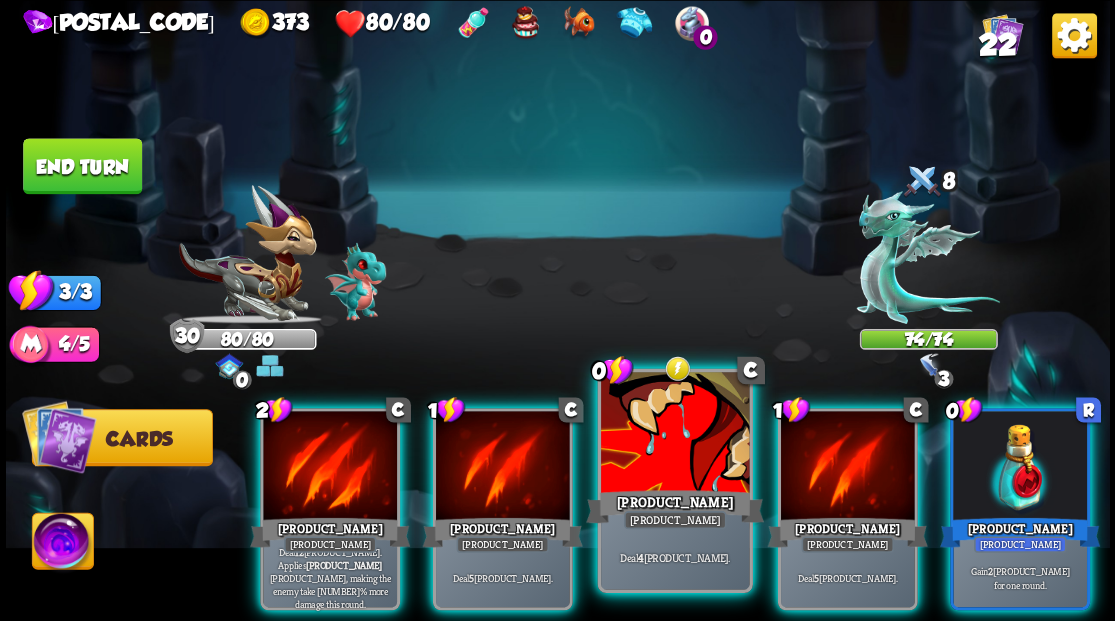 scroll, scrollTop: 0, scrollLeft: 0, axis: both 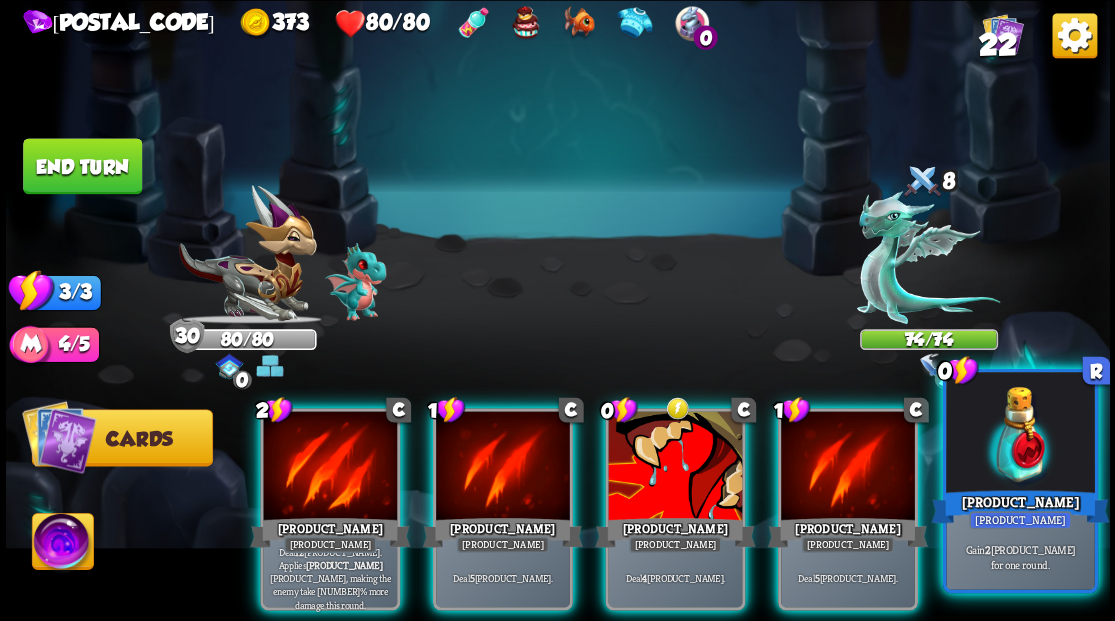 click at bounding box center [1020, 434] 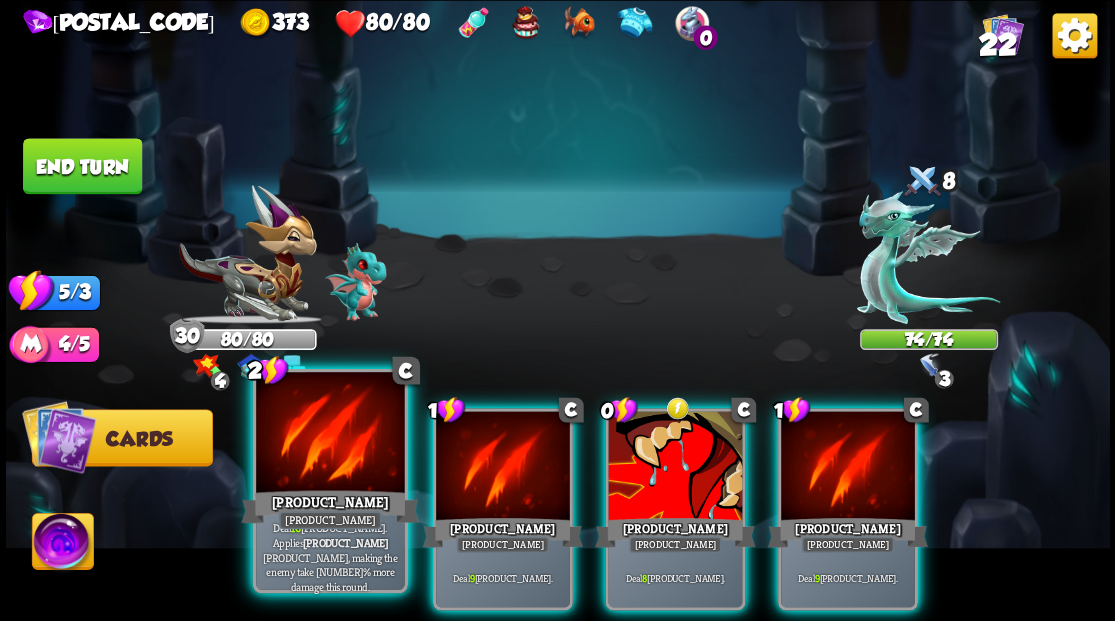 click at bounding box center (330, 434) 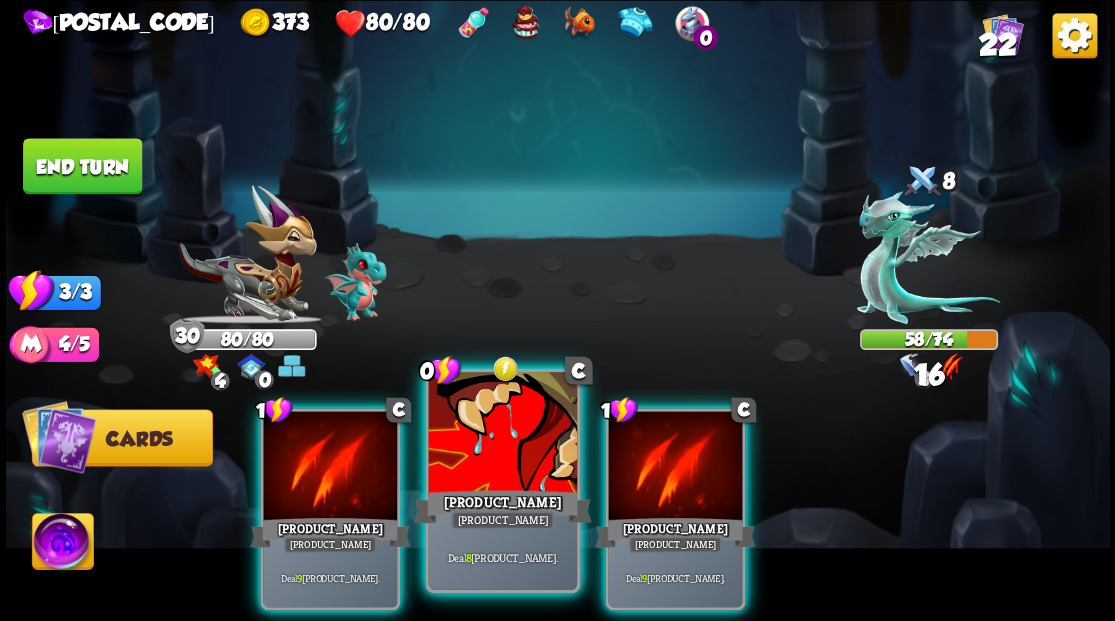 click at bounding box center (502, 434) 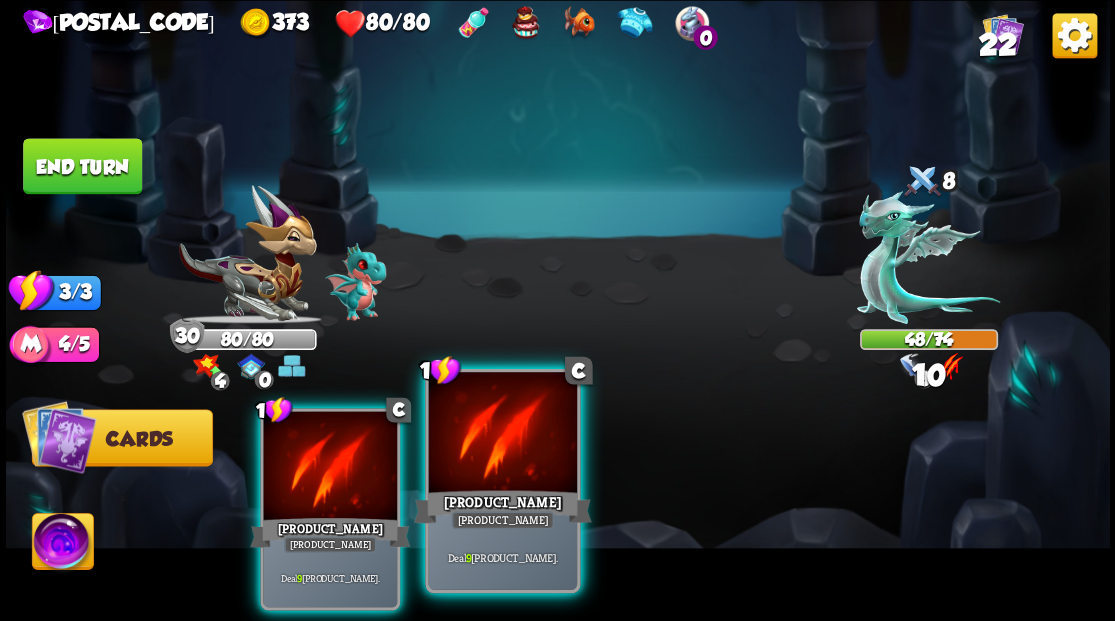 click at bounding box center (502, 434) 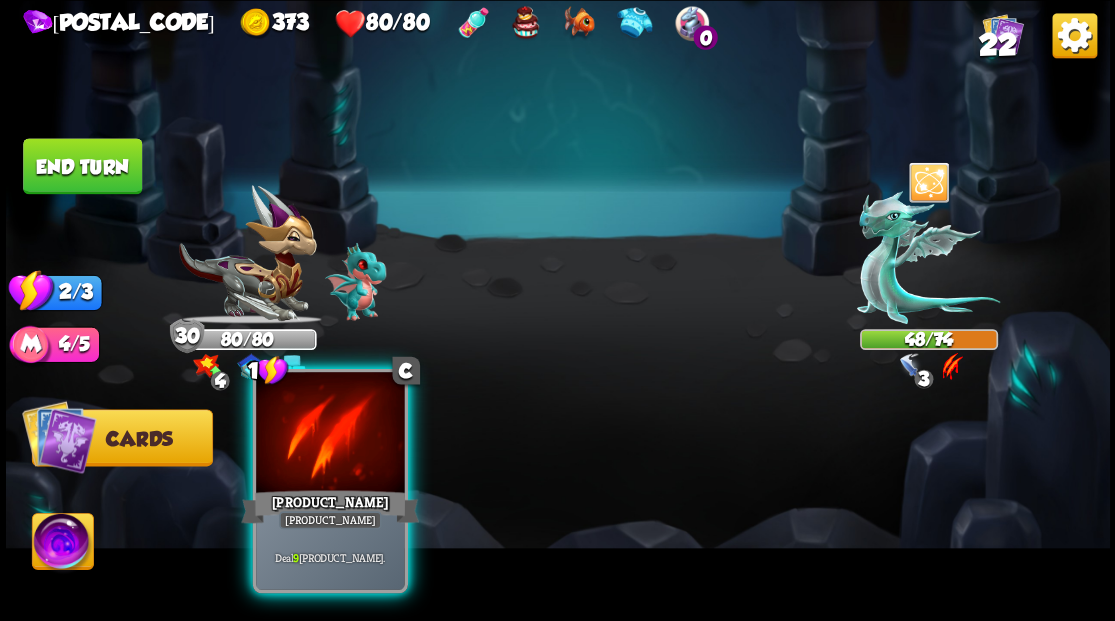 click at bounding box center [330, 434] 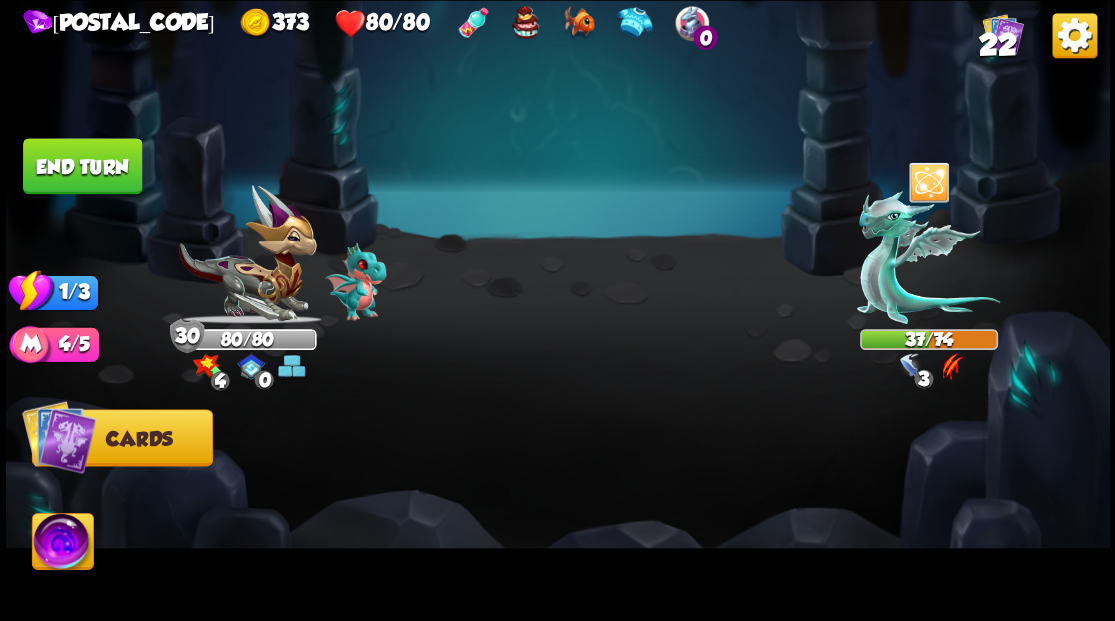 click on "End turn" at bounding box center (82, 166) 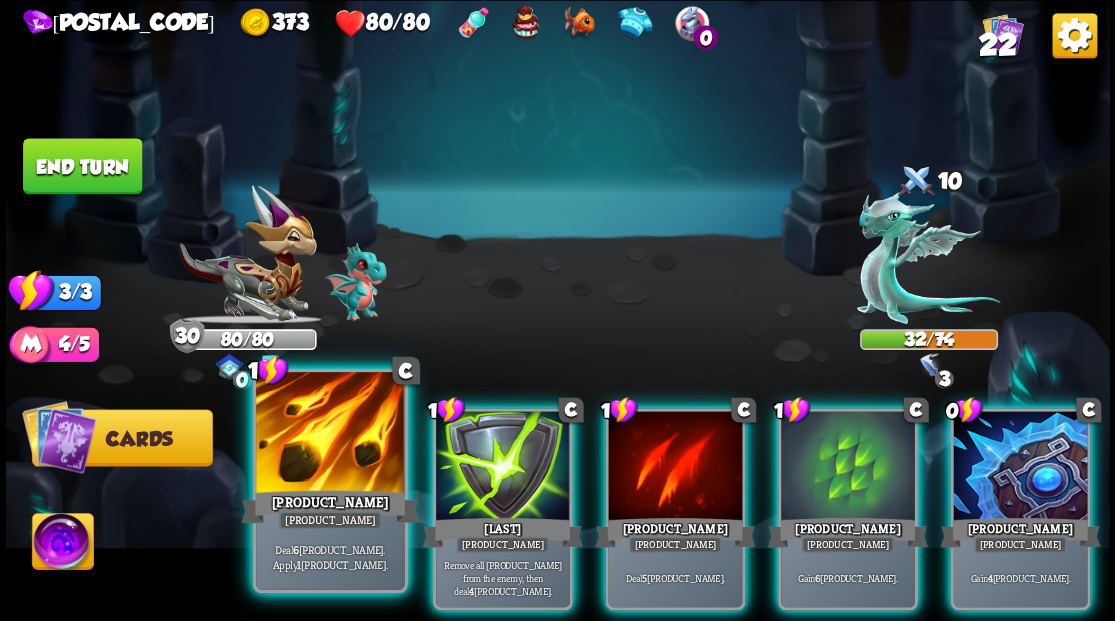 click at bounding box center (330, 434) 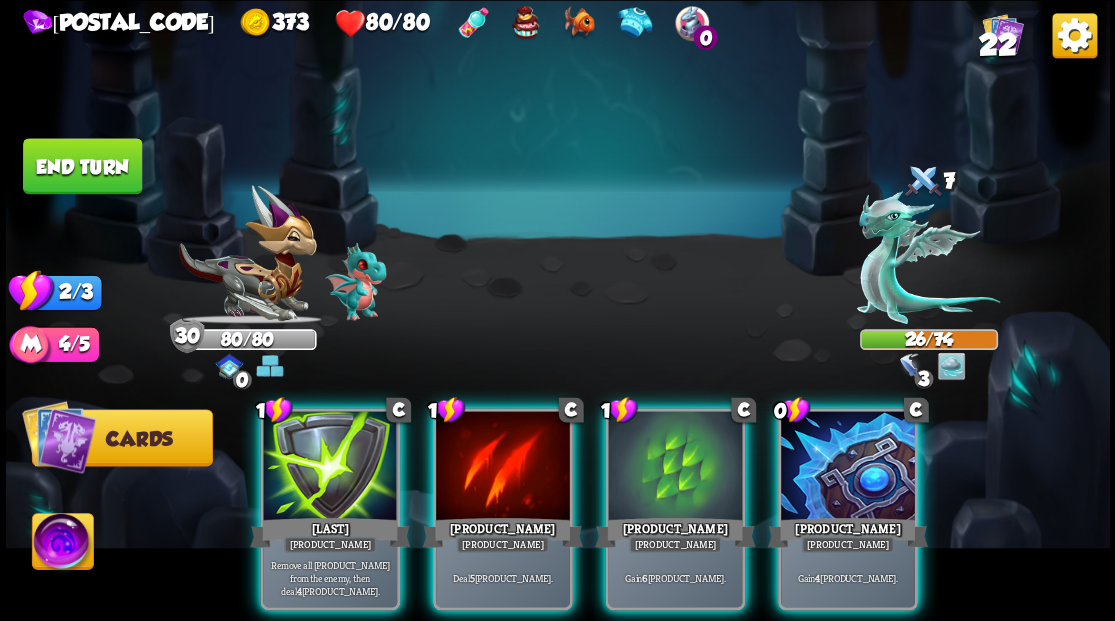 click at bounding box center (848, 467) 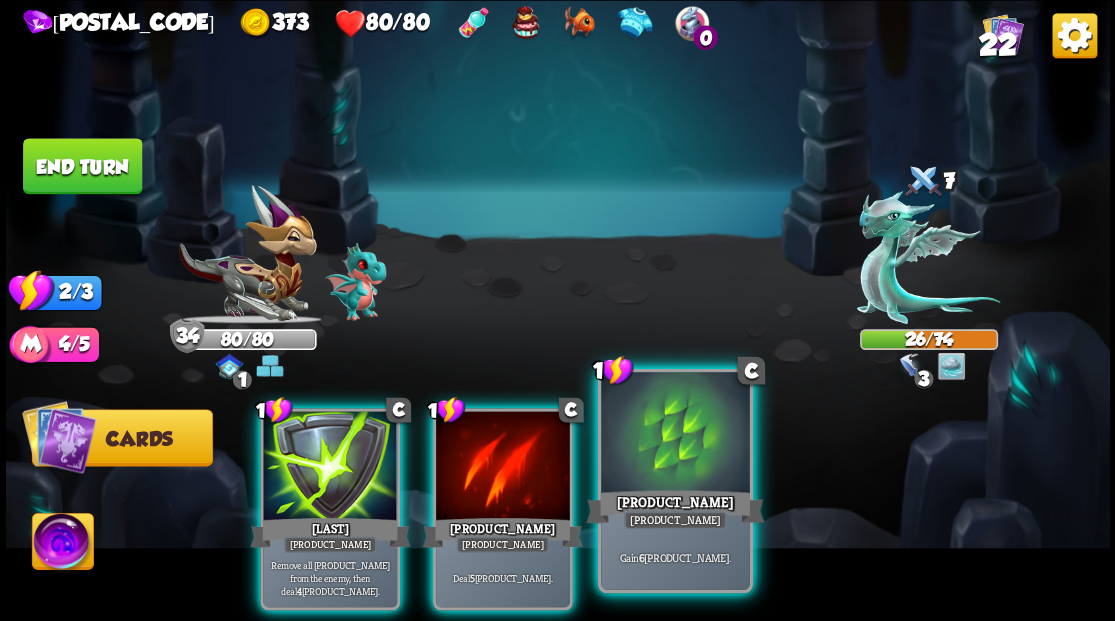 click at bounding box center (675, 434) 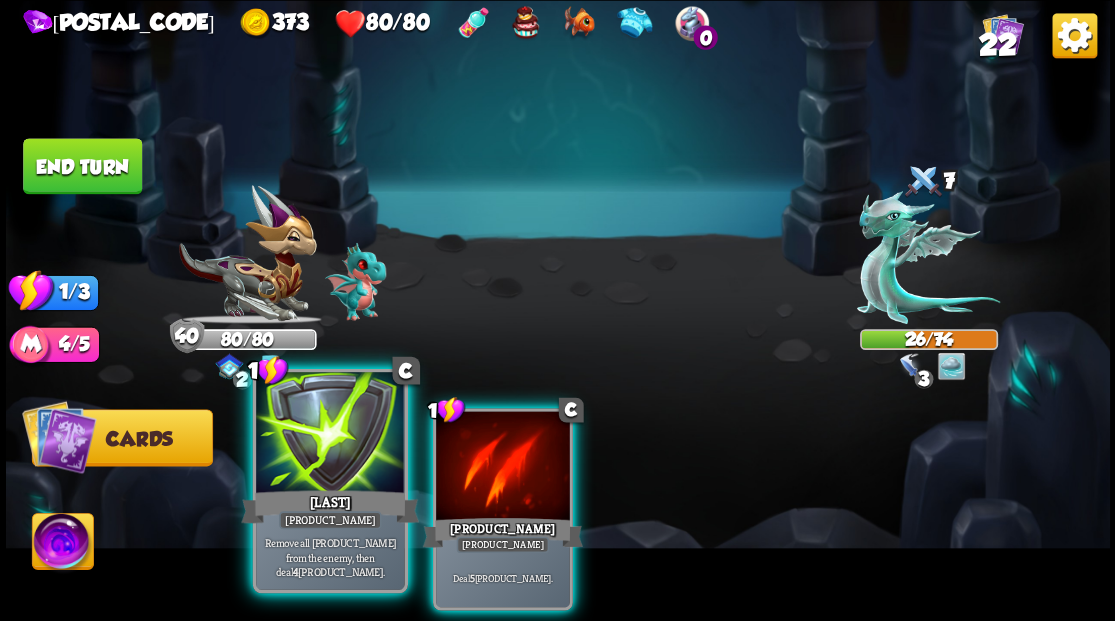 click at bounding box center (330, 434) 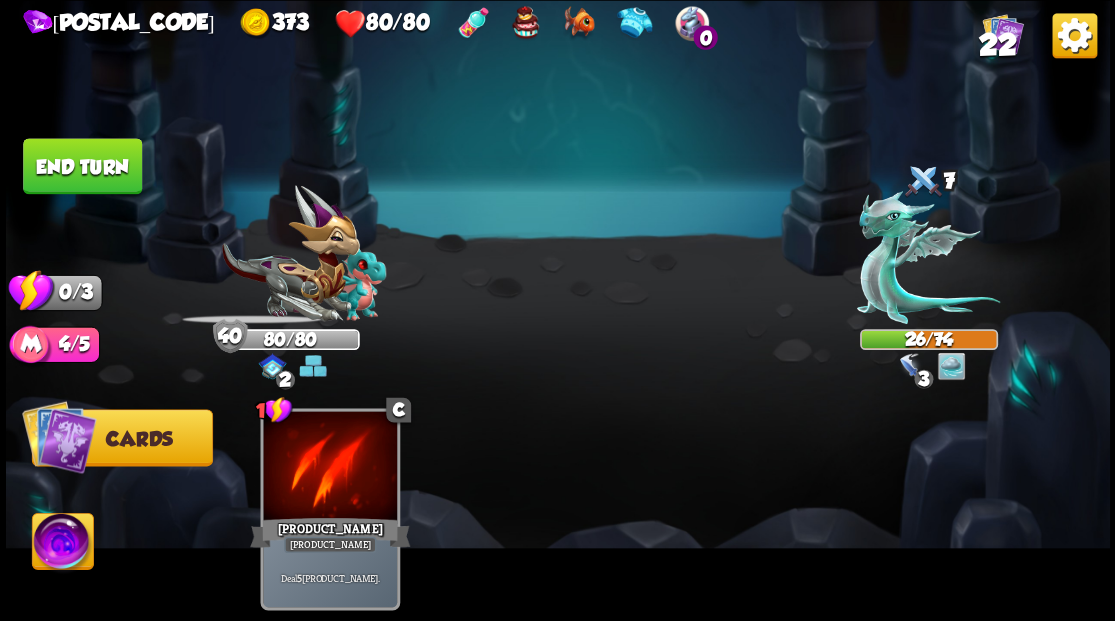 click at bounding box center [330, 467] 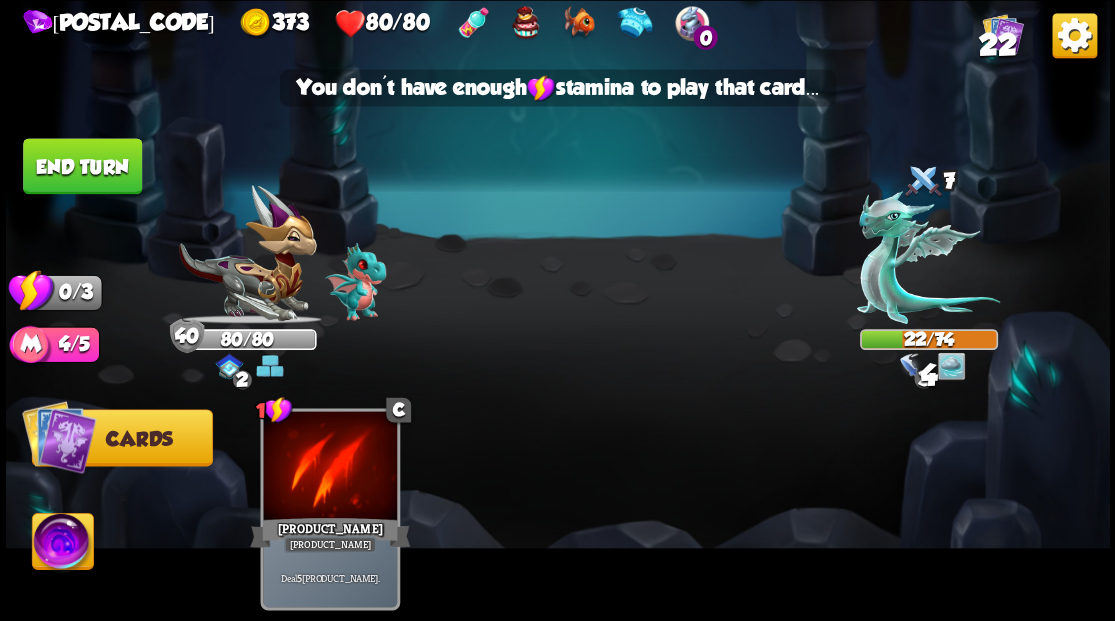 click on "End turn" at bounding box center [82, 166] 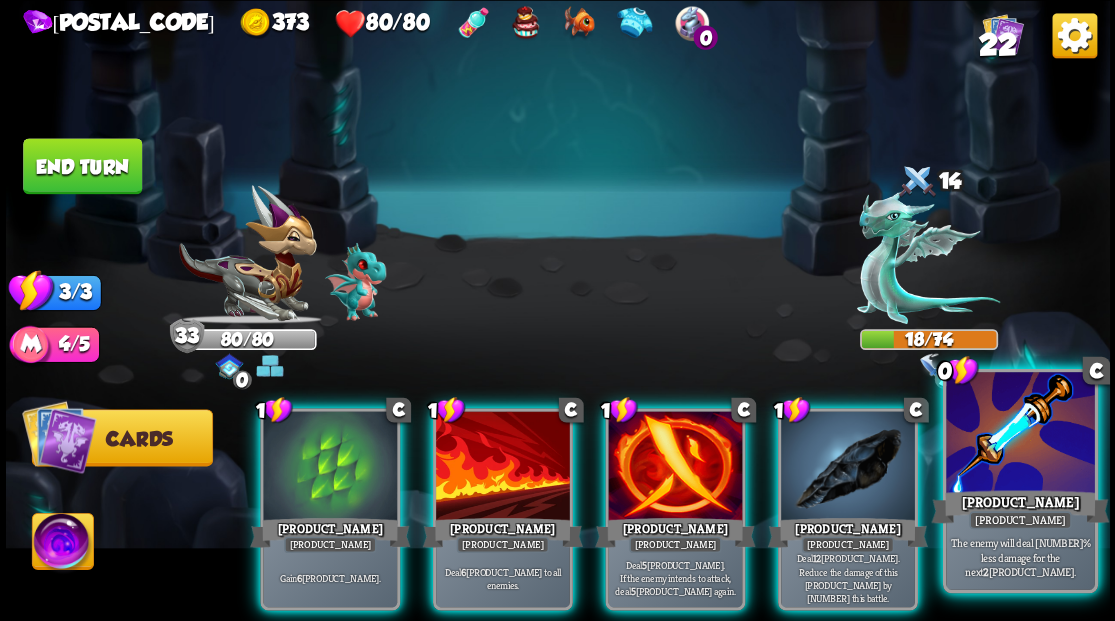 click on "[PRODUCT_NAME]" at bounding box center [1020, 506] 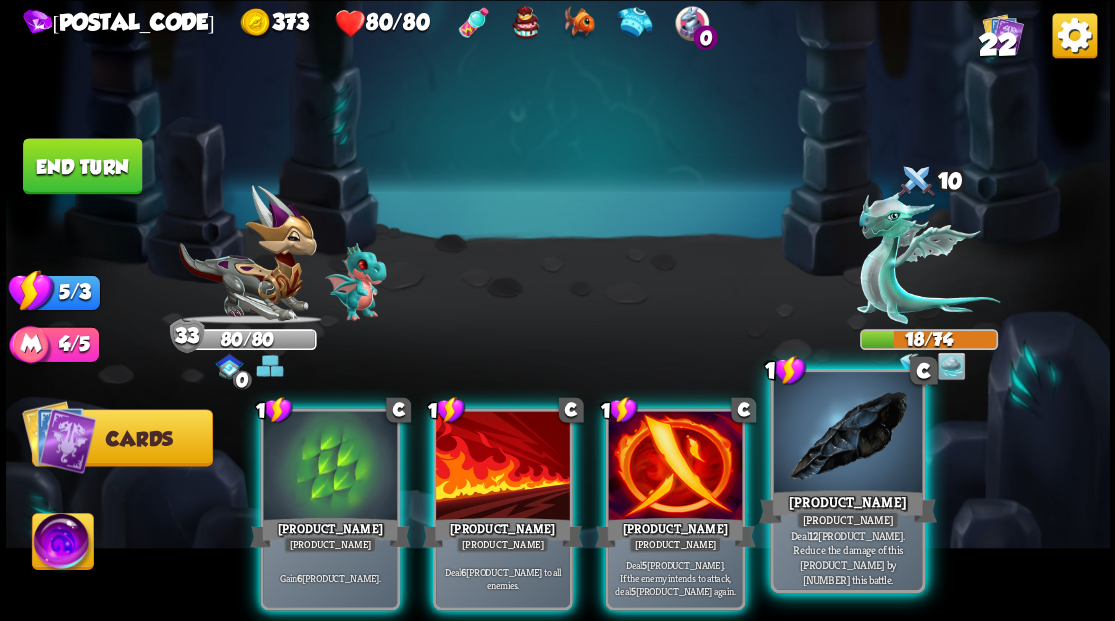 click at bounding box center [847, 434] 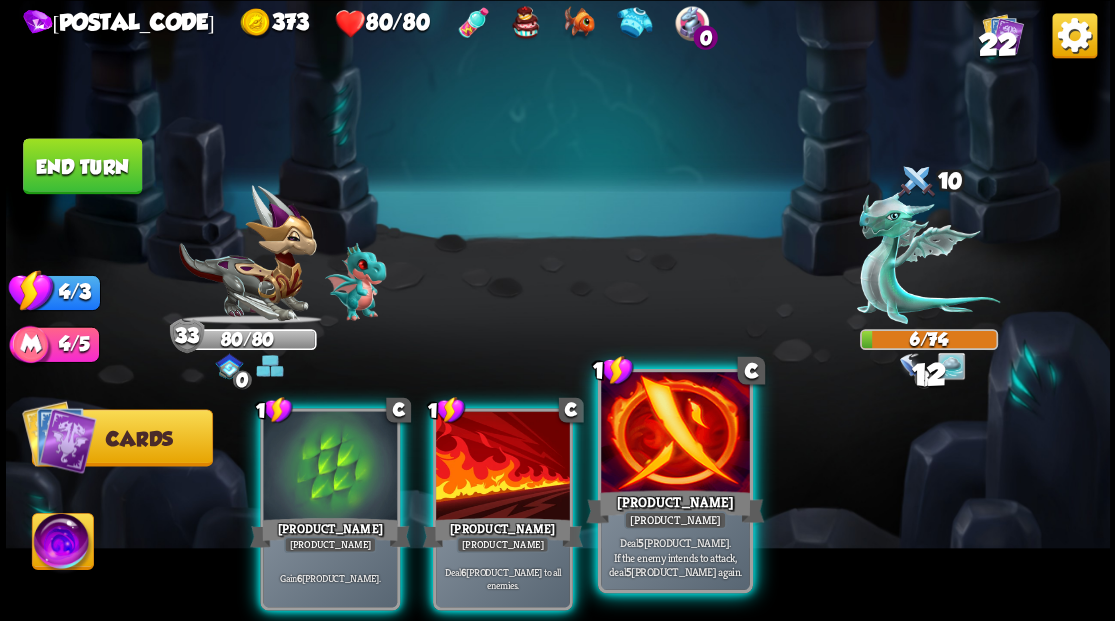click at bounding box center (675, 434) 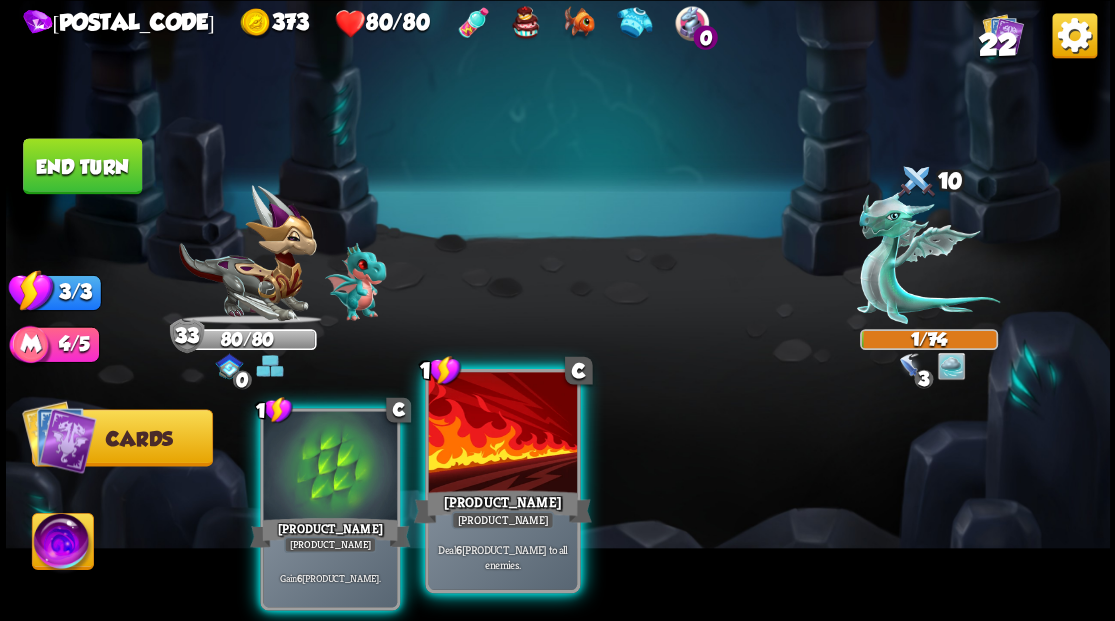 click at bounding box center [502, 434] 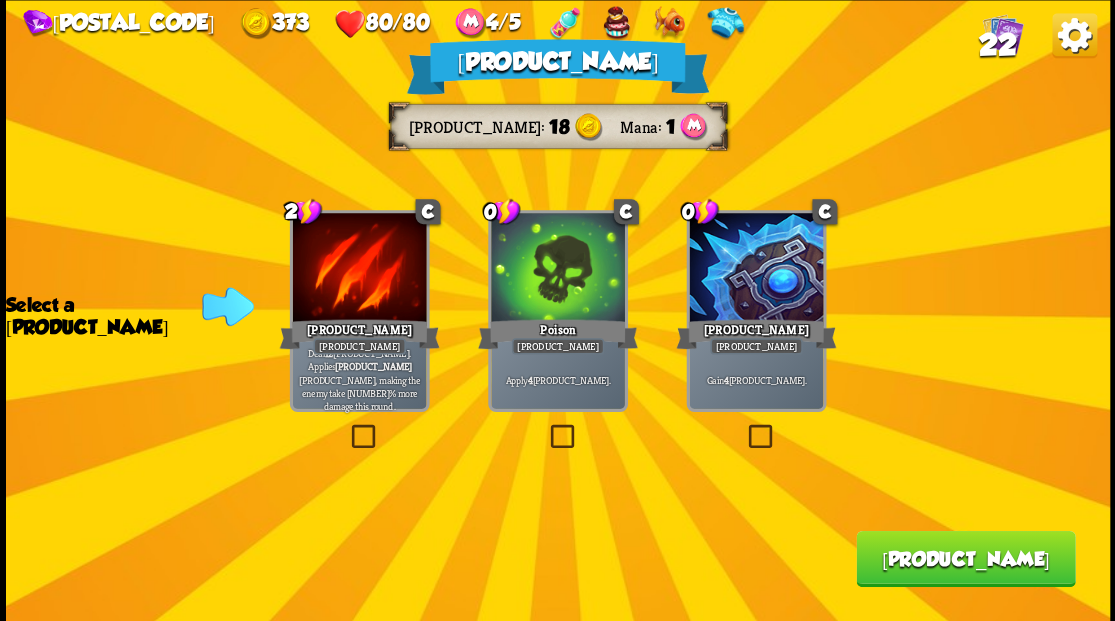 click on "22" at bounding box center (997, 45) 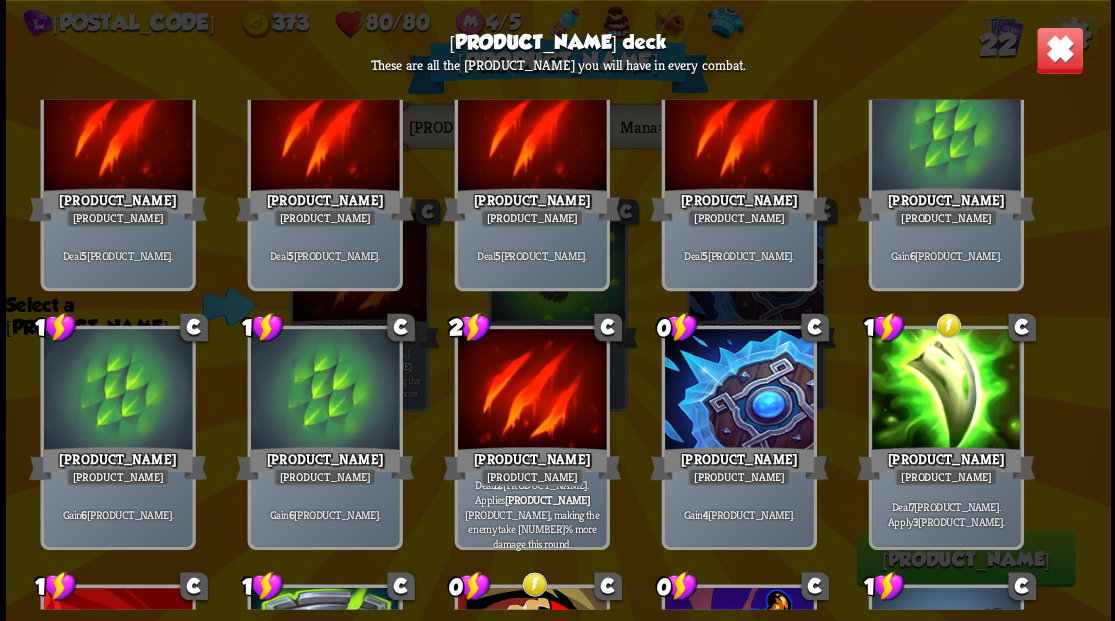 scroll, scrollTop: 0, scrollLeft: 0, axis: both 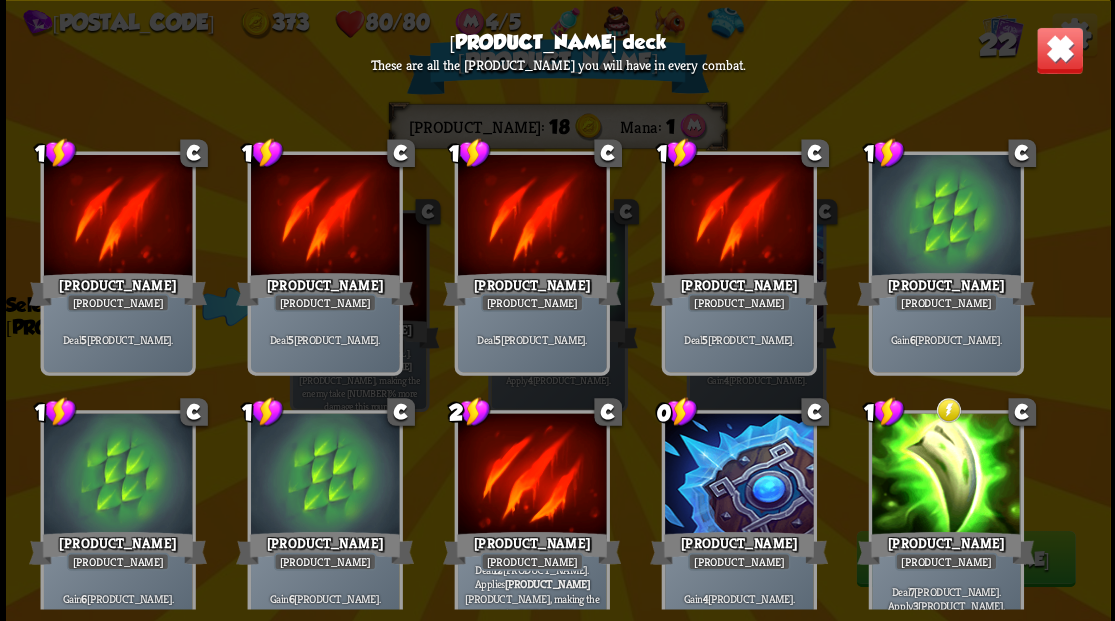 click at bounding box center (1059, 50) 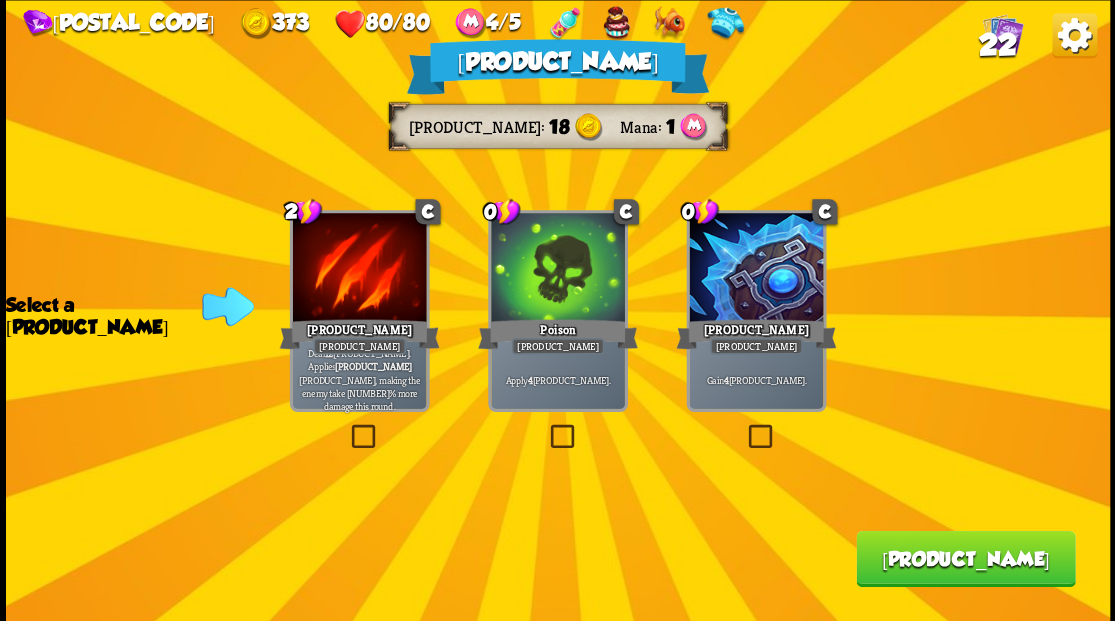 drag, startPoint x: 562, startPoint y: 434, endPoint x: 585, endPoint y: 442, distance: 24.351591 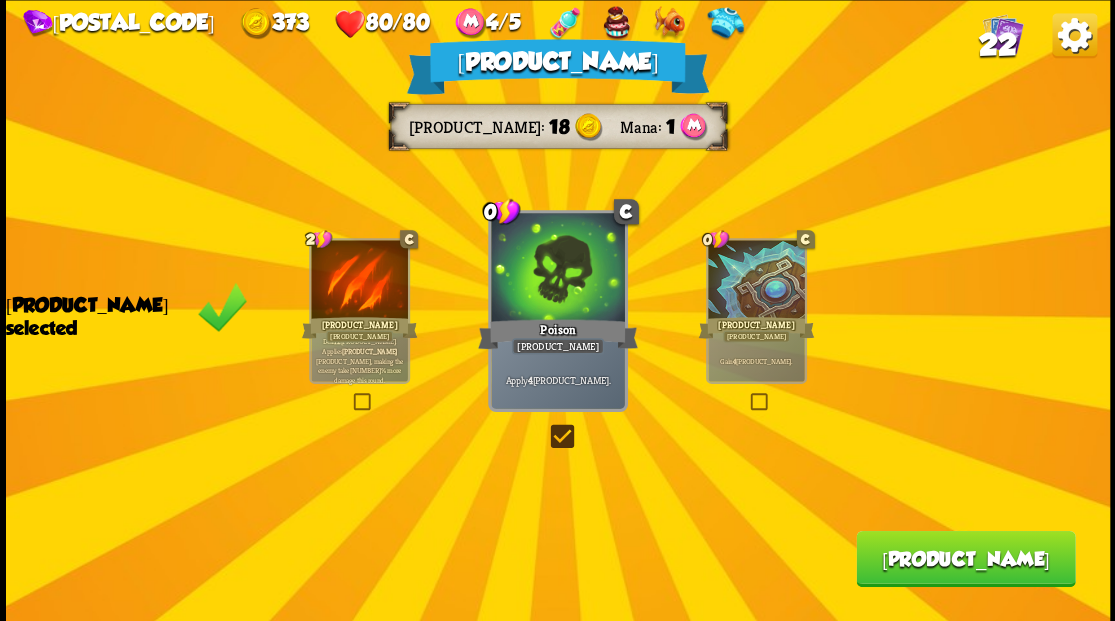 click on "[PRODUCT_NAME]" at bounding box center (965, 558) 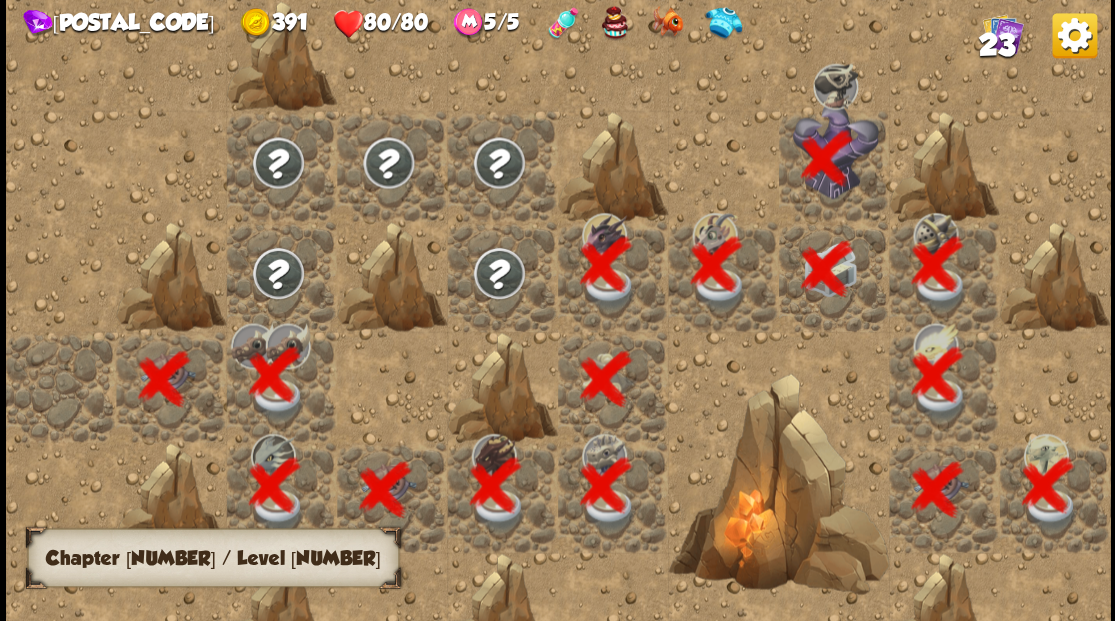 scroll, scrollTop: 0, scrollLeft: 384, axis: horizontal 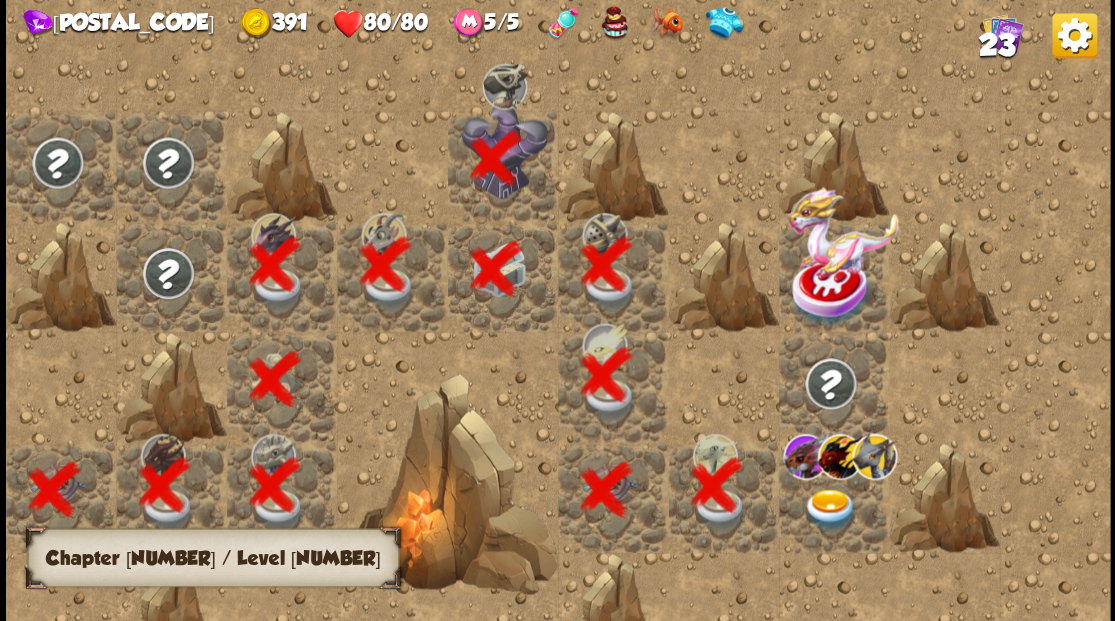 click at bounding box center (833, 497) 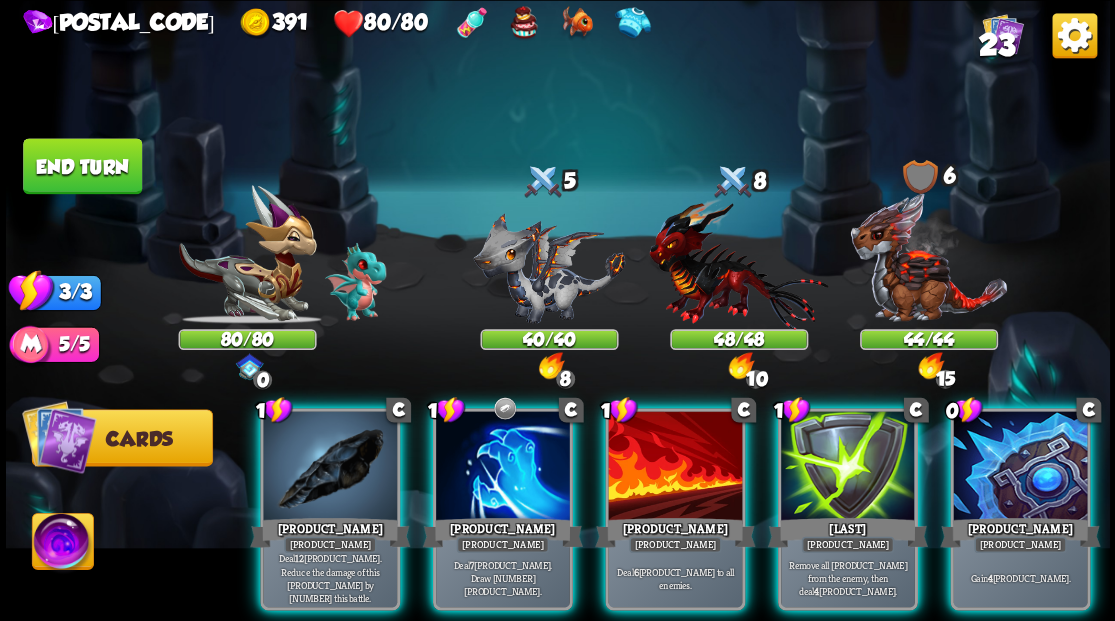 click on "23" at bounding box center [996, 45] 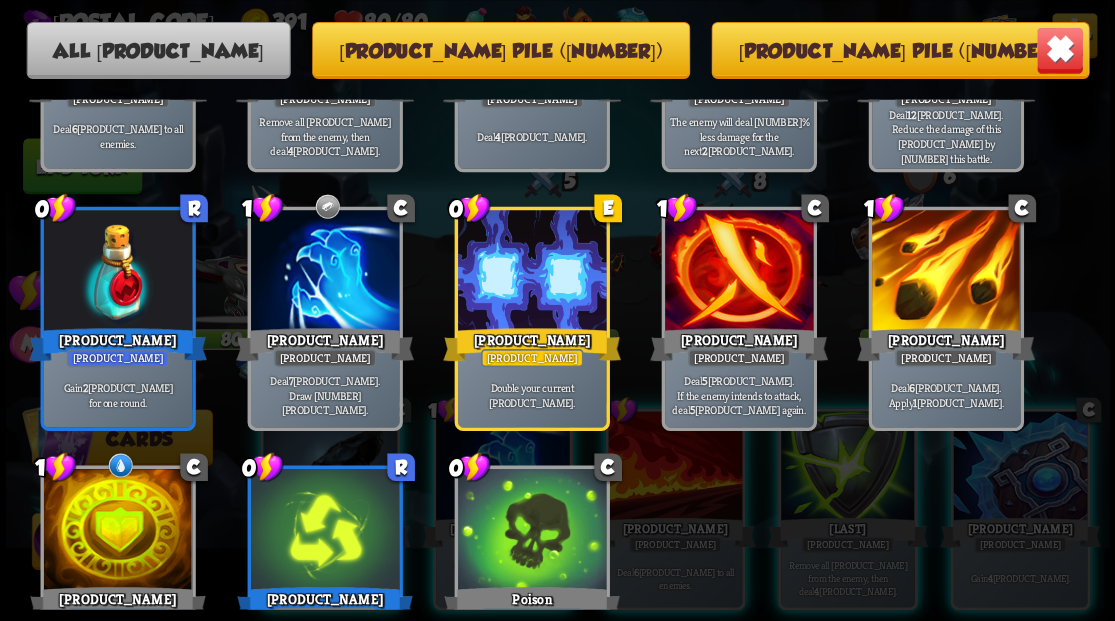 scroll, scrollTop: 929, scrollLeft: 0, axis: vertical 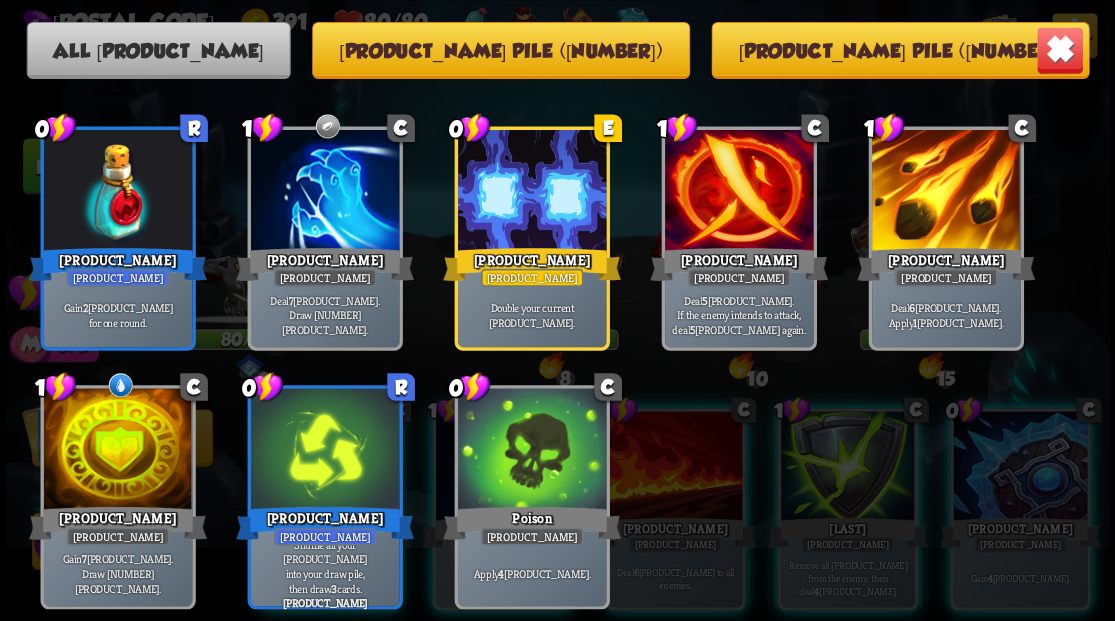 click at bounding box center (1059, 50) 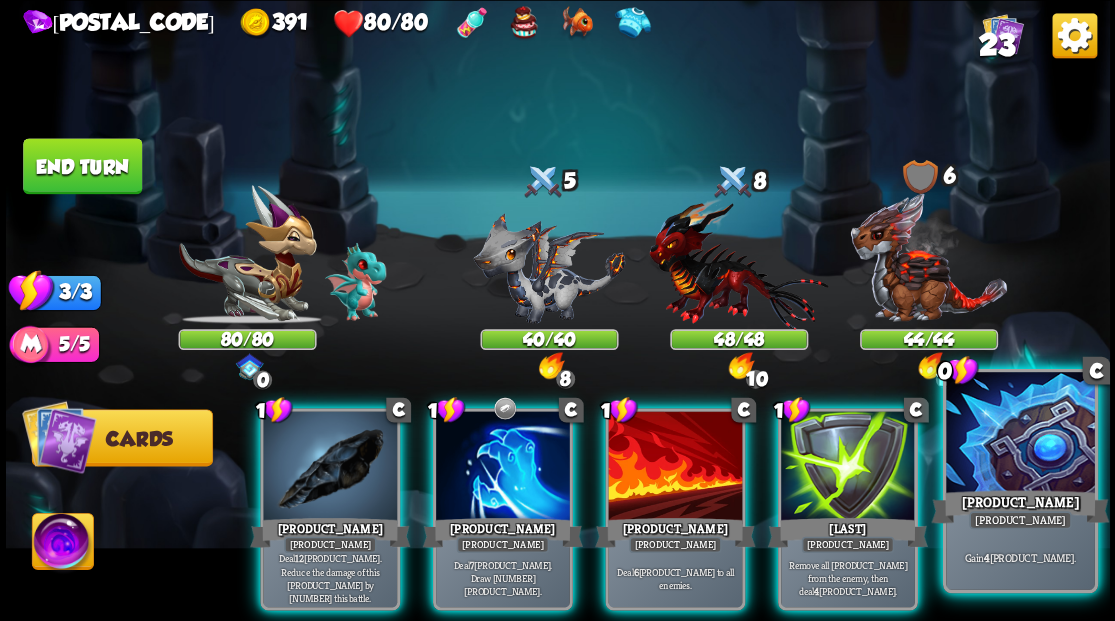 click at bounding box center [1020, 434] 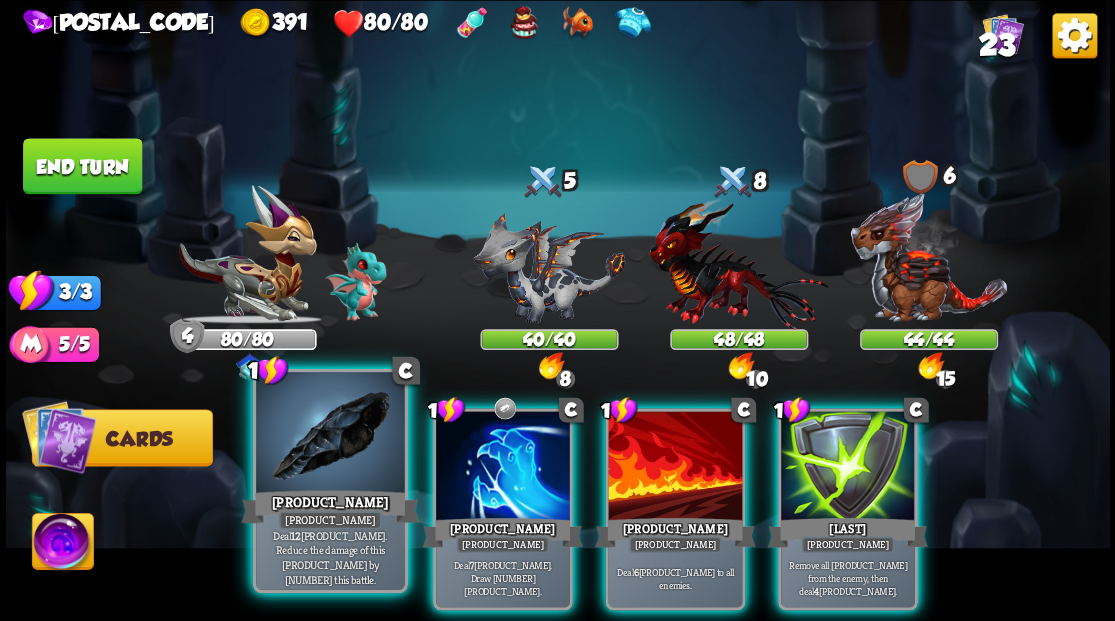 click at bounding box center (330, 434) 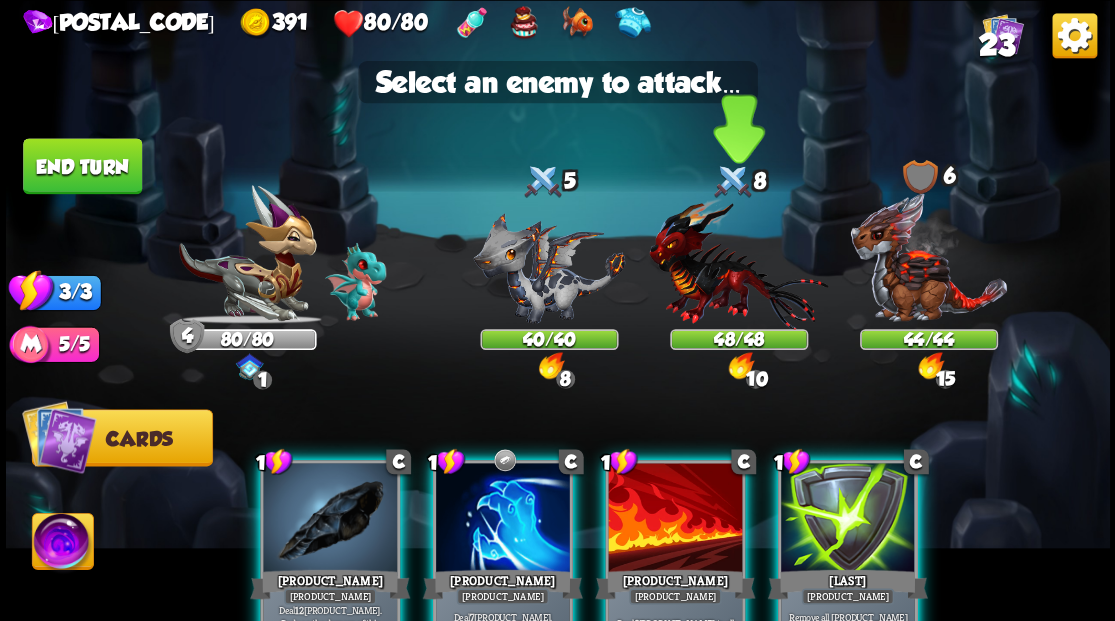 click at bounding box center (738, 263) 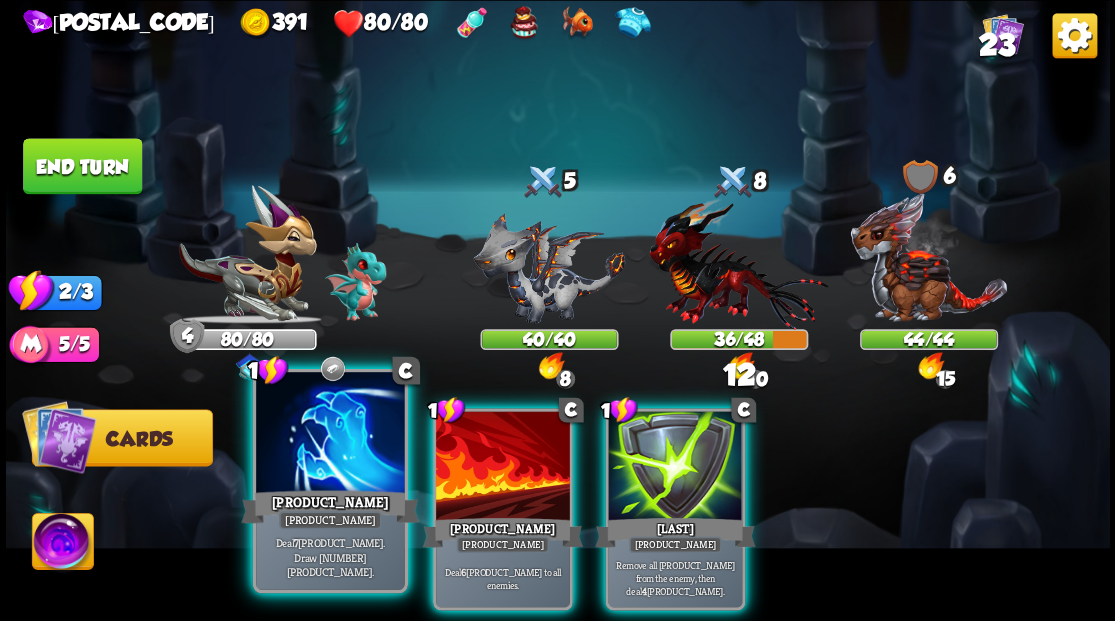 click at bounding box center (330, 434) 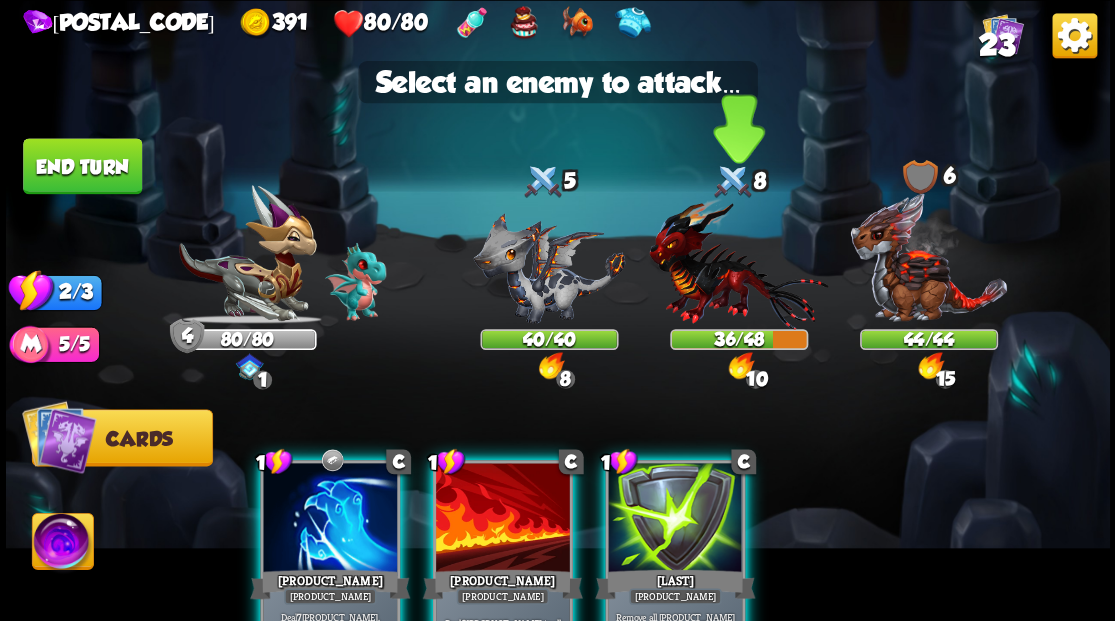 click at bounding box center (738, 263) 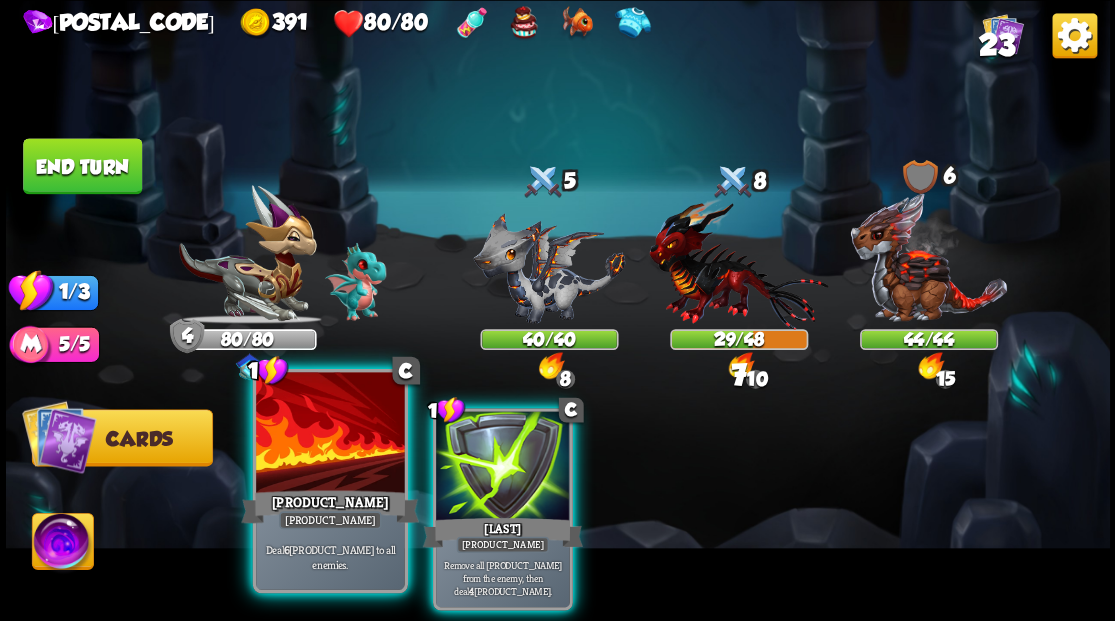click at bounding box center [330, 434] 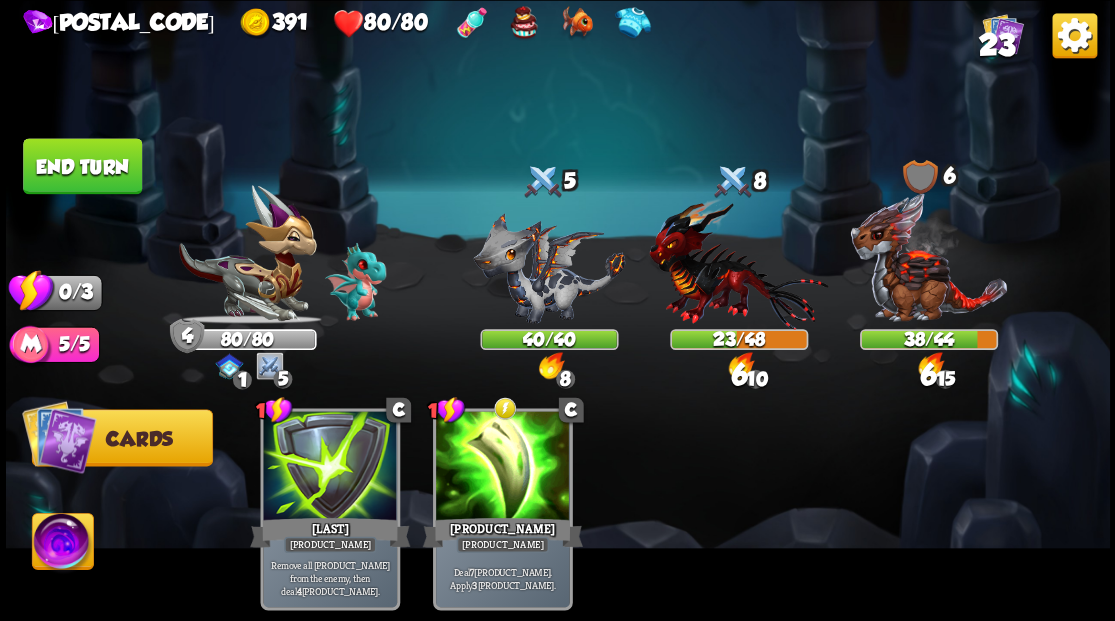 click on "End turn" at bounding box center [82, 166] 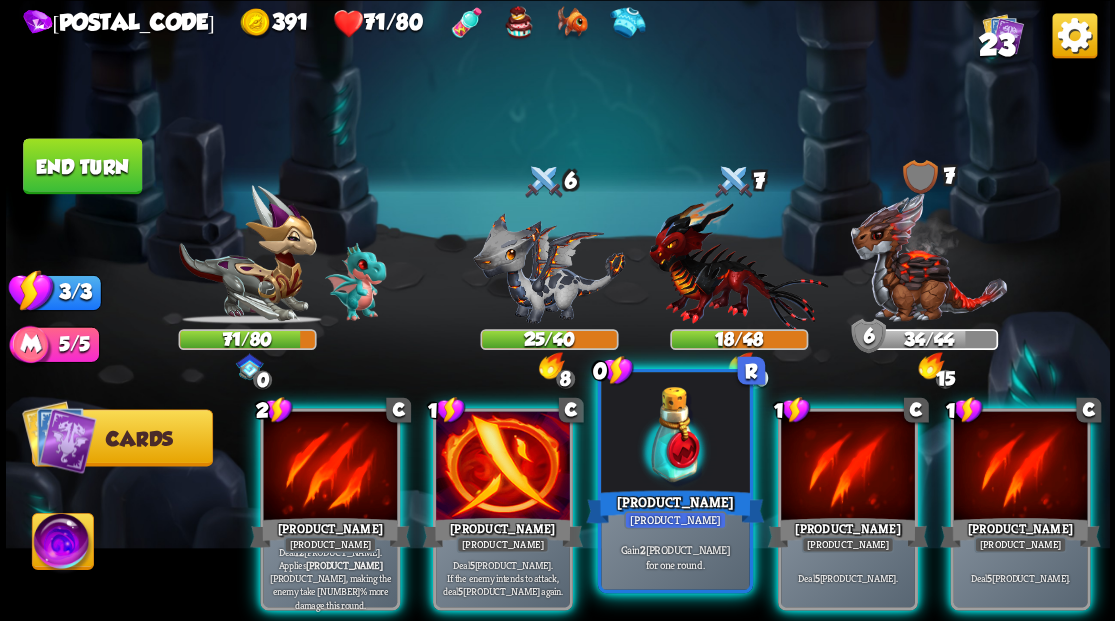 click at bounding box center (675, 434) 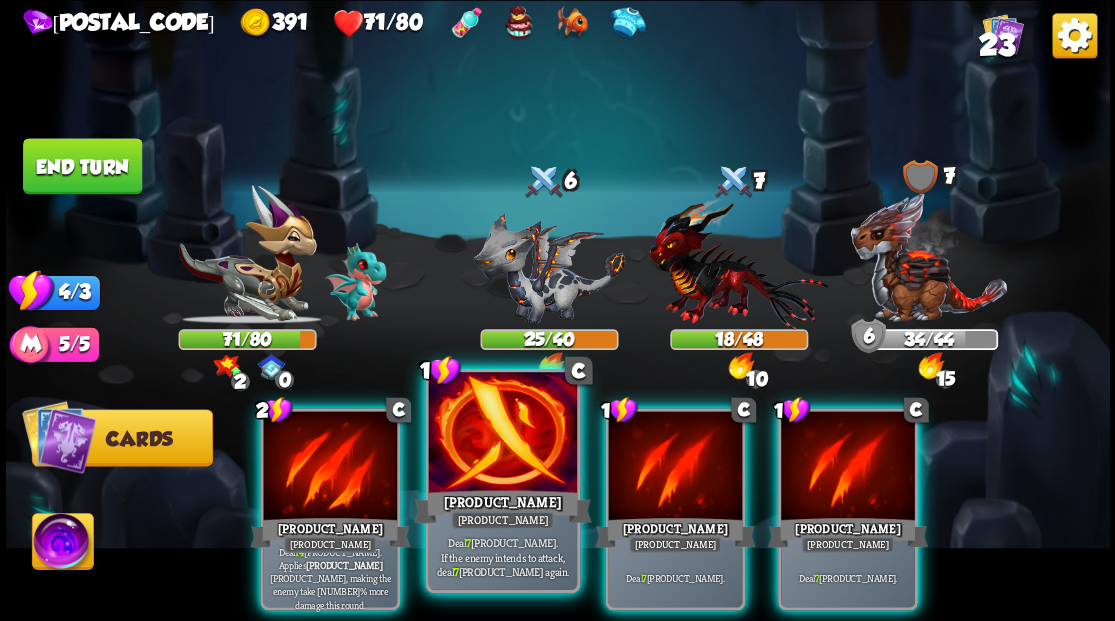 click at bounding box center [502, 434] 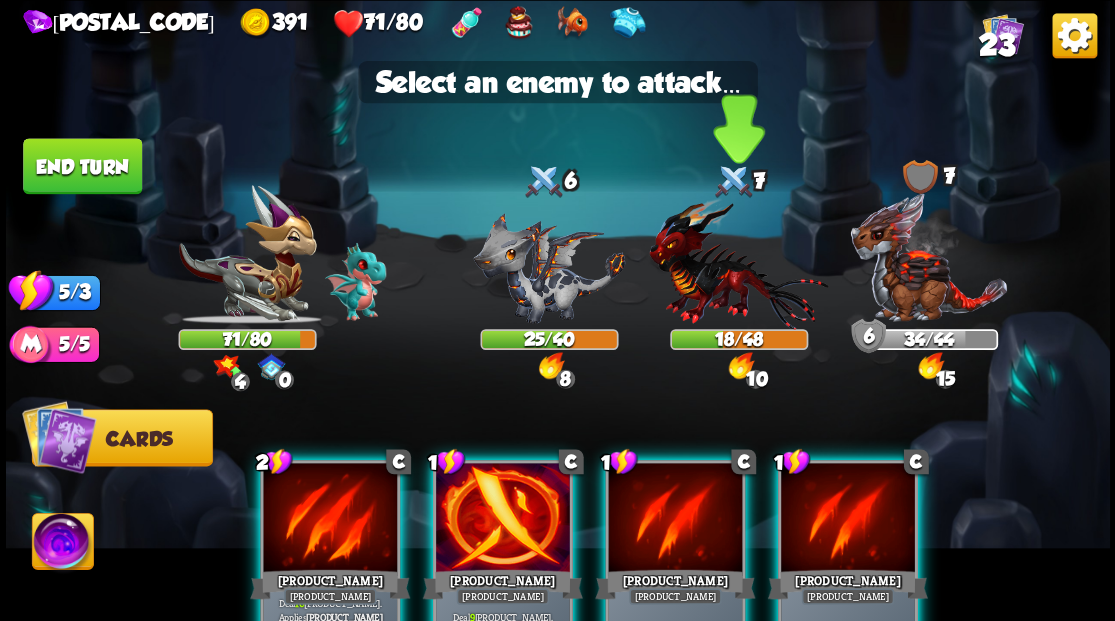 click at bounding box center [738, 263] 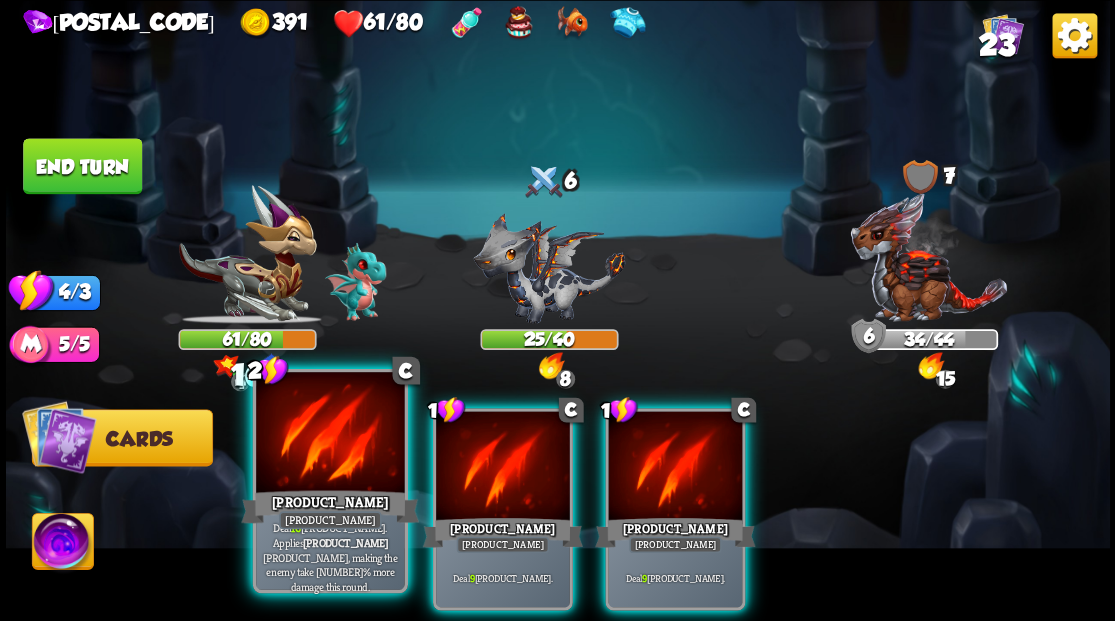 click at bounding box center [330, 434] 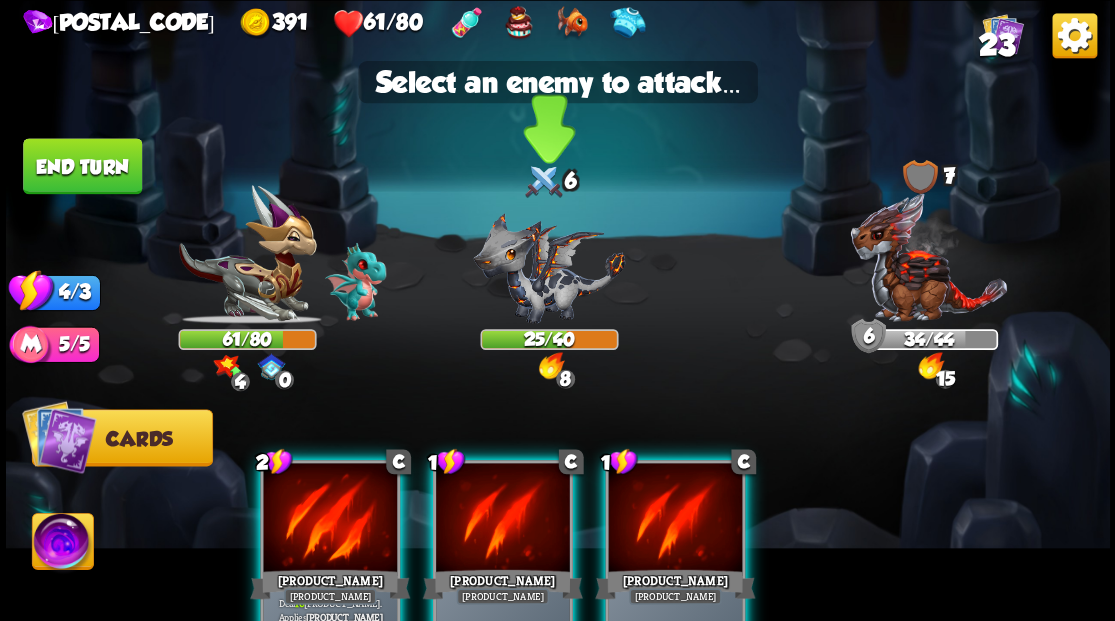 click at bounding box center [549, 267] 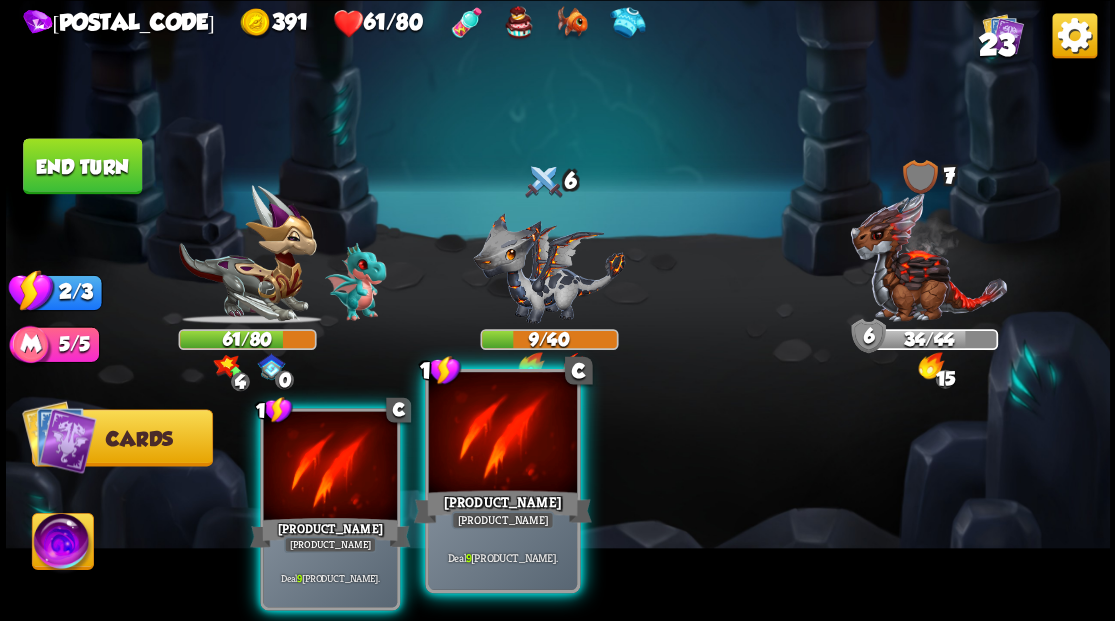 click at bounding box center (502, 434) 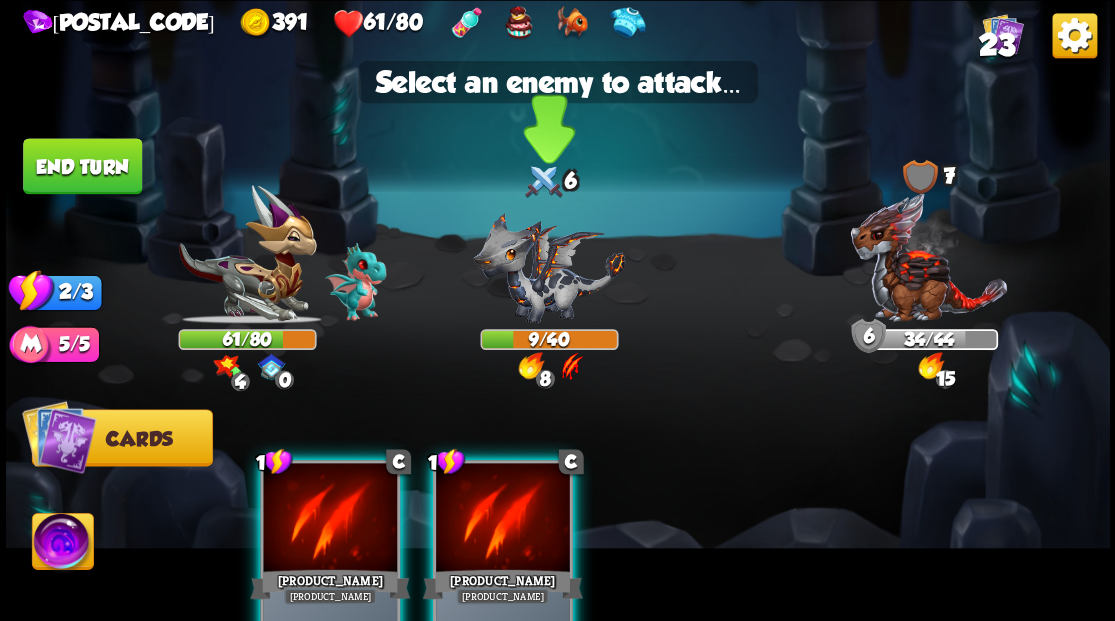 click at bounding box center (549, 267) 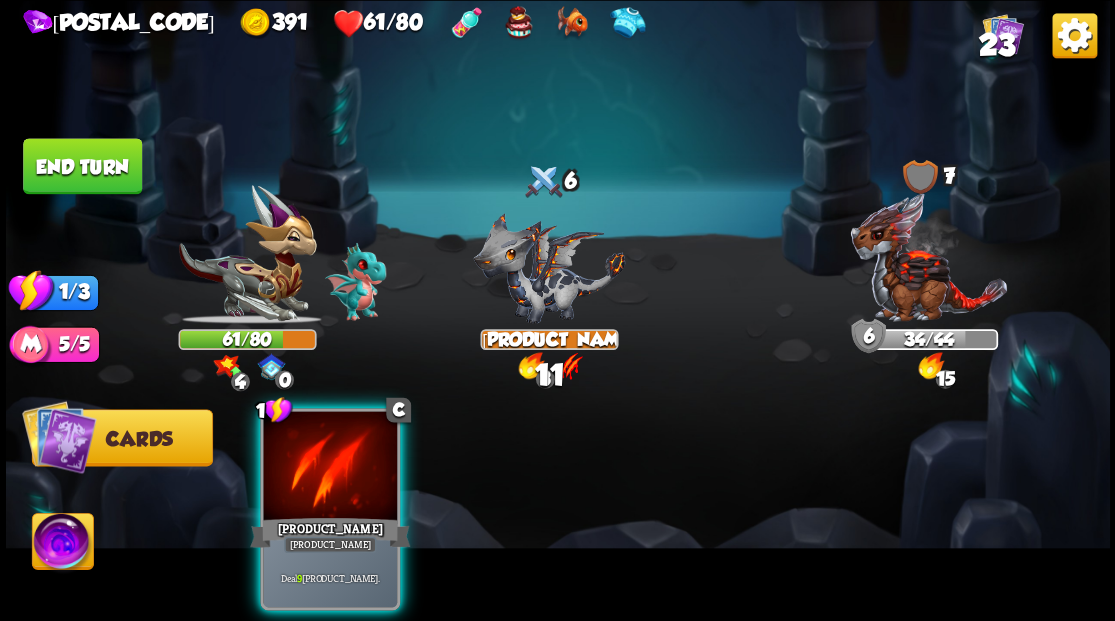 drag, startPoint x: 346, startPoint y: 441, endPoint x: 383, endPoint y: 423, distance: 41.14608 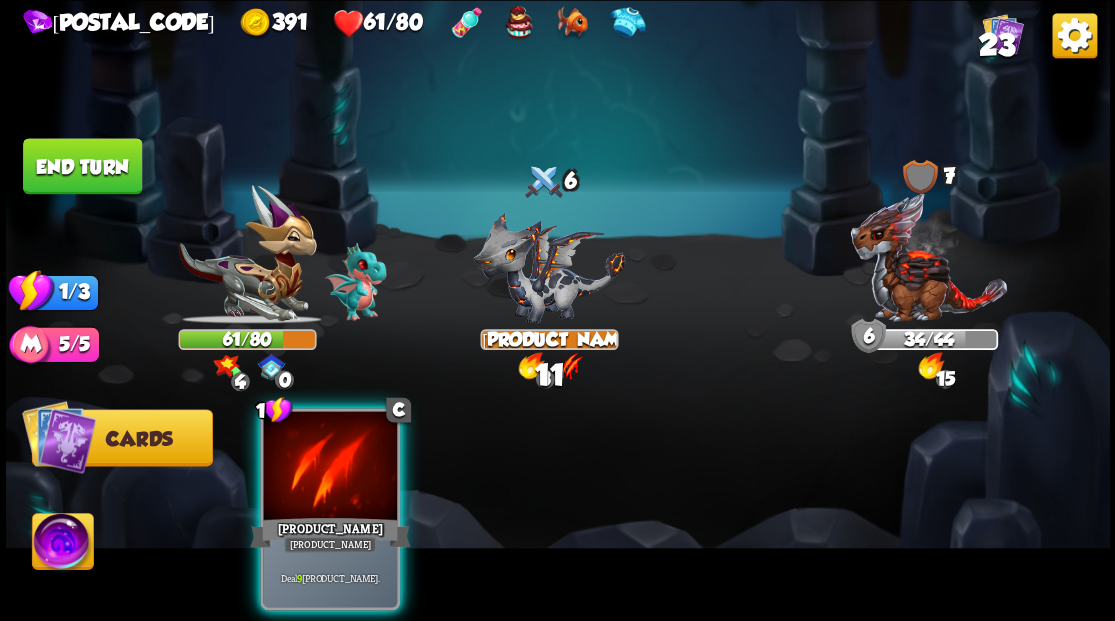 click at bounding box center [330, 467] 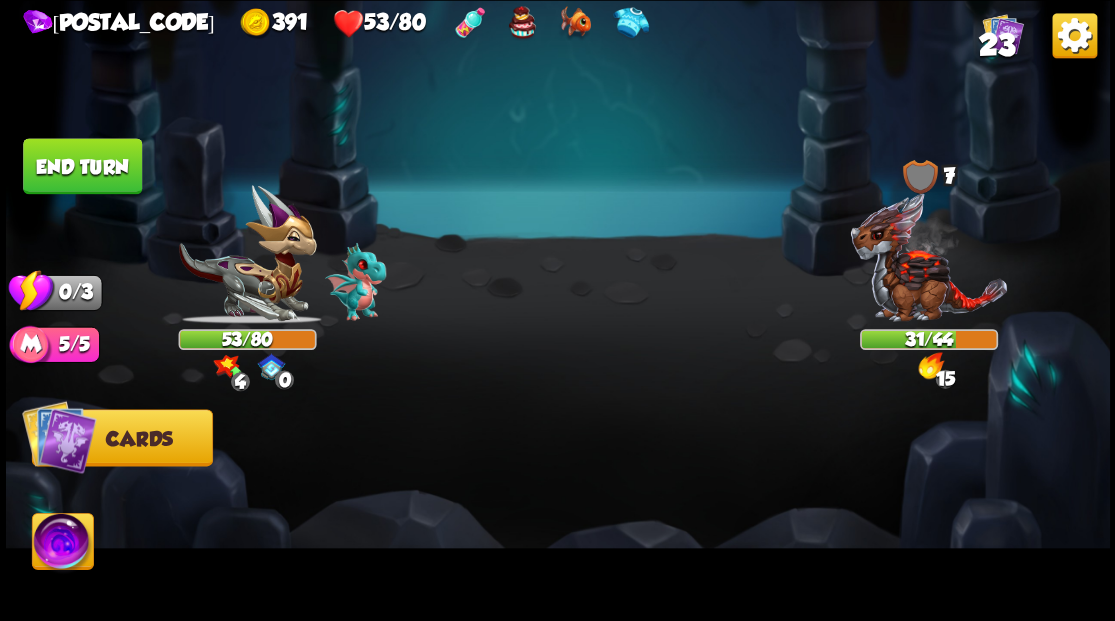 click on "End turn" at bounding box center (82, 165) 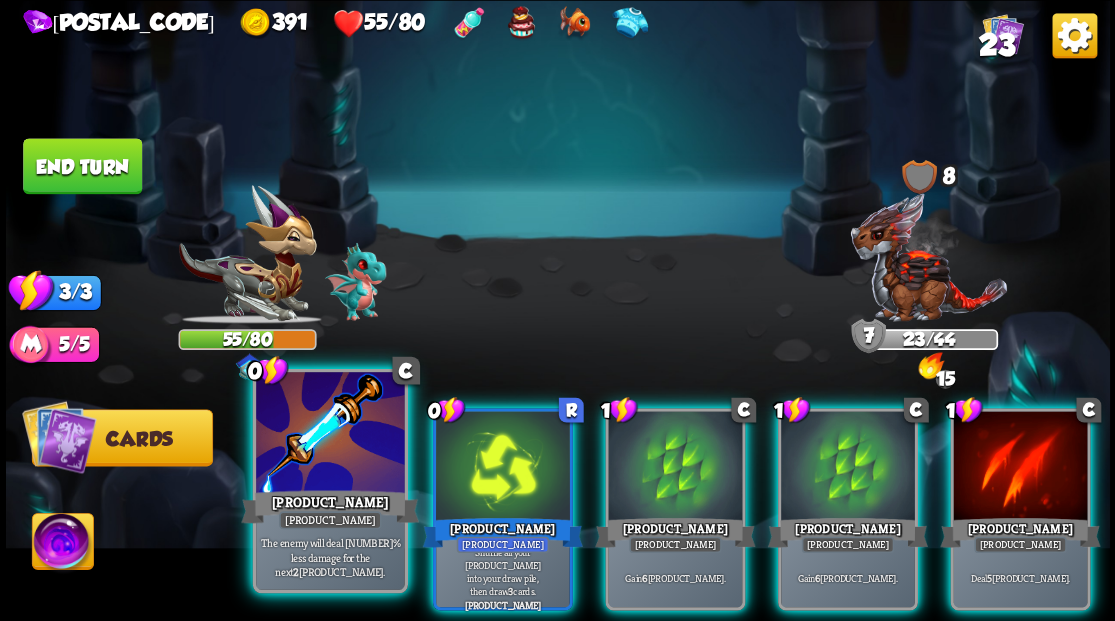 click at bounding box center [330, 434] 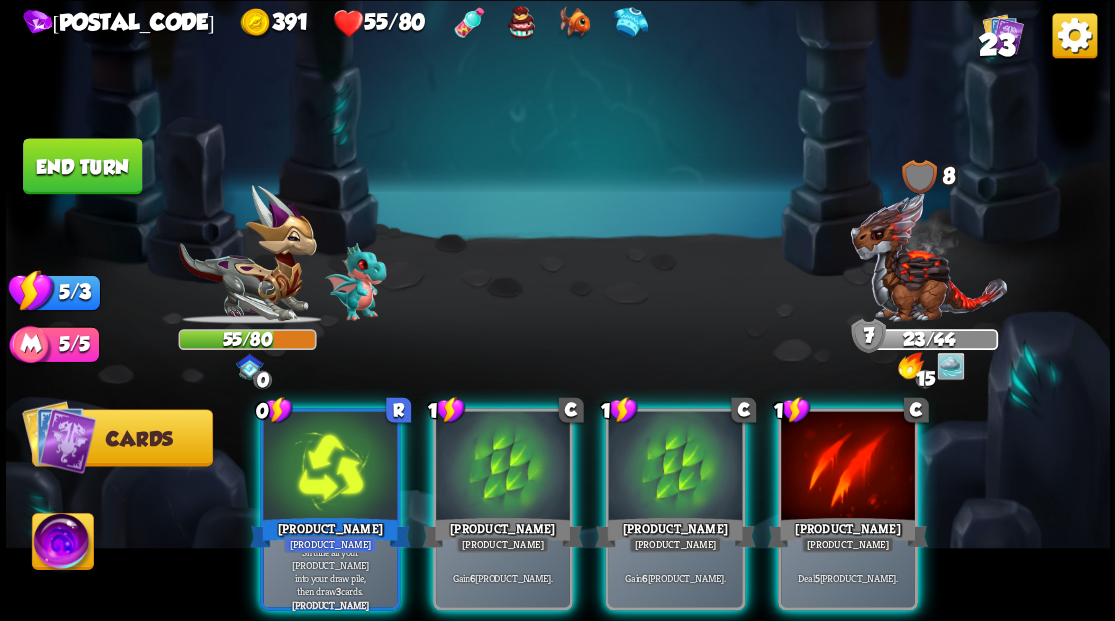 click at bounding box center [848, 467] 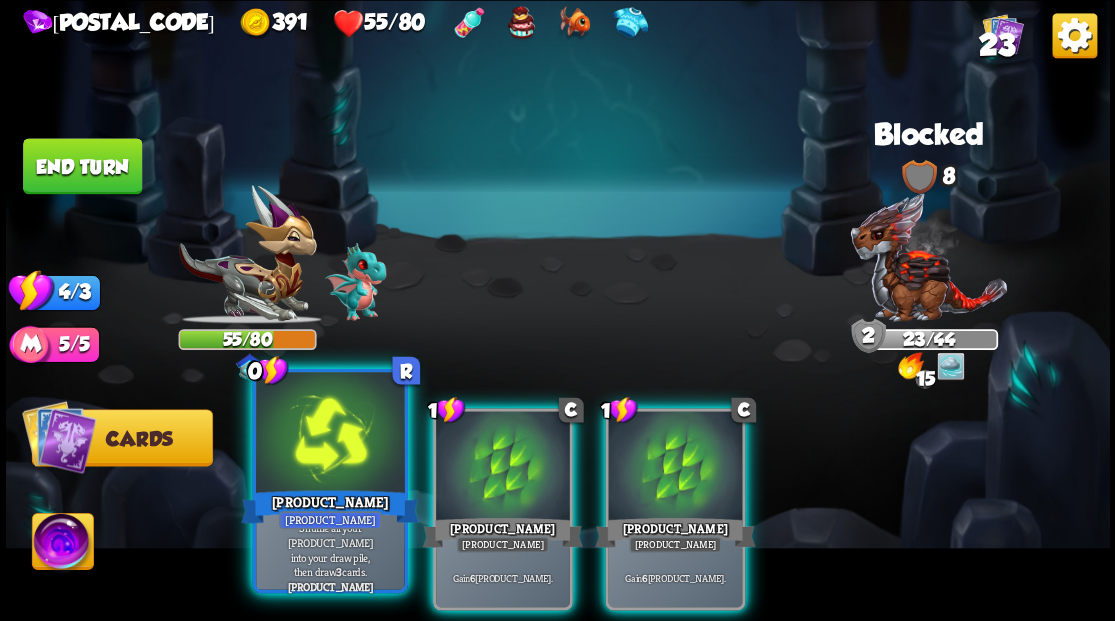 click at bounding box center (330, 434) 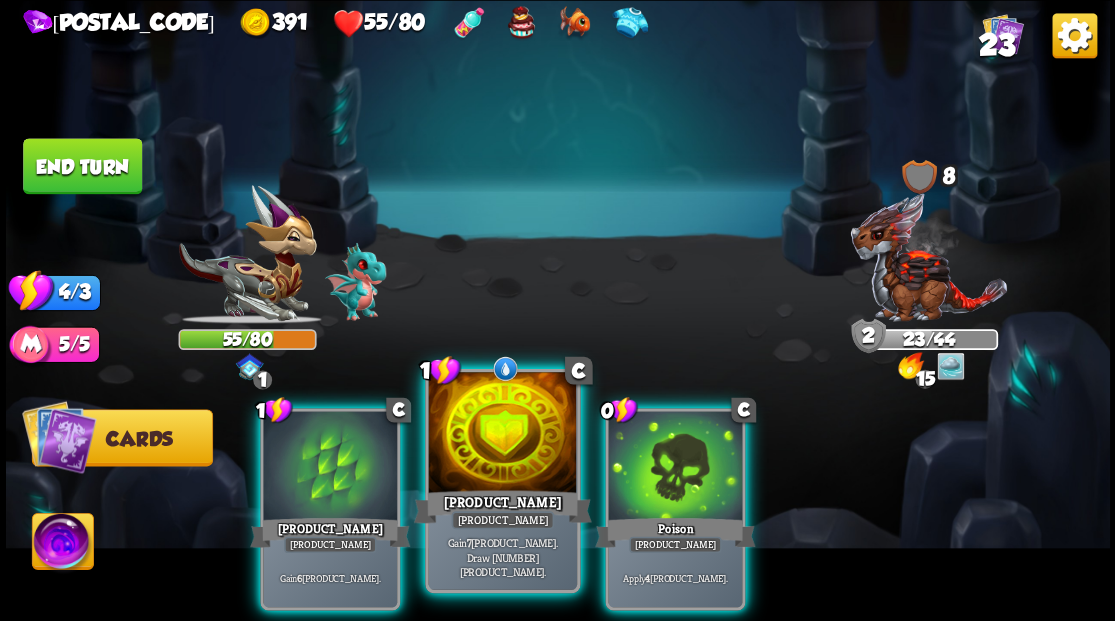 click at bounding box center [502, 434] 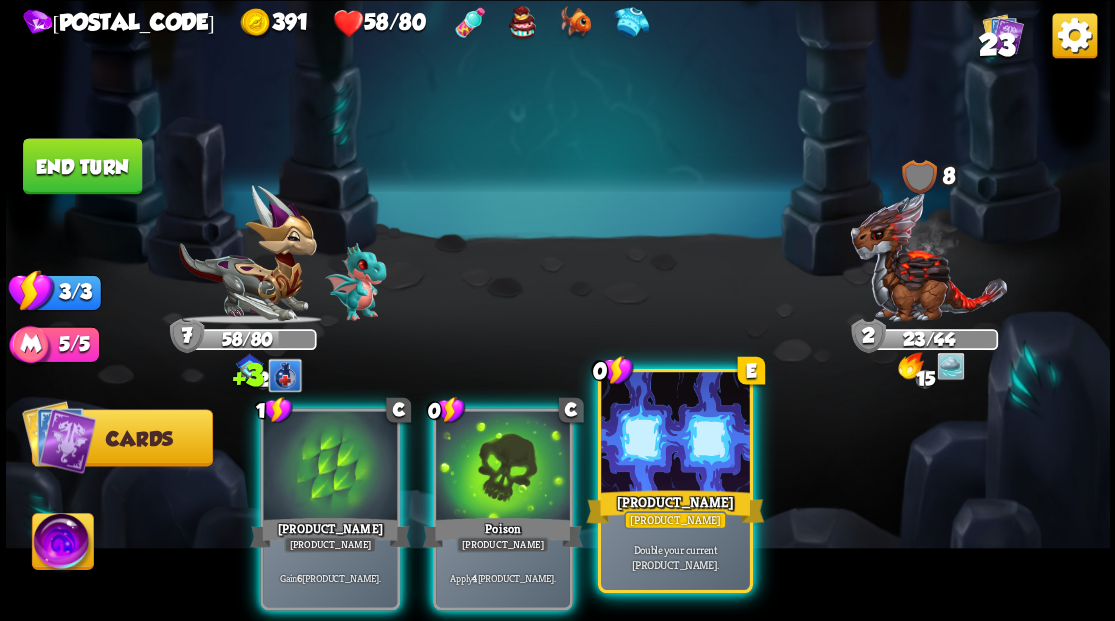 click at bounding box center [675, 434] 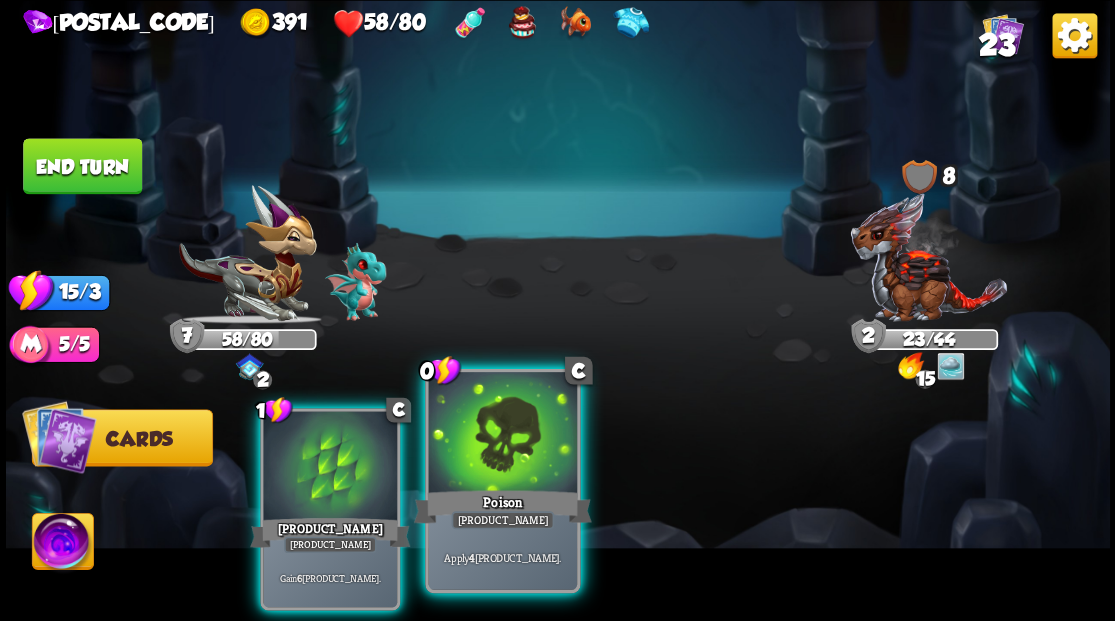 click at bounding box center [502, 434] 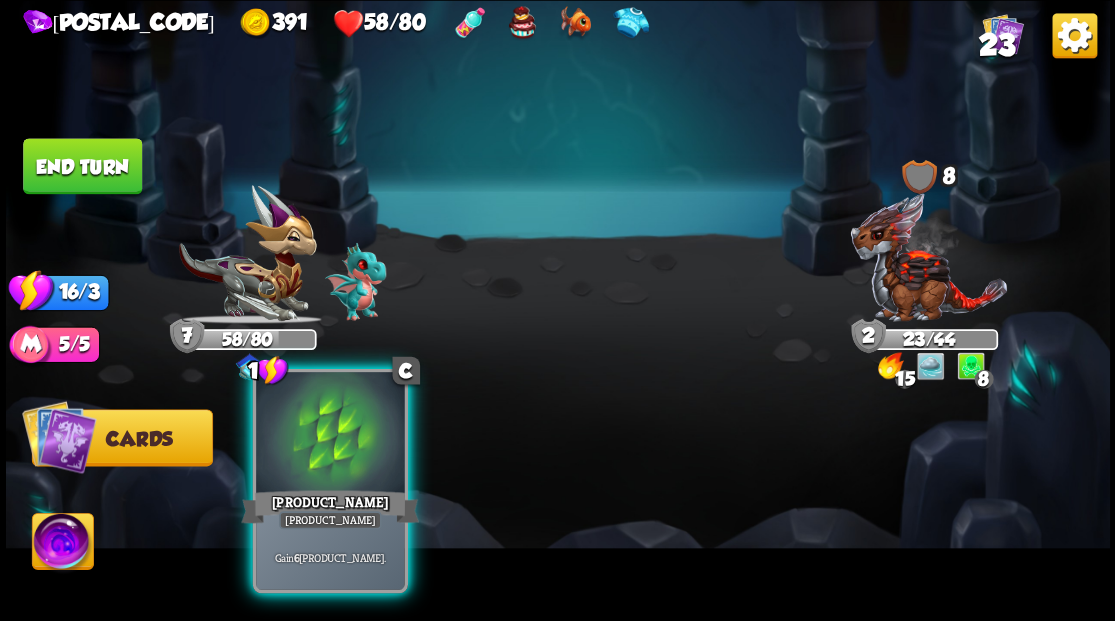 click at bounding box center [330, 434] 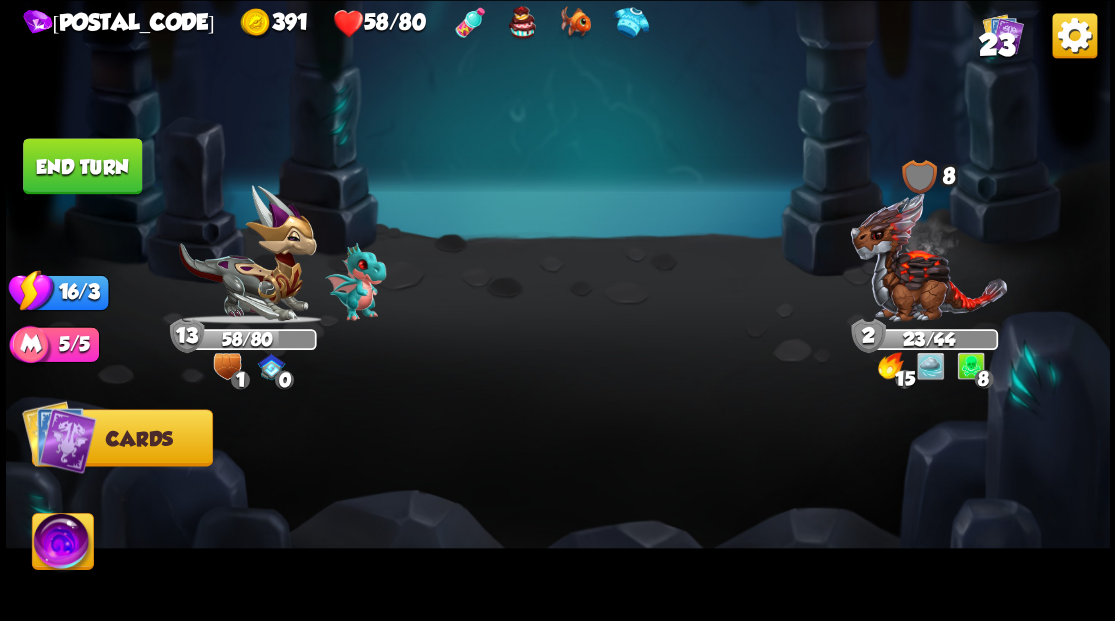 click on "End turn" at bounding box center [82, 166] 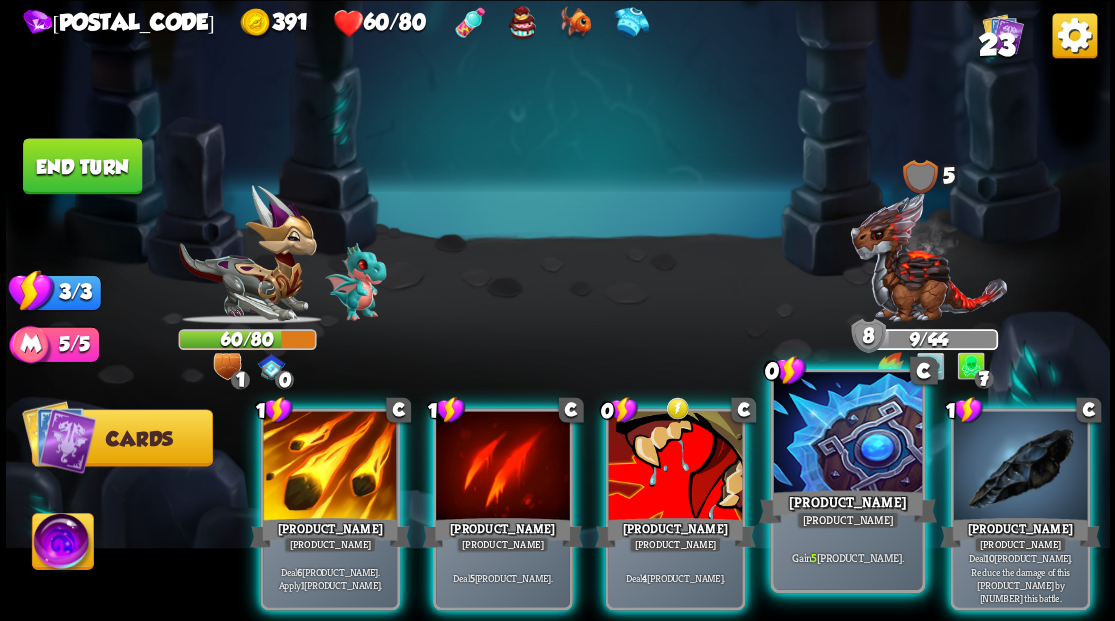 click at bounding box center (847, 434) 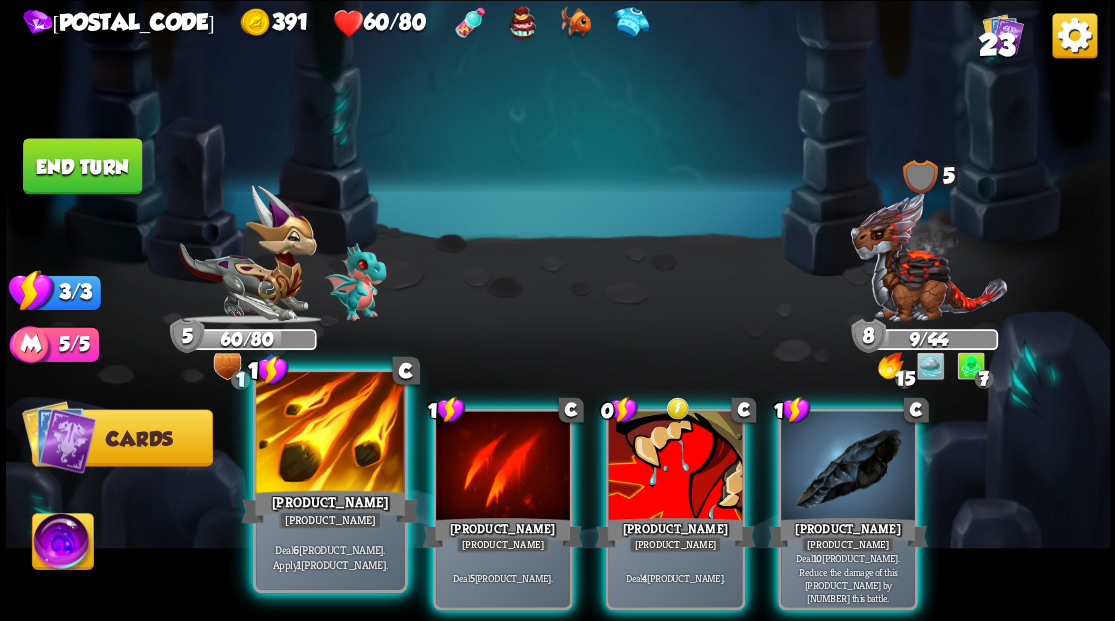 click at bounding box center [330, 434] 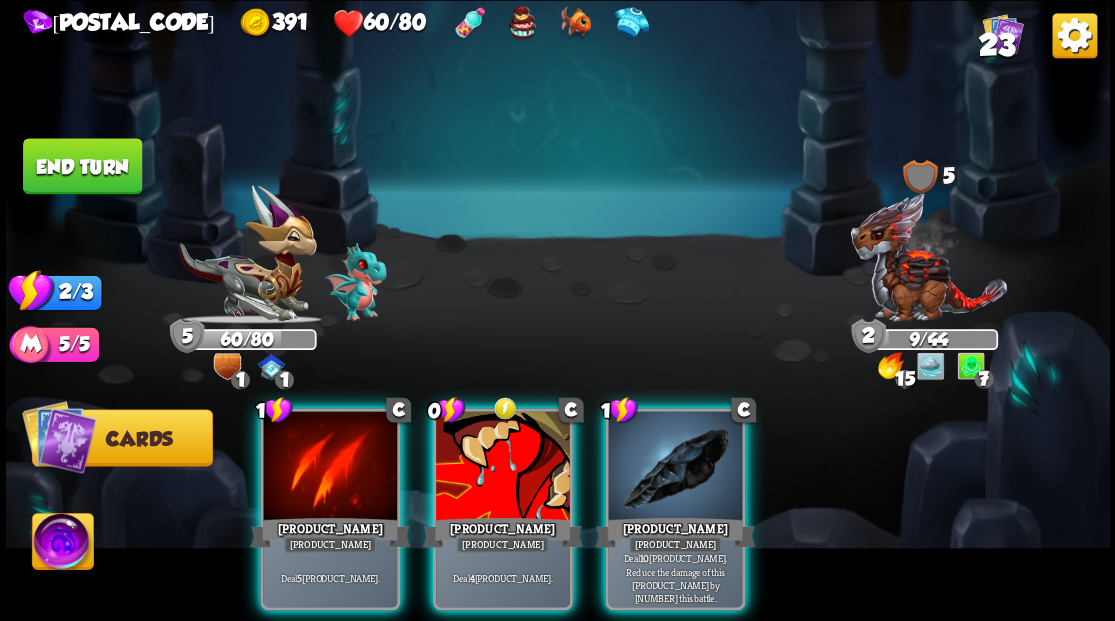 click on "End turn" at bounding box center [82, 166] 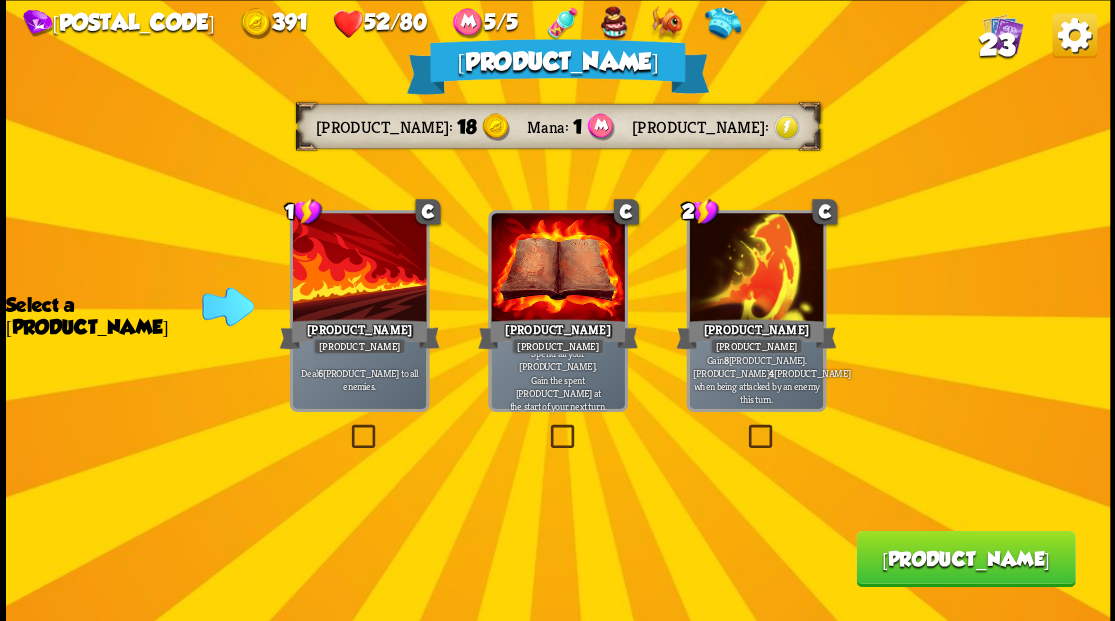 click on "23" at bounding box center (996, 45) 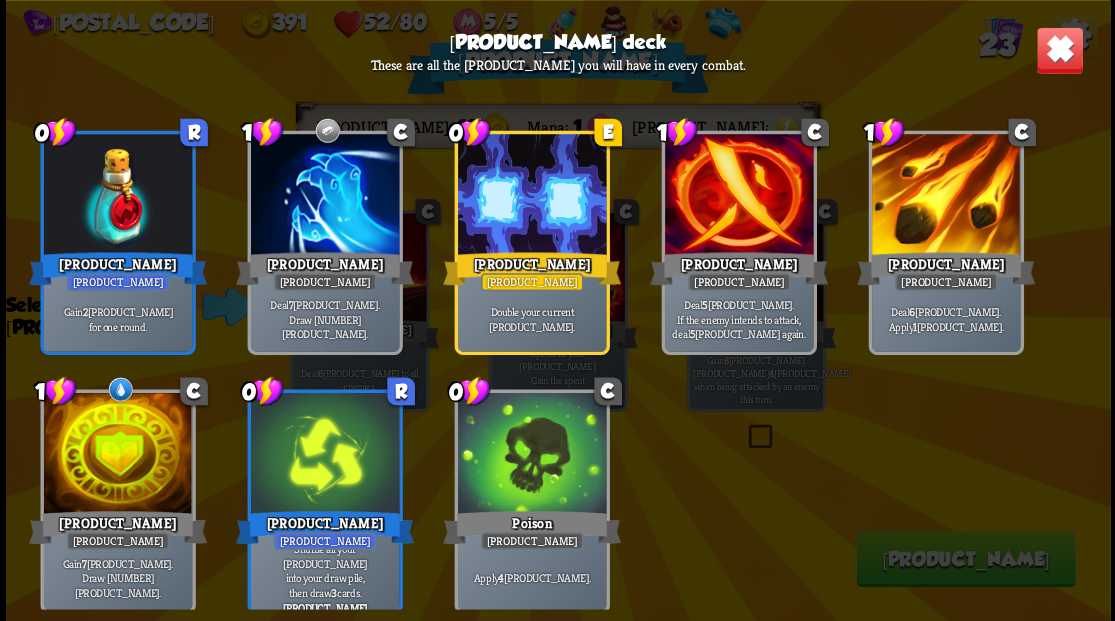 scroll, scrollTop: 929, scrollLeft: 0, axis: vertical 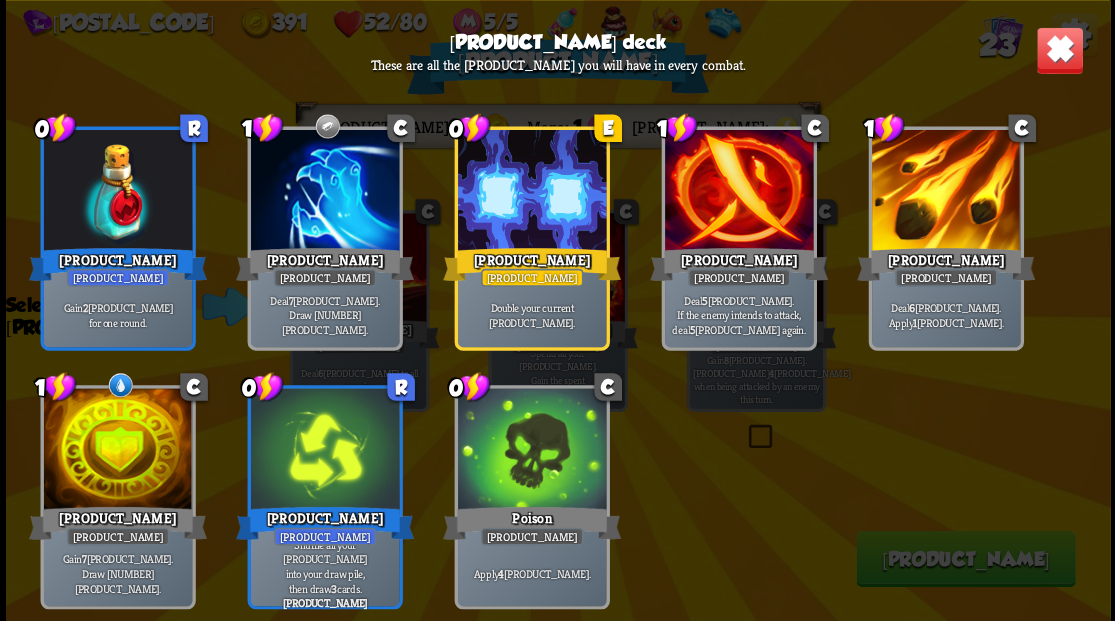 click at bounding box center (1059, 50) 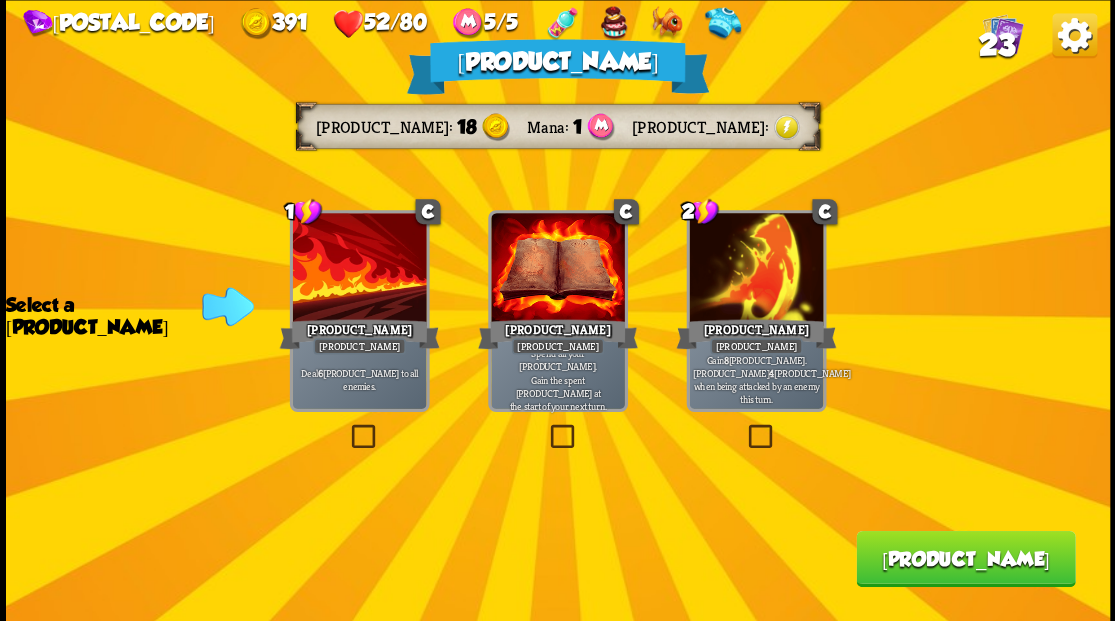 click at bounding box center (347, 427) 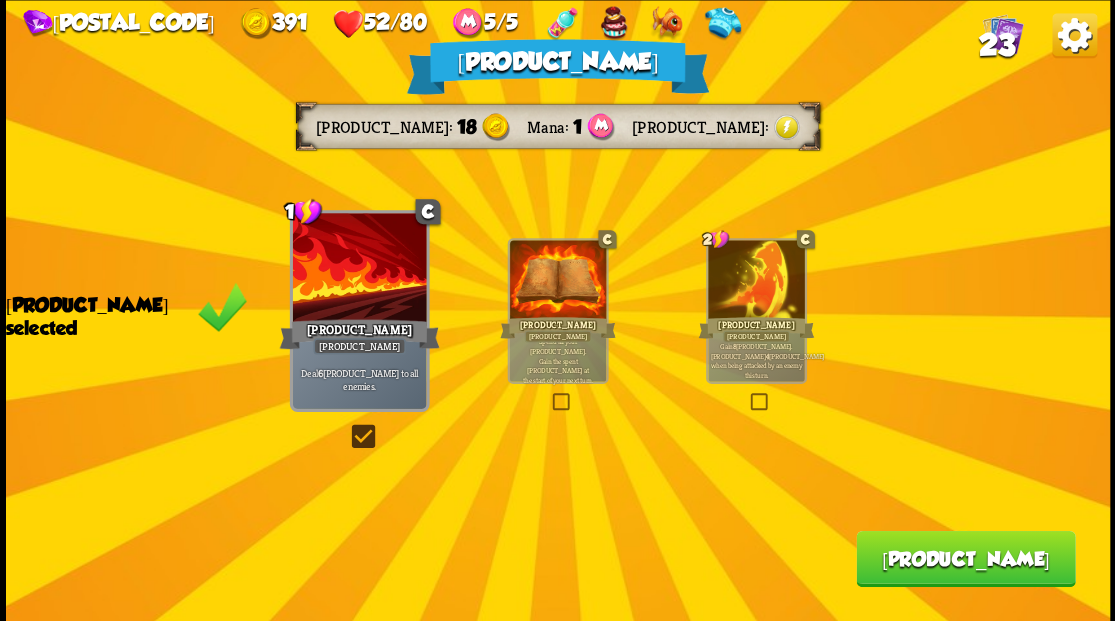 click on "[PRODUCT_NAME]" at bounding box center [965, 558] 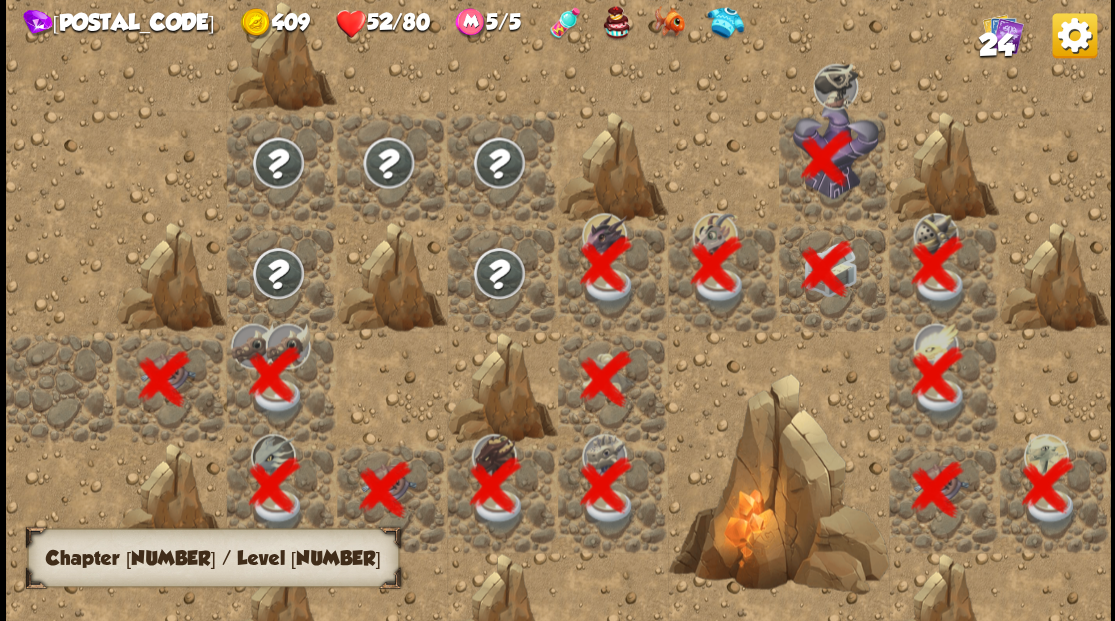 scroll, scrollTop: 0, scrollLeft: 384, axis: horizontal 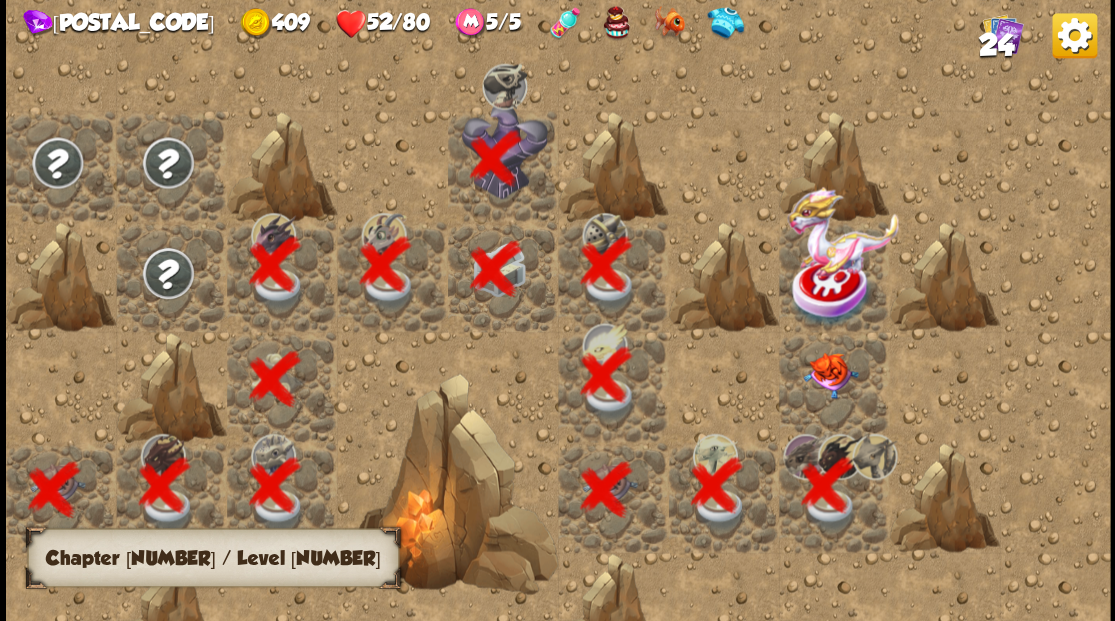 click at bounding box center [829, 375] 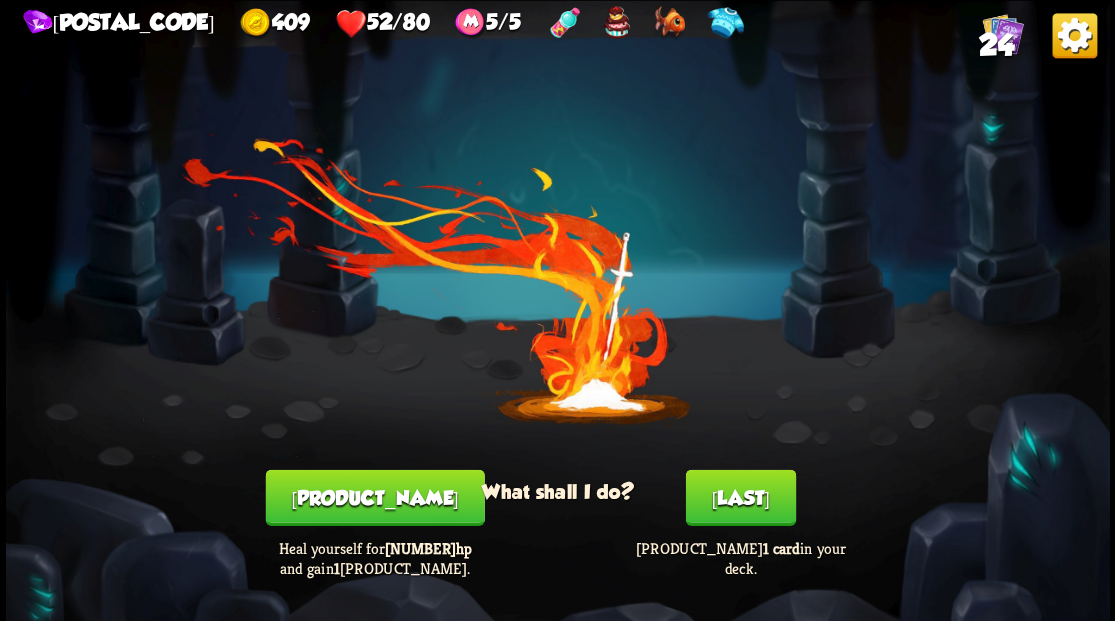 click on "[LAST]" at bounding box center (740, 497) 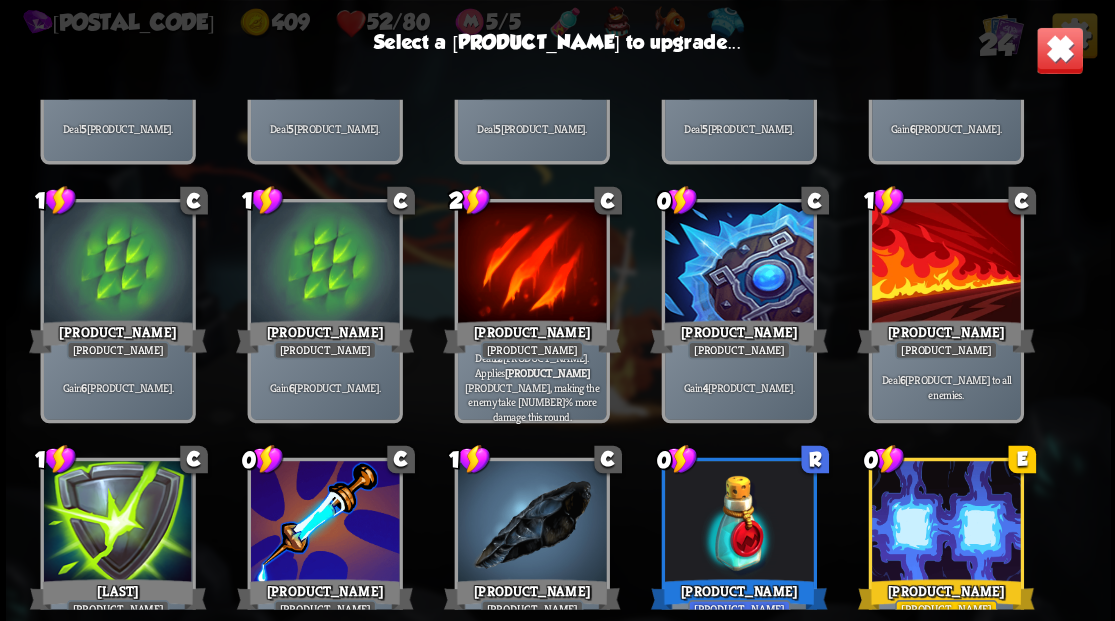 scroll, scrollTop: 163, scrollLeft: 0, axis: vertical 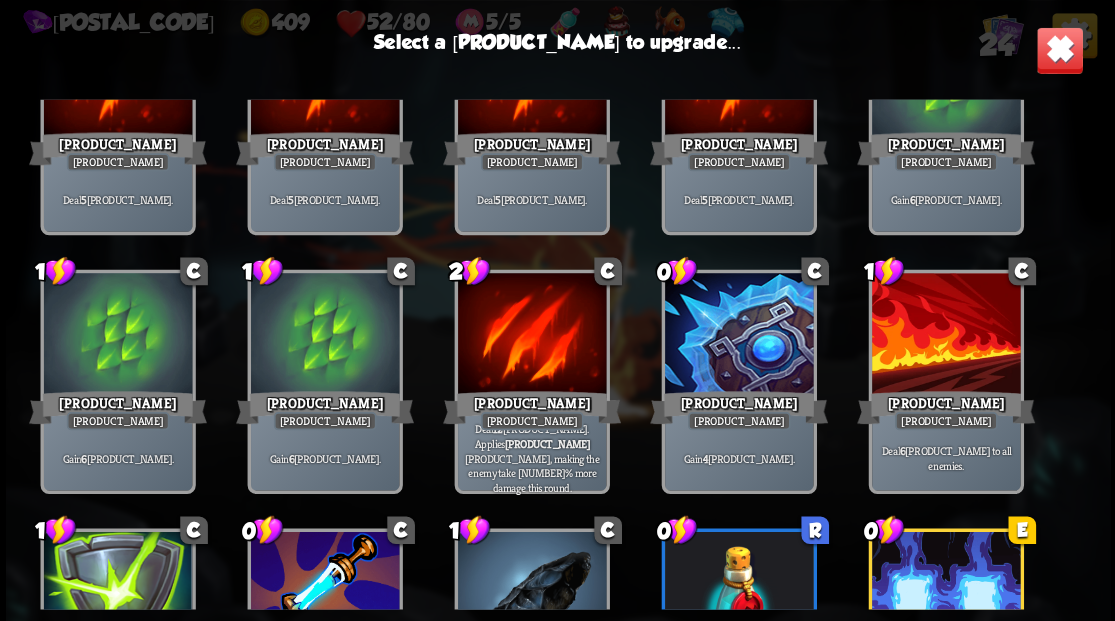 click at bounding box center [531, 335] 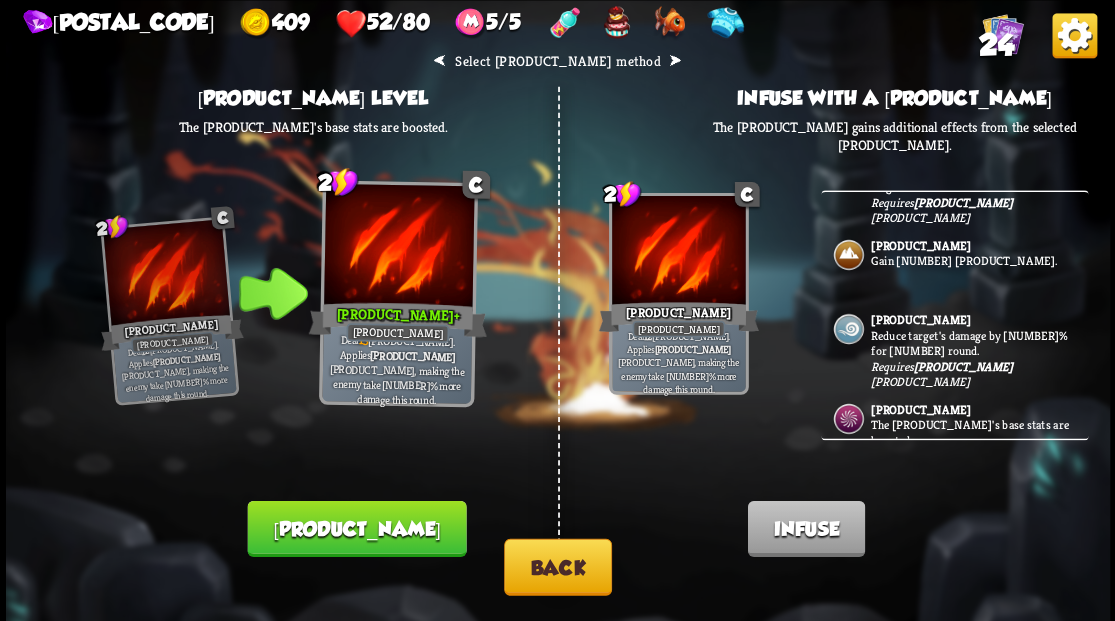 scroll, scrollTop: 133, scrollLeft: 0, axis: vertical 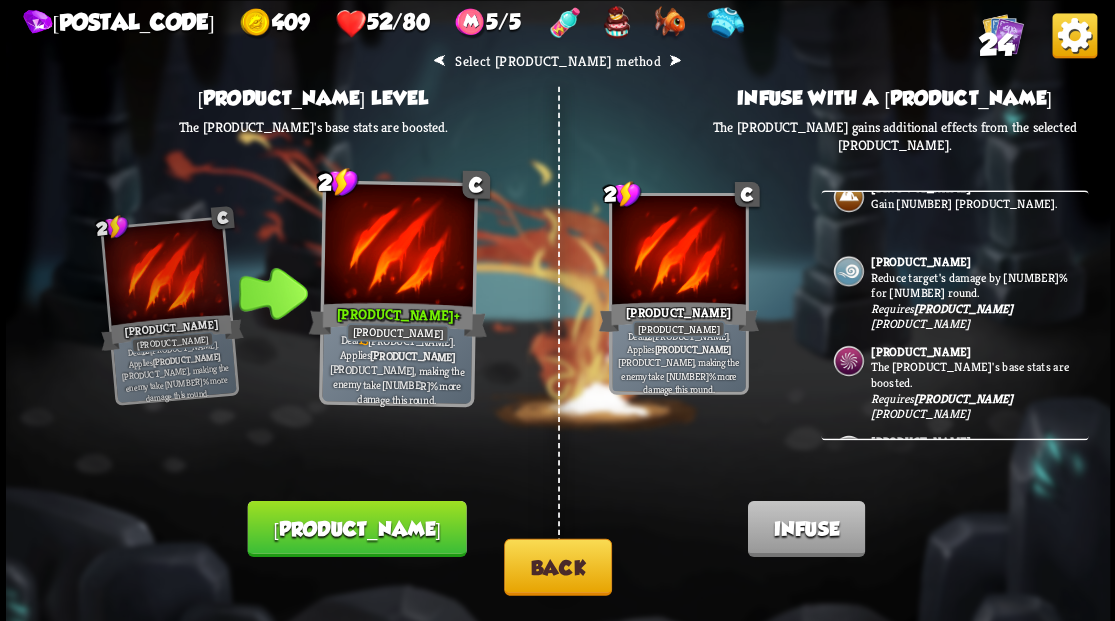 click on "The [PRODUCT_NAME]'s base stats are boosted." at bounding box center (977, 374) 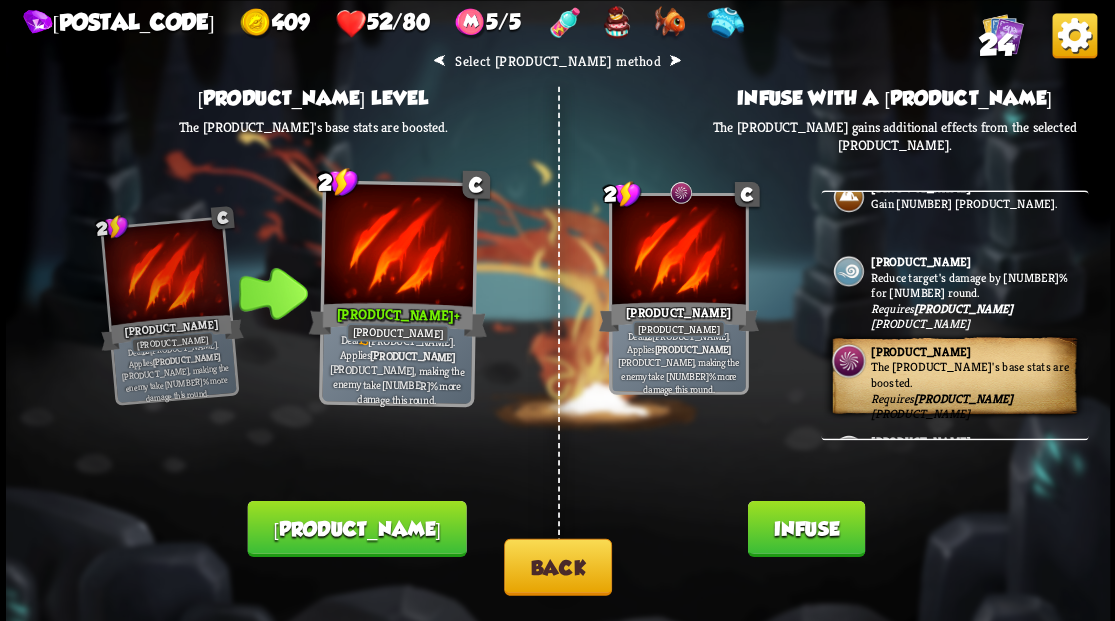 click on "Back" at bounding box center (558, 566) 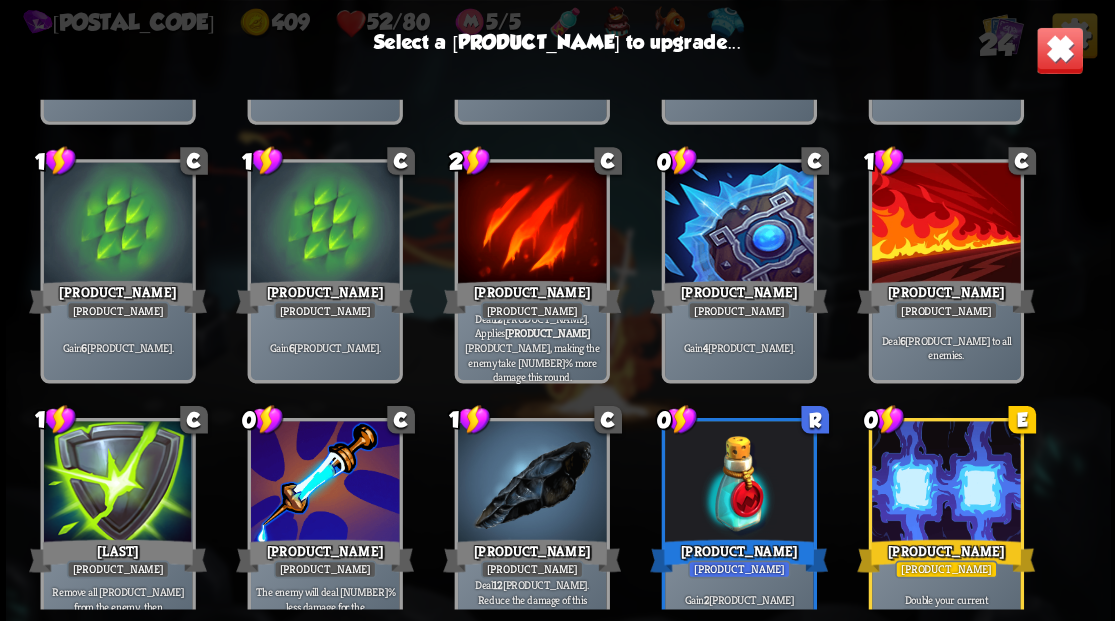 scroll, scrollTop: 363, scrollLeft: 0, axis: vertical 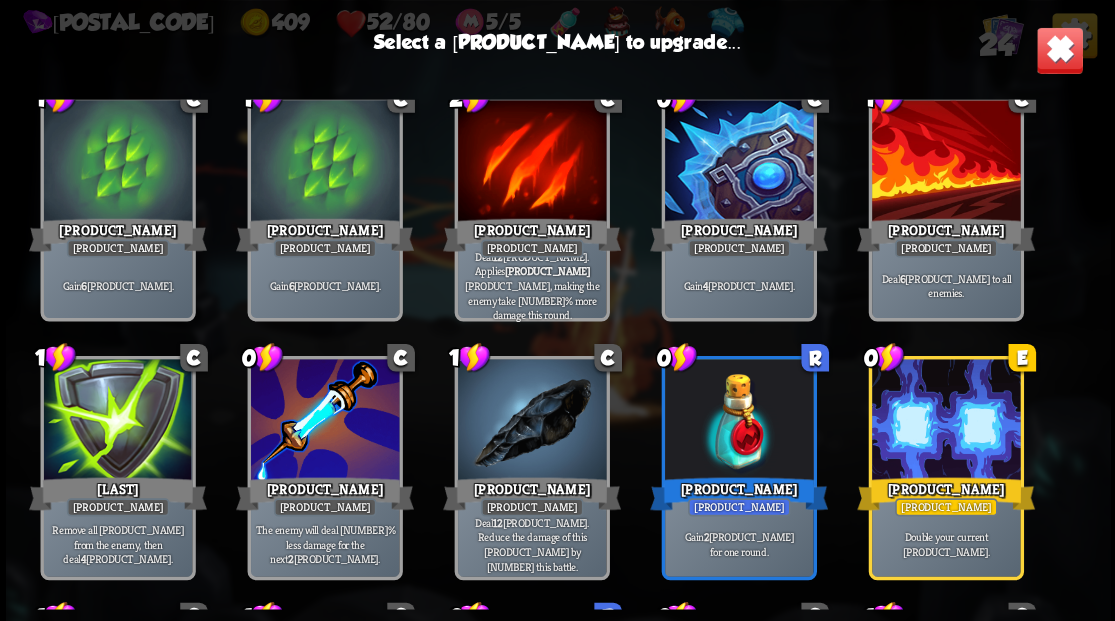 click at bounding box center [531, 421] 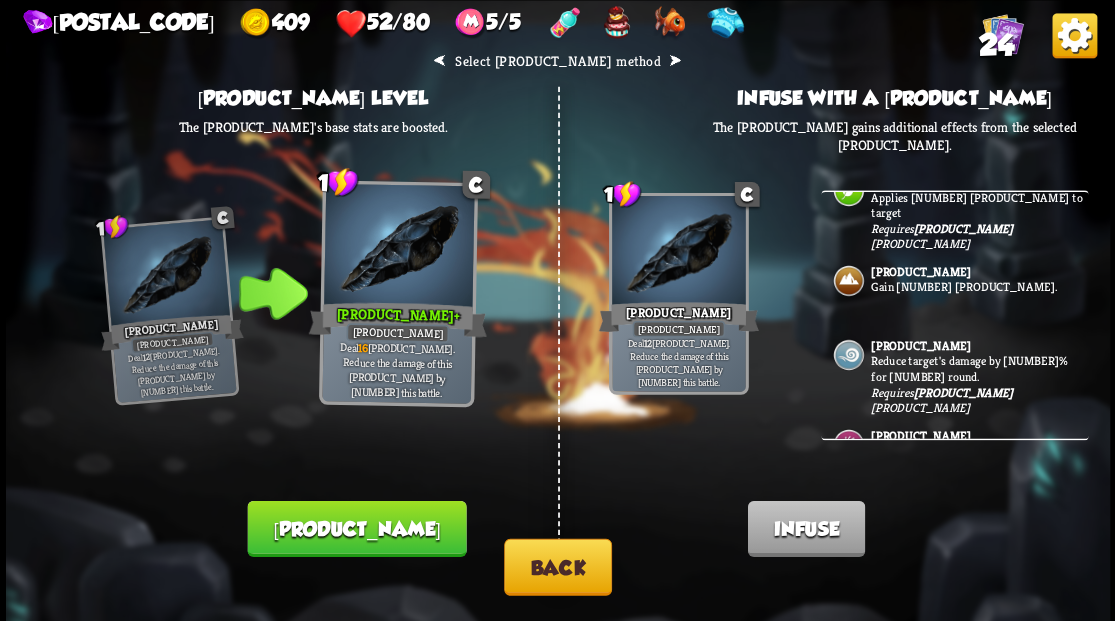 scroll, scrollTop: 133, scrollLeft: 0, axis: vertical 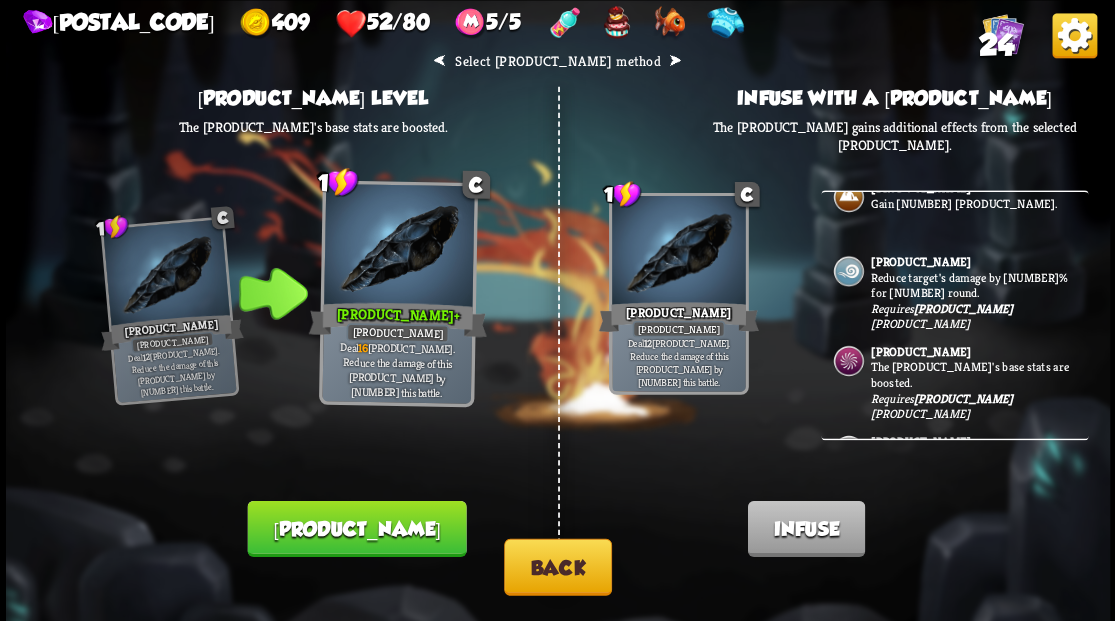 click on "The [PRODUCT_NAME]'s base stats are boosted." at bounding box center [977, 374] 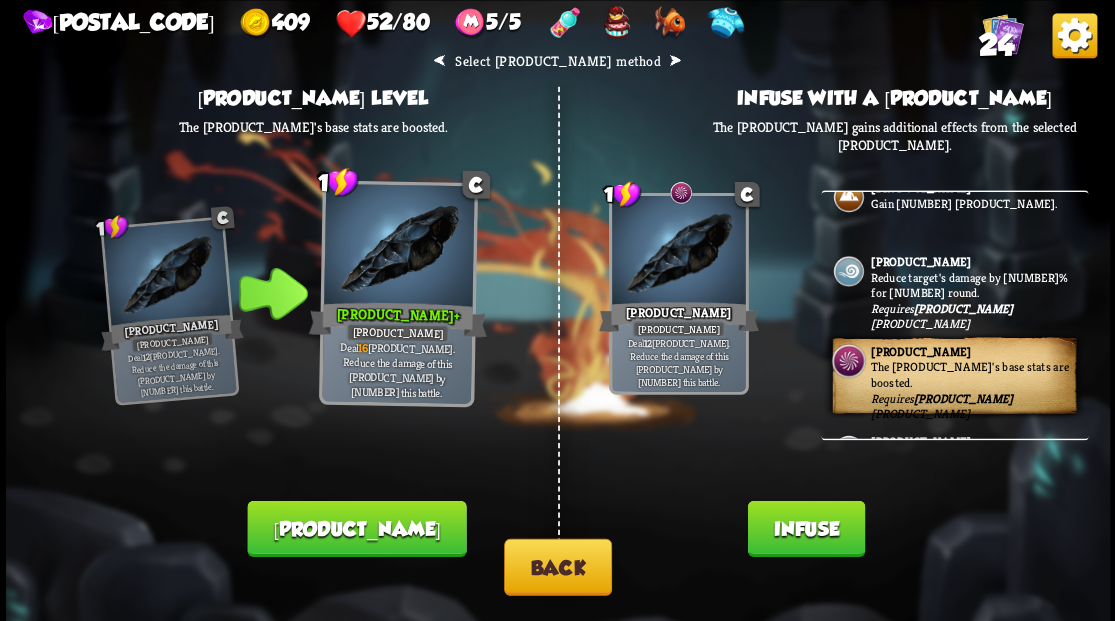 click on "Infuse" at bounding box center (805, 528) 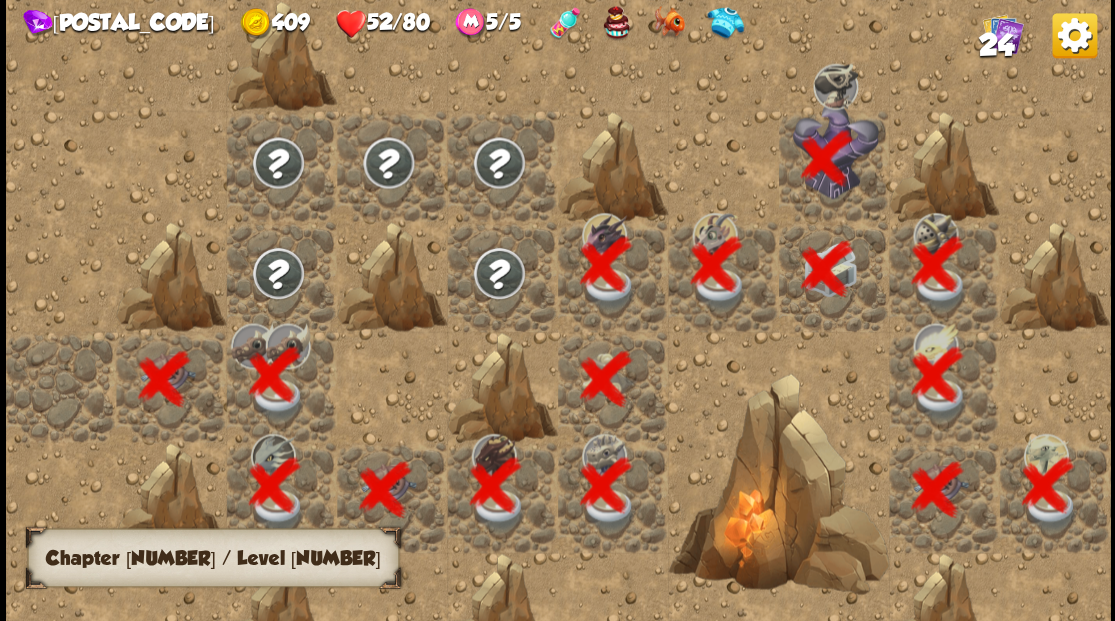 scroll, scrollTop: 0, scrollLeft: 384, axis: horizontal 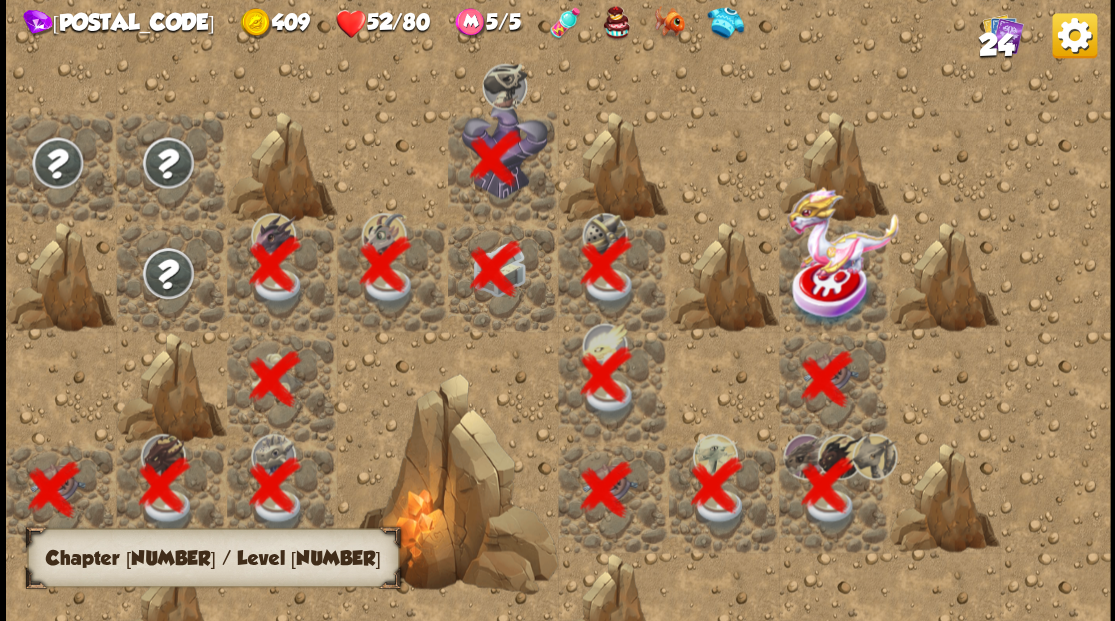click at bounding box center [833, 276] 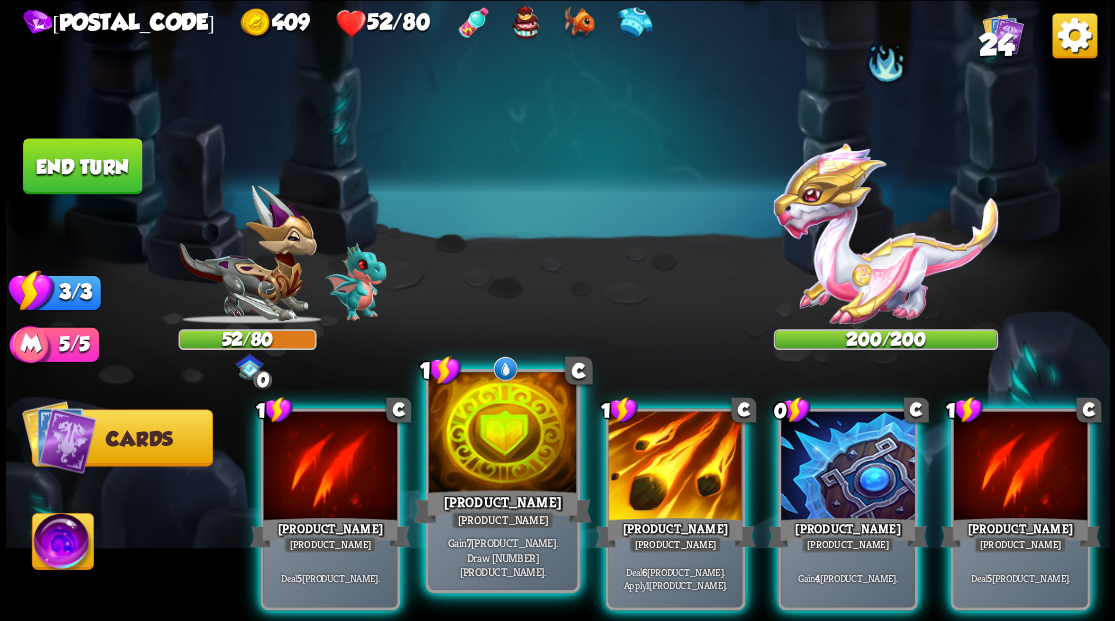 click at bounding box center [502, 434] 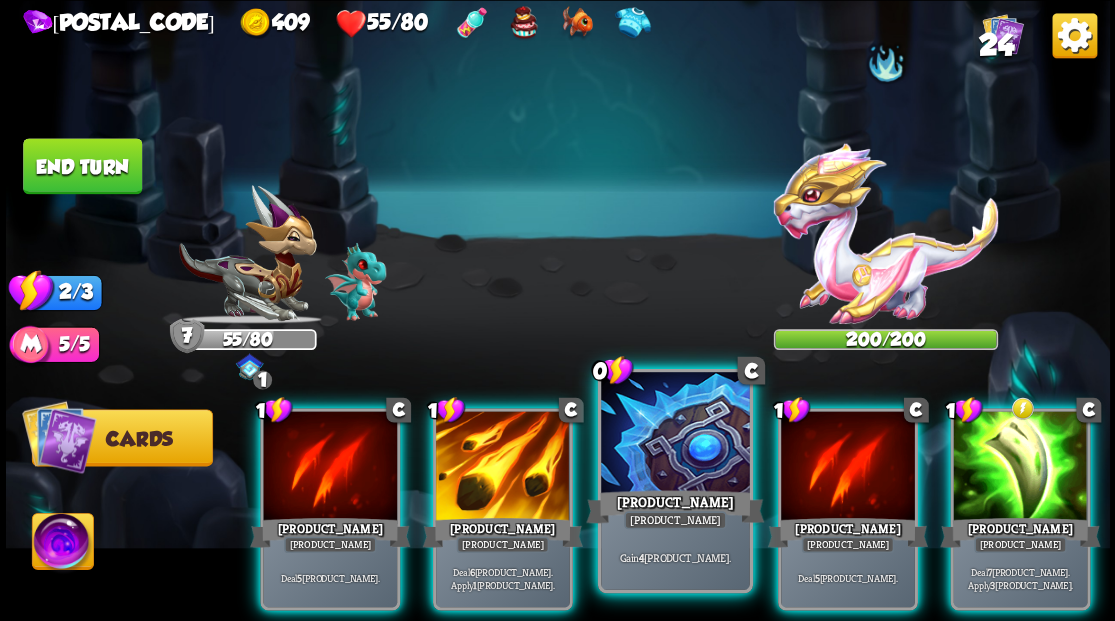 click at bounding box center (675, 434) 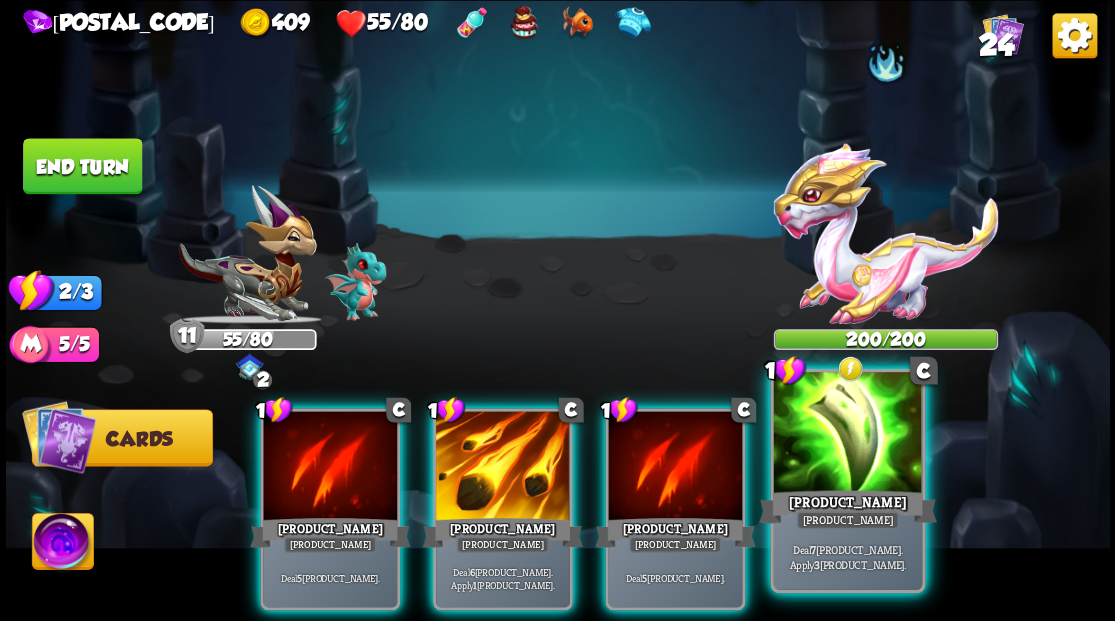 click at bounding box center (847, 434) 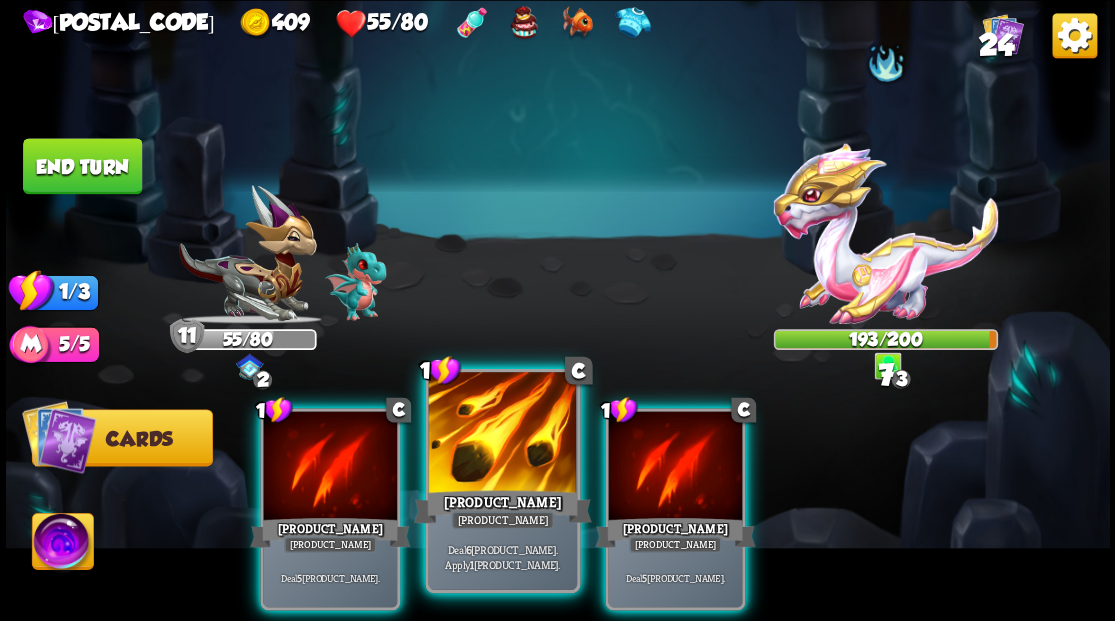 click at bounding box center [502, 434] 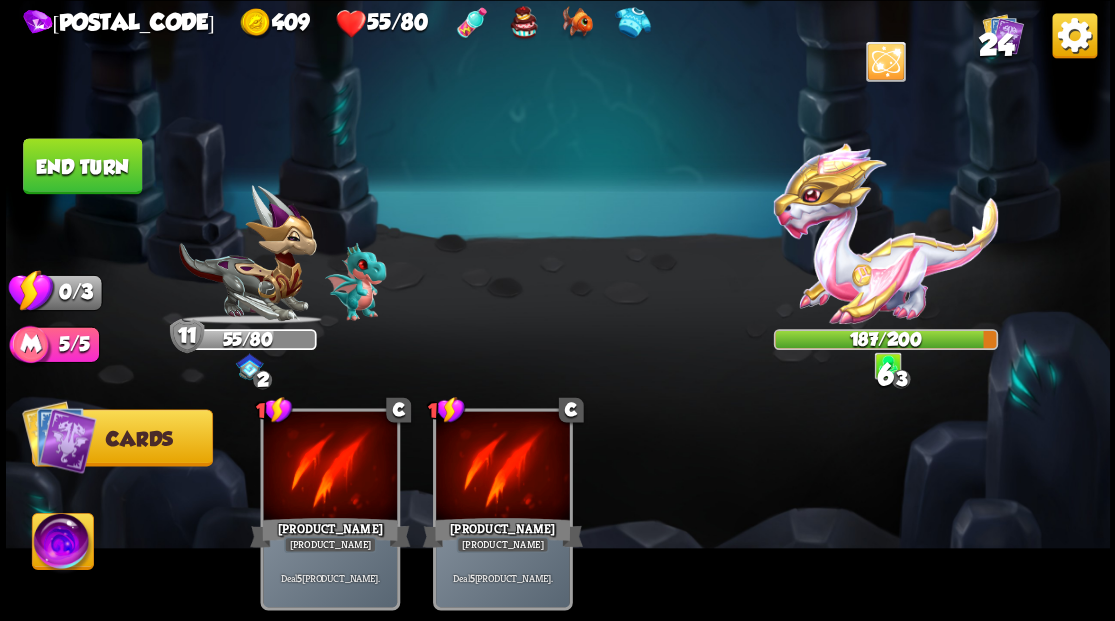 click on "End turn" at bounding box center [82, 166] 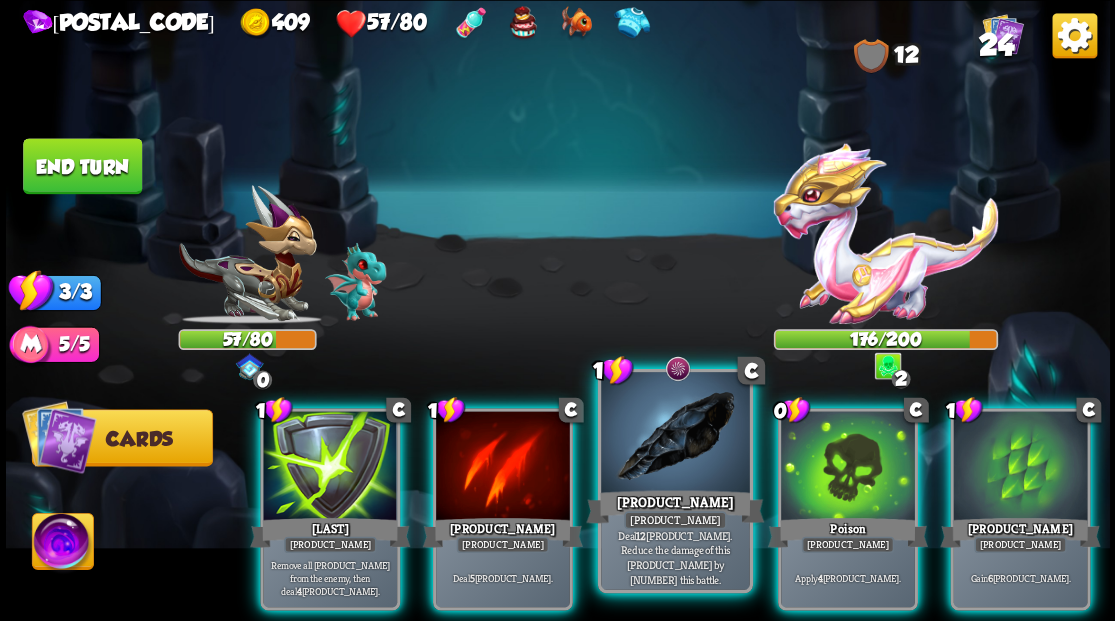 click at bounding box center [675, 434] 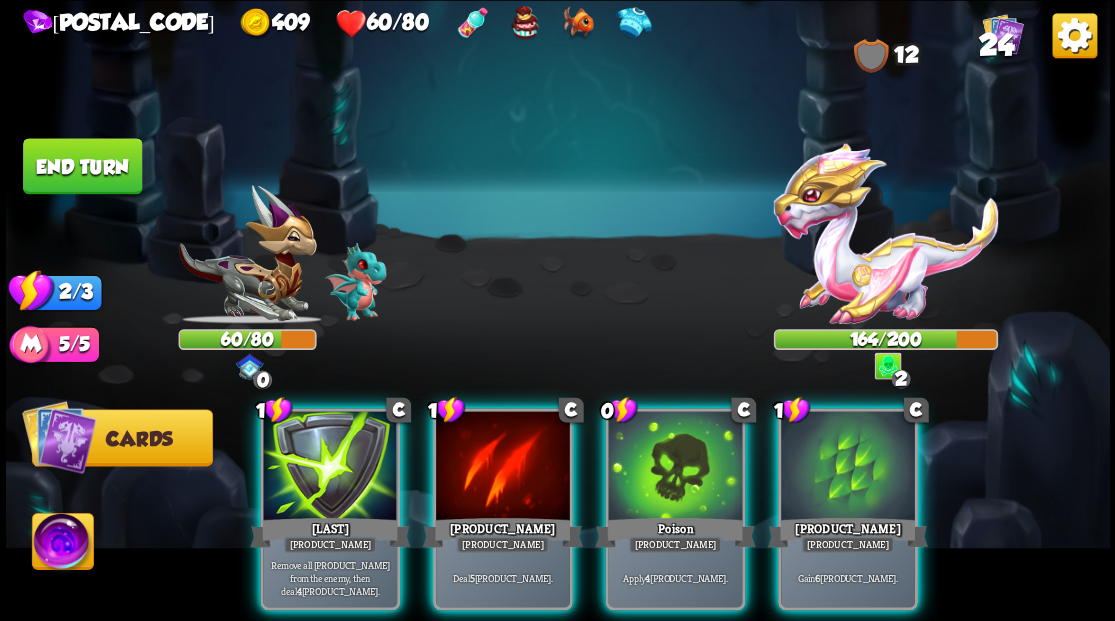 click at bounding box center (885, 233) 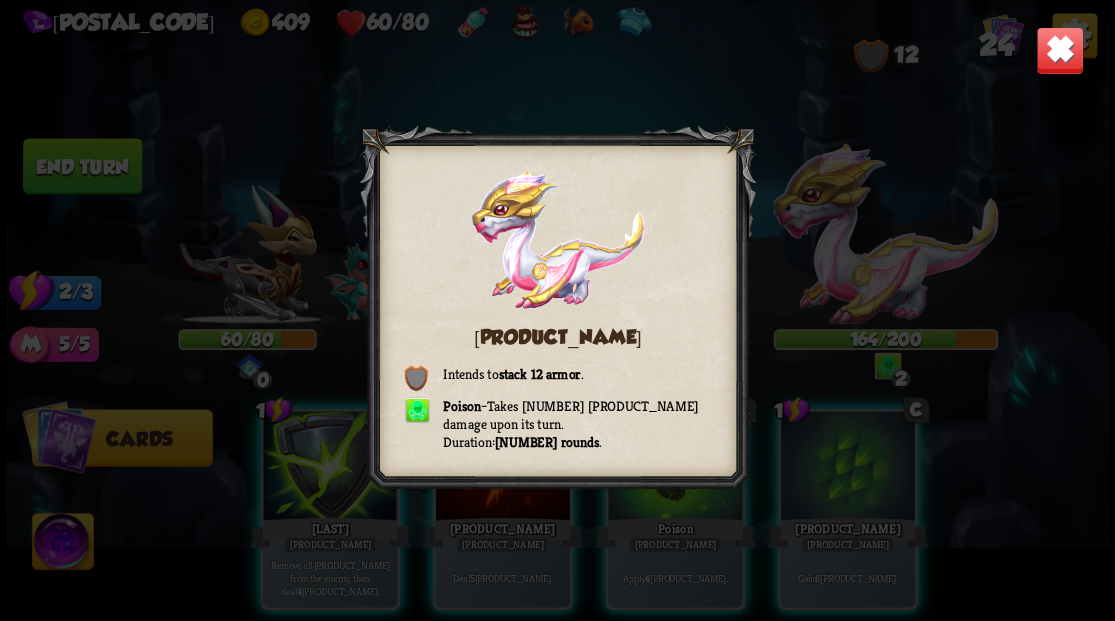 drag, startPoint x: 1051, startPoint y: 52, endPoint x: 860, endPoint y: 150, distance: 214.67418 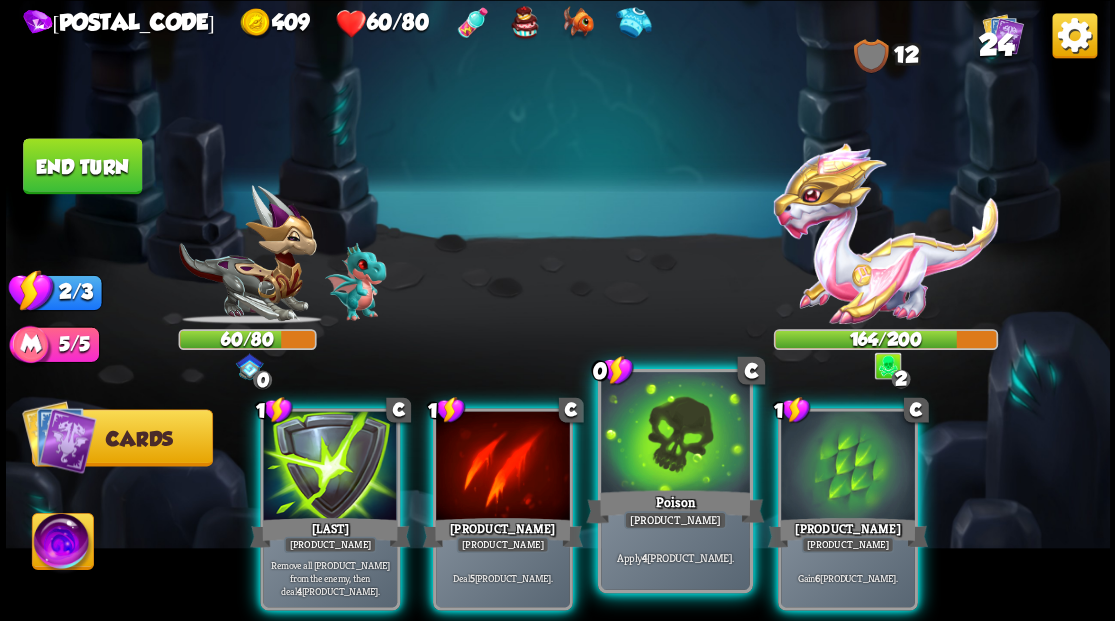 click at bounding box center [675, 434] 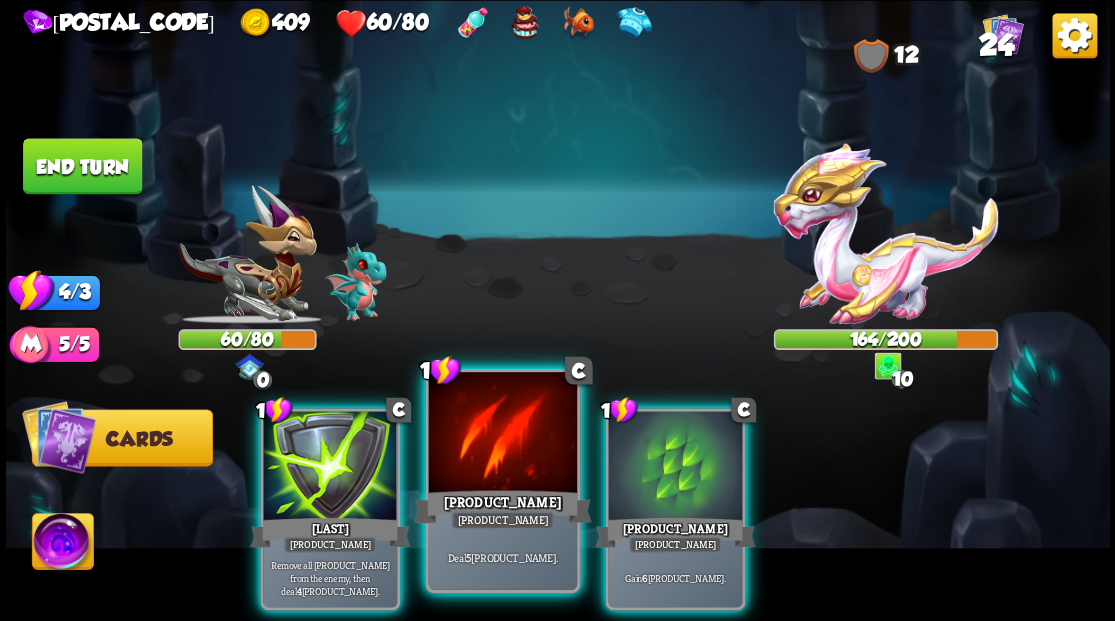 click at bounding box center [502, 434] 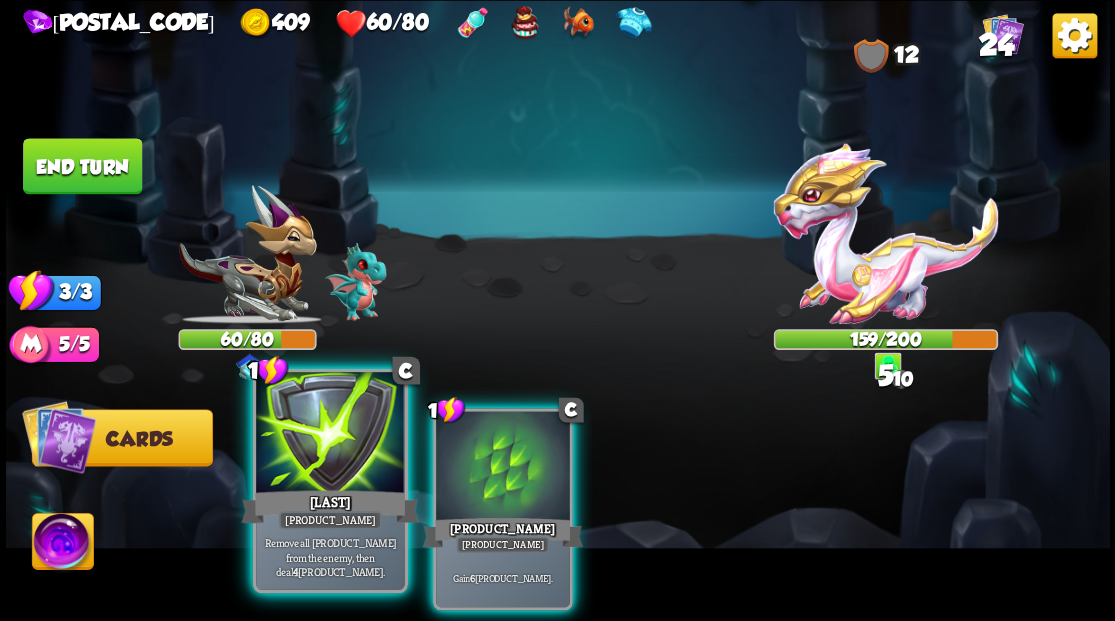 click at bounding box center [330, 434] 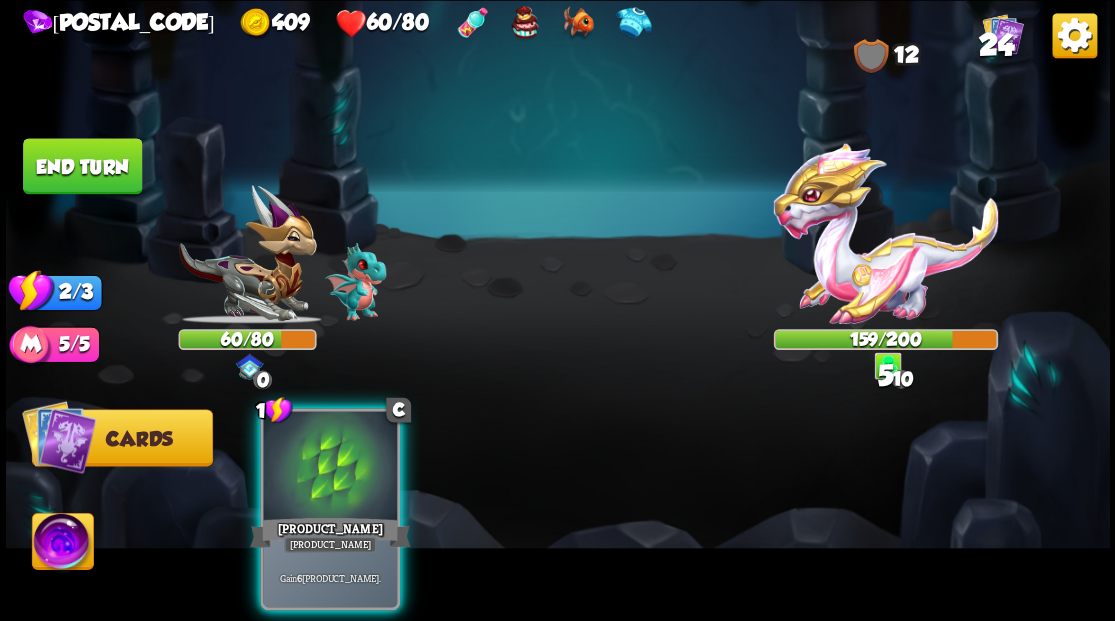 click at bounding box center [330, 467] 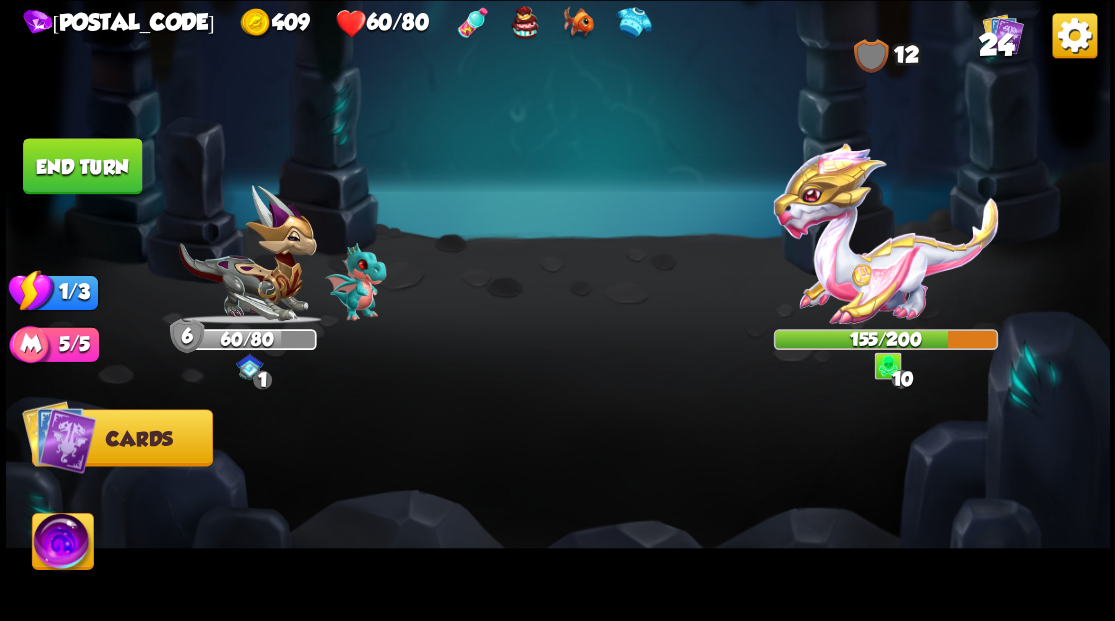 click on "End turn" at bounding box center [82, 165] 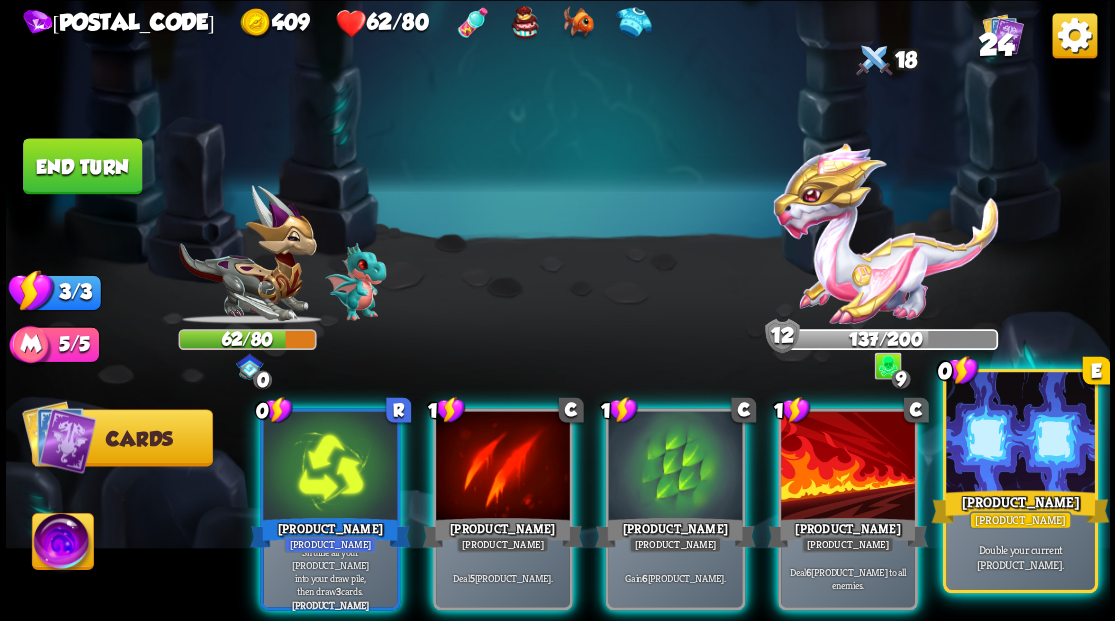 click at bounding box center [1020, 434] 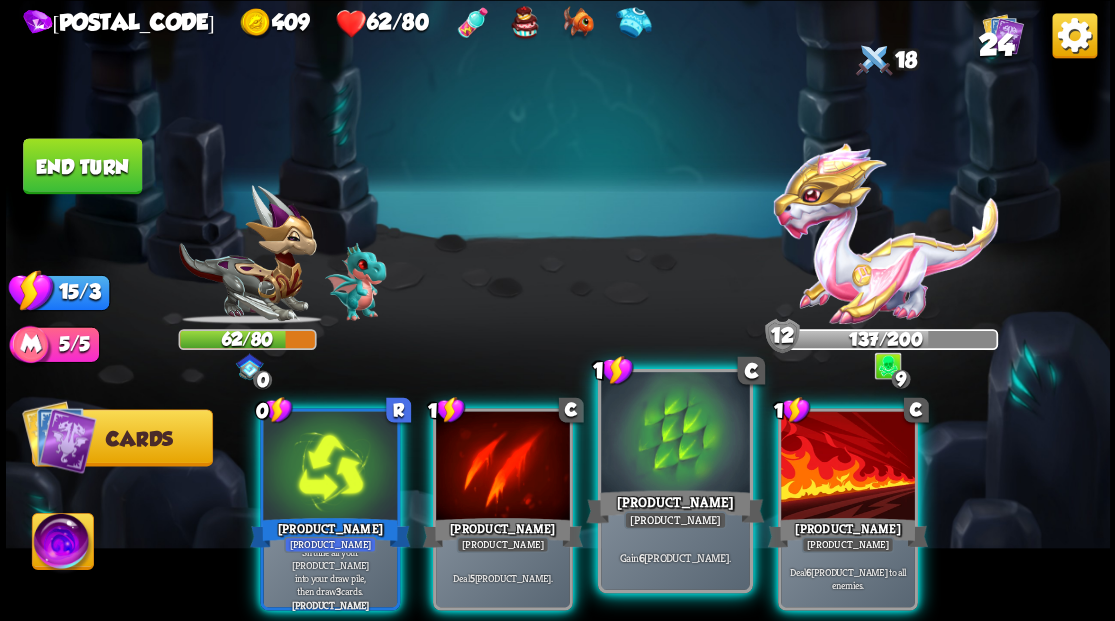 click at bounding box center (675, 434) 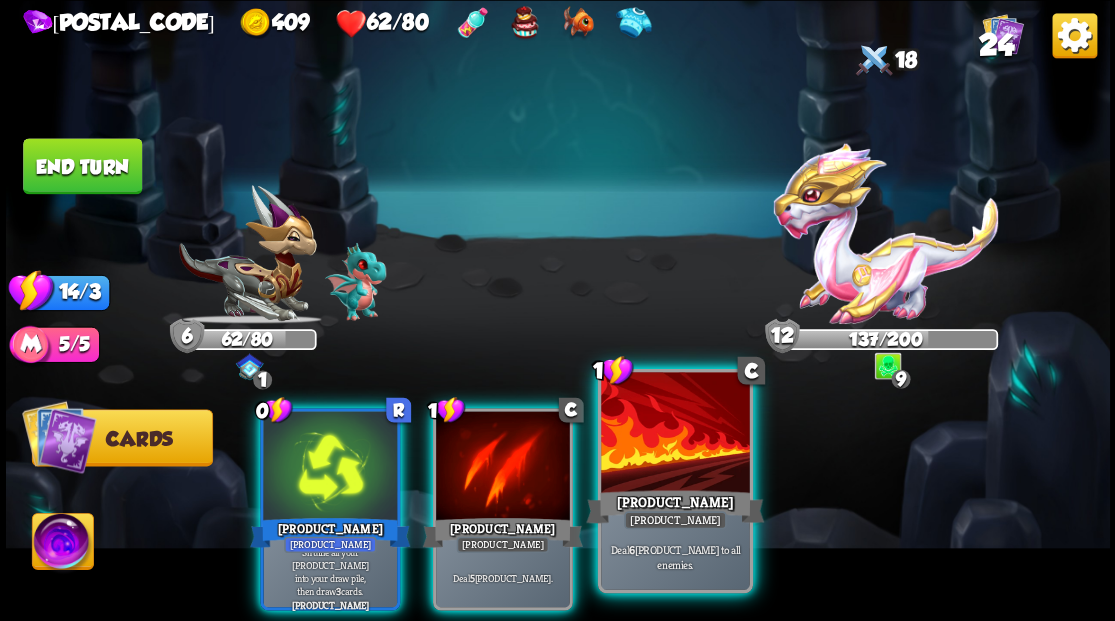 click at bounding box center (675, 434) 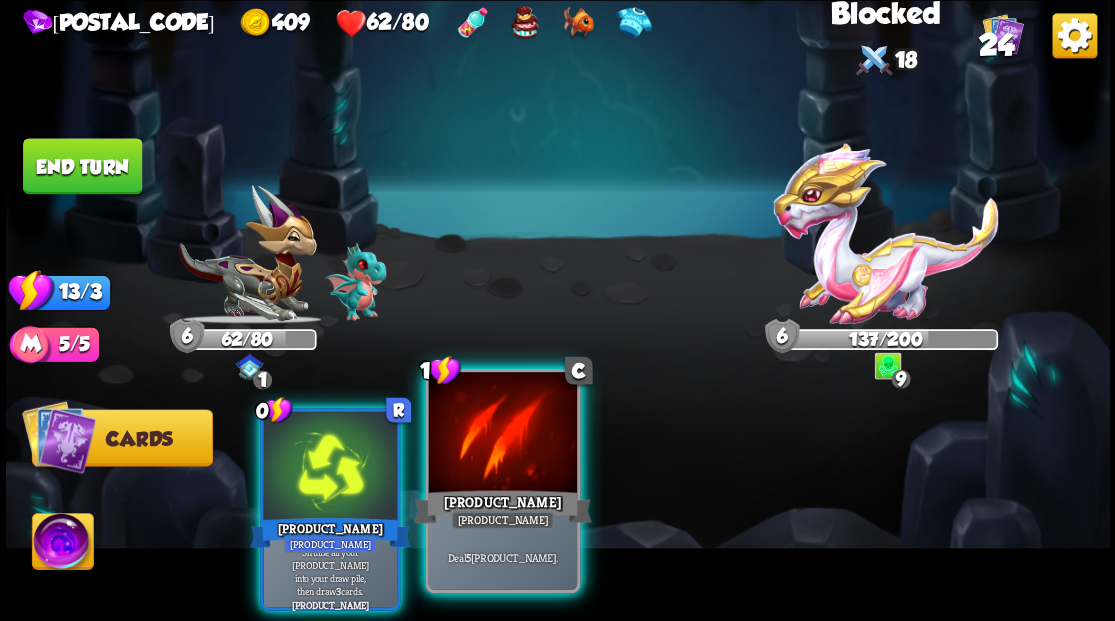 click at bounding box center (502, 434) 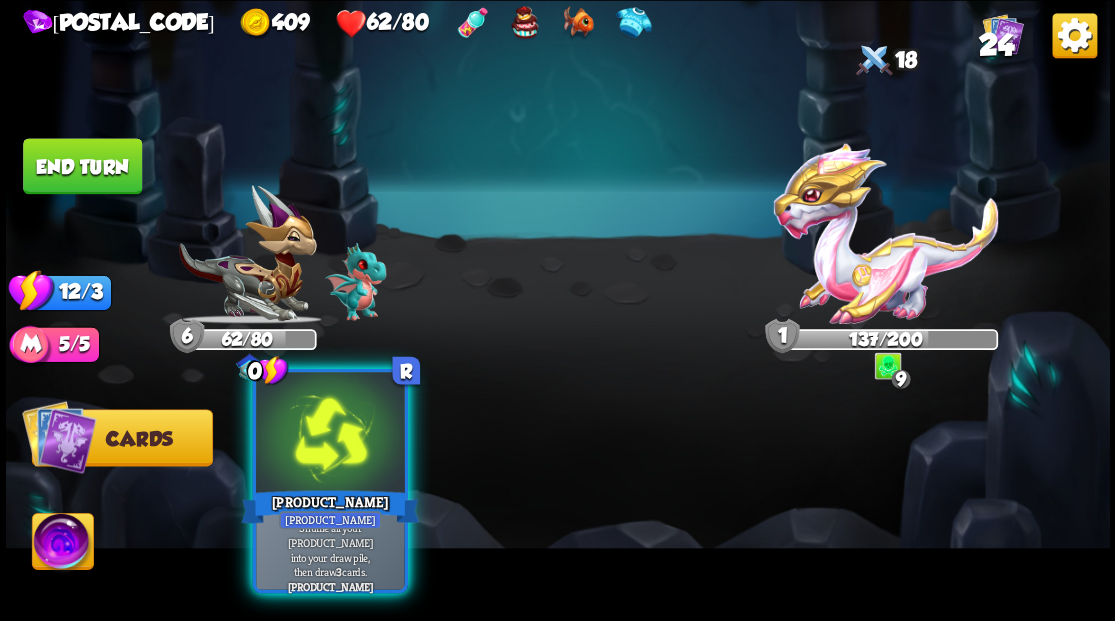 click at bounding box center [330, 434] 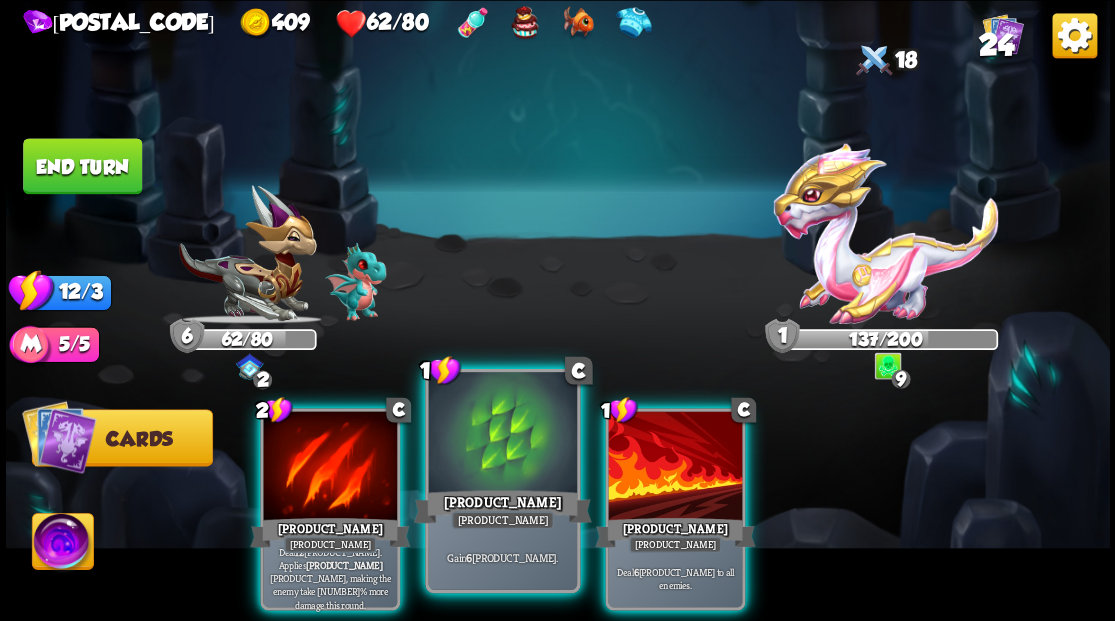 click on "[PRODUCT_NAME]" at bounding box center [502, 506] 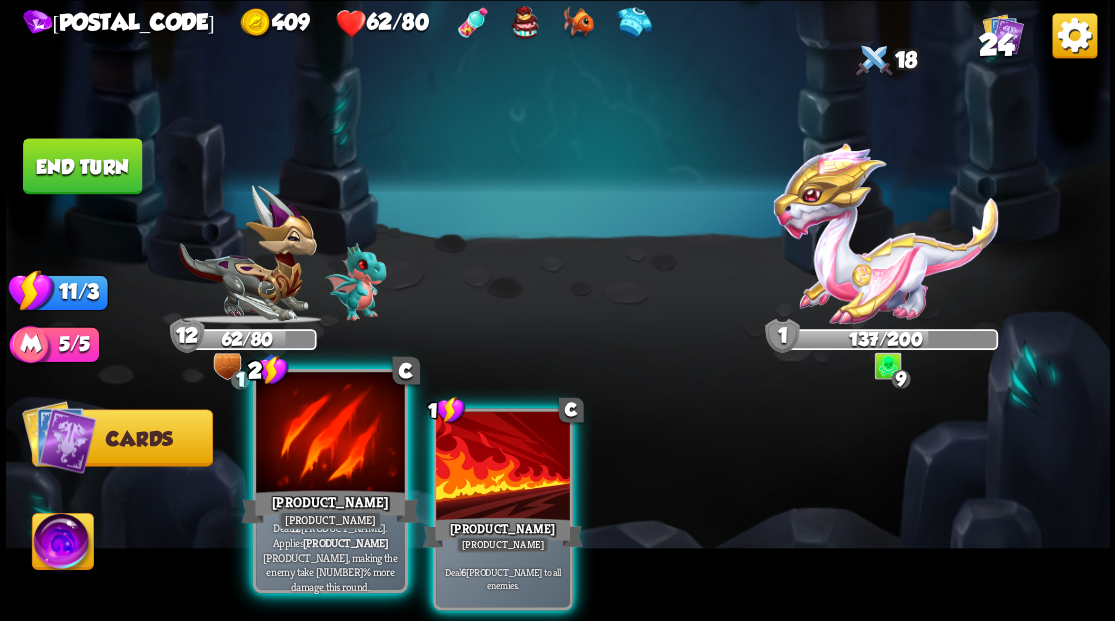 click at bounding box center (330, 434) 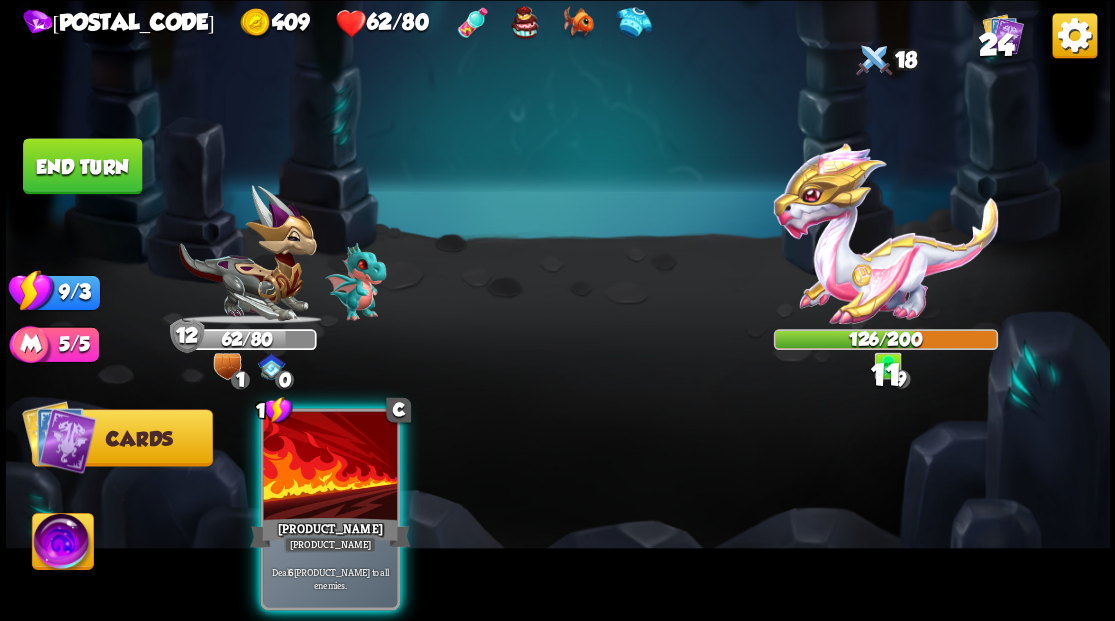 click at bounding box center [330, 467] 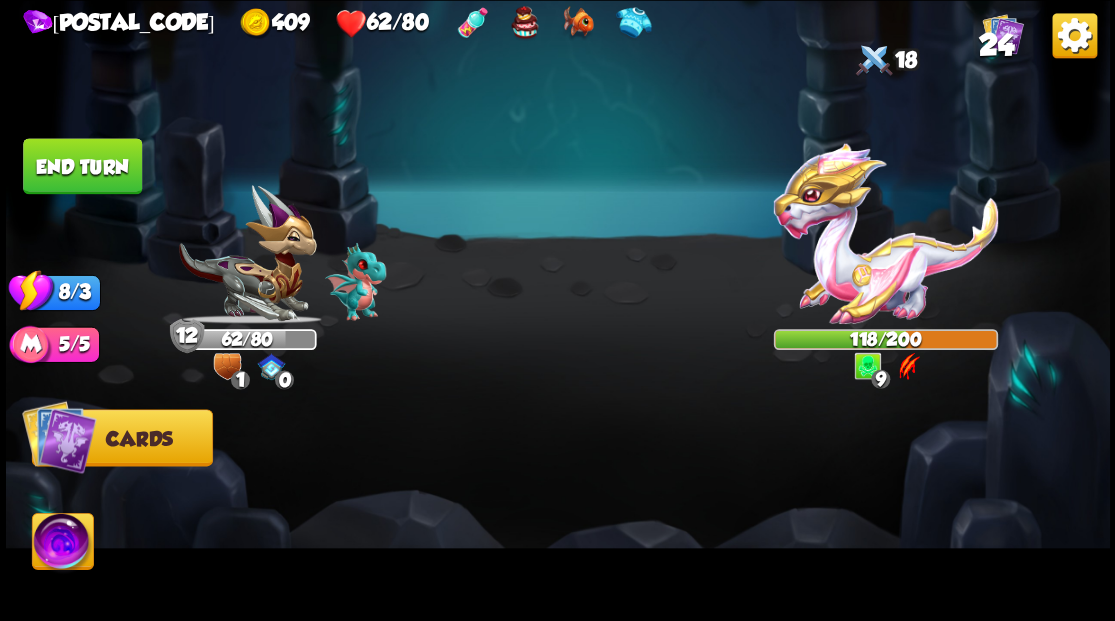 click at bounding box center [62, 544] 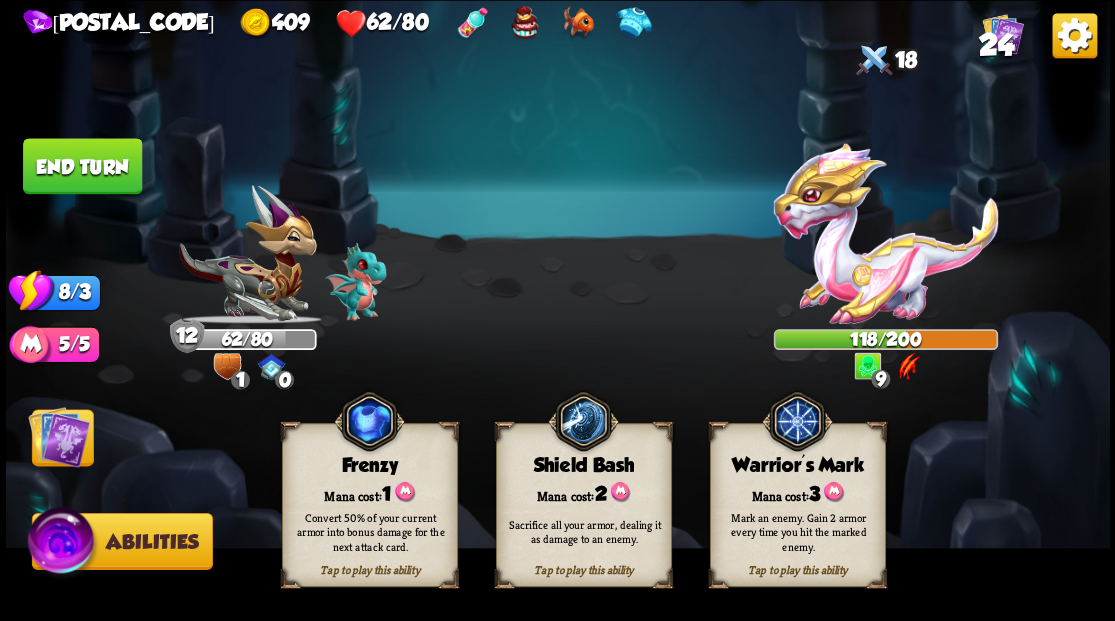 click on "3" at bounding box center [814, 493] 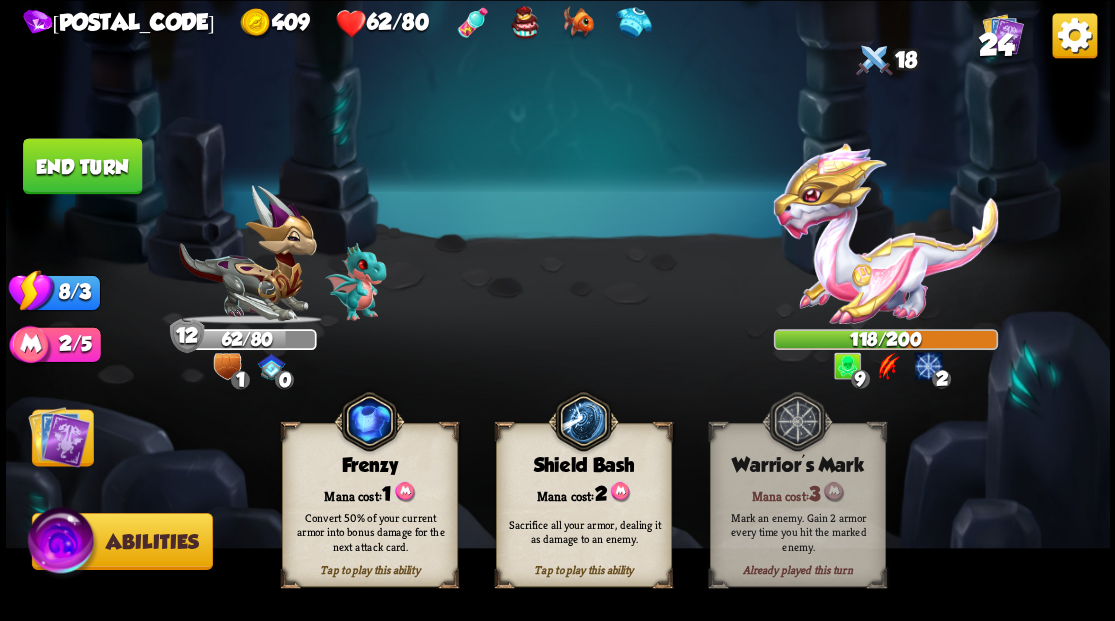 drag, startPoint x: 51, startPoint y: 423, endPoint x: 70, endPoint y: 392, distance: 36.359318 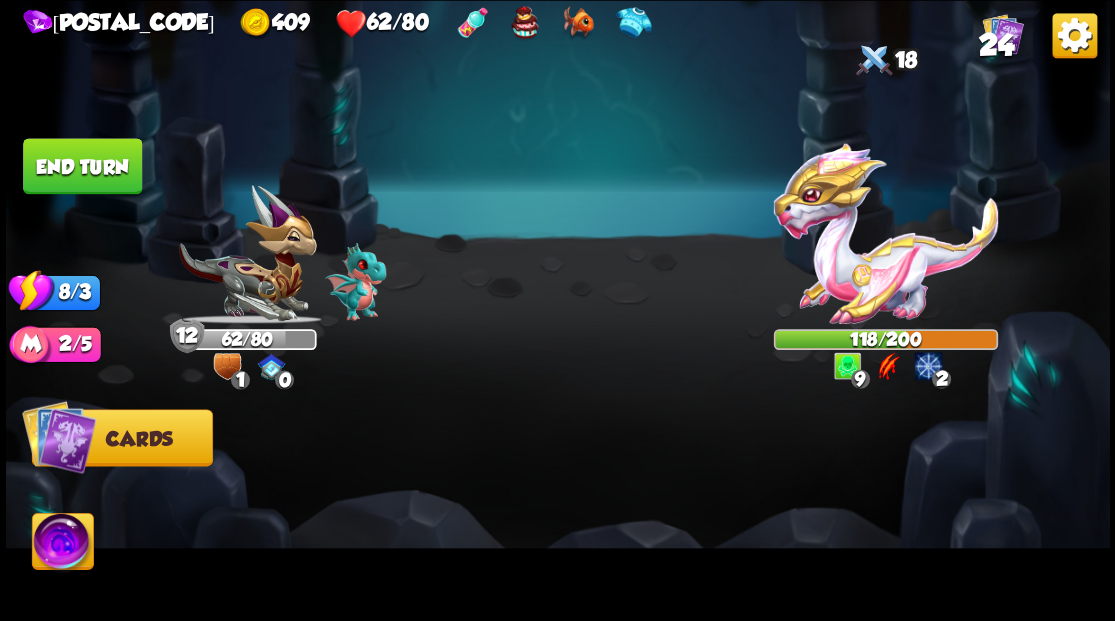 click on "End turn" at bounding box center (82, 166) 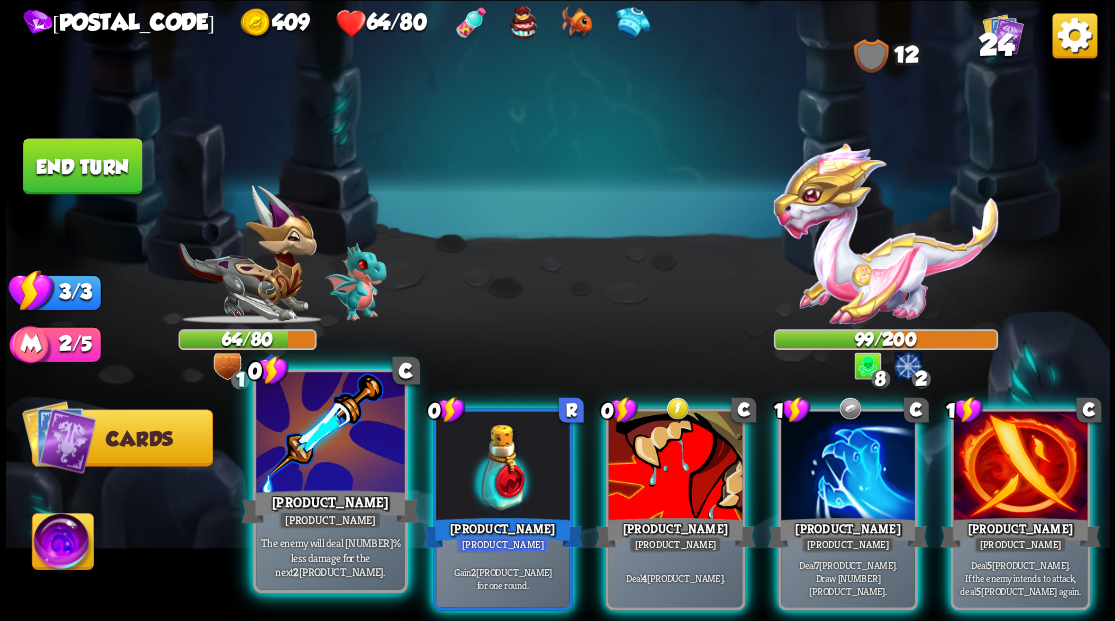 click at bounding box center (330, 434) 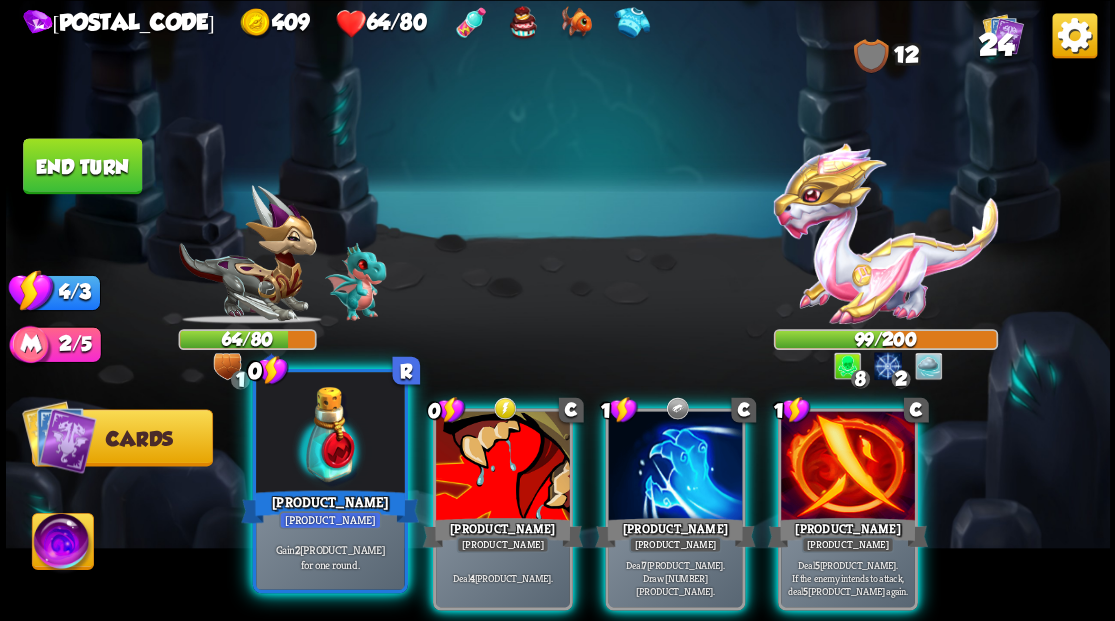 click at bounding box center (330, 434) 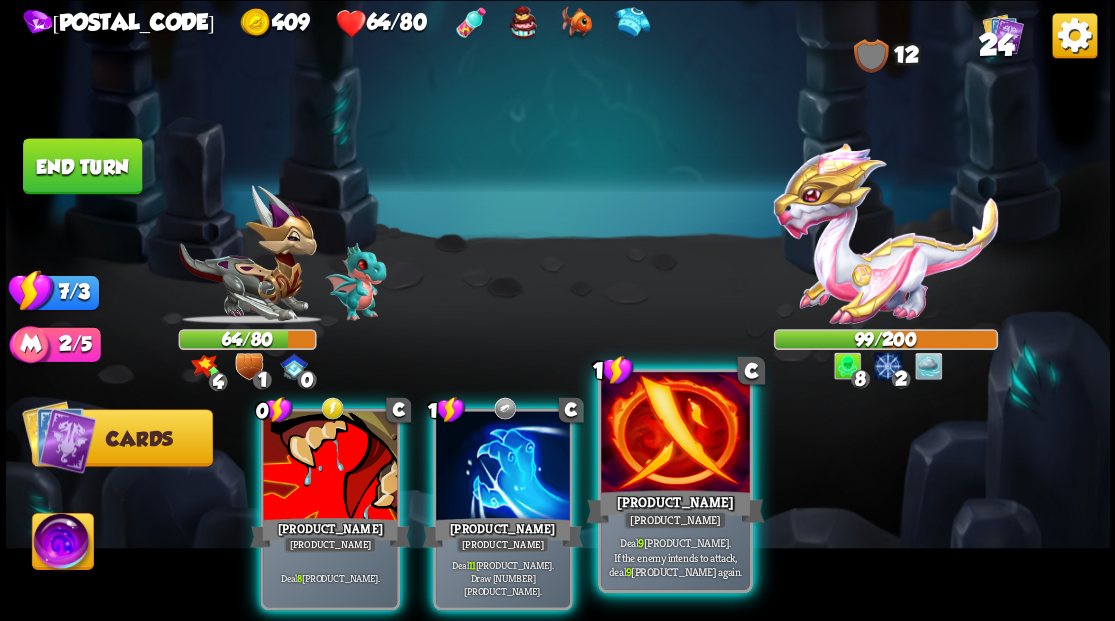 click at bounding box center [675, 434] 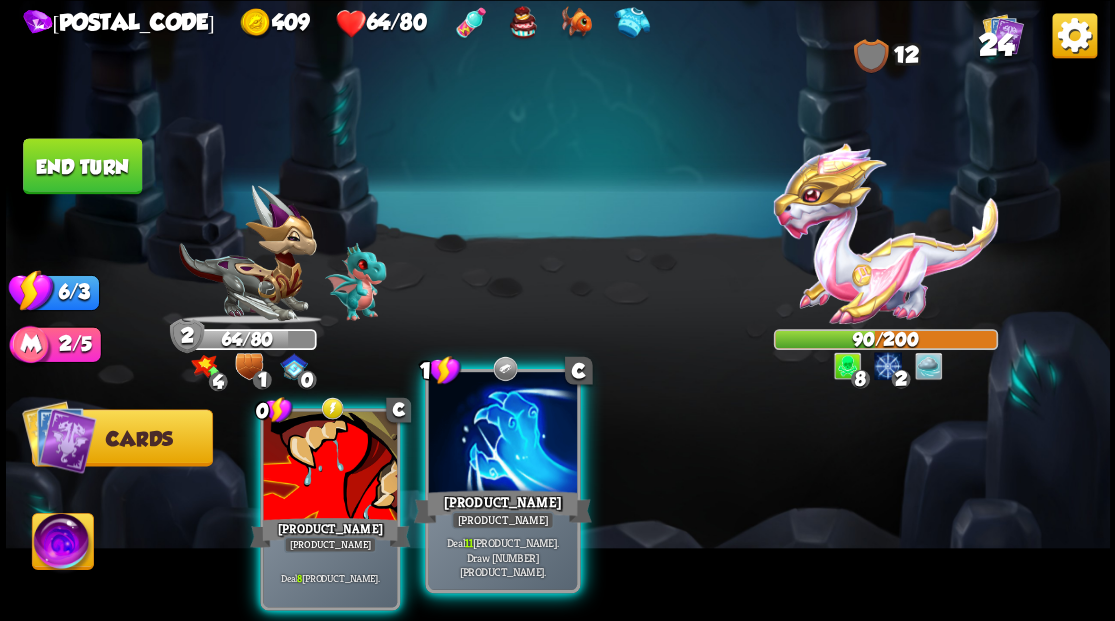 click at bounding box center (502, 434) 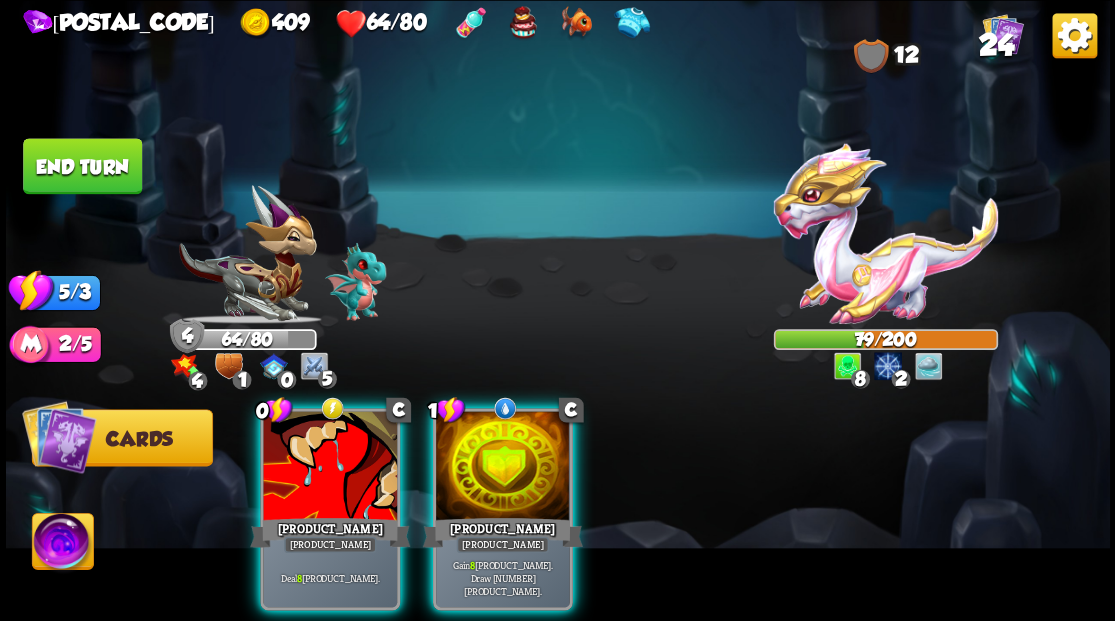 click at bounding box center [503, 467] 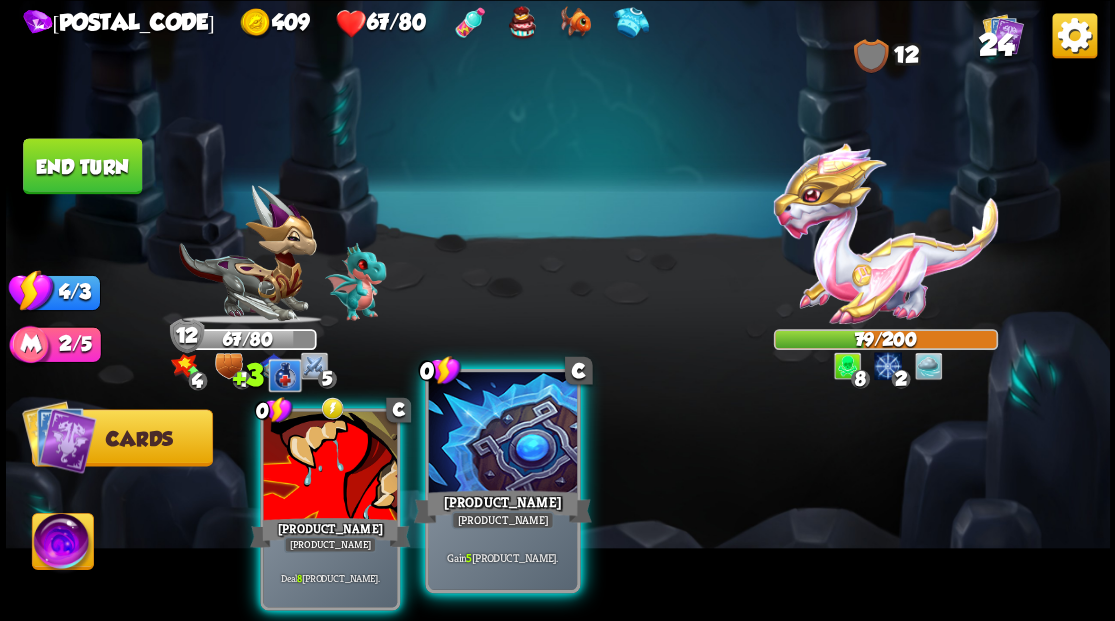 click at bounding box center [502, 434] 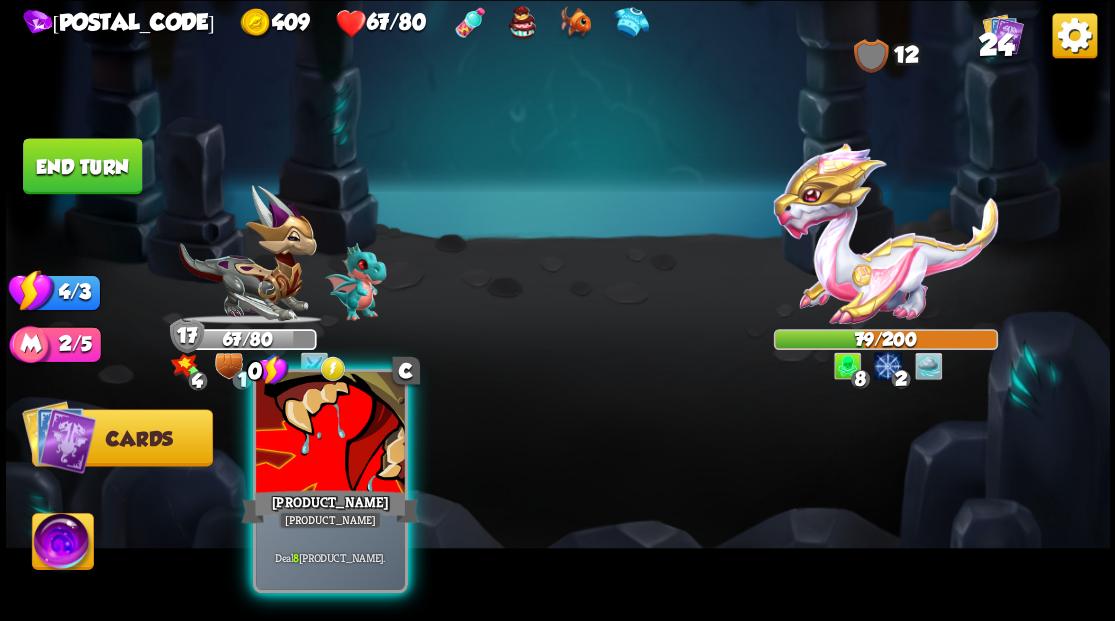 click at bounding box center (330, 434) 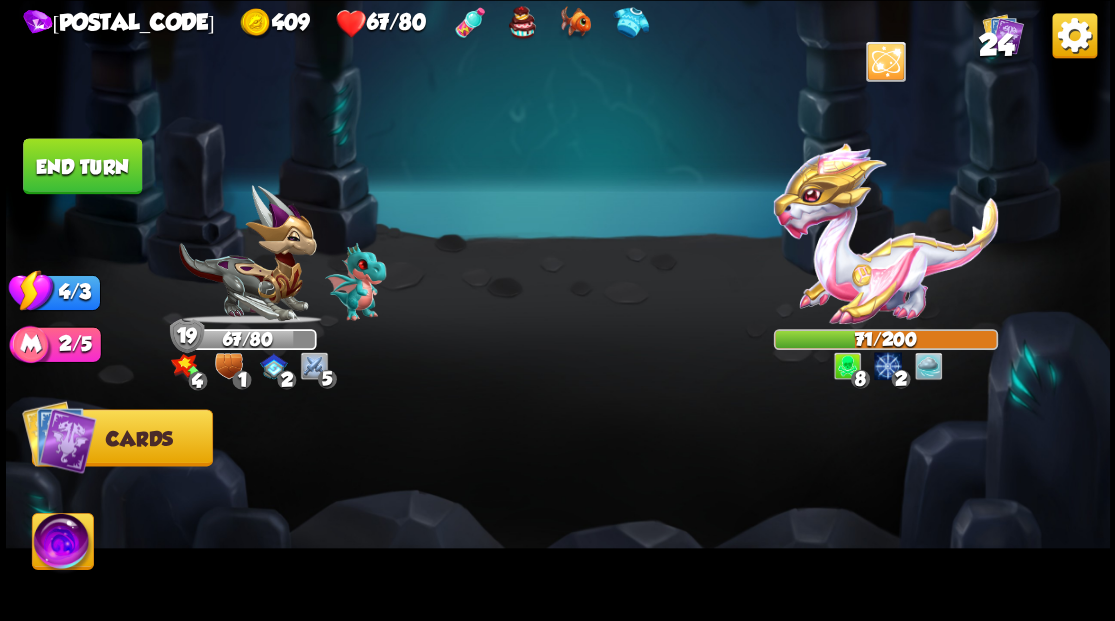 click on "End turn" at bounding box center (82, 166) 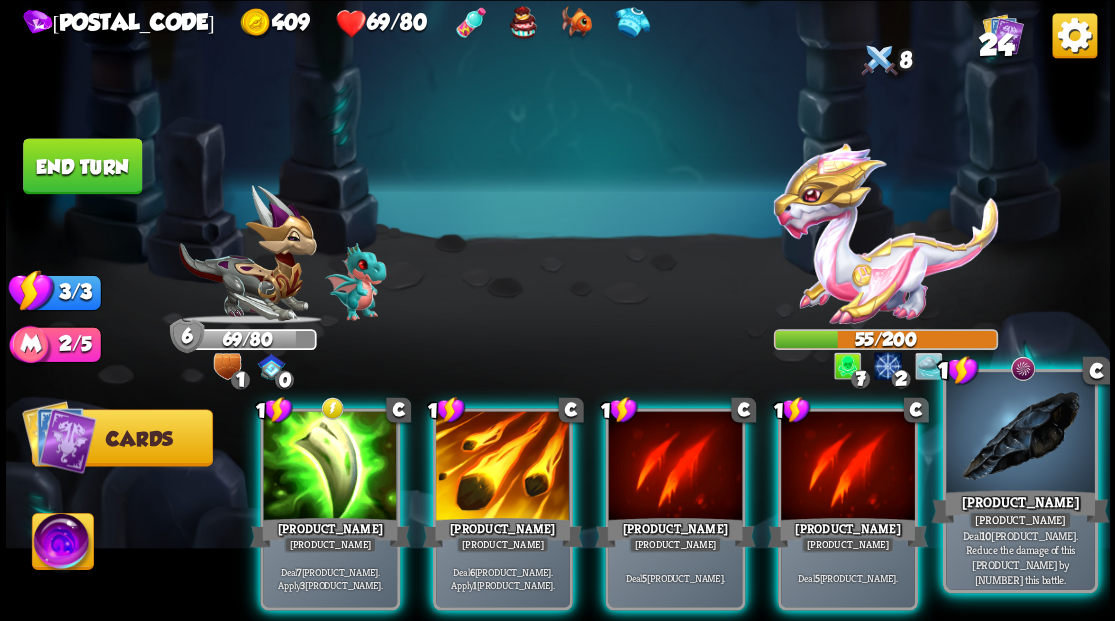 click at bounding box center (1020, 434) 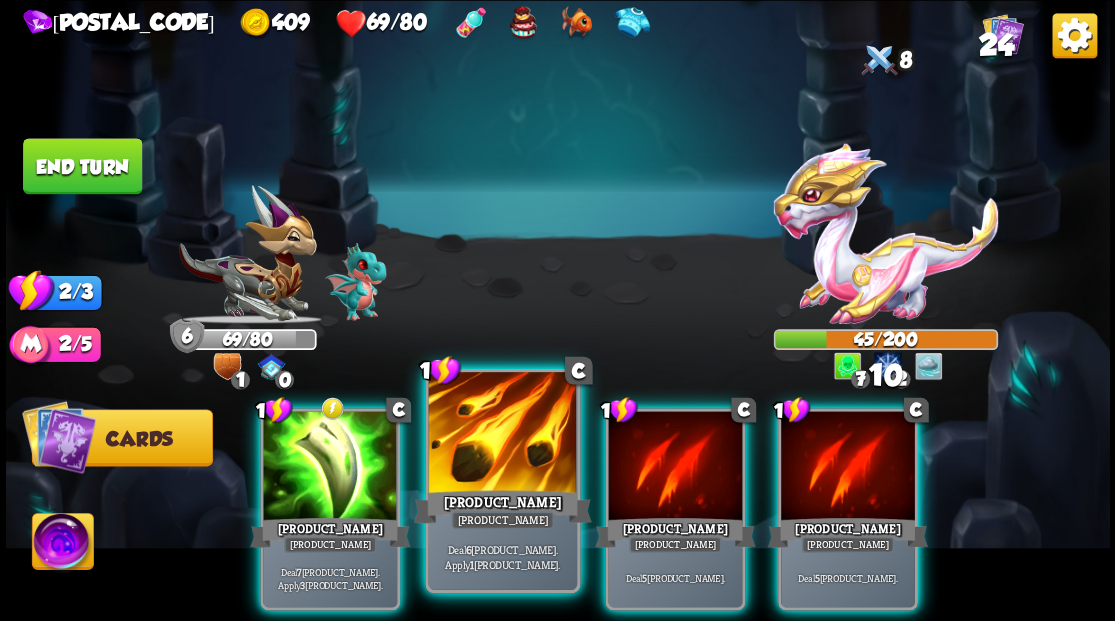 click at bounding box center [502, 434] 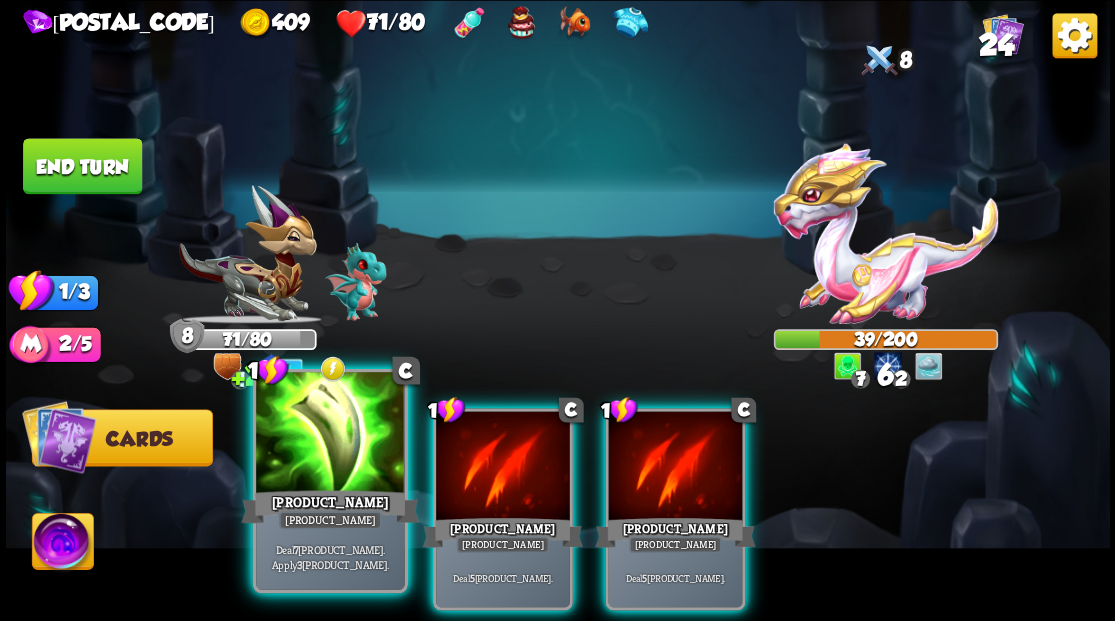 click at bounding box center (330, 434) 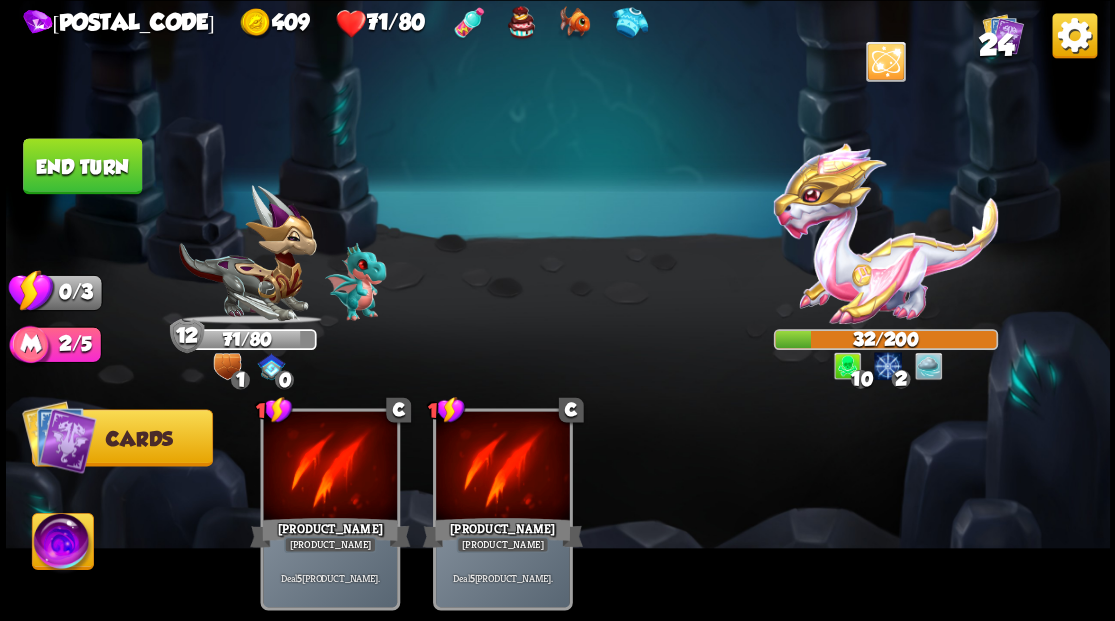 click on "End turn" at bounding box center [82, 166] 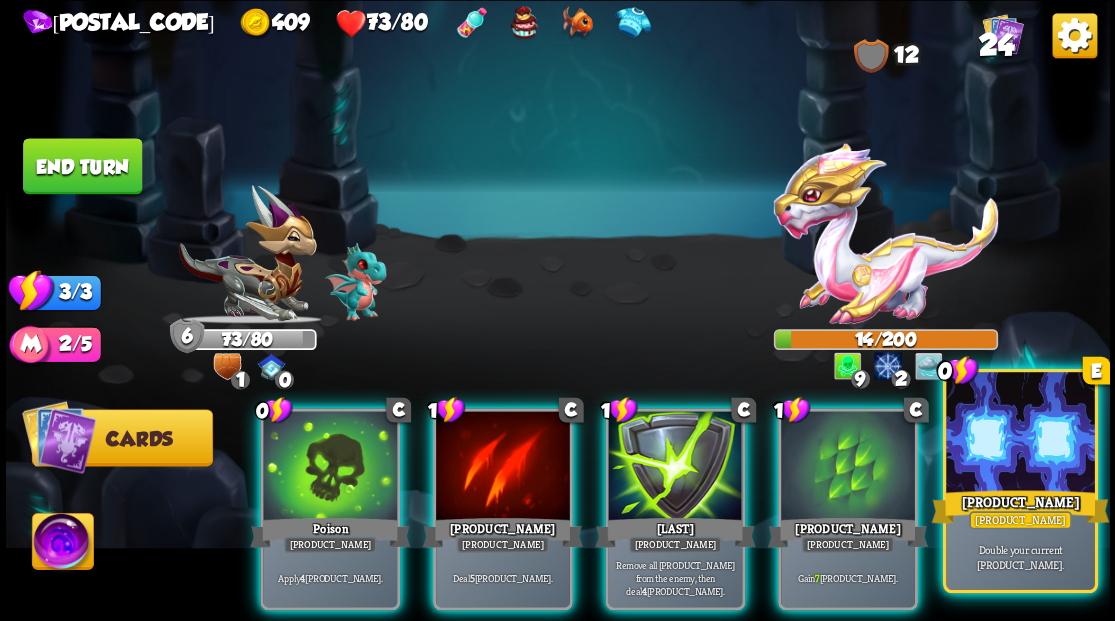 click at bounding box center [1020, 434] 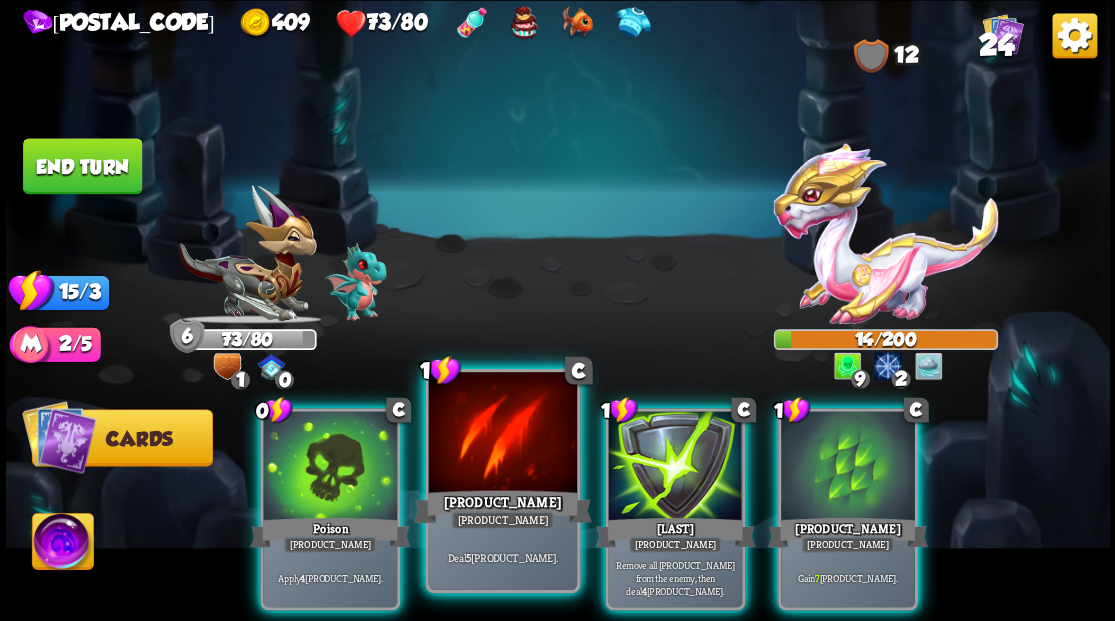 click at bounding box center (502, 434) 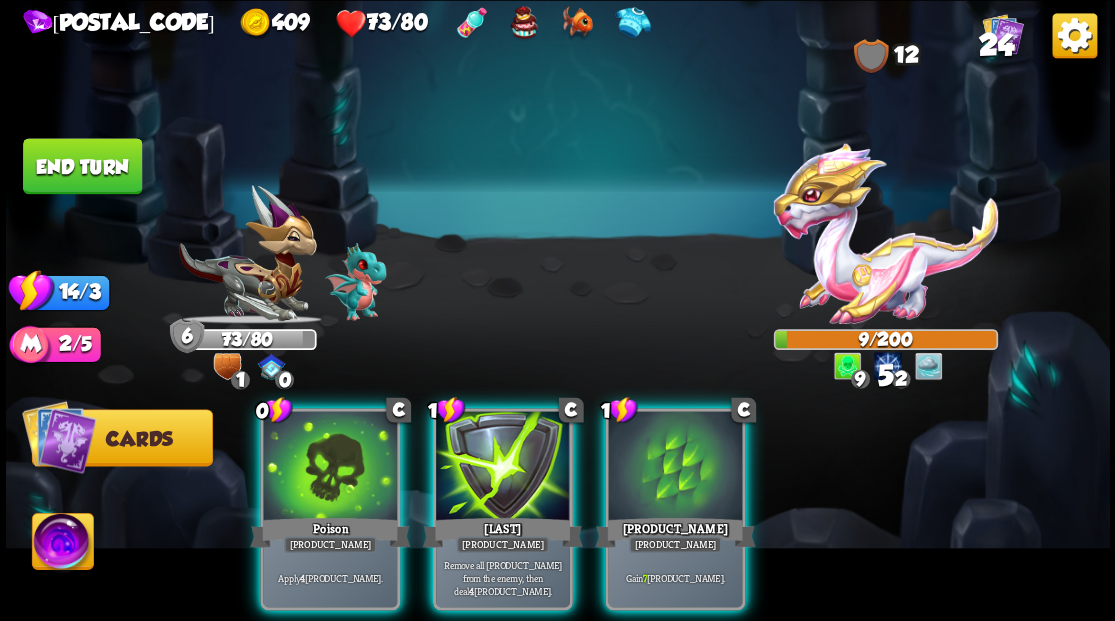 click at bounding box center (503, 467) 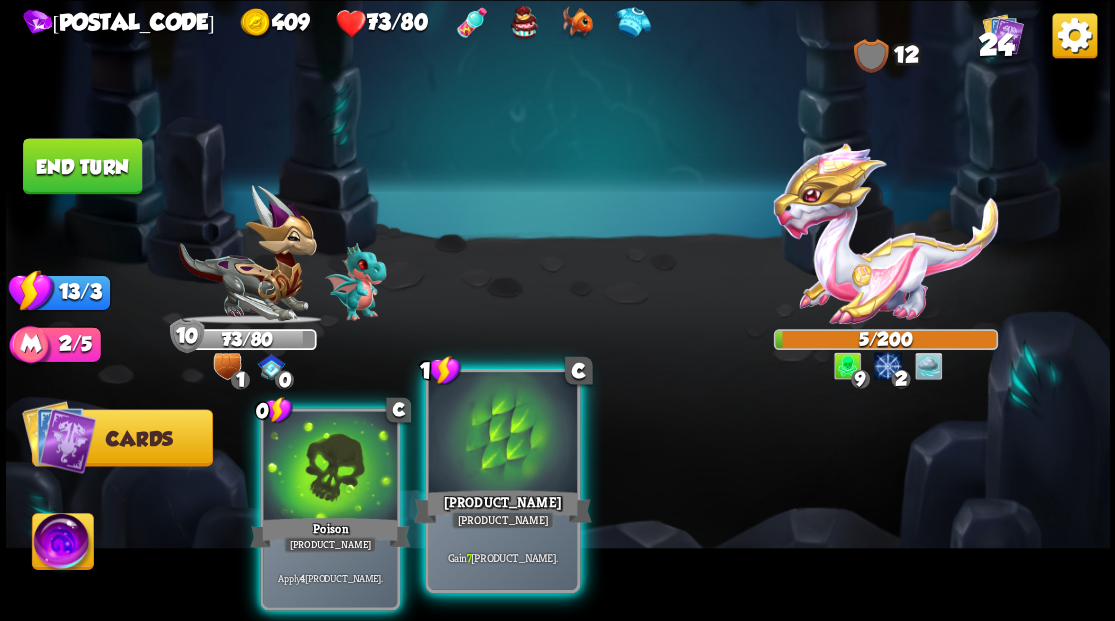 click at bounding box center [502, 434] 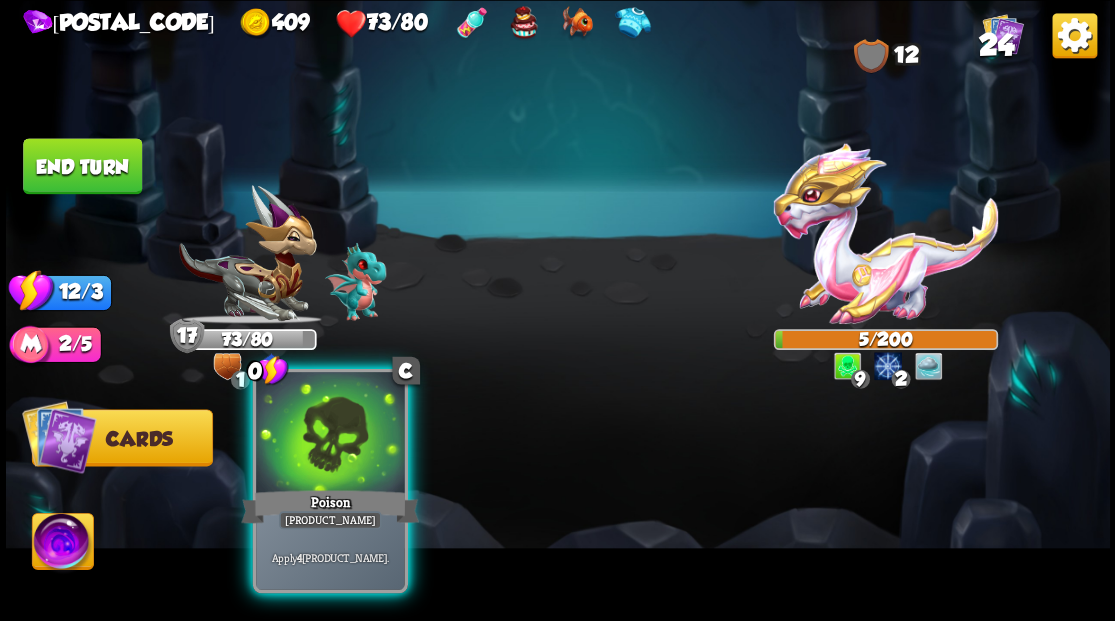 drag, startPoint x: 328, startPoint y: 464, endPoint x: 324, endPoint y: 454, distance: 10.770329 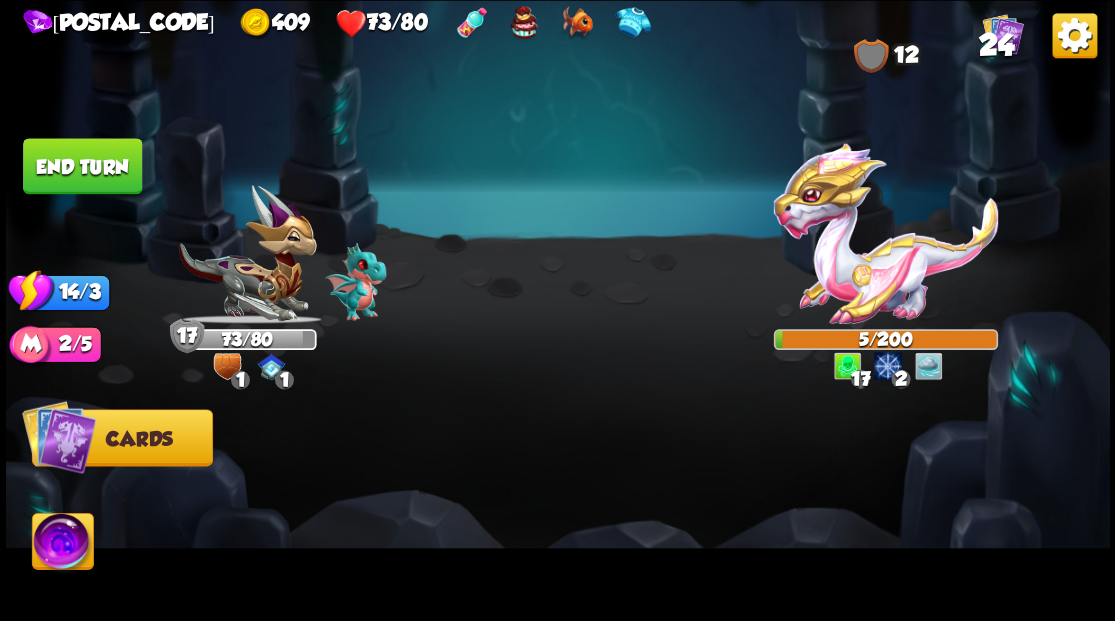 click on "End turn" at bounding box center (82, 165) 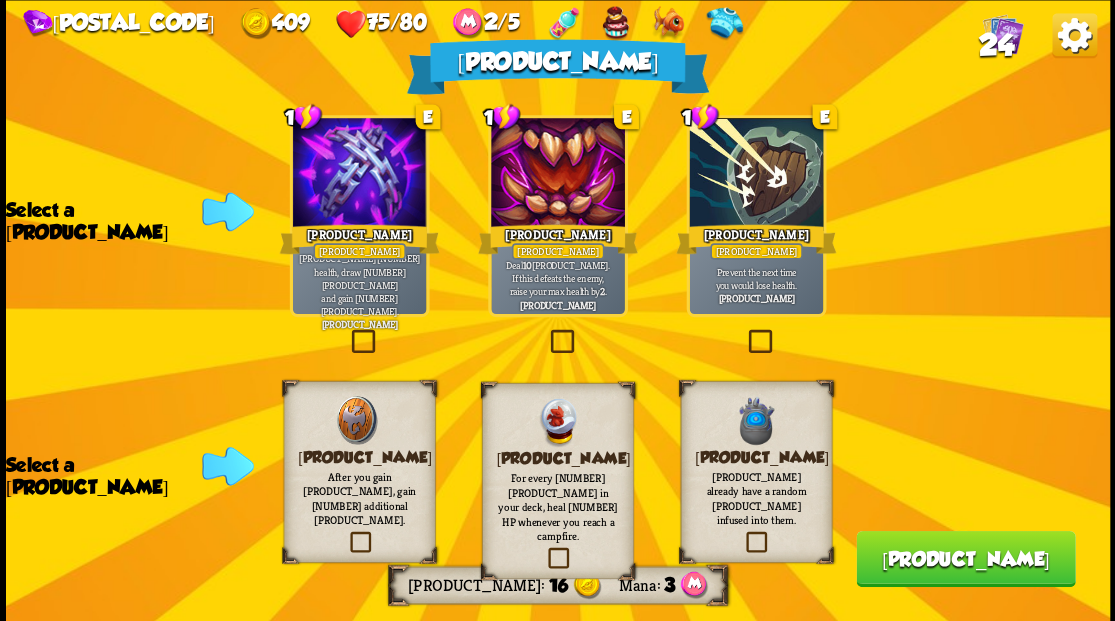 click on "[PRODUCT_NAME]" at bounding box center (965, 558) 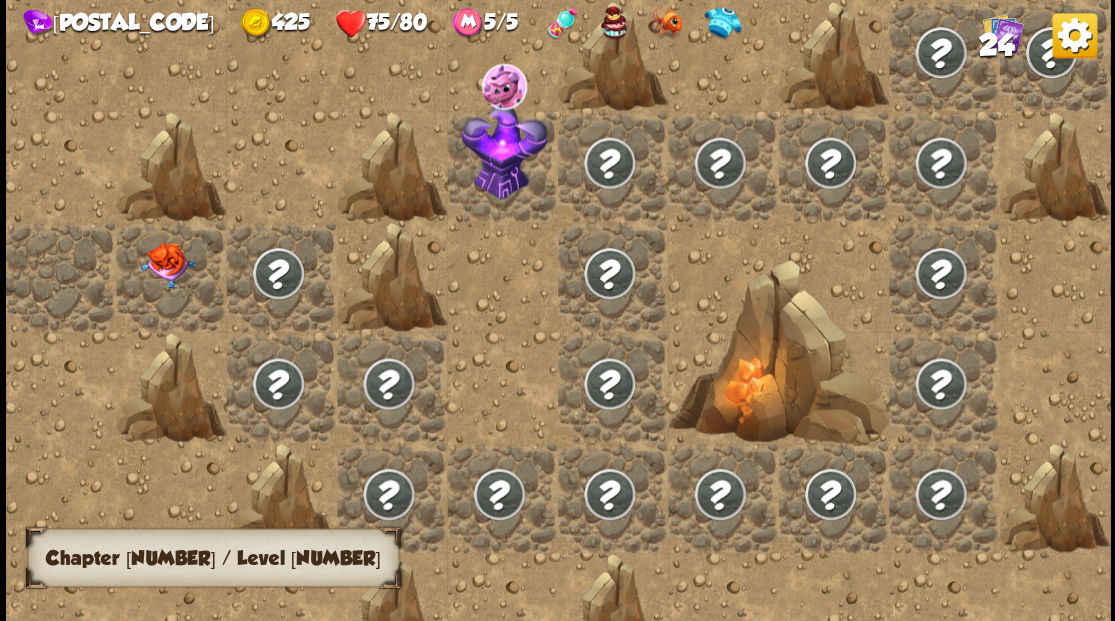 click at bounding box center [167, 265] 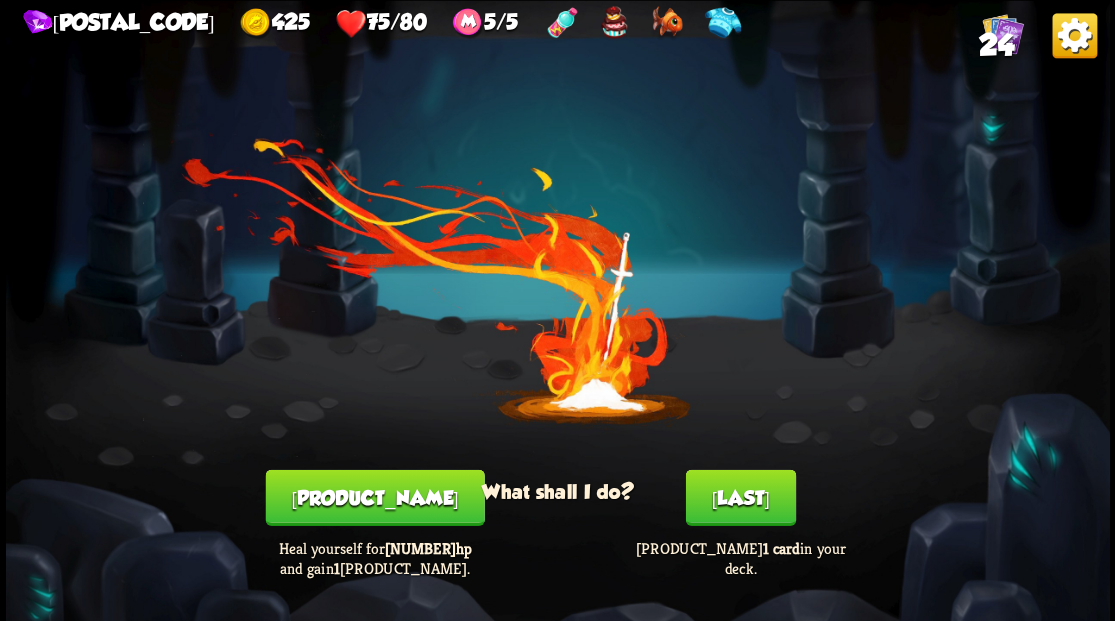 click on "[LAST]" at bounding box center [740, 497] 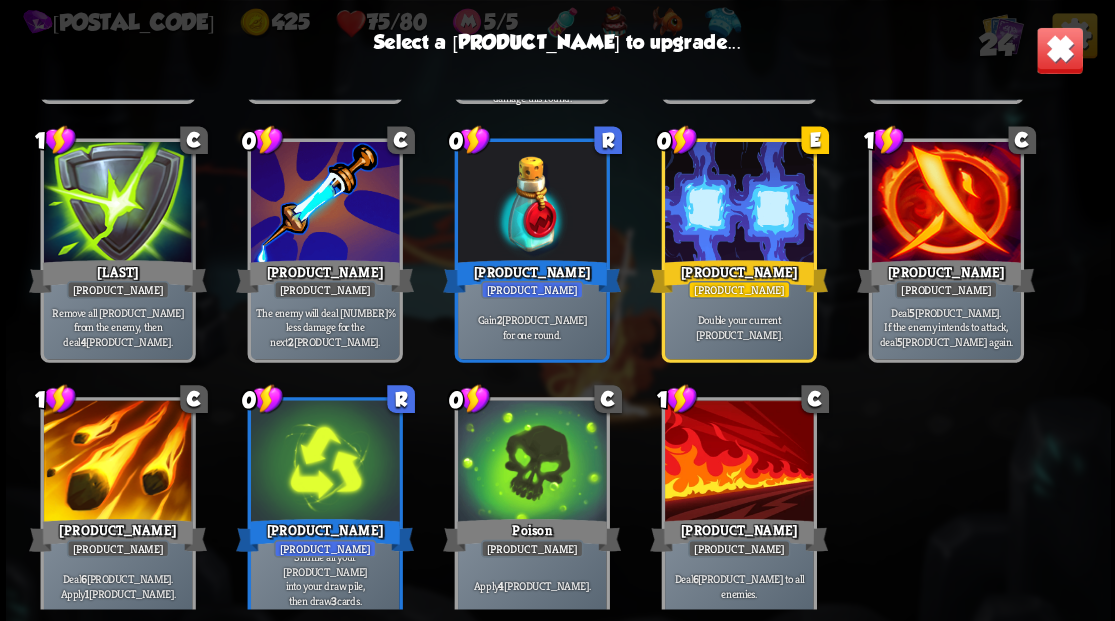 scroll, scrollTop: 629, scrollLeft: 0, axis: vertical 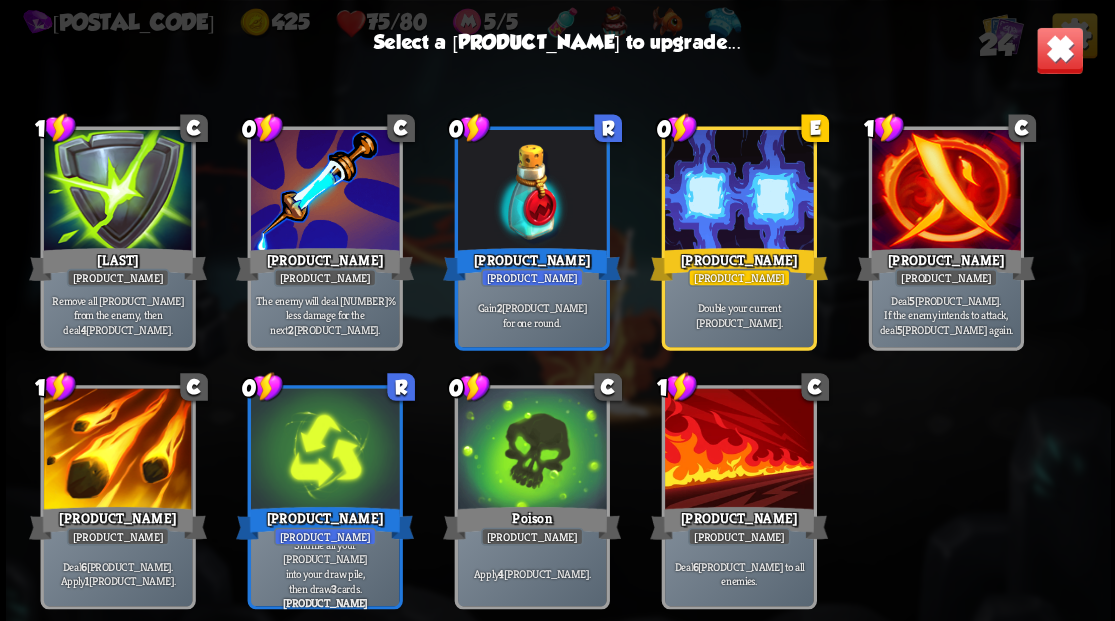 click at bounding box center [1059, 50] 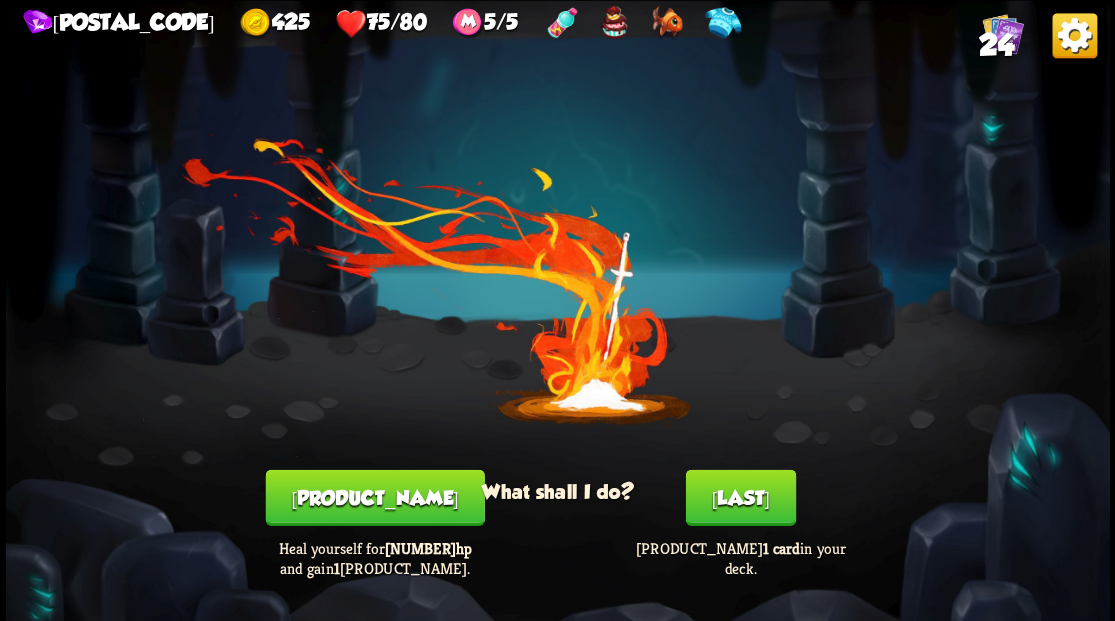 click on "24" at bounding box center [995, 45] 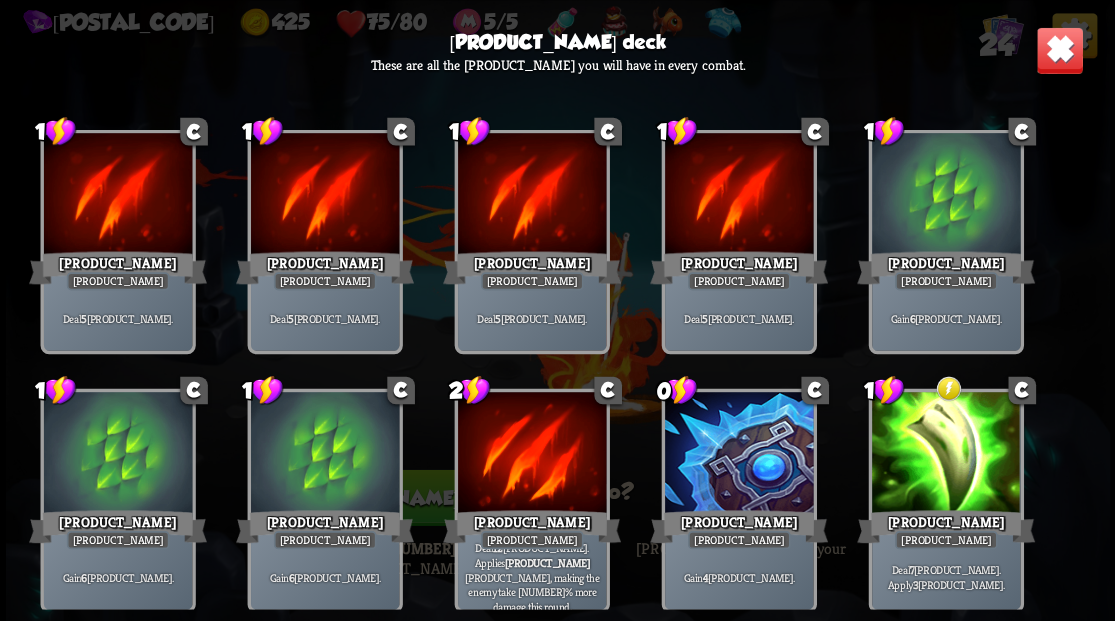 scroll, scrollTop: 0, scrollLeft: 0, axis: both 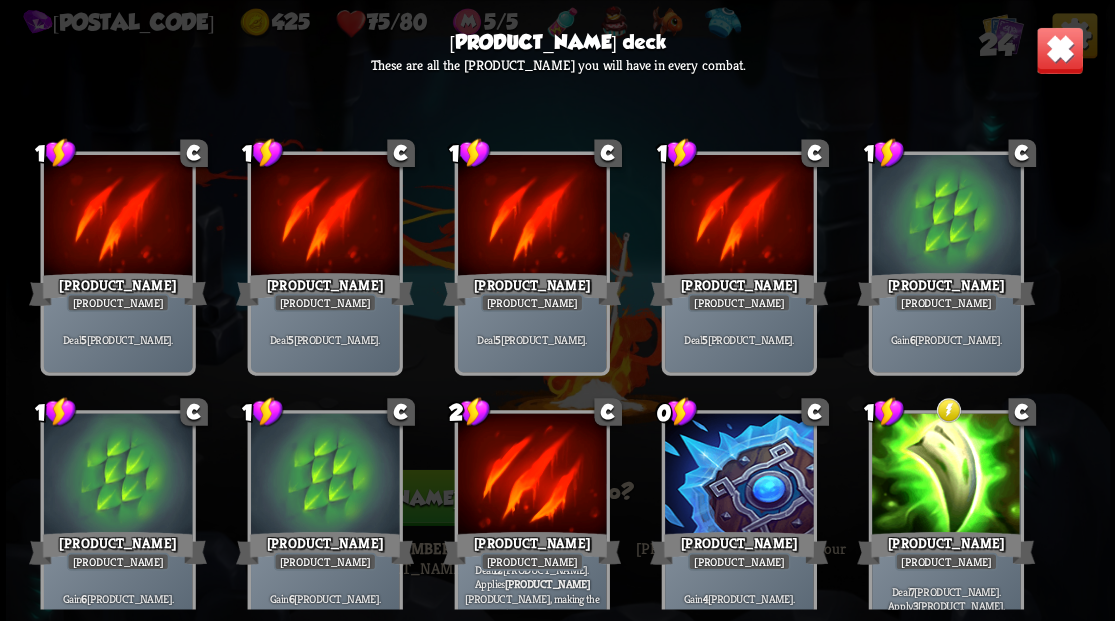 click at bounding box center (1059, 50) 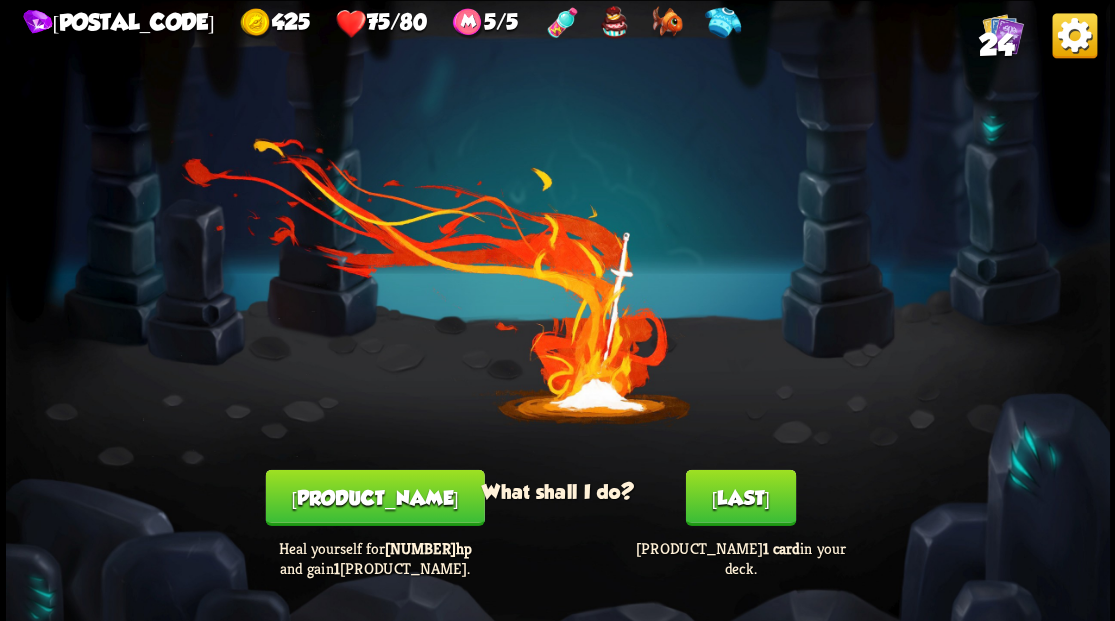 click on "[LAST]" at bounding box center [740, 497] 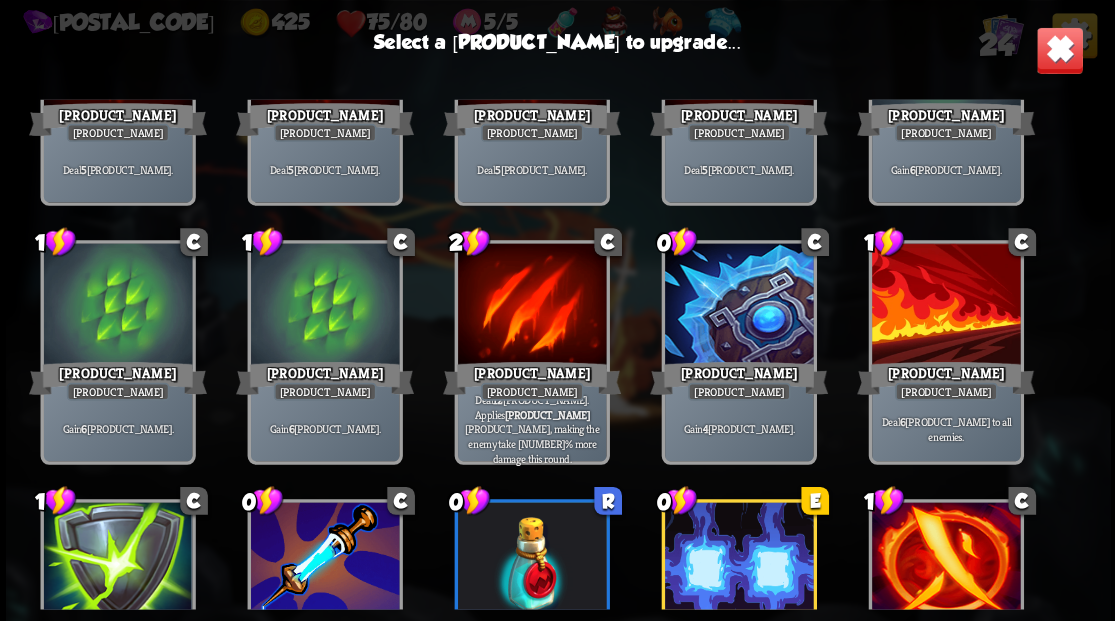 scroll, scrollTop: 162, scrollLeft: 0, axis: vertical 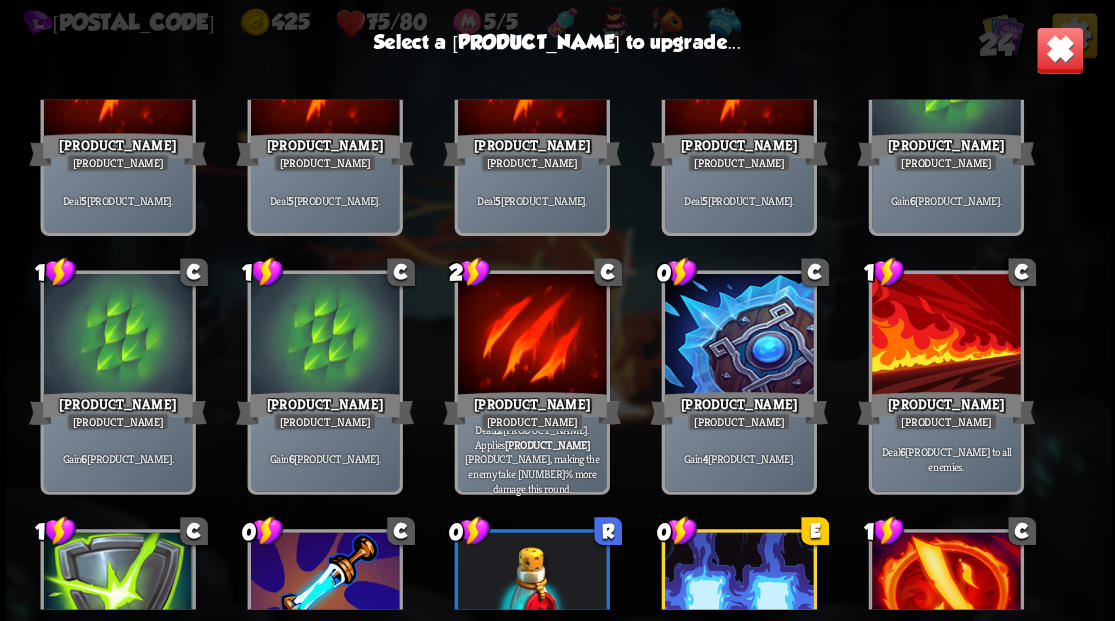 click at bounding box center [738, 336] 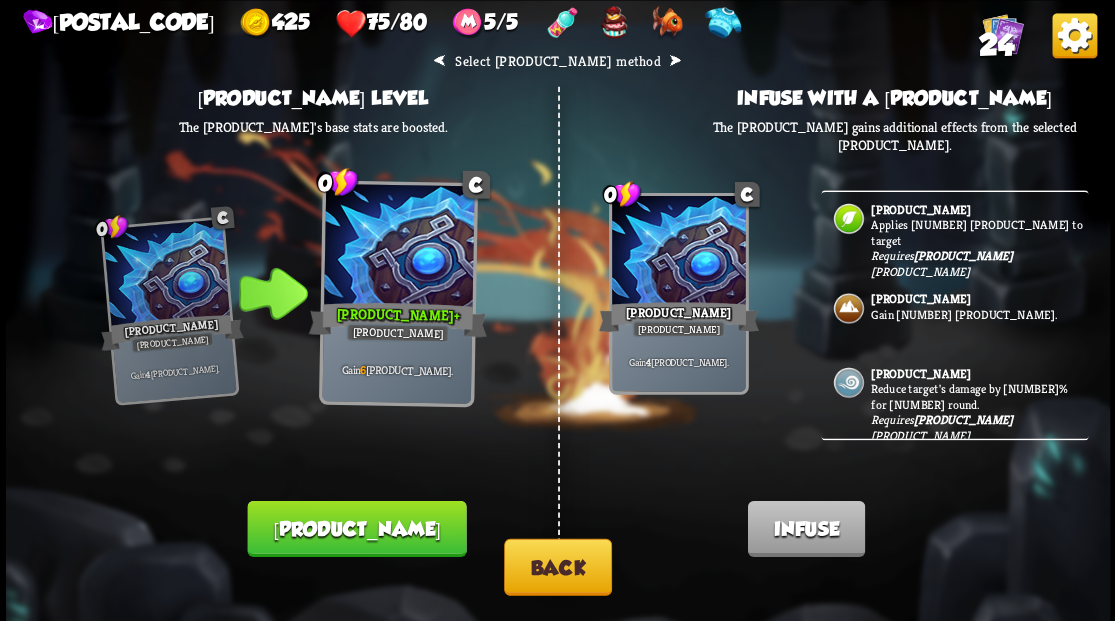 scroll, scrollTop: 0, scrollLeft: 0, axis: both 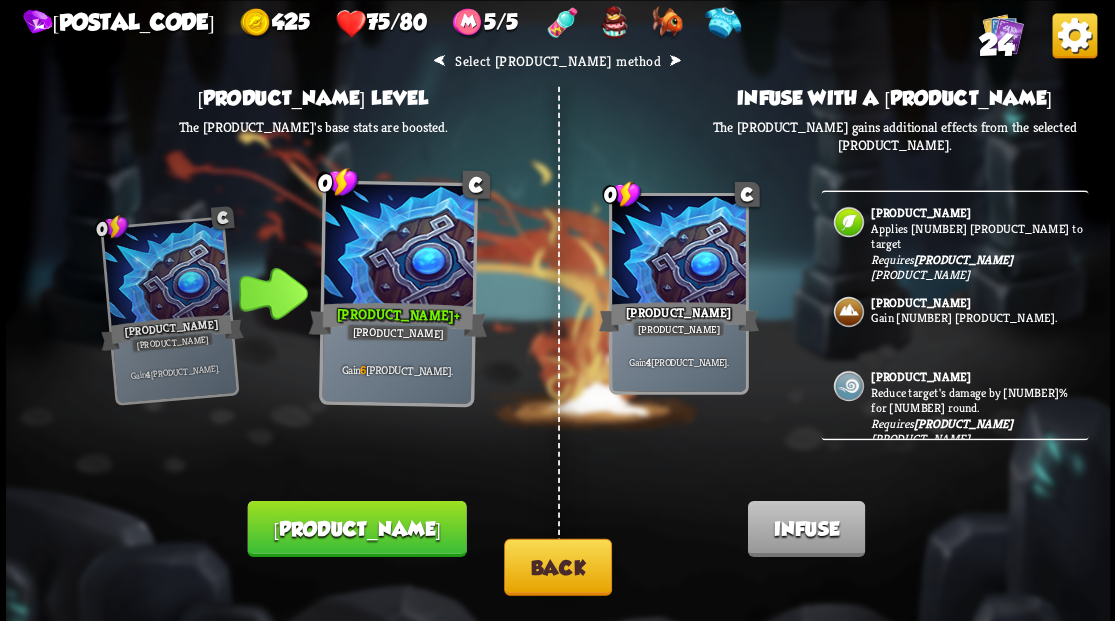 click on "Back" at bounding box center (558, 566) 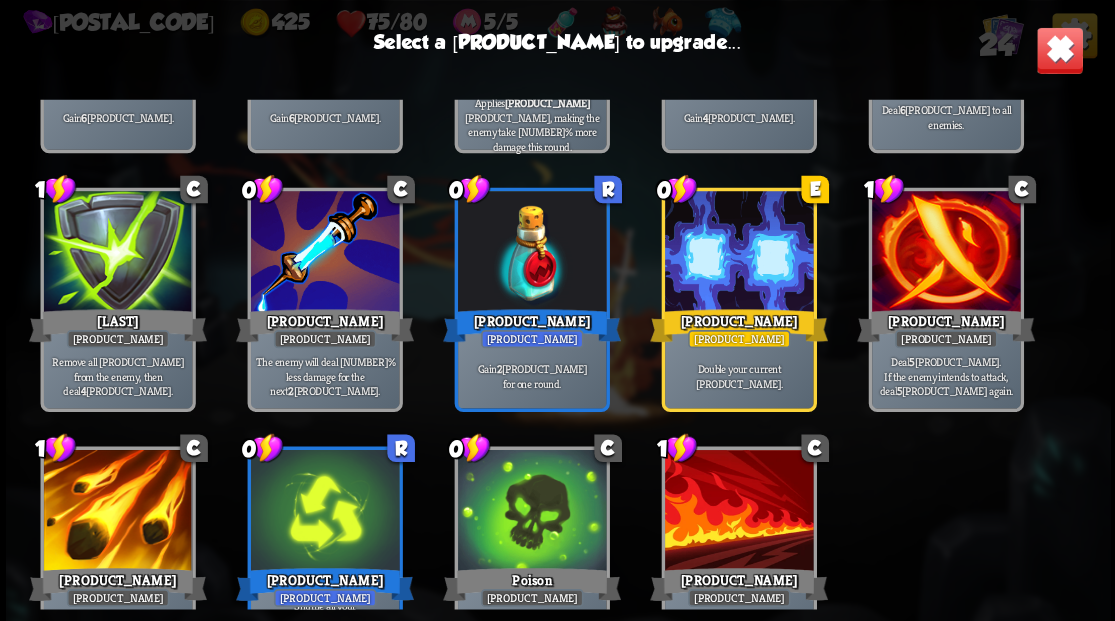 scroll, scrollTop: 563, scrollLeft: 0, axis: vertical 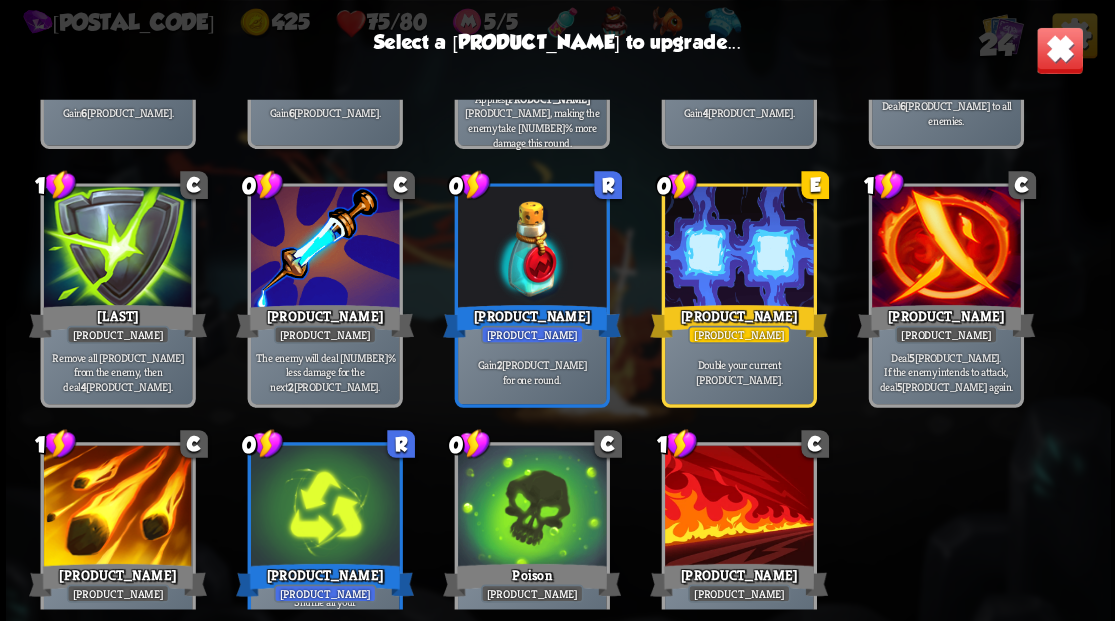 click on "[PRODUCT_NAME]" at bounding box center [946, 321] 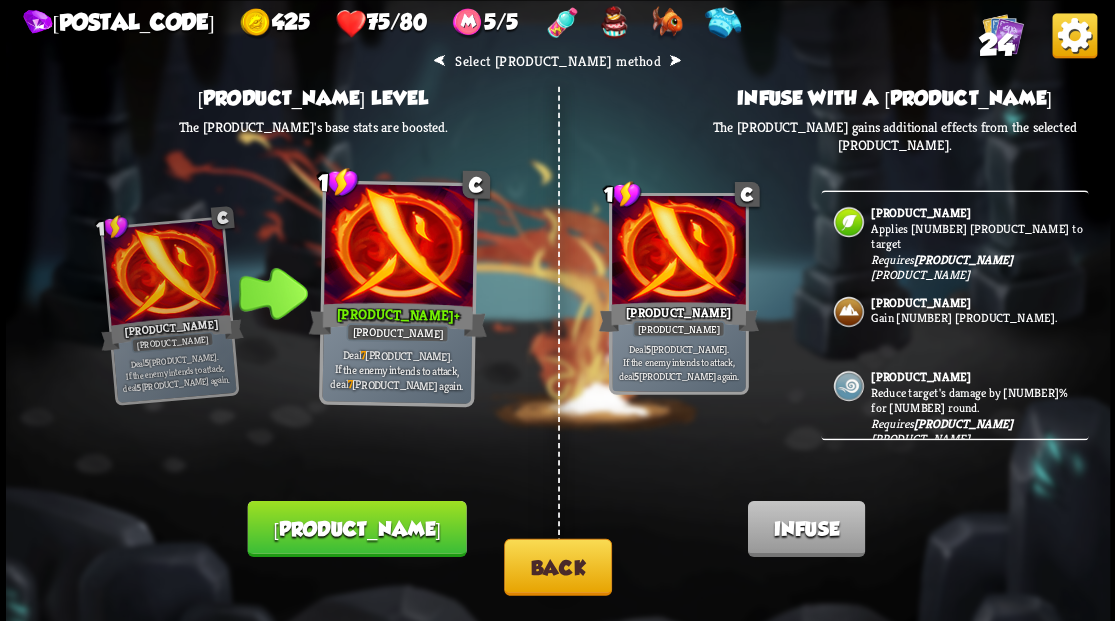 click on "Reduce target's damage by [NUMBER]% for [NUMBER] round." at bounding box center [977, 399] 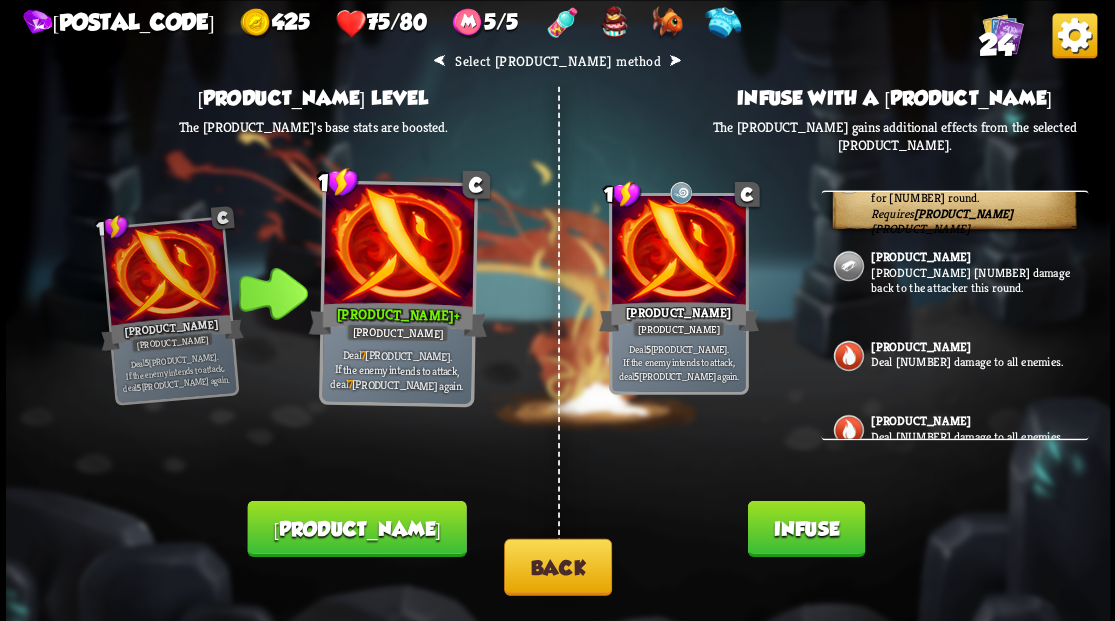 scroll, scrollTop: 266, scrollLeft: 0, axis: vertical 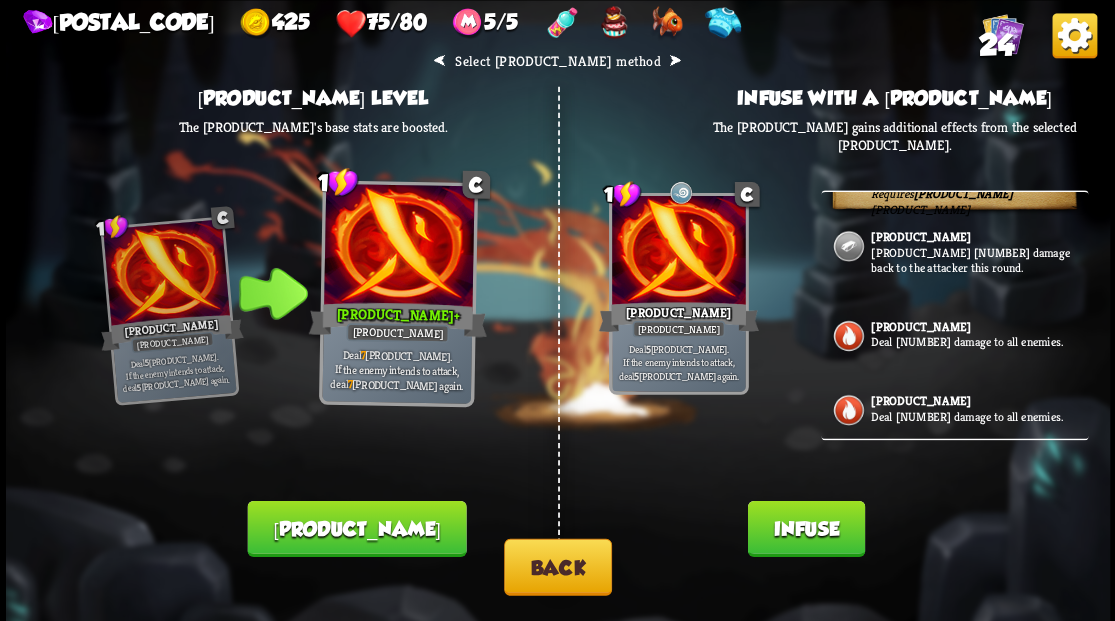 click on "Back" at bounding box center [558, 566] 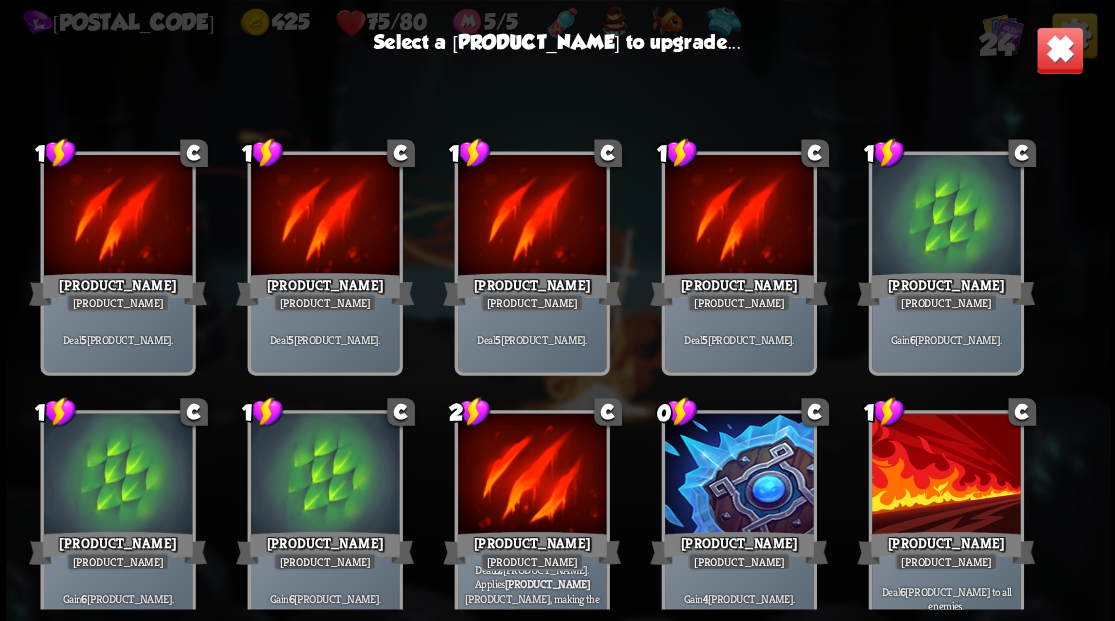 scroll, scrollTop: 563, scrollLeft: 0, axis: vertical 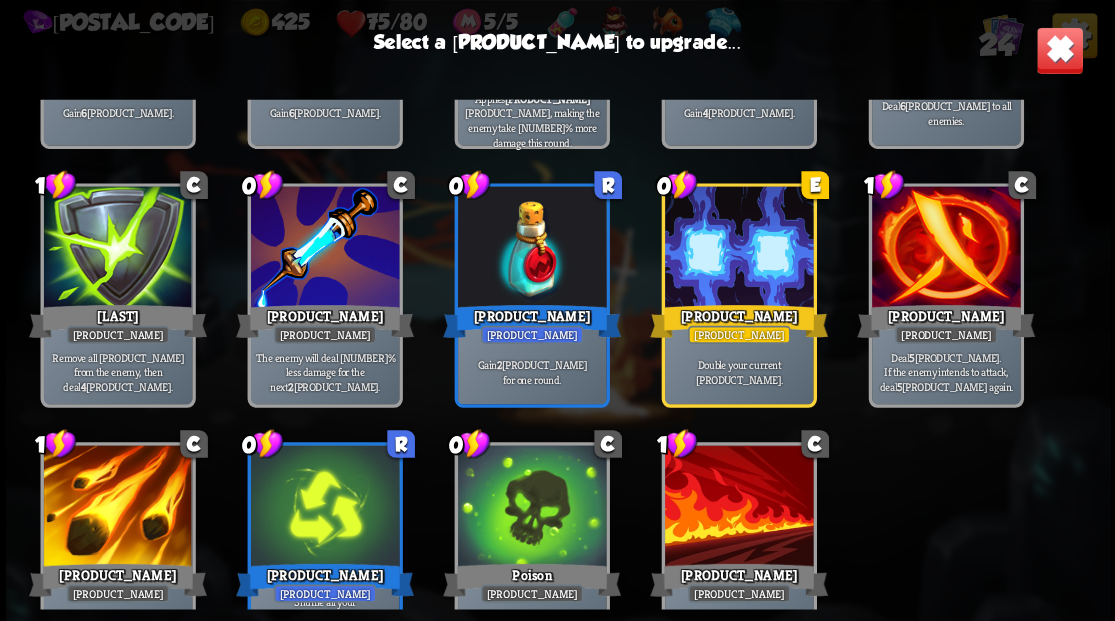 click at bounding box center [117, 507] 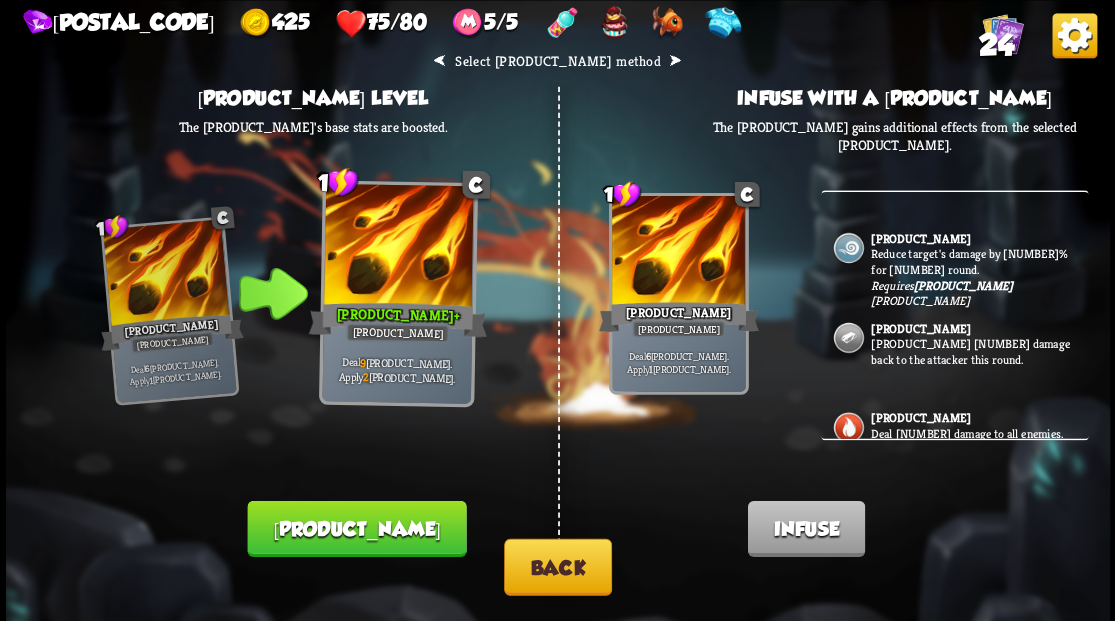 scroll, scrollTop: 200, scrollLeft: 0, axis: vertical 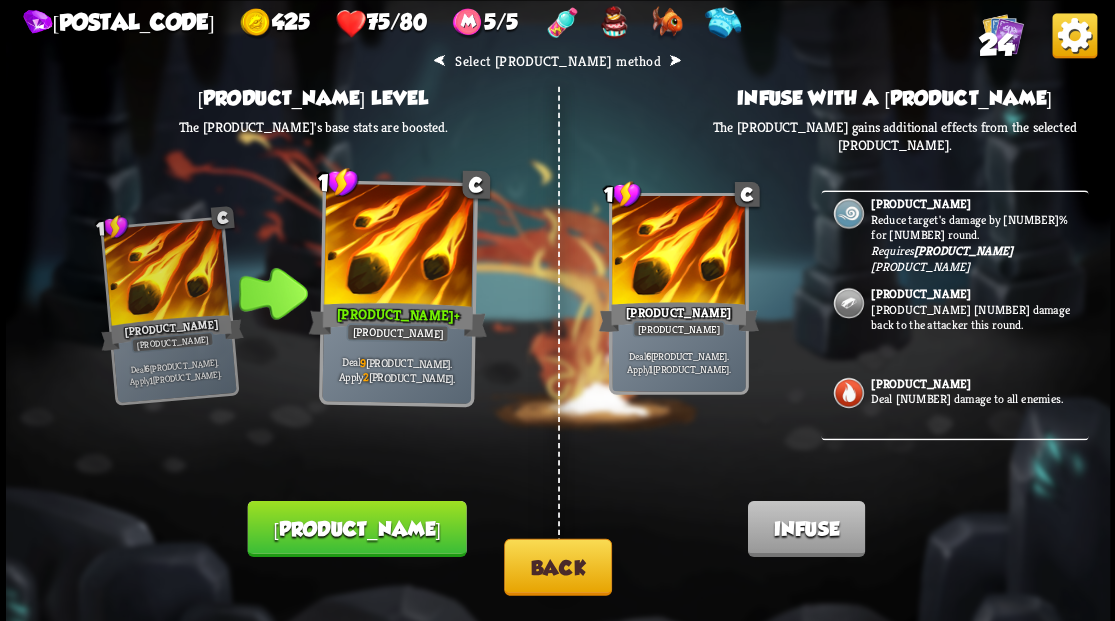 click on "[PRODUCT_NAME] [NUMBER] damage back to the attacker this round." at bounding box center (977, 316) 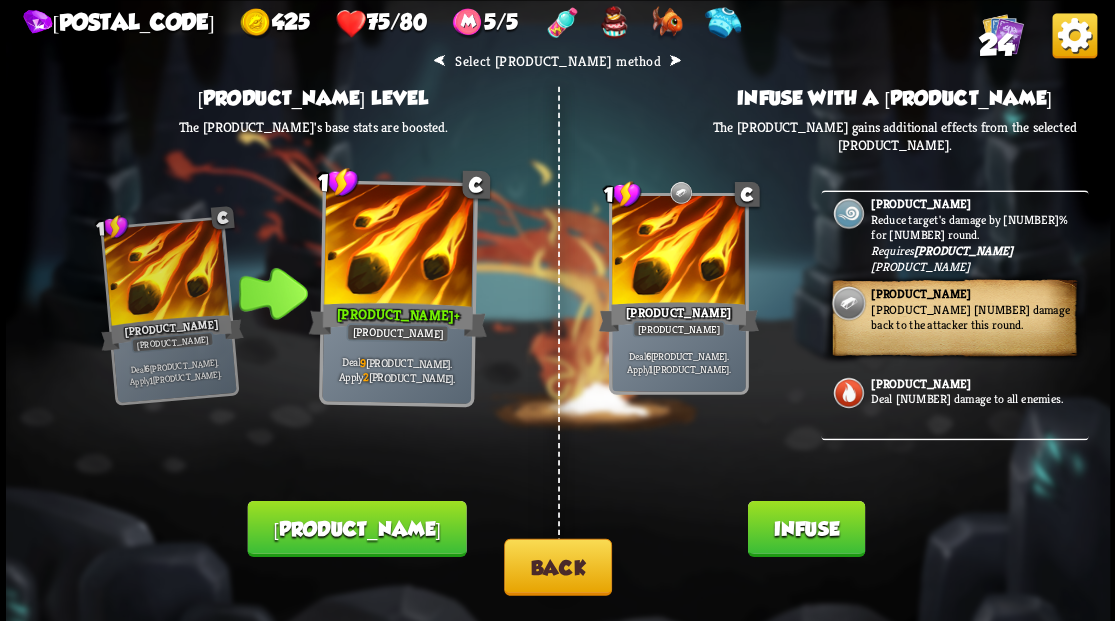 click on "Infuse" at bounding box center (805, 528) 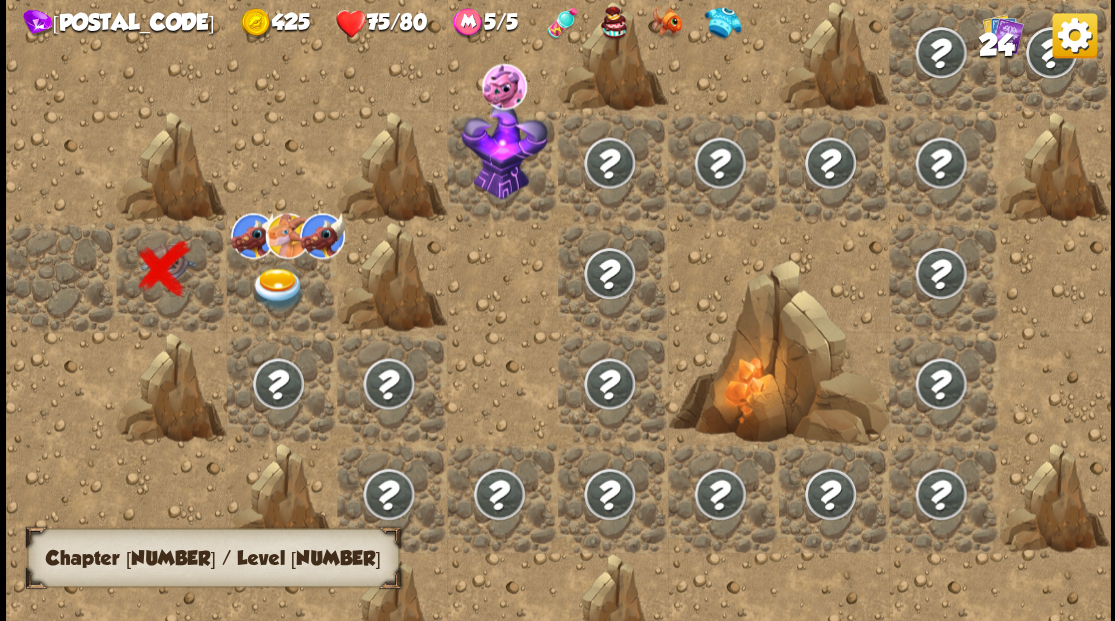 click at bounding box center [277, 288] 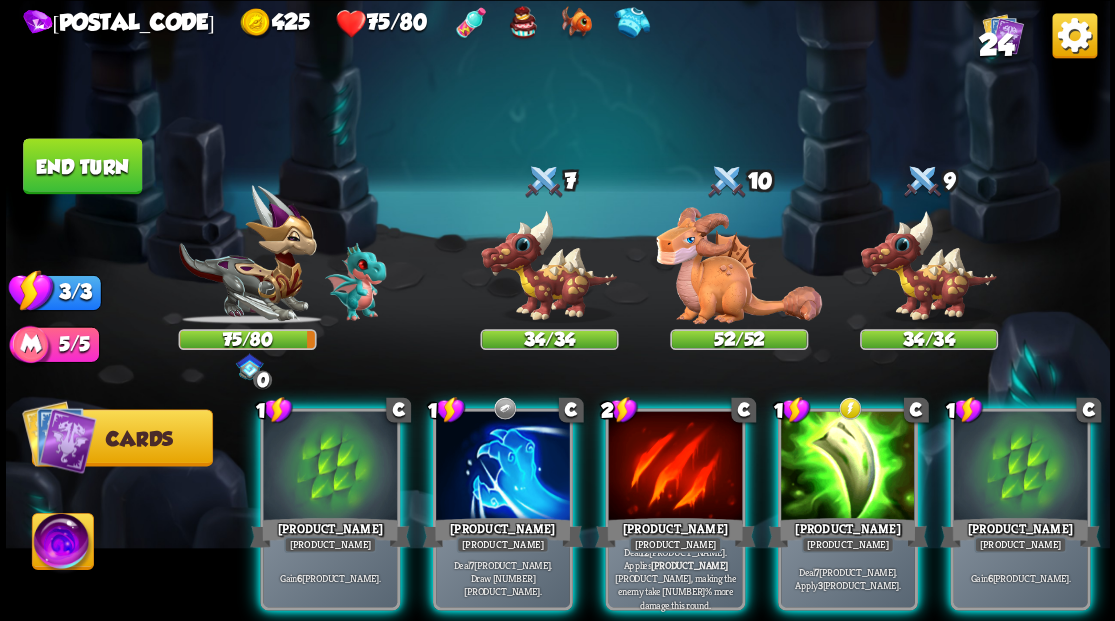 click at bounding box center [62, 544] 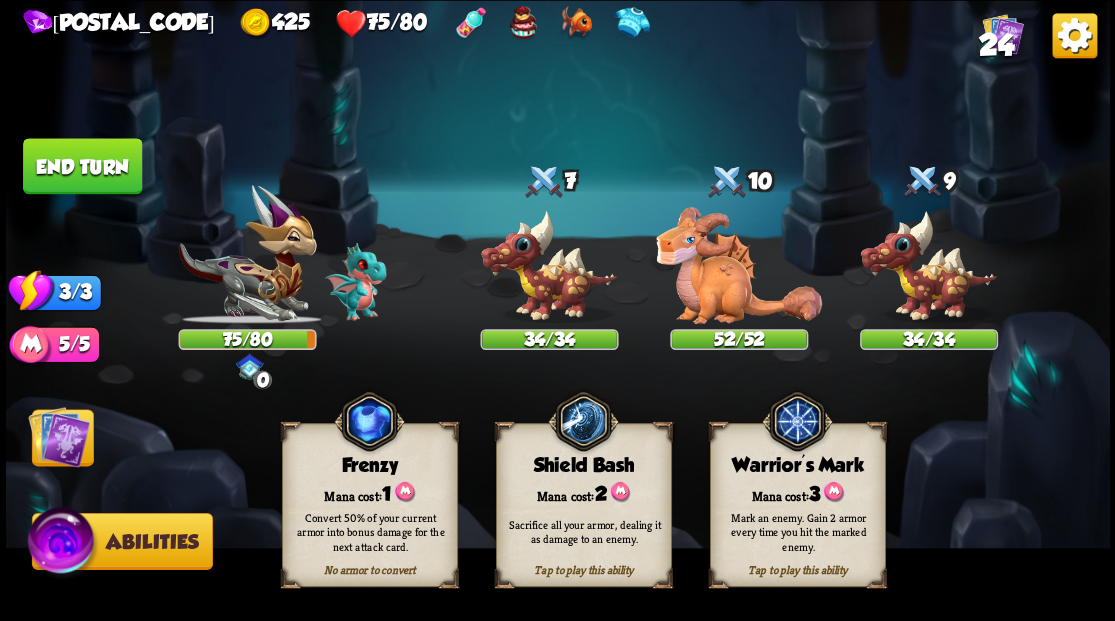 click on "Mana cost:  [NUMBER]" at bounding box center [797, 492] 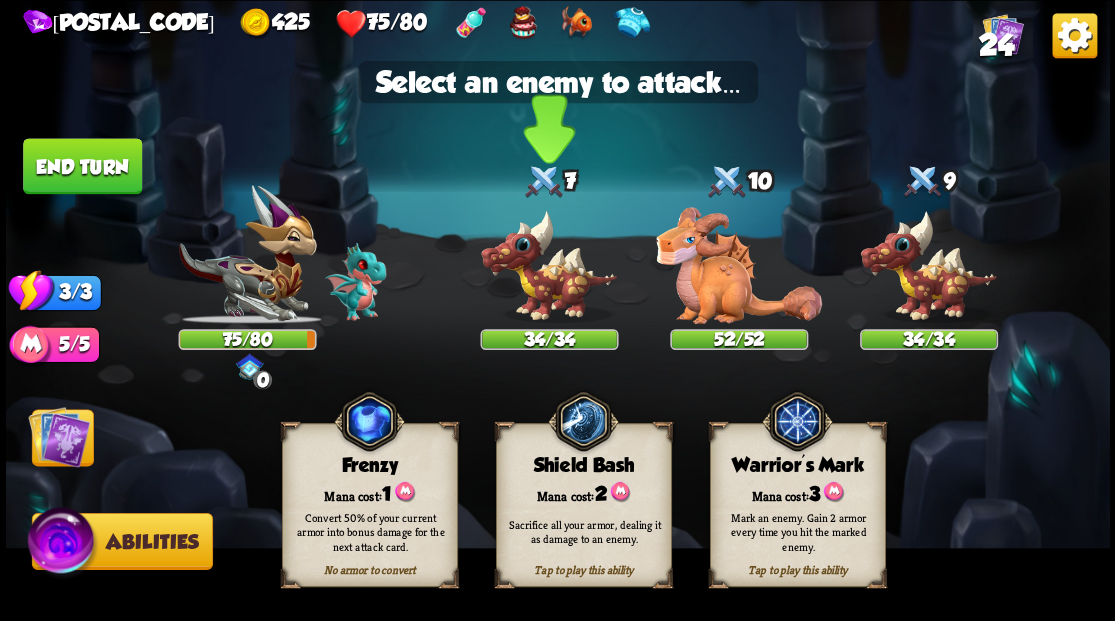 click at bounding box center [549, 266] 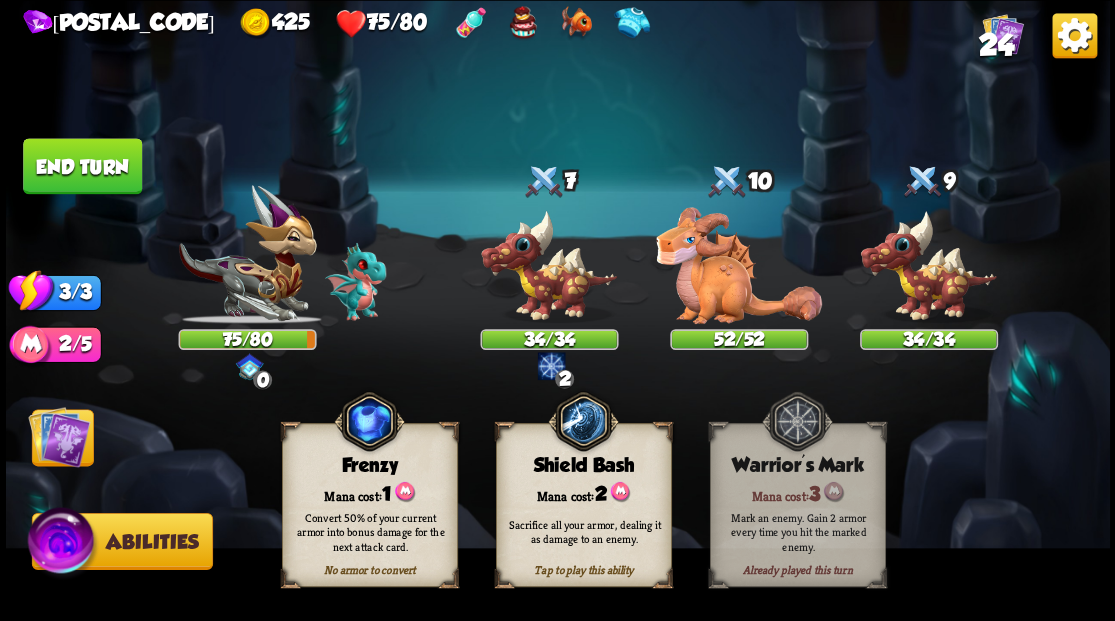 click at bounding box center (59, 436) 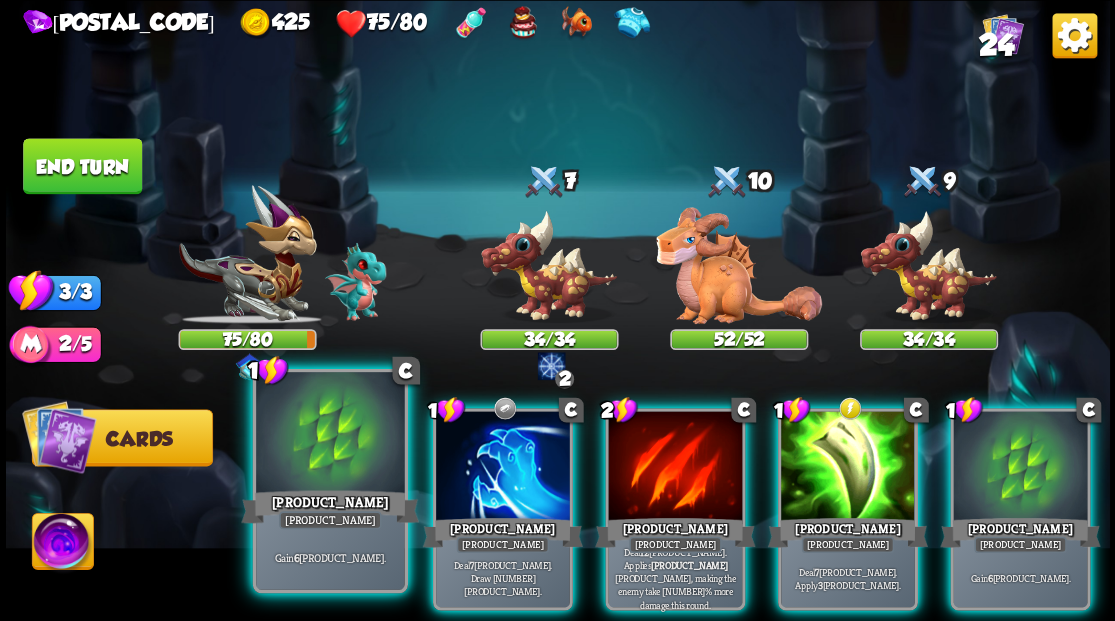 click at bounding box center [330, 434] 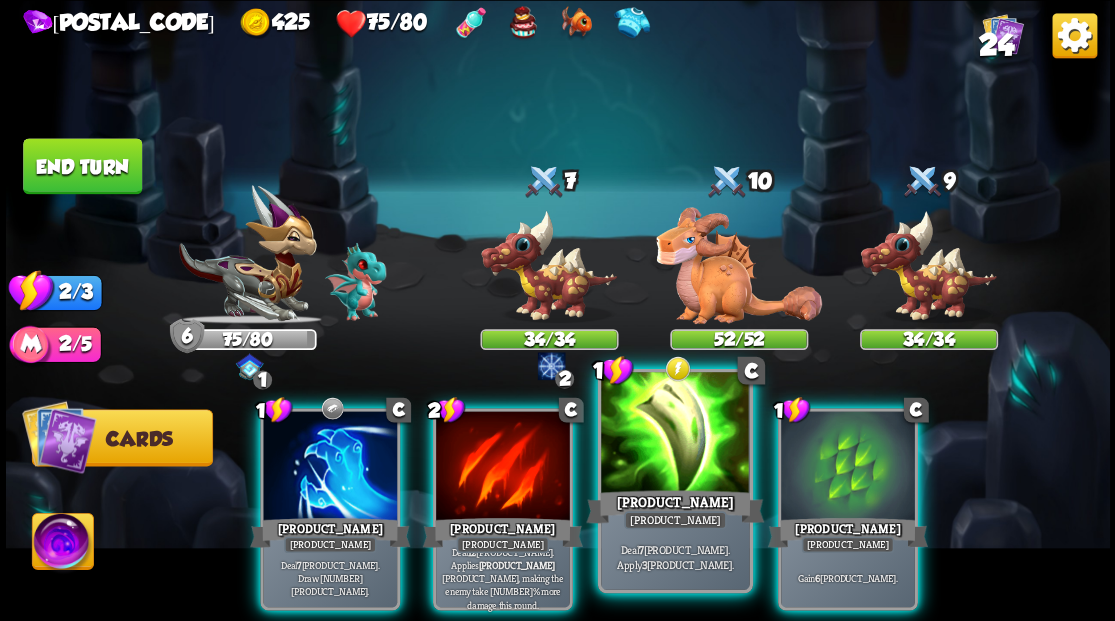 click at bounding box center (675, 434) 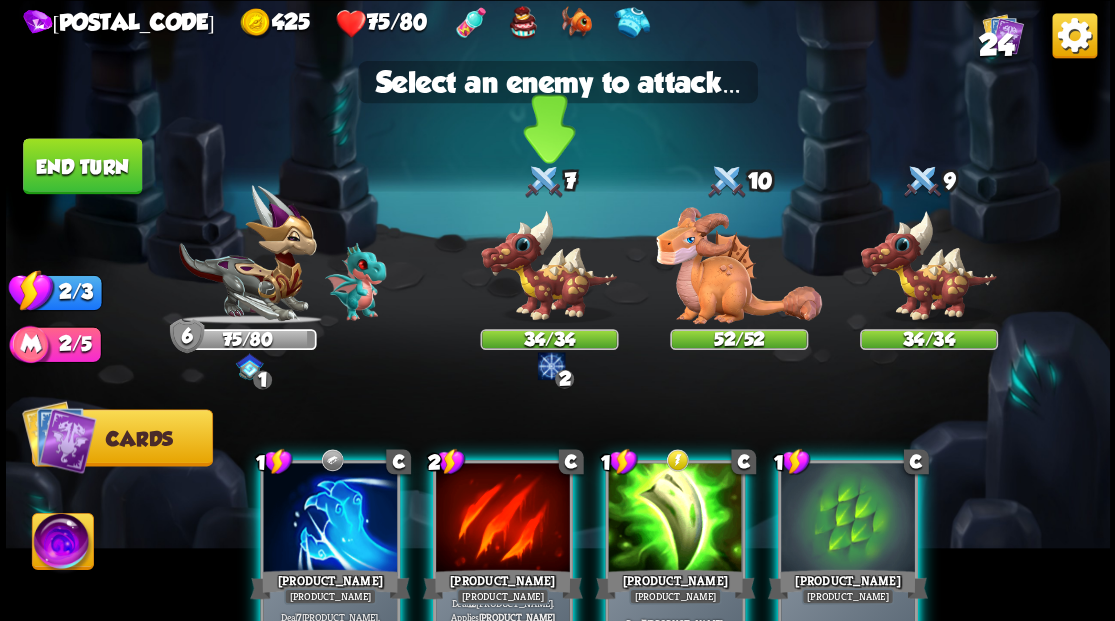 click at bounding box center [549, 266] 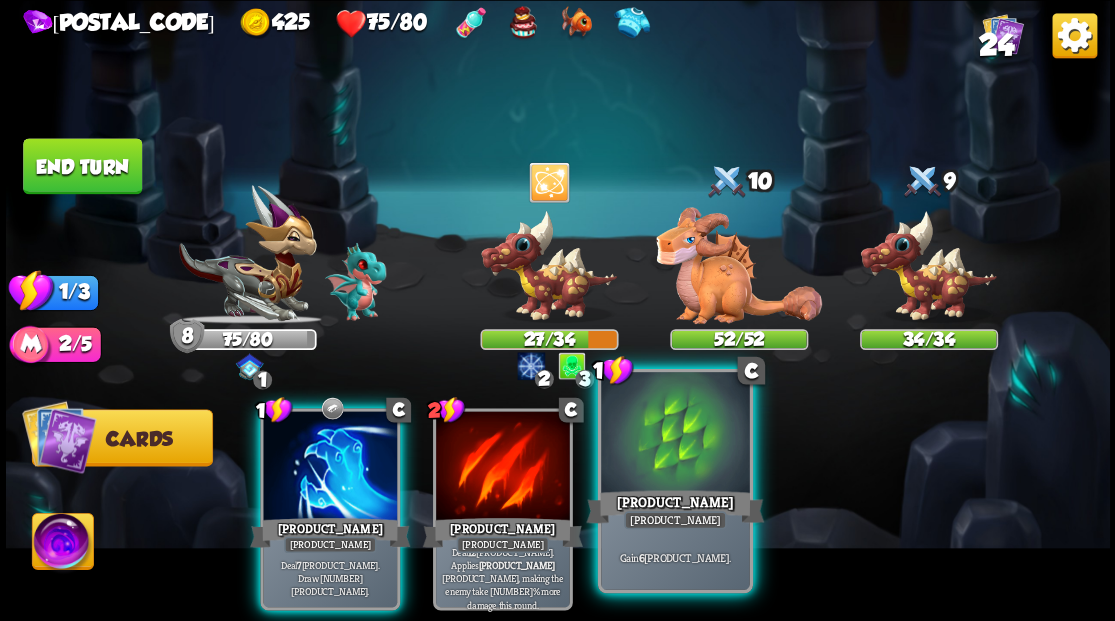 click at bounding box center [675, 434] 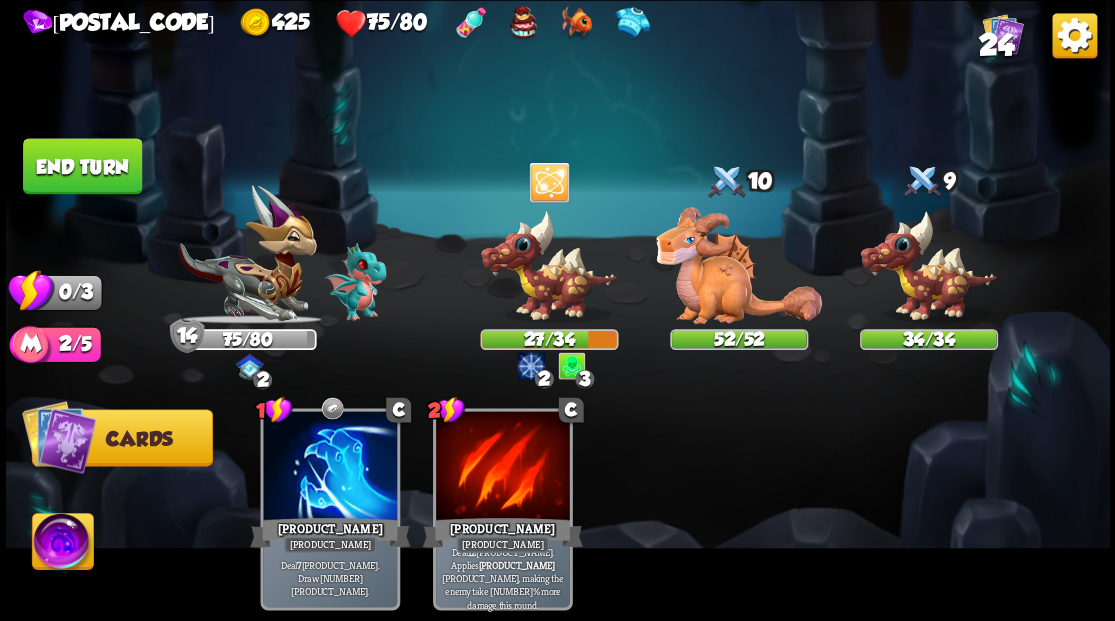 click on "End turn" at bounding box center [82, 165] 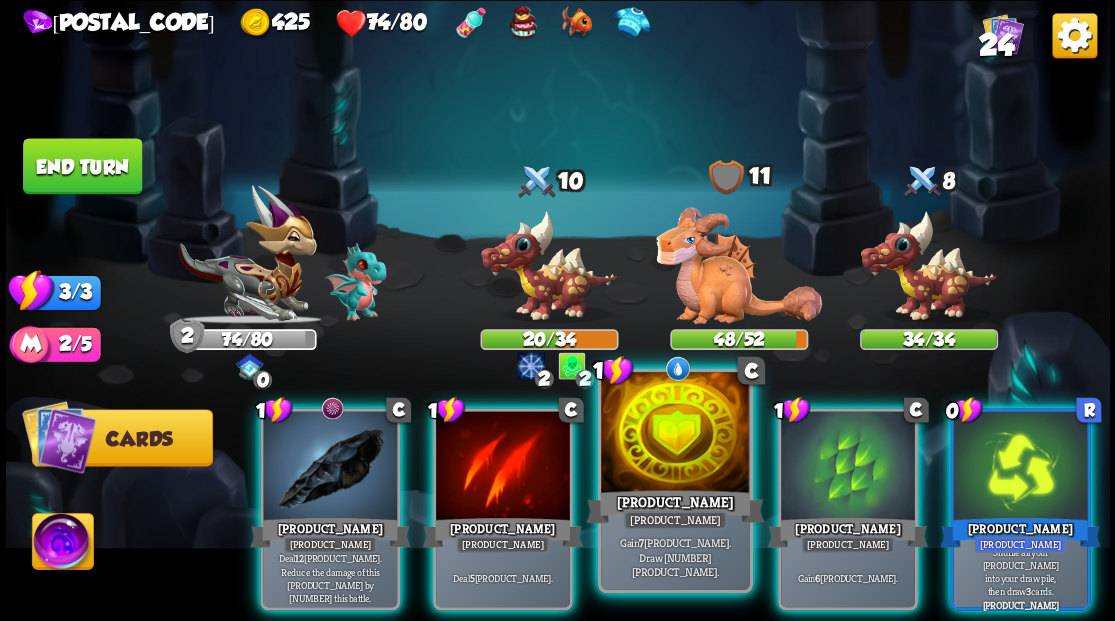 click at bounding box center (675, 434) 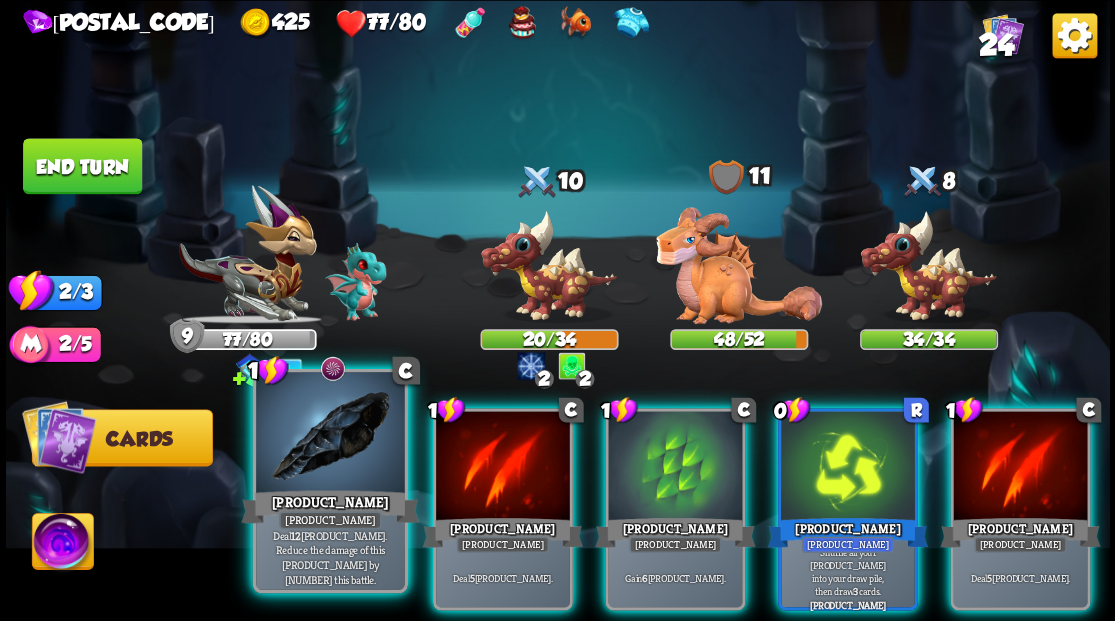 click on "[PRODUCT_NAME]" at bounding box center (330, 506) 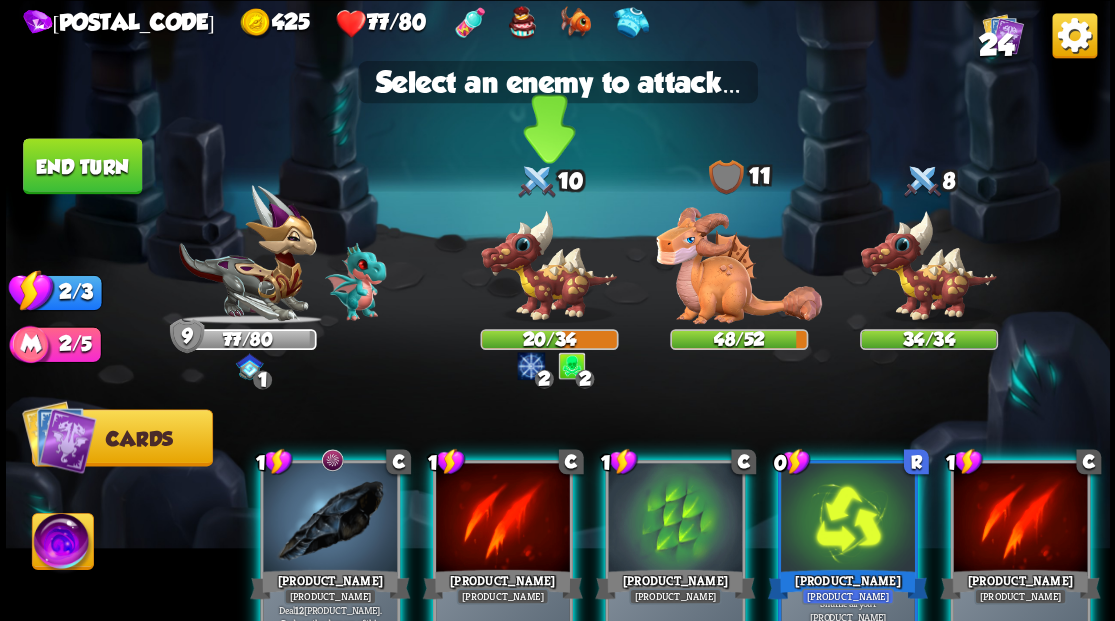 click at bounding box center [549, 266] 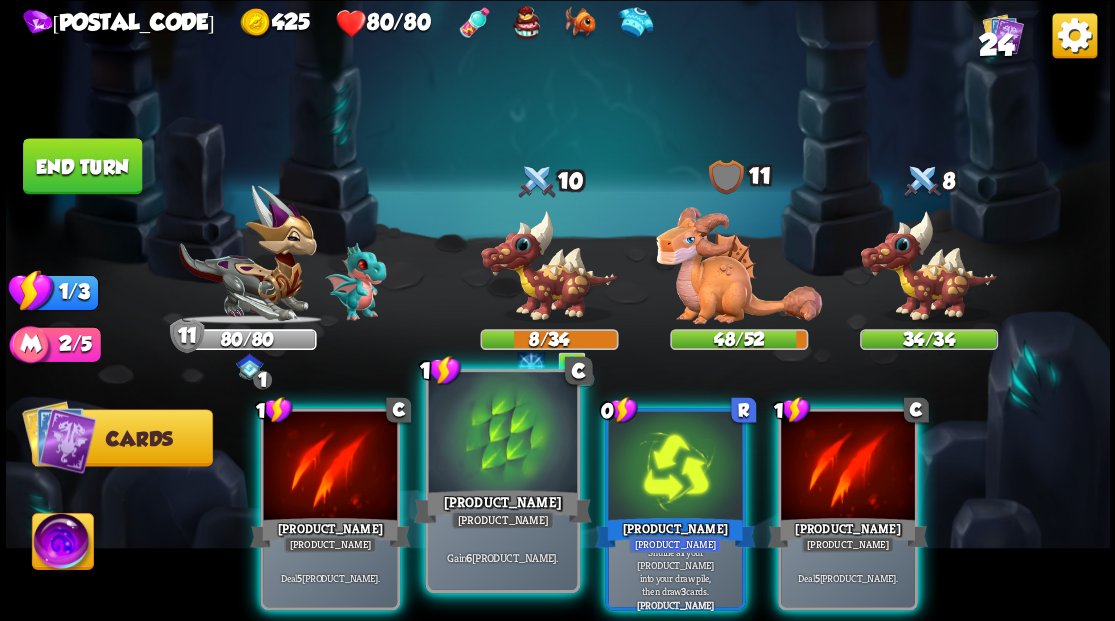 click at bounding box center (502, 434) 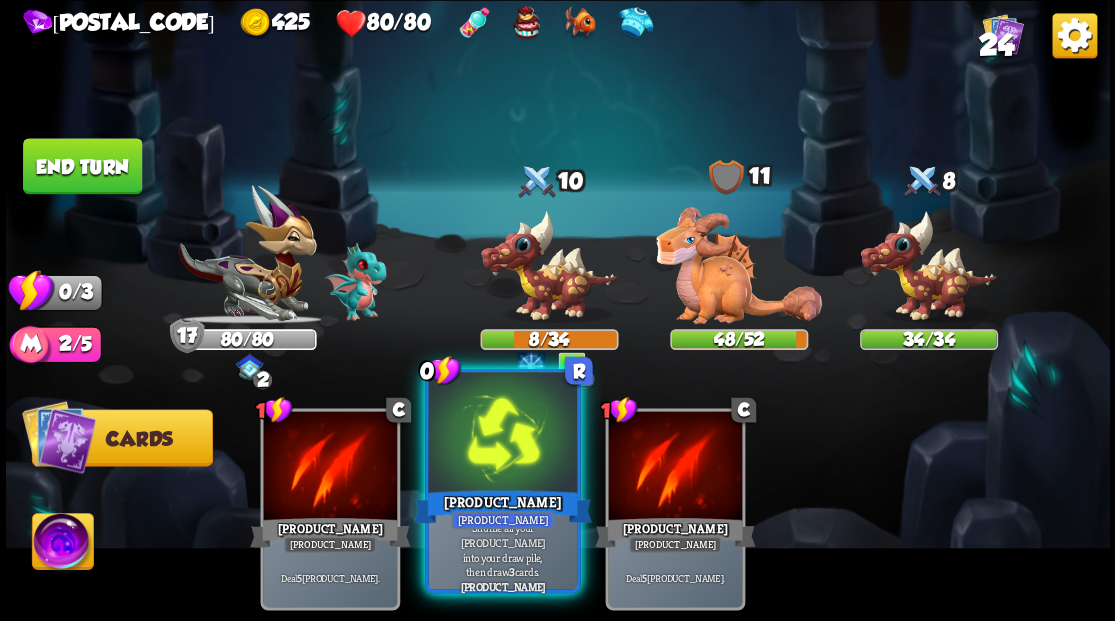 click at bounding box center [502, 434] 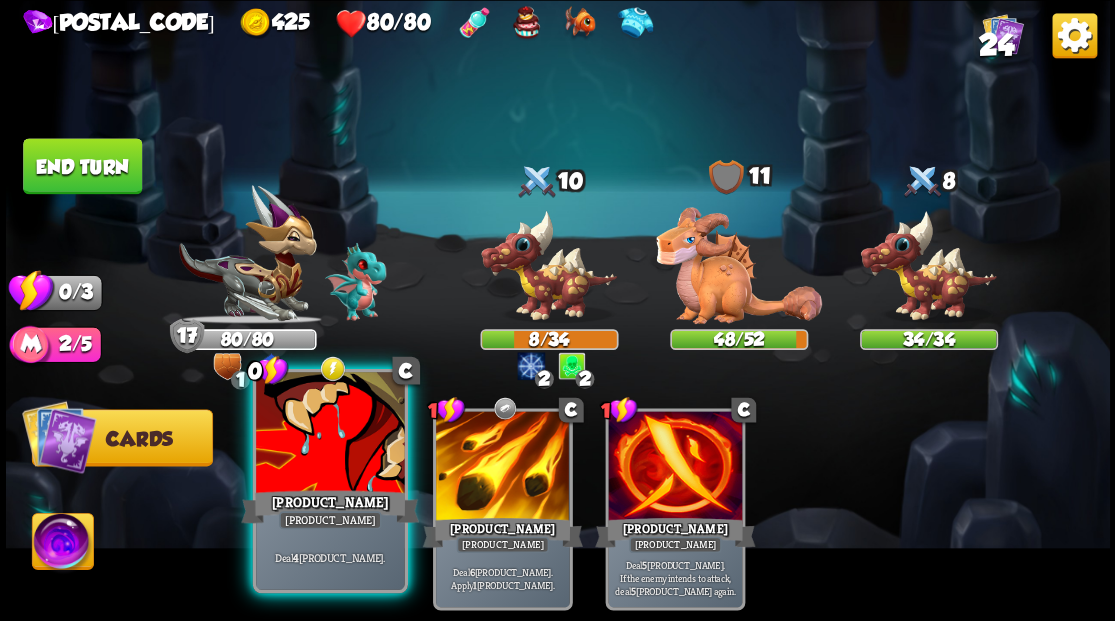 click at bounding box center [330, 434] 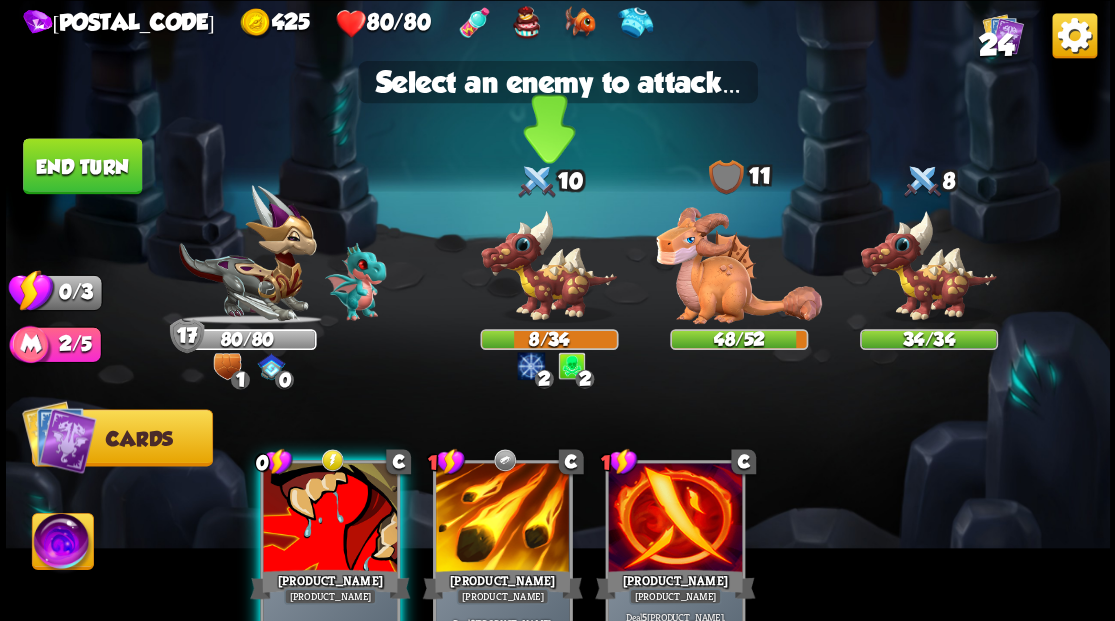 click at bounding box center (549, 266) 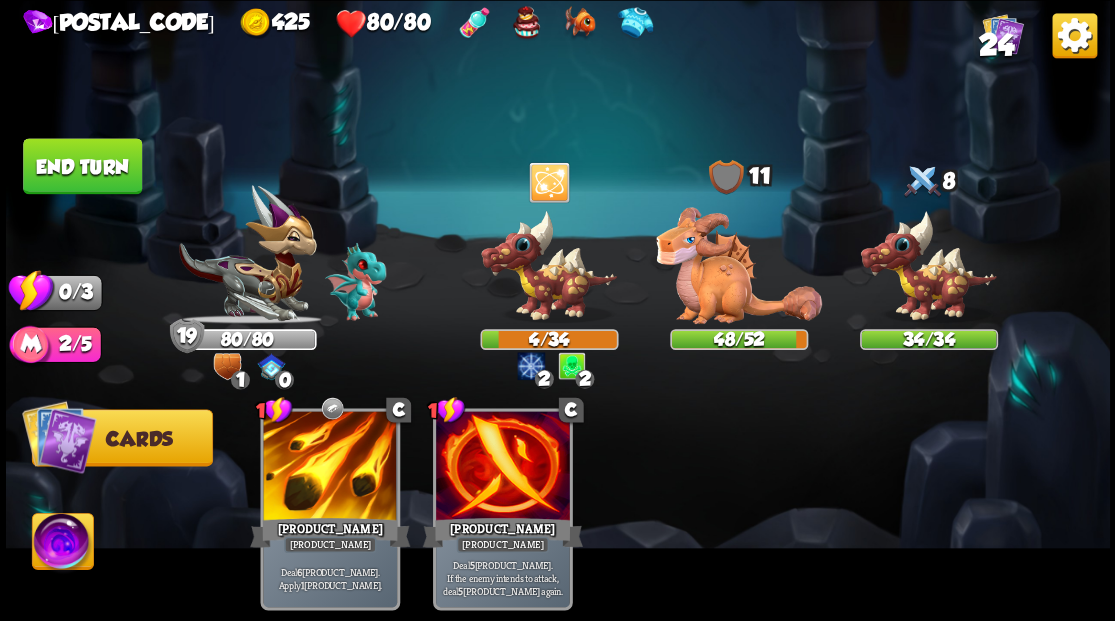 click on "End turn" at bounding box center [82, 165] 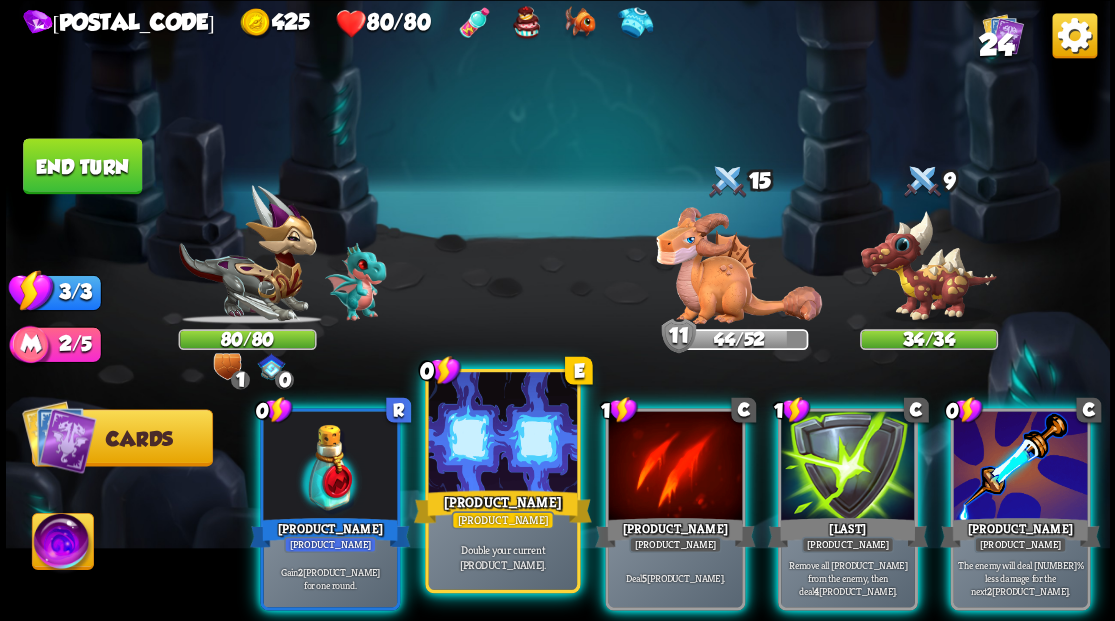 click at bounding box center [502, 434] 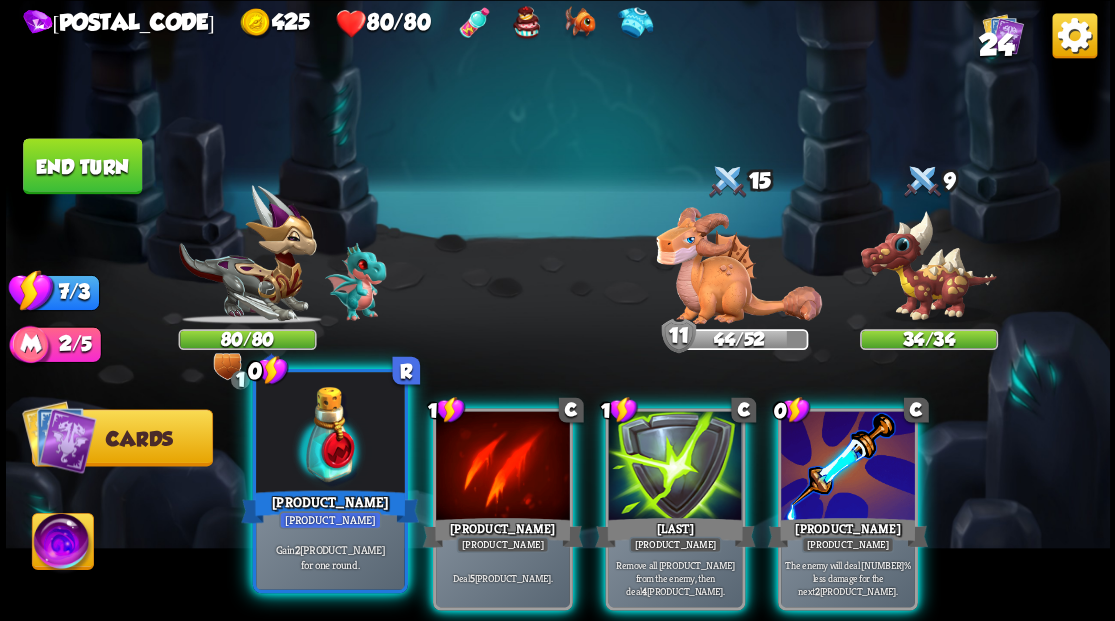click at bounding box center (330, 434) 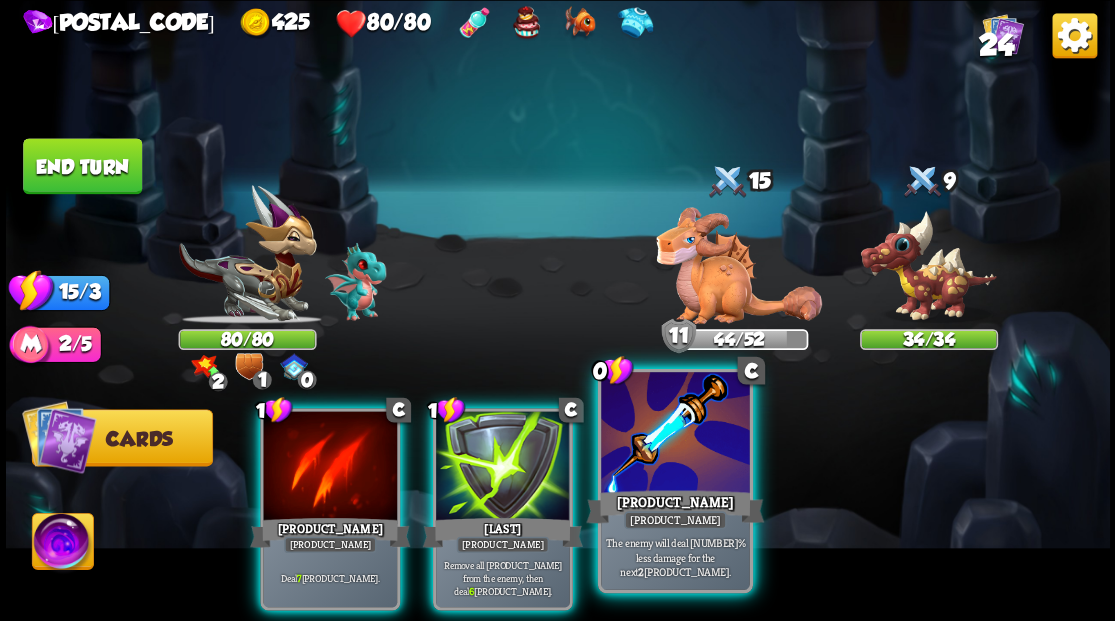 click at bounding box center (675, 434) 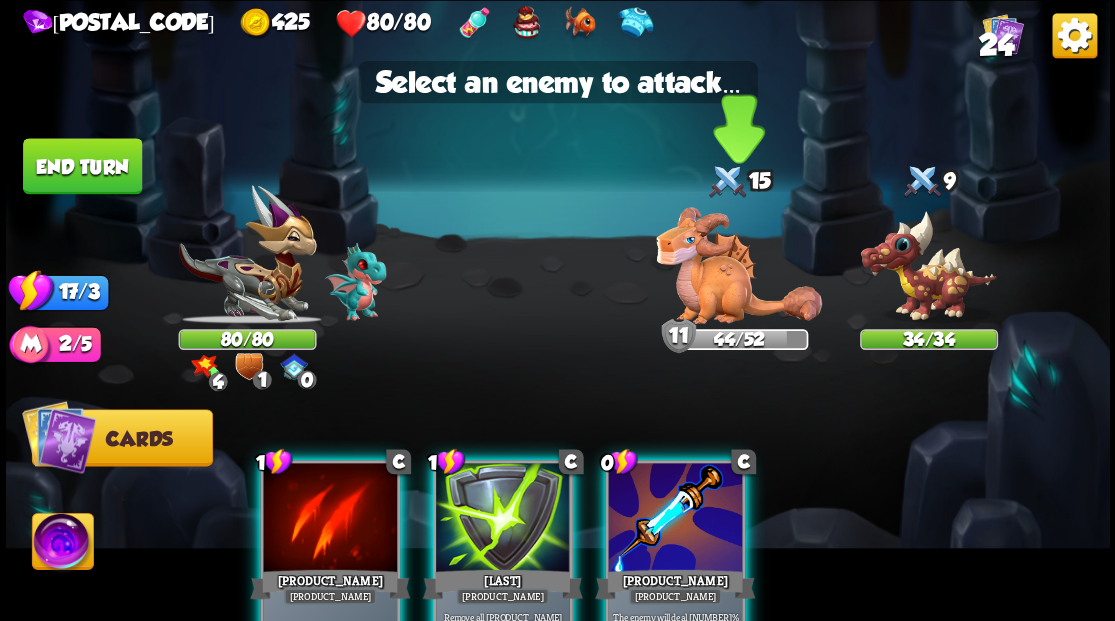 click at bounding box center [739, 265] 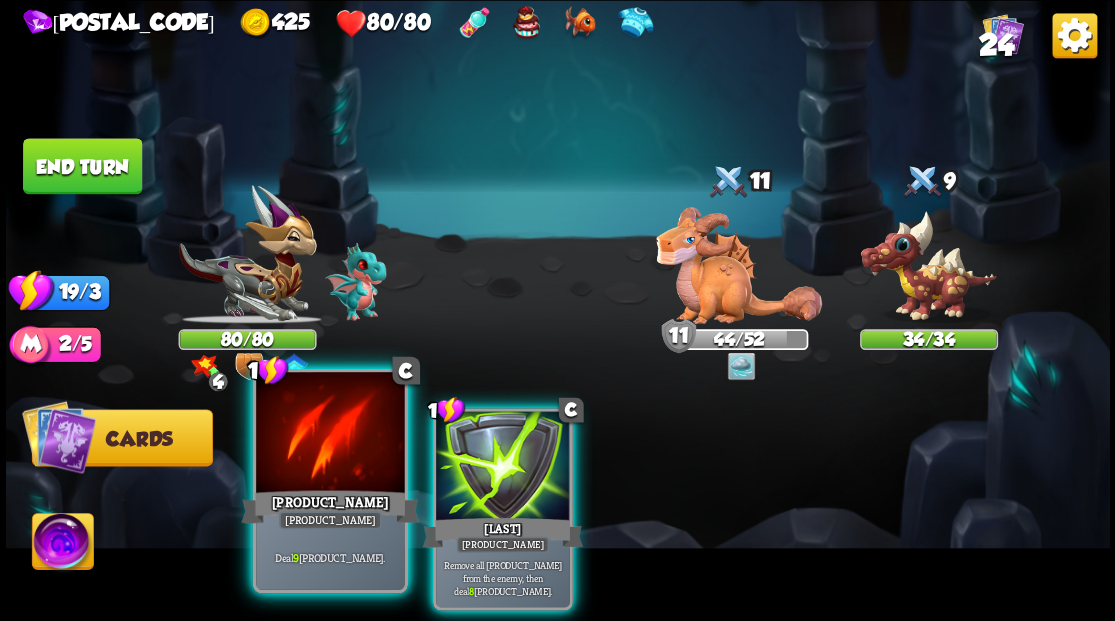 click at bounding box center [330, 434] 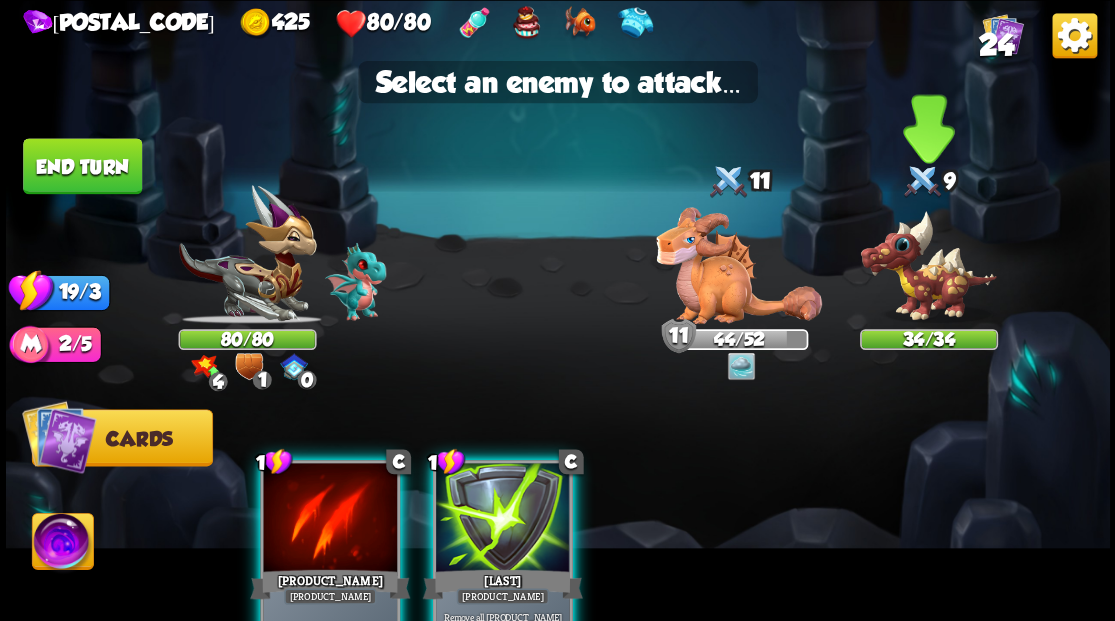 click at bounding box center (928, 266) 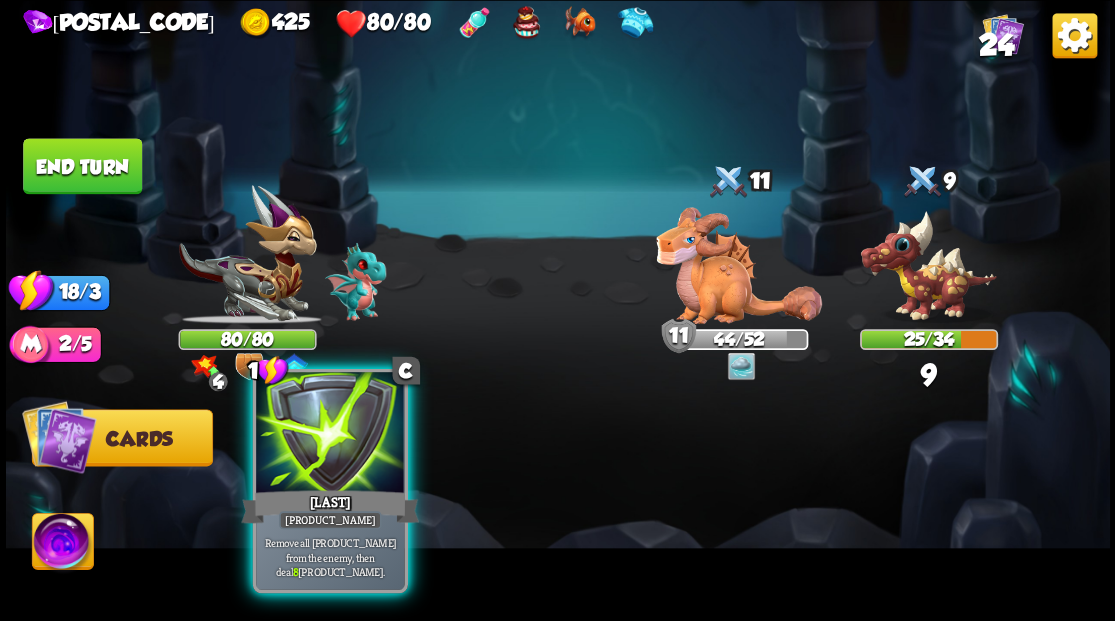 click at bounding box center (330, 434) 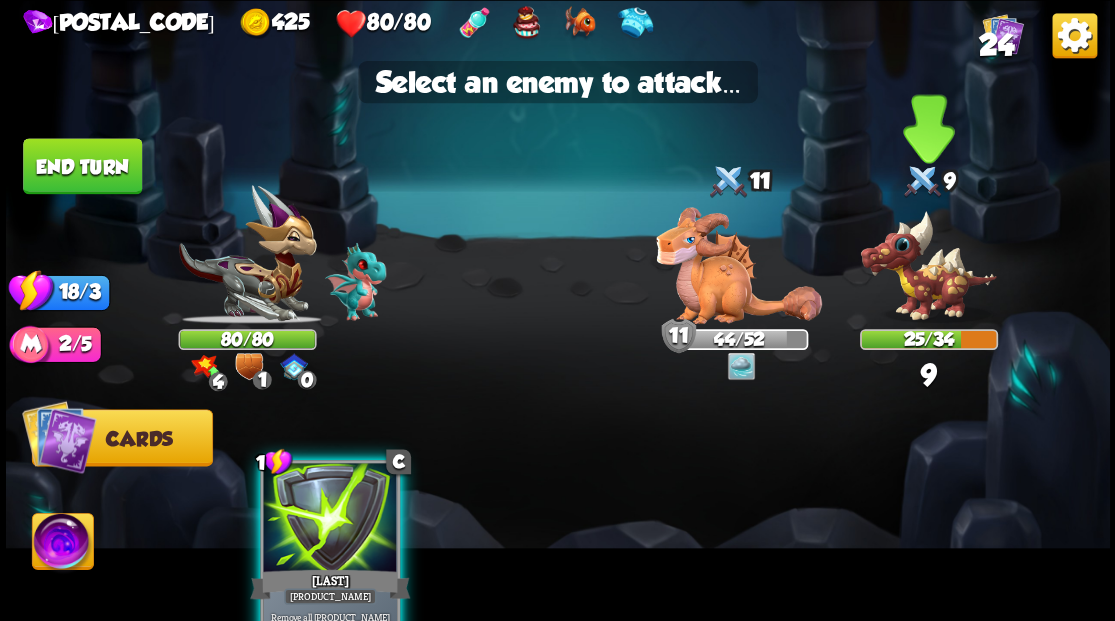 click at bounding box center (928, 266) 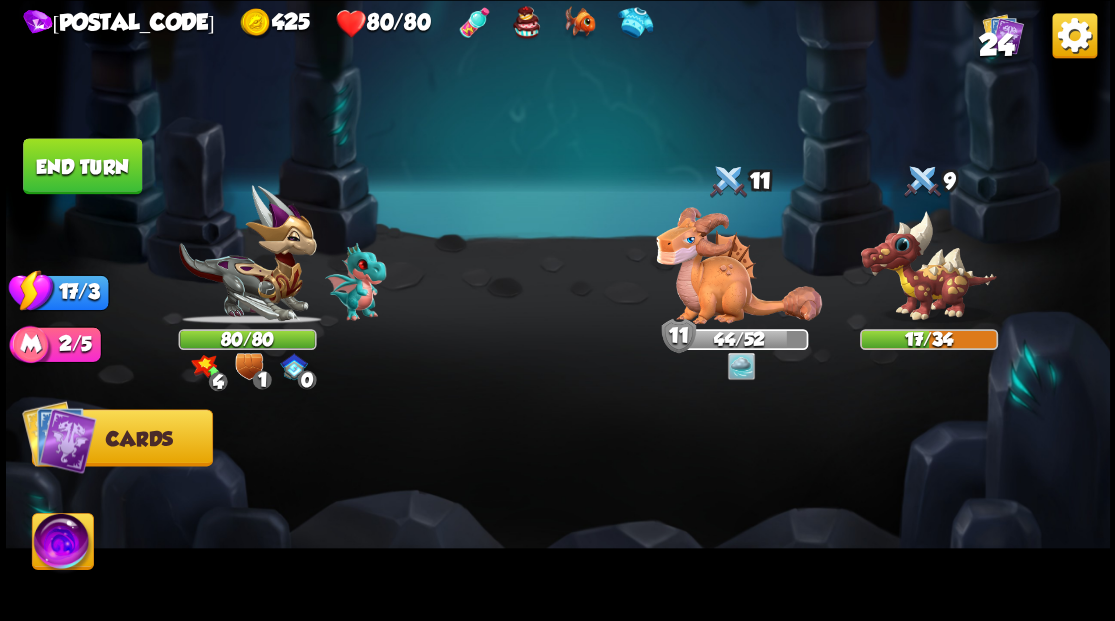 click on "End turn" at bounding box center (82, 166) 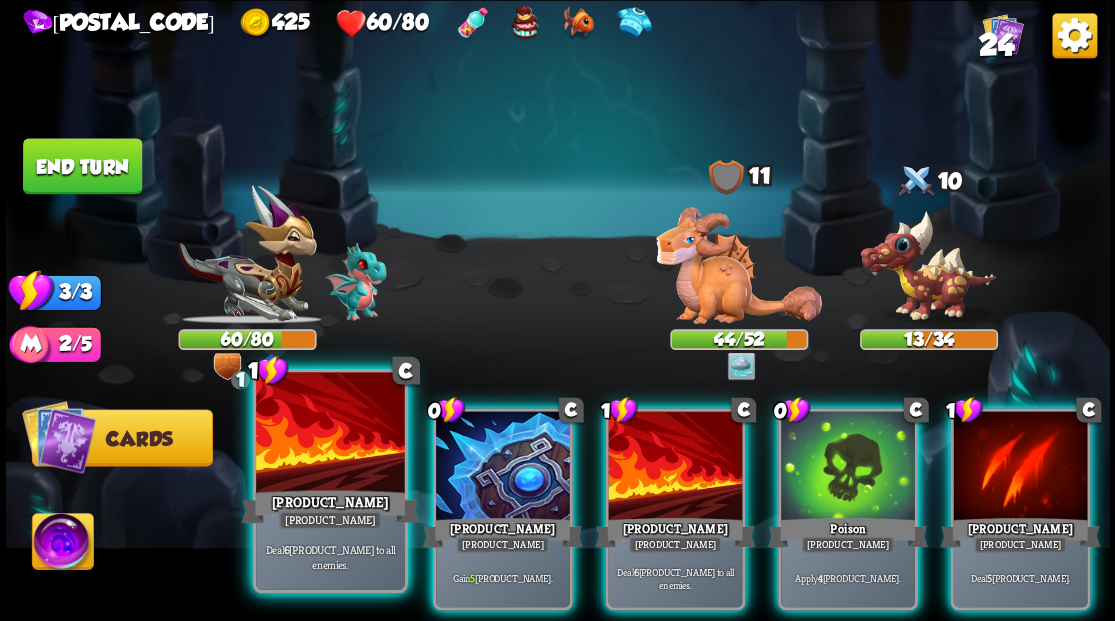 click at bounding box center (330, 434) 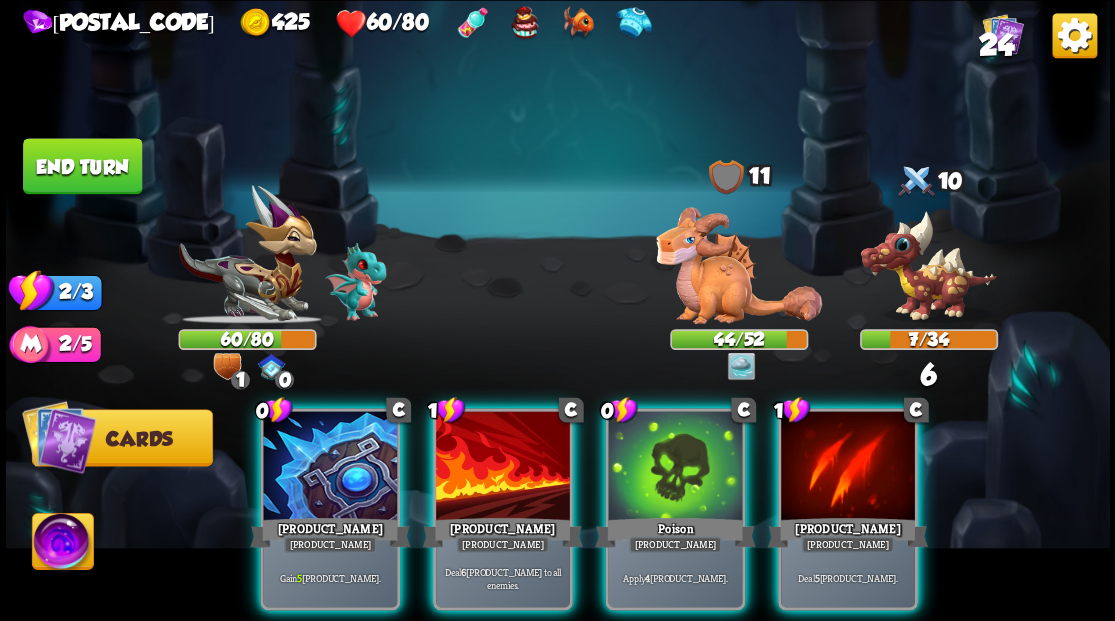 click at bounding box center [330, 467] 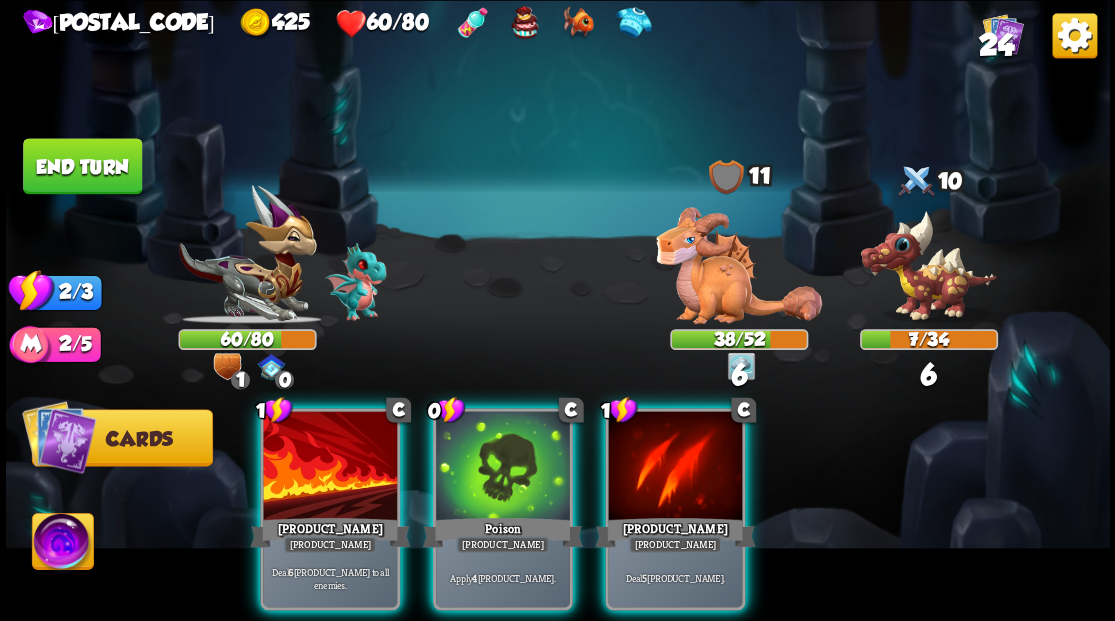 click at bounding box center [330, 467] 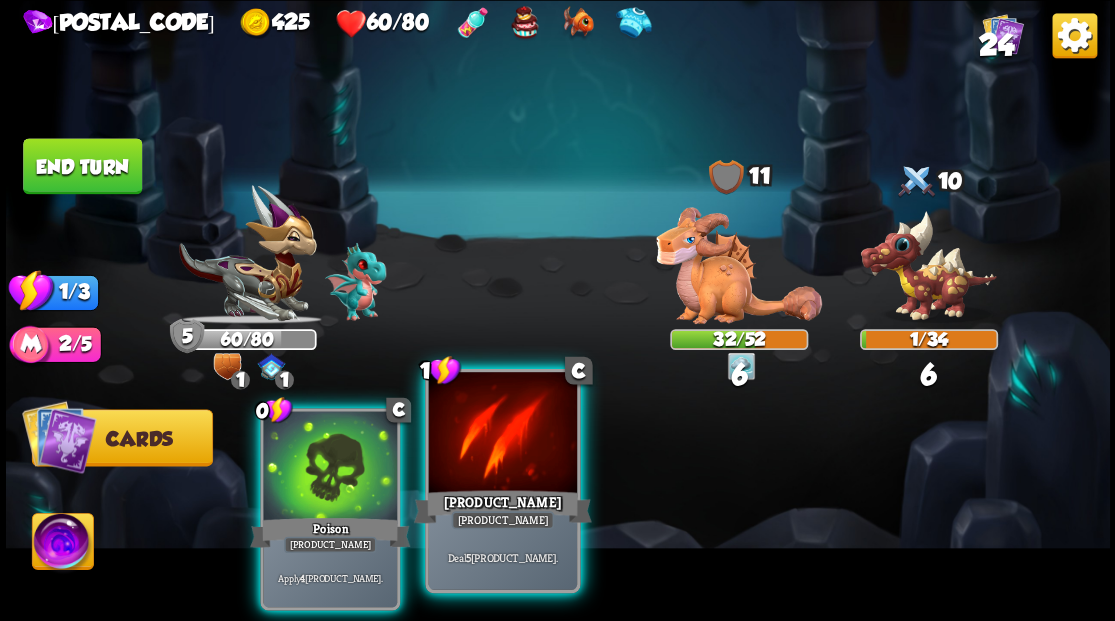 click at bounding box center (502, 434) 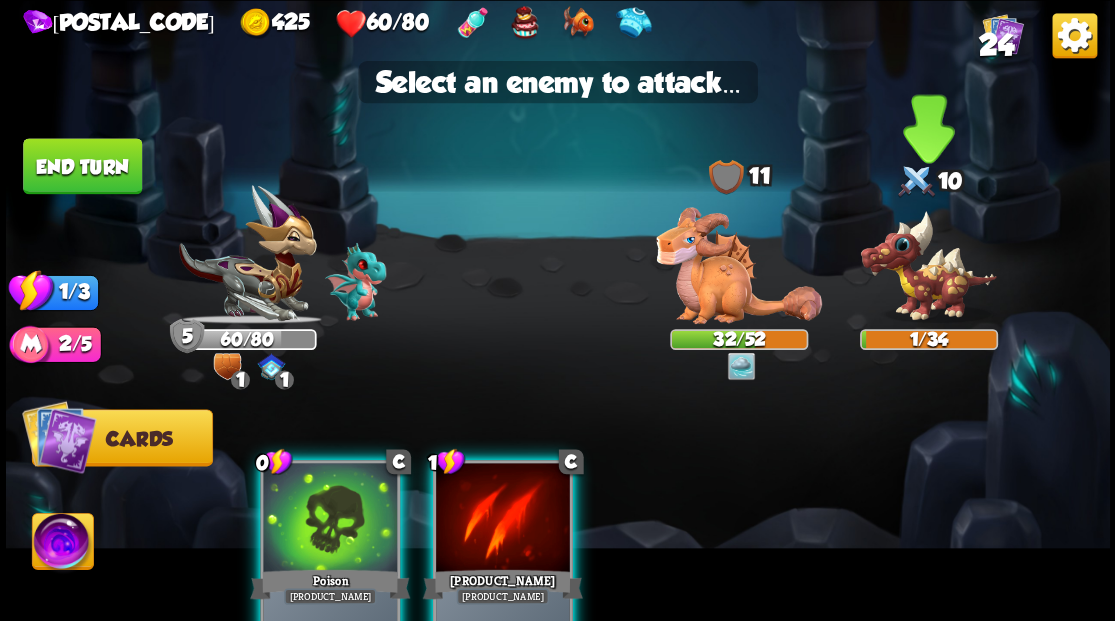 click at bounding box center (928, 266) 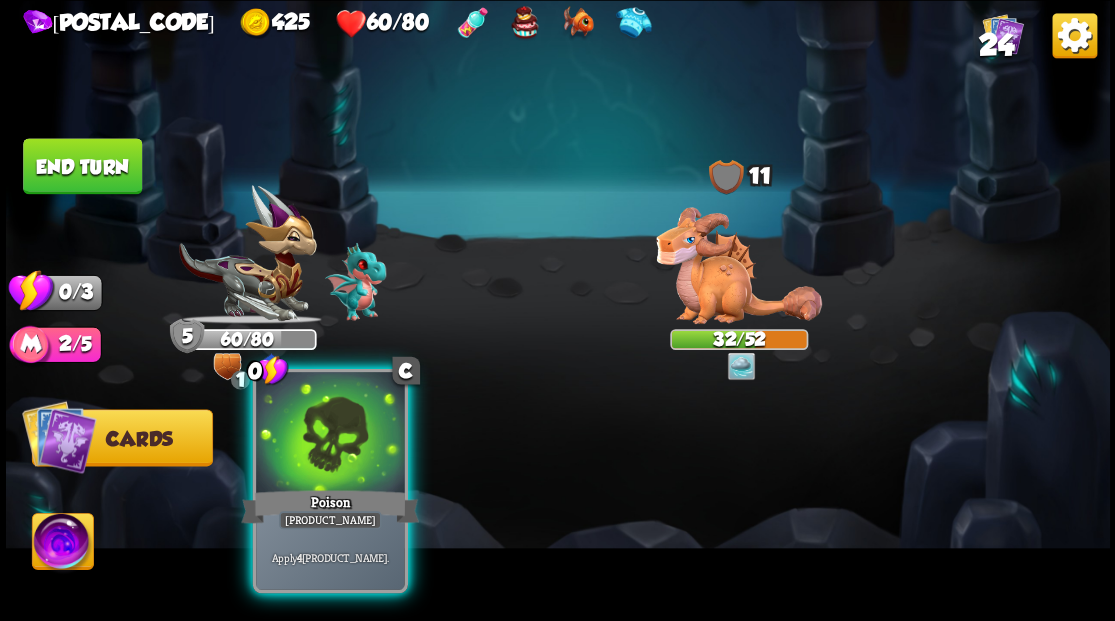 click at bounding box center [330, 434] 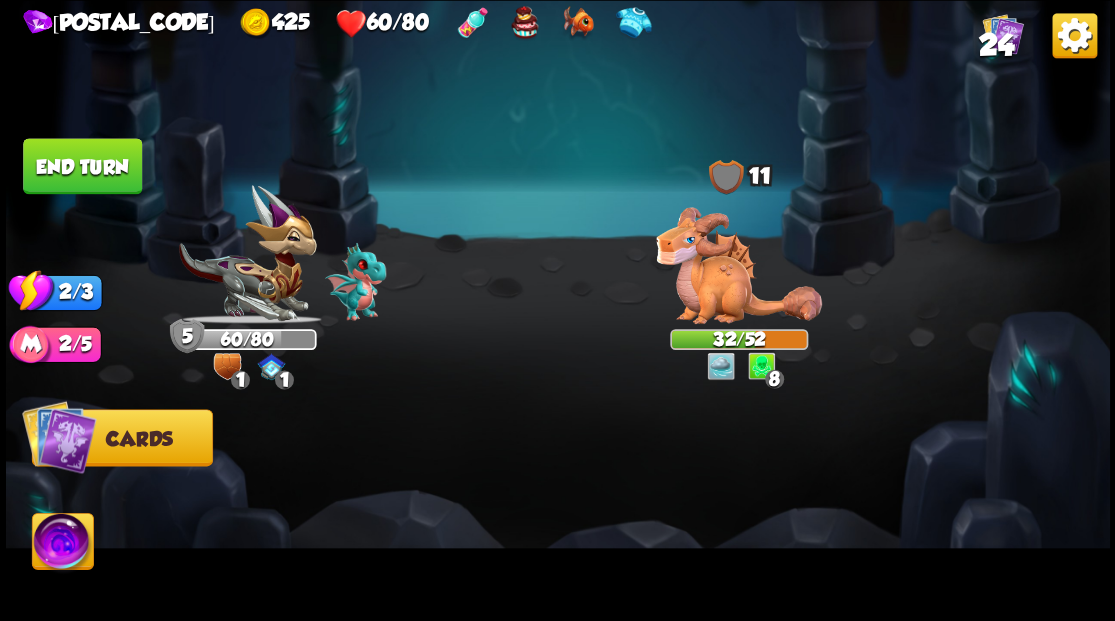 click on "End turn" at bounding box center [82, 166] 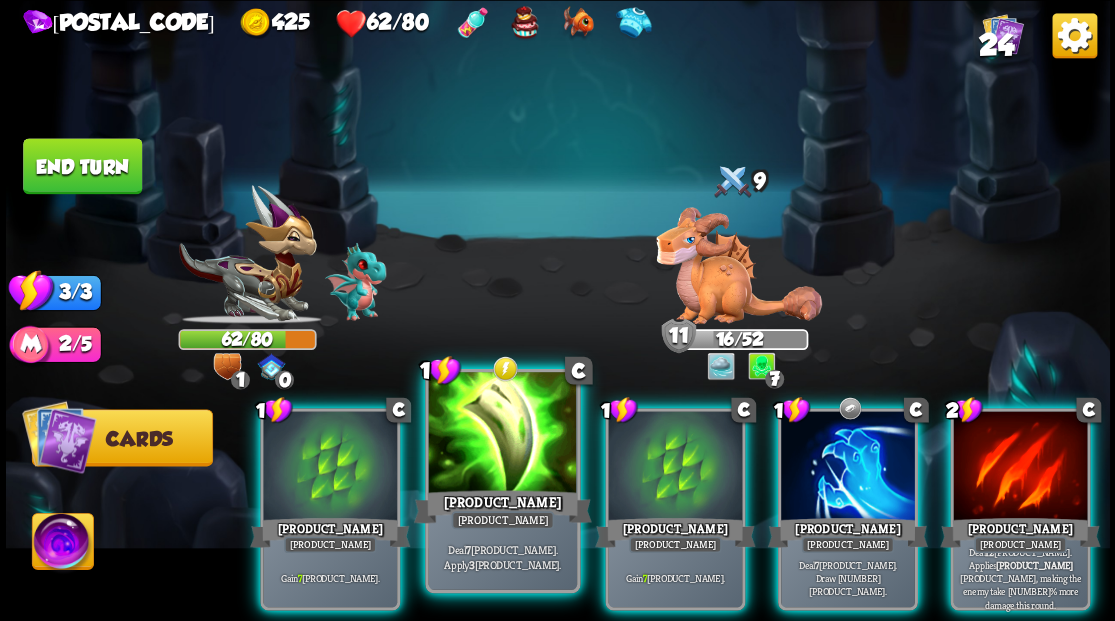 click at bounding box center (502, 434) 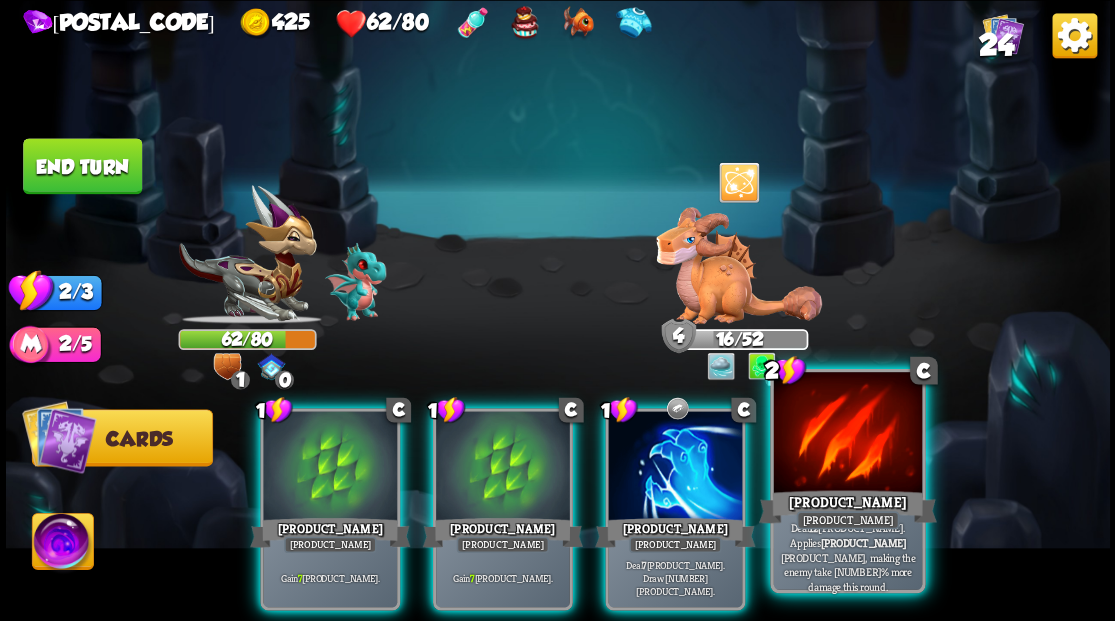 click at bounding box center (847, 434) 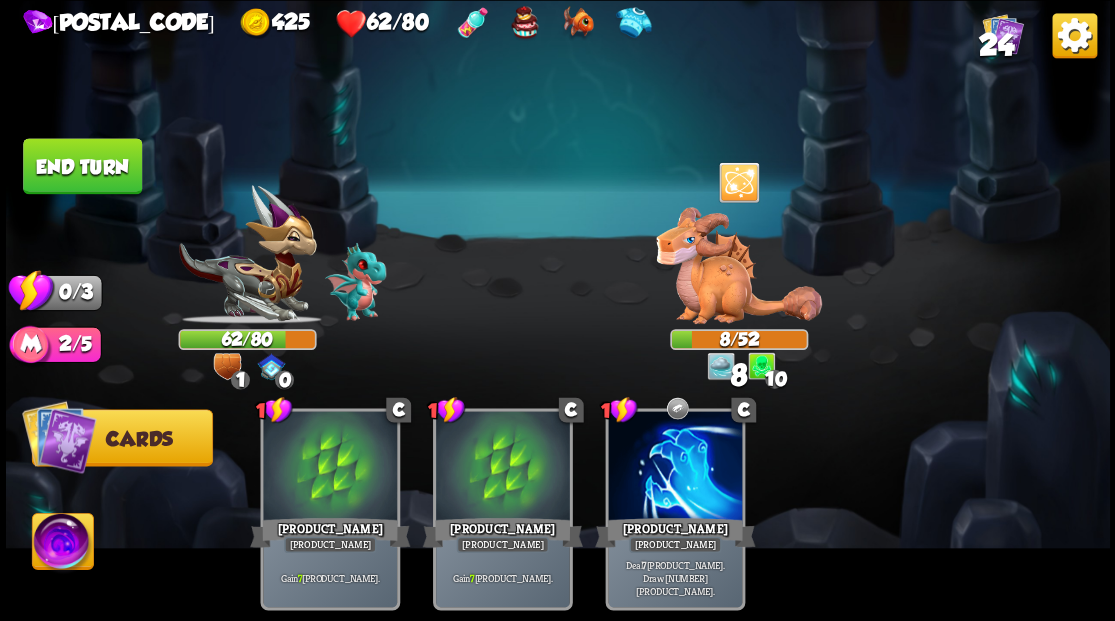 click on "End turn" at bounding box center (82, 165) 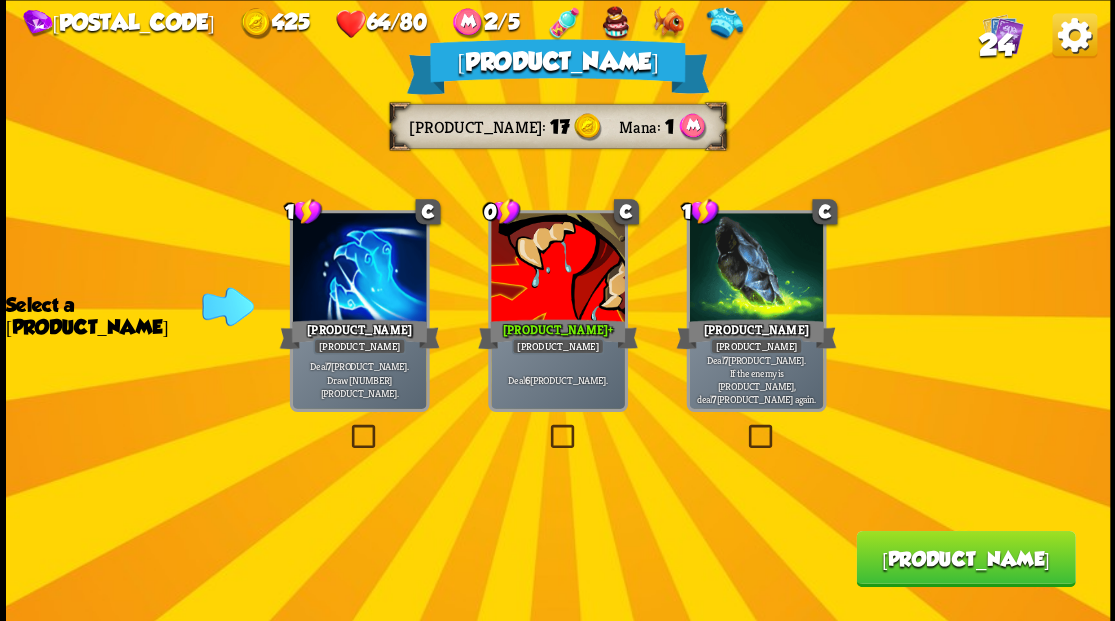 click on "24" at bounding box center [995, 45] 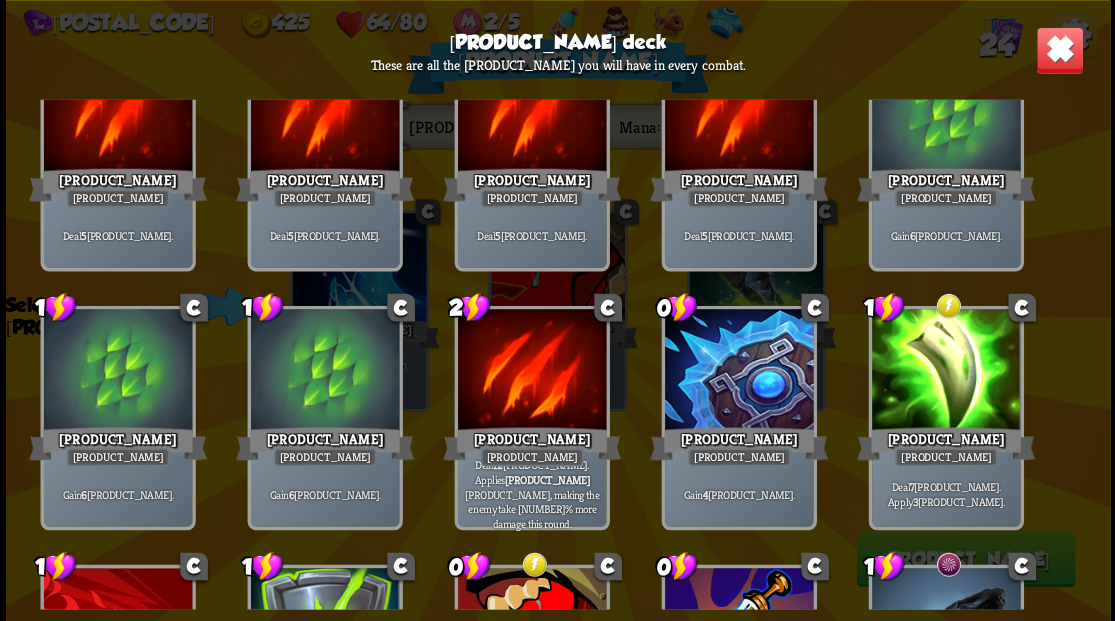 scroll, scrollTop: 0, scrollLeft: 0, axis: both 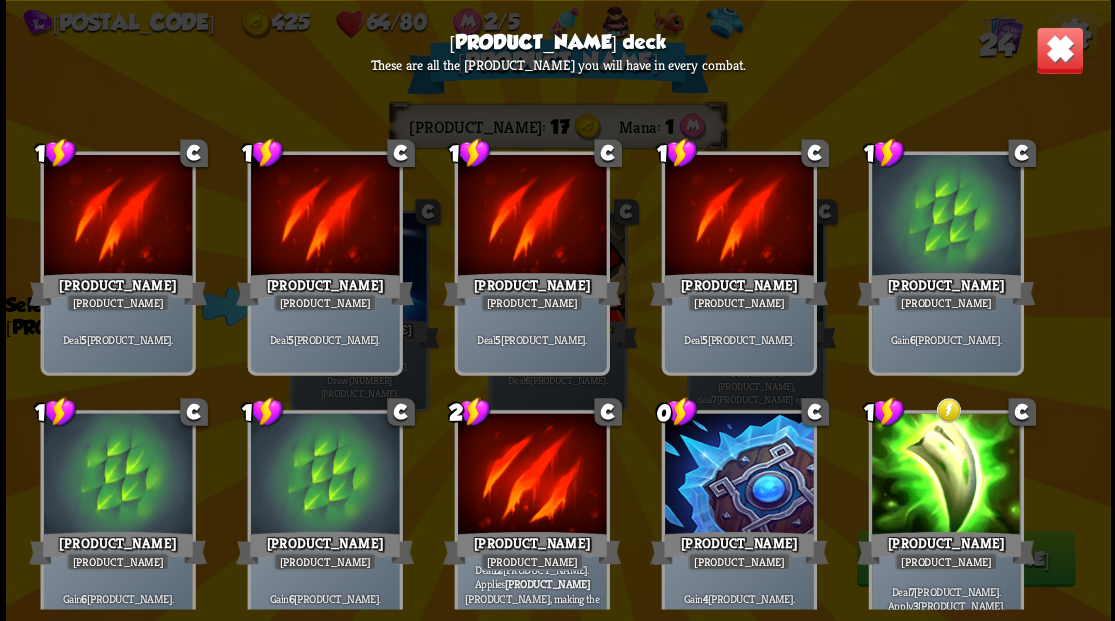click at bounding box center (1059, 50) 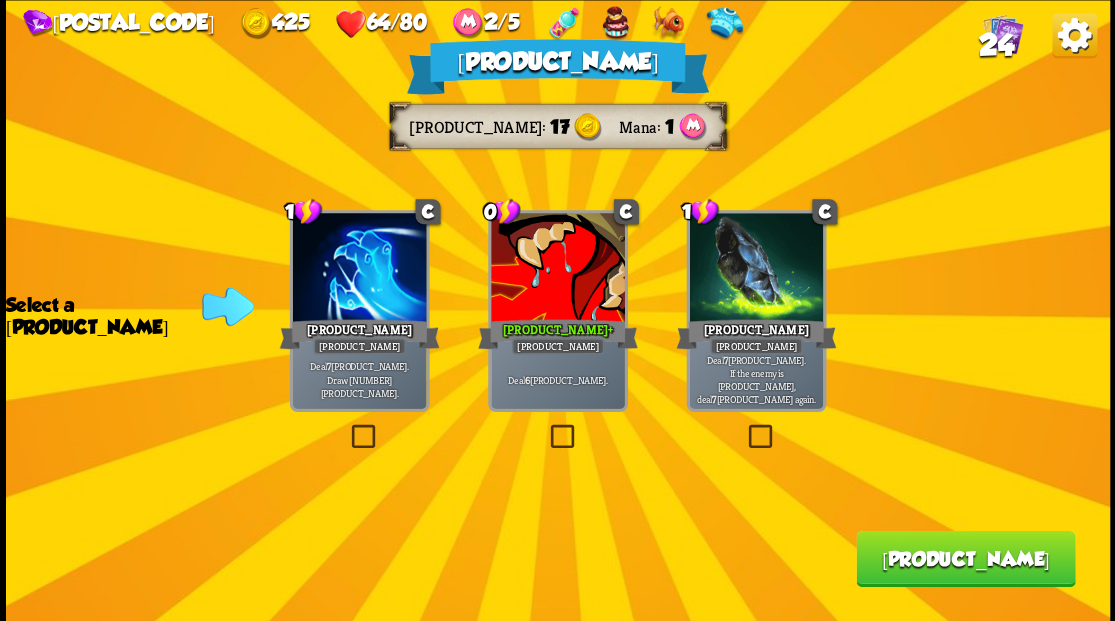 click at bounding box center [744, 427] 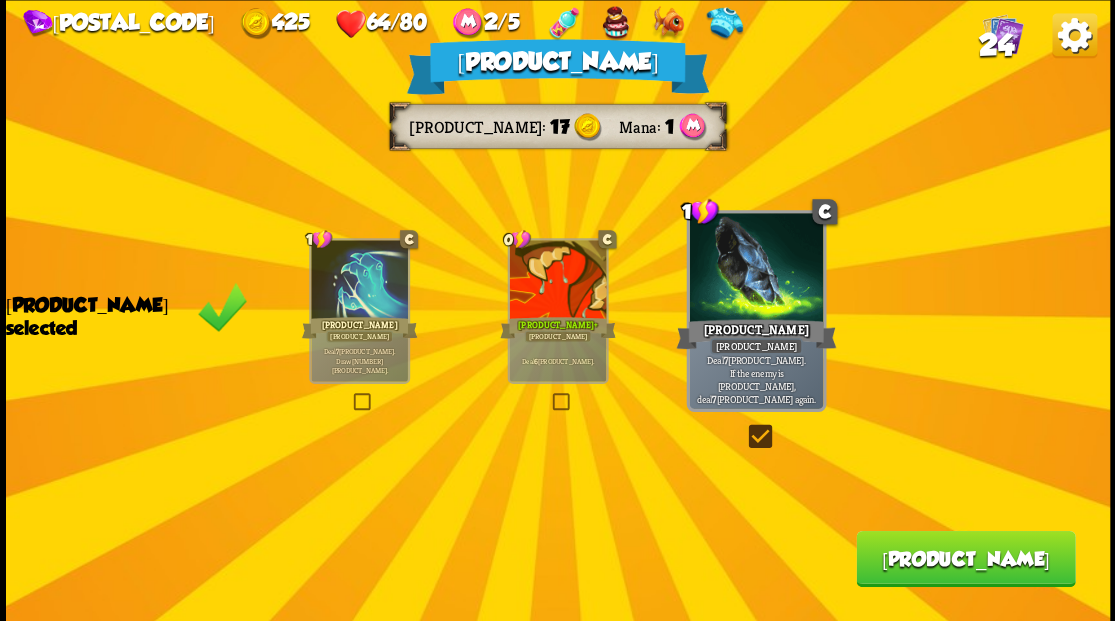 click on "[PRODUCT_NAME]" at bounding box center [965, 558] 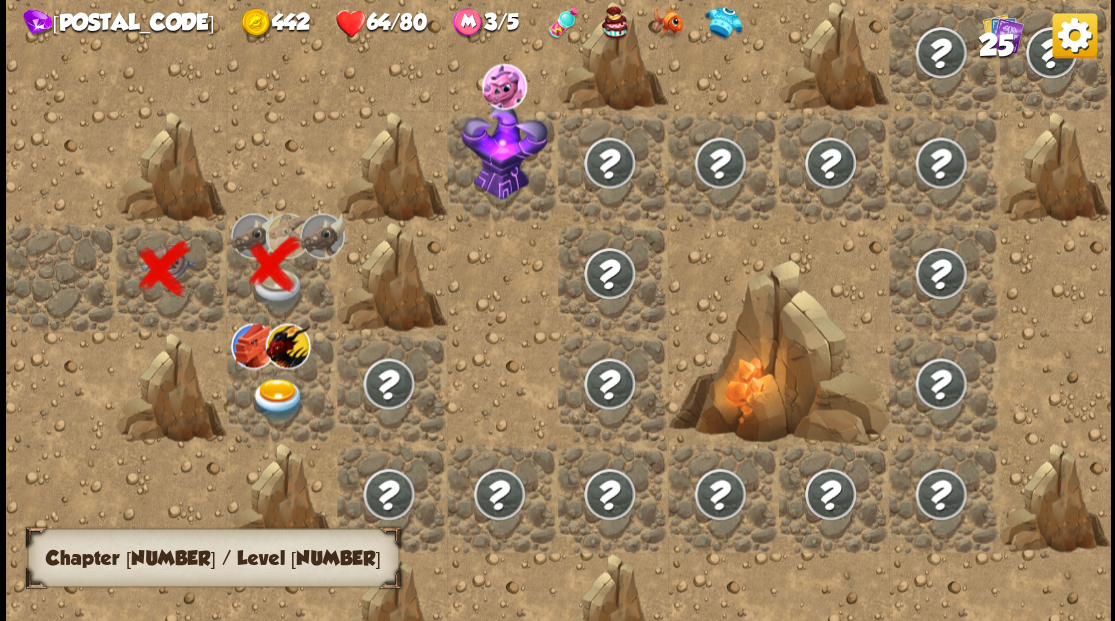 click at bounding box center (277, 399) 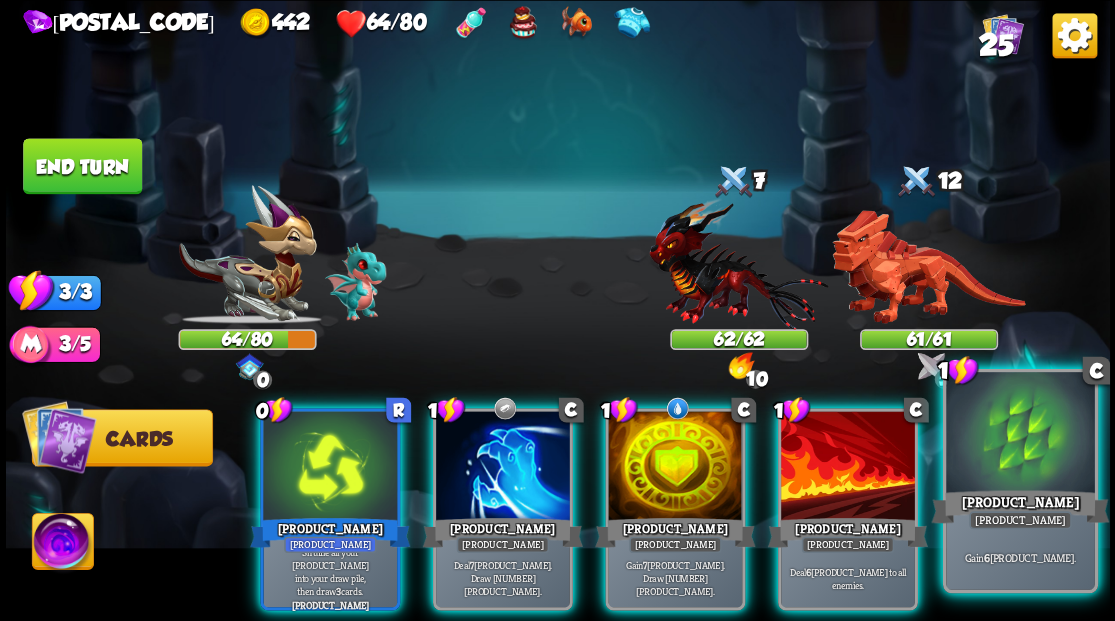 click at bounding box center (1020, 434) 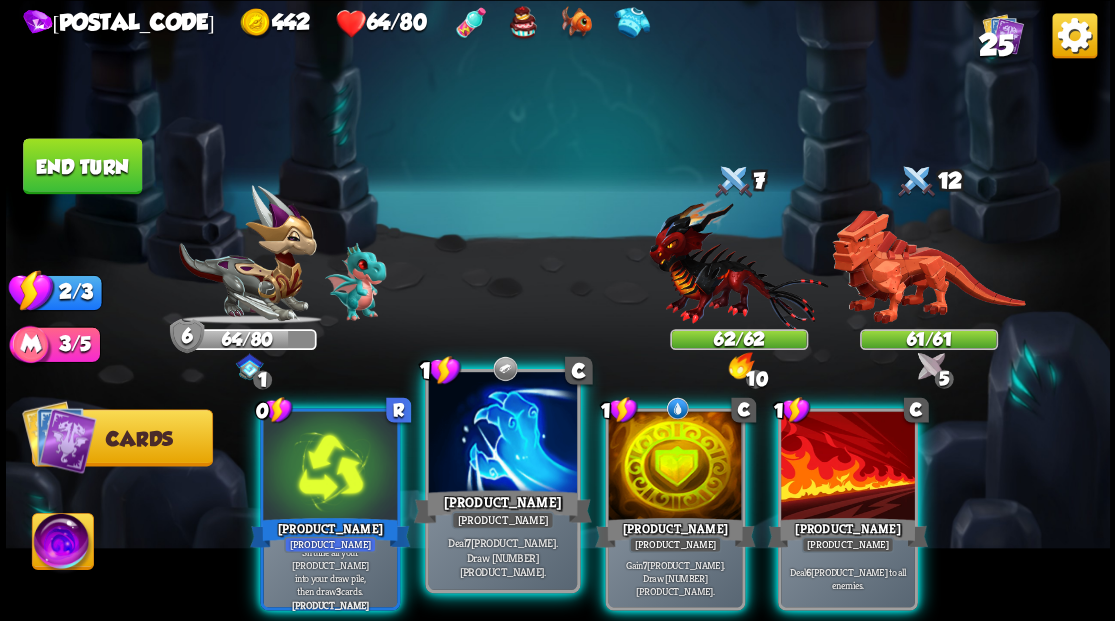 click at bounding box center (502, 434) 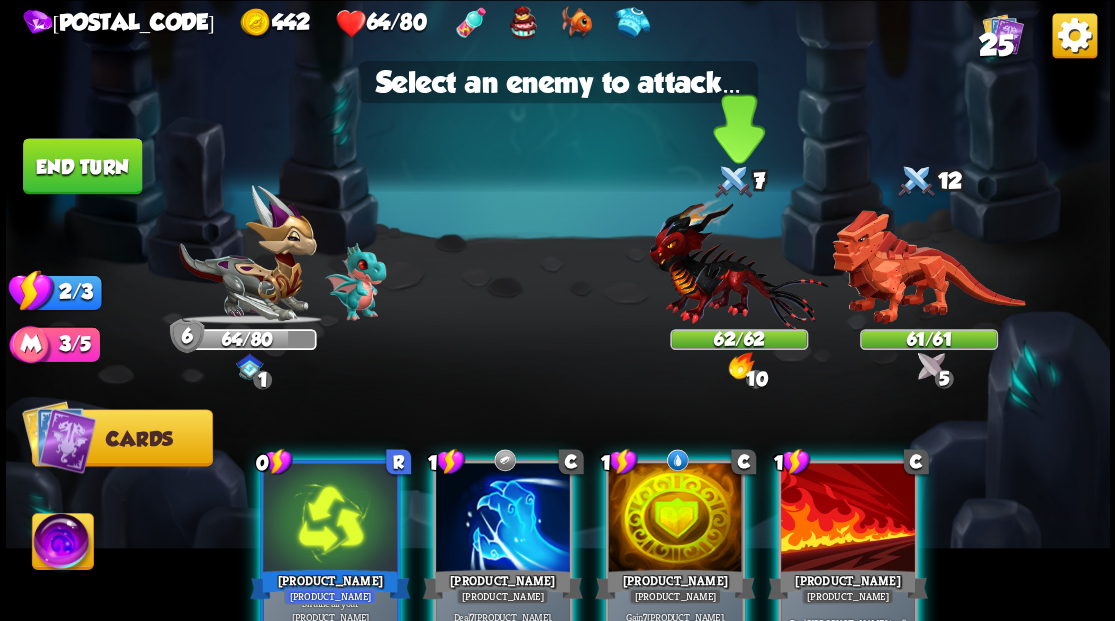 click at bounding box center [738, 263] 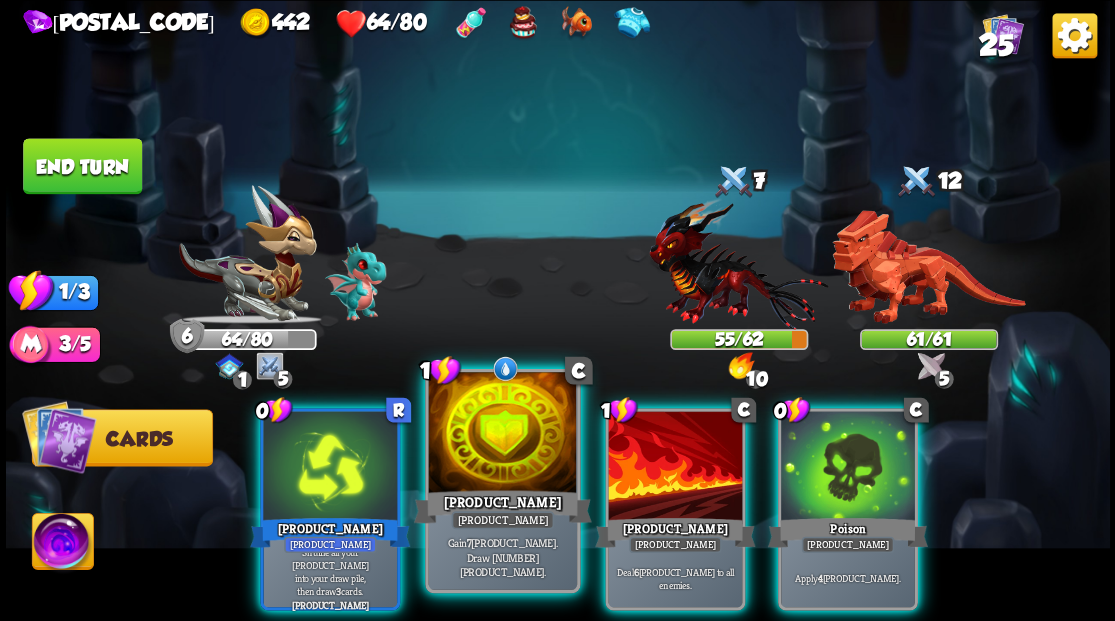 click at bounding box center (502, 434) 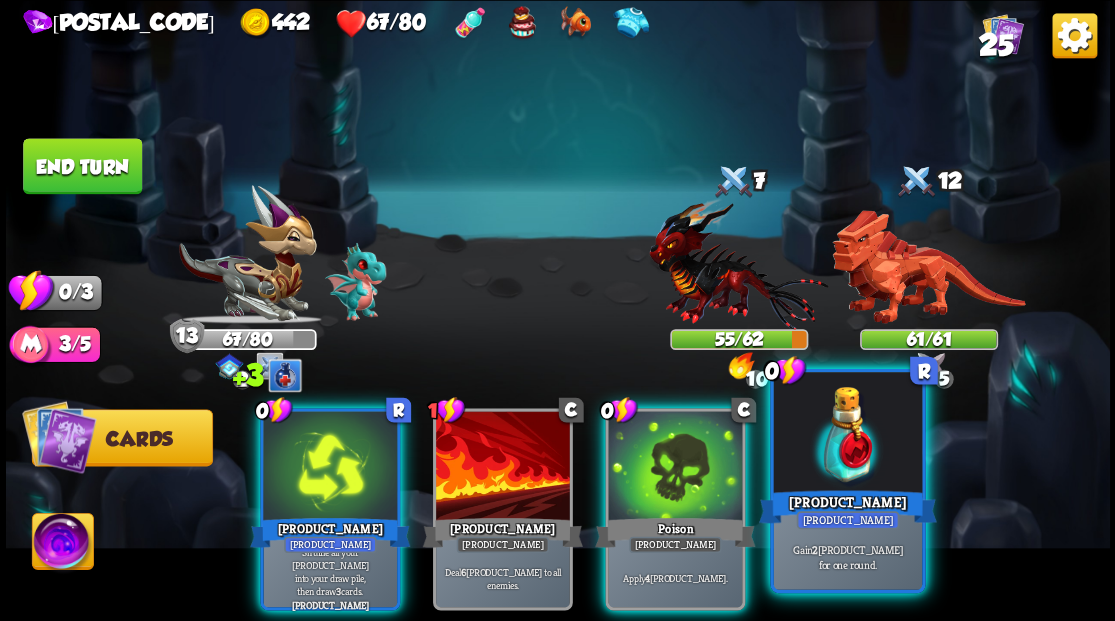 click at bounding box center (847, 434) 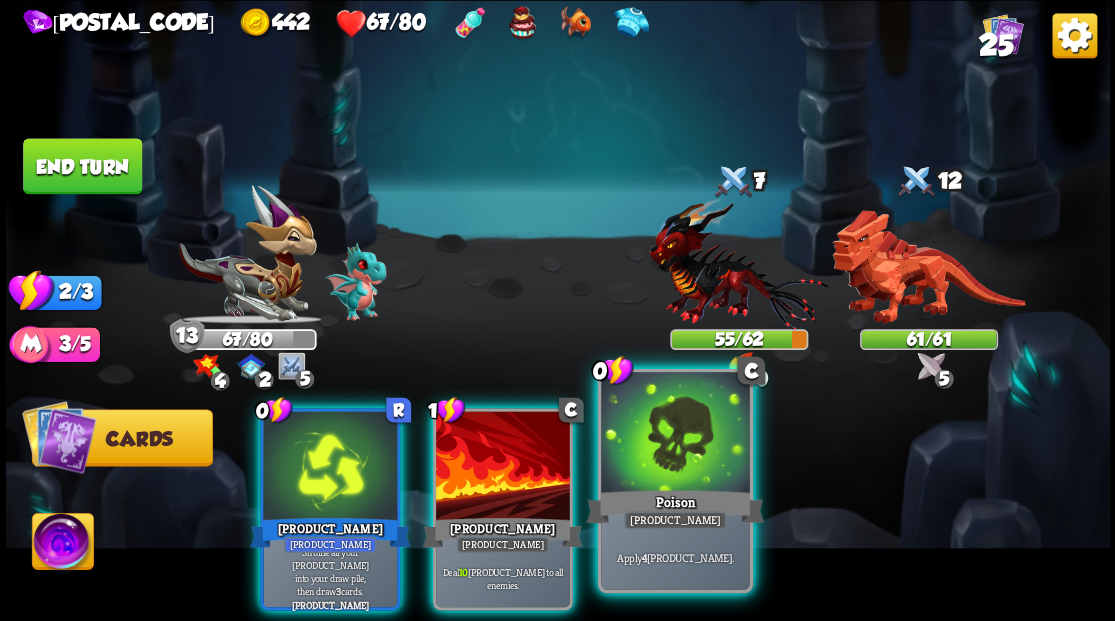 click at bounding box center [675, 434] 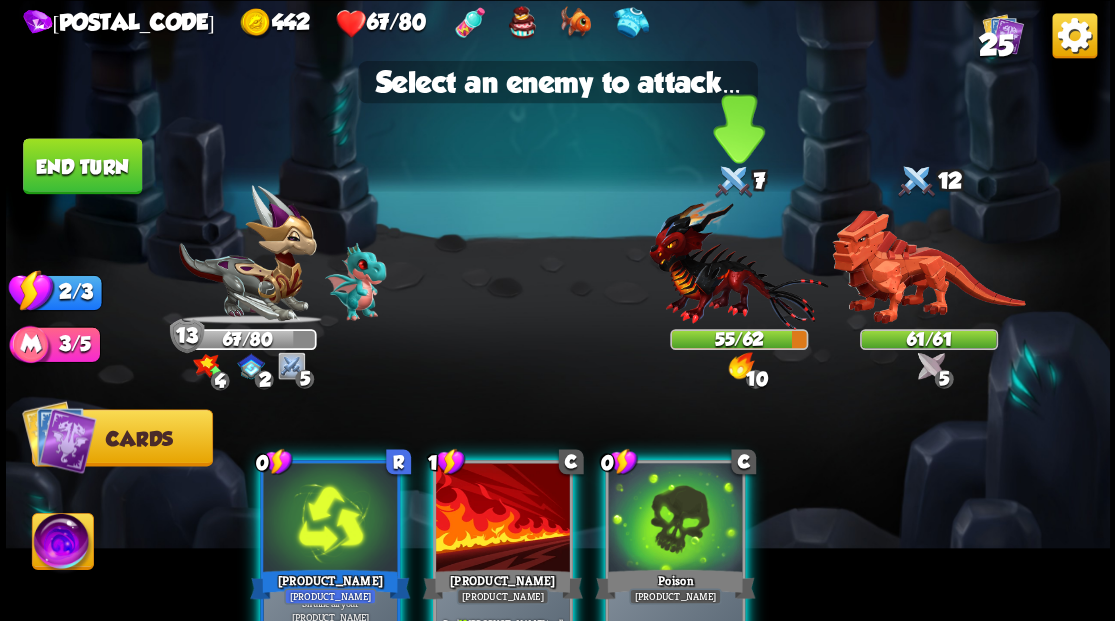 click at bounding box center [738, 263] 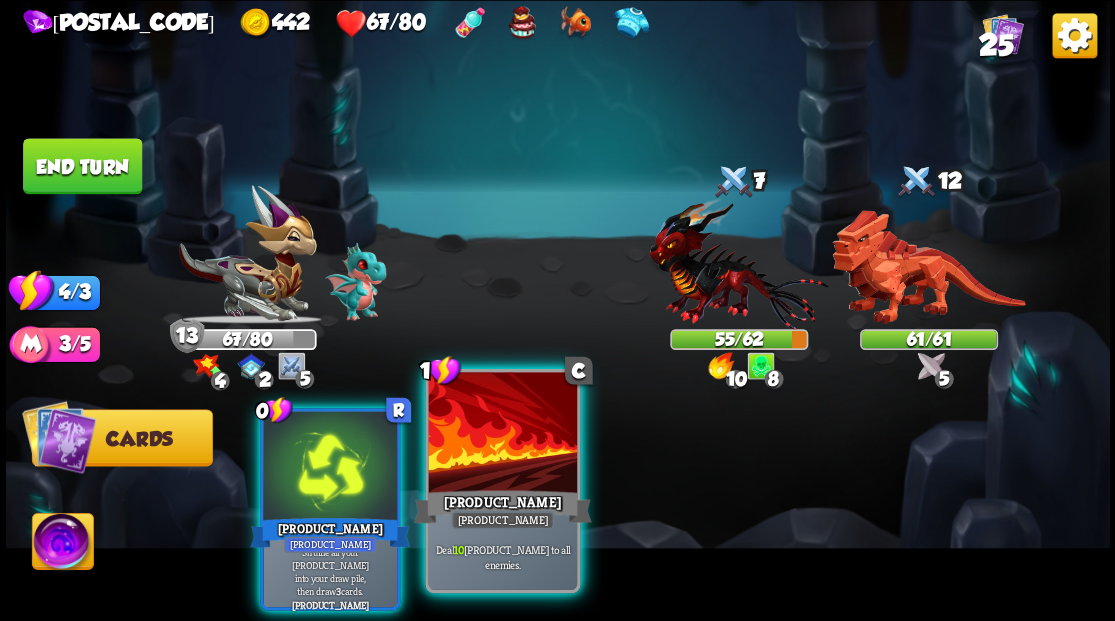 click at bounding box center (502, 434) 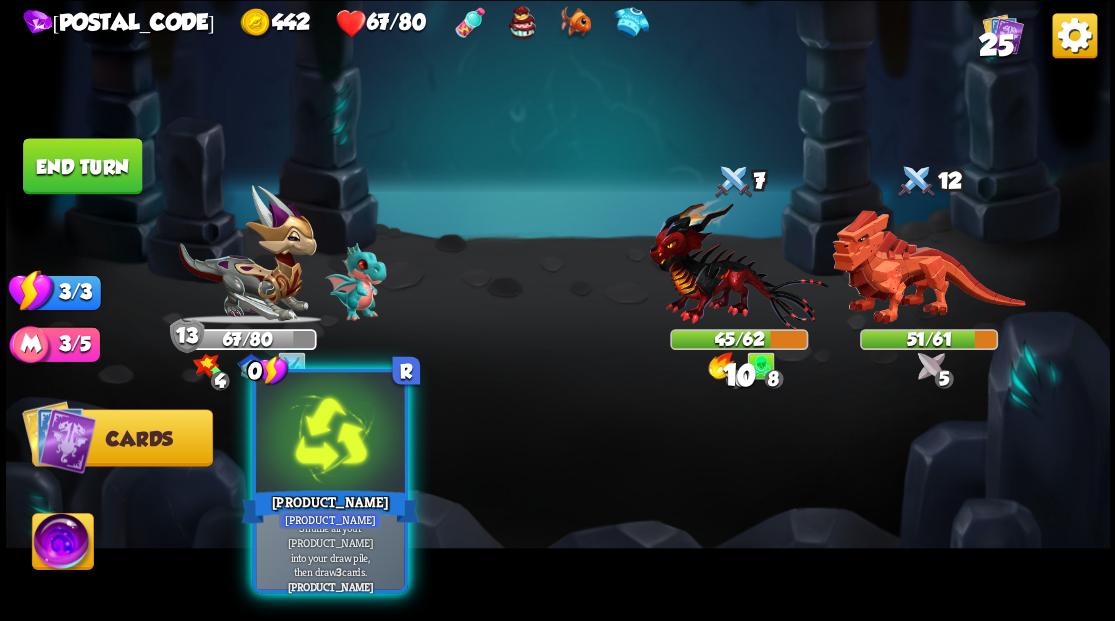 click at bounding box center [330, 434] 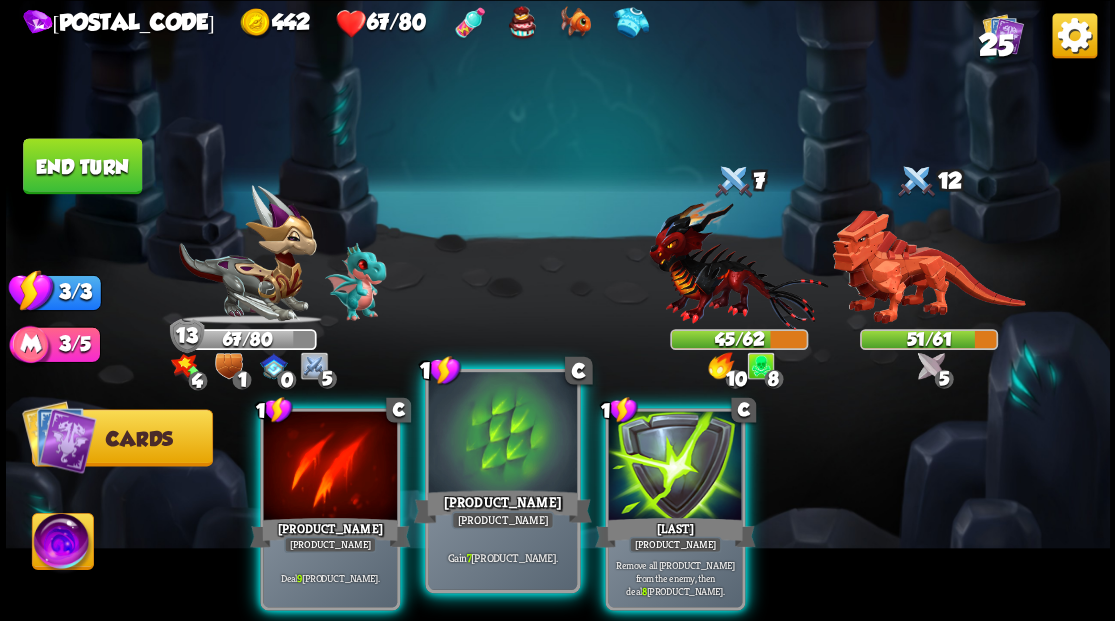 click at bounding box center (502, 434) 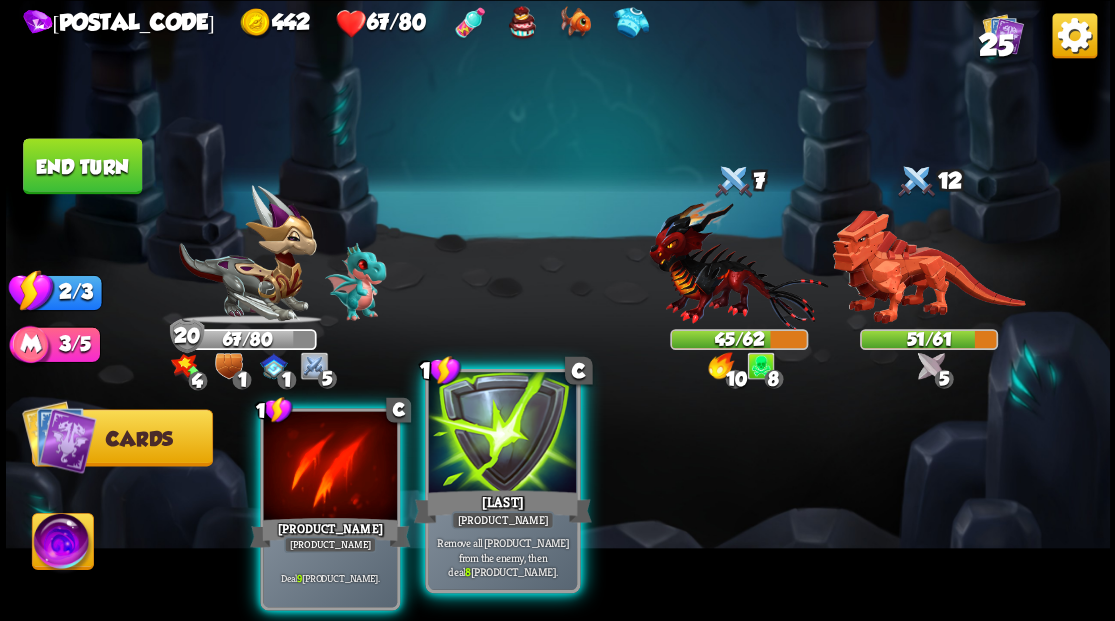 click at bounding box center [502, 434] 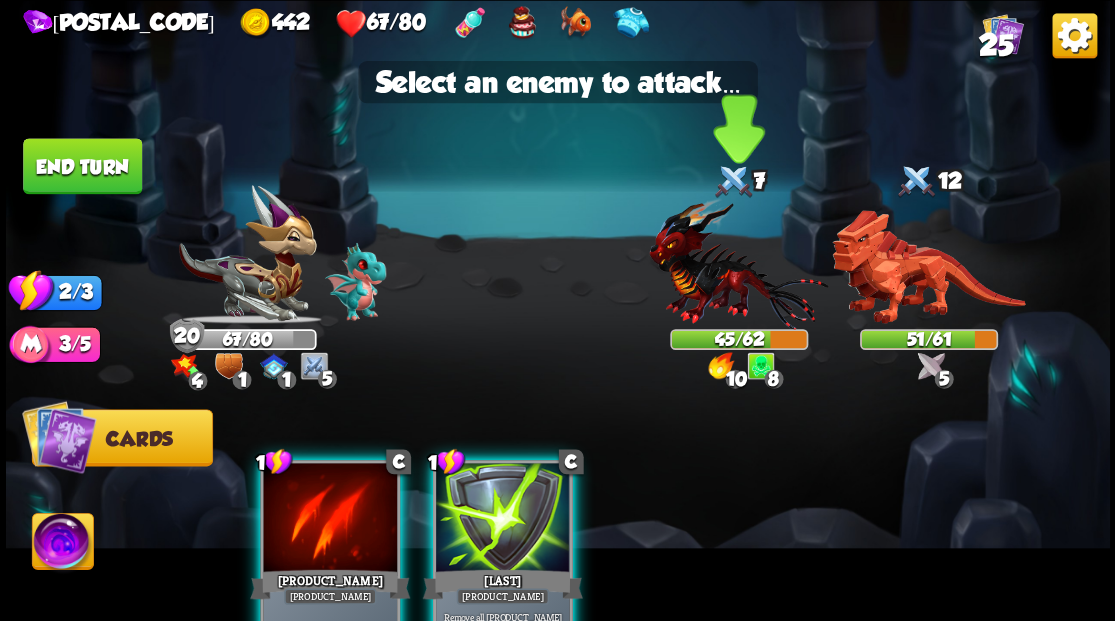 click at bounding box center [738, 263] 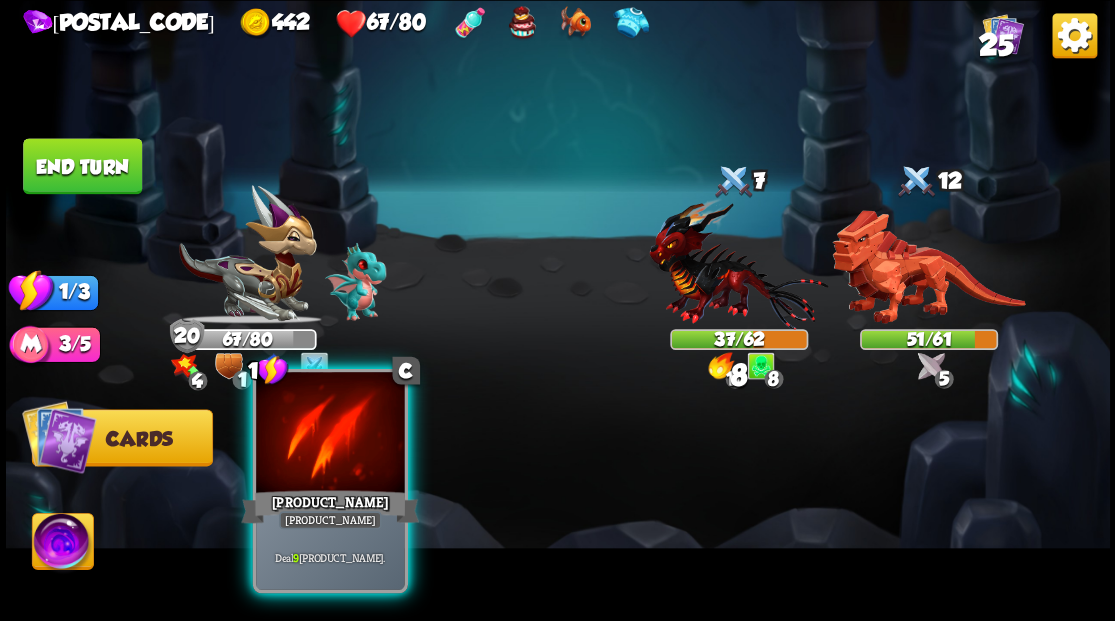 click at bounding box center [330, 434] 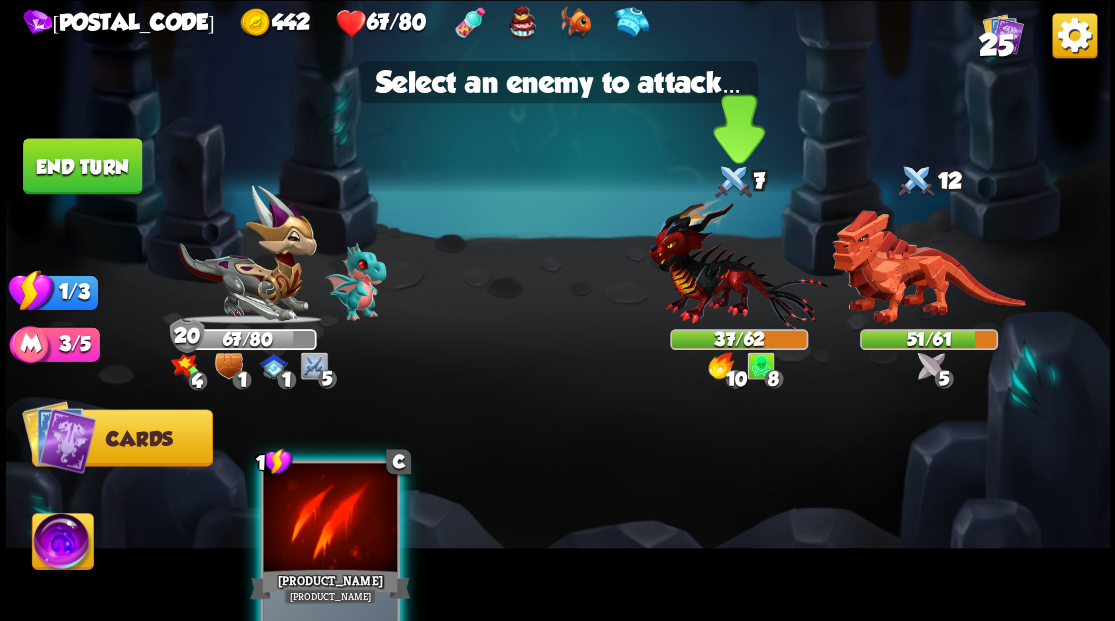 drag, startPoint x: 701, startPoint y: 284, endPoint x: 682, endPoint y: 284, distance: 19 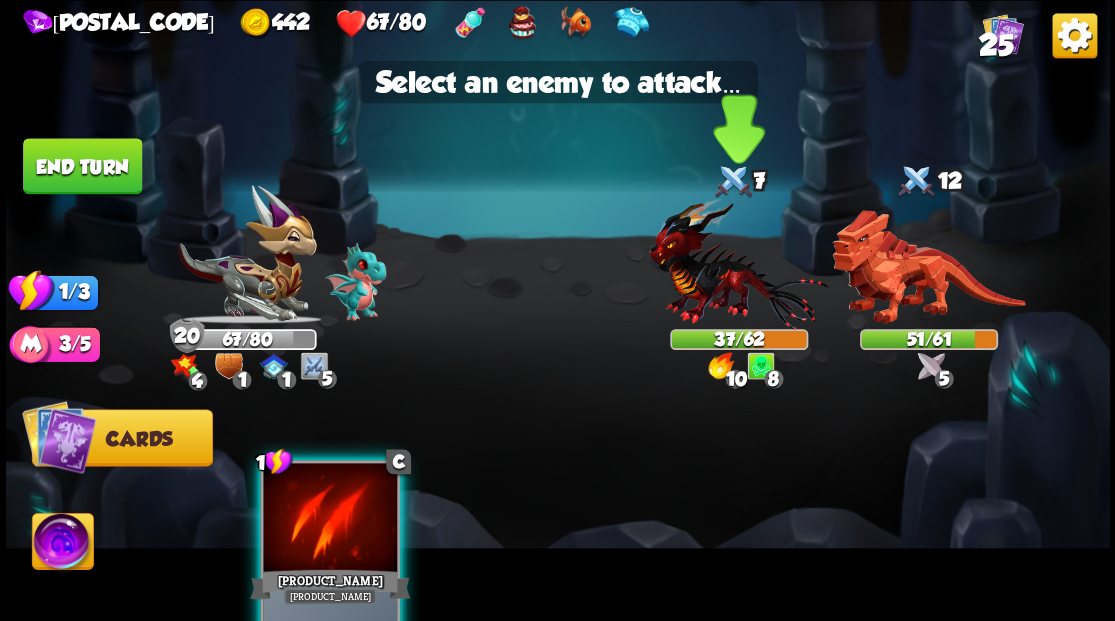 click at bounding box center [738, 263] 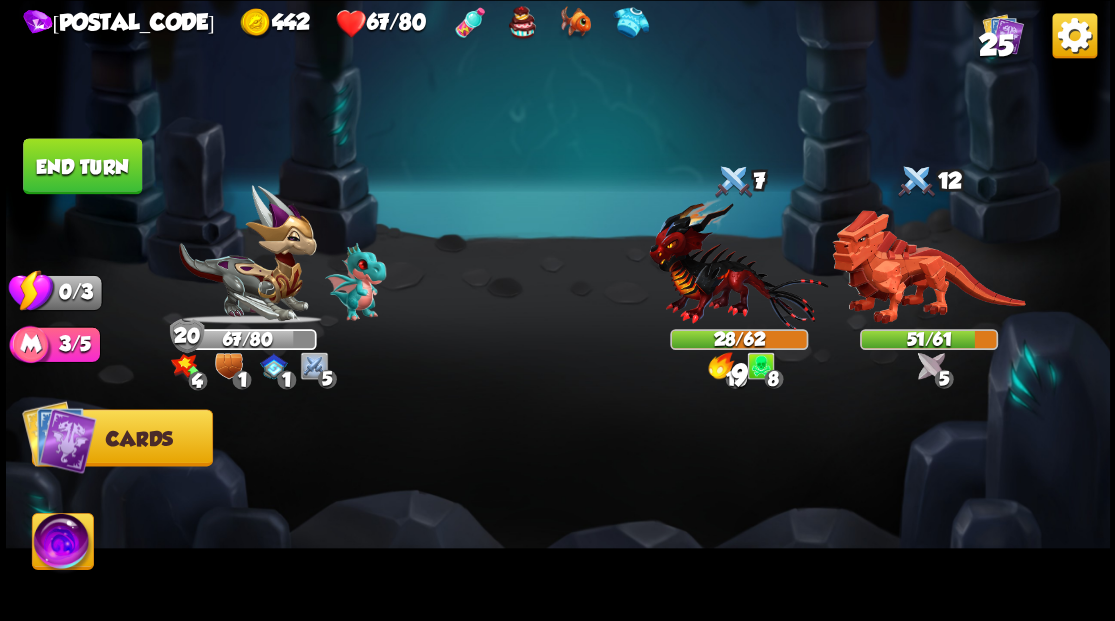 click on "End turn" at bounding box center (82, 166) 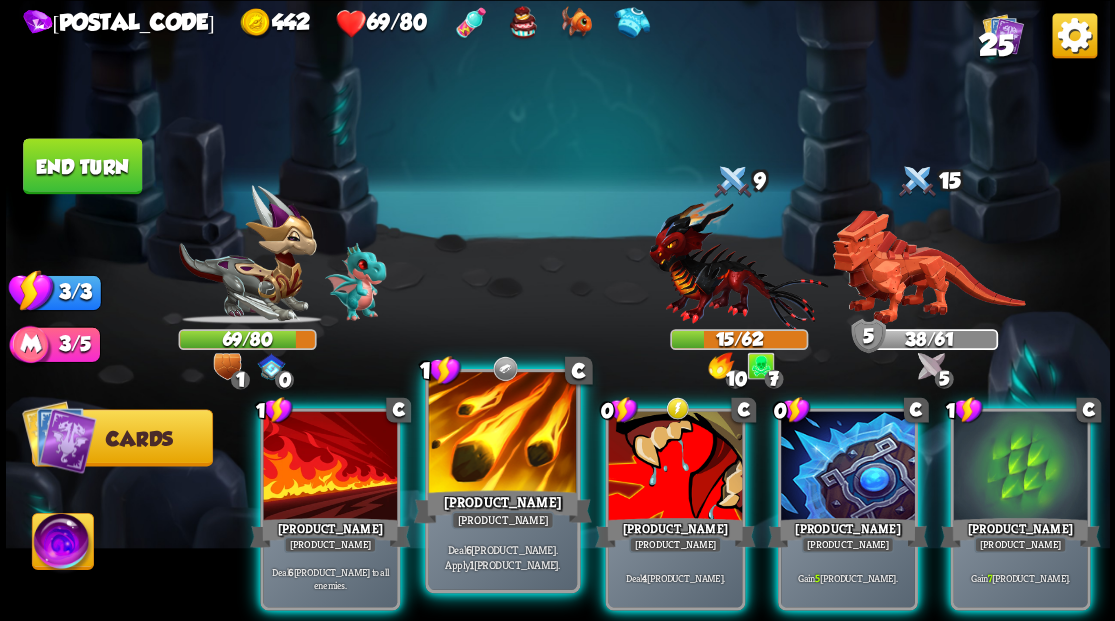 click at bounding box center (502, 434) 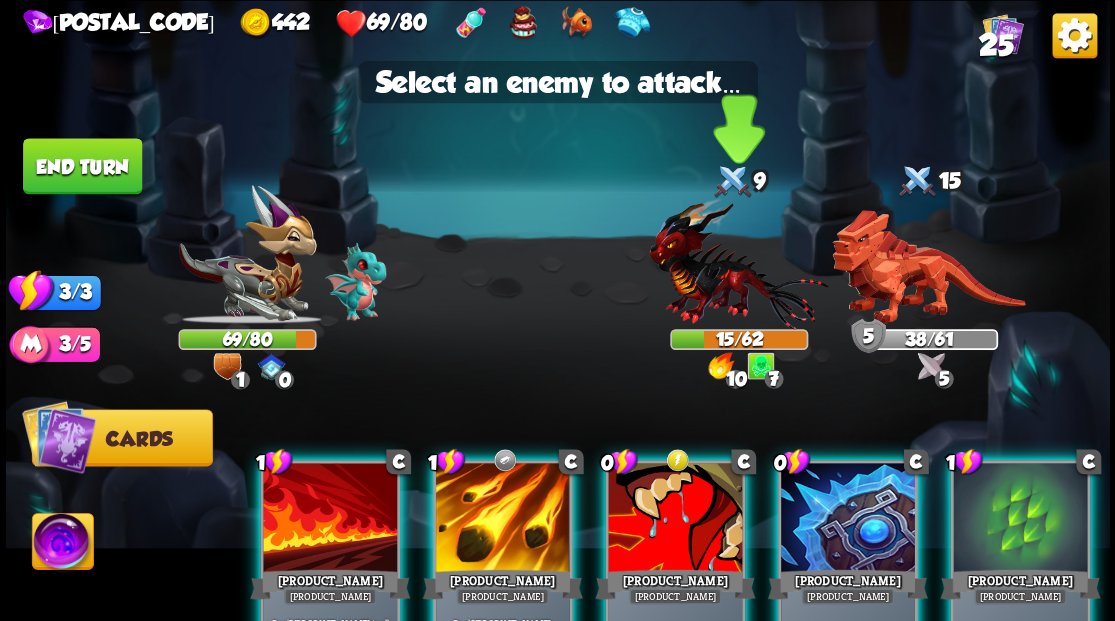 click at bounding box center [738, 263] 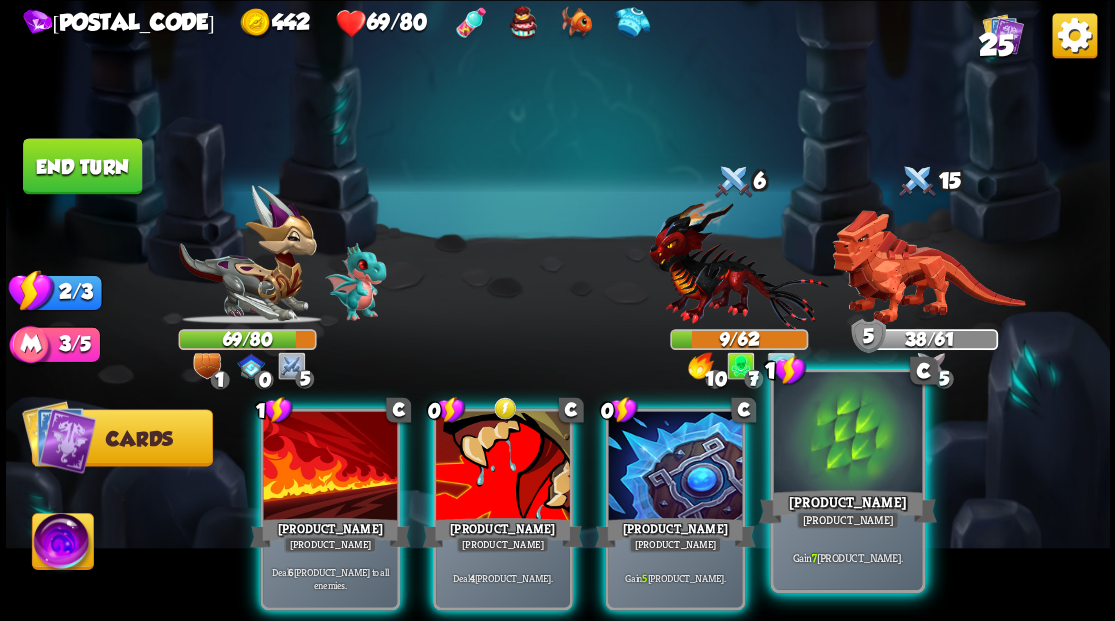 click at bounding box center (847, 434) 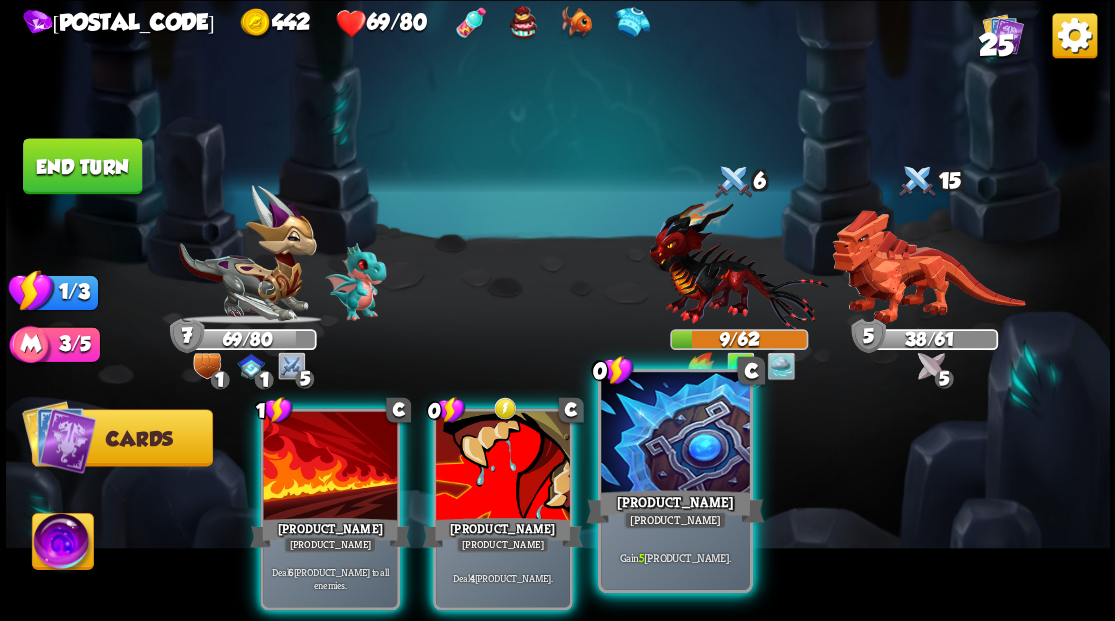 click at bounding box center [675, 434] 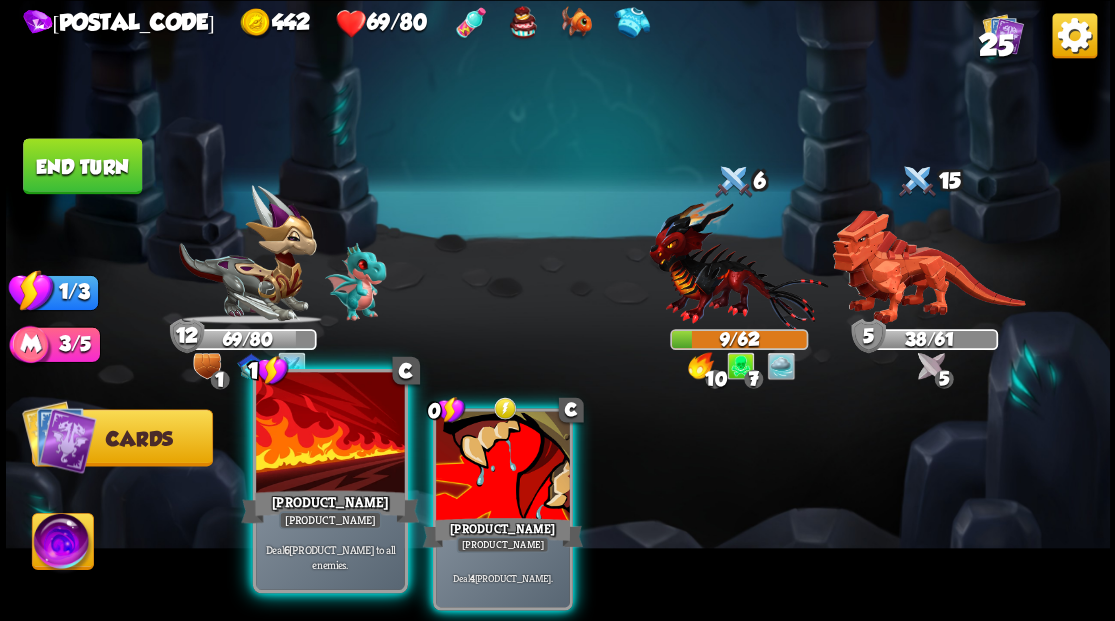click at bounding box center [330, 434] 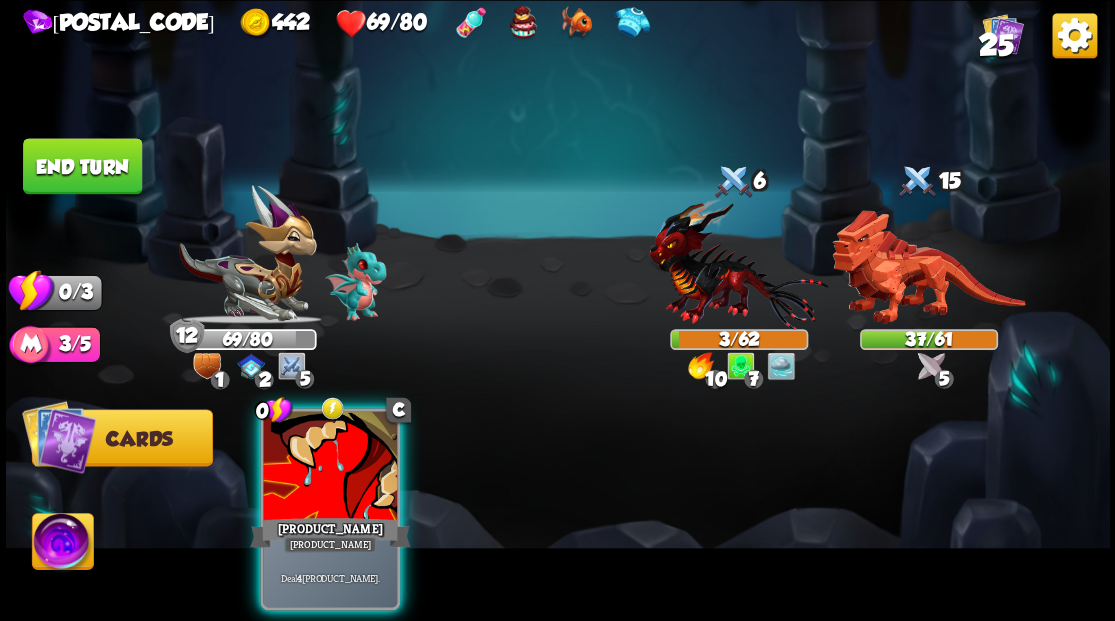 click at bounding box center (330, 467) 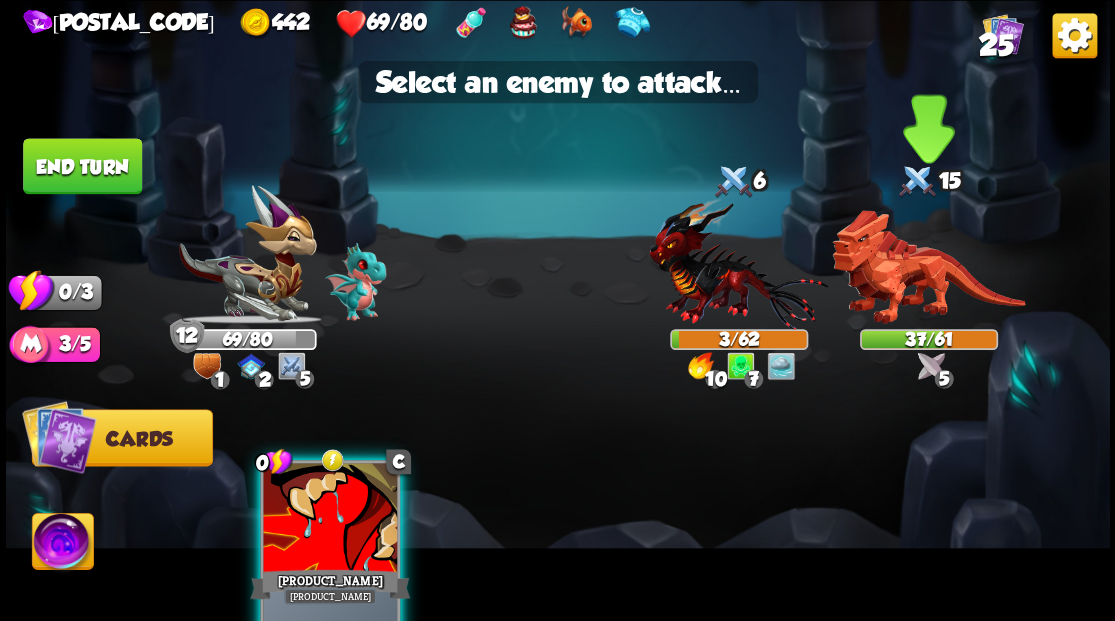 click at bounding box center [928, 267] 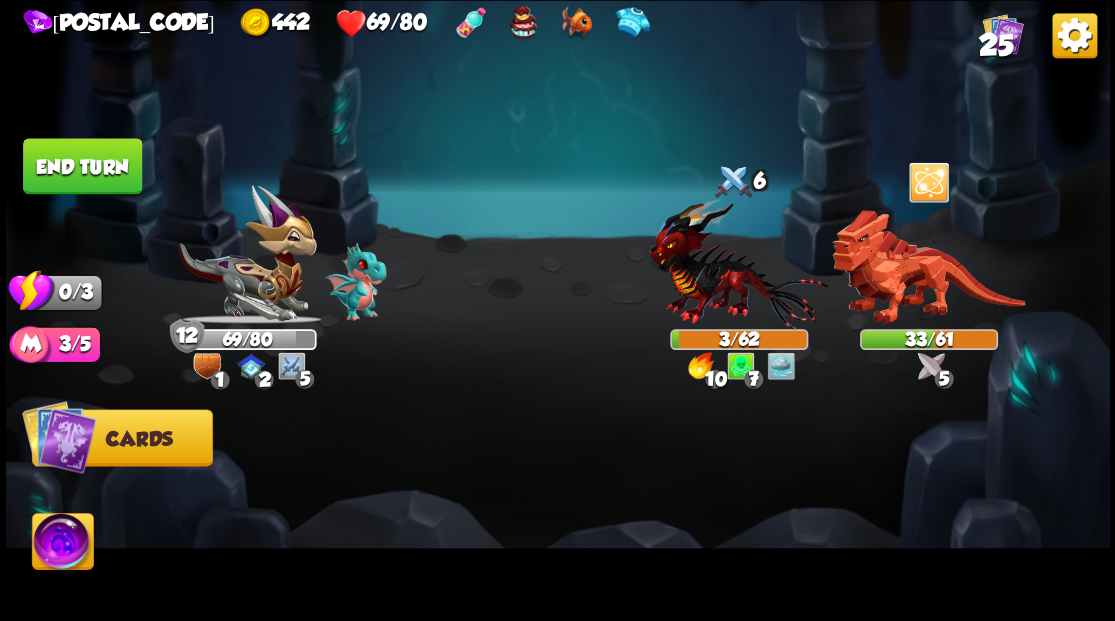 click on "End turn" at bounding box center (82, 166) 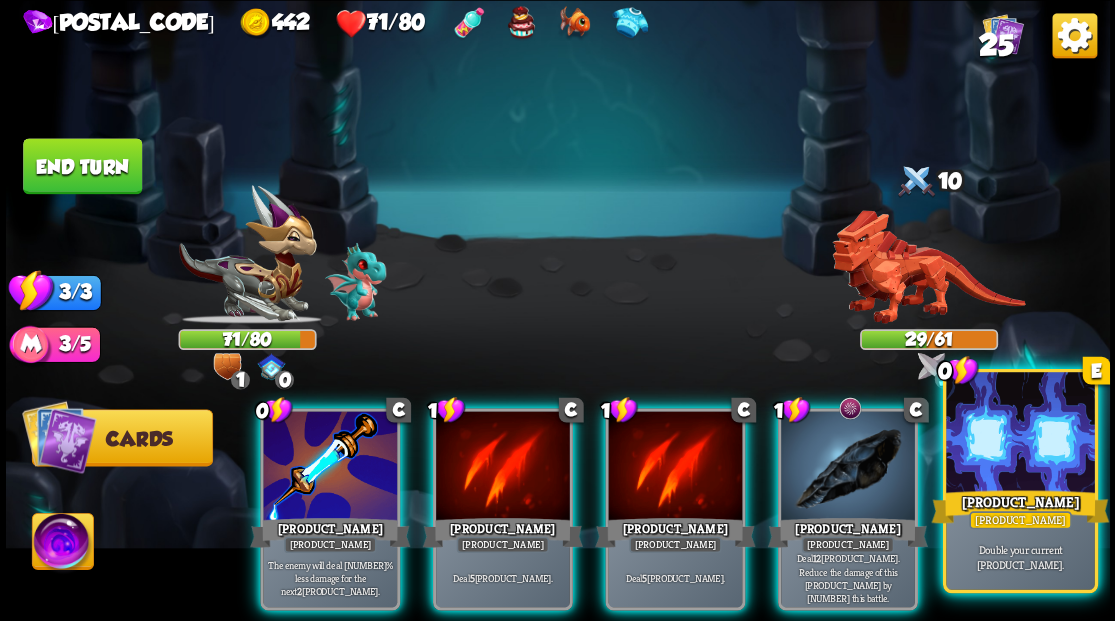 click at bounding box center [1020, 434] 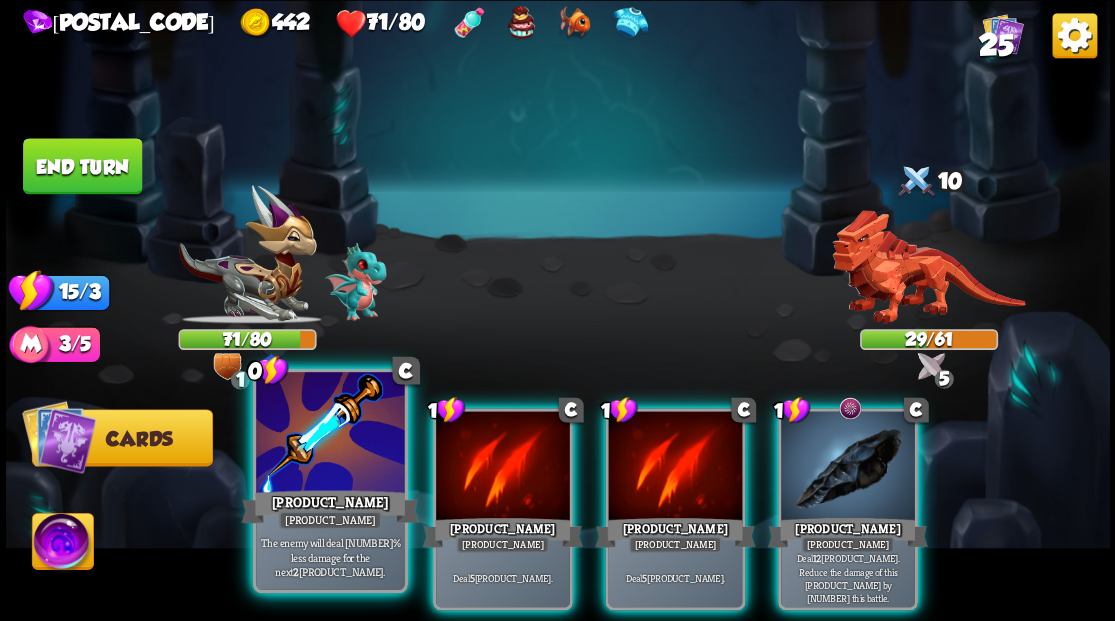 click at bounding box center (330, 434) 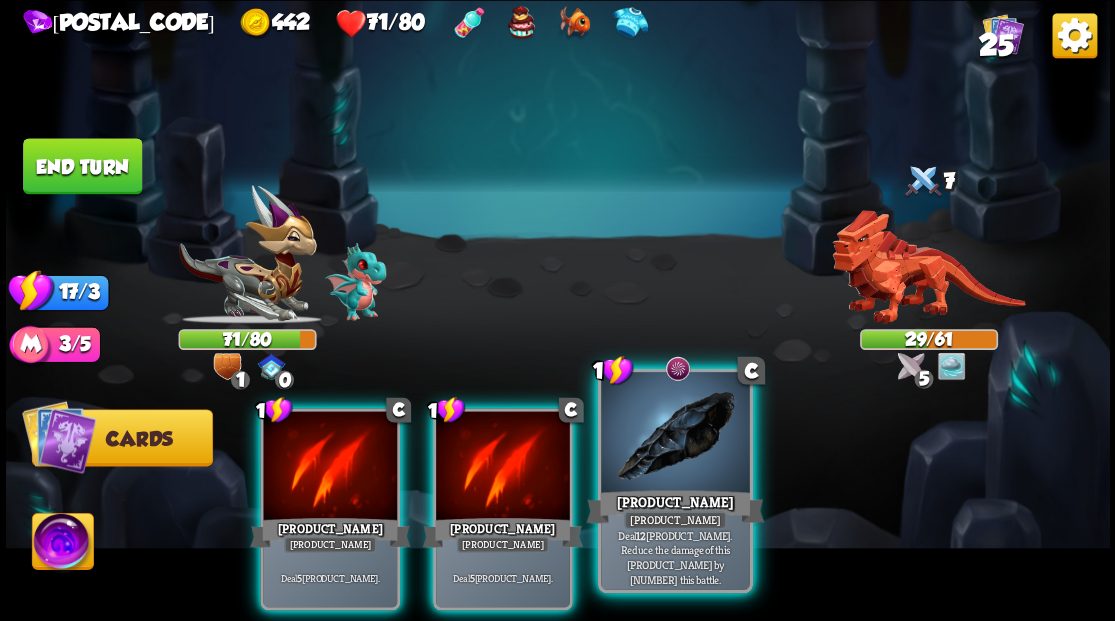 click at bounding box center (675, 434) 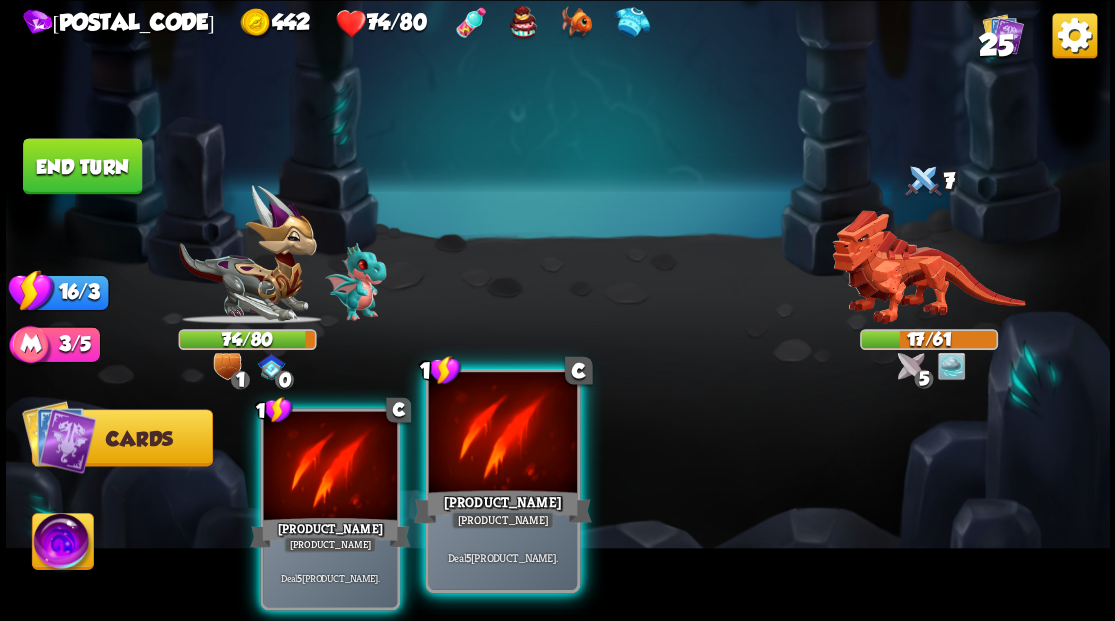 click at bounding box center [502, 434] 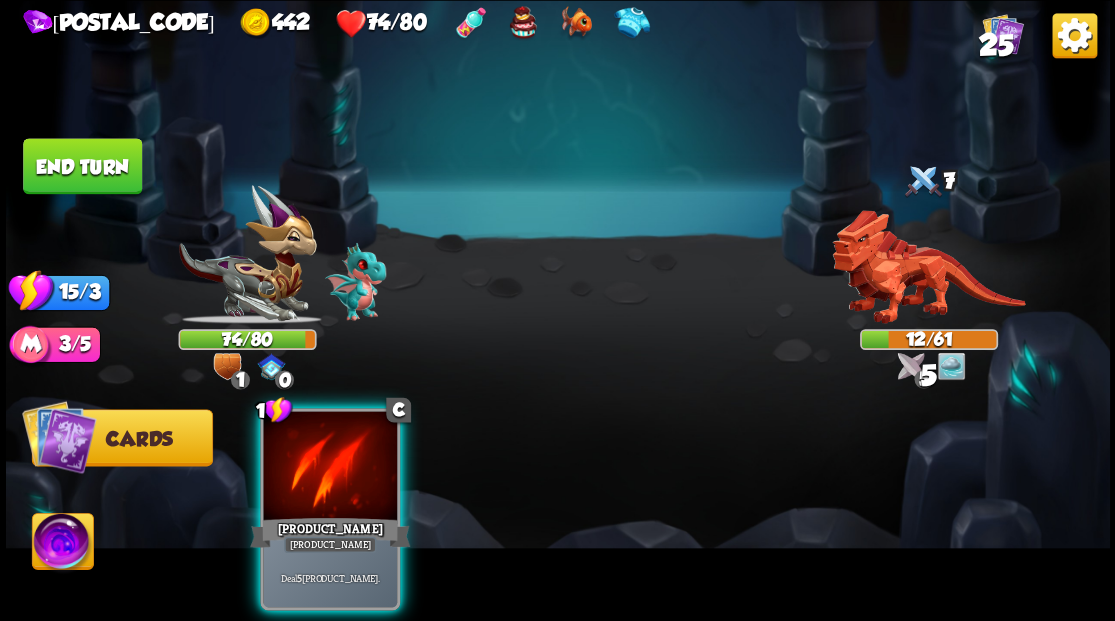 click at bounding box center (330, 467) 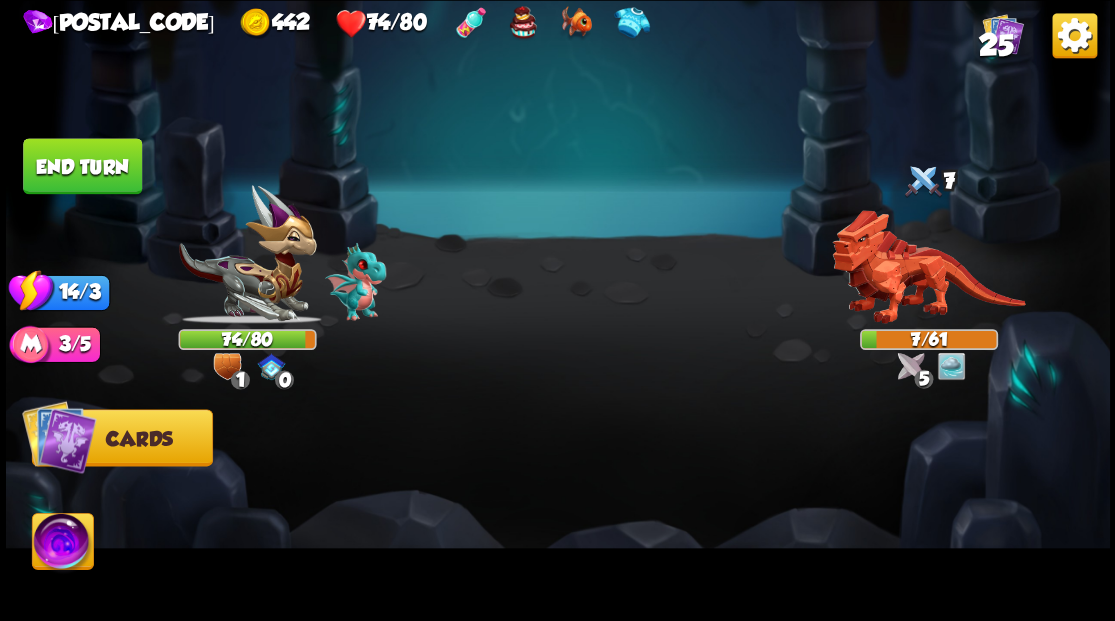 click on "End turn" at bounding box center (82, 166) 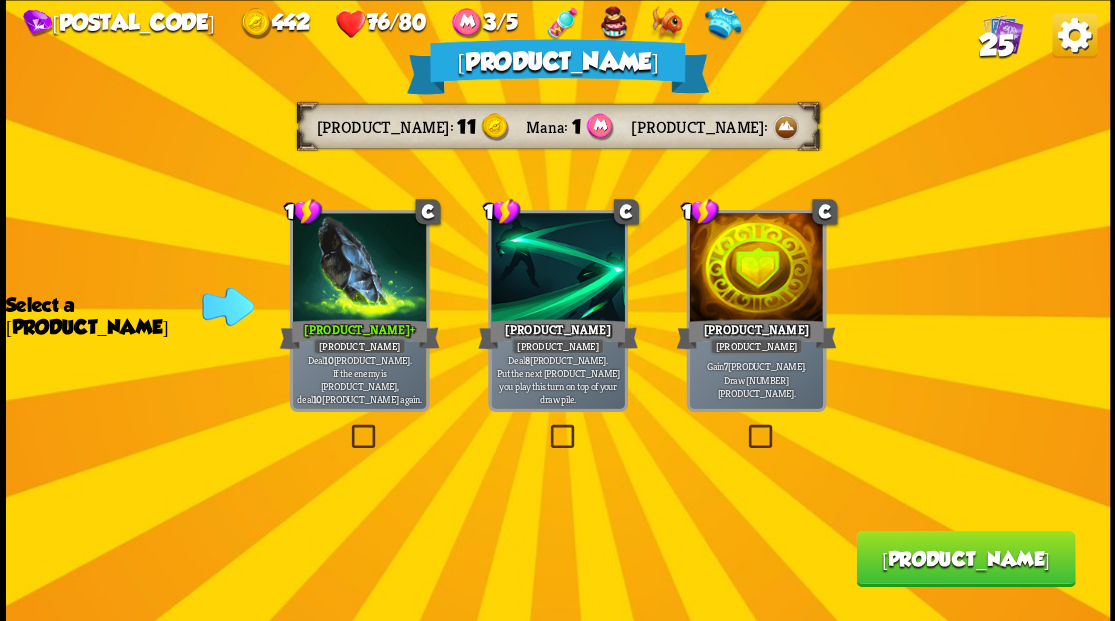 click on "[PRODUCT_NAME]" at bounding box center (965, 558) 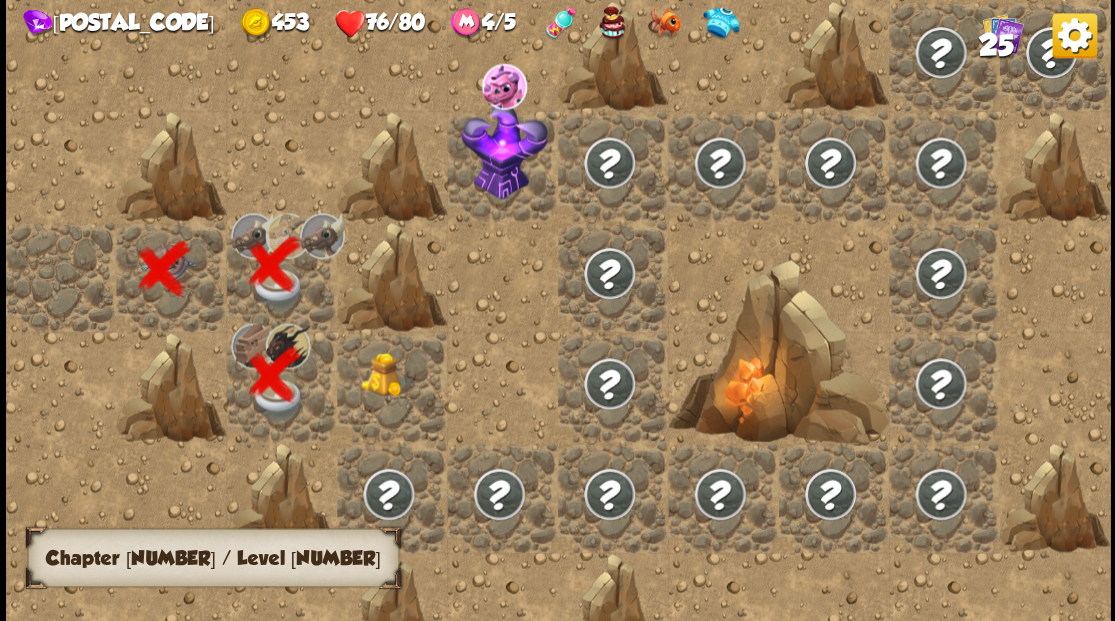 click at bounding box center (392, 386) 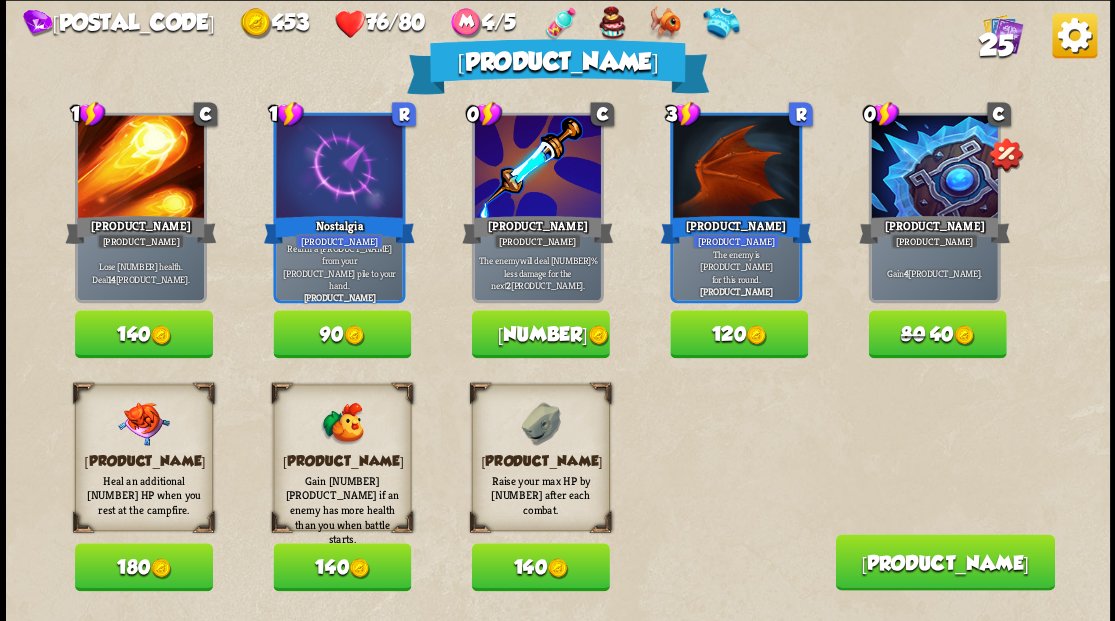 click on "140" at bounding box center (540, 567) 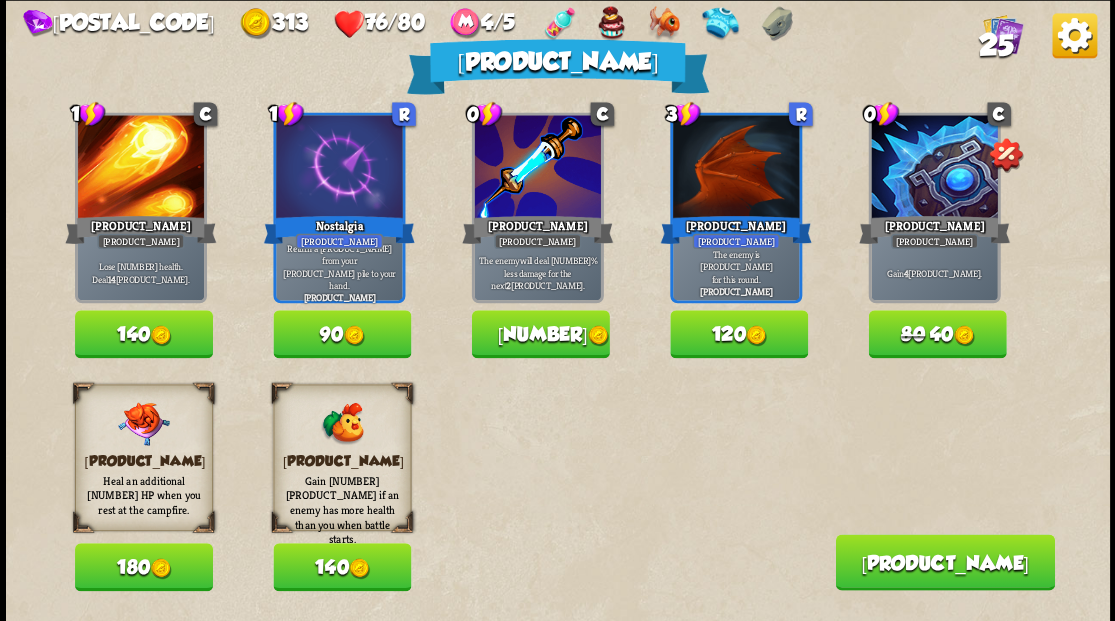 click on "140" at bounding box center [342, 567] 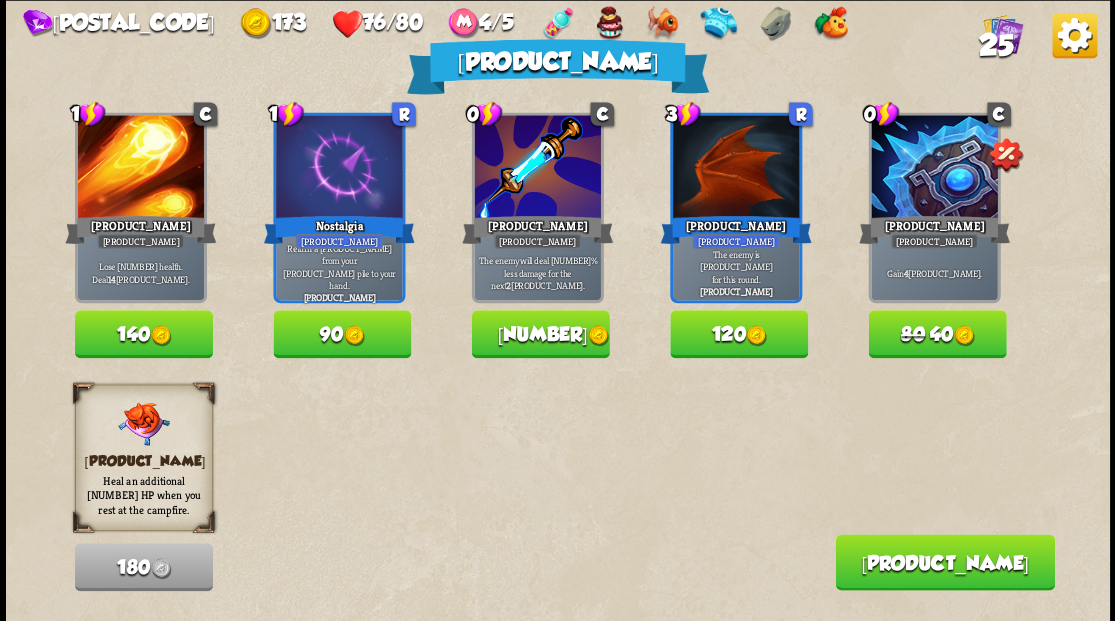 click on "[PRODUCT_NAME]" at bounding box center (944, 562) 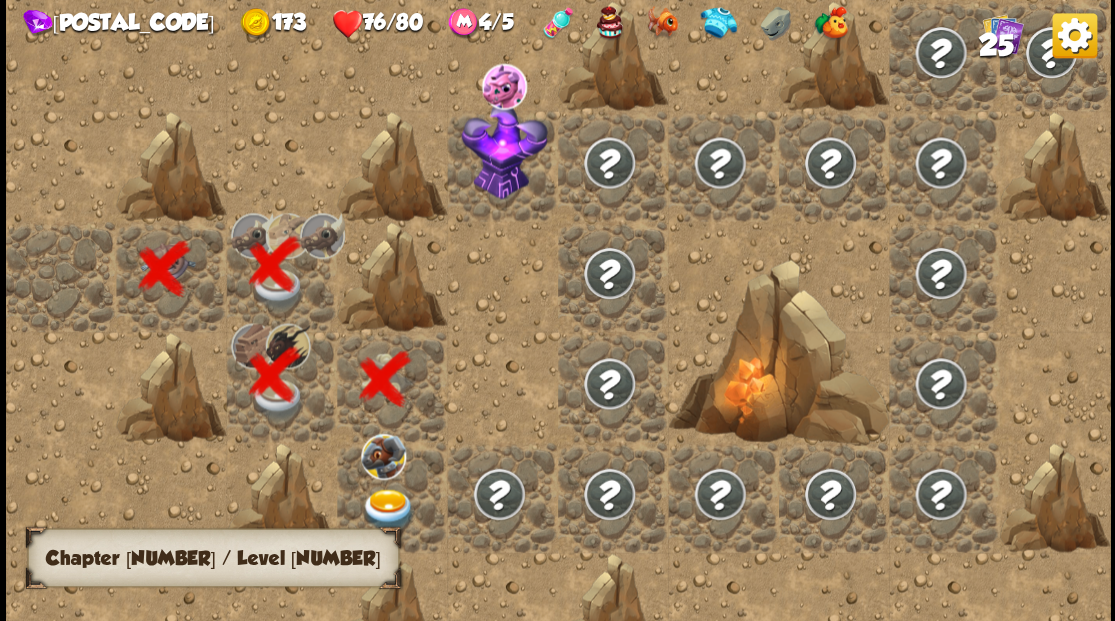 click at bounding box center [388, 509] 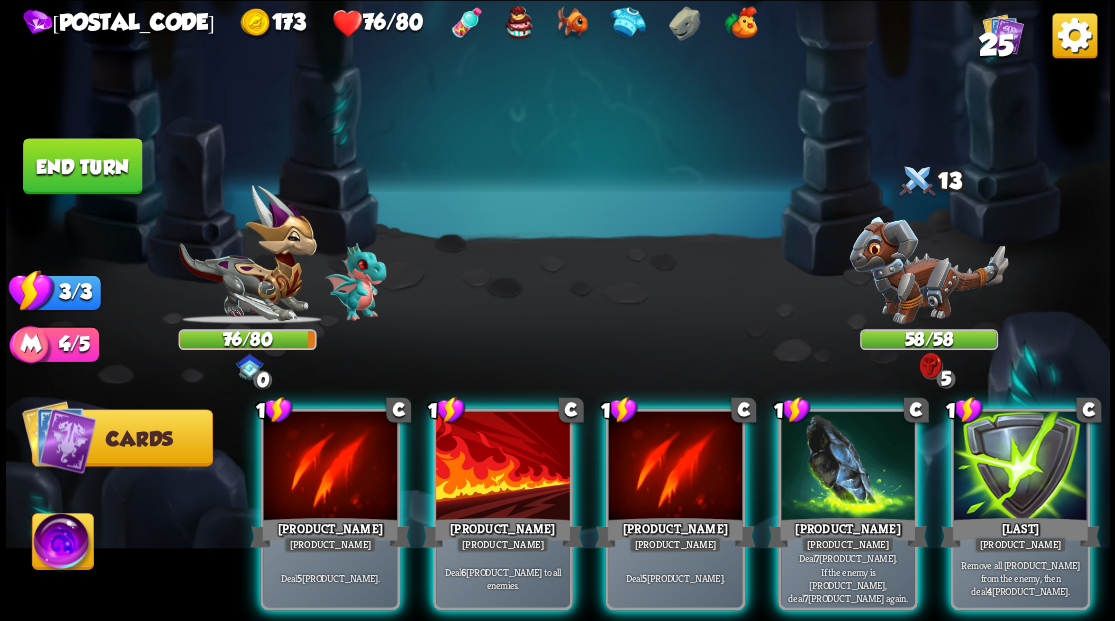 click at bounding box center (928, 263) 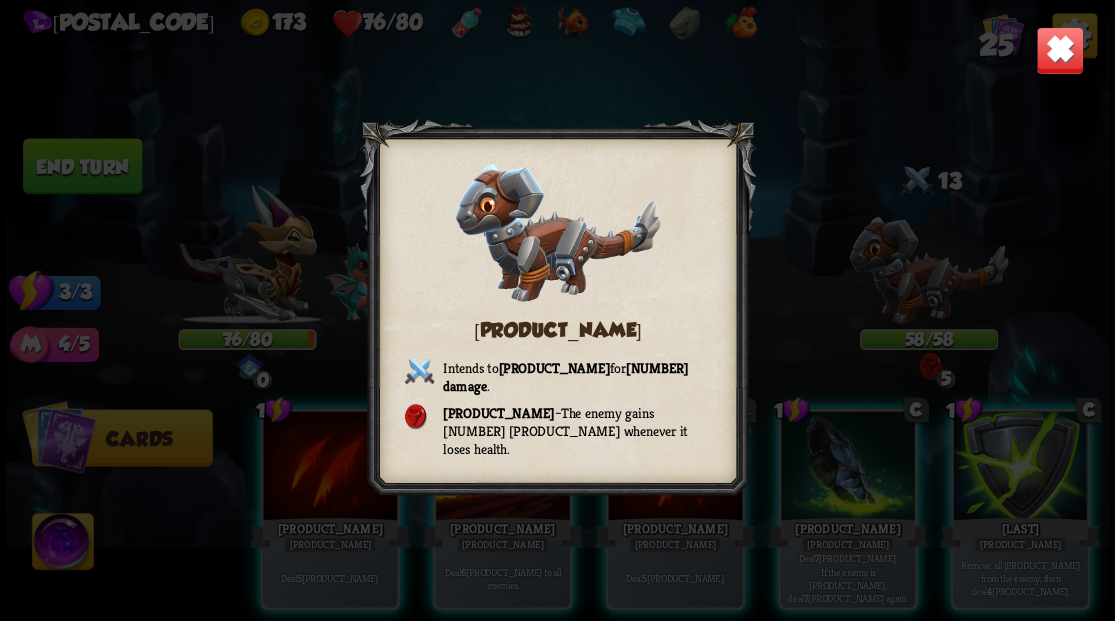 click at bounding box center [1059, 50] 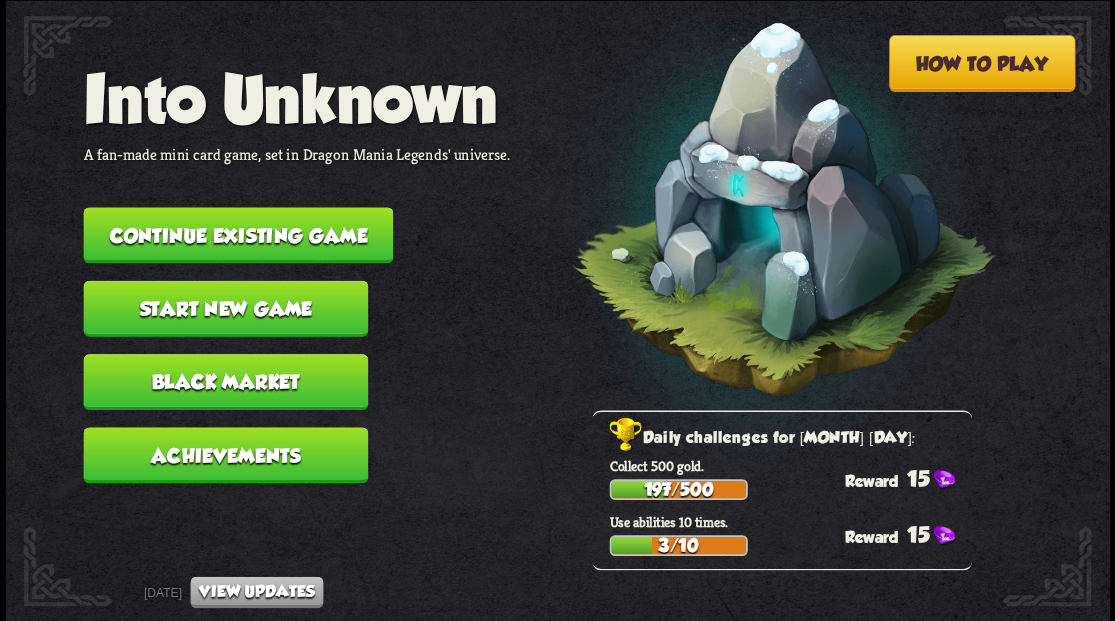 scroll, scrollTop: 0, scrollLeft: 0, axis: both 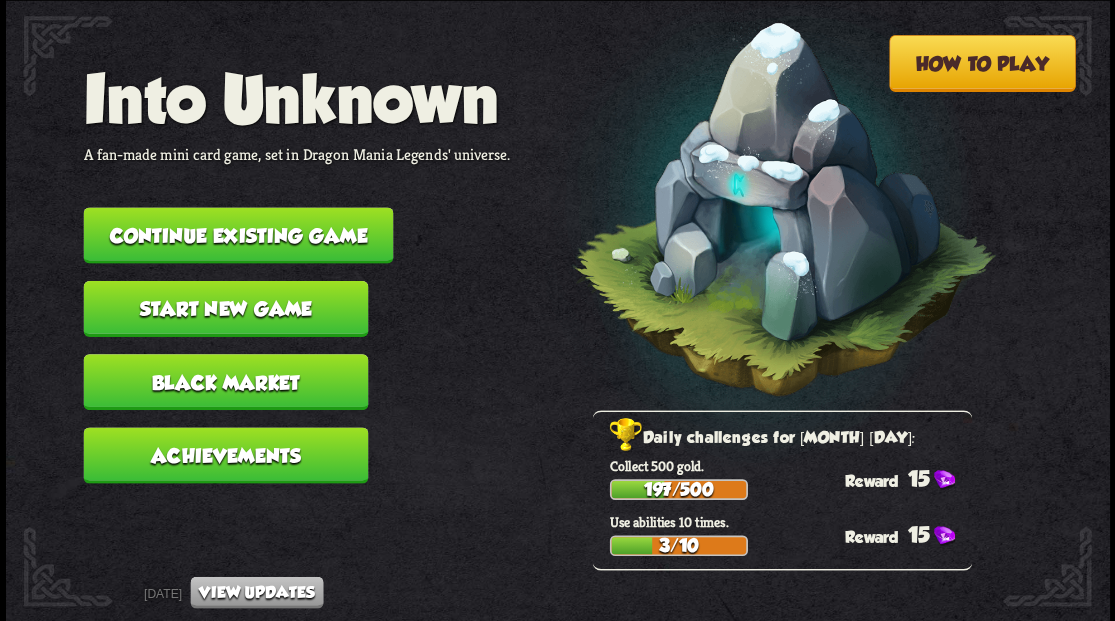 click on "Continue existing game" at bounding box center (238, 235) 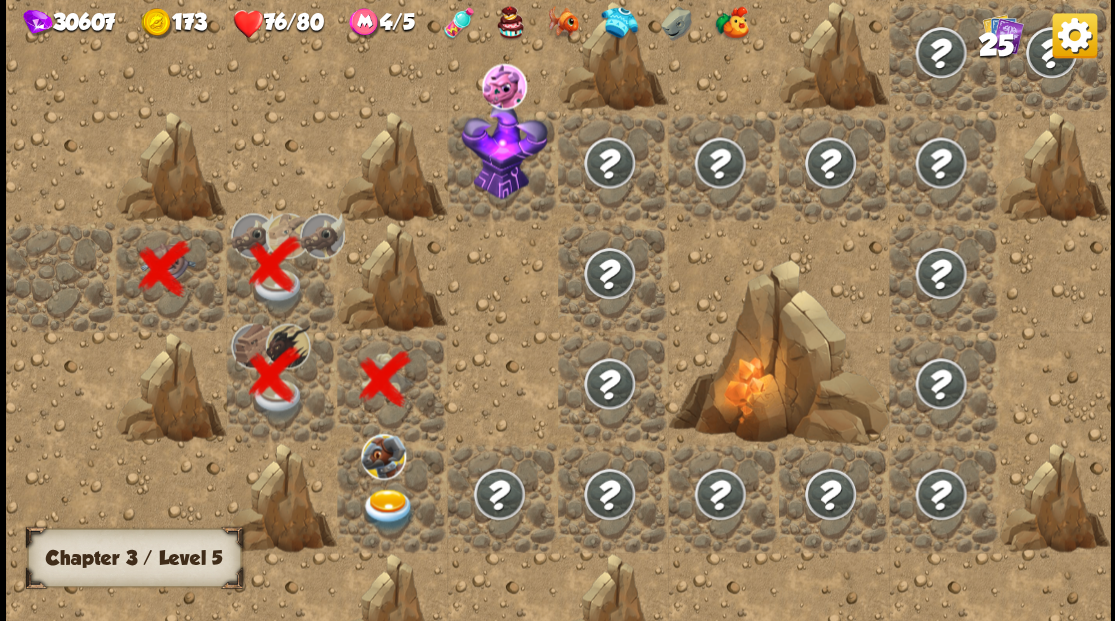 click at bounding box center [388, 509] 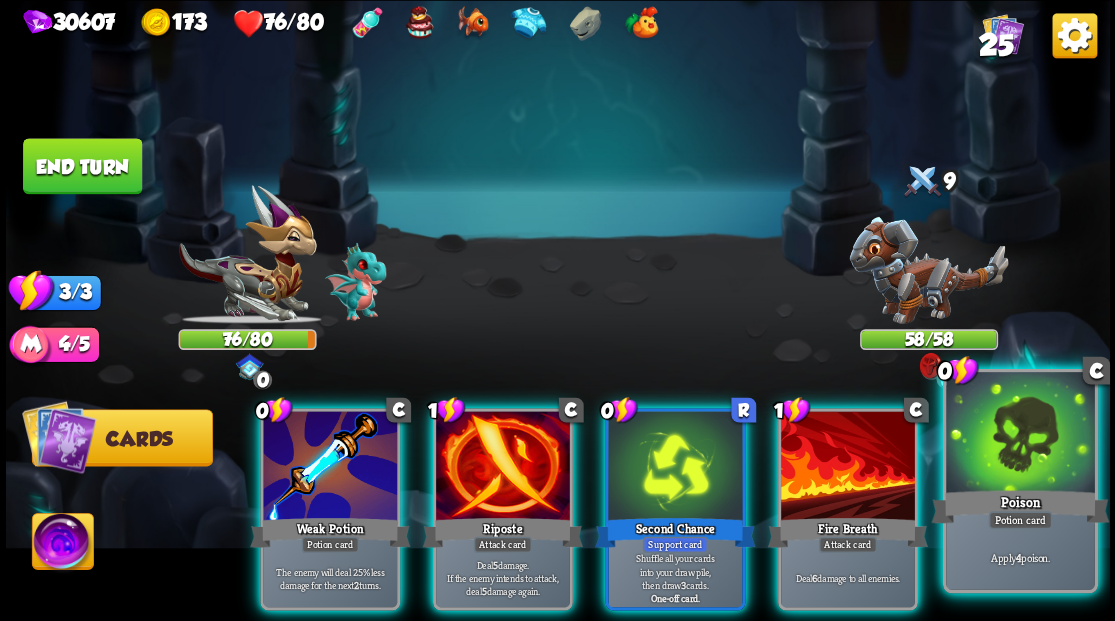 click at bounding box center (1020, 434) 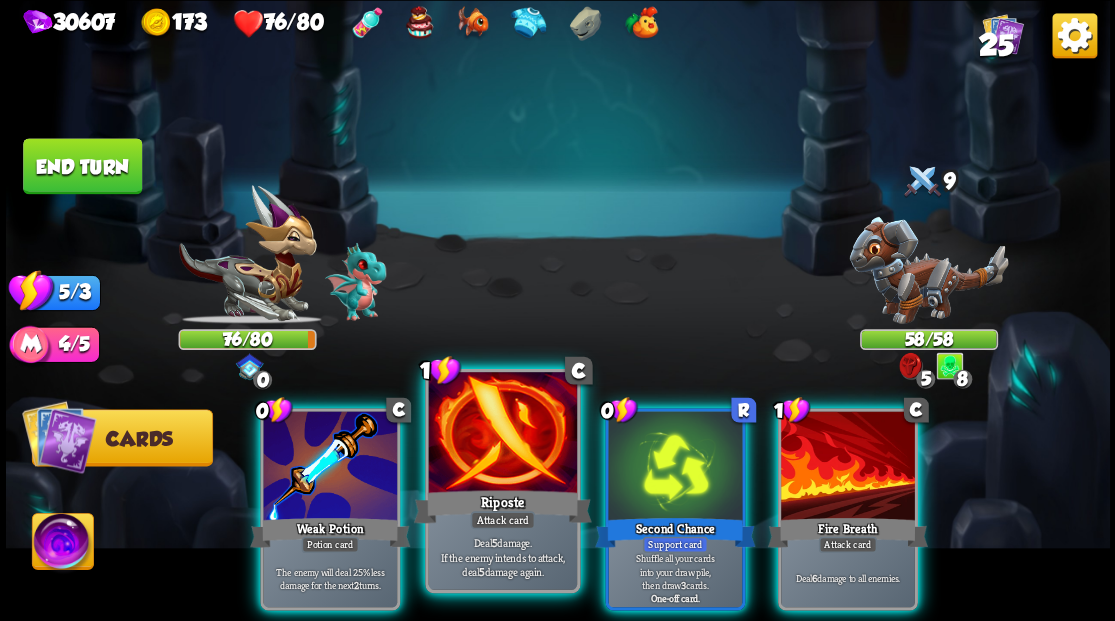 click at bounding box center [502, 434] 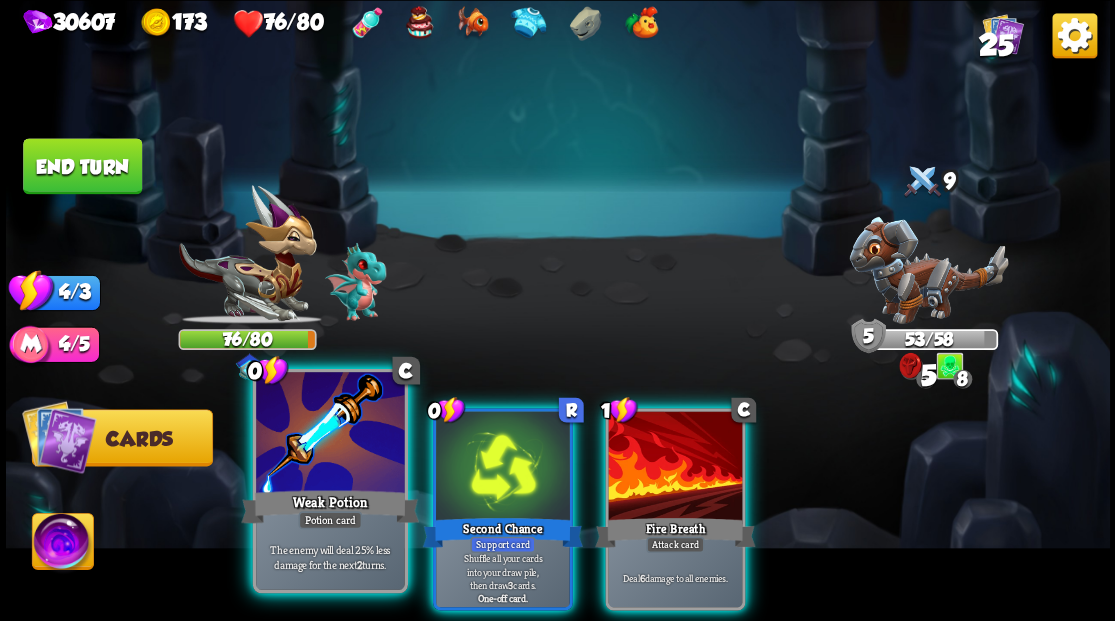 click at bounding box center [330, 434] 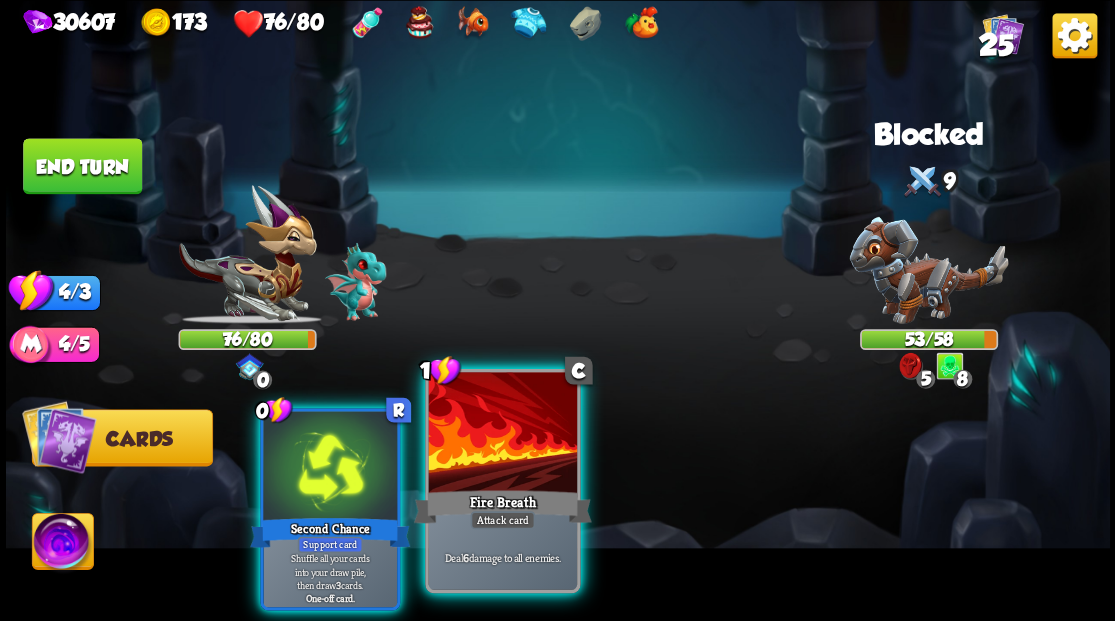 click at bounding box center (502, 434) 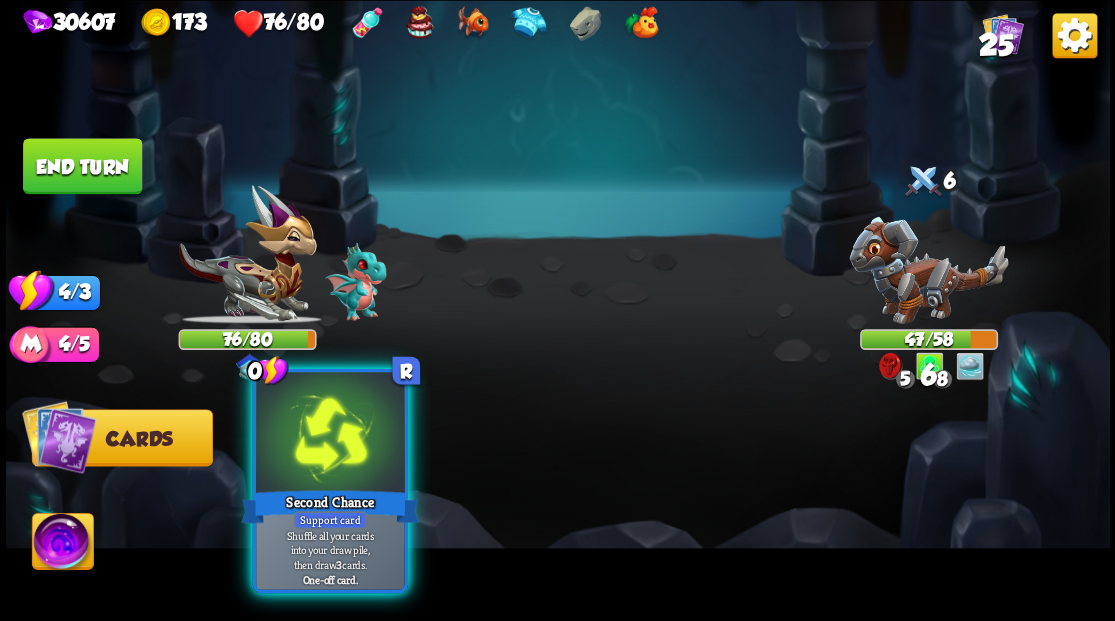click at bounding box center (330, 434) 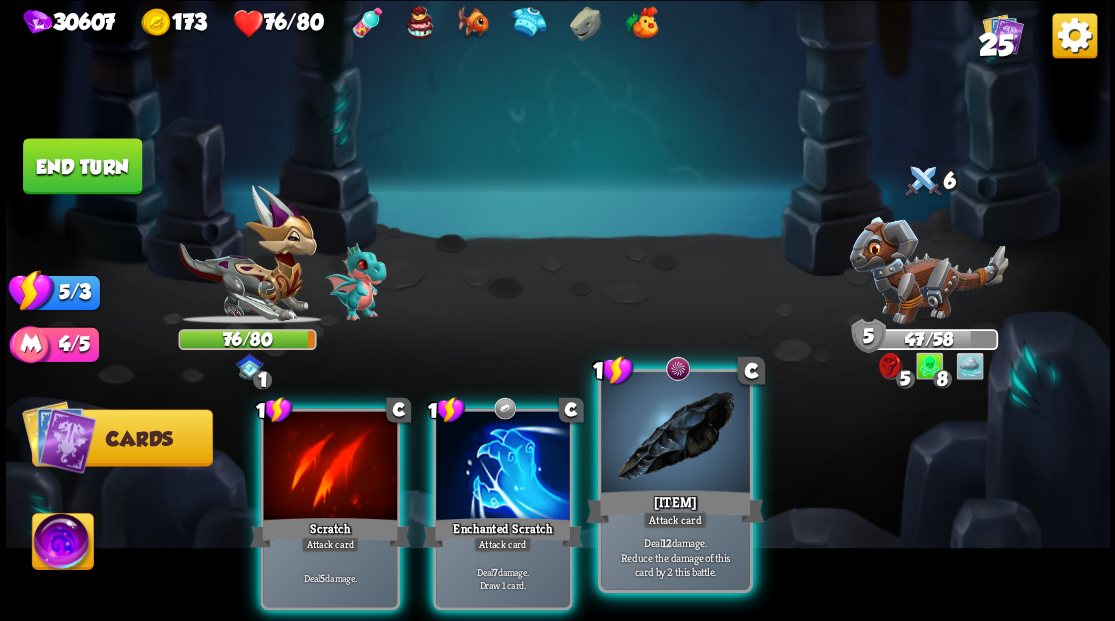 click at bounding box center (675, 434) 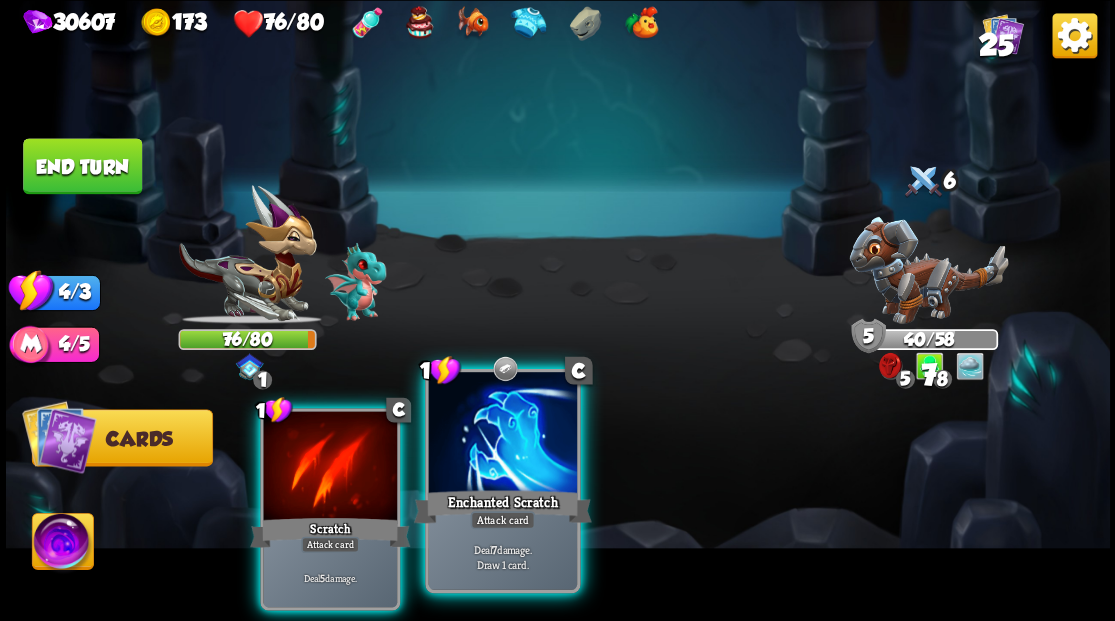 click at bounding box center (502, 434) 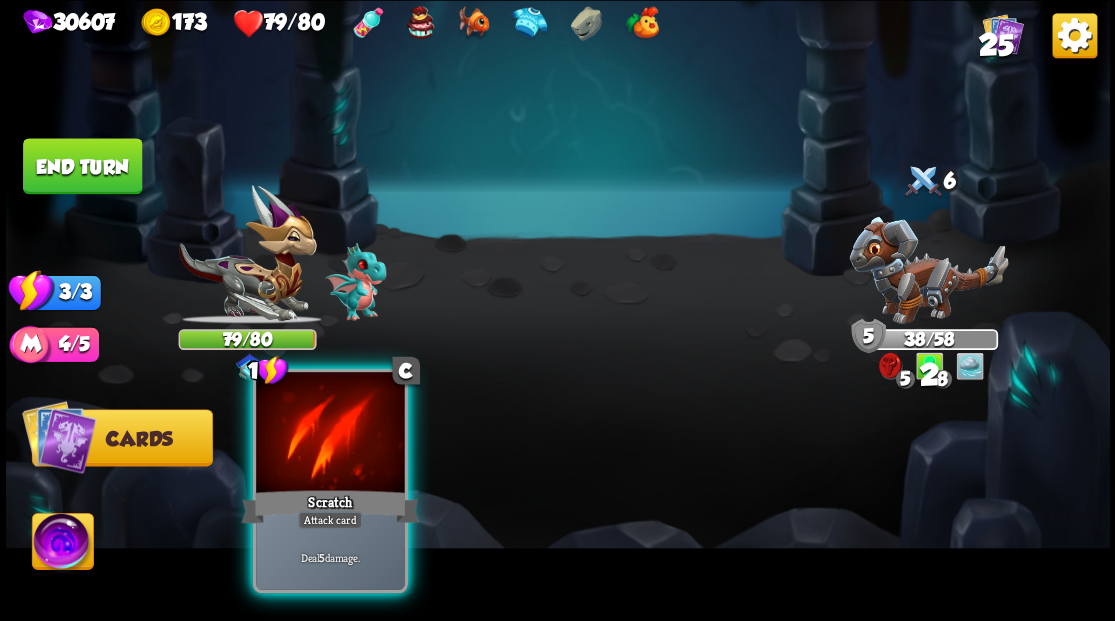 click at bounding box center [330, 434] 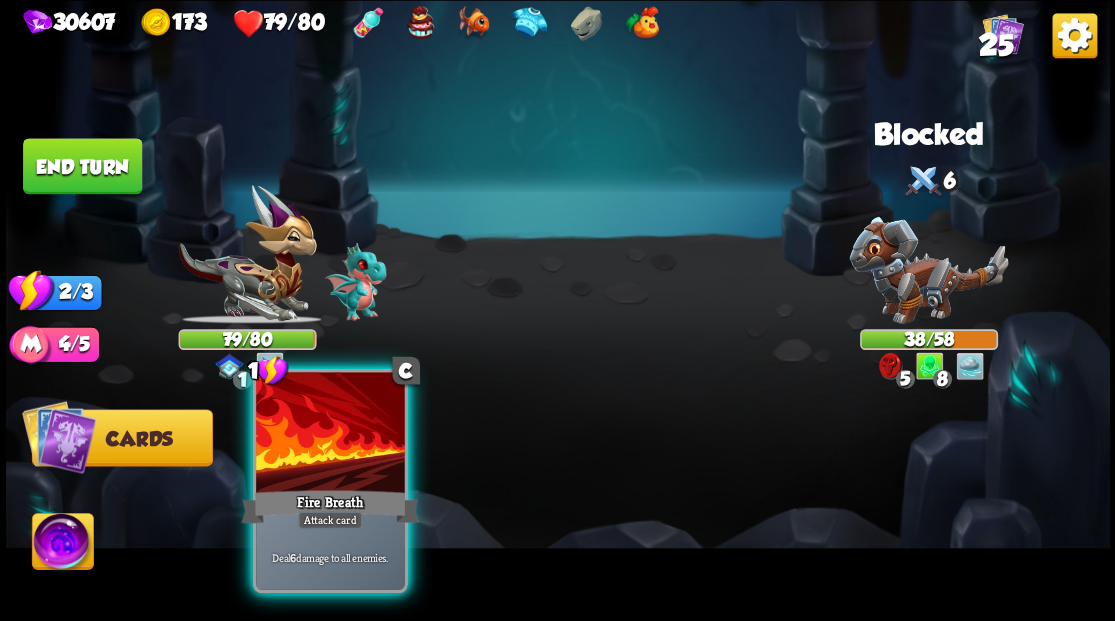 click at bounding box center (330, 434) 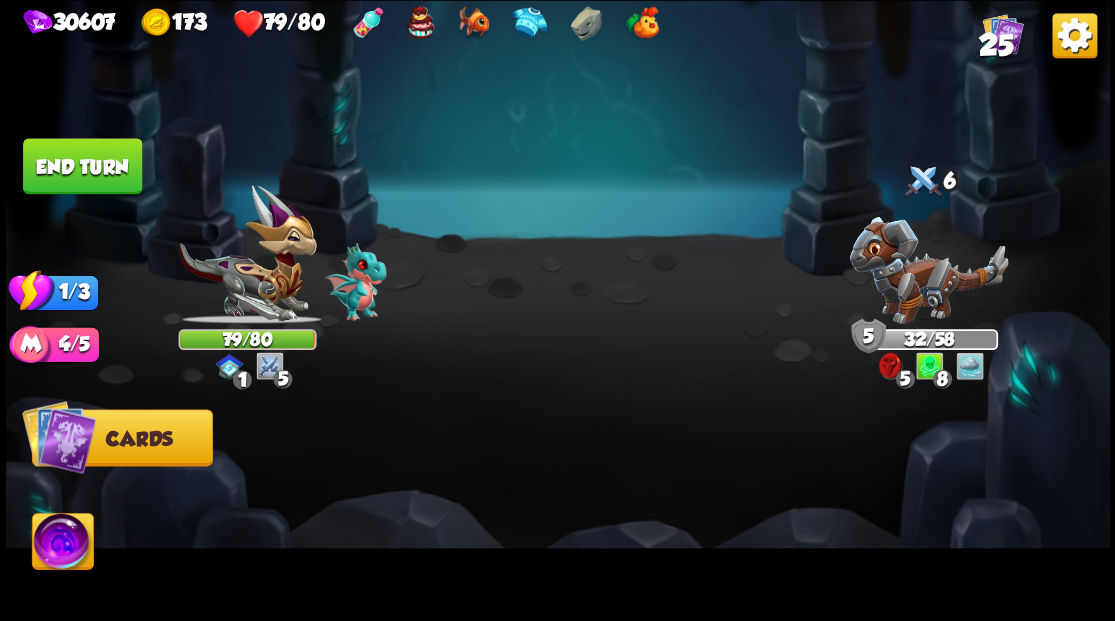 click on "End turn" at bounding box center (82, 166) 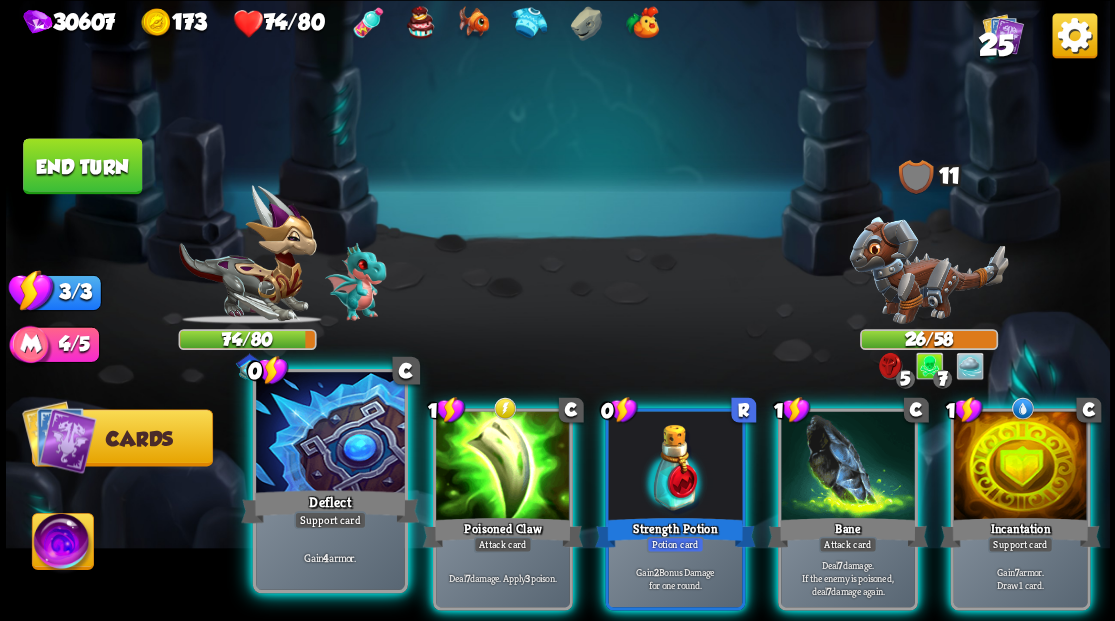 click at bounding box center (330, 434) 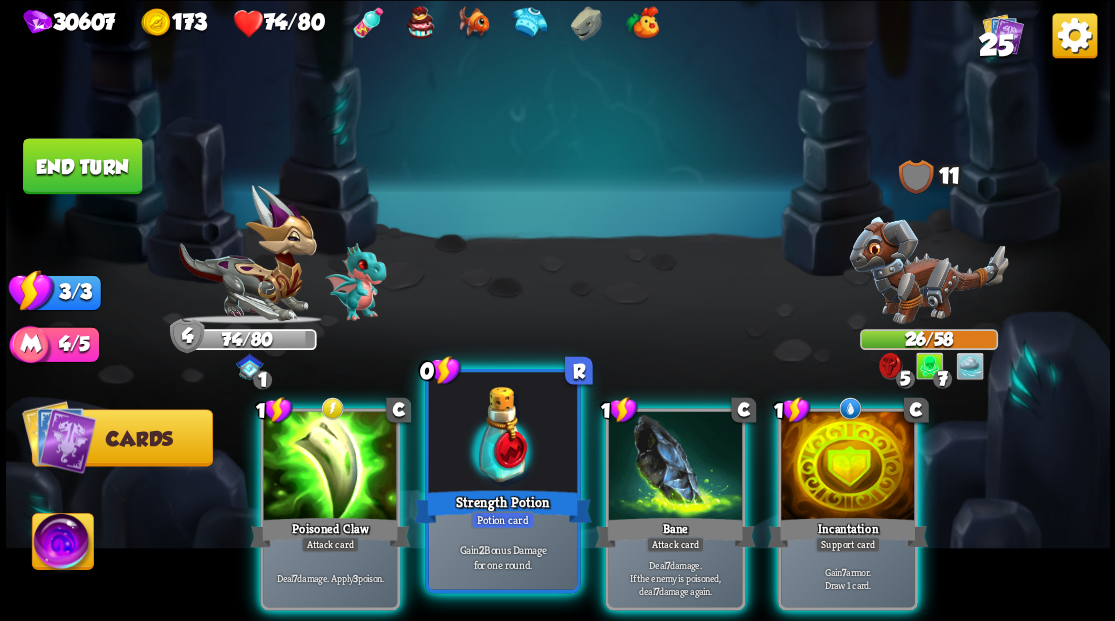 click at bounding box center [502, 434] 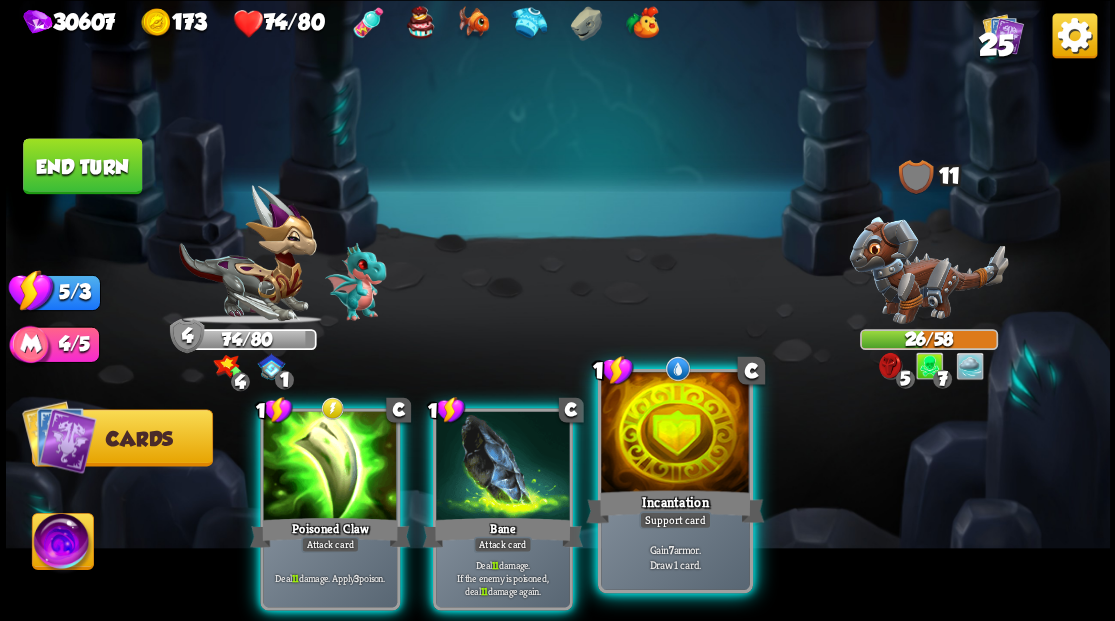 click at bounding box center (675, 434) 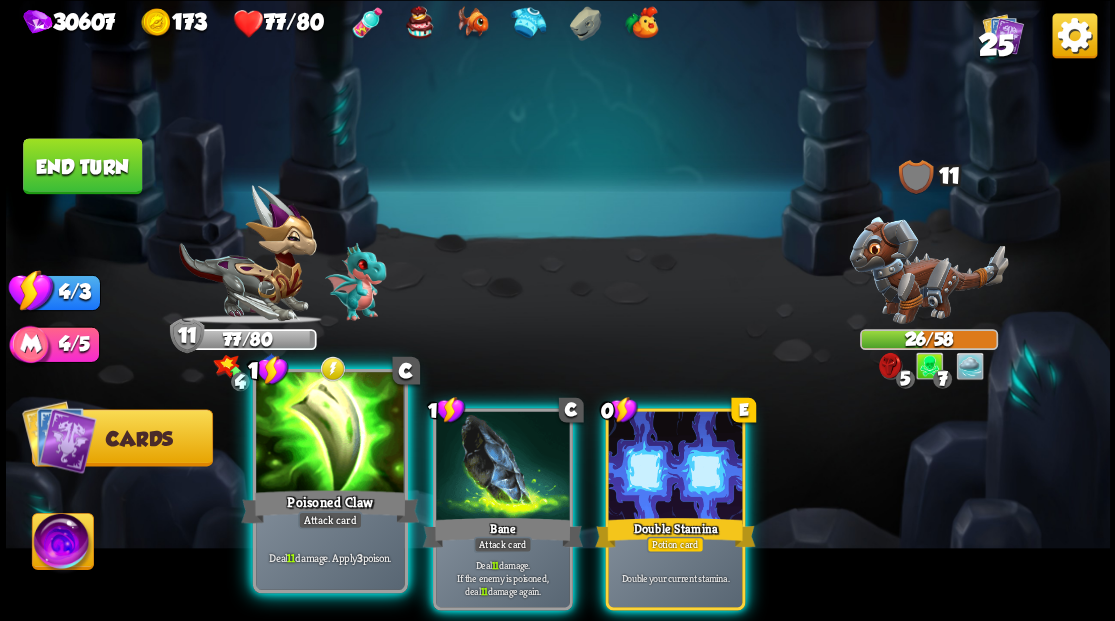 click at bounding box center (330, 434) 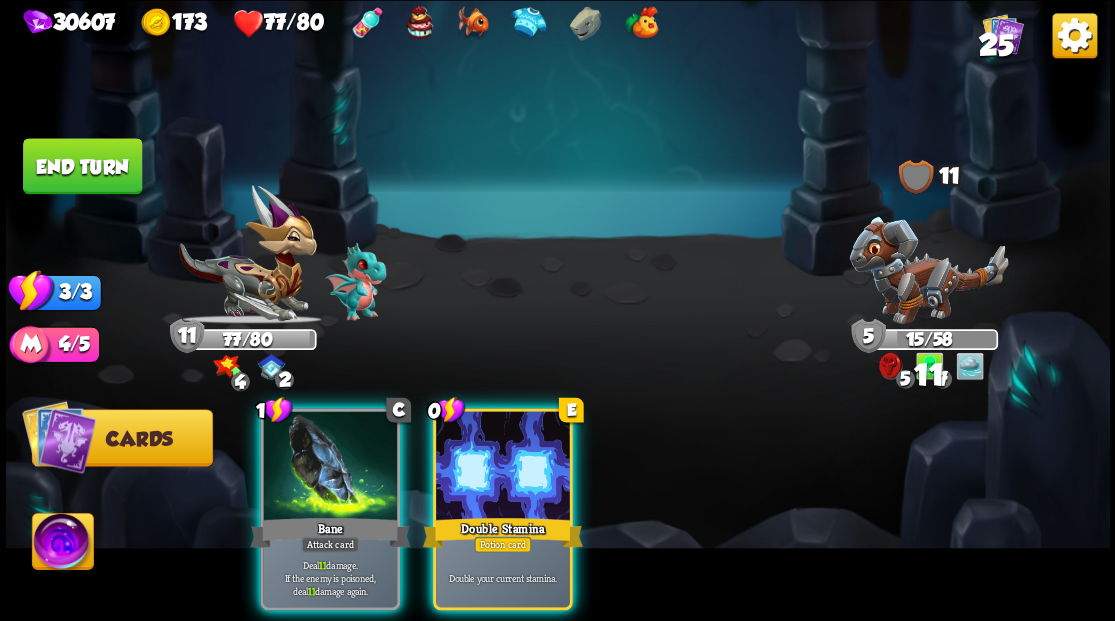 click at bounding box center [330, 467] 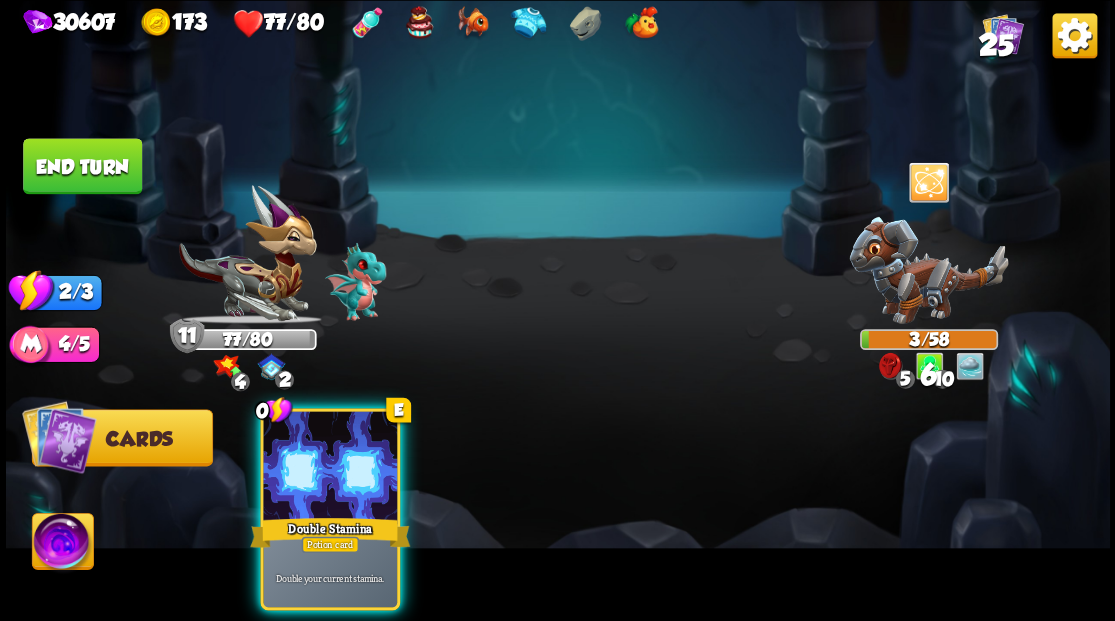 click at bounding box center (330, 467) 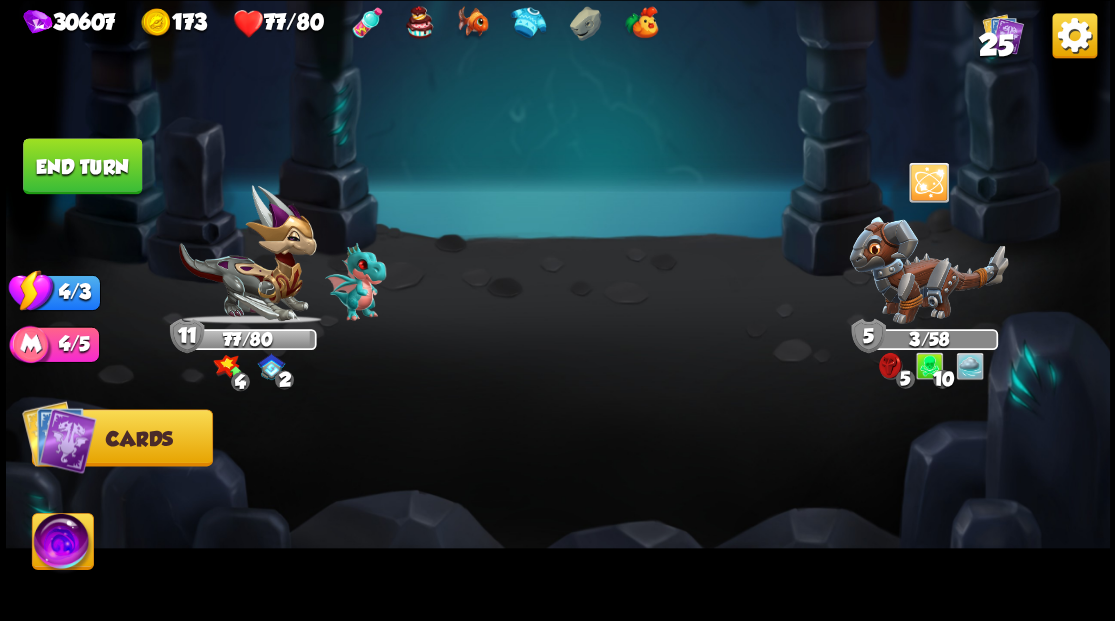 click on "End turn" at bounding box center (82, 166) 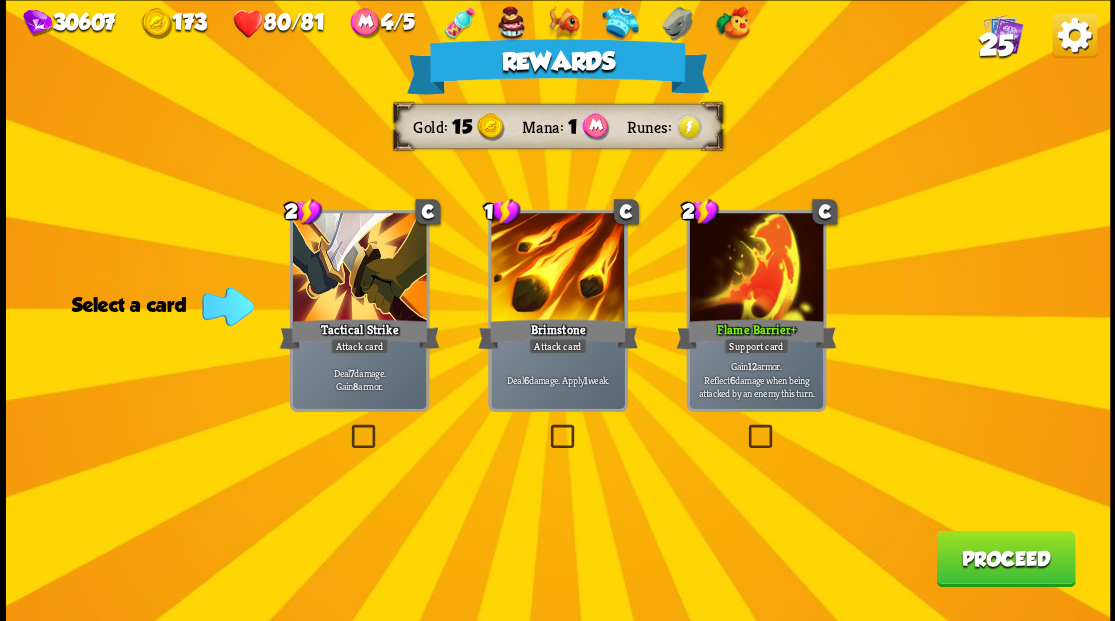 click on "25" at bounding box center [995, 45] 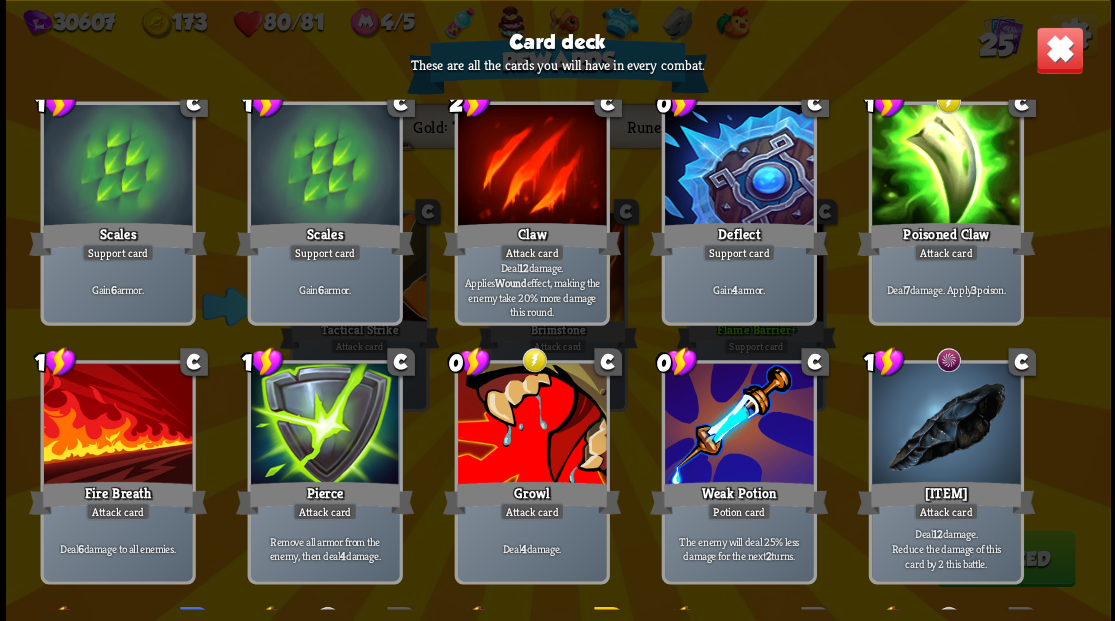 scroll, scrollTop: 266, scrollLeft: 0, axis: vertical 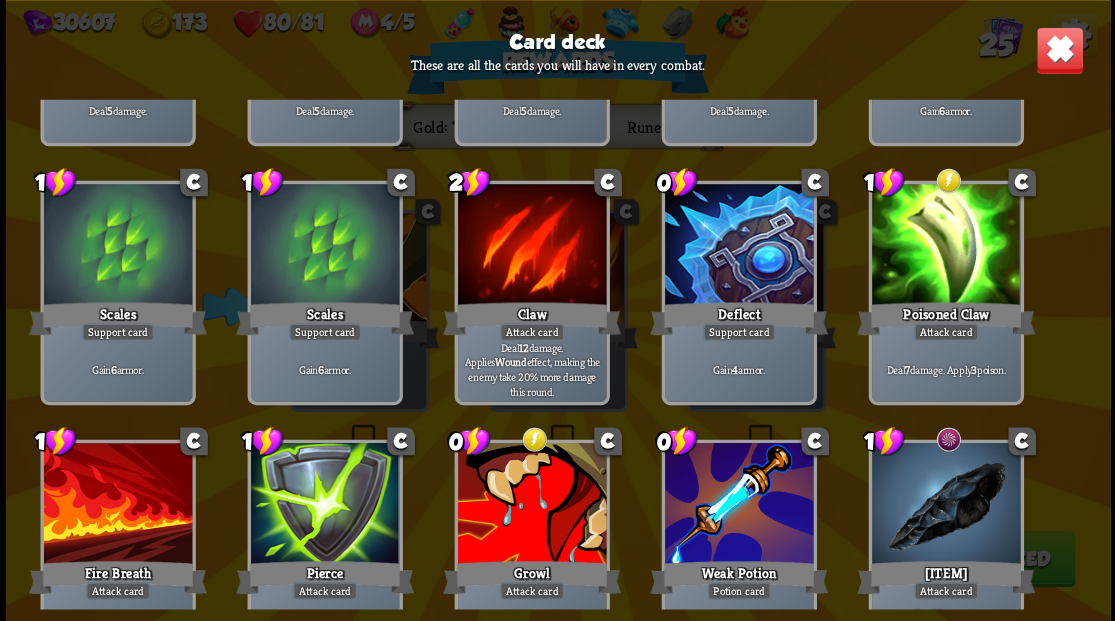 click at bounding box center [1059, 50] 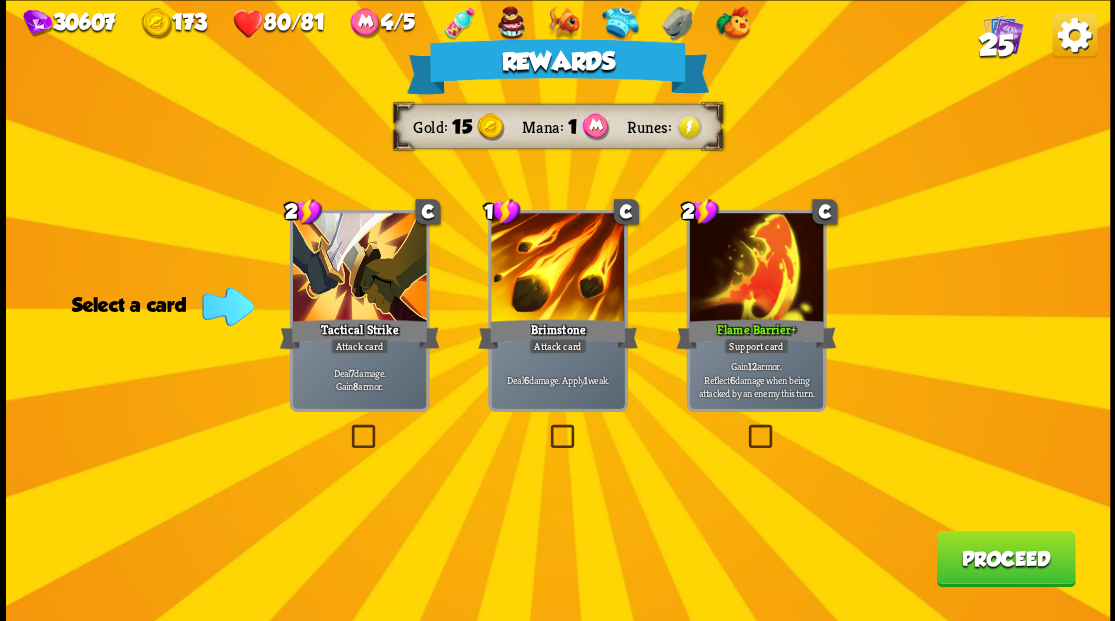 click on "[PRODUCT_NAME]" at bounding box center [1005, 558] 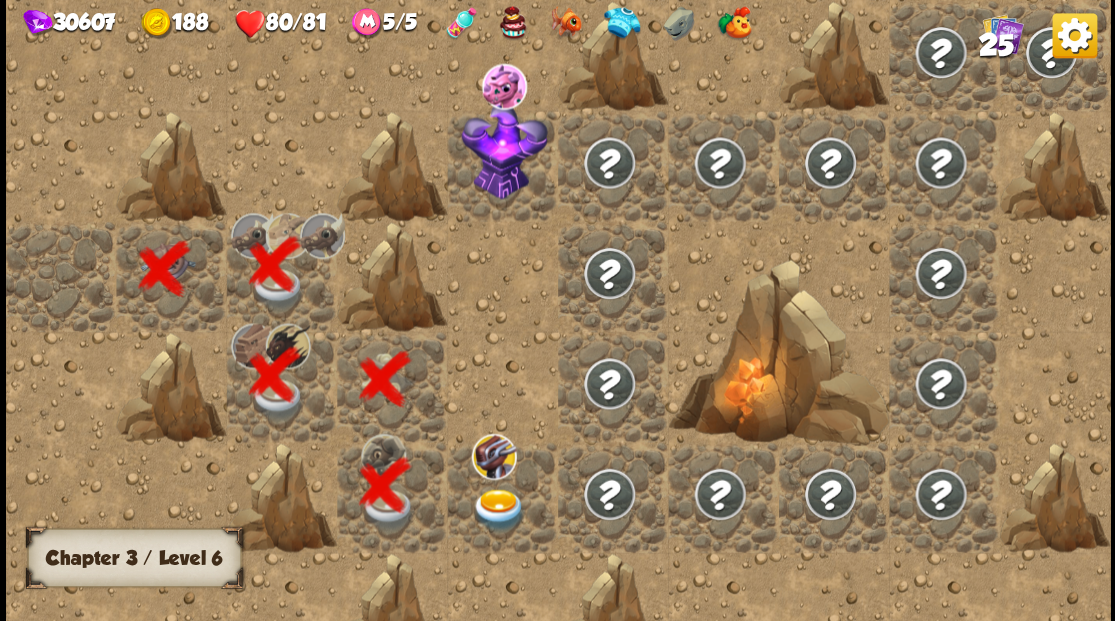 click at bounding box center (498, 509) 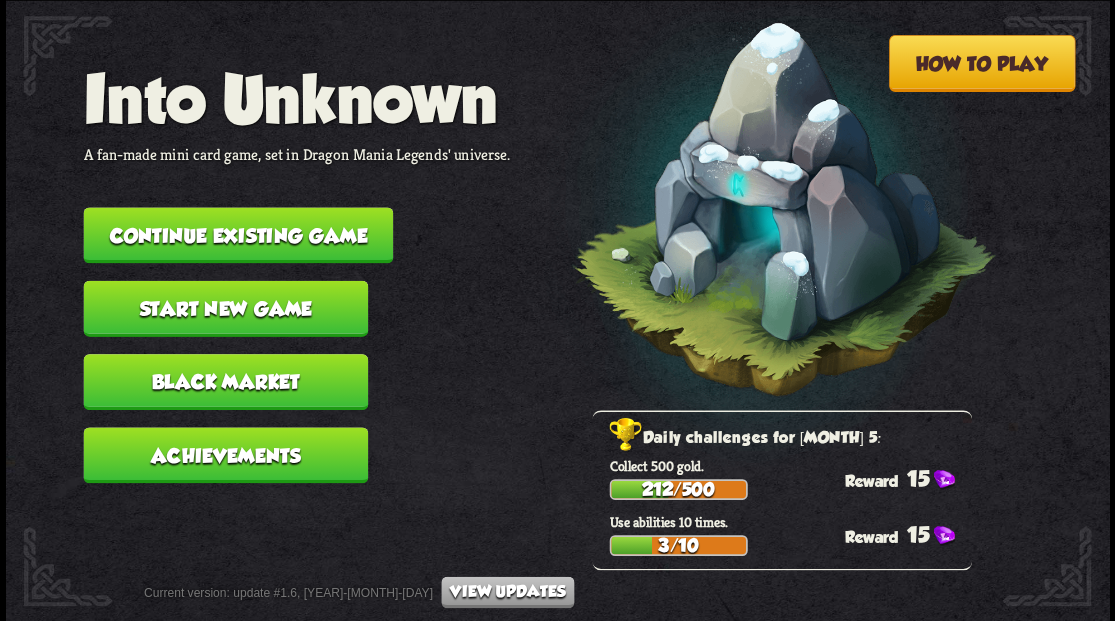 scroll, scrollTop: 0, scrollLeft: 0, axis: both 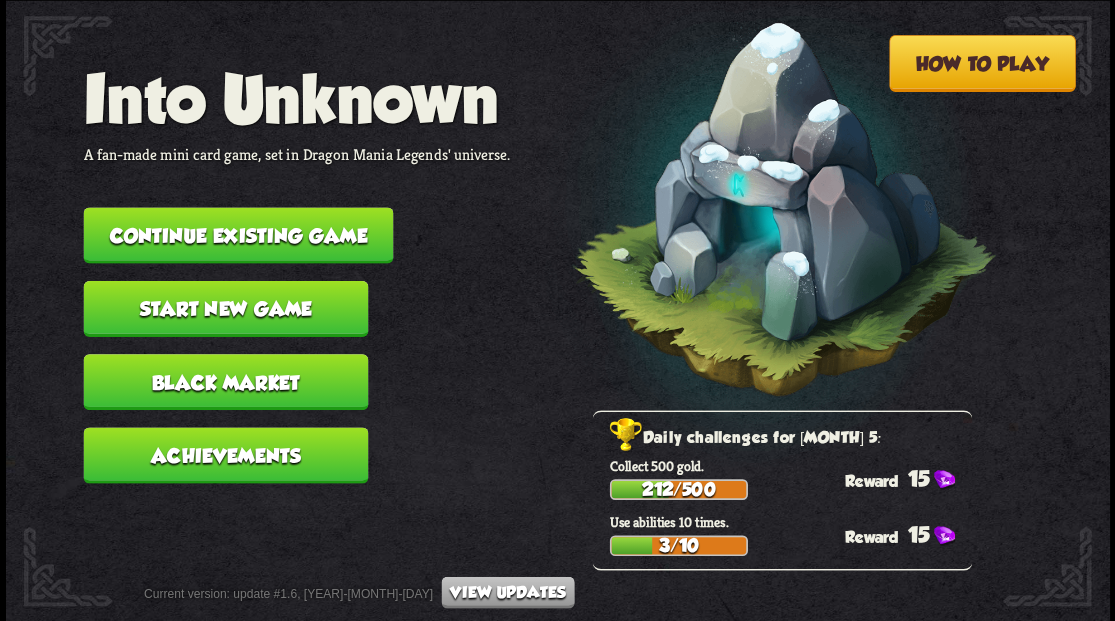 click on "Continue existing game" at bounding box center [238, 235] 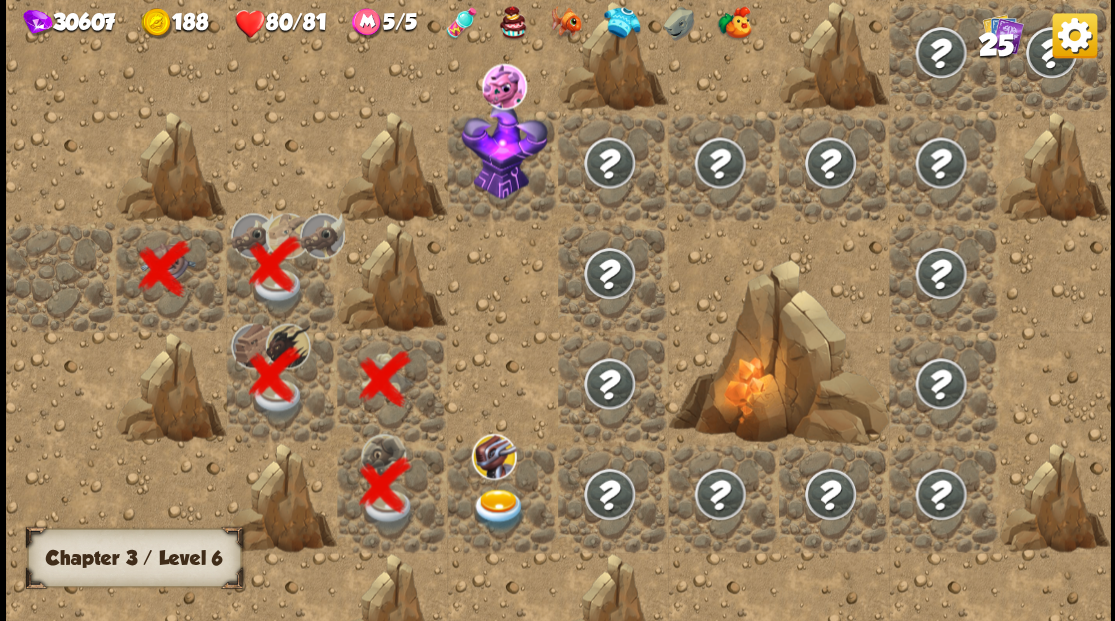 click at bounding box center (498, 509) 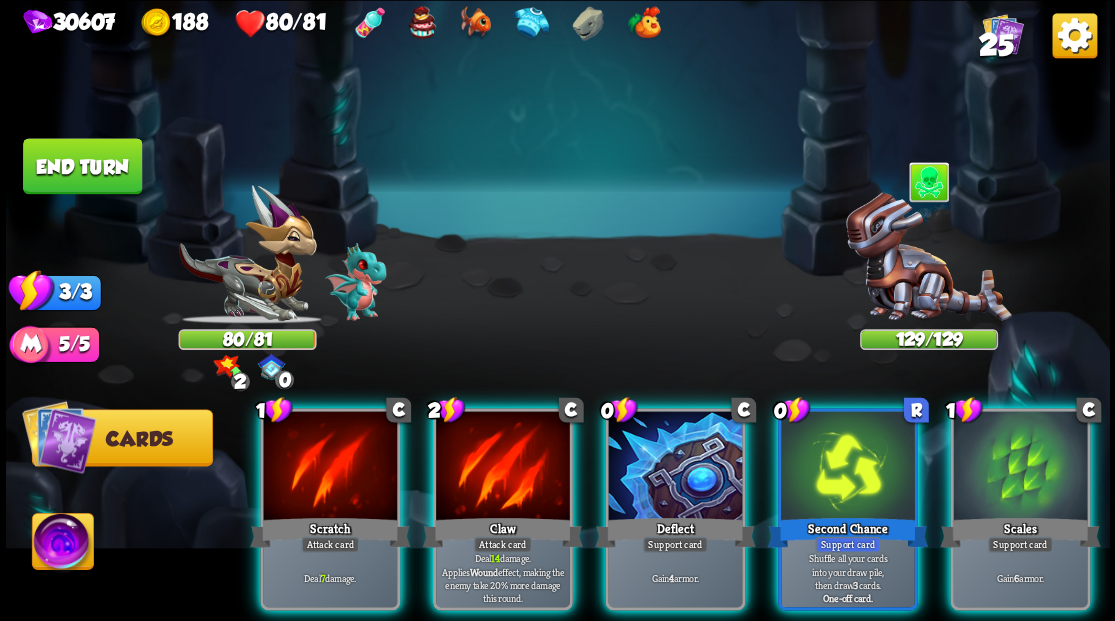 click at bounding box center (1020, 467) 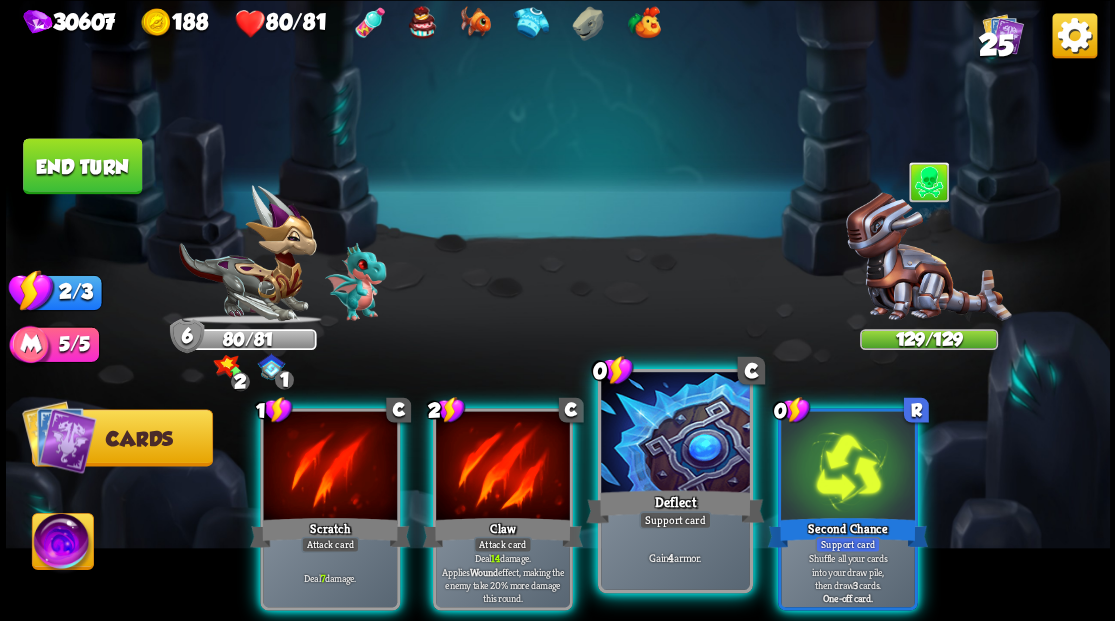 click at bounding box center (675, 434) 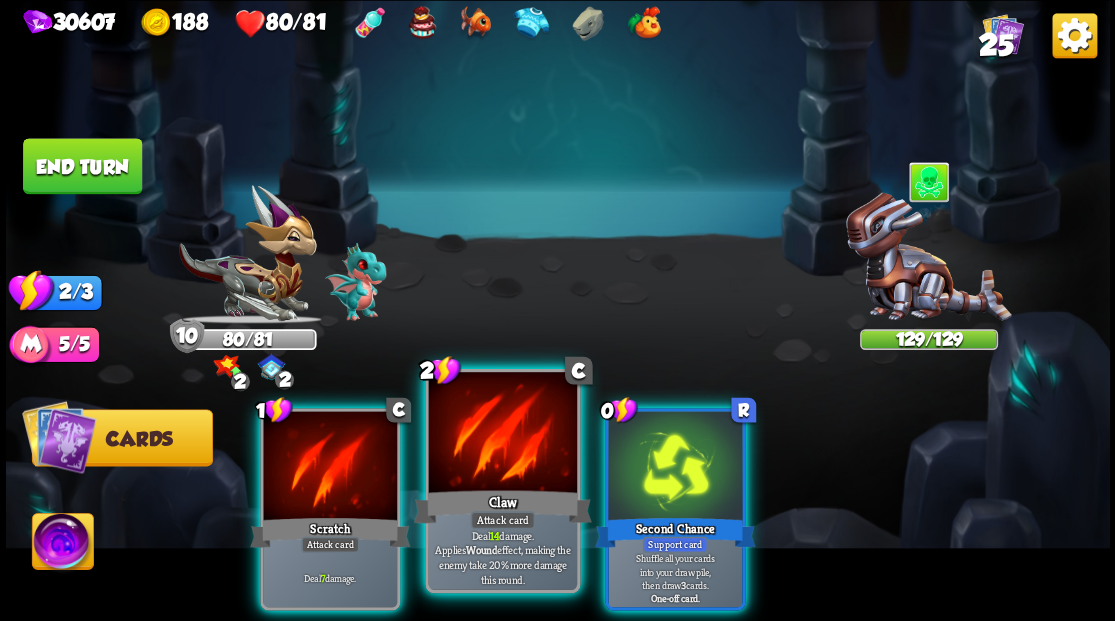 click at bounding box center (502, 434) 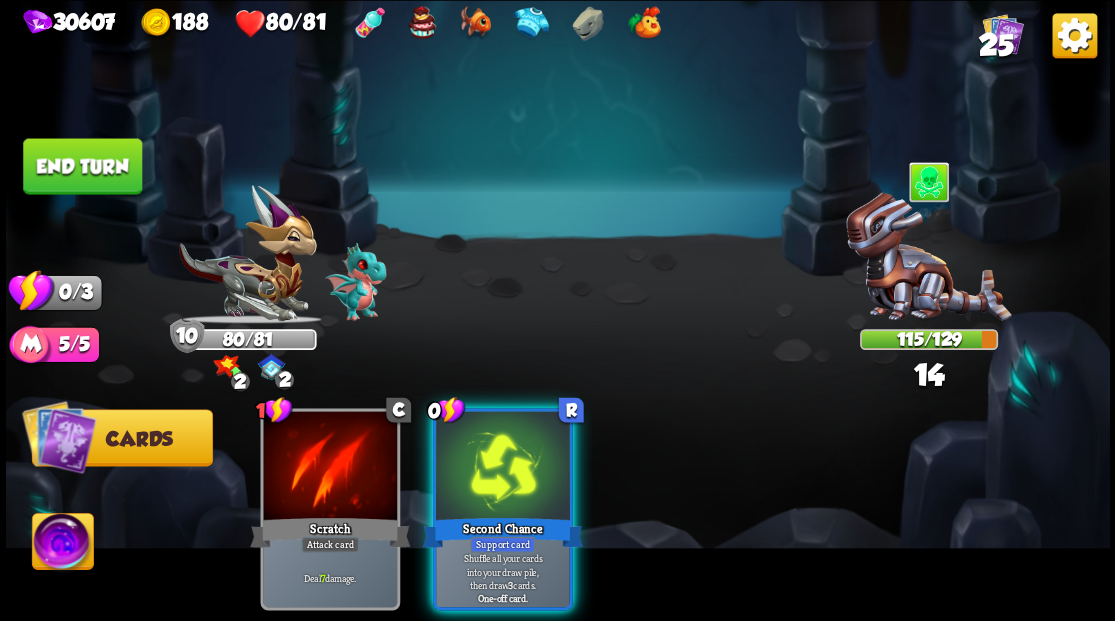 click at bounding box center (503, 467) 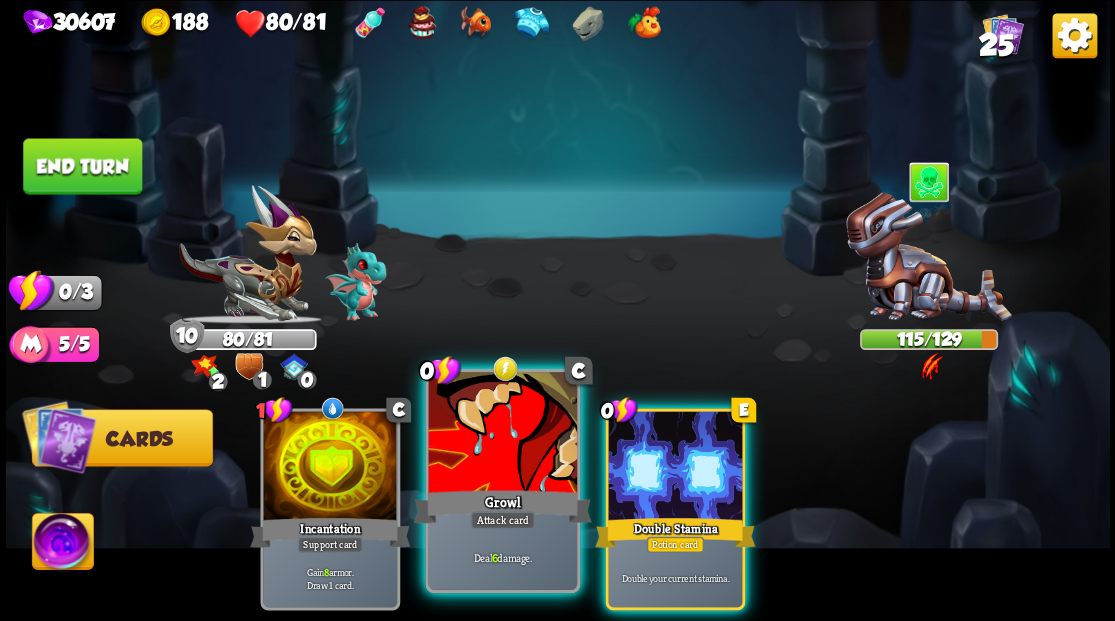 click at bounding box center (502, 434) 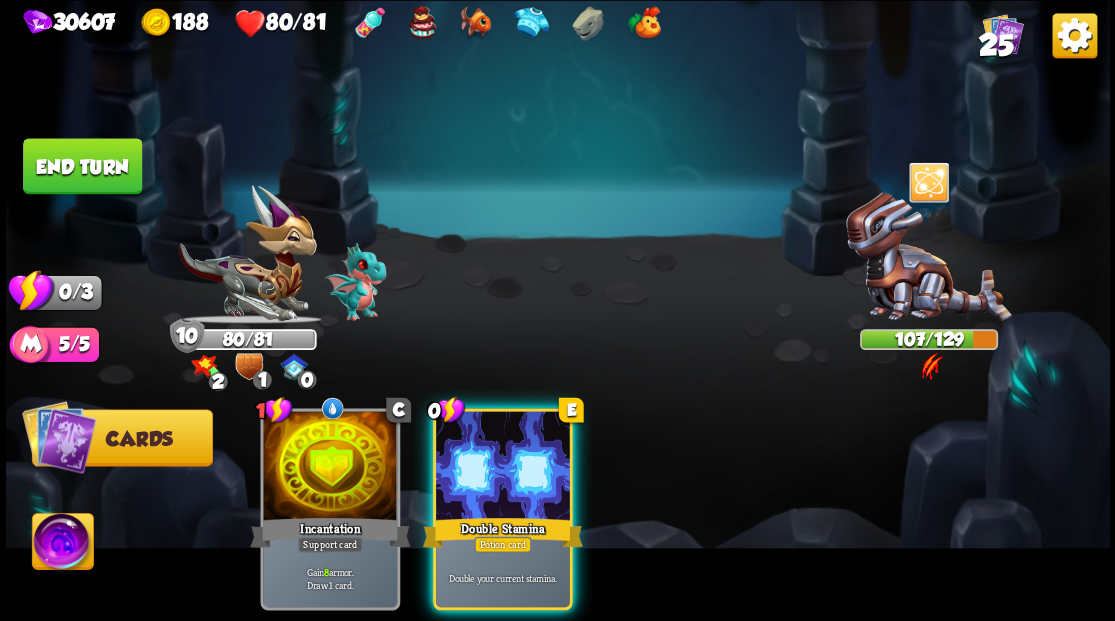 click on "End turn" at bounding box center [82, 166] 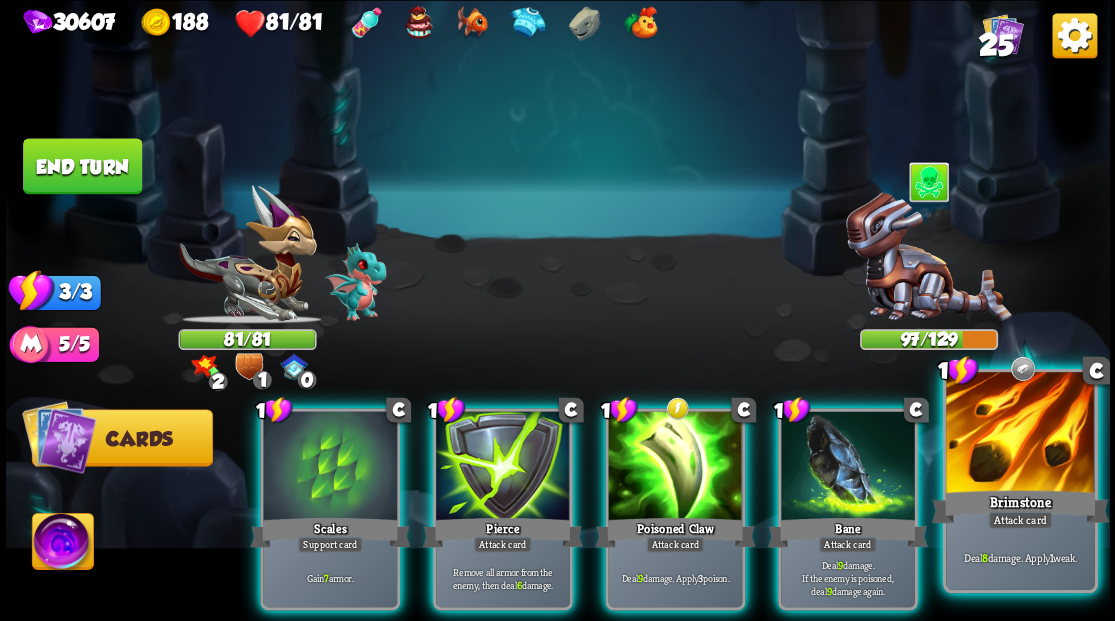 click at bounding box center [1020, 434] 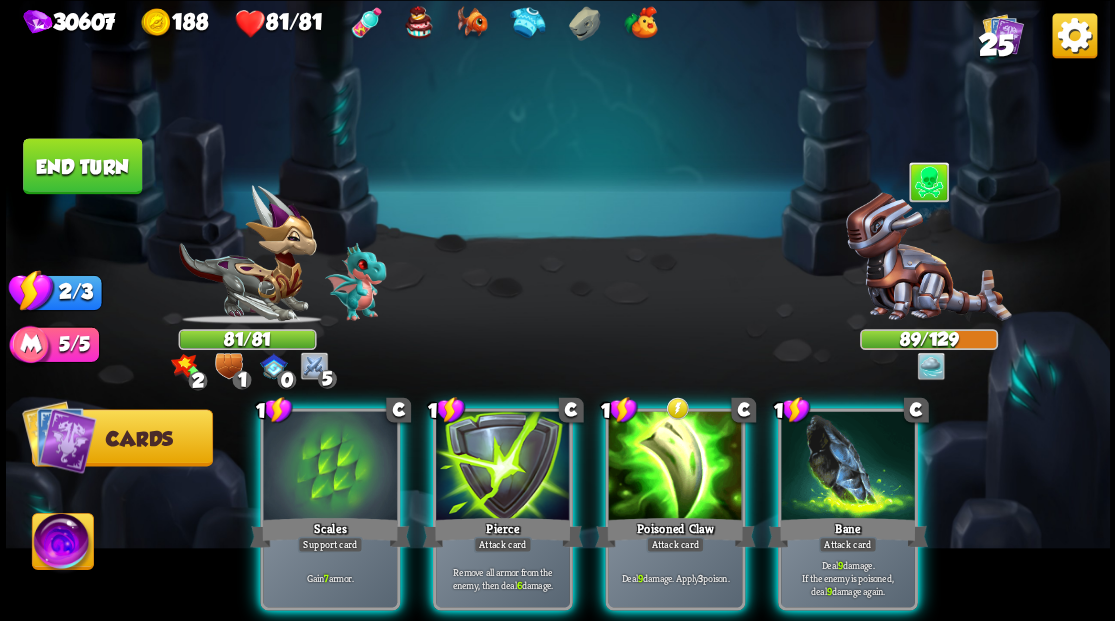 click at bounding box center [848, 467] 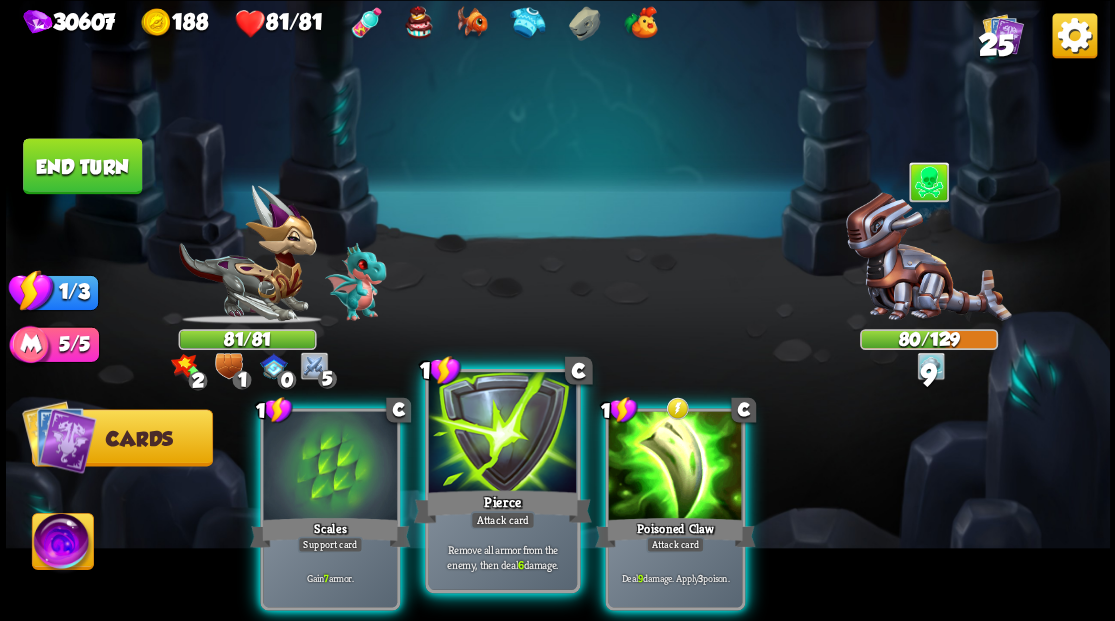 click at bounding box center [502, 434] 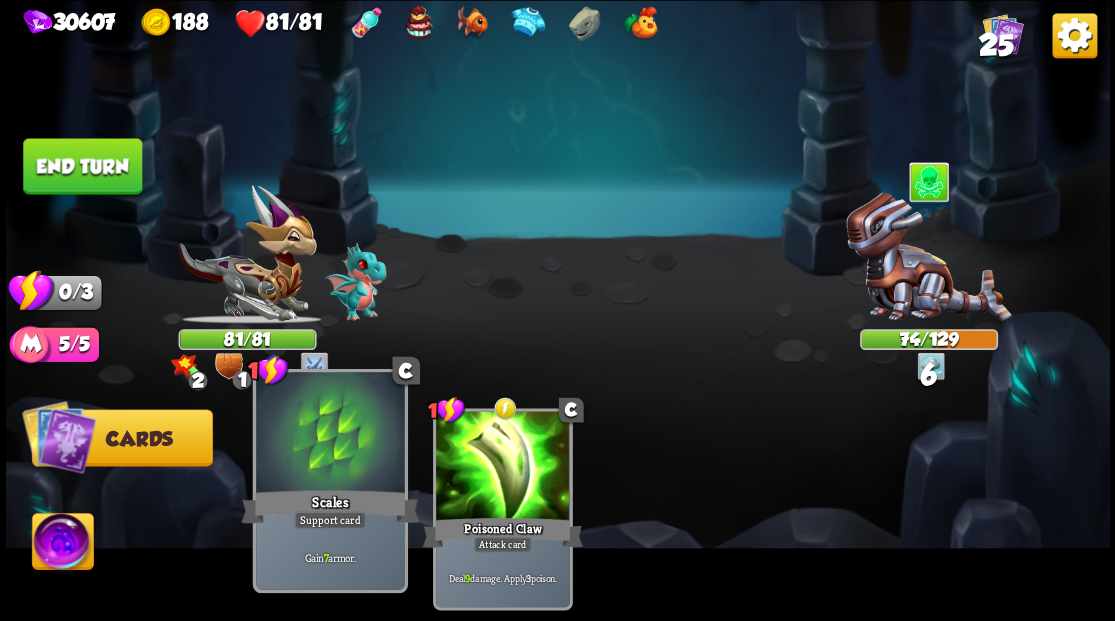click at bounding box center (330, 434) 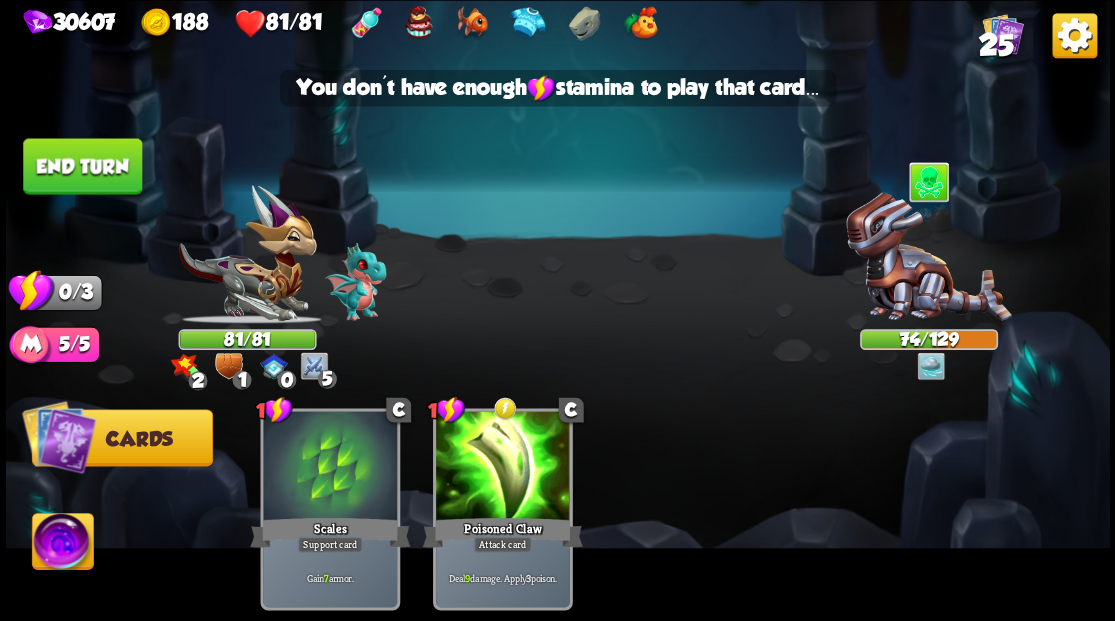 click on "End turn" at bounding box center [82, 166] 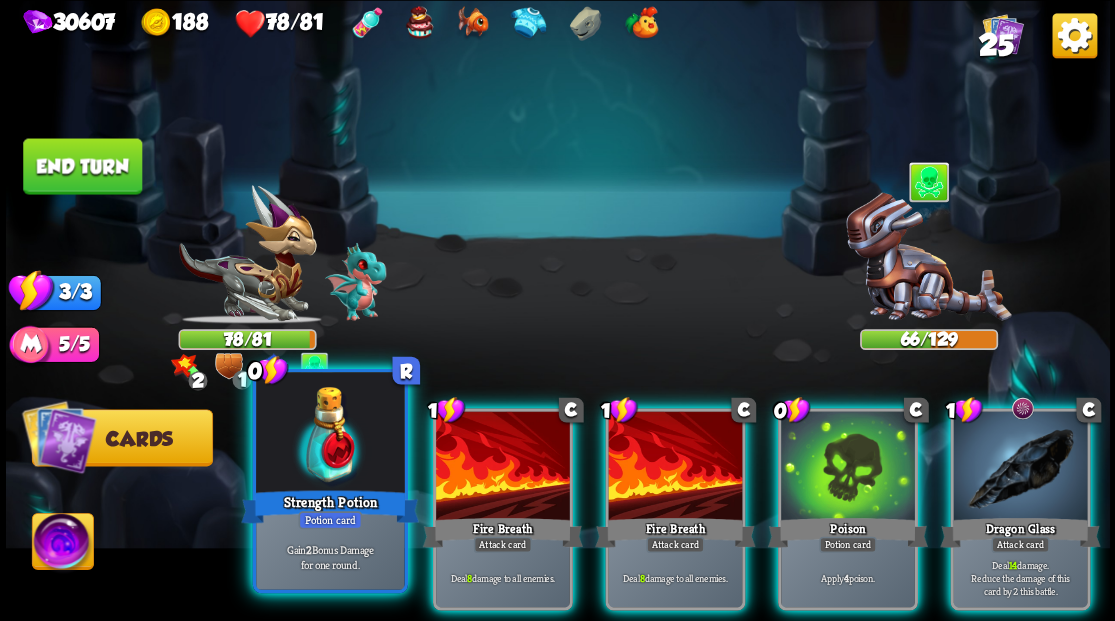 click at bounding box center (330, 434) 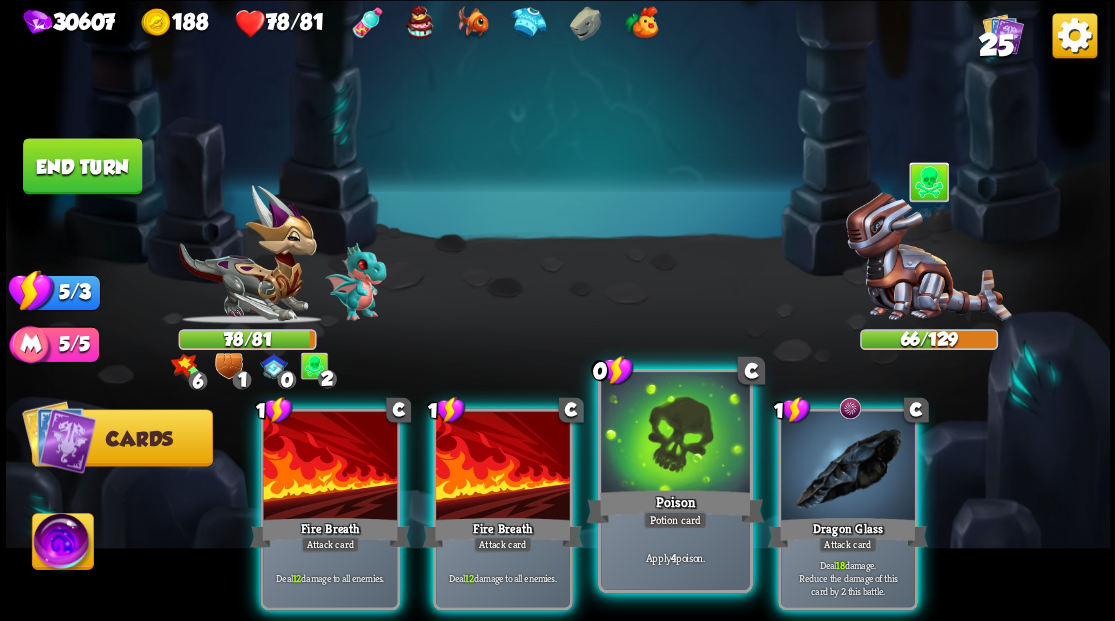 click at bounding box center [675, 434] 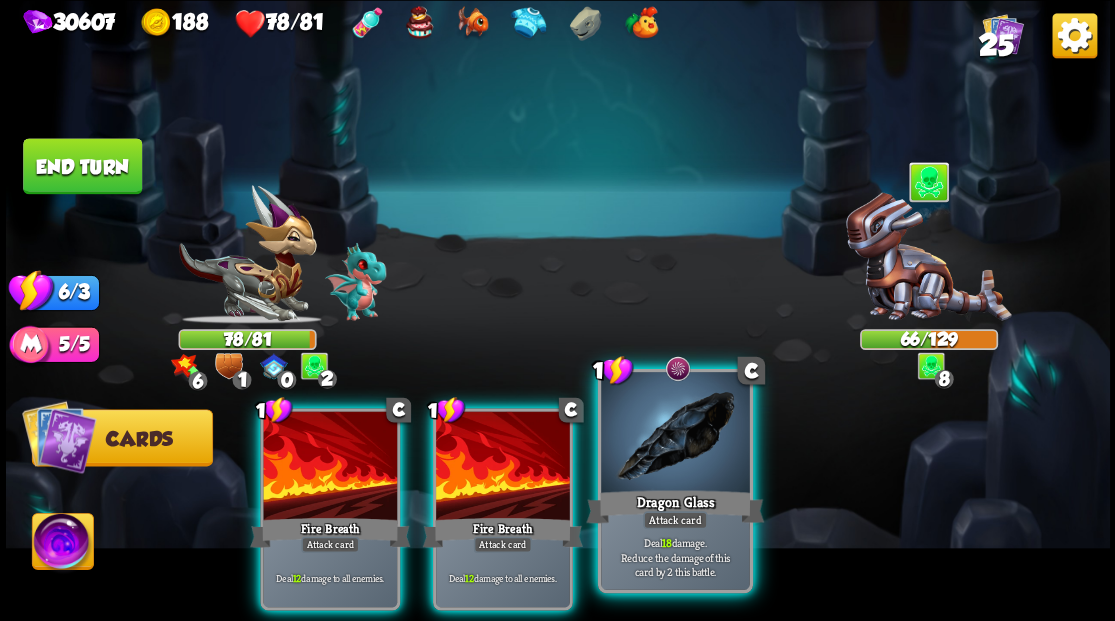 click at bounding box center (675, 434) 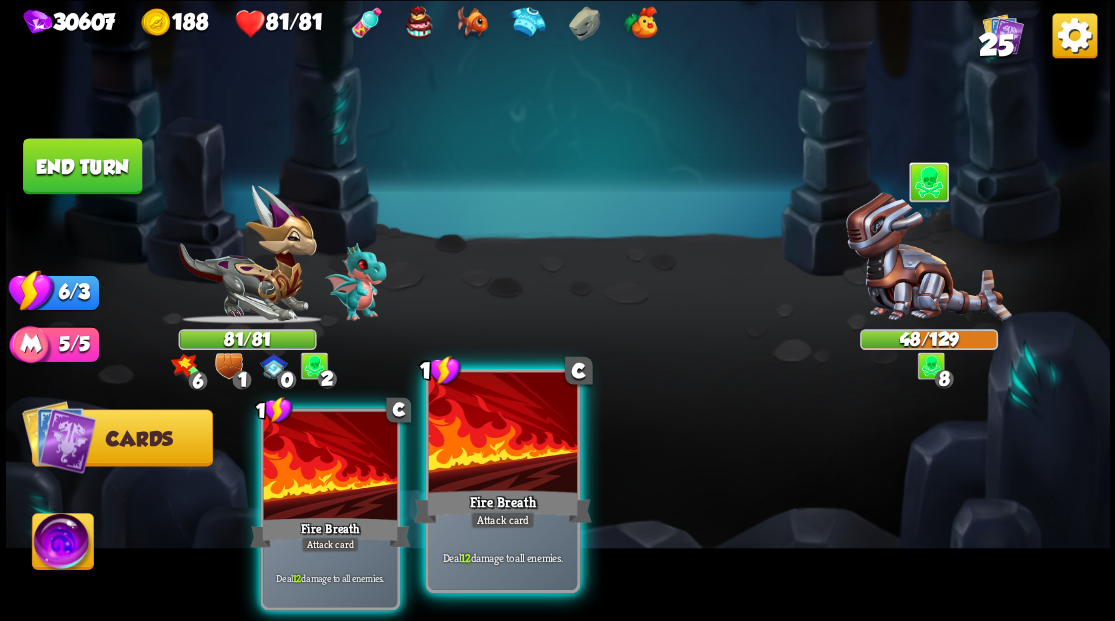 click at bounding box center [502, 434] 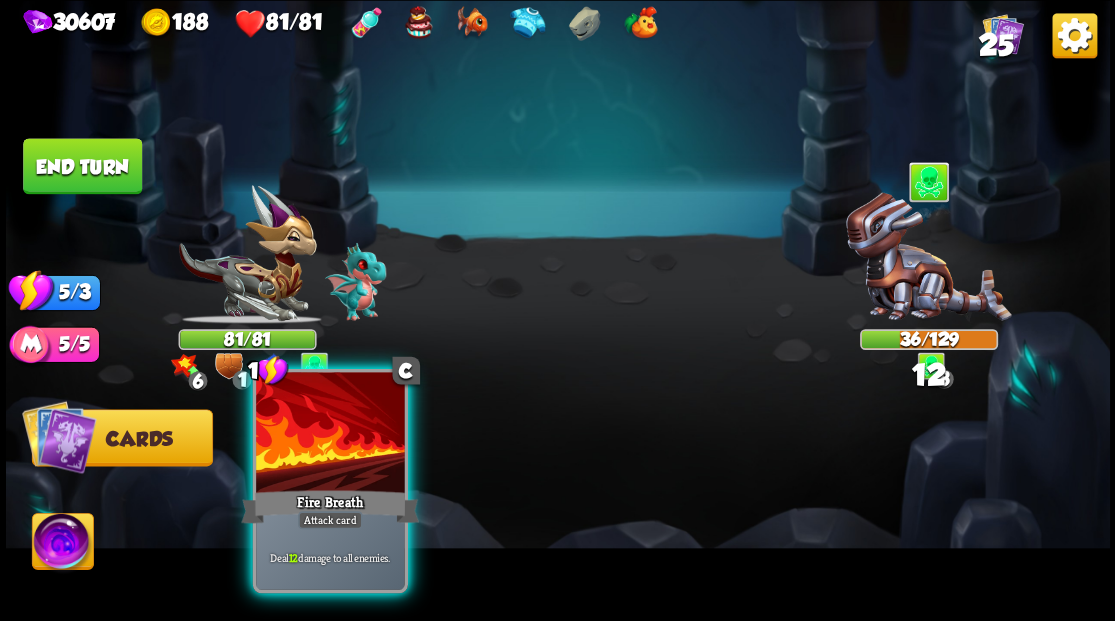 drag, startPoint x: 344, startPoint y: 454, endPoint x: 369, endPoint y: 450, distance: 25.317978 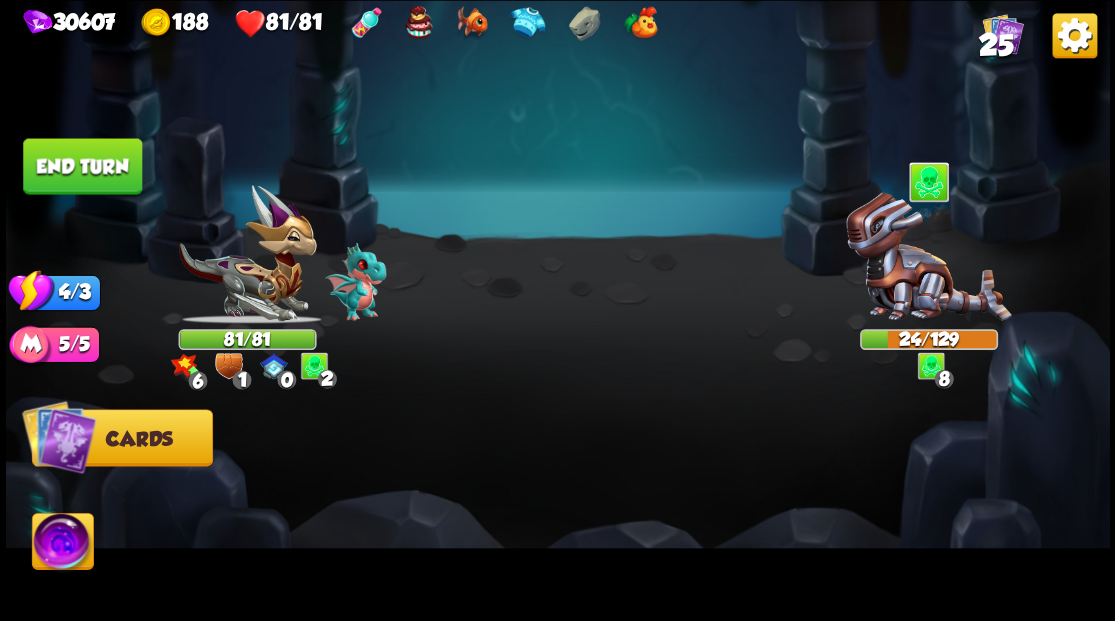 drag, startPoint x: 42, startPoint y: 159, endPoint x: 579, endPoint y: 283, distance: 551.1307 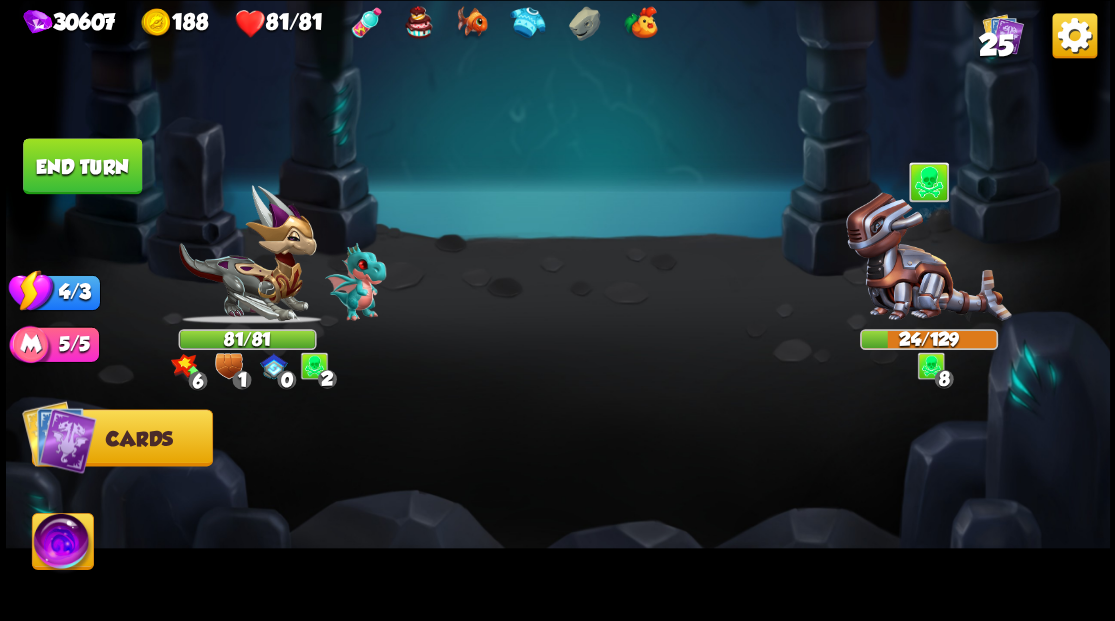 click on "End turn" at bounding box center (82, 166) 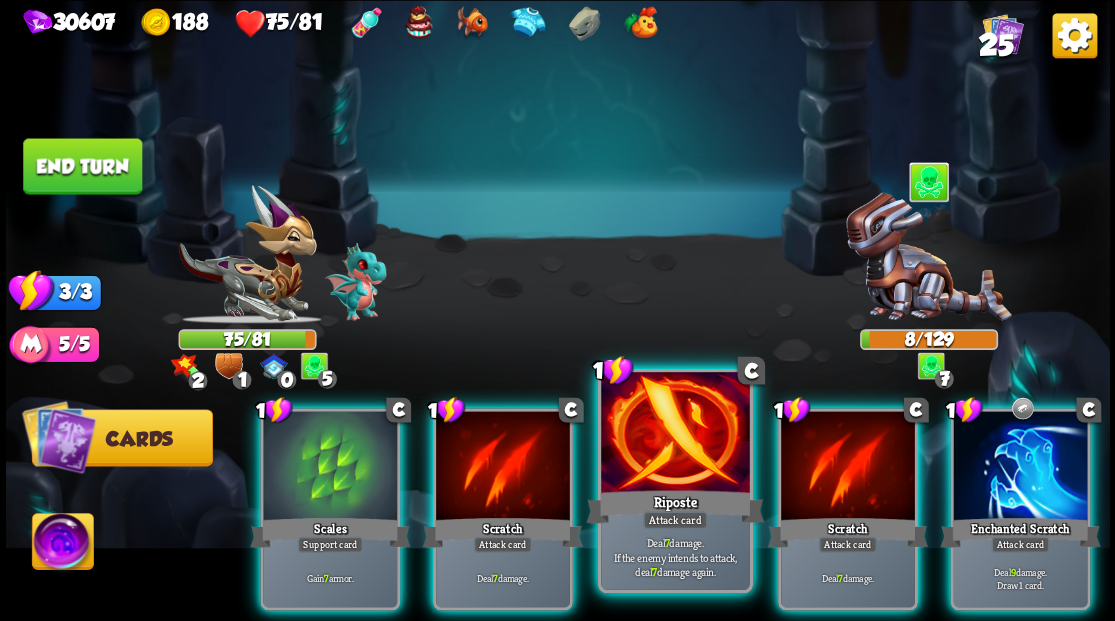 click at bounding box center [675, 434] 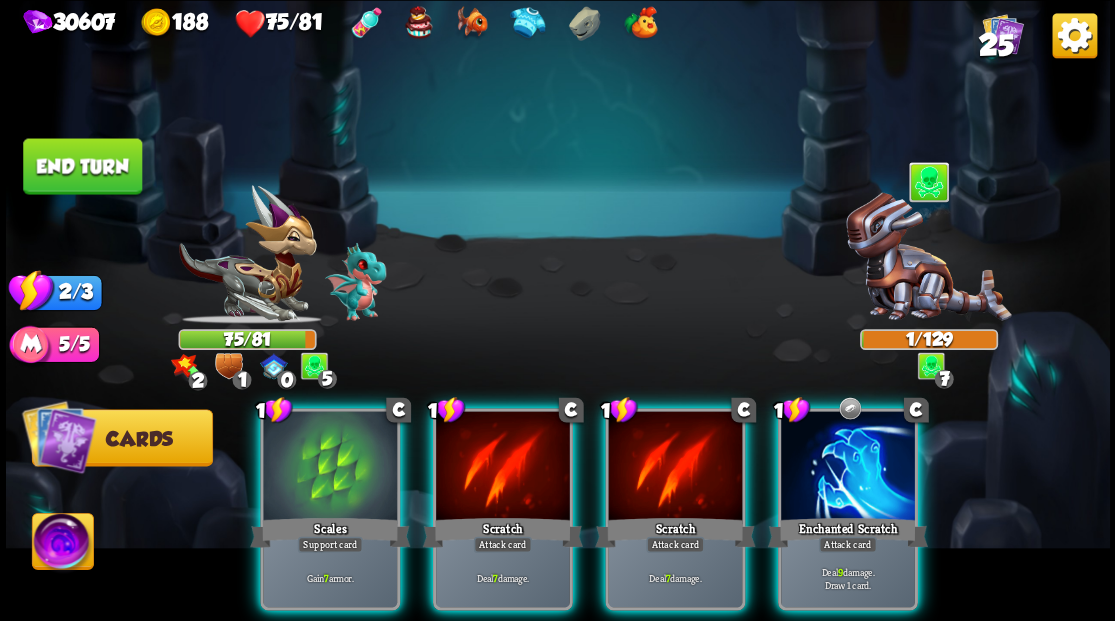drag, startPoint x: 841, startPoint y: 433, endPoint x: 838, endPoint y: 421, distance: 12.369317 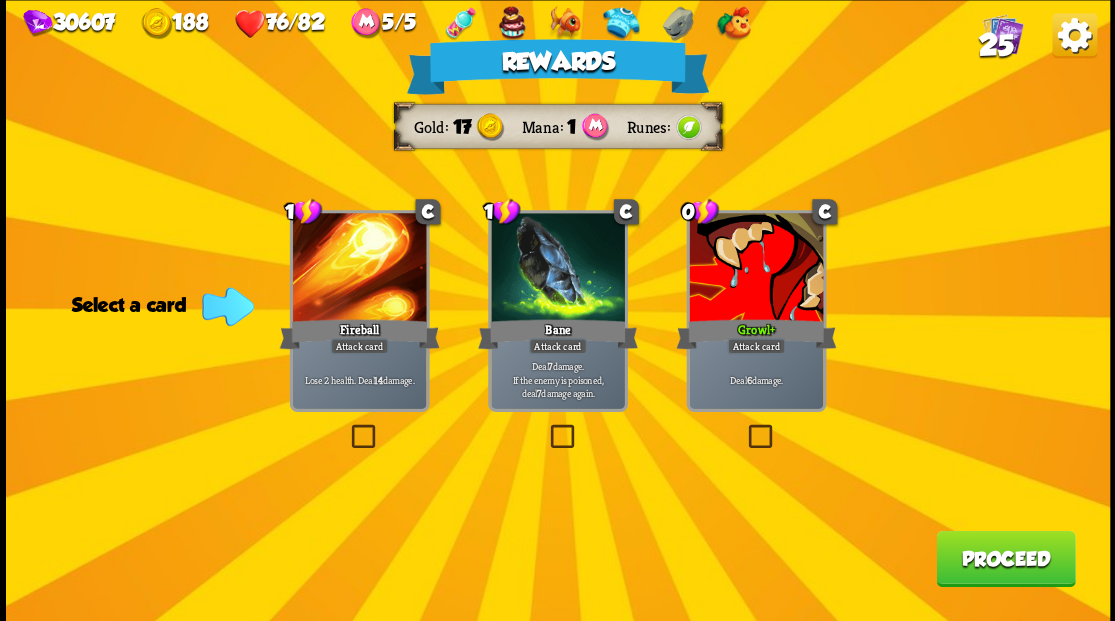 click on "[PRODUCT_NAME]" at bounding box center [1005, 558] 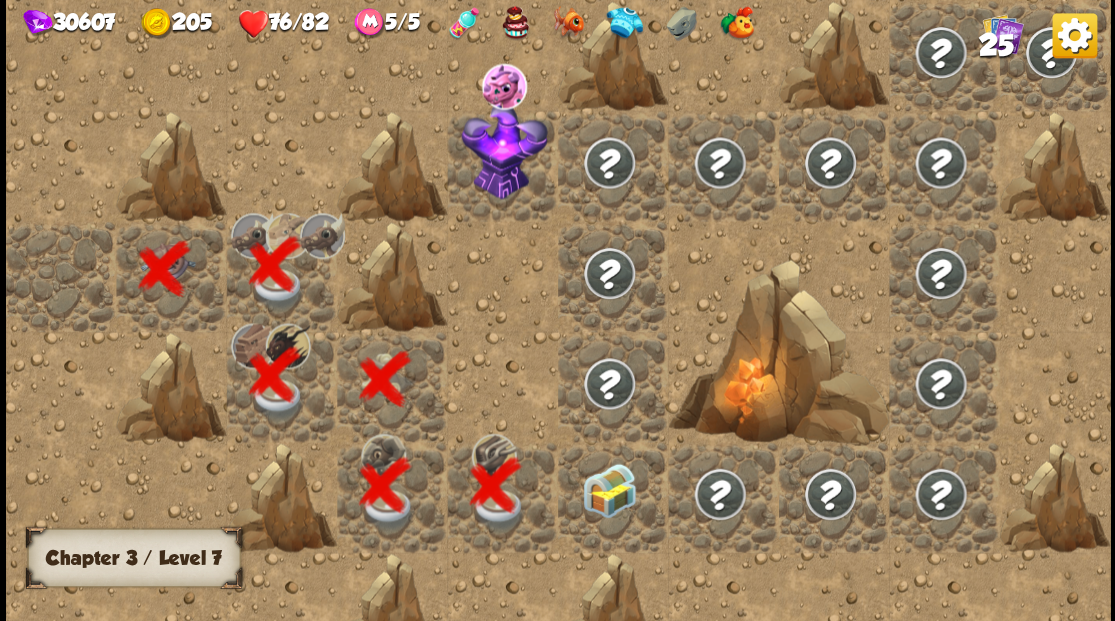 click at bounding box center [609, 489] 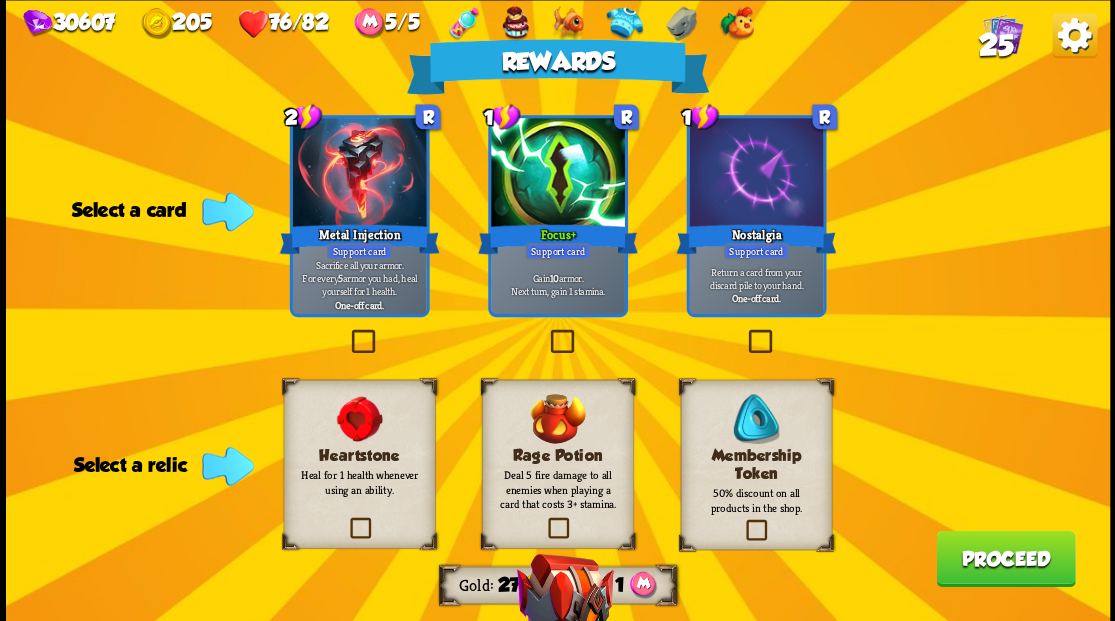 click at bounding box center (743, 521) 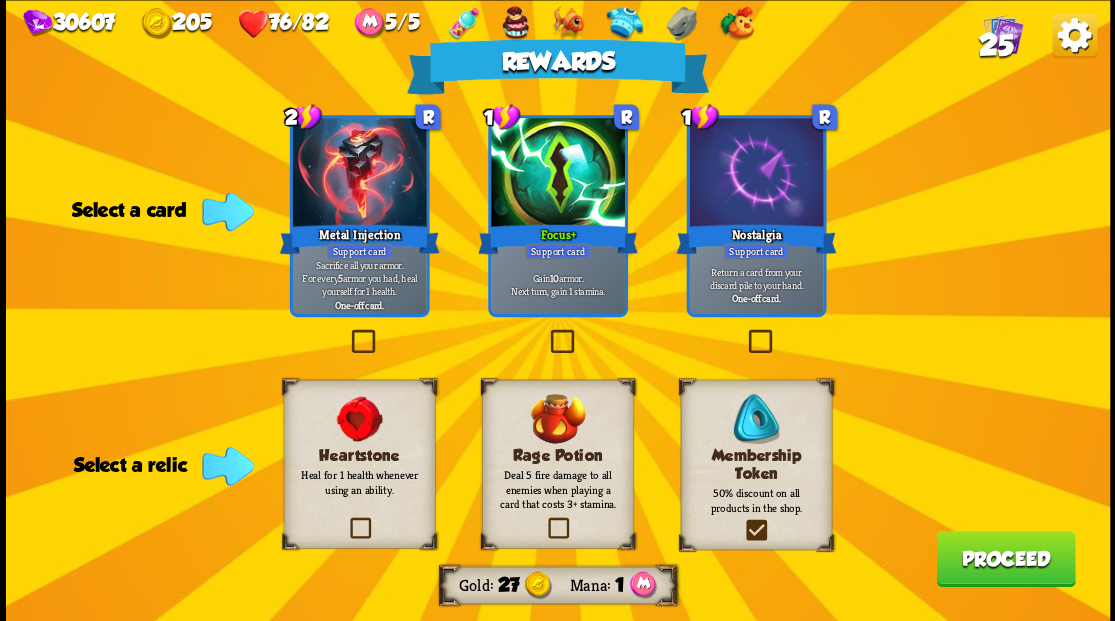 click at bounding box center [0, 0] 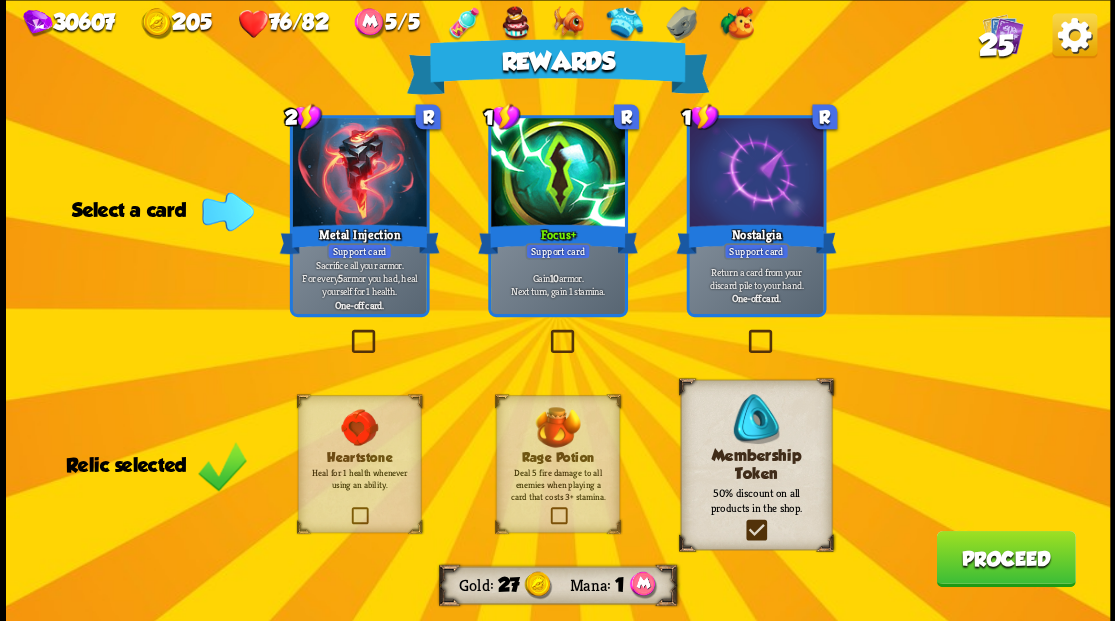 click at bounding box center (744, 332) 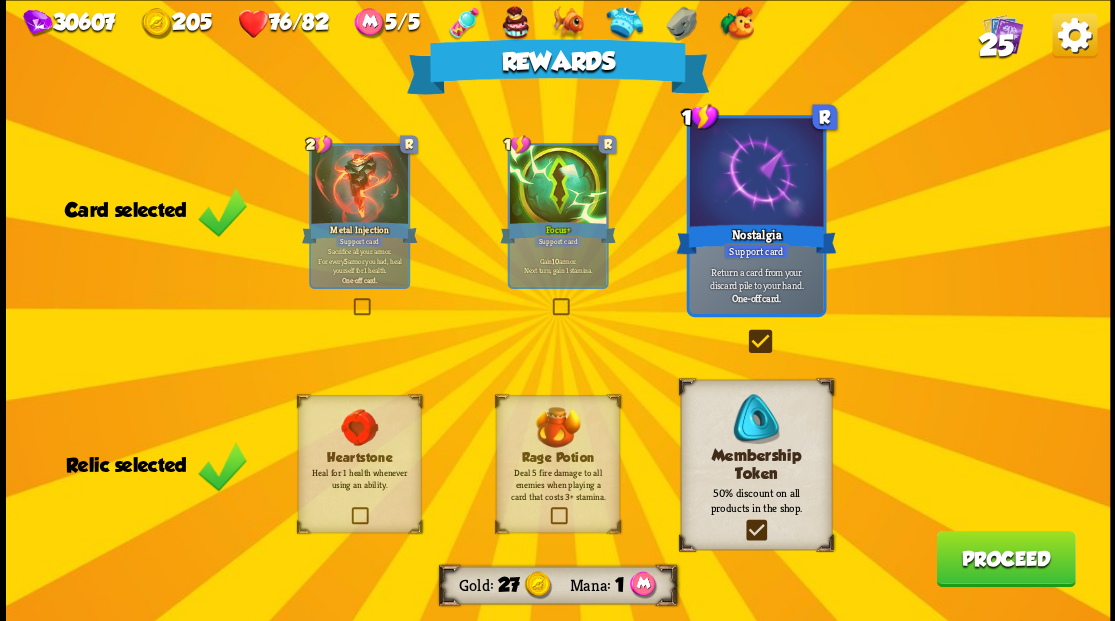 click on "[PRODUCT_NAME]" at bounding box center [1005, 558] 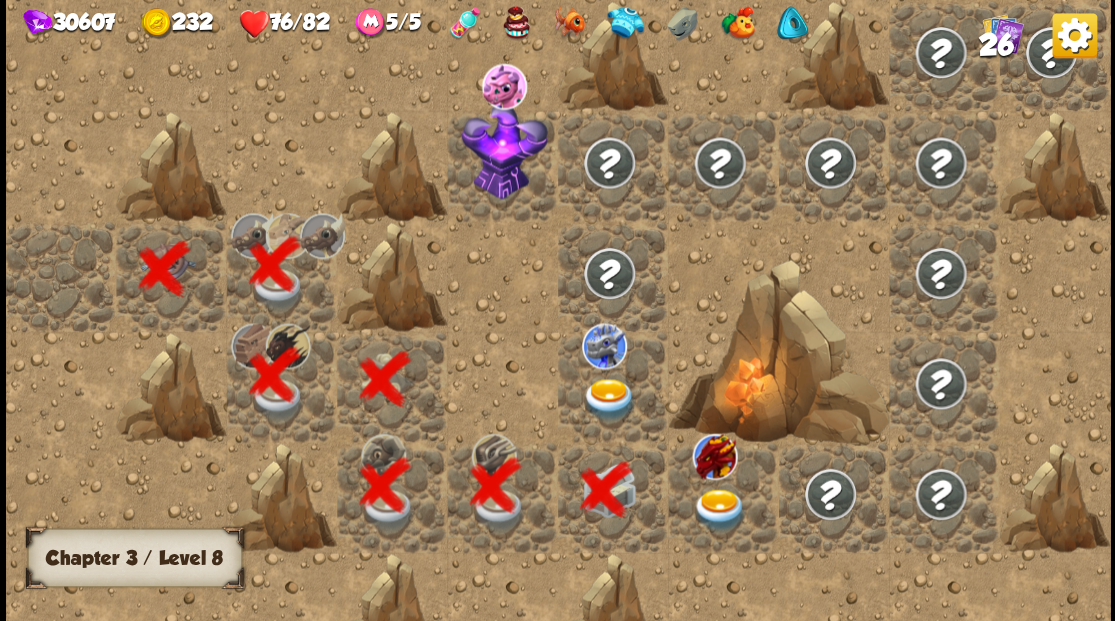click at bounding box center [609, 399] 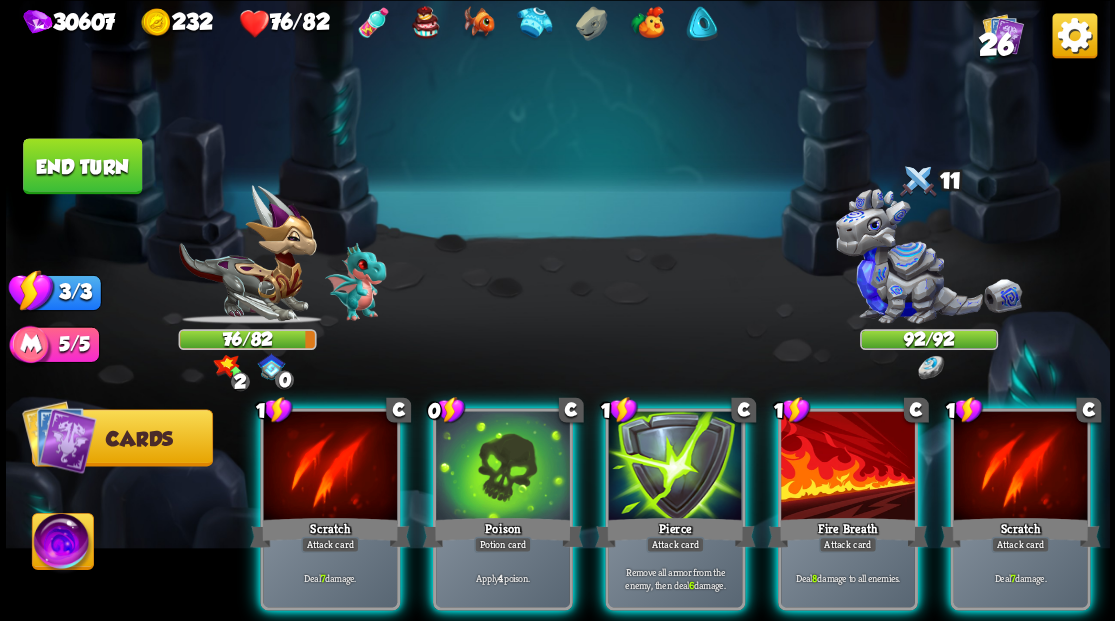 click at bounding box center [928, 263] 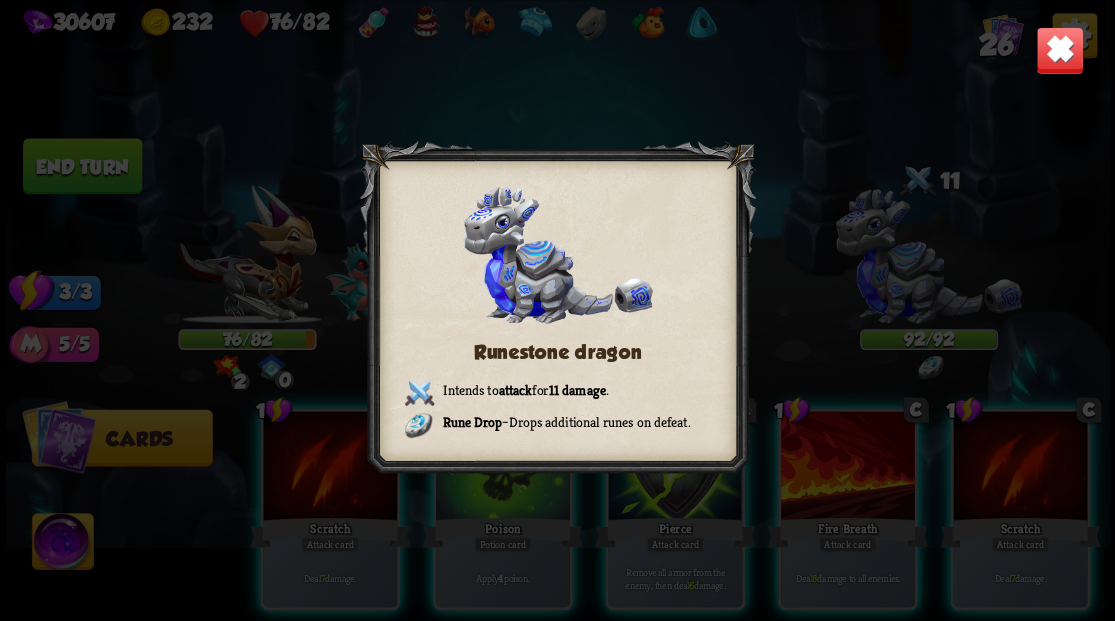 click at bounding box center (1059, 50) 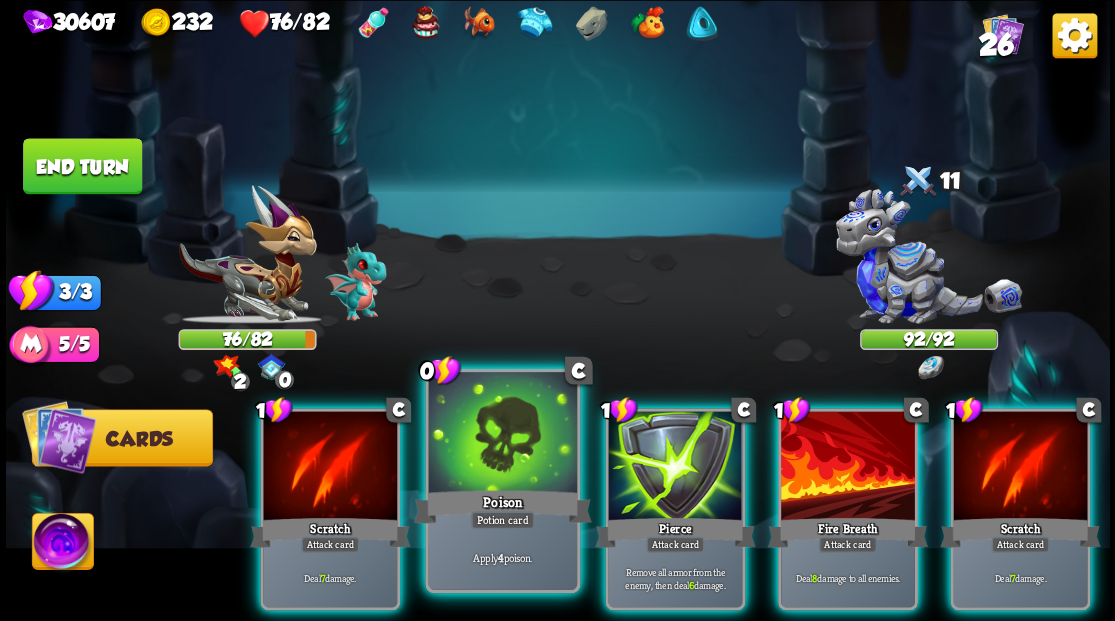 click at bounding box center (502, 434) 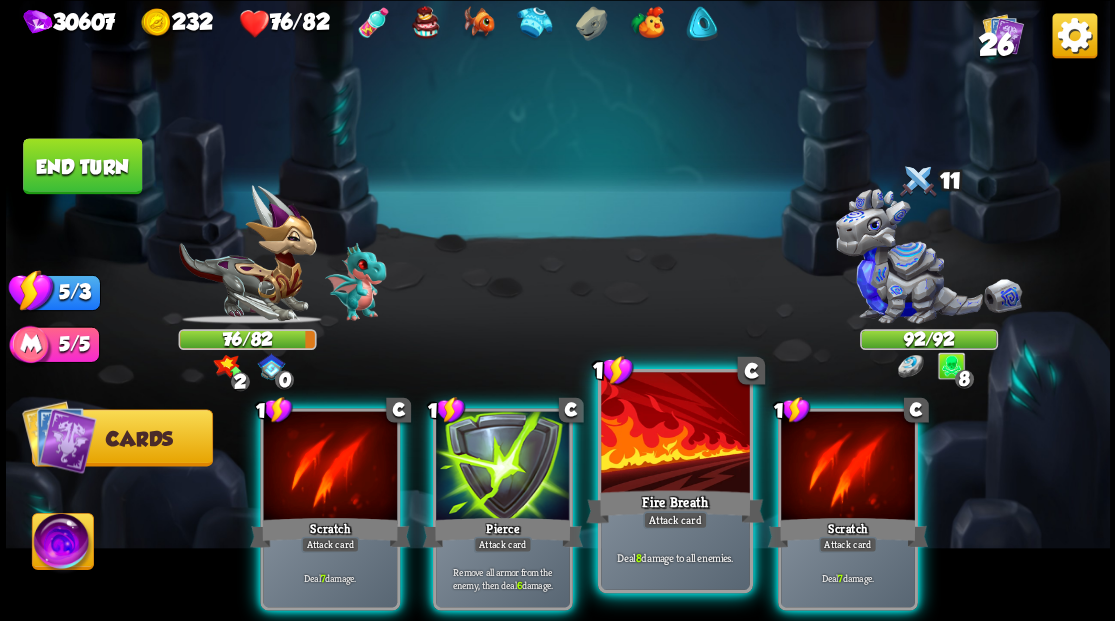 click at bounding box center [675, 434] 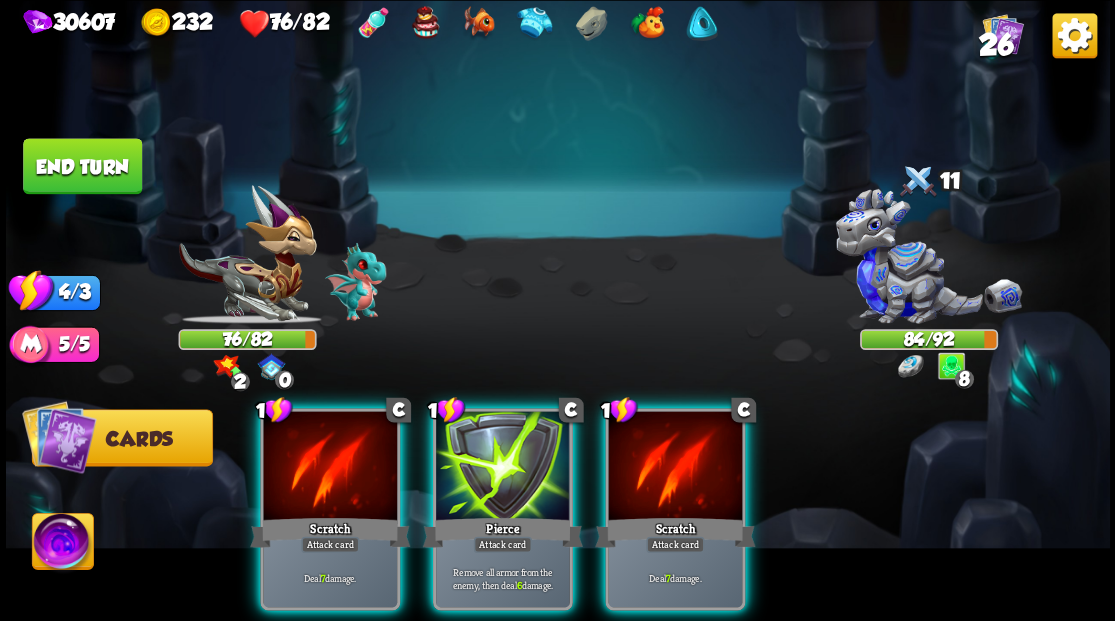 click at bounding box center (675, 467) 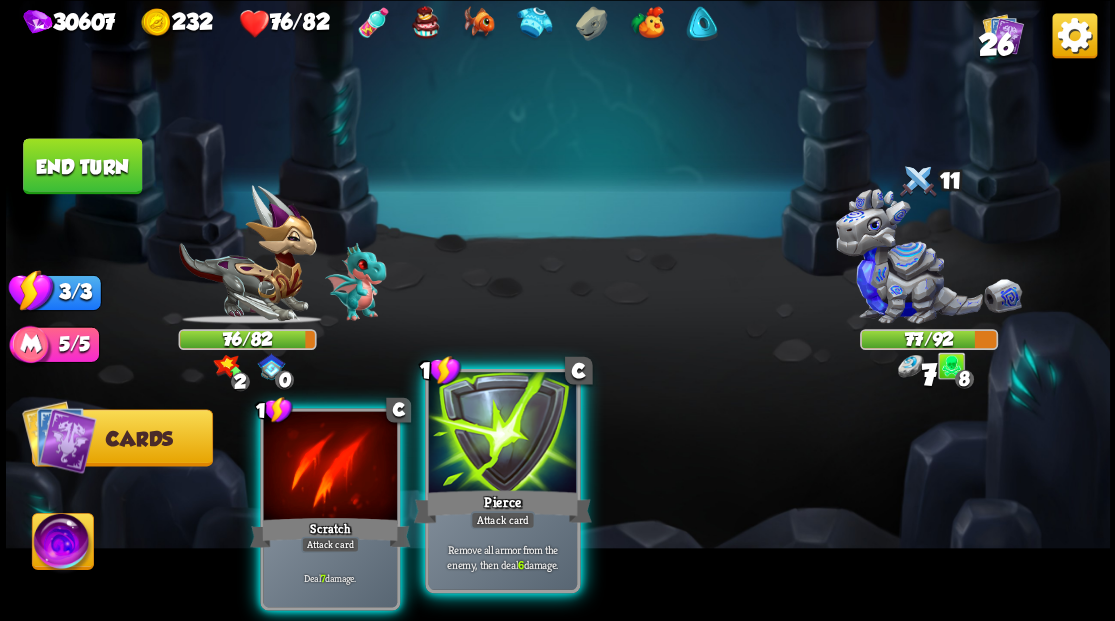 click at bounding box center (502, 434) 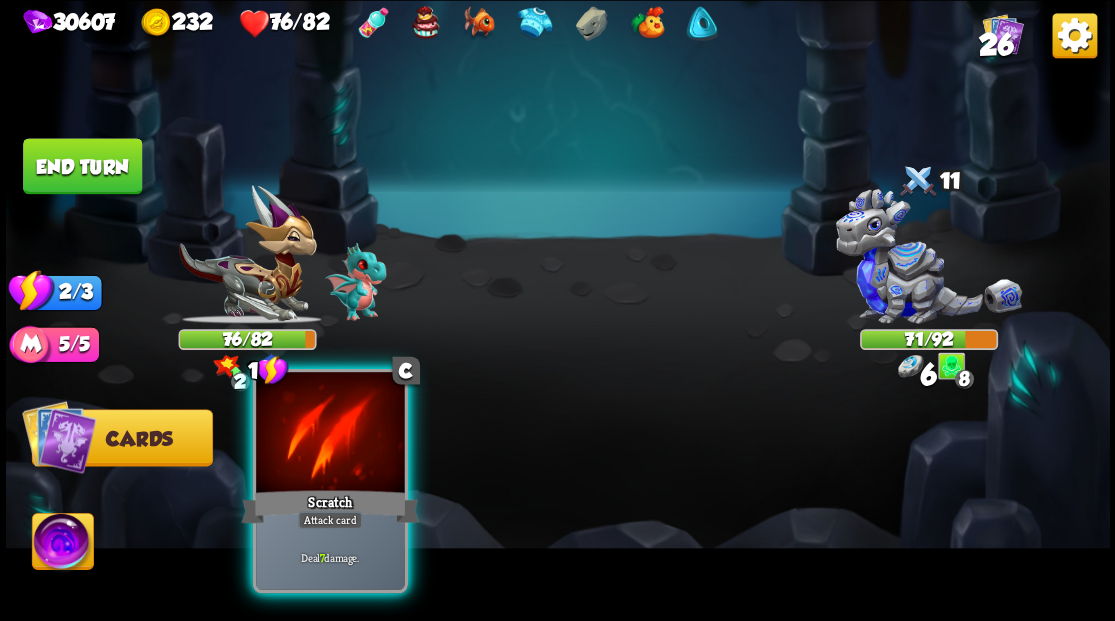 click at bounding box center (330, 434) 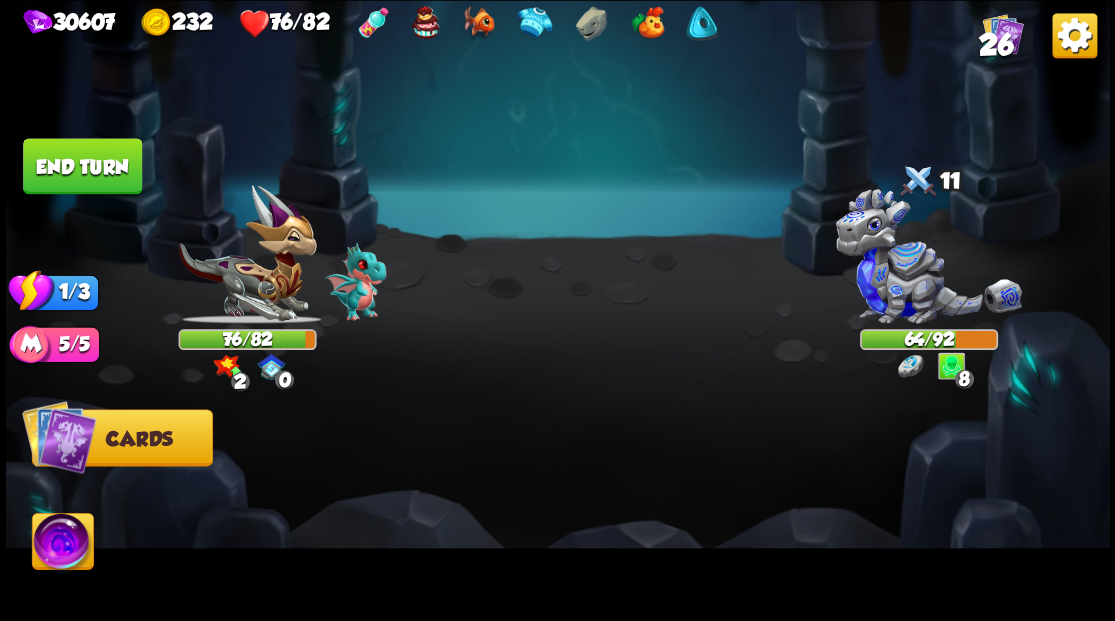 click on "End turn" at bounding box center (82, 166) 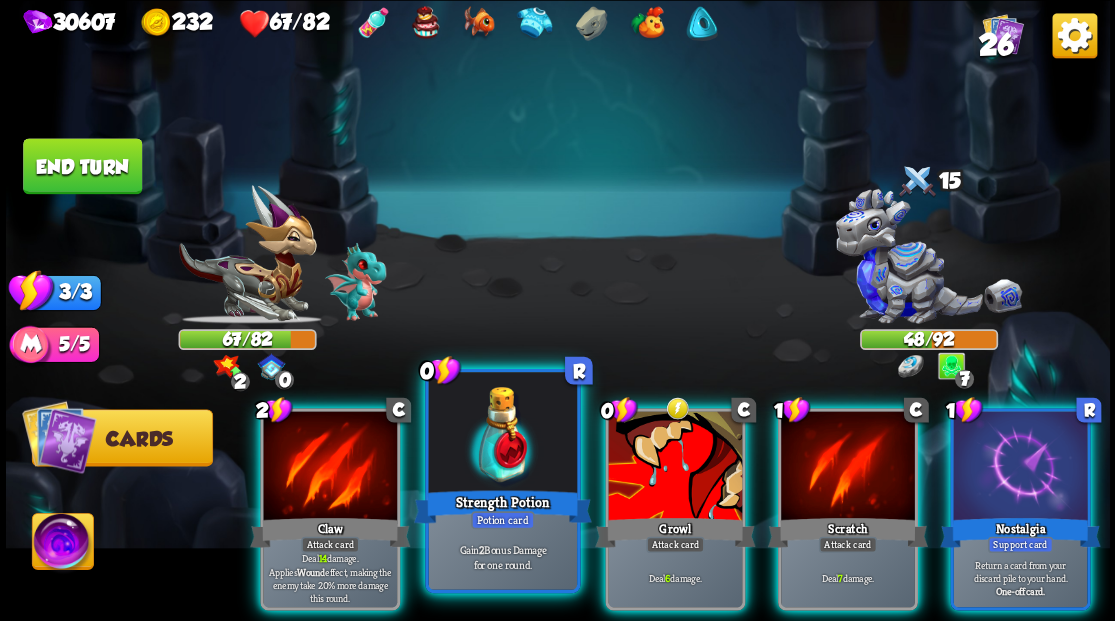 click at bounding box center (502, 434) 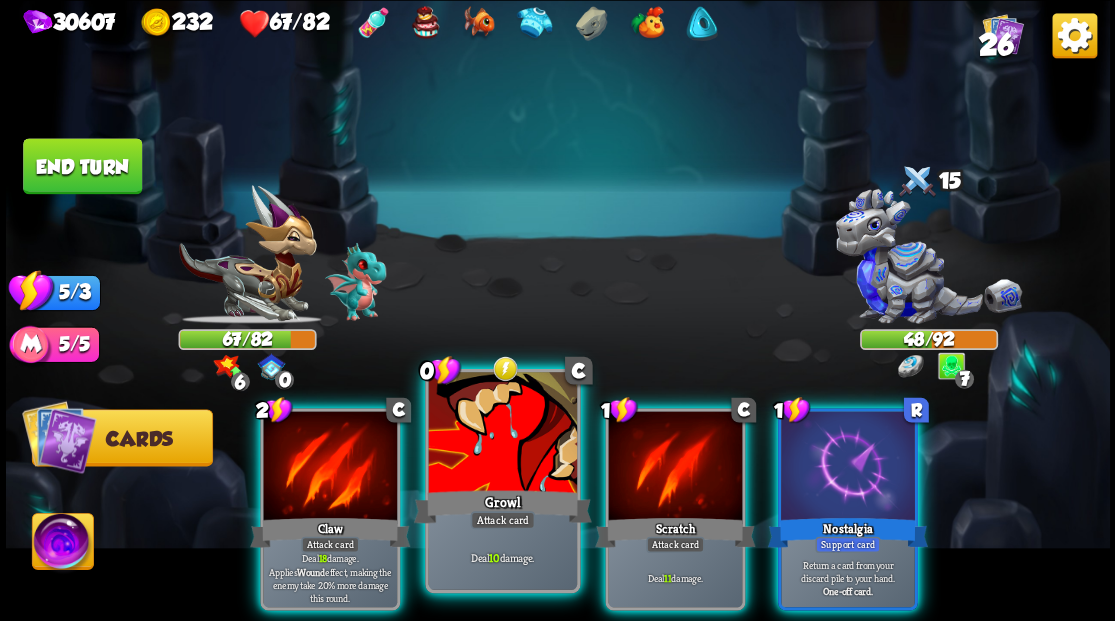 click at bounding box center (502, 434) 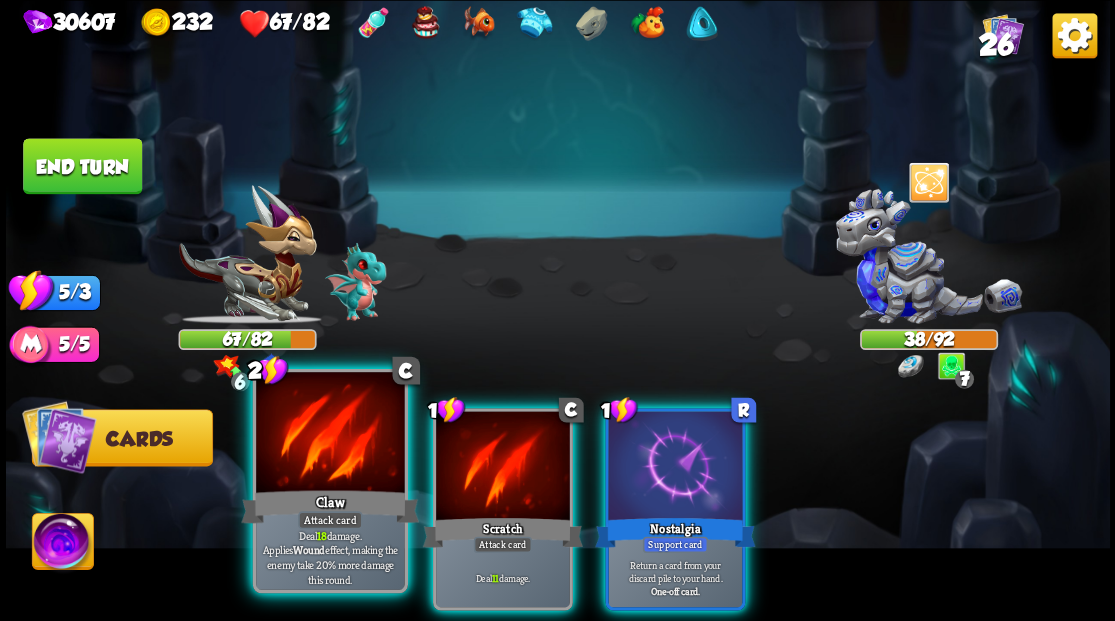 click at bounding box center [330, 434] 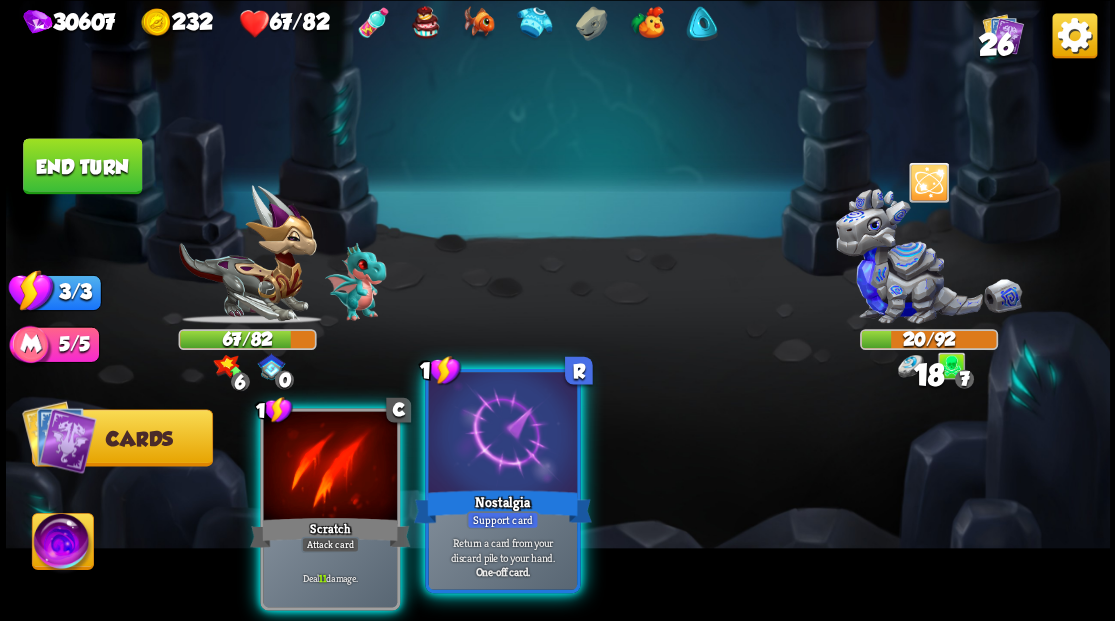 click at bounding box center (502, 434) 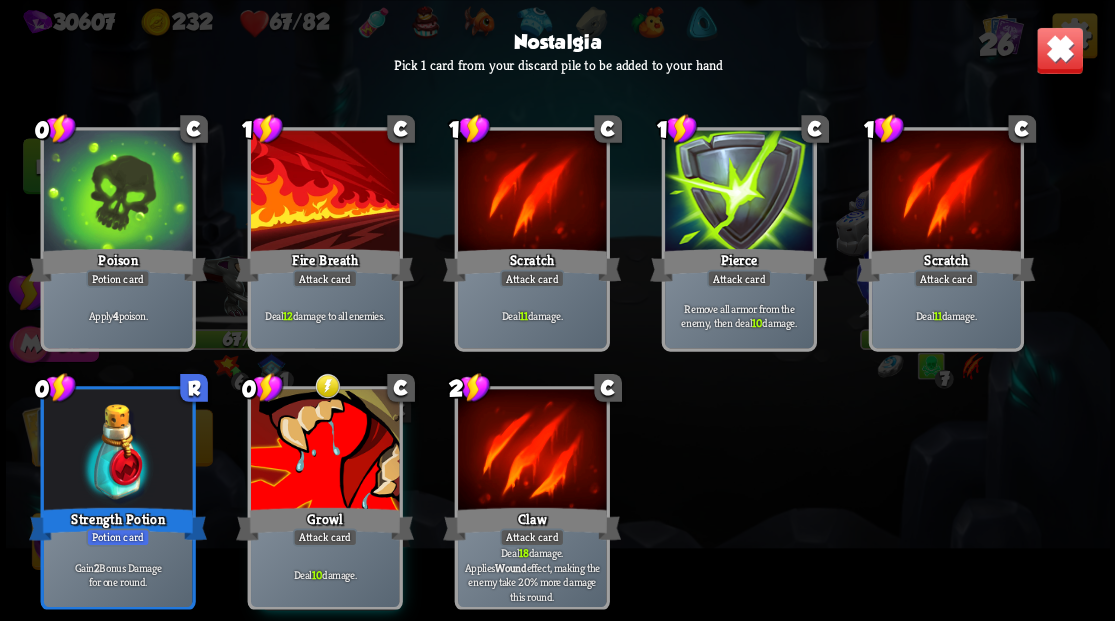 scroll, scrollTop: 29, scrollLeft: 0, axis: vertical 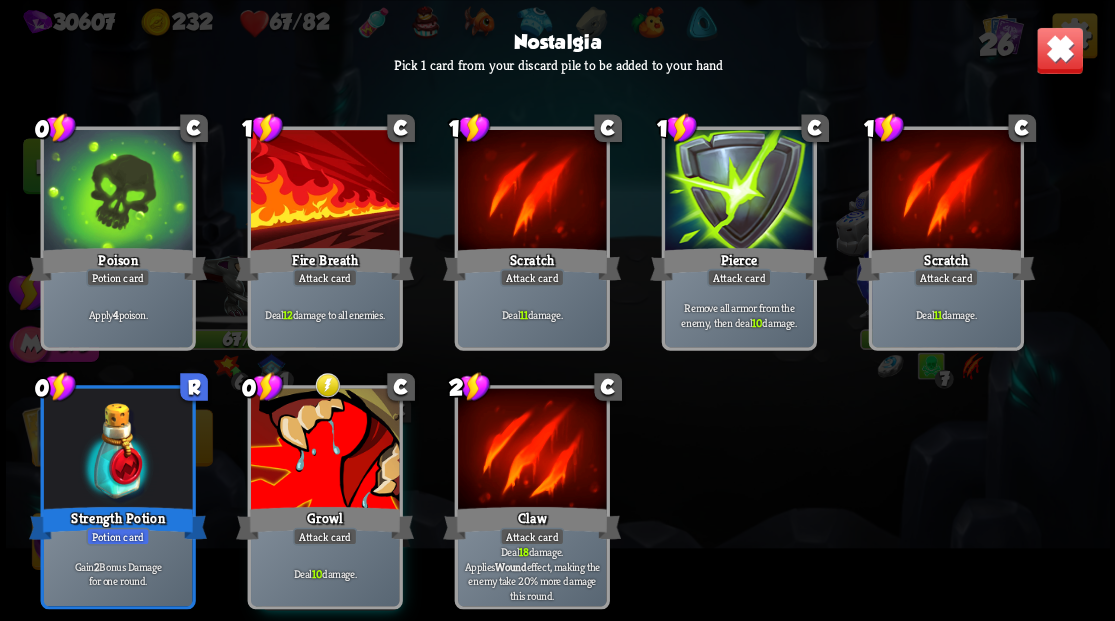 click at bounding box center [324, 450] 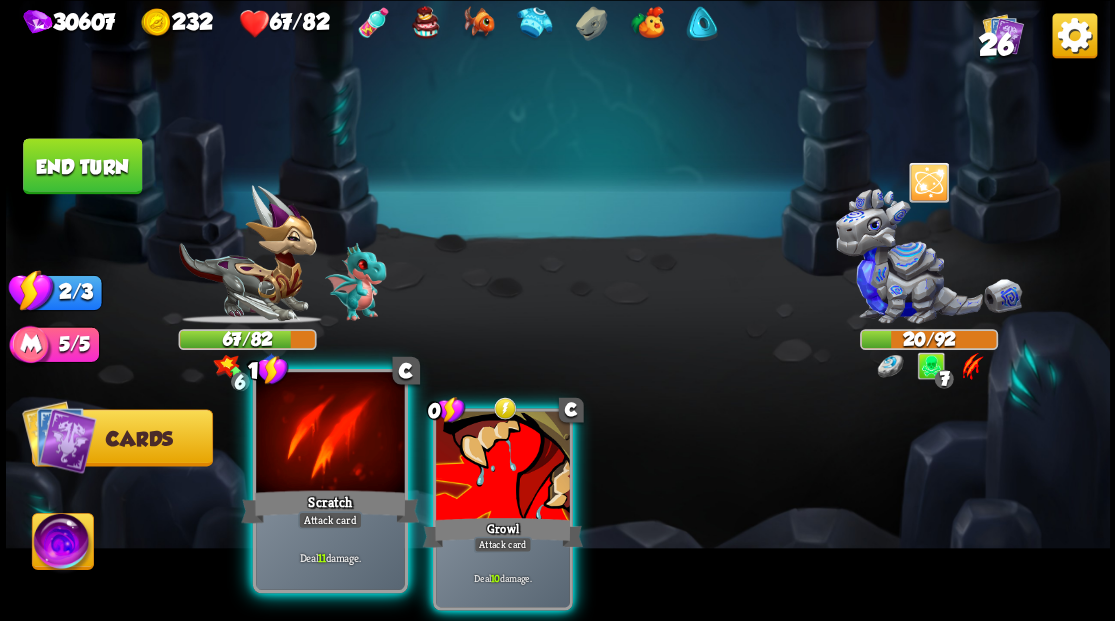 click at bounding box center [330, 434] 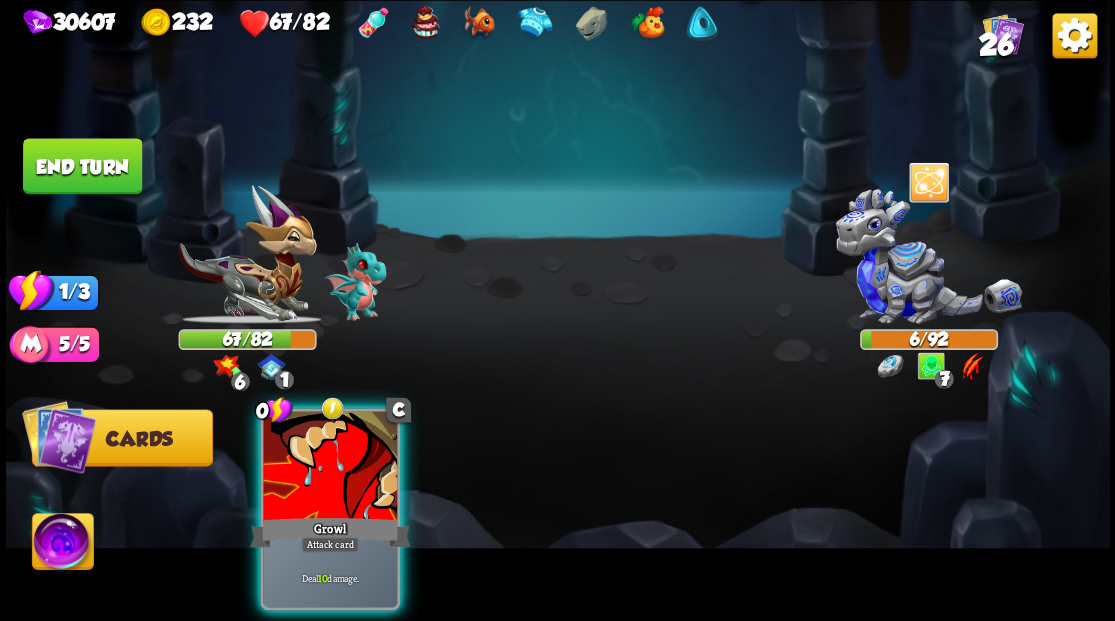 click at bounding box center (330, 467) 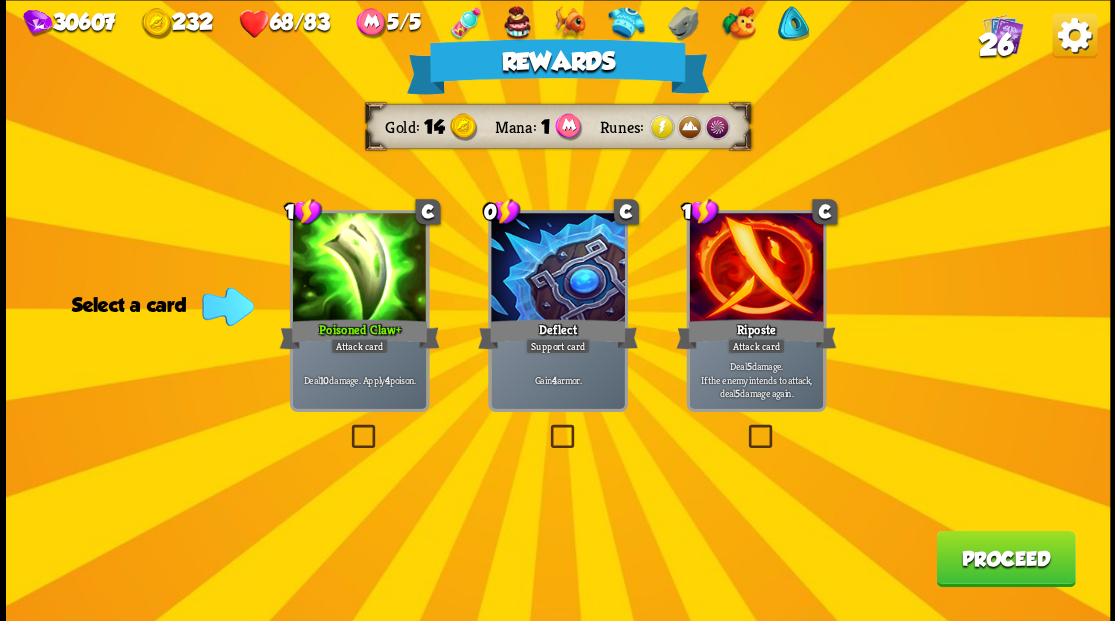 click on "[PRODUCT_NAME]" at bounding box center [1005, 558] 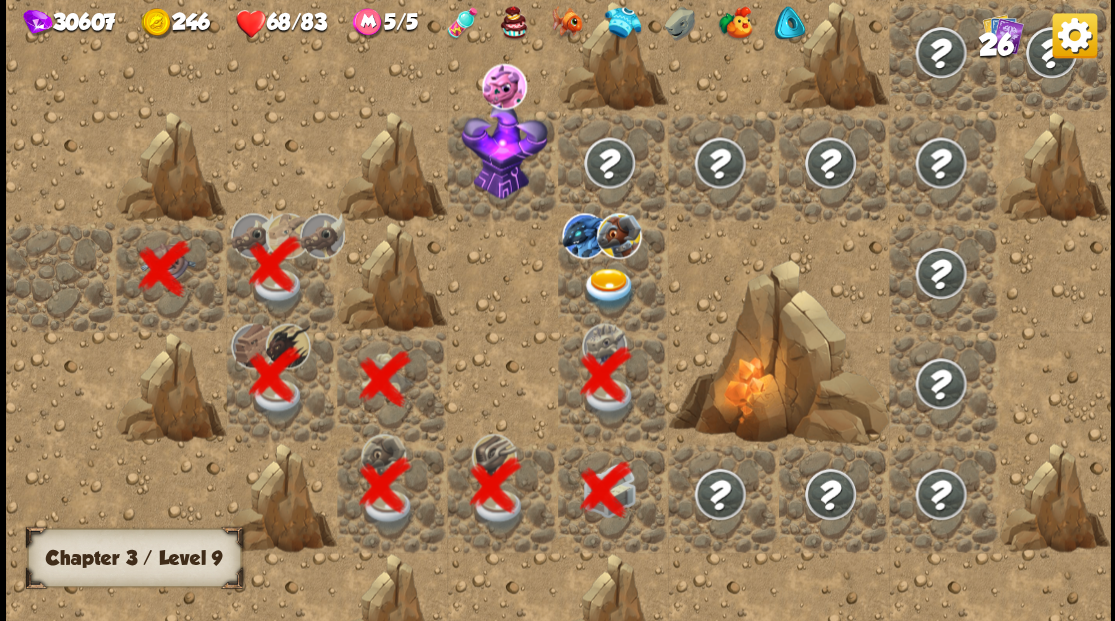click at bounding box center (609, 288) 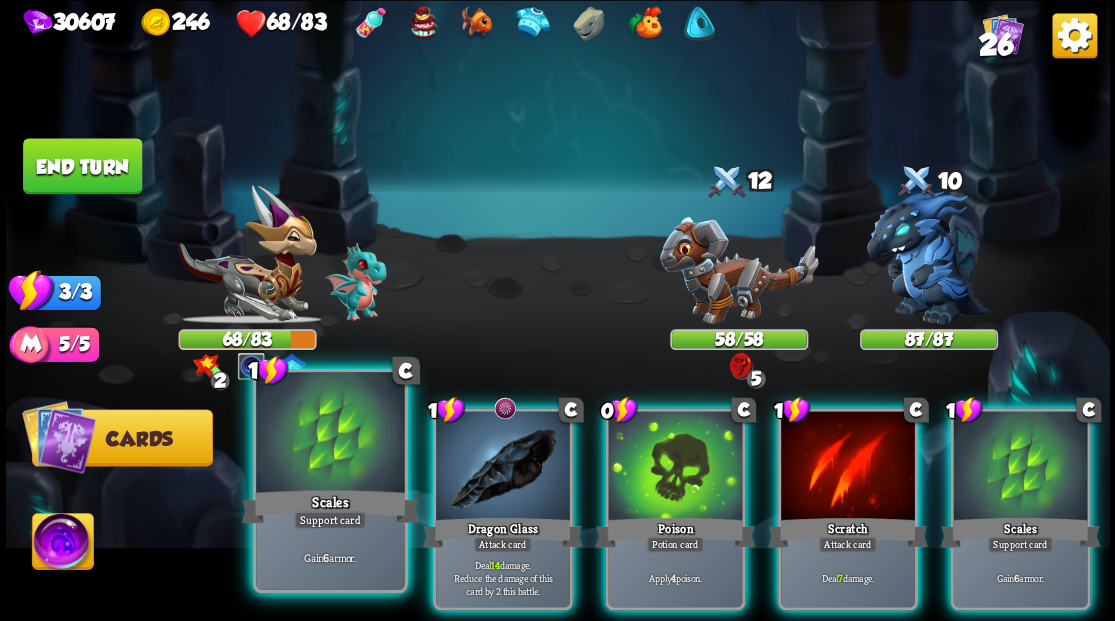 click at bounding box center [330, 434] 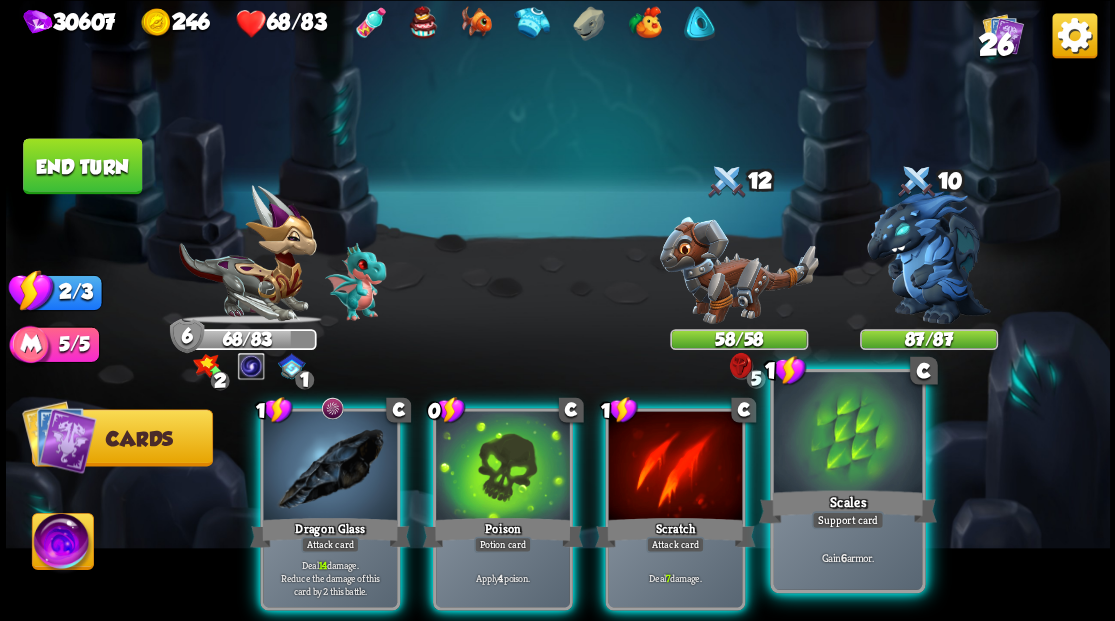 click at bounding box center (847, 434) 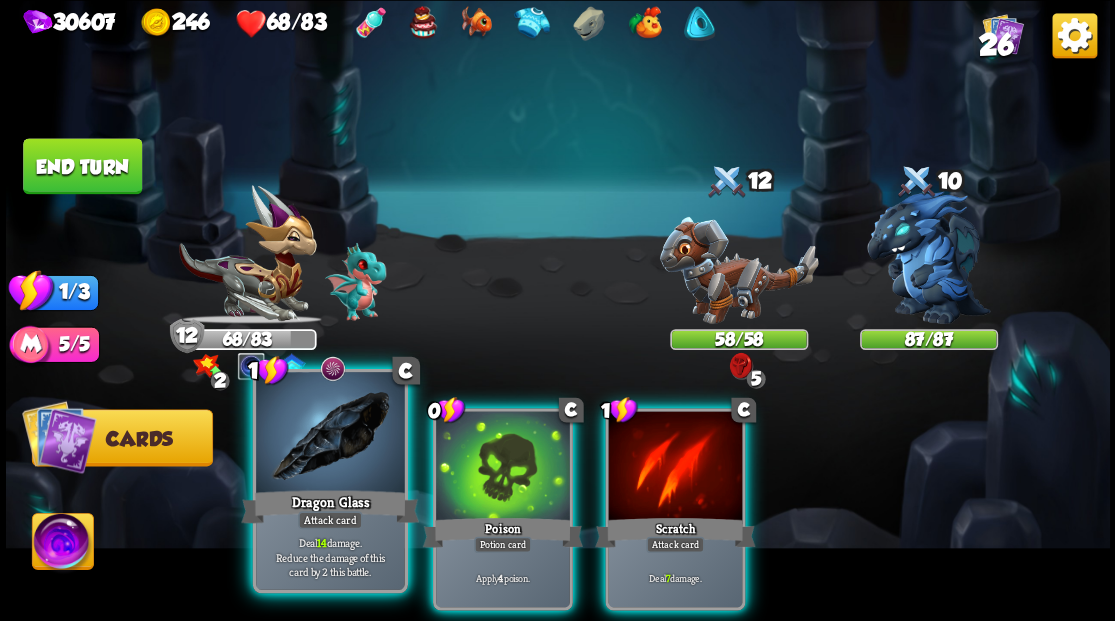 click at bounding box center [330, 434] 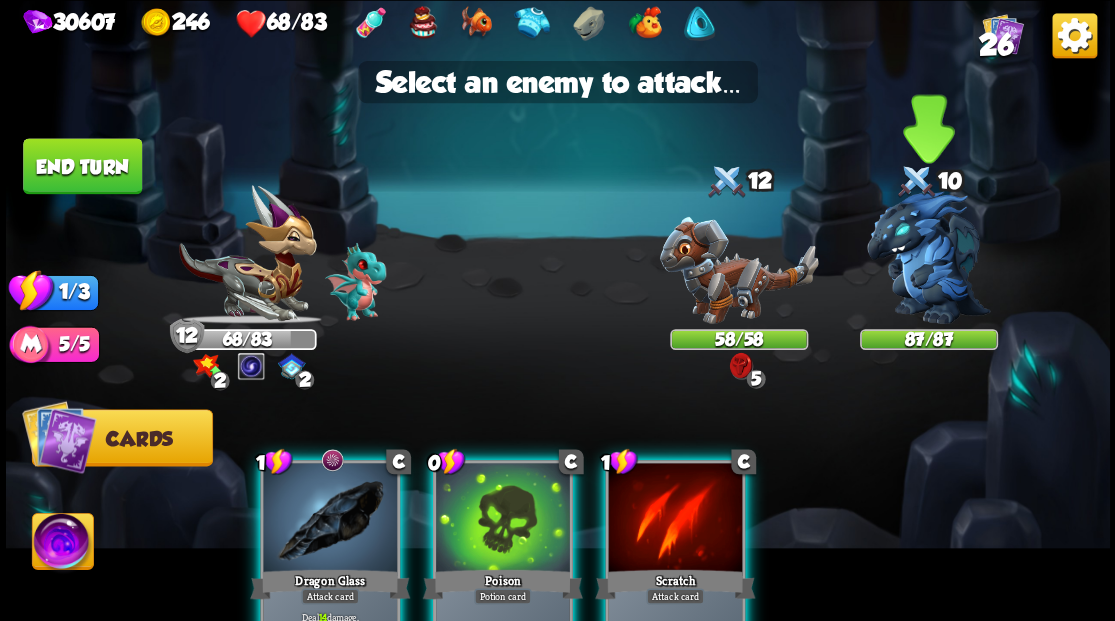 click at bounding box center (929, 257) 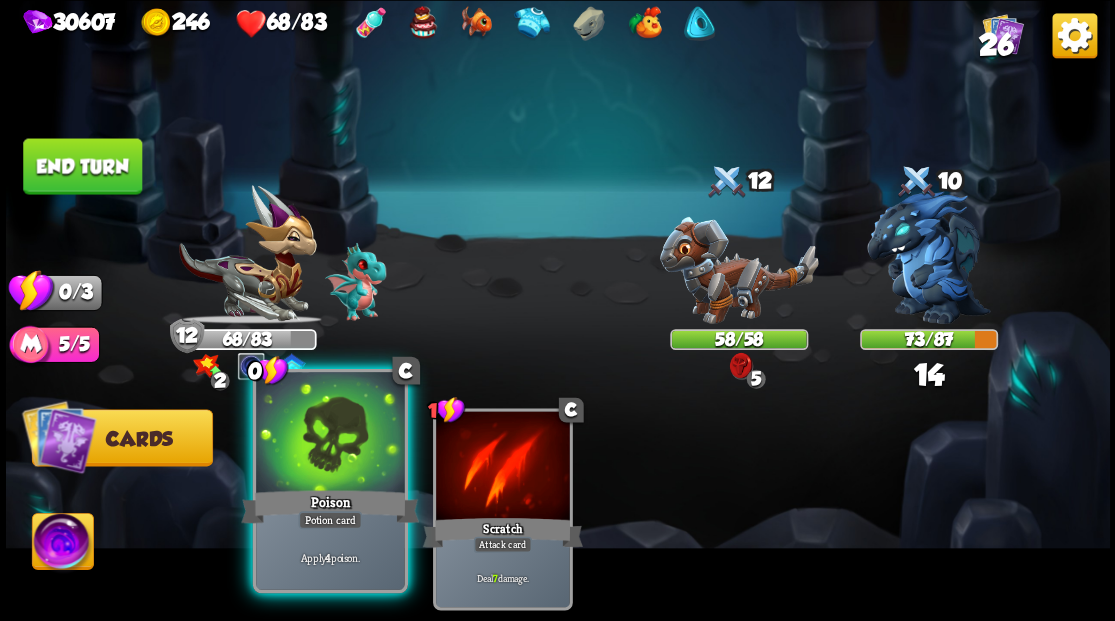 click at bounding box center (330, 434) 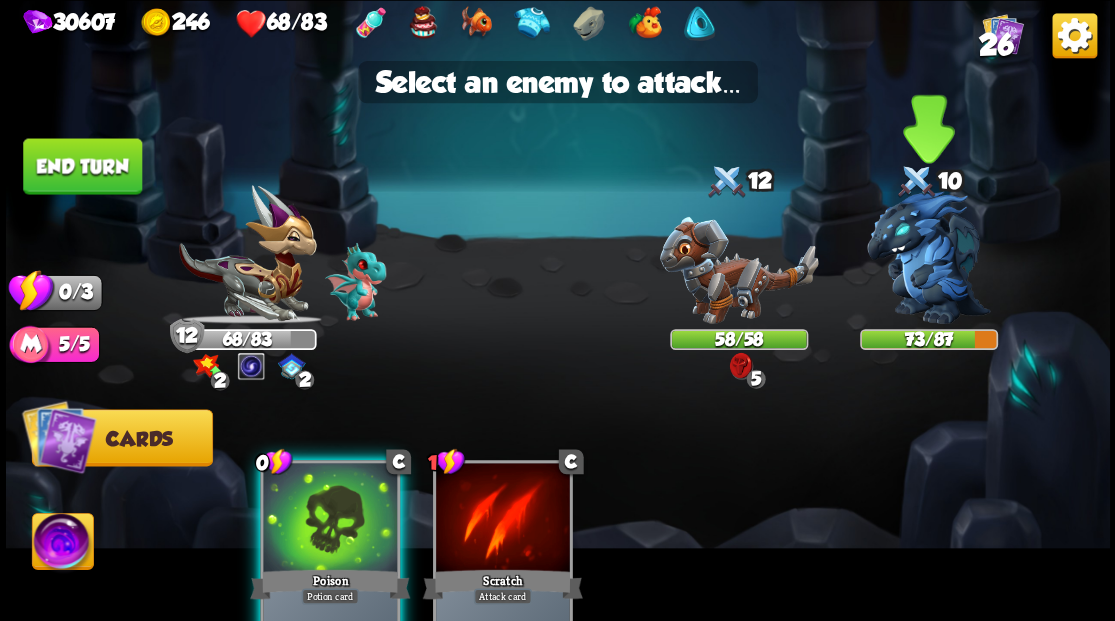 click at bounding box center [929, 257] 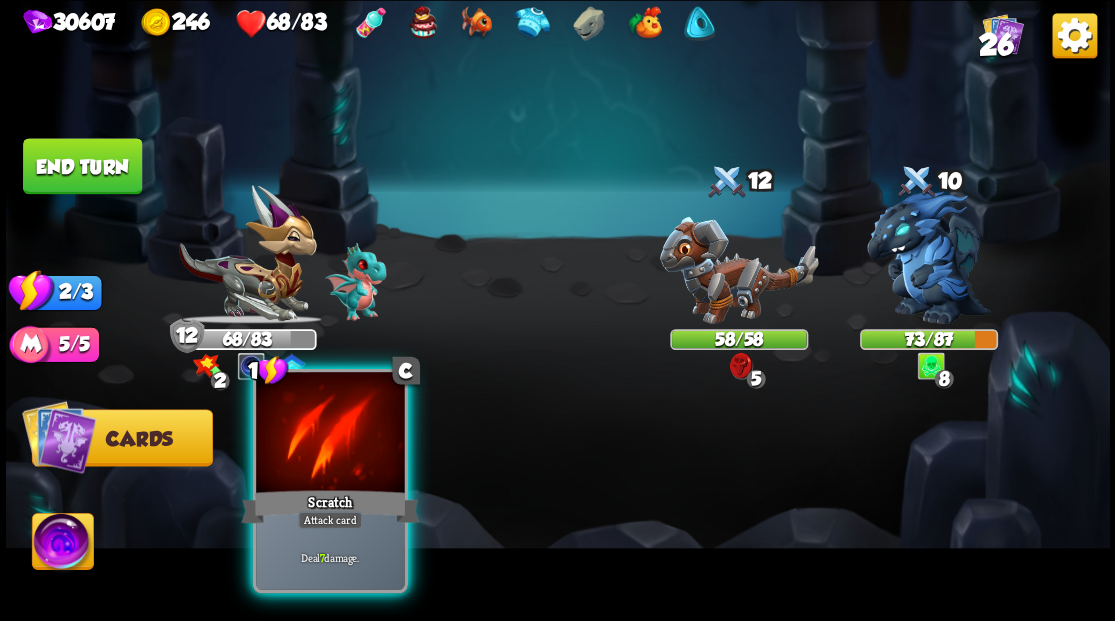 click at bounding box center [330, 434] 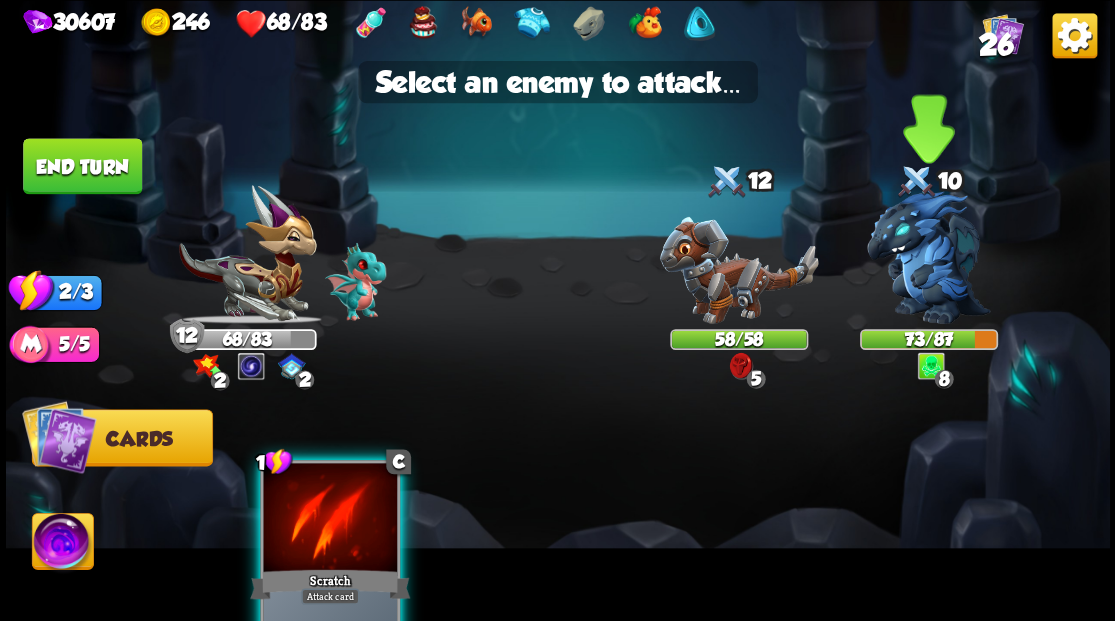 click at bounding box center [929, 257] 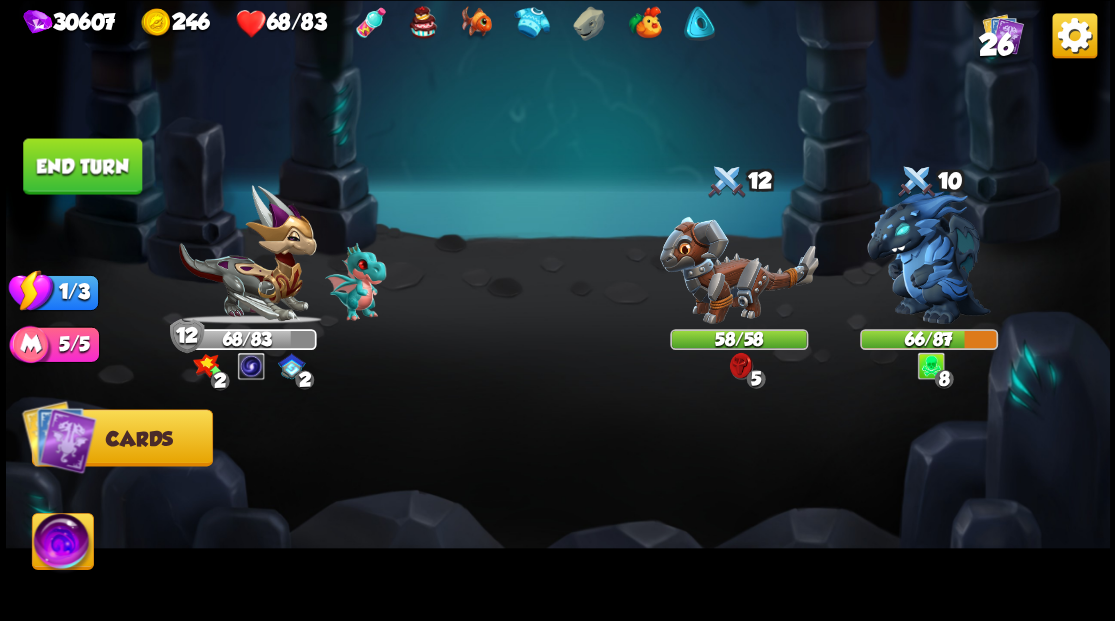 click on "End turn" at bounding box center (82, 166) 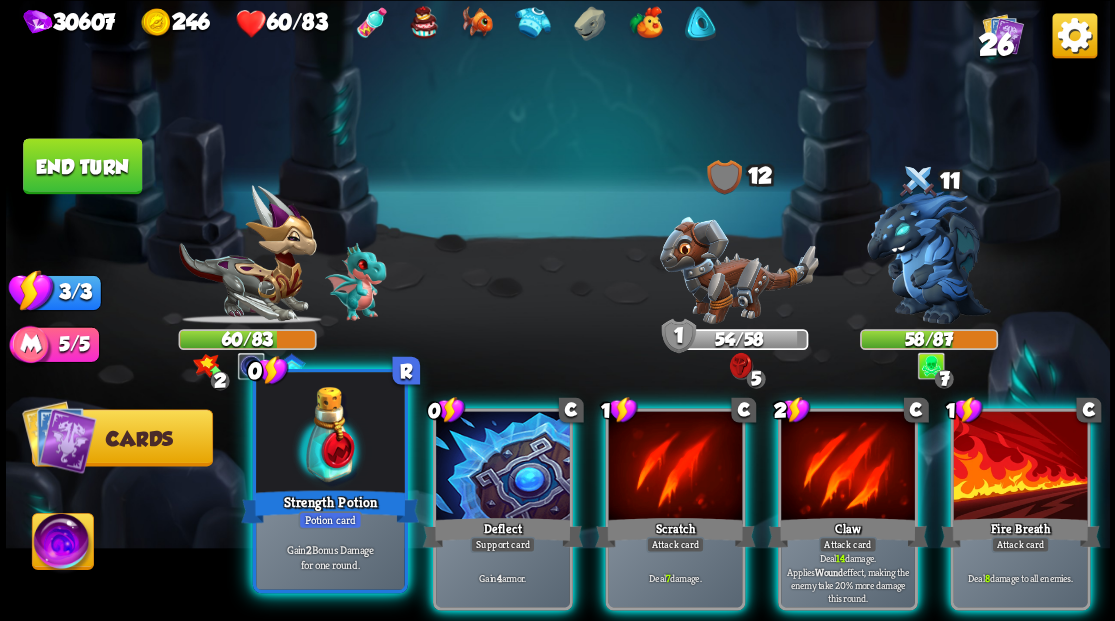 click at bounding box center [330, 434] 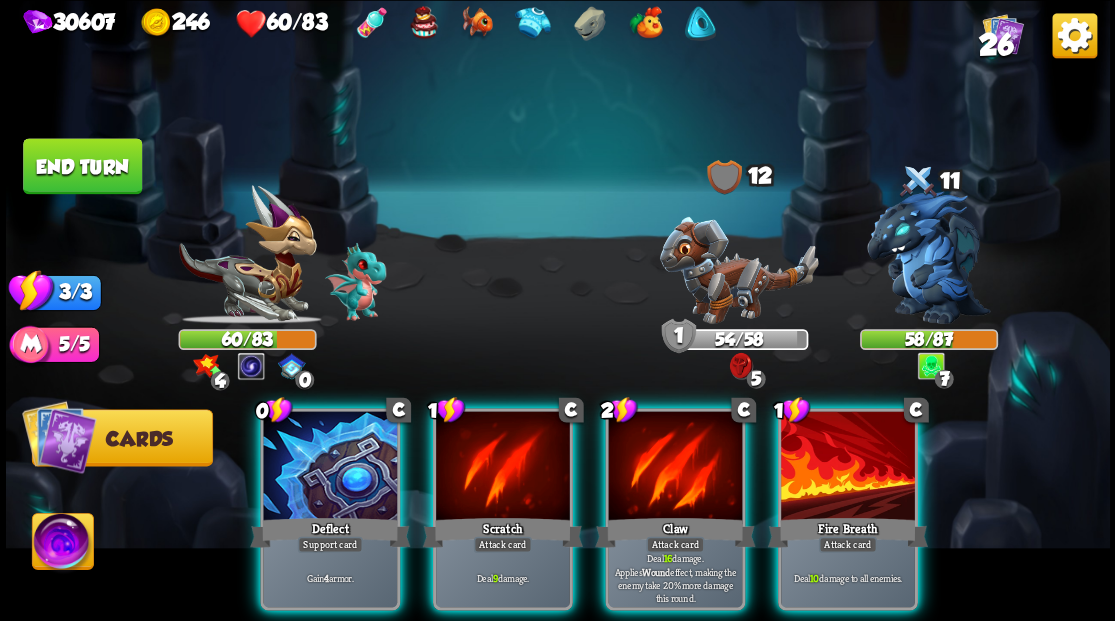click at bounding box center (330, 467) 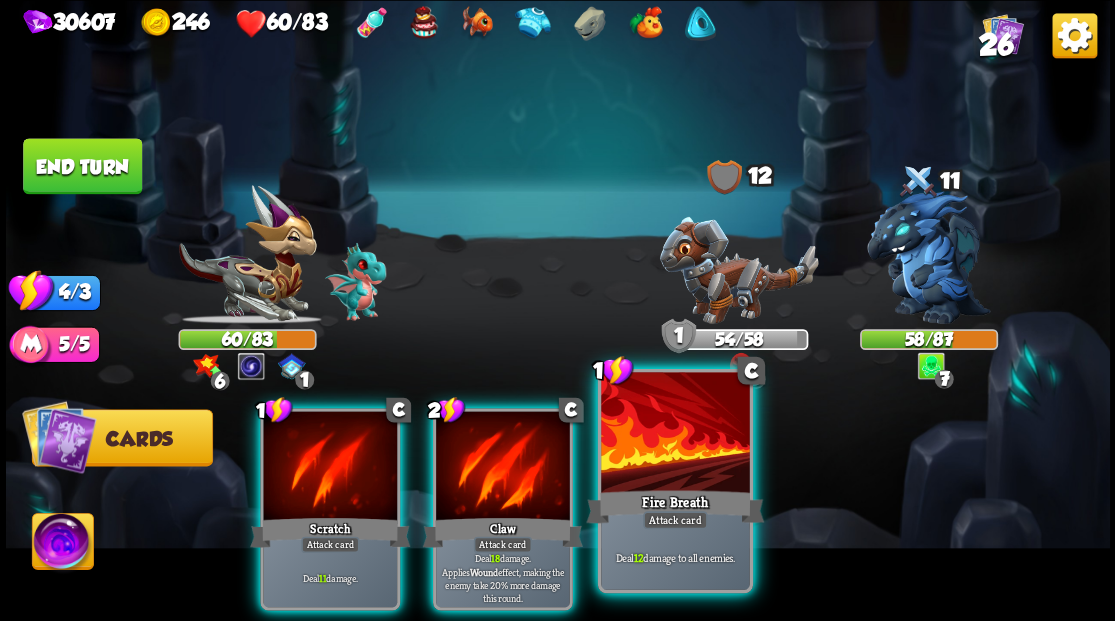 click at bounding box center [675, 434] 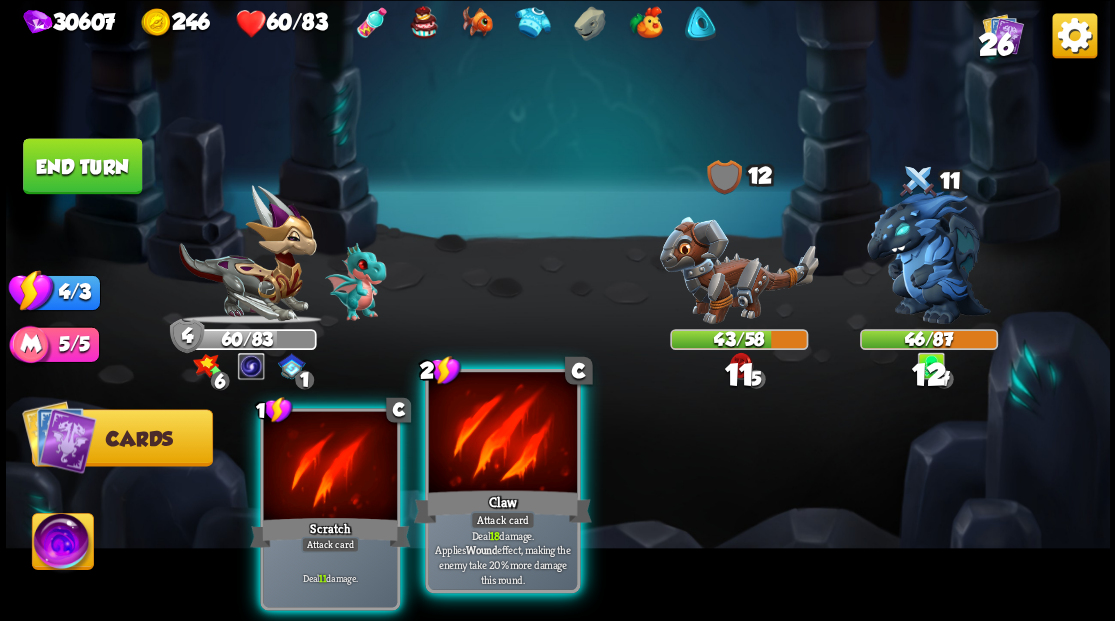 click at bounding box center (502, 434) 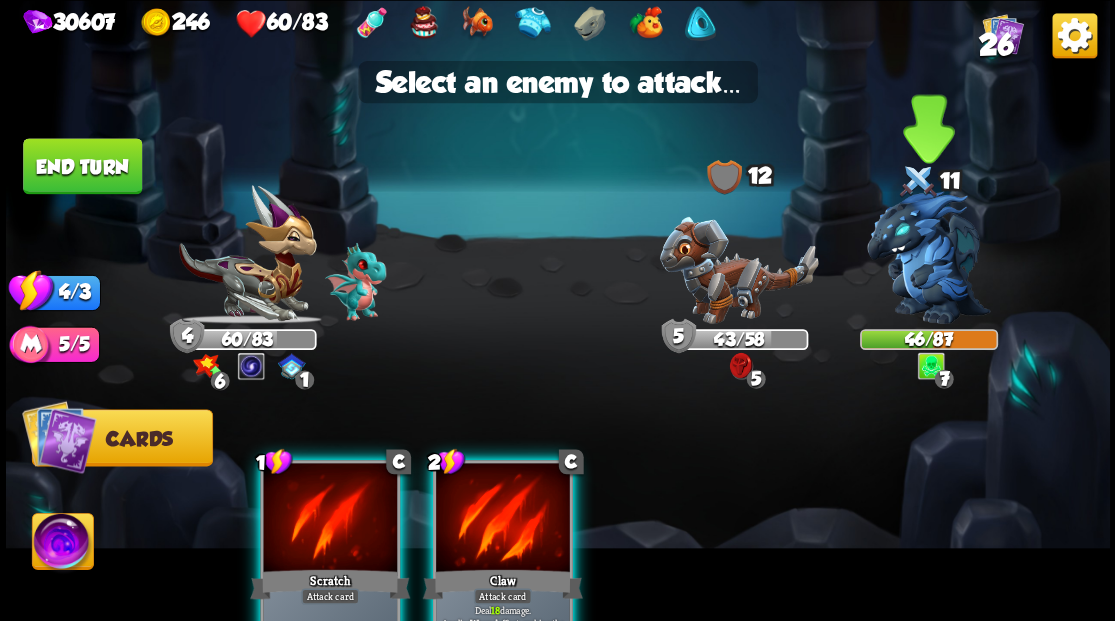 click at bounding box center (929, 257) 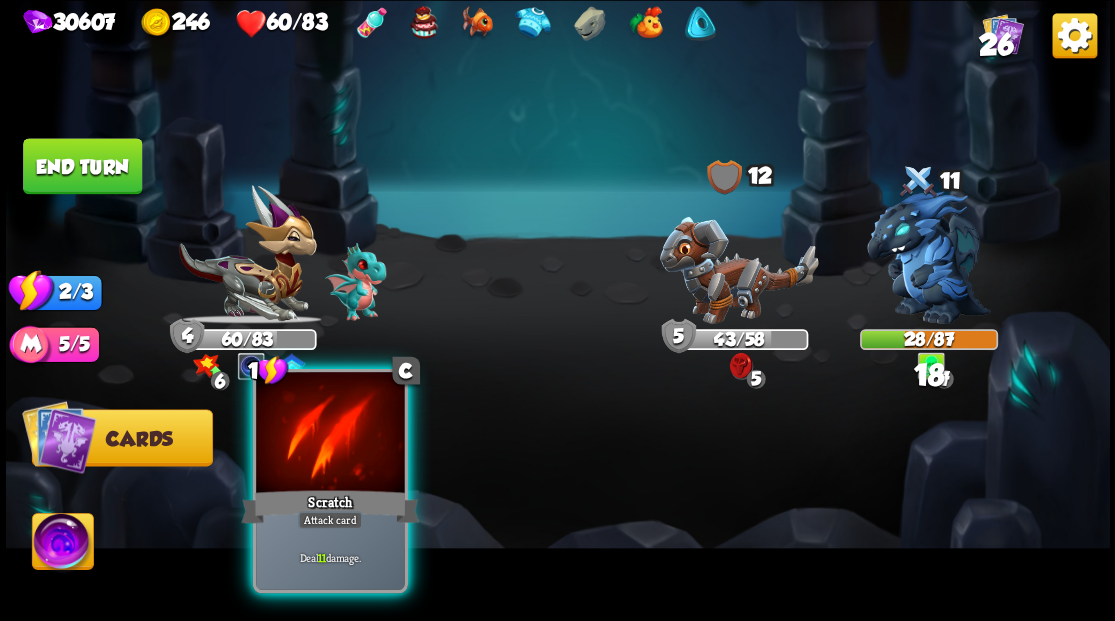 click at bounding box center (330, 434) 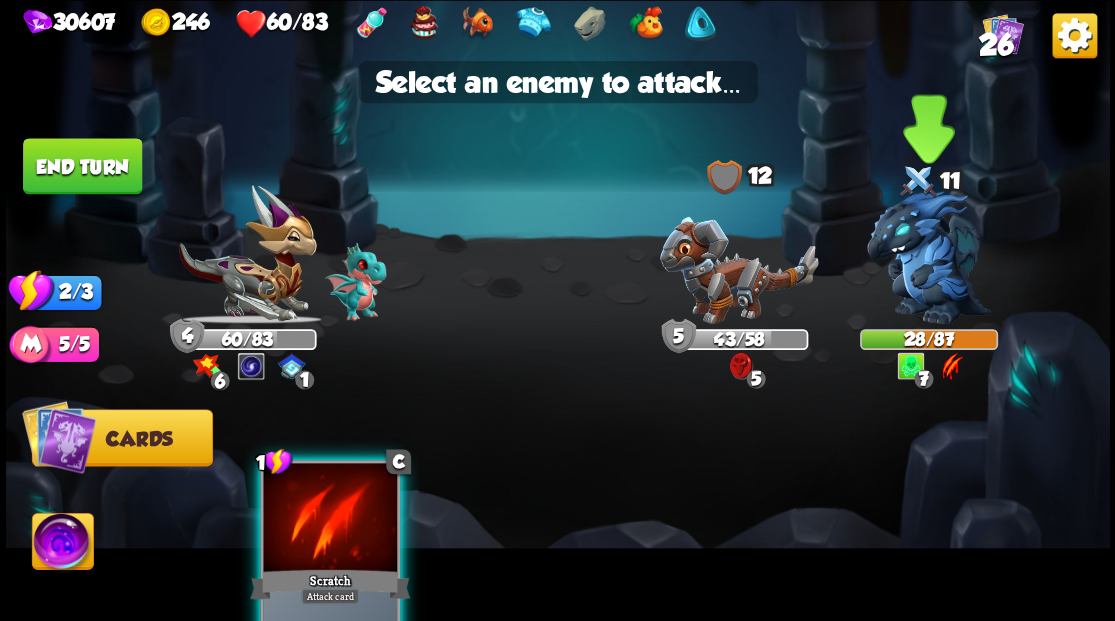 click at bounding box center (929, 257) 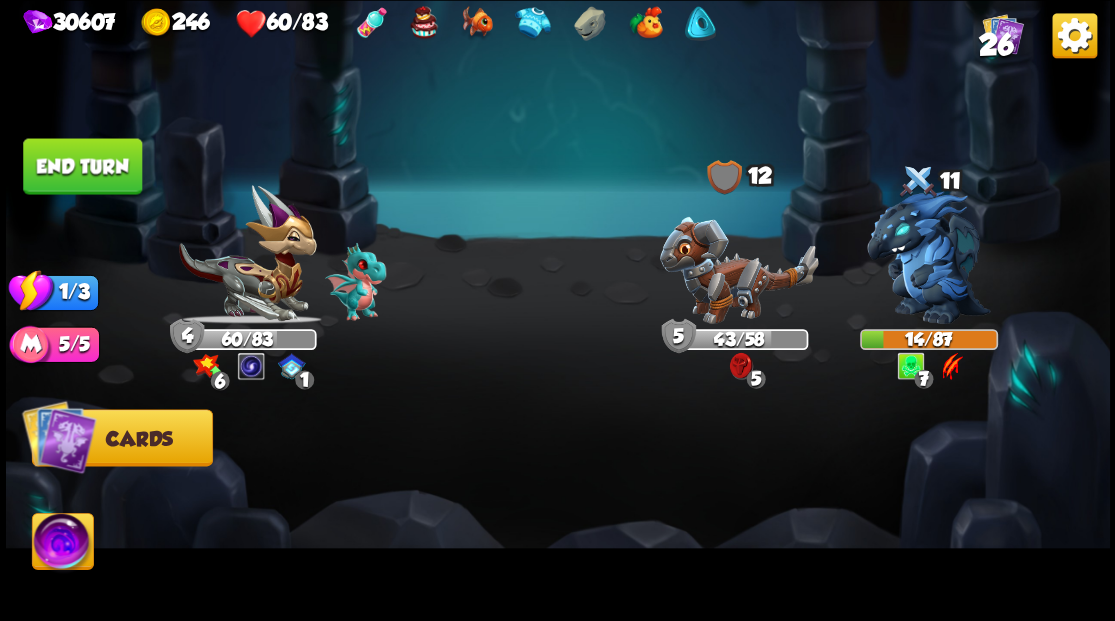 click on "End turn" at bounding box center (82, 166) 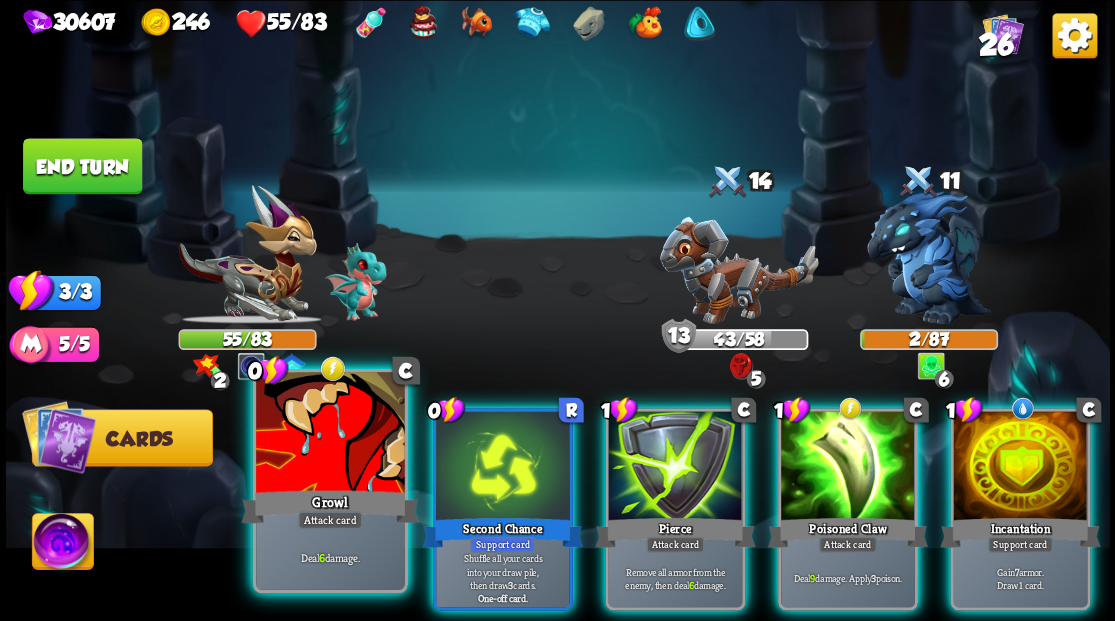 click at bounding box center (330, 434) 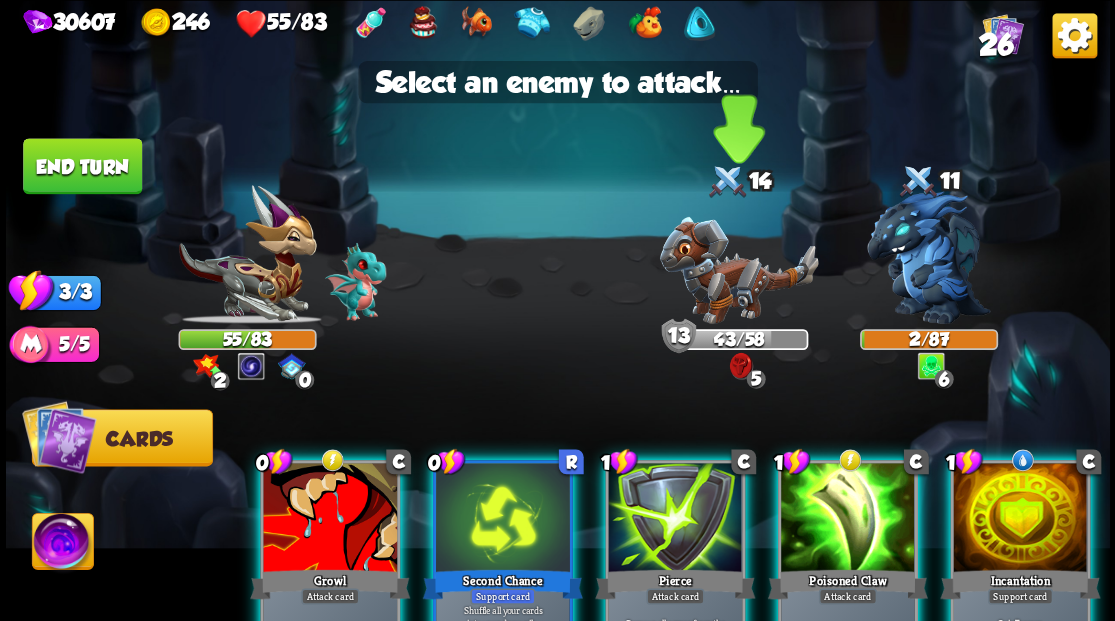 click at bounding box center [738, 269] 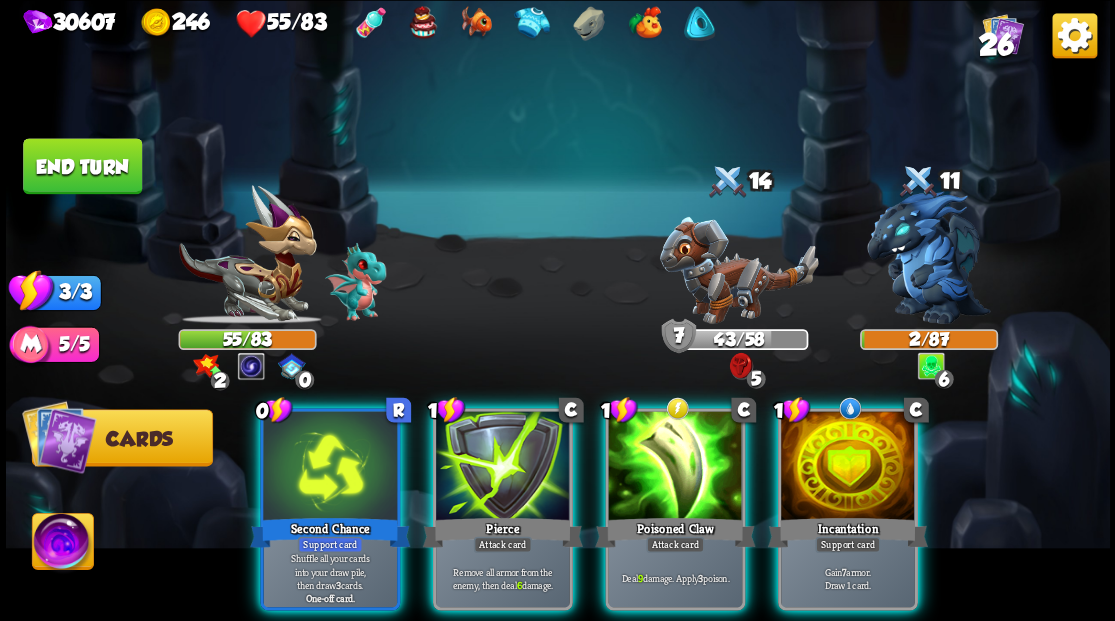 click at bounding box center (848, 467) 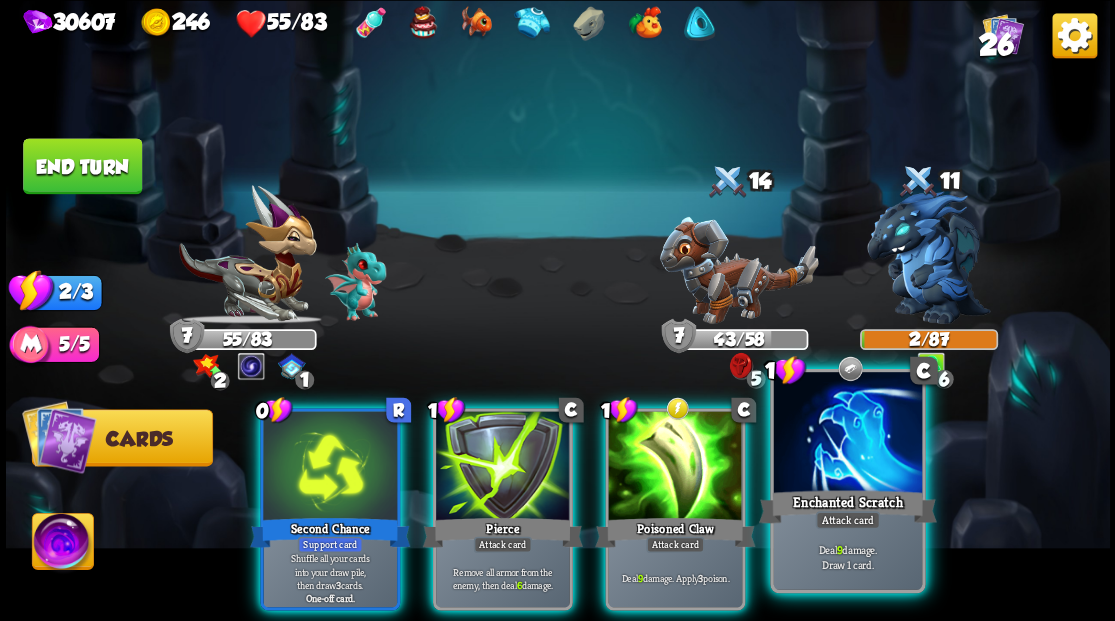 click at bounding box center [847, 434] 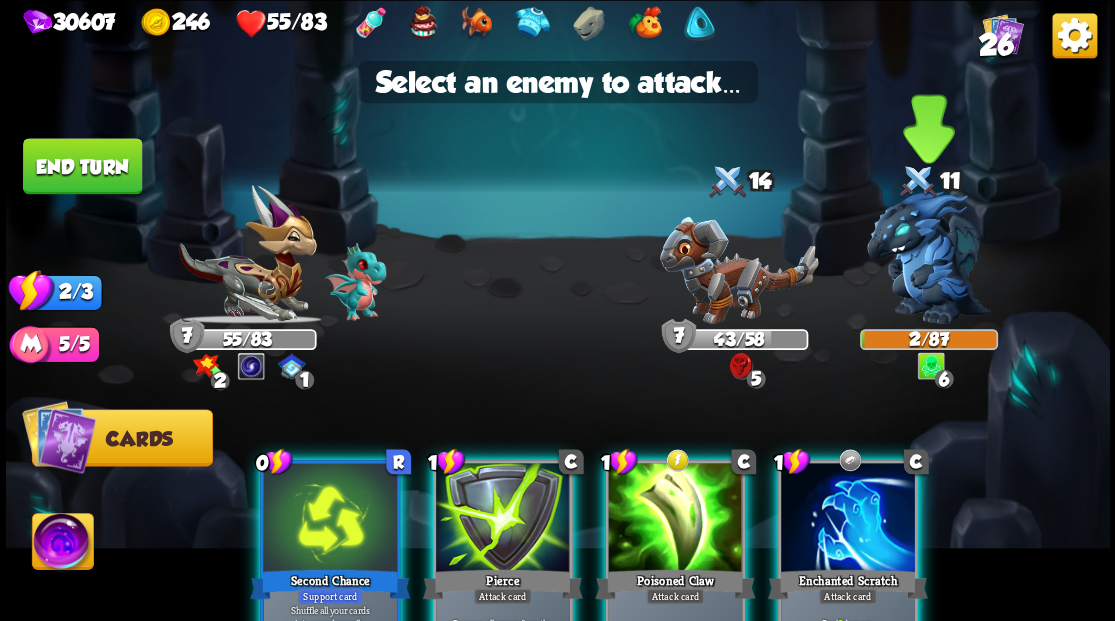 click at bounding box center [929, 257] 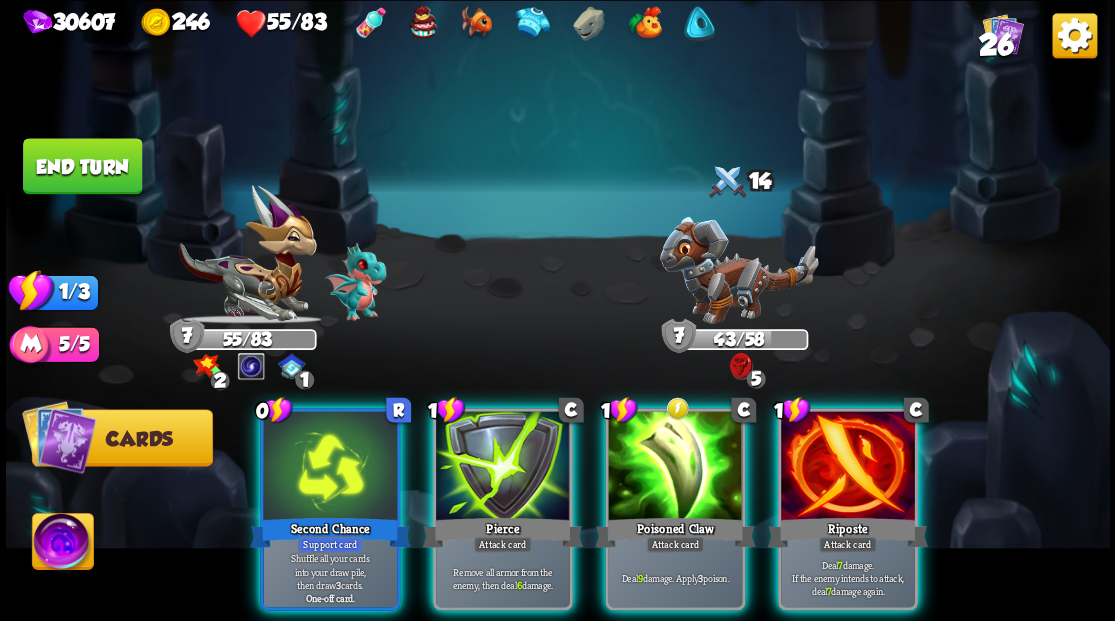 click at bounding box center (848, 467) 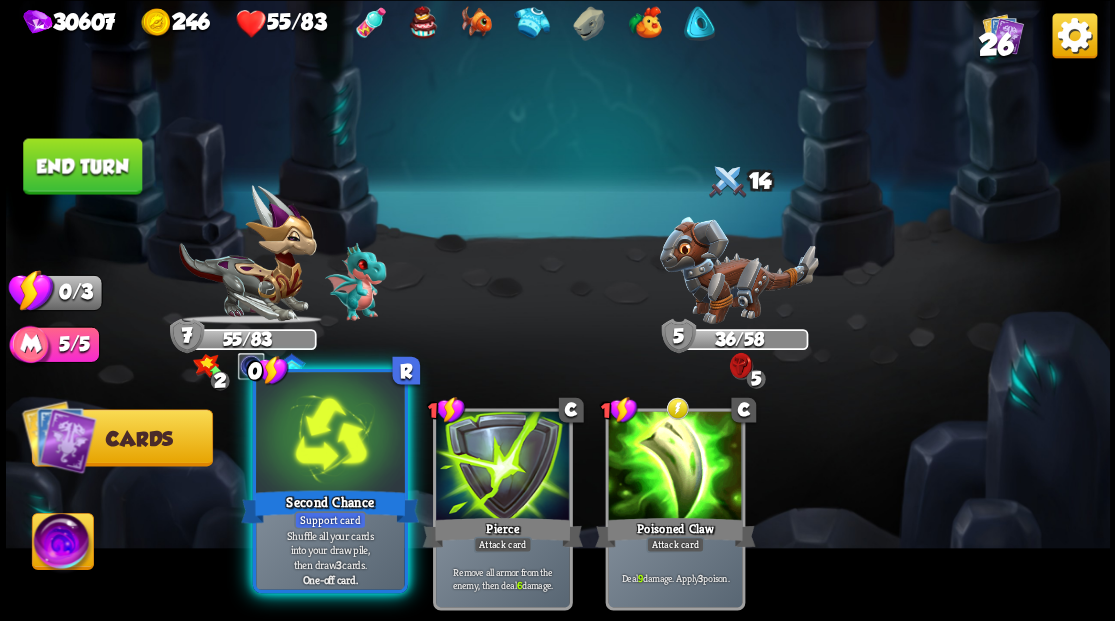 click at bounding box center [330, 434] 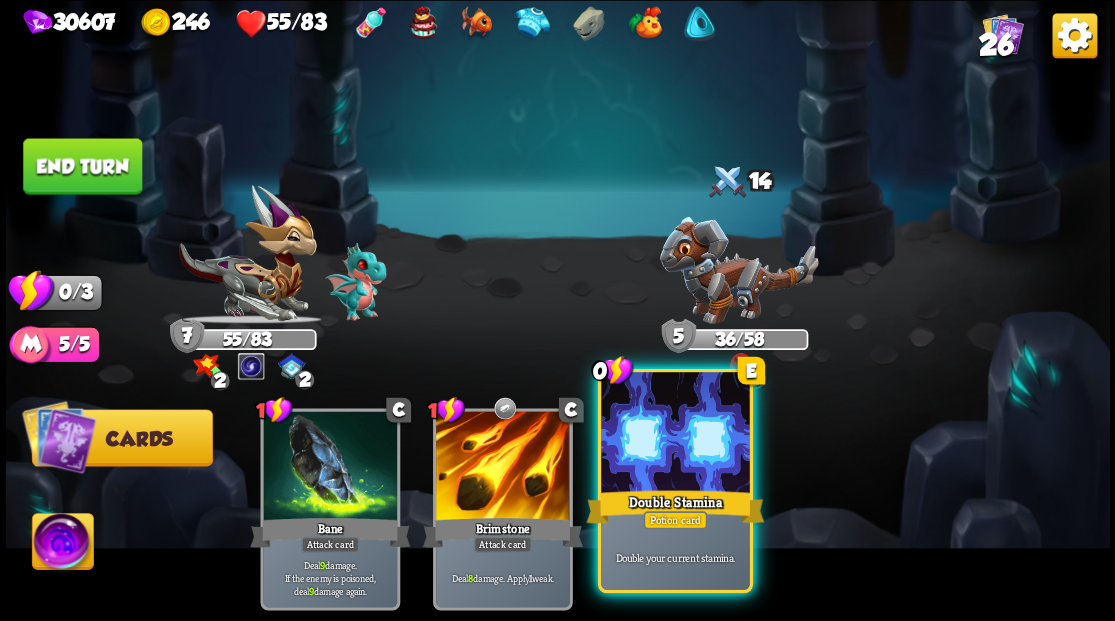 click at bounding box center [675, 434] 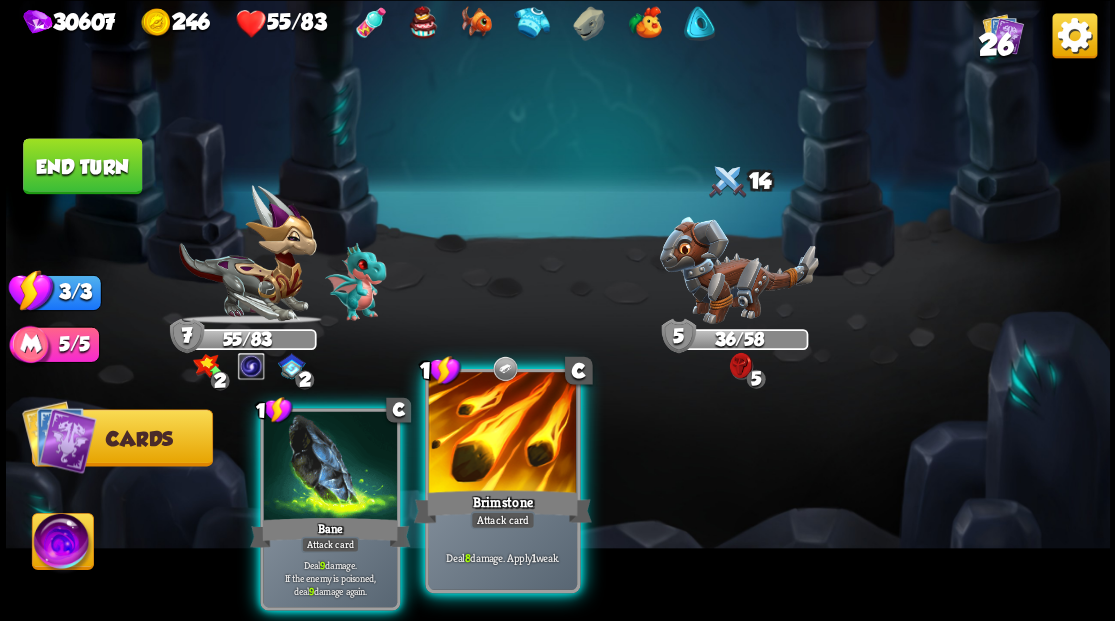 click at bounding box center (502, 434) 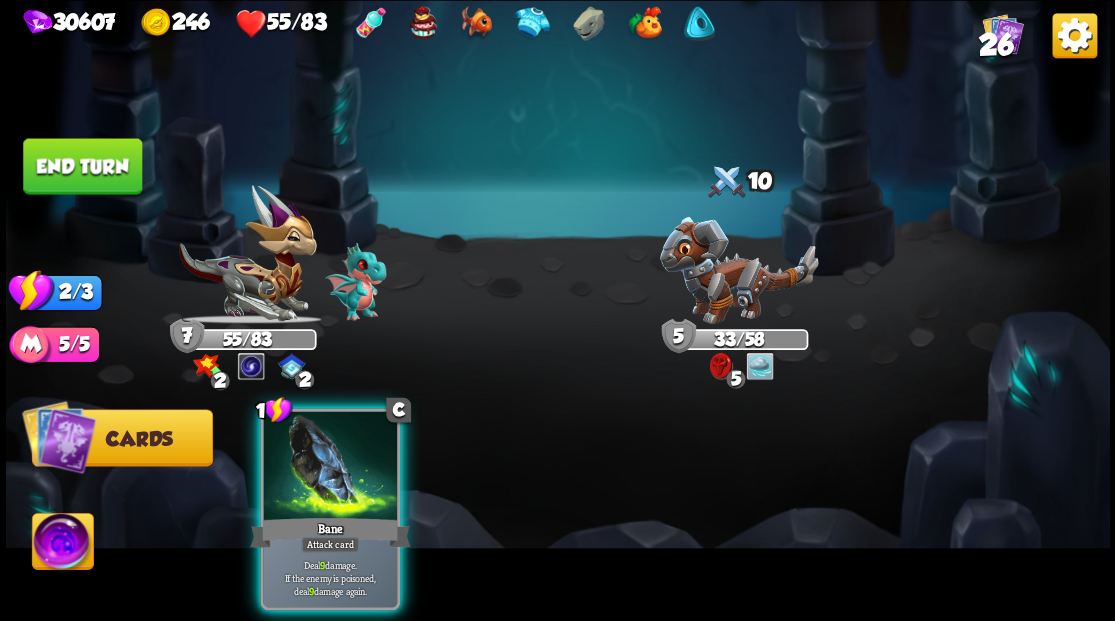 click on "End turn" at bounding box center [82, 166] 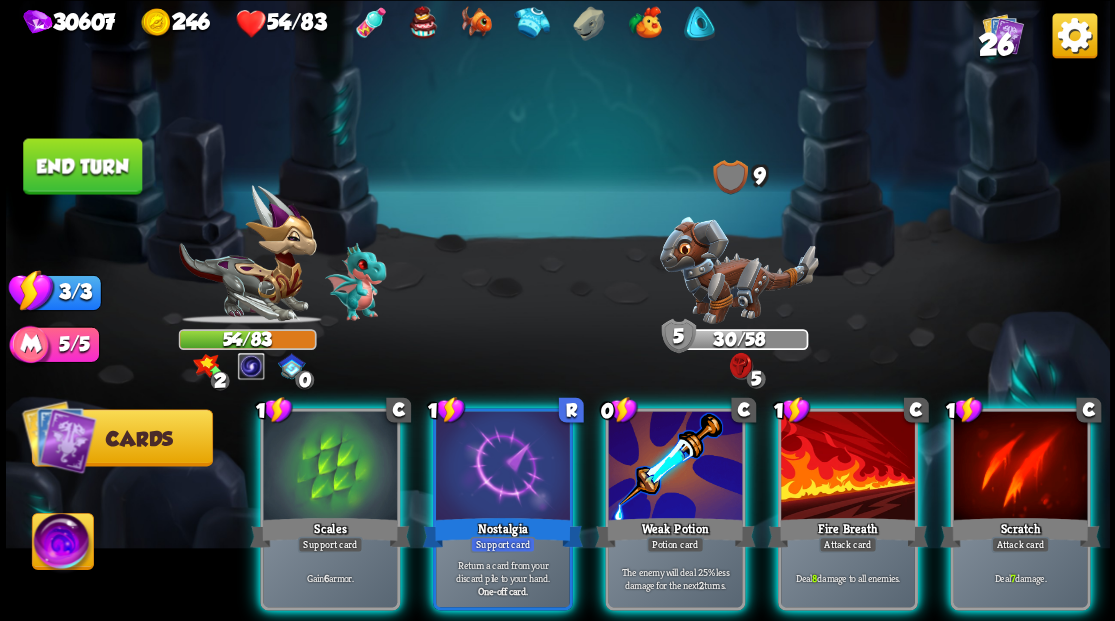 click at bounding box center [738, 269] 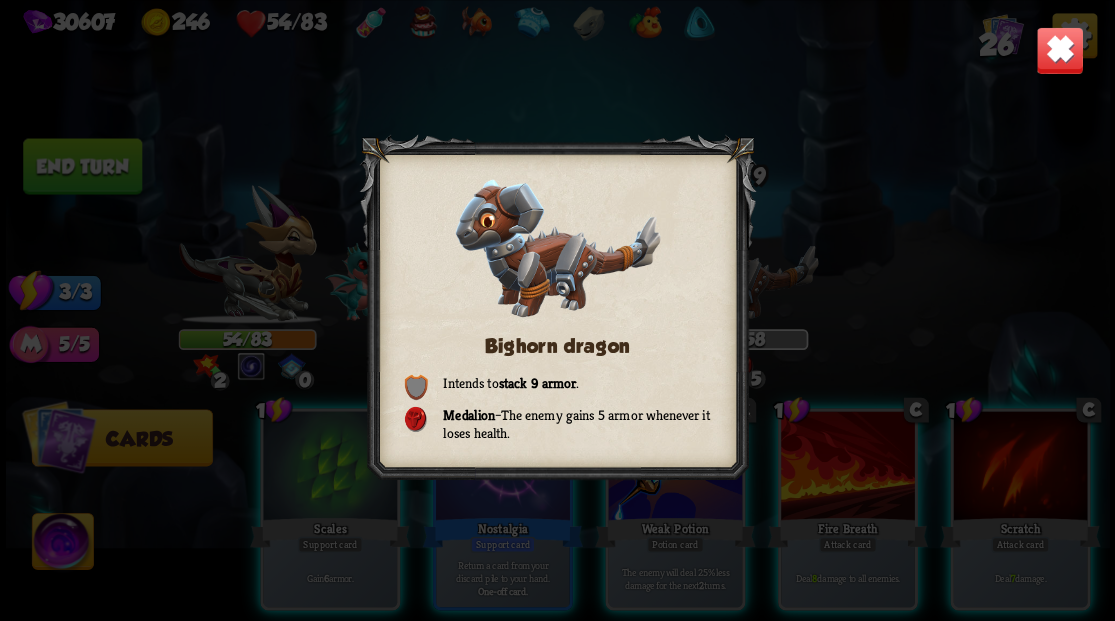 click at bounding box center (1059, 50) 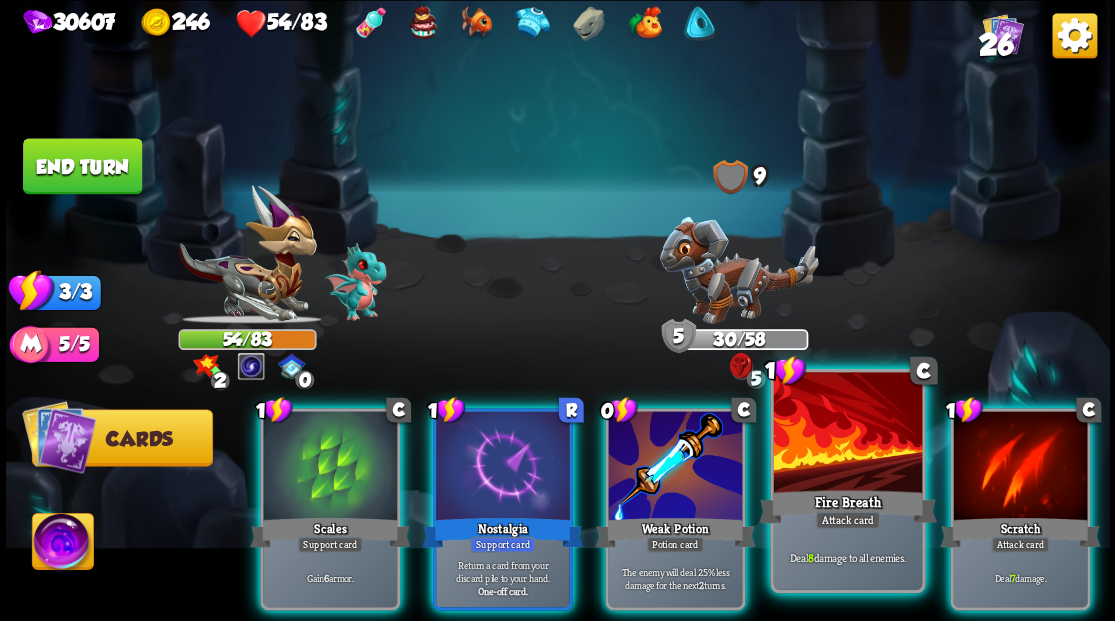 click at bounding box center (847, 434) 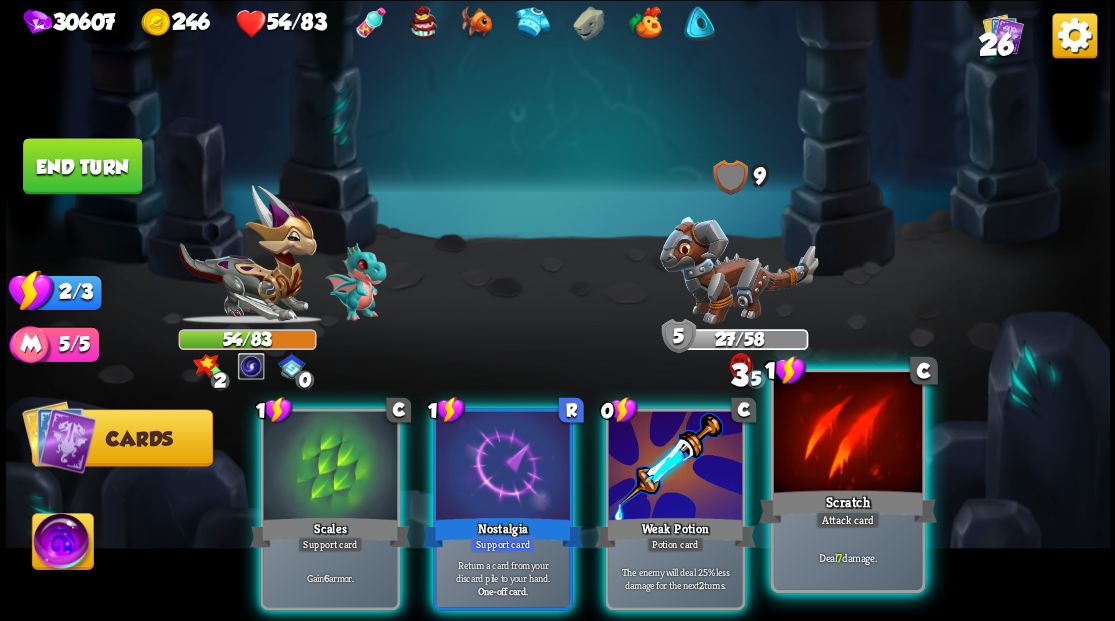 click at bounding box center (847, 434) 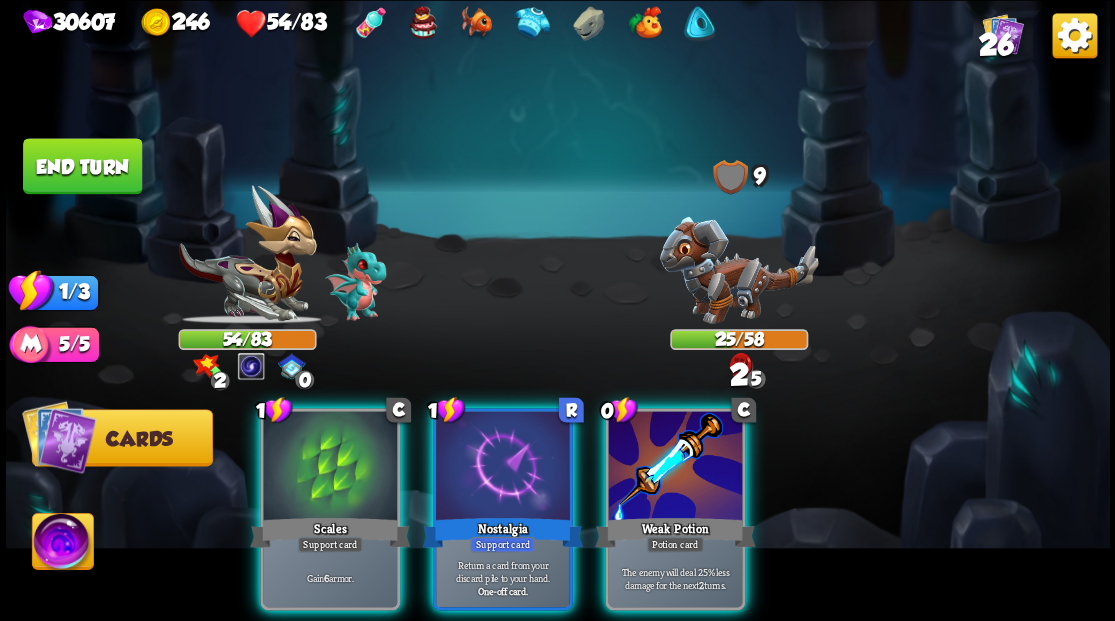 click at bounding box center [675, 467] 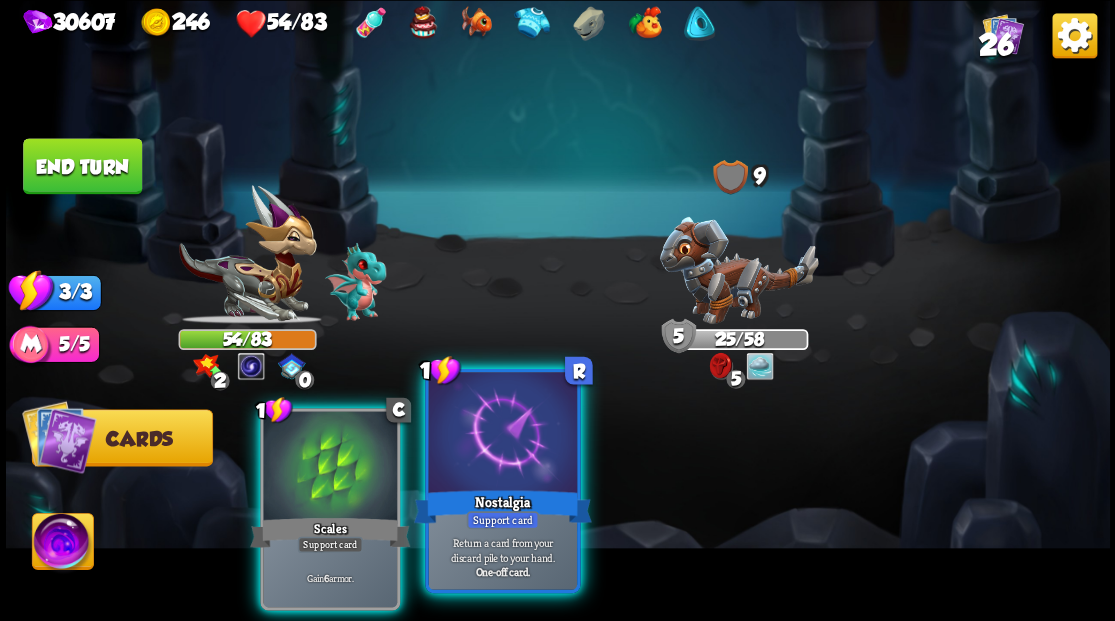 click at bounding box center [502, 434] 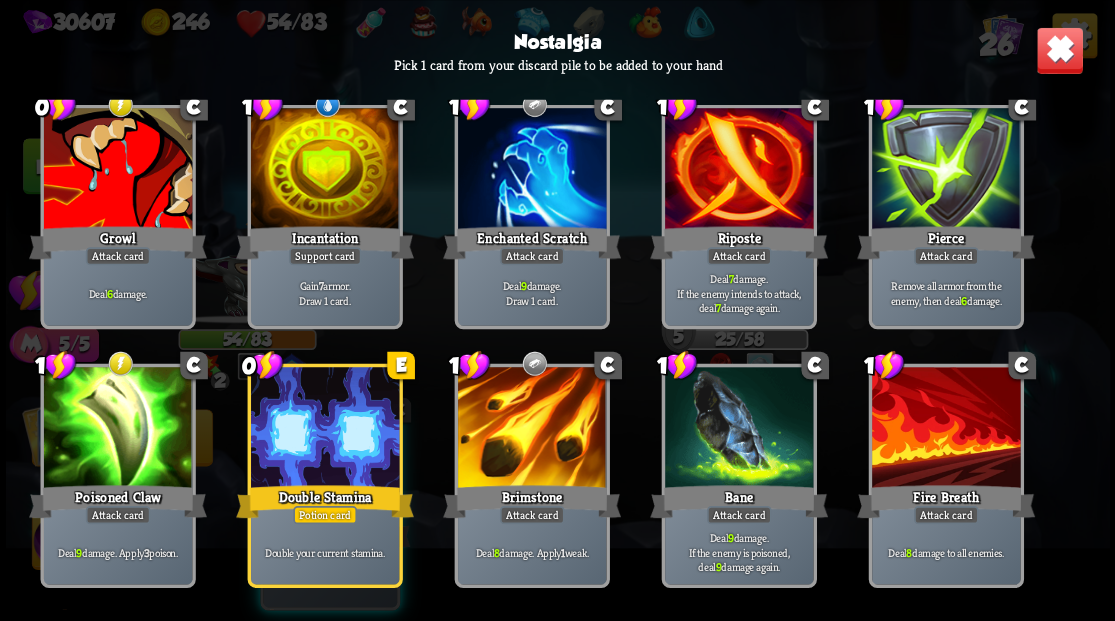 scroll, scrollTop: 666, scrollLeft: 0, axis: vertical 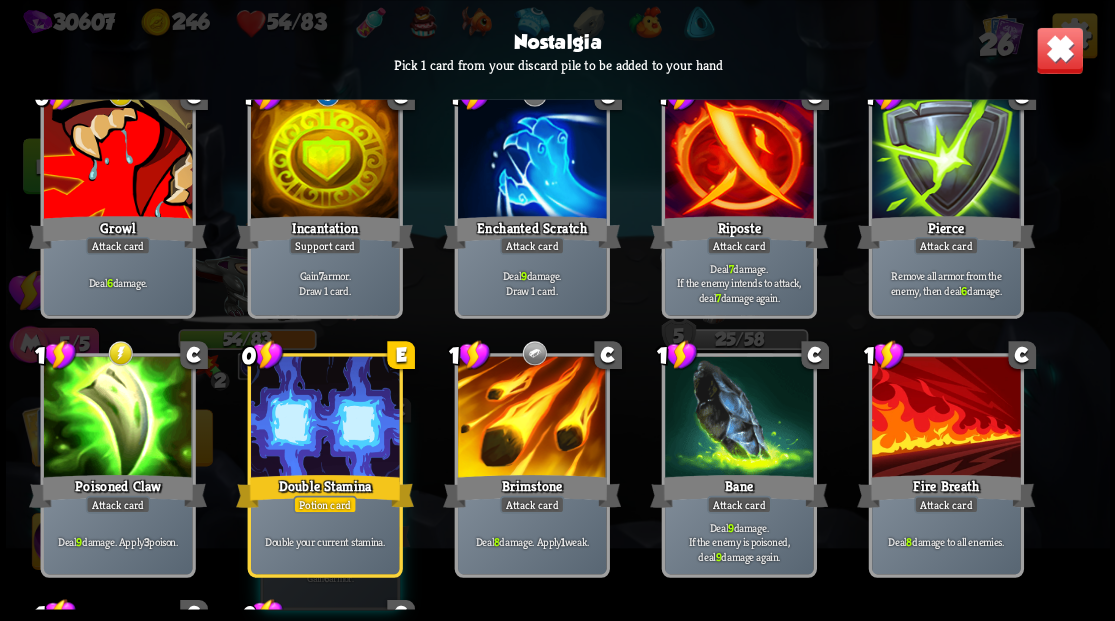 click at bounding box center [531, 418] 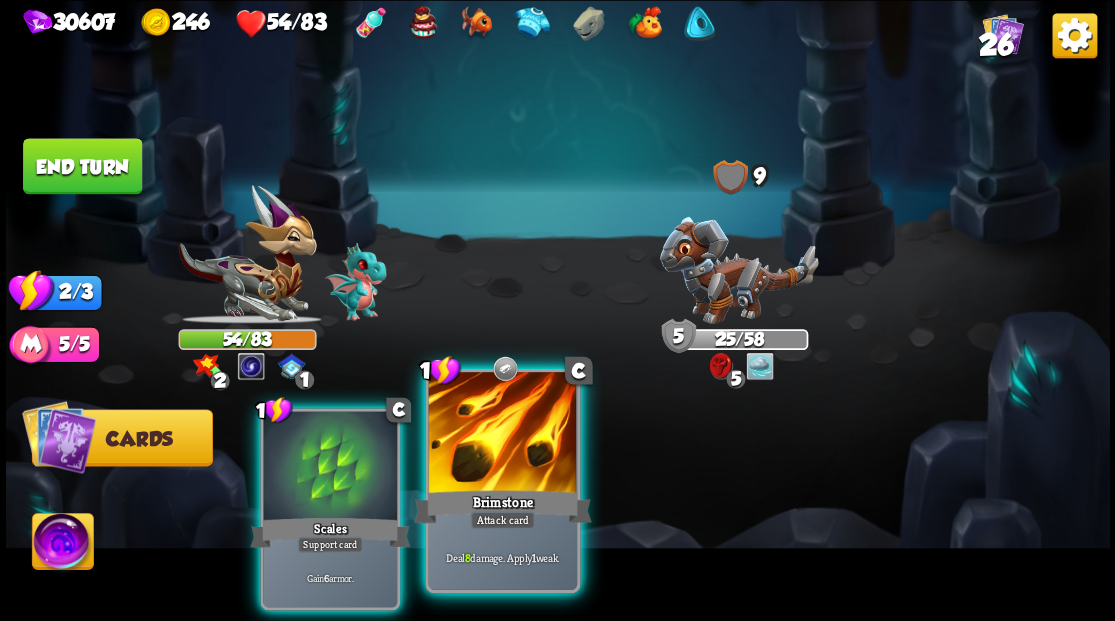 click at bounding box center [502, 434] 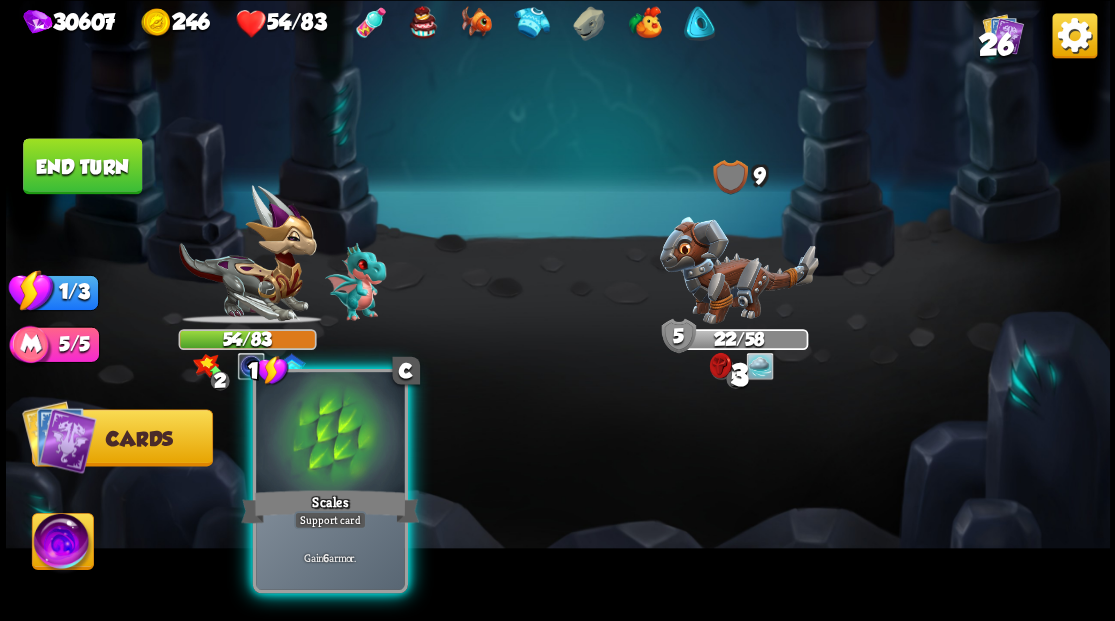 click at bounding box center [330, 434] 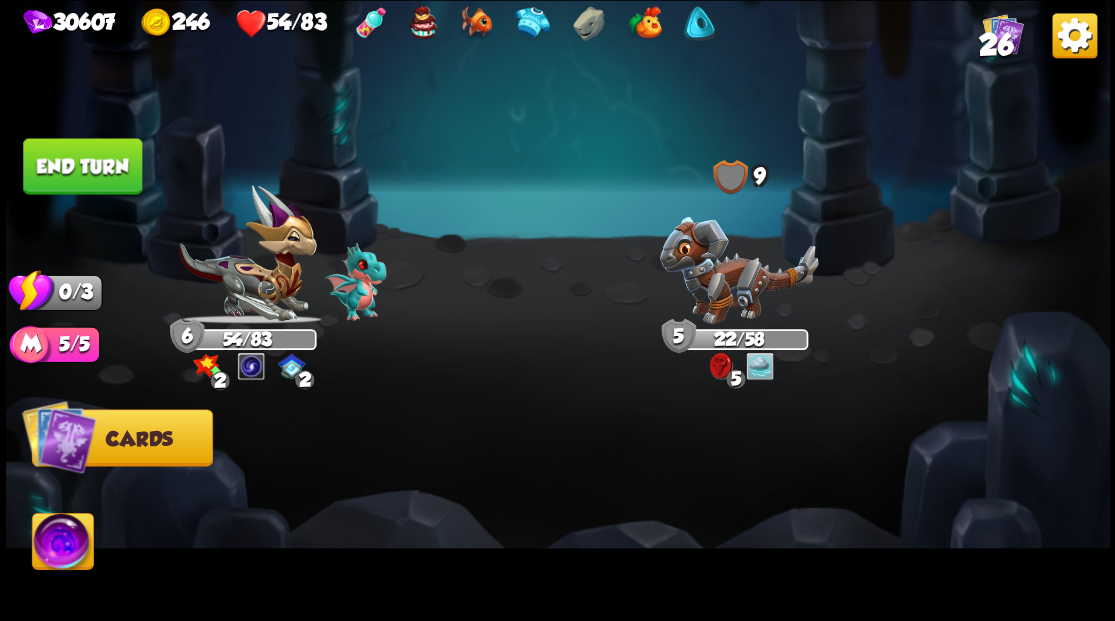 click on "End turn" at bounding box center [82, 166] 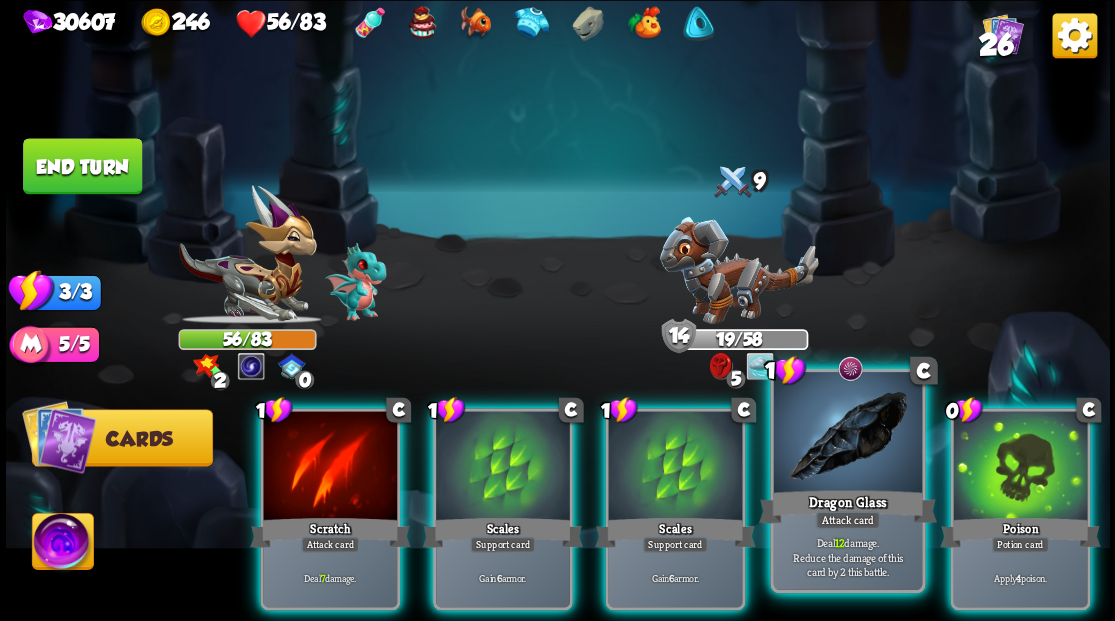 click at bounding box center [847, 434] 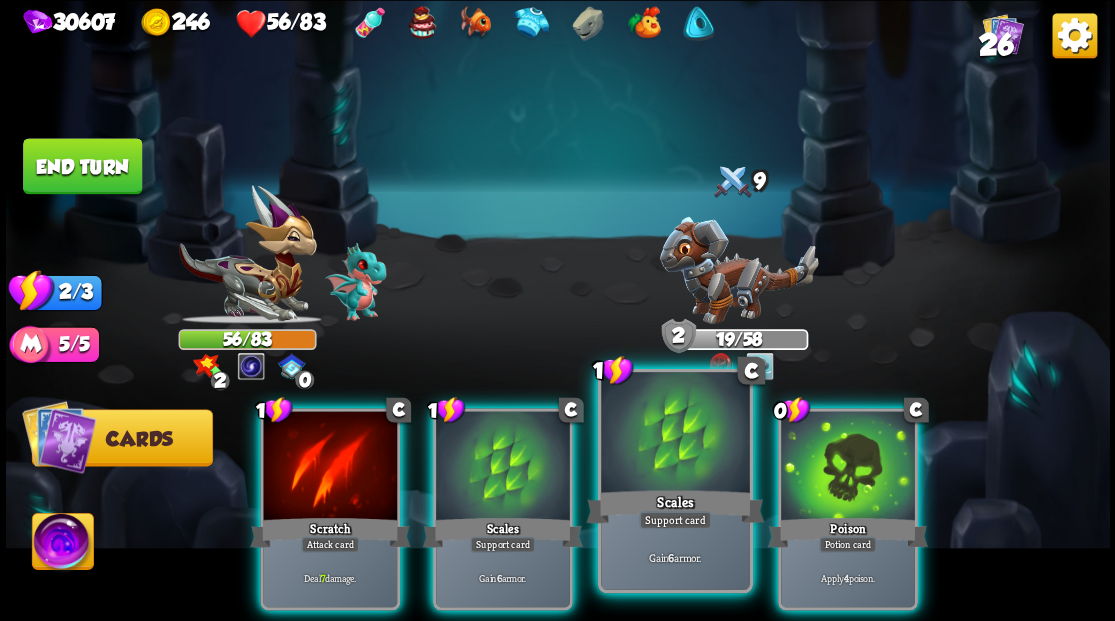 click at bounding box center (675, 434) 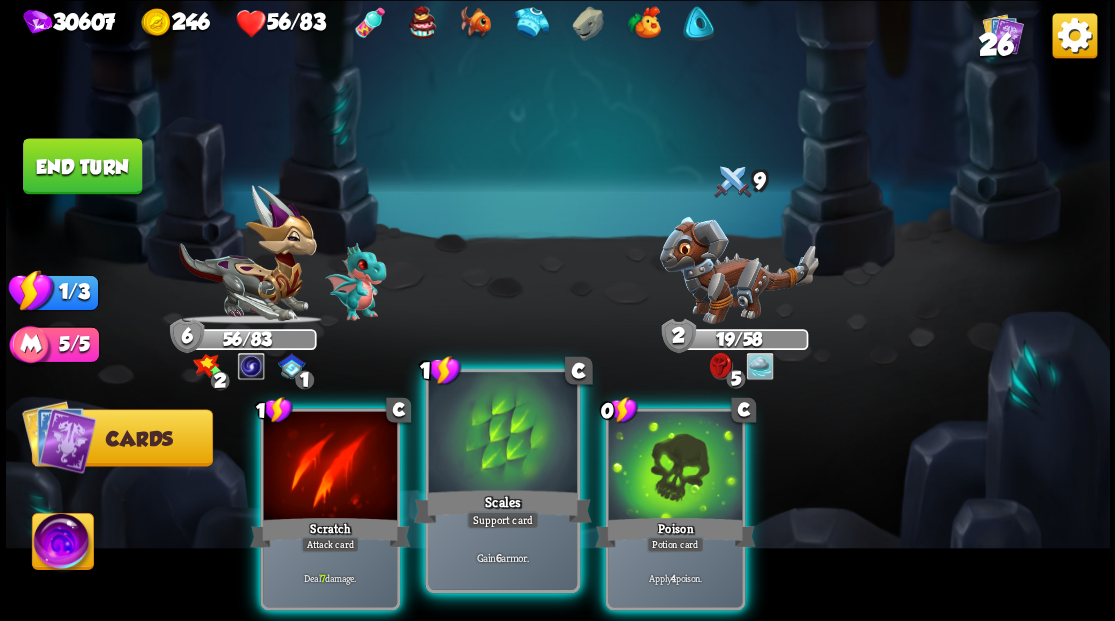 click at bounding box center [502, 434] 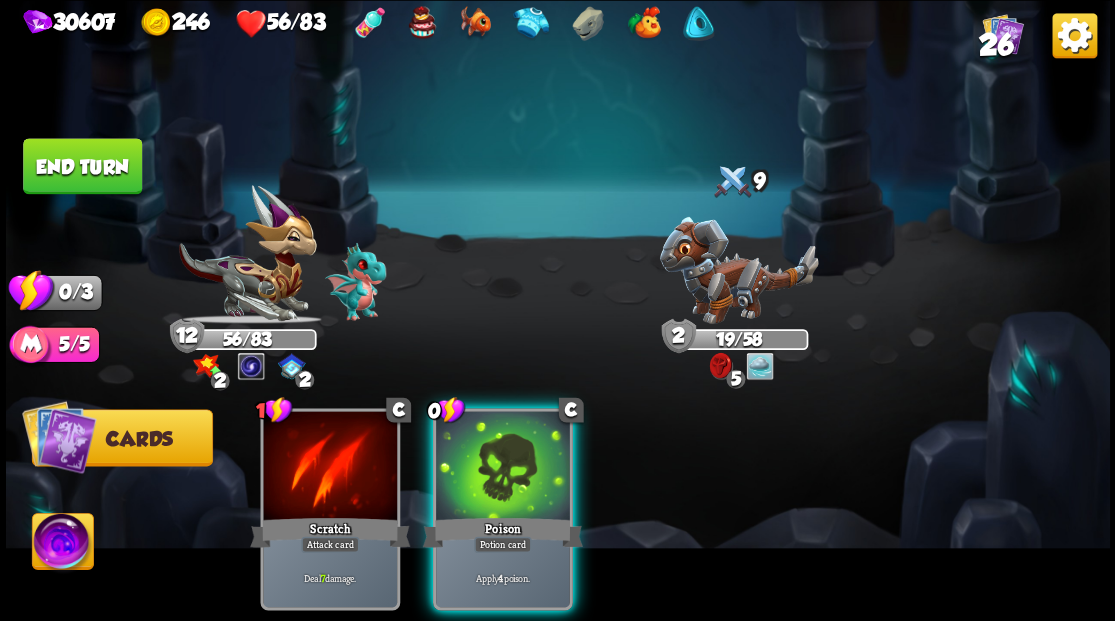 click at bounding box center (503, 467) 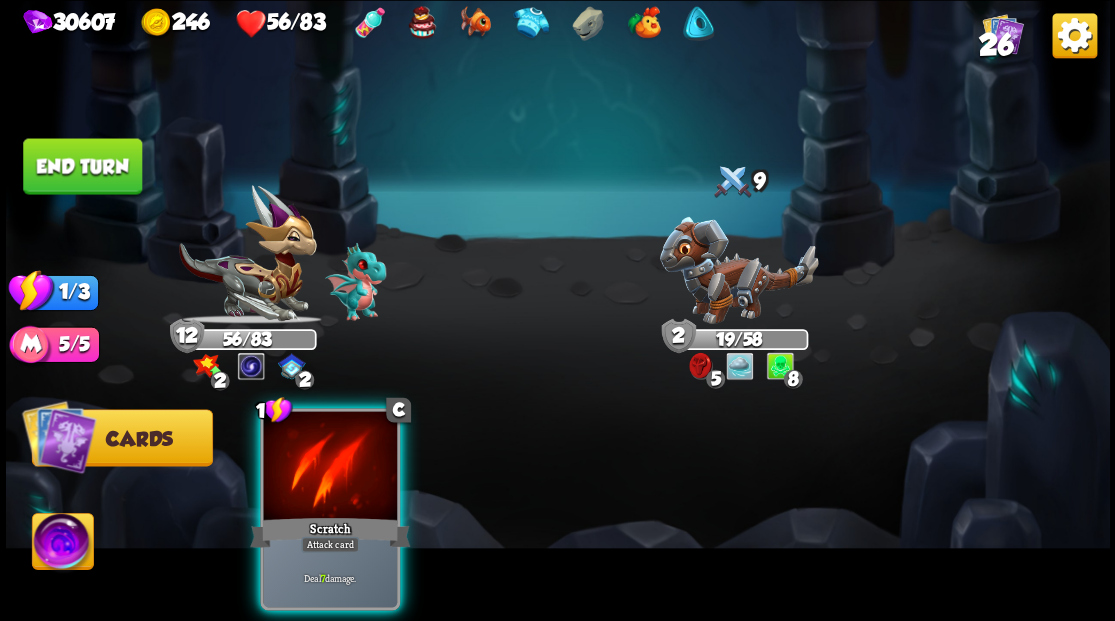 click on "End turn" at bounding box center (82, 166) 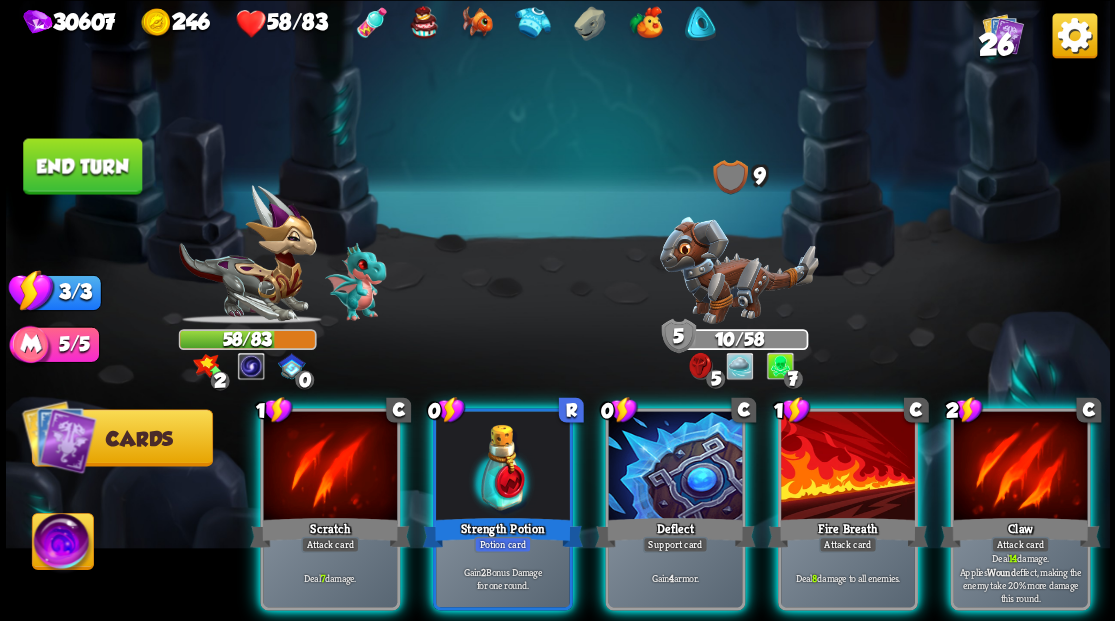 click at bounding box center (738, 269) 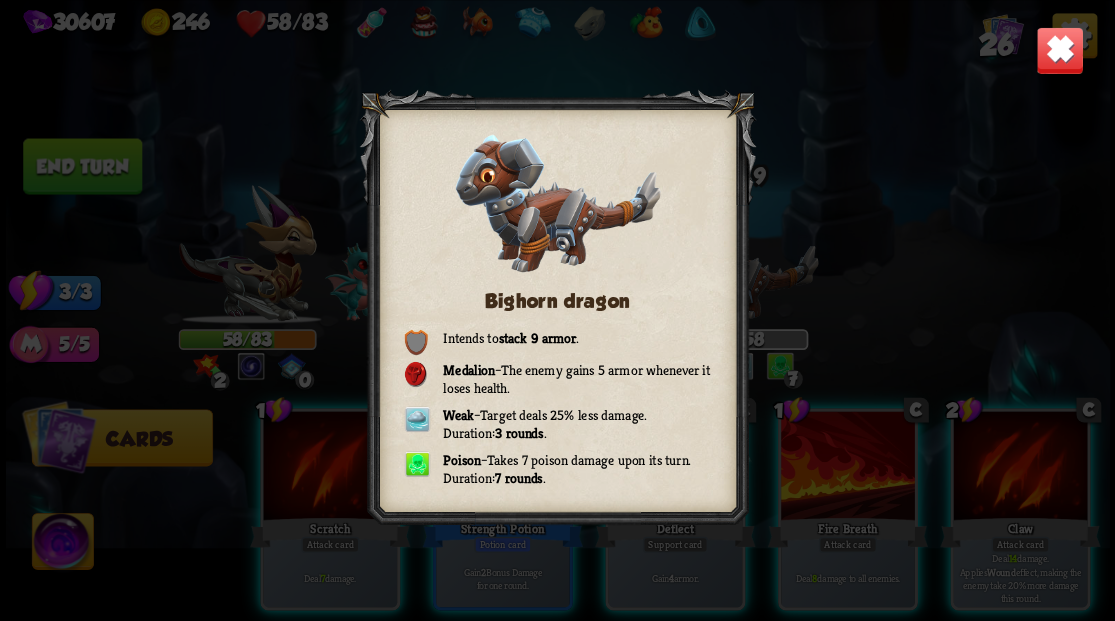 click at bounding box center (1059, 50) 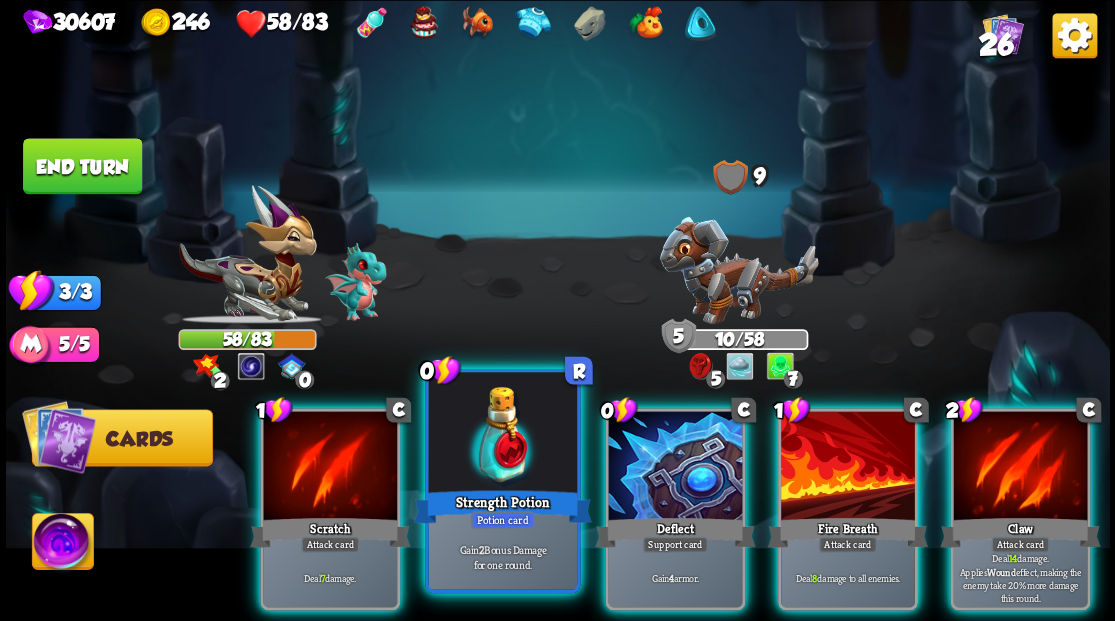 click at bounding box center [502, 434] 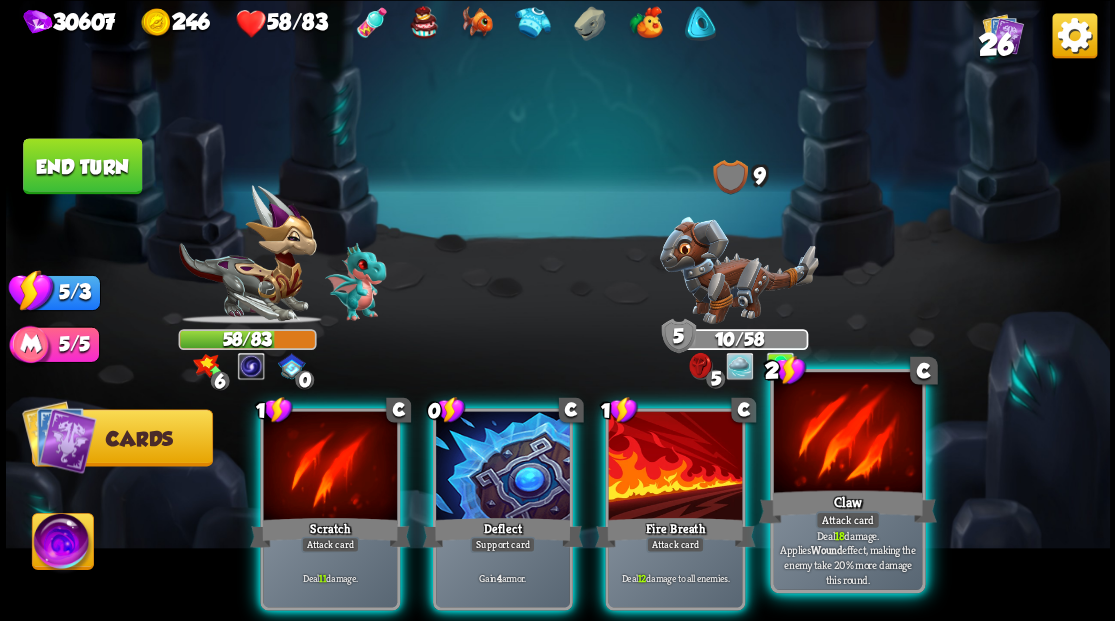 click at bounding box center [847, 434] 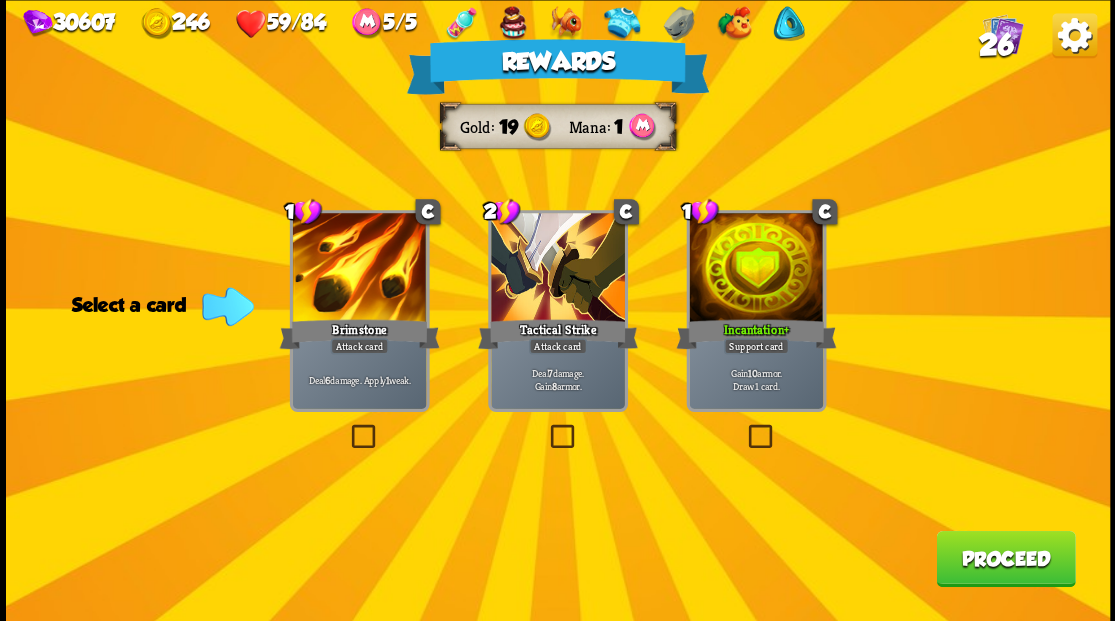 click on "26" at bounding box center (995, 45) 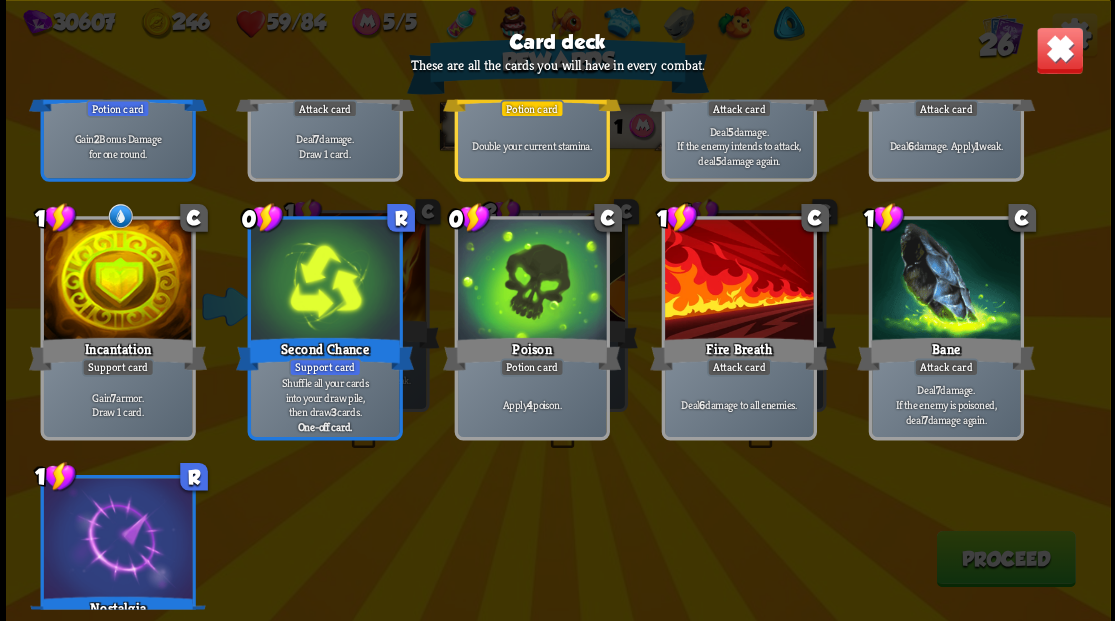 scroll, scrollTop: 1133, scrollLeft: 0, axis: vertical 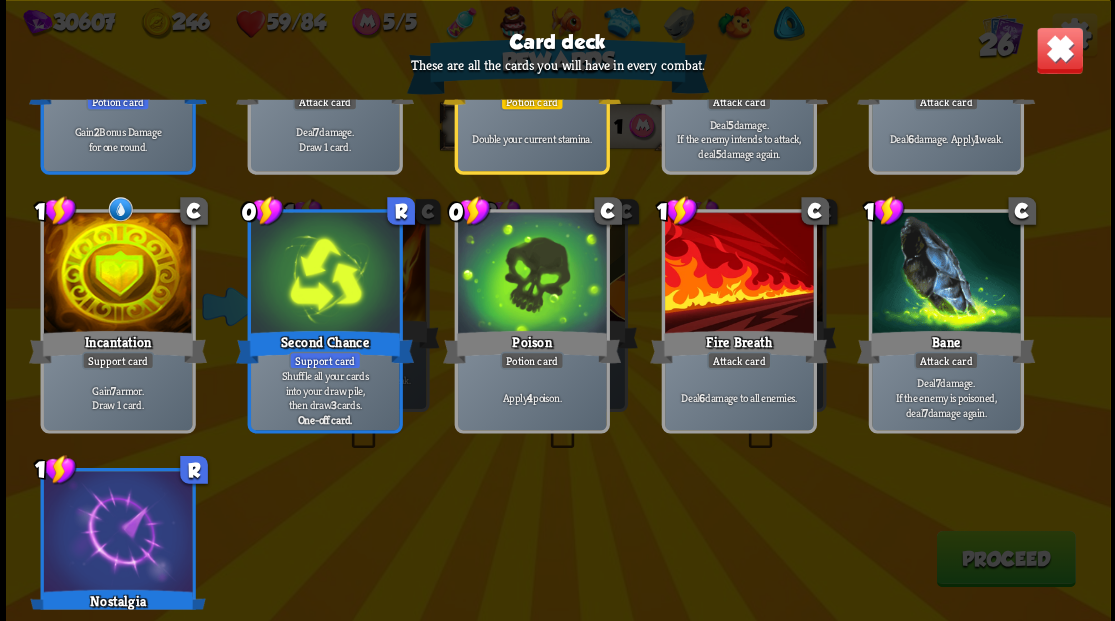 click at bounding box center (1059, 50) 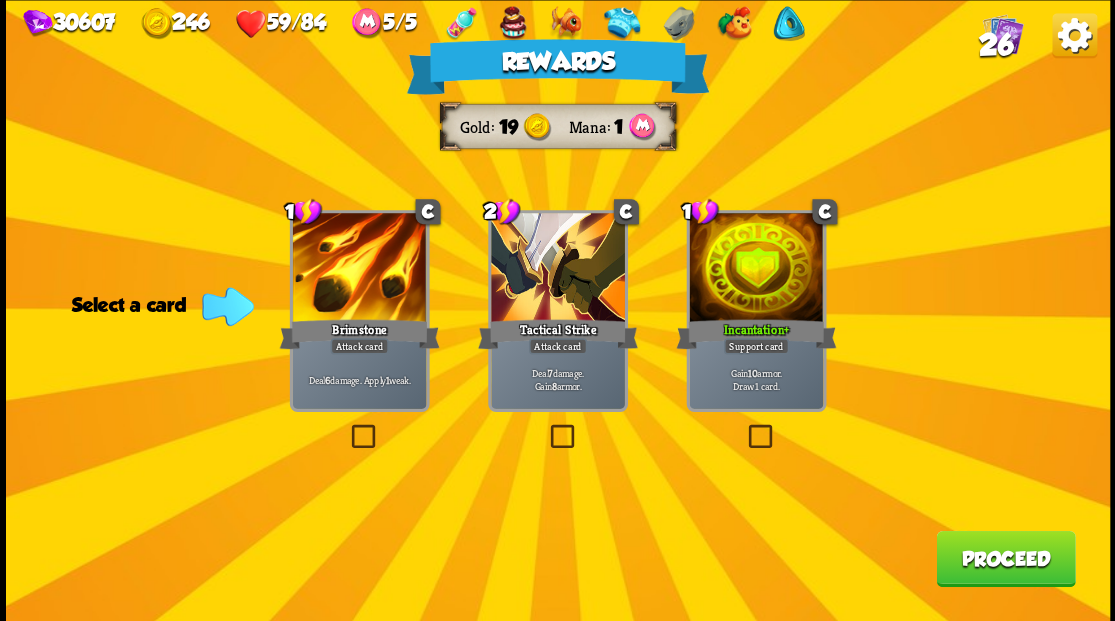 click on "[PRODUCT_NAME]" at bounding box center (1005, 558) 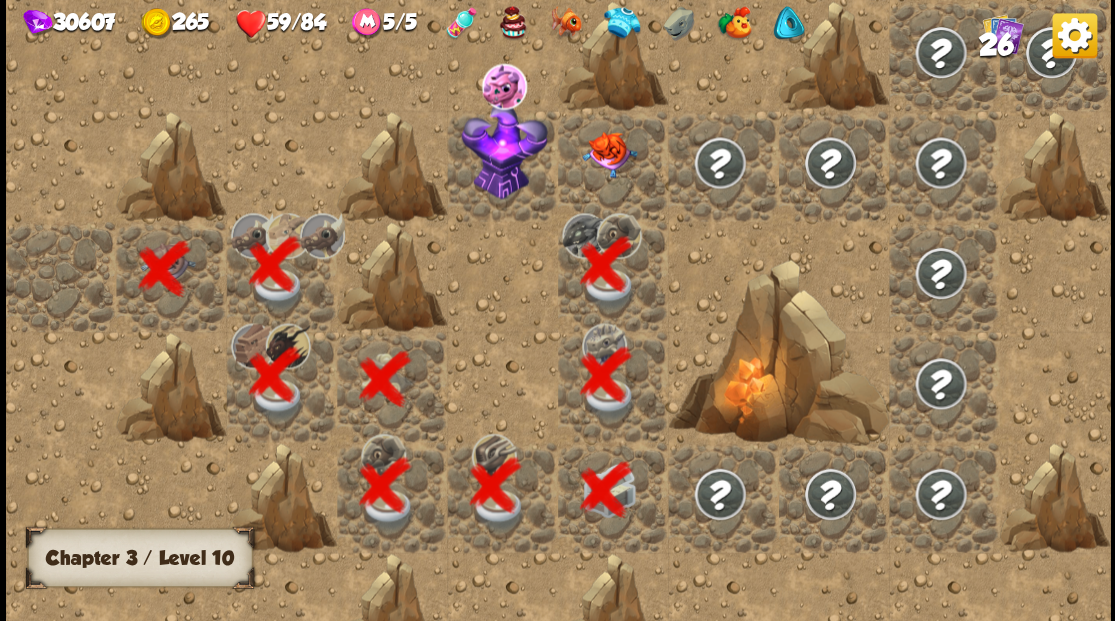 click at bounding box center (609, 154) 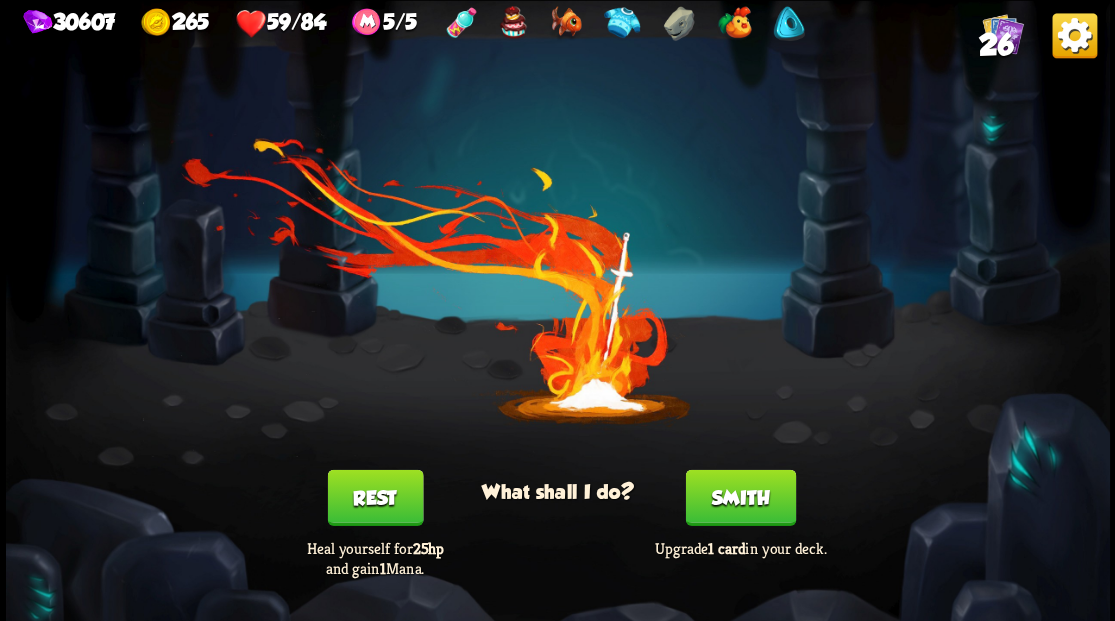 click on "[LAST]" at bounding box center [740, 497] 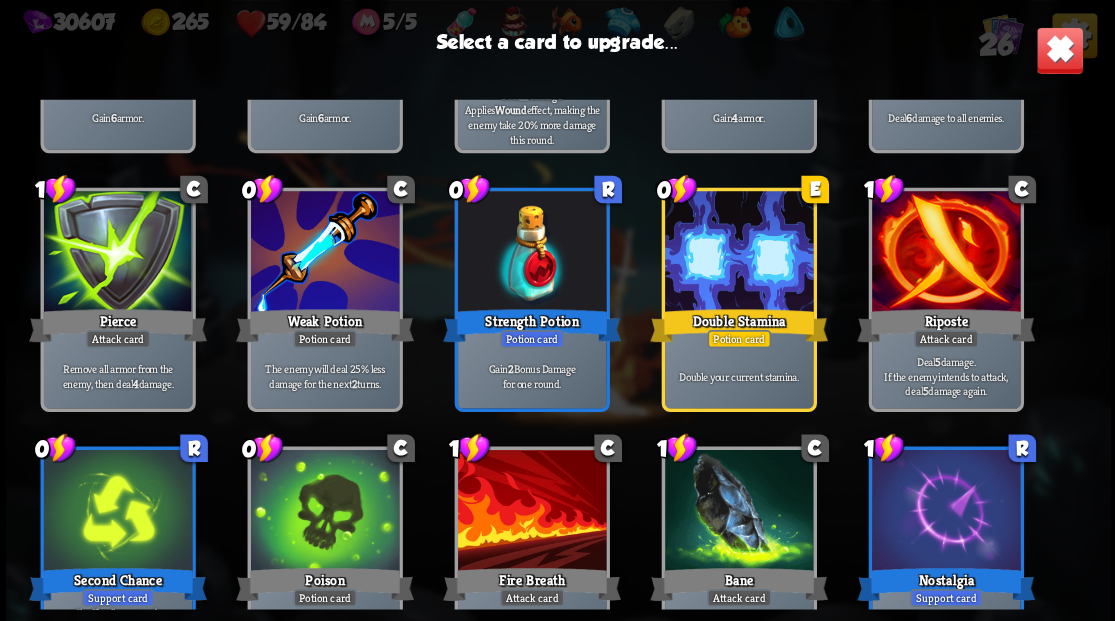 scroll, scrollTop: 629, scrollLeft: 0, axis: vertical 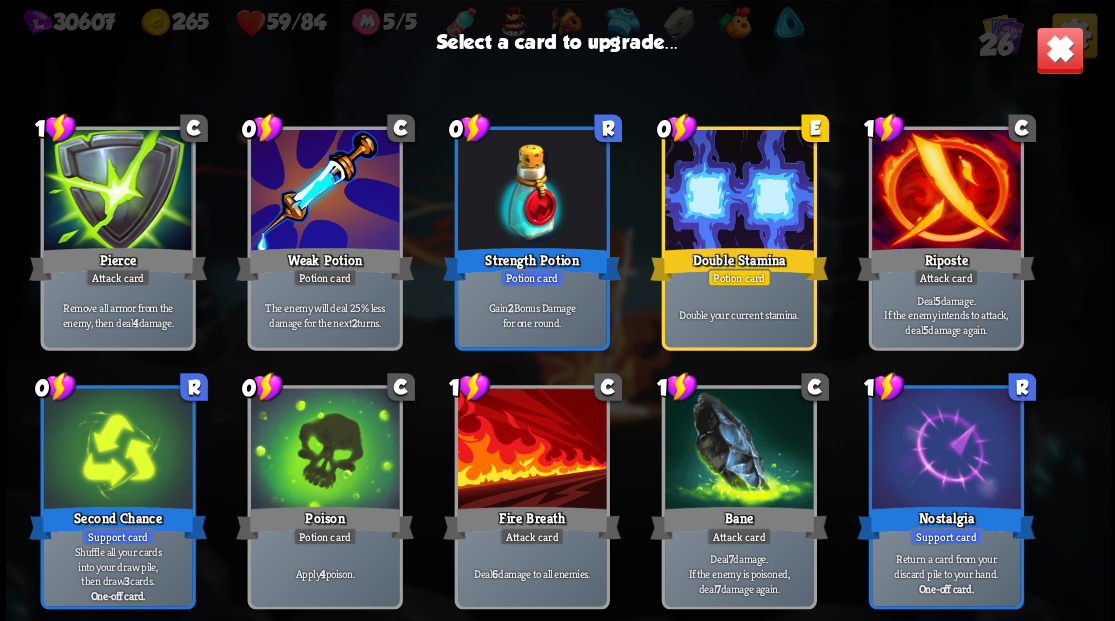 click at bounding box center [1059, 50] 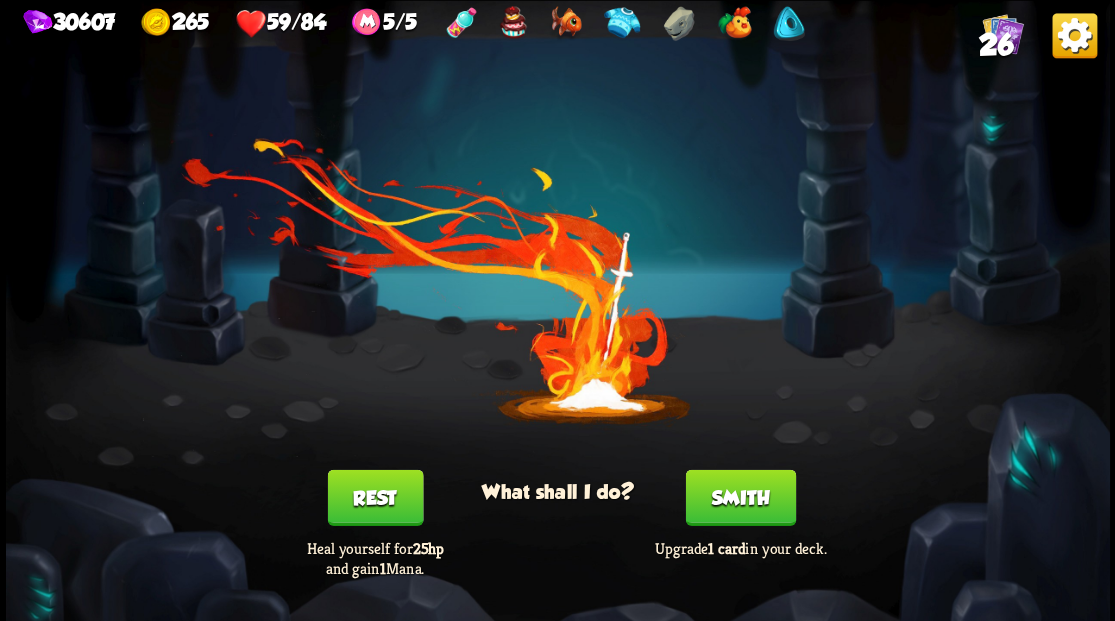 click on "26" at bounding box center (995, 45) 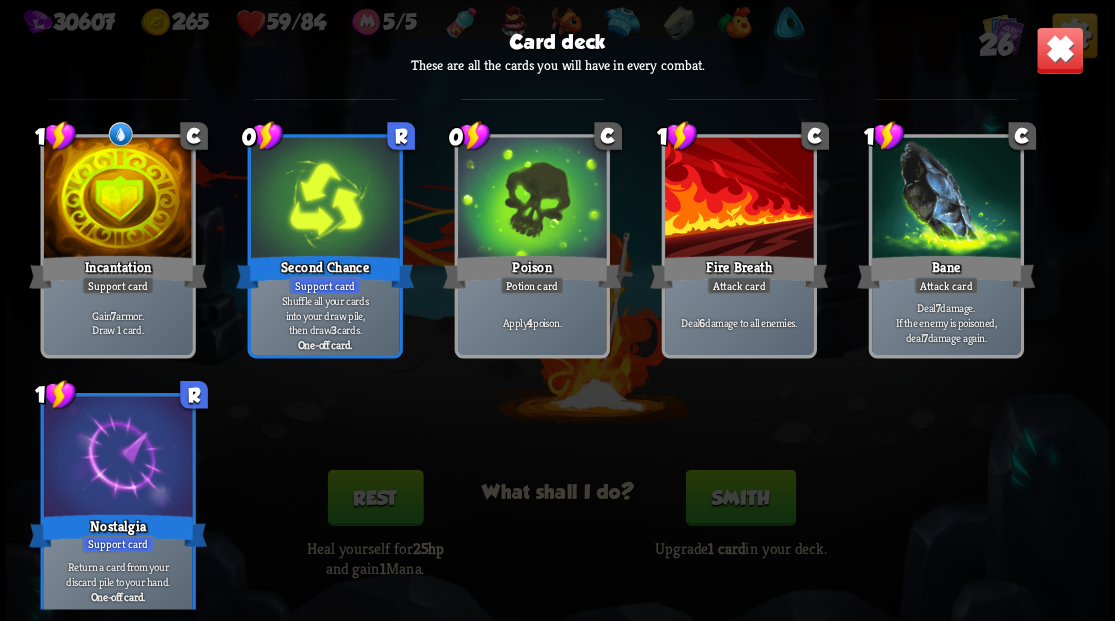 scroll, scrollTop: 1229, scrollLeft: 0, axis: vertical 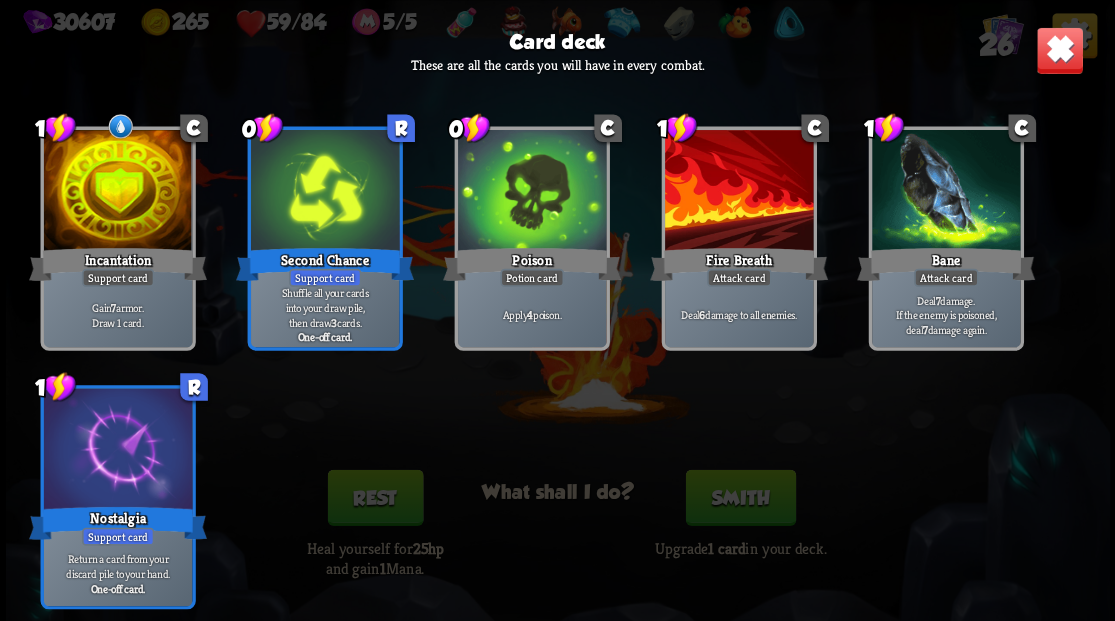 click at bounding box center [1059, 50] 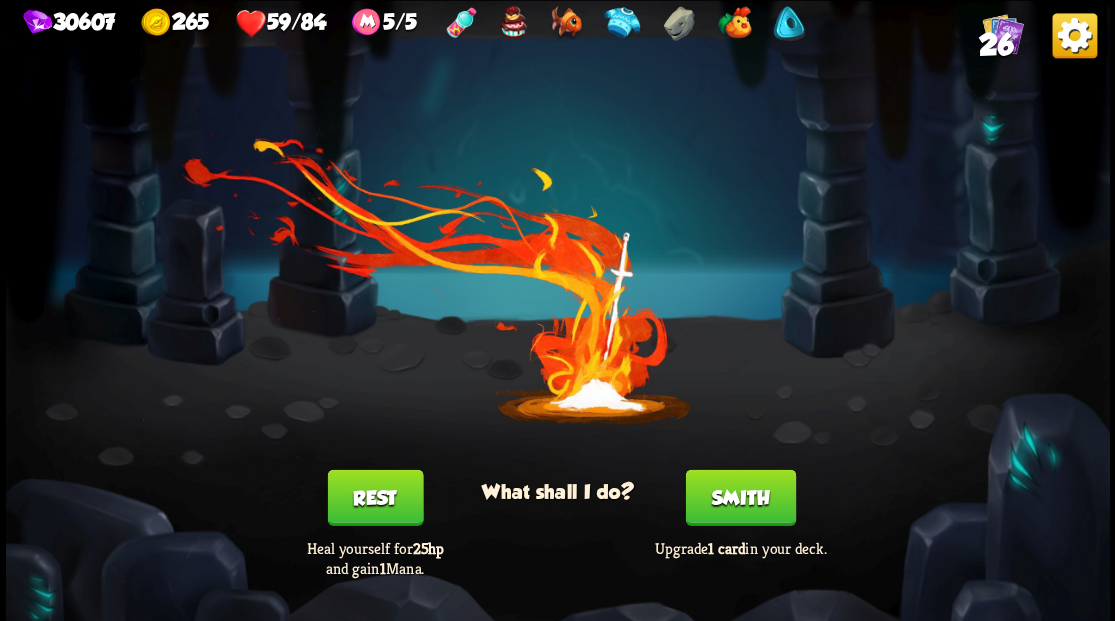 click on "[LAST]" at bounding box center [740, 497] 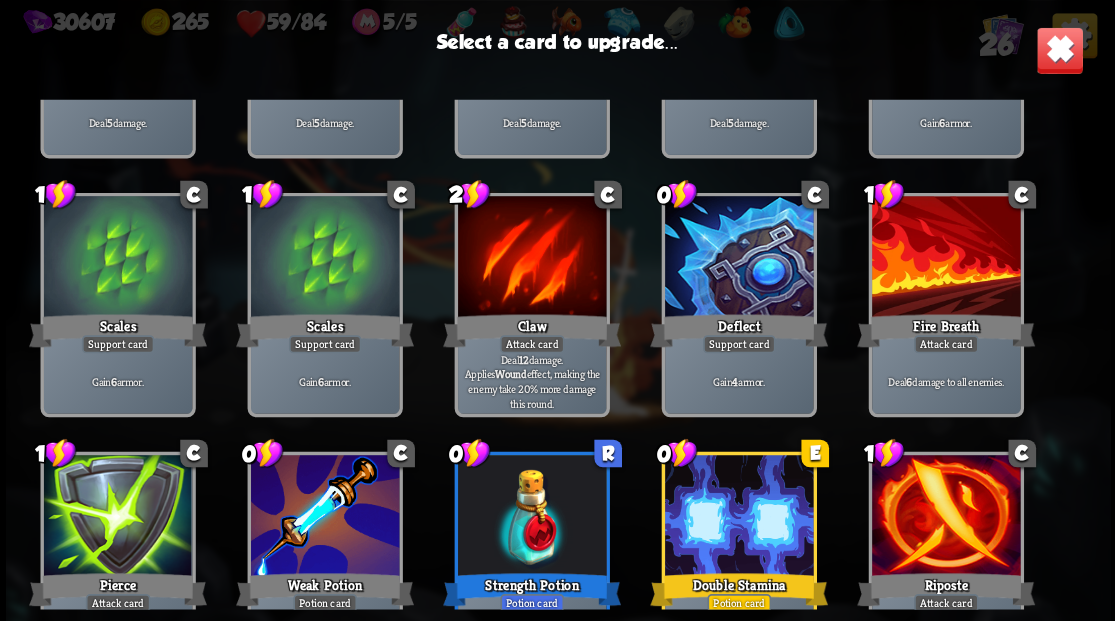 scroll, scrollTop: 230, scrollLeft: 0, axis: vertical 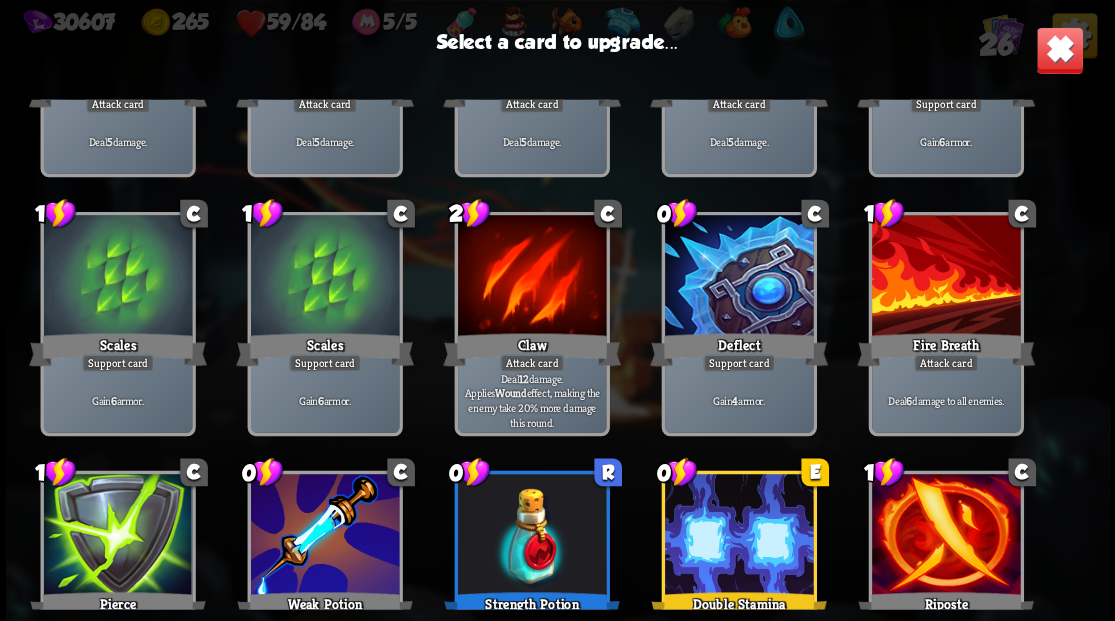 click at bounding box center [738, 277] 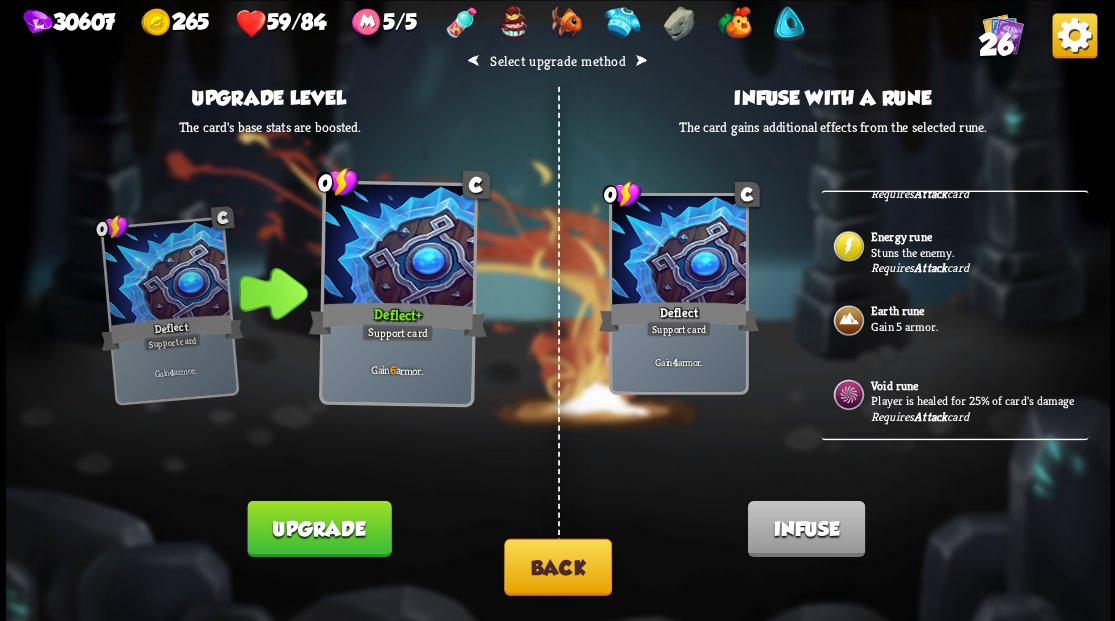 scroll, scrollTop: 764, scrollLeft: 0, axis: vertical 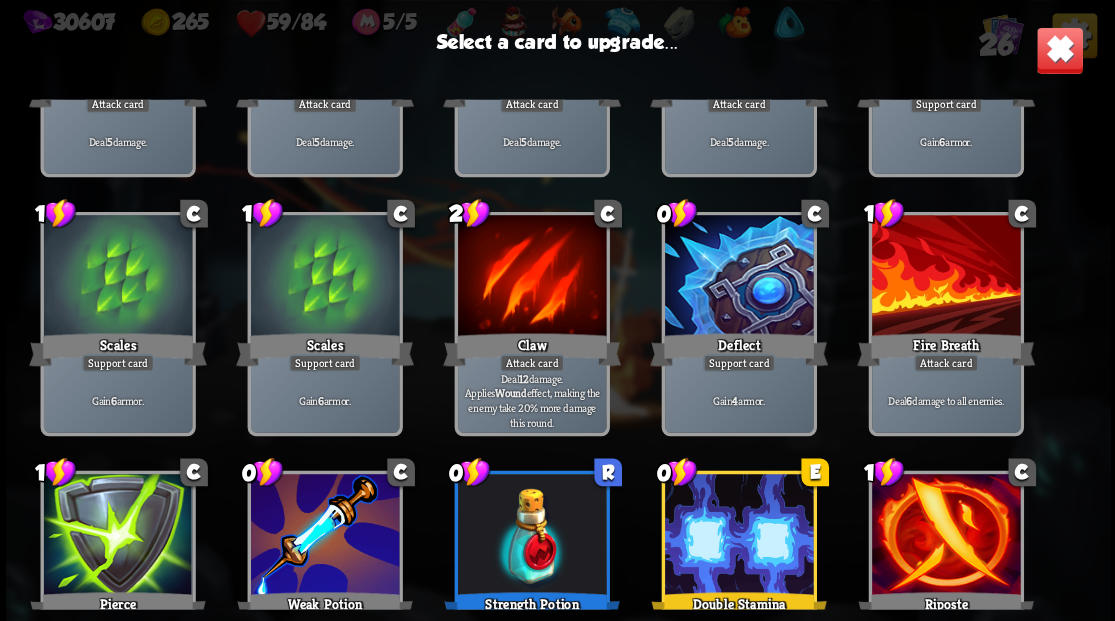 click at bounding box center [1059, 50] 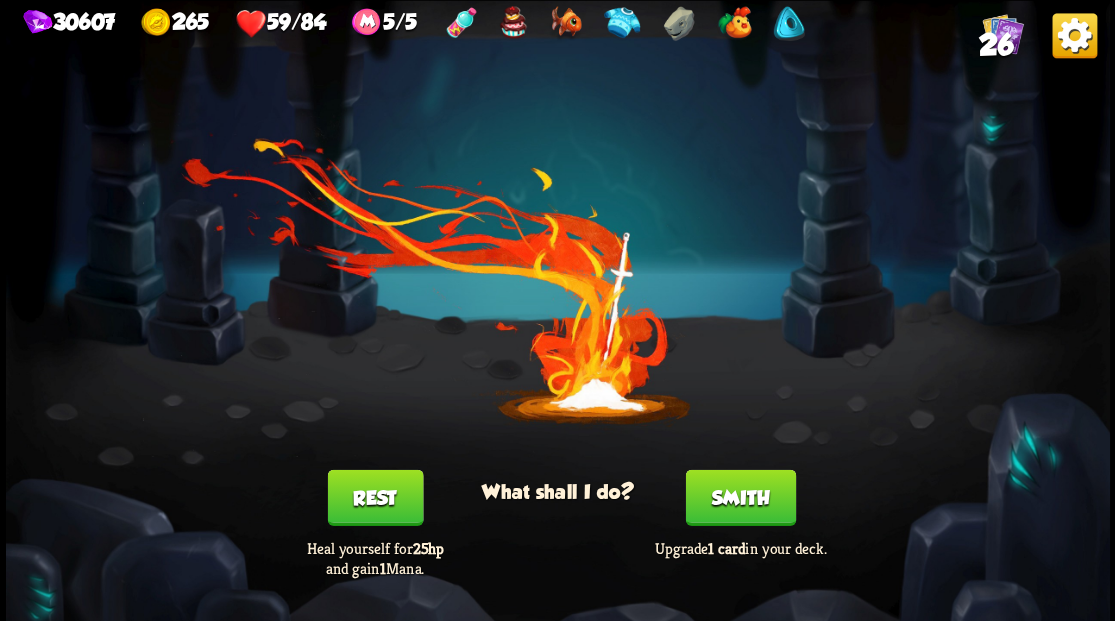 click on "26" at bounding box center [995, 45] 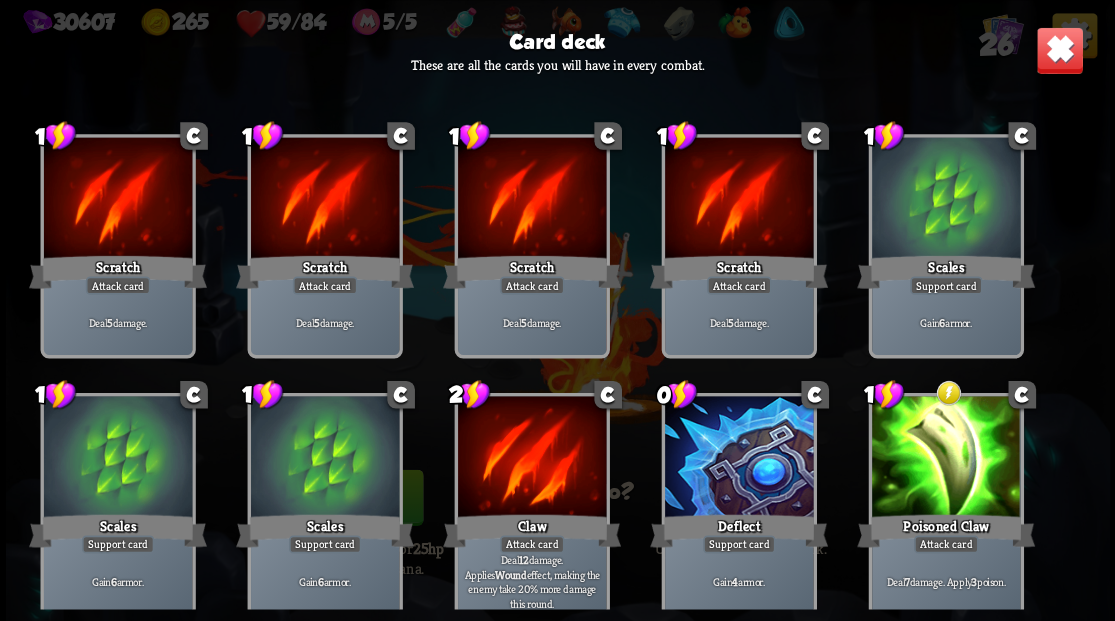 scroll, scrollTop: 0, scrollLeft: 0, axis: both 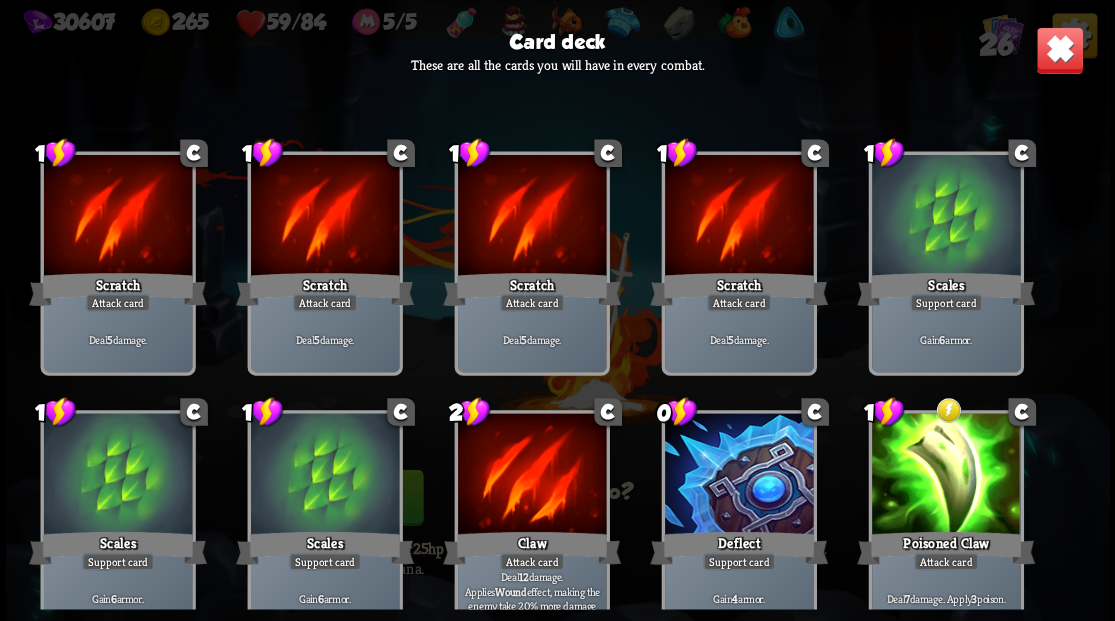 click at bounding box center (1059, 50) 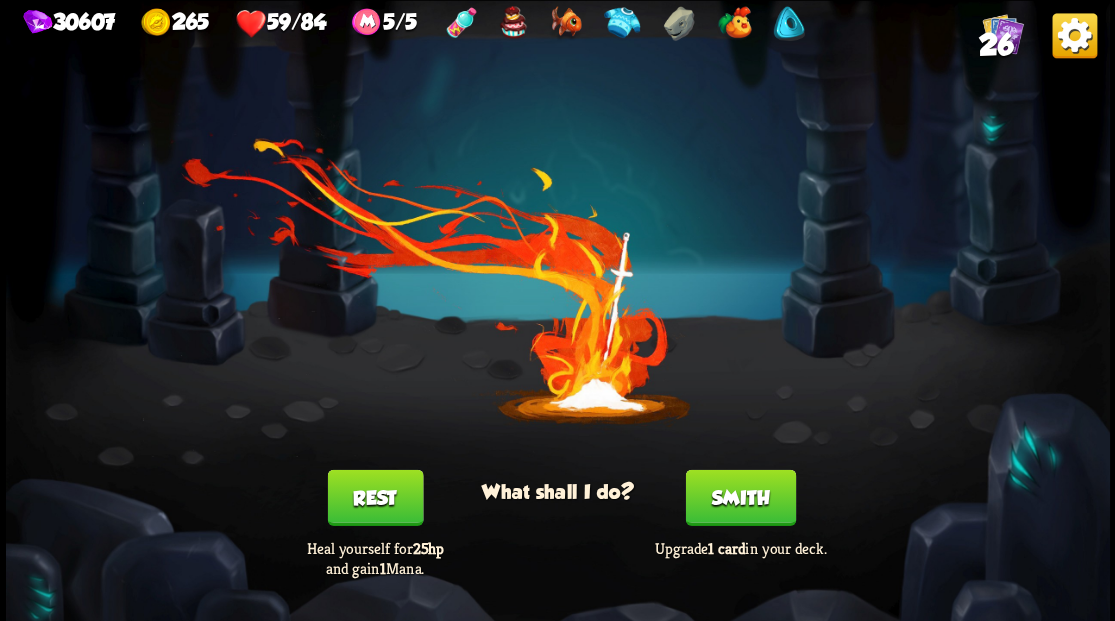 click on "[LAST]" at bounding box center [740, 497] 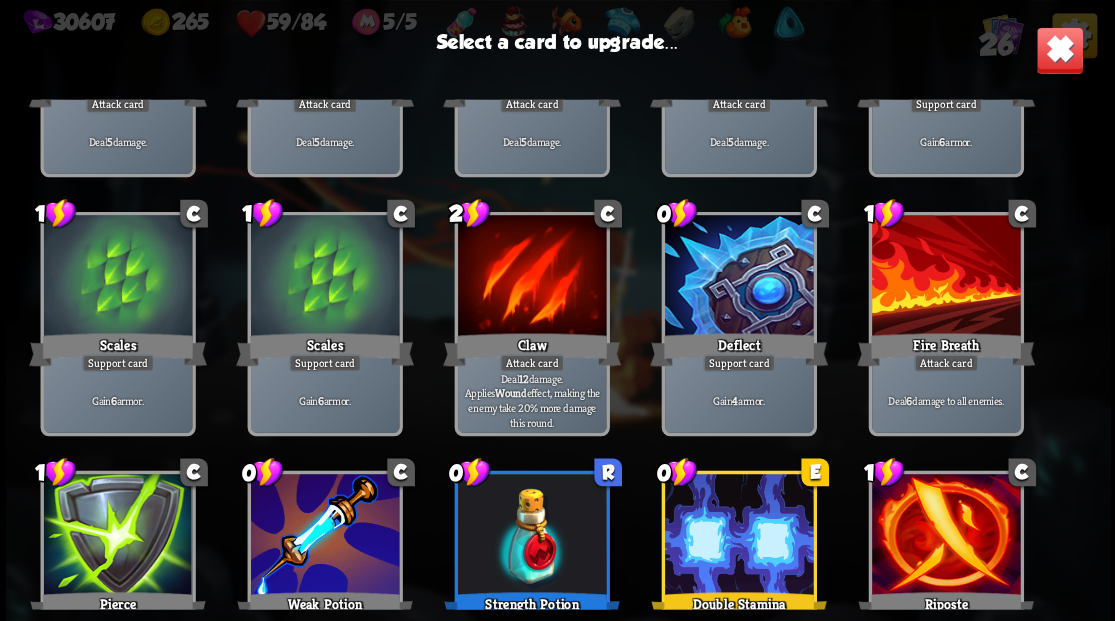 scroll, scrollTop: 296, scrollLeft: 0, axis: vertical 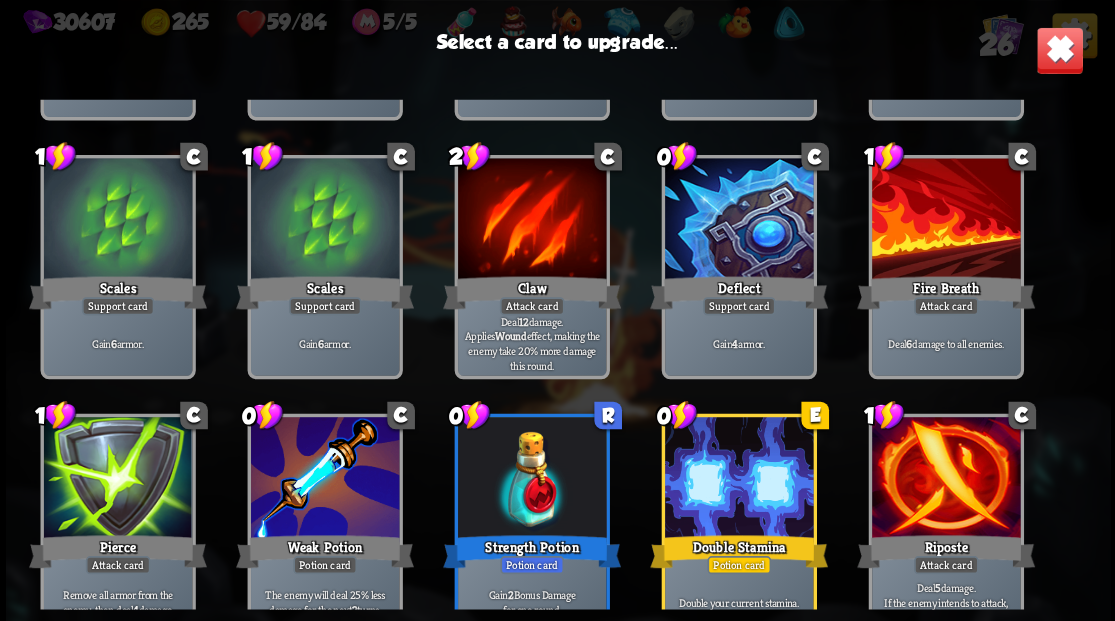 click at bounding box center [945, 479] 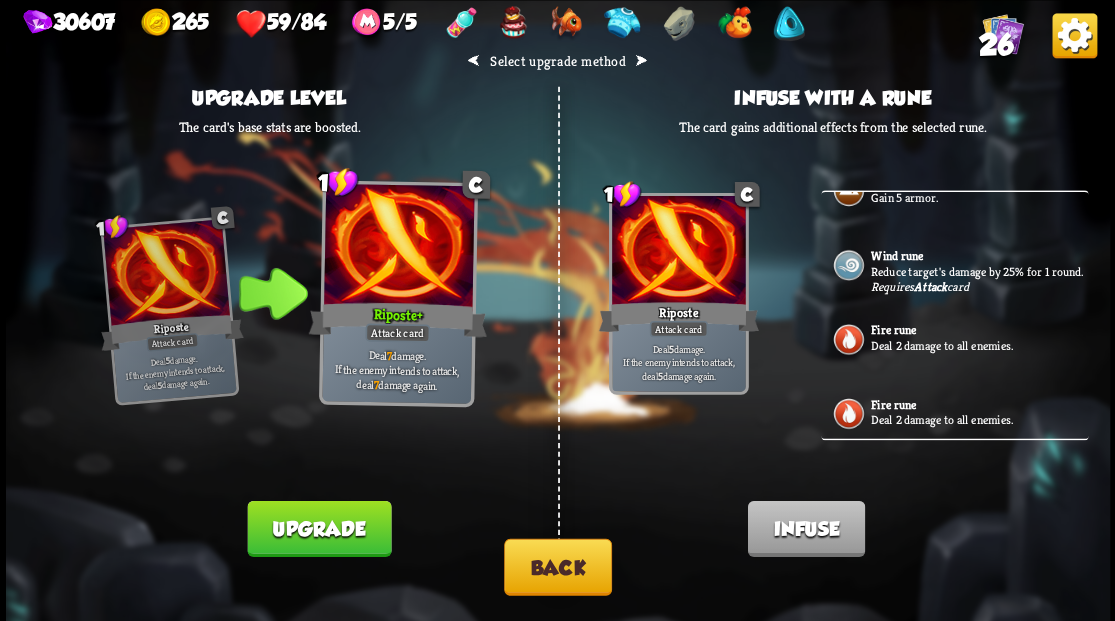 scroll, scrollTop: 133, scrollLeft: 0, axis: vertical 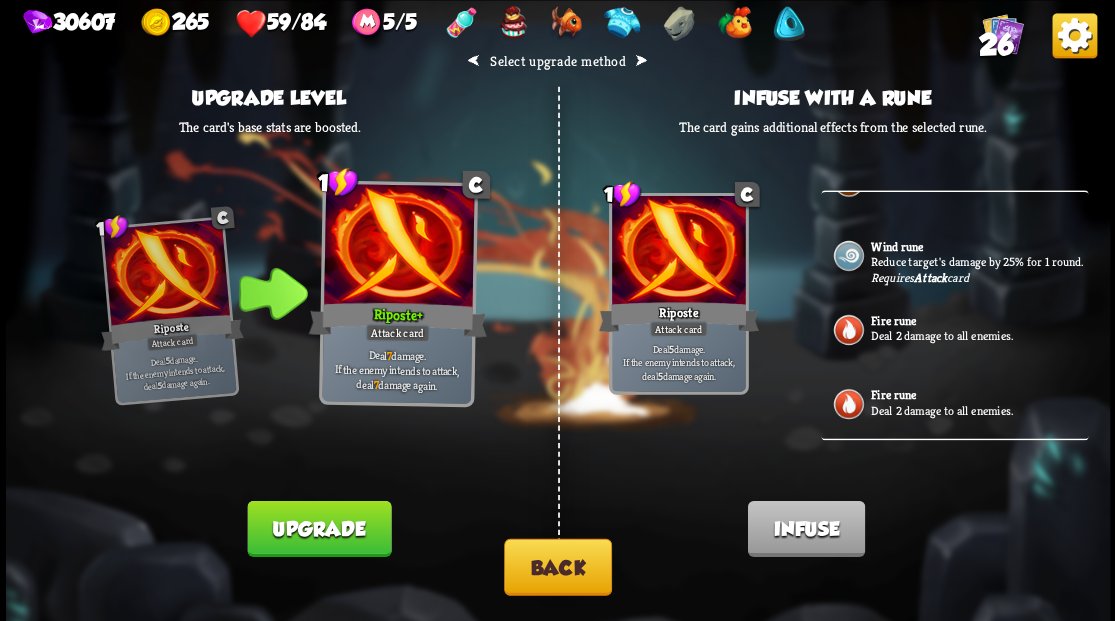 click on "Reduce target's damage by [NUMBER]% for [NUMBER] round." at bounding box center [977, 262] 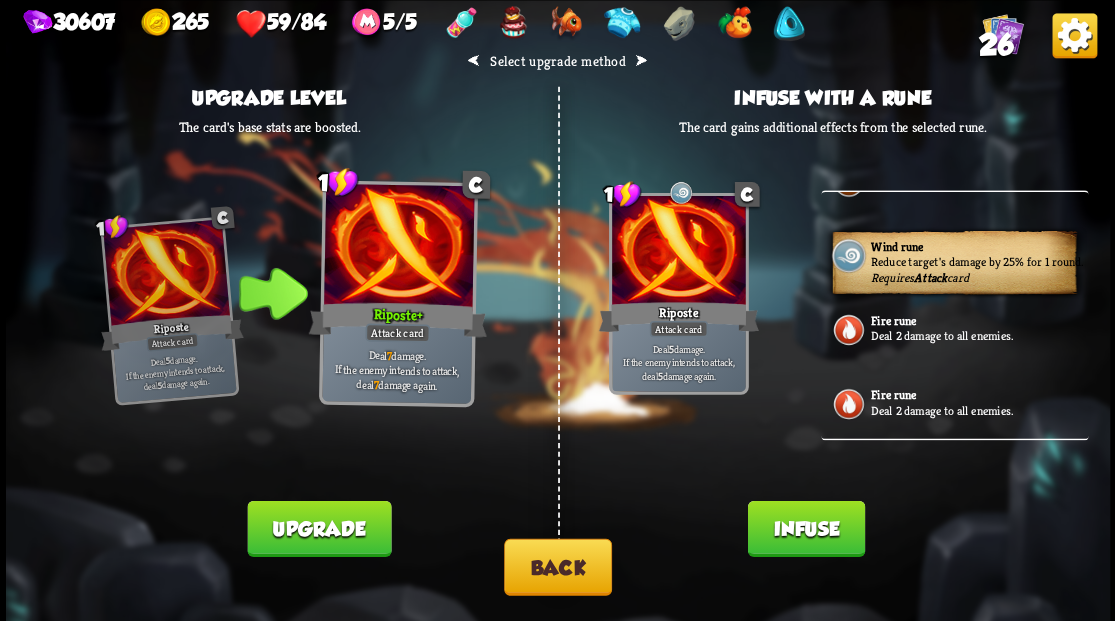 click on "Infuse" at bounding box center (805, 528) 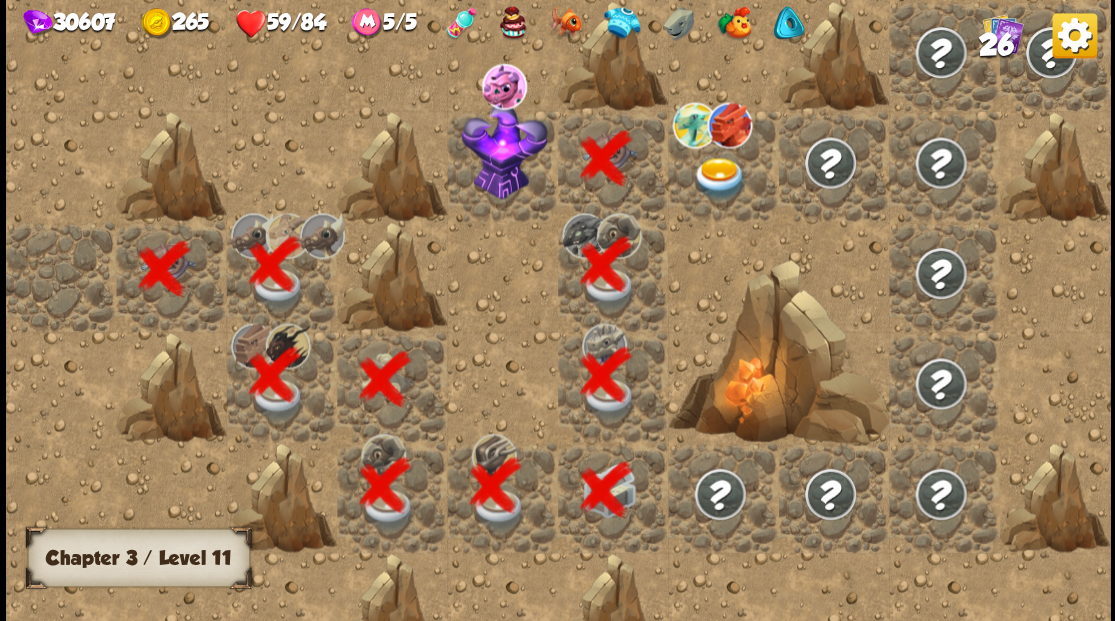 scroll, scrollTop: 0, scrollLeft: 384, axis: horizontal 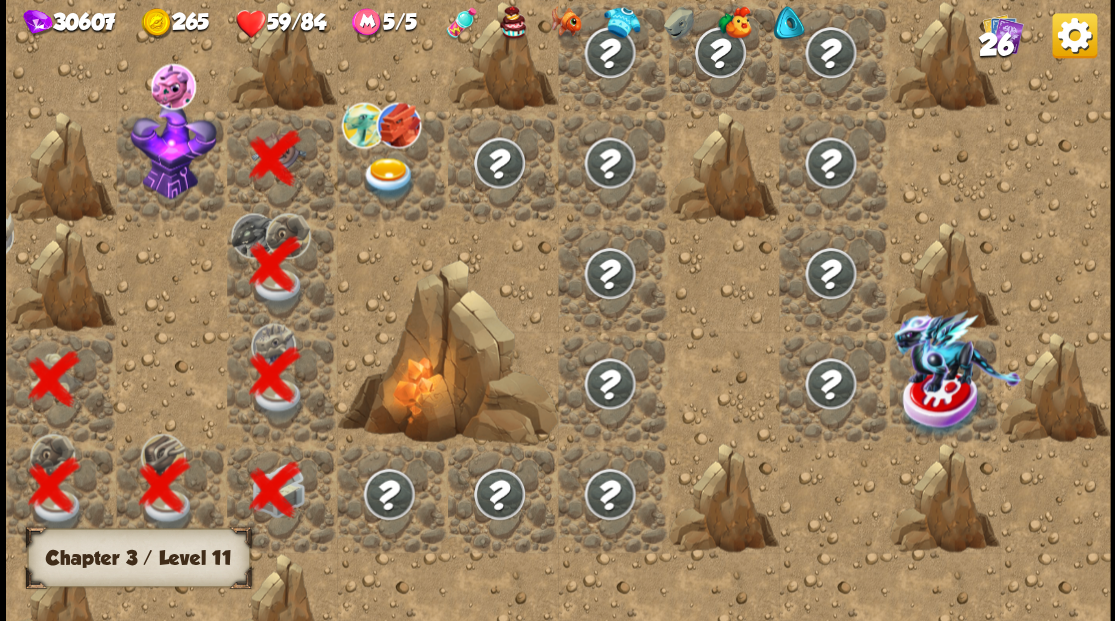 click at bounding box center [173, 150] 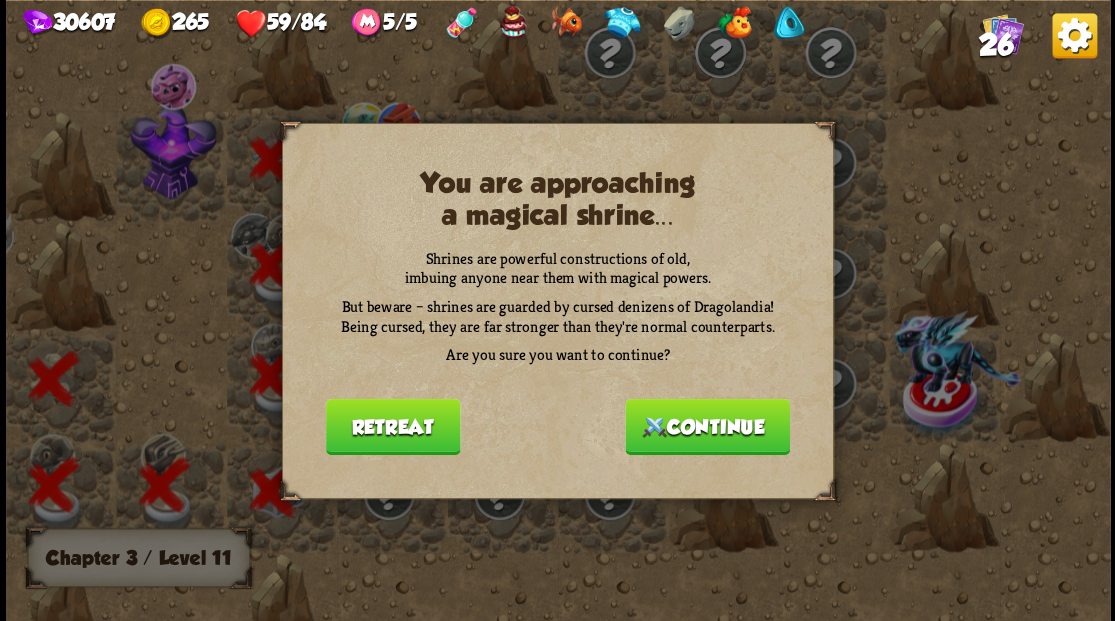 click on "Continue" at bounding box center (707, 426) 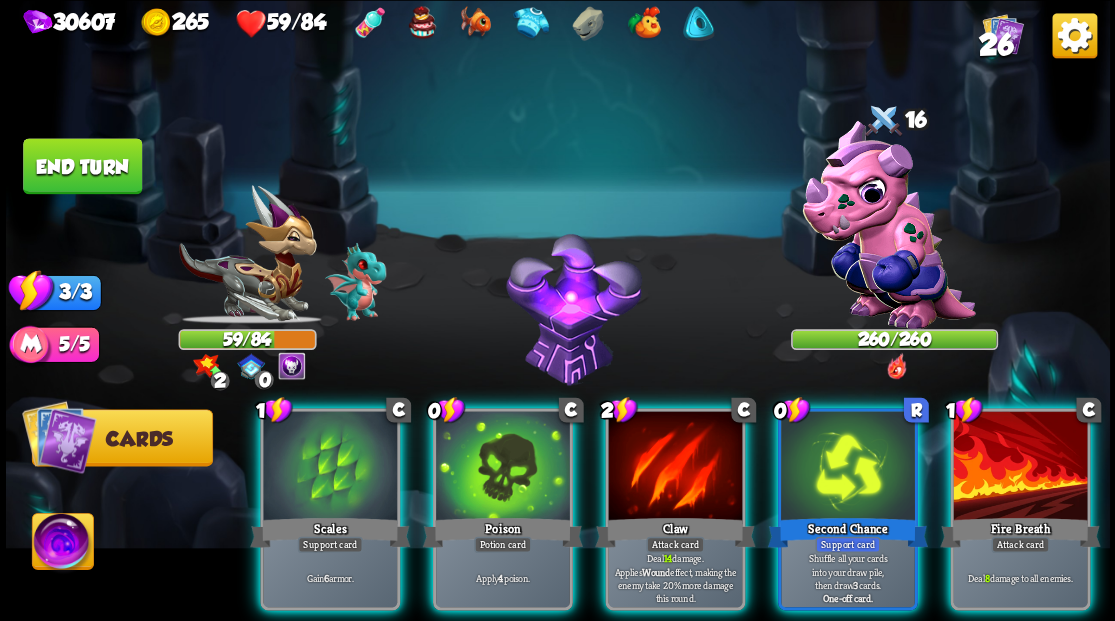 click at bounding box center (62, 544) 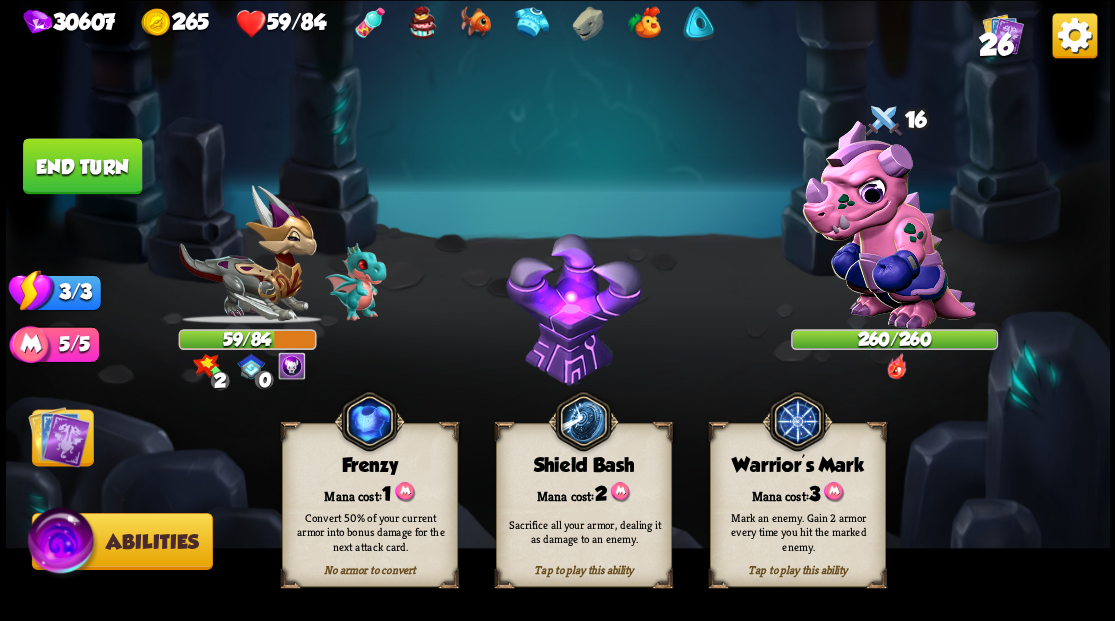 click on "Mana cost:  [NUMBER]" at bounding box center [797, 492] 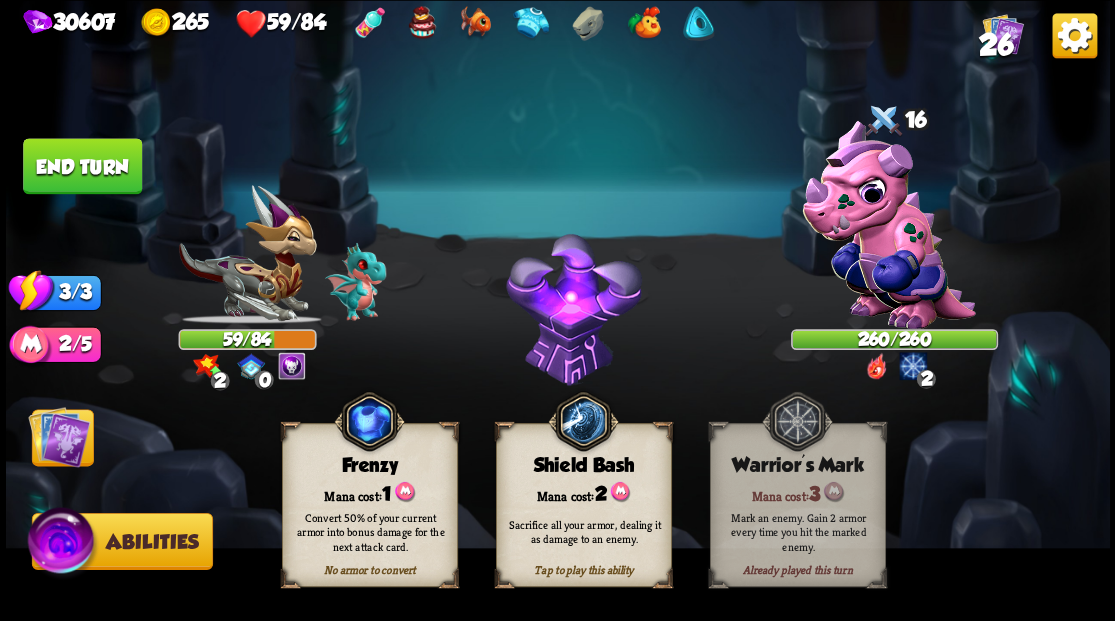 click at bounding box center (59, 436) 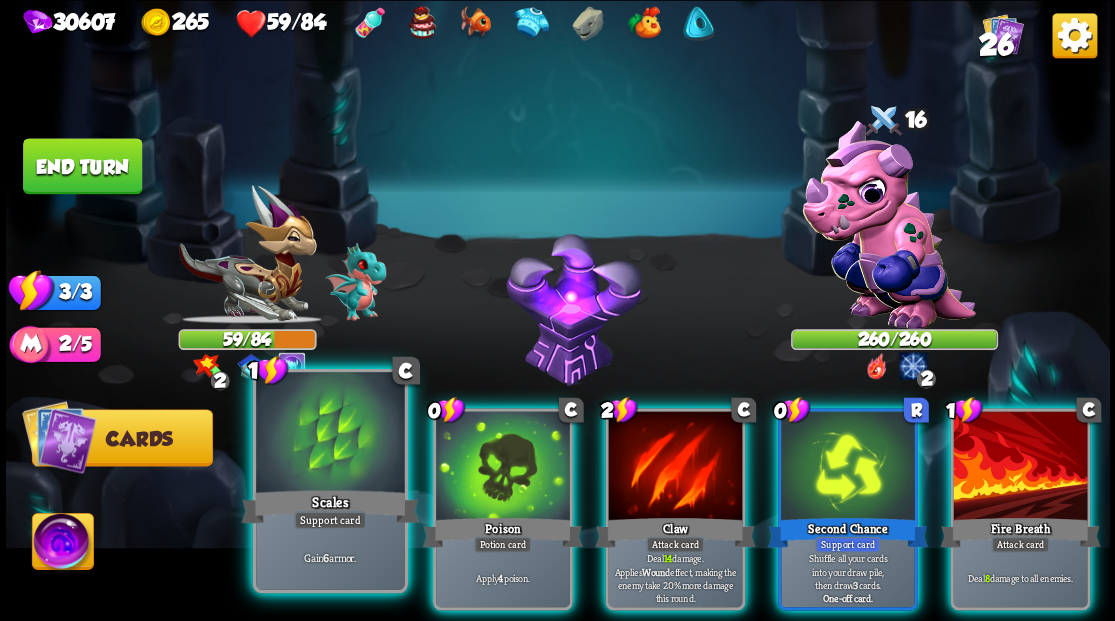 click at bounding box center (330, 434) 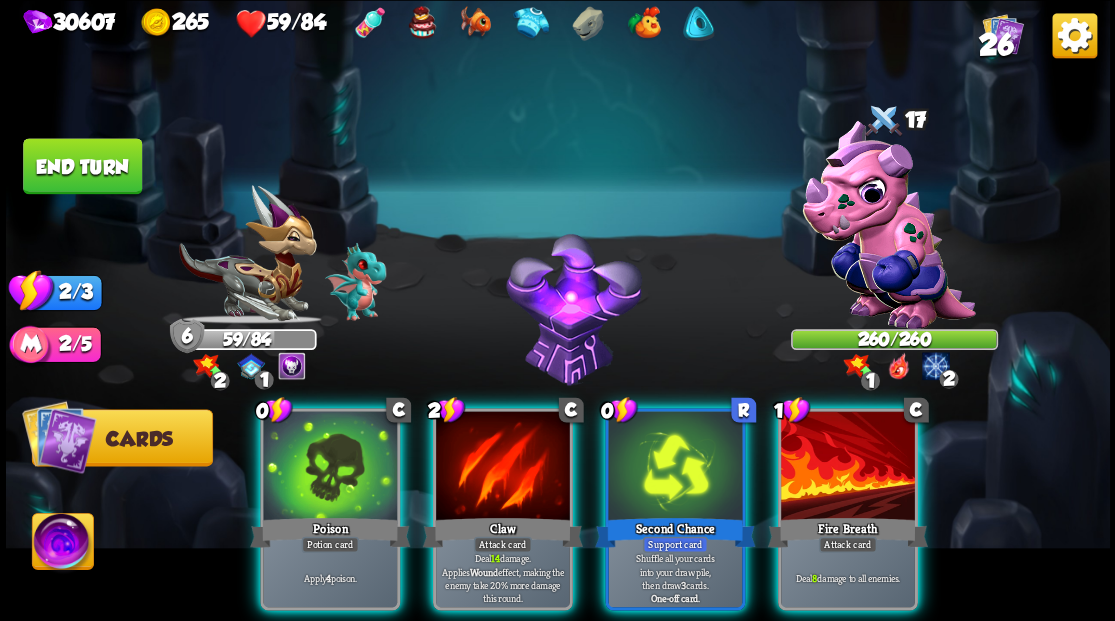 click at bounding box center [330, 467] 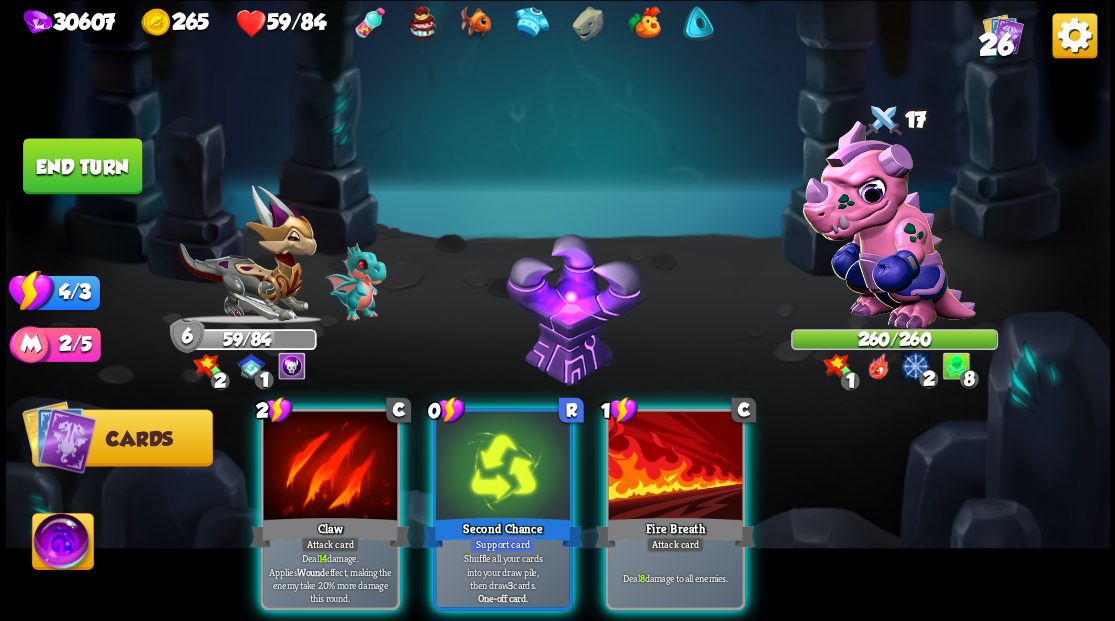 click at bounding box center [675, 467] 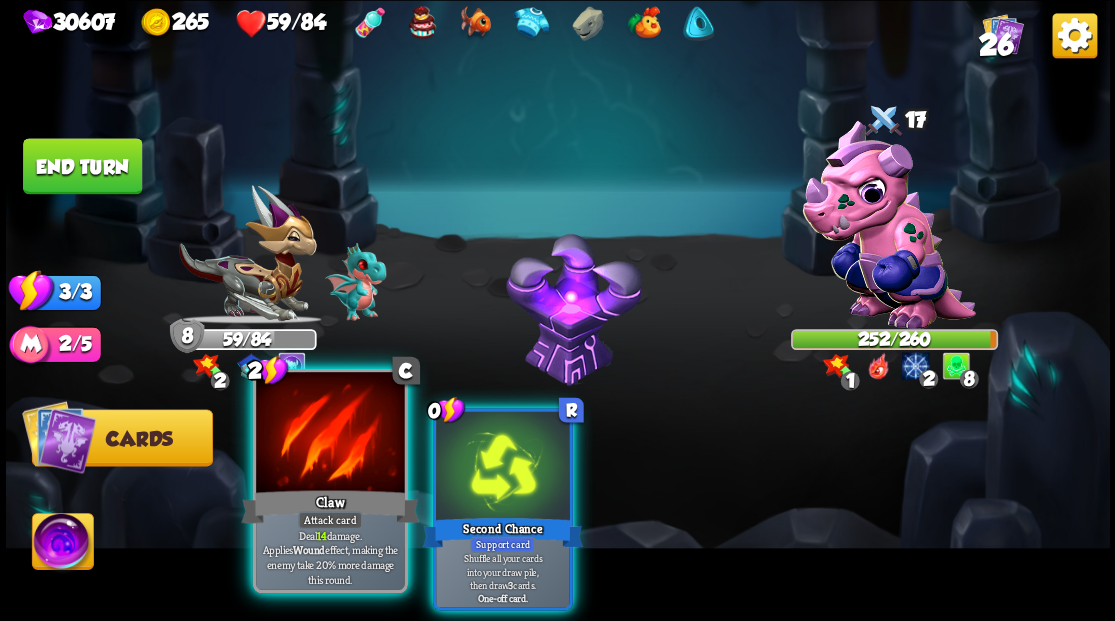 click at bounding box center (330, 434) 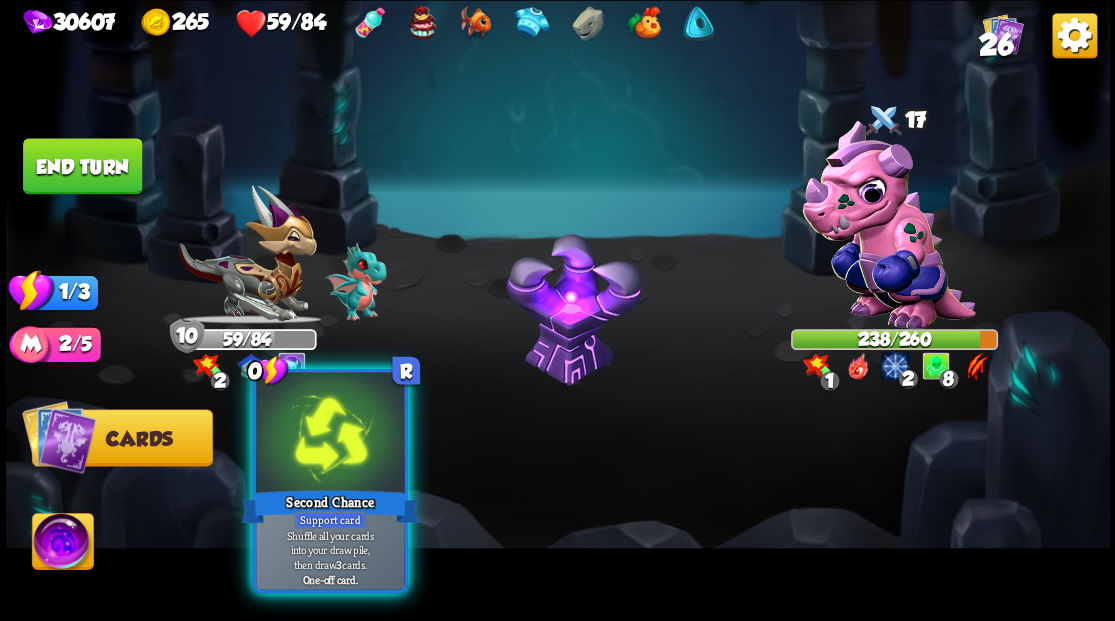 click at bounding box center [330, 434] 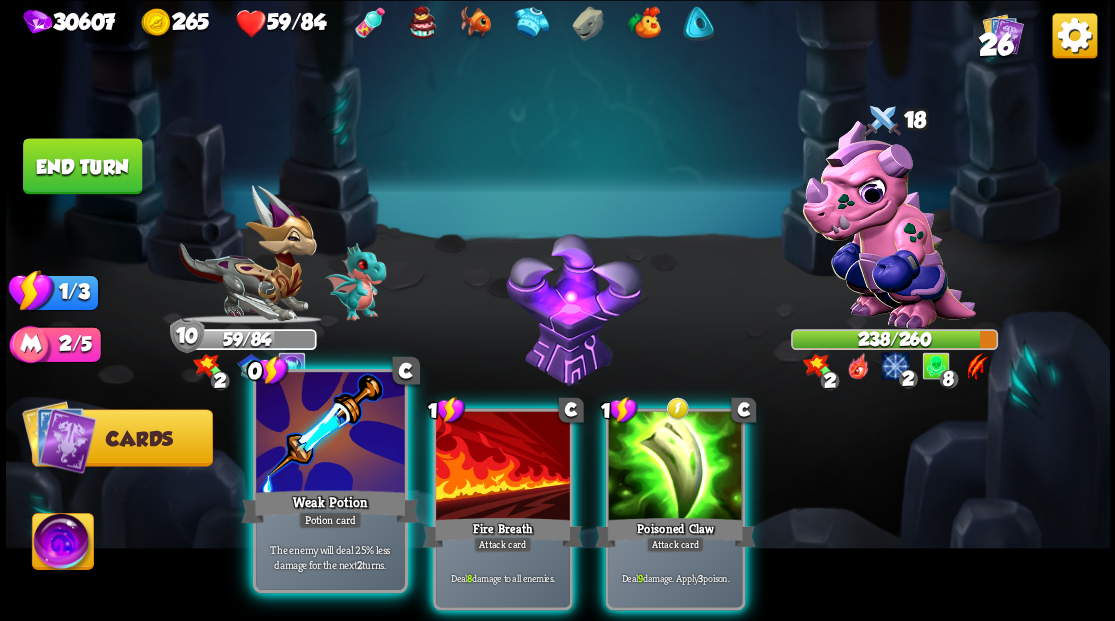 click at bounding box center [330, 434] 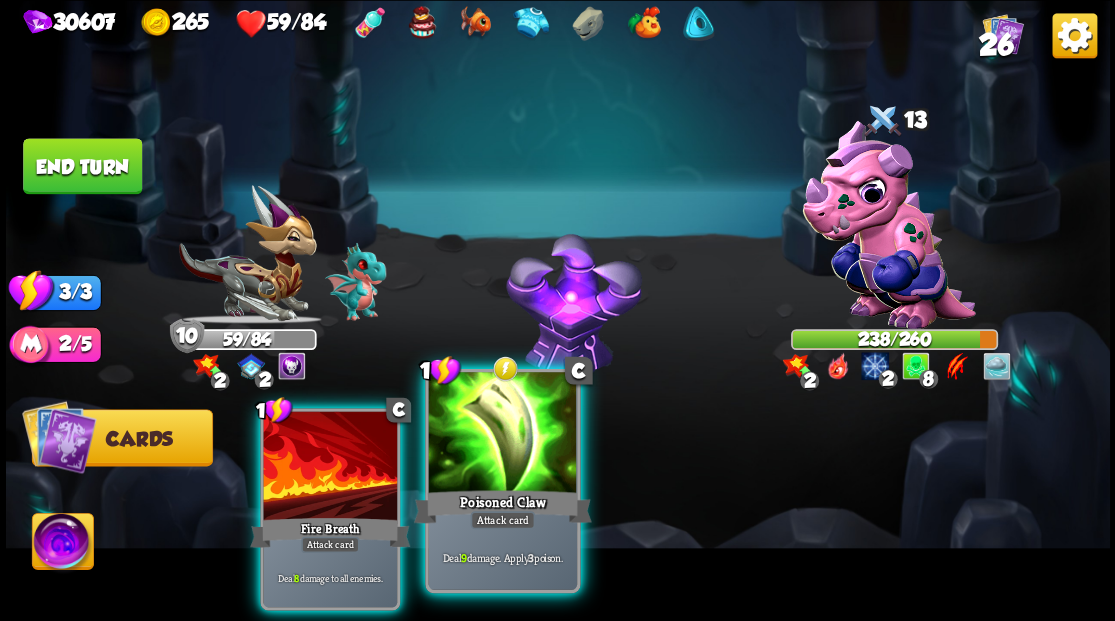 click at bounding box center [502, 434] 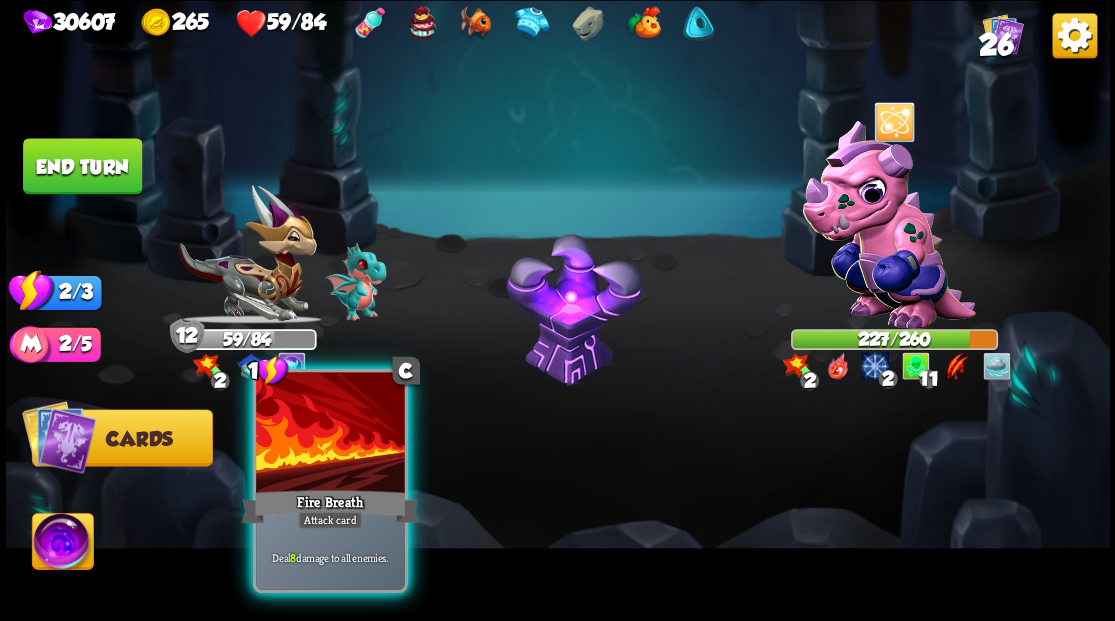 click at bounding box center [330, 434] 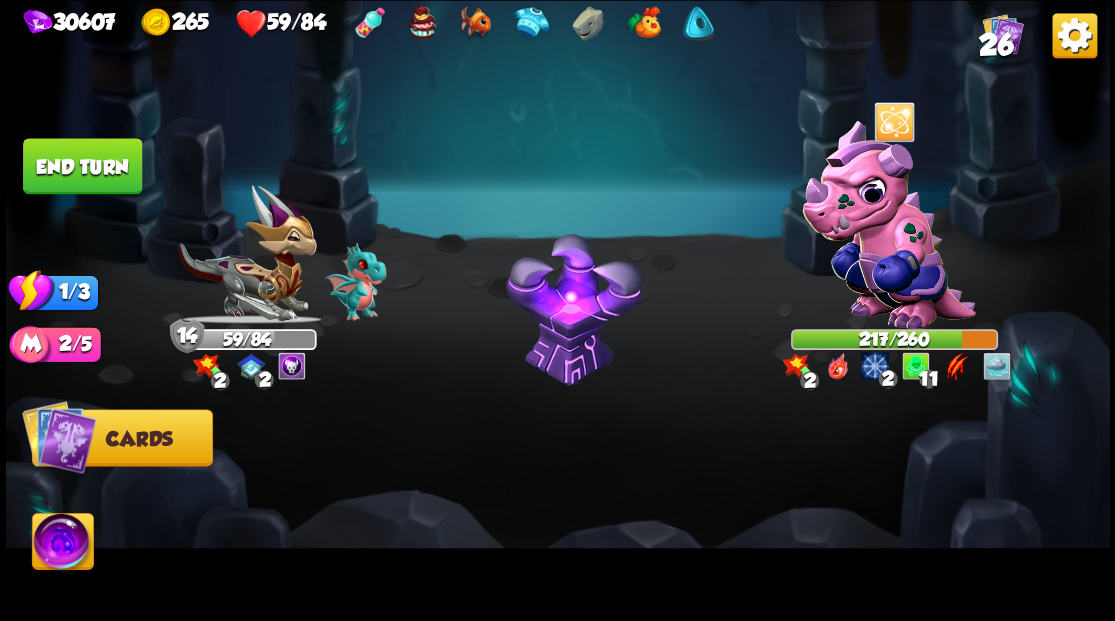 click on "End turn" at bounding box center (82, 166) 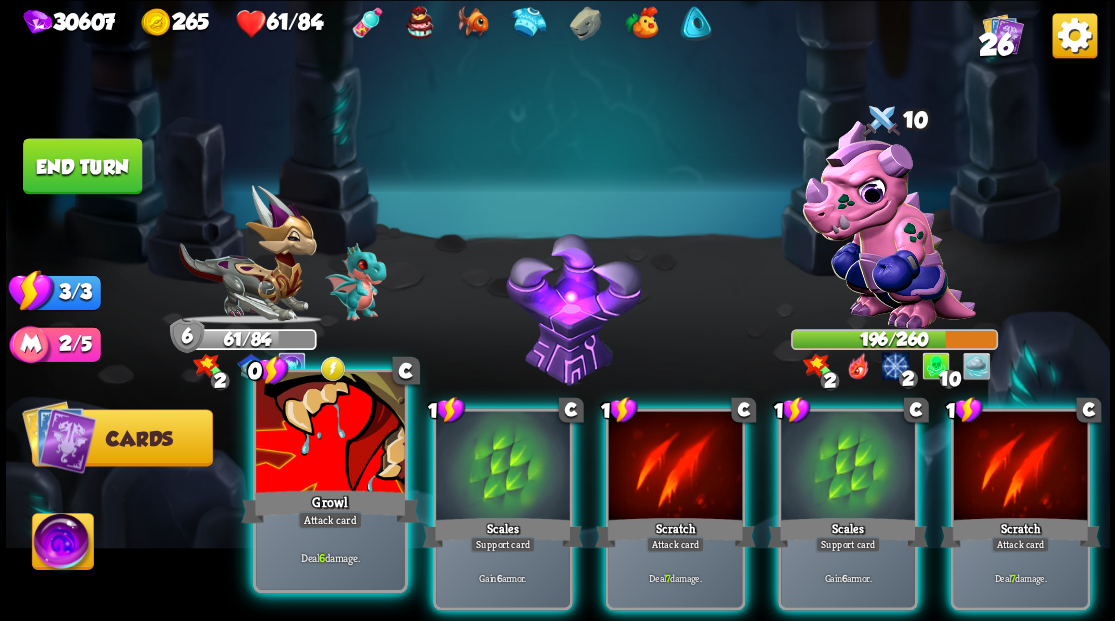 click at bounding box center (330, 434) 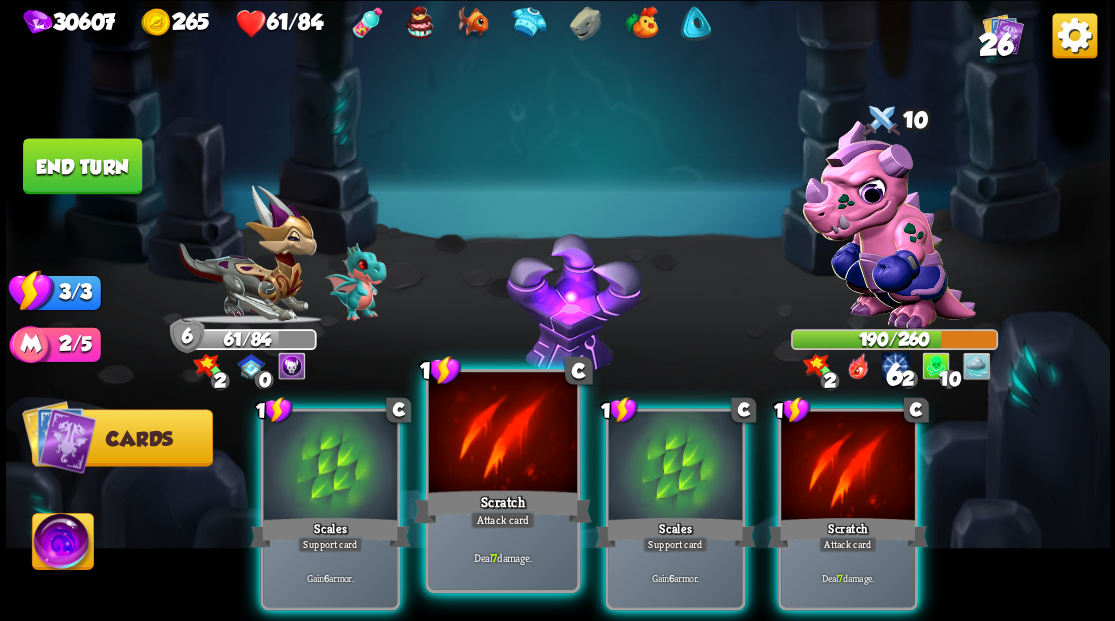 click at bounding box center (502, 434) 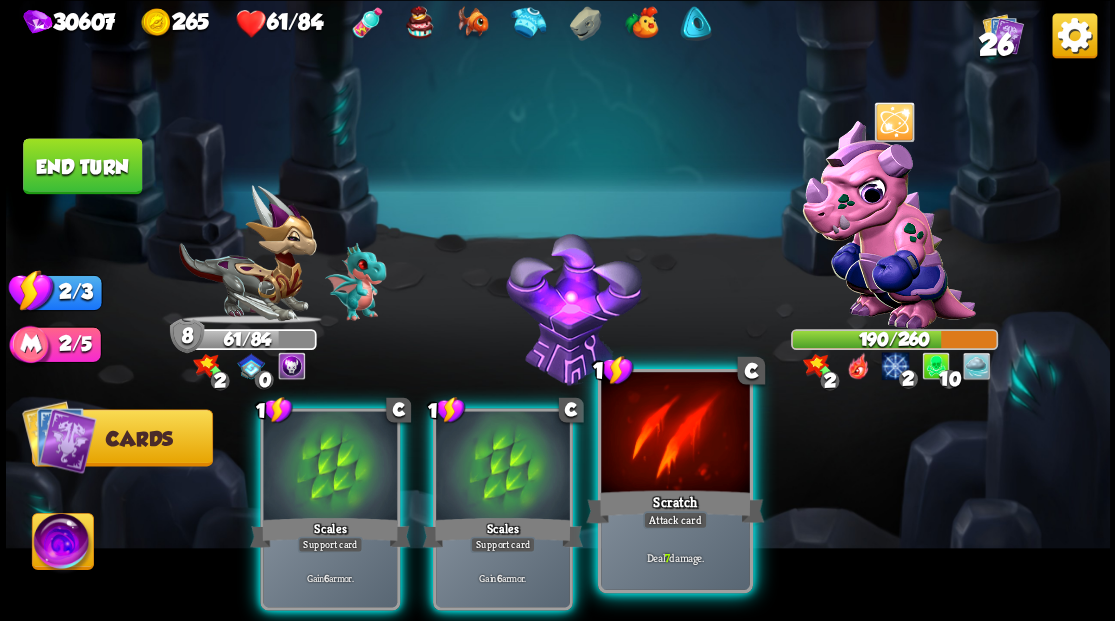 click at bounding box center (675, 434) 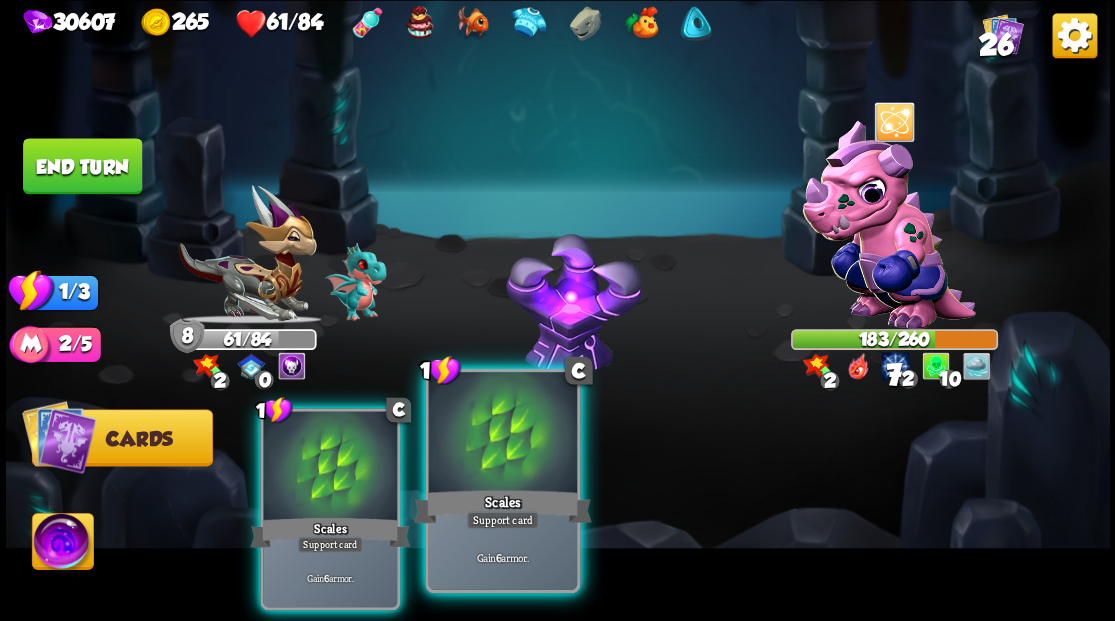 click at bounding box center [502, 434] 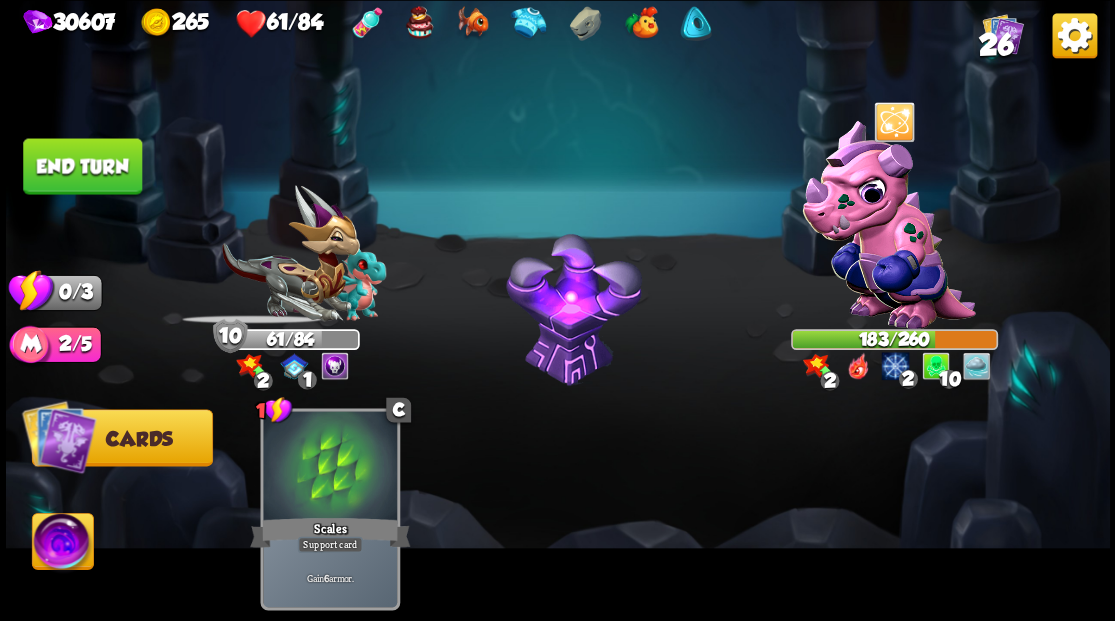 click on "End turn" at bounding box center (82, 166) 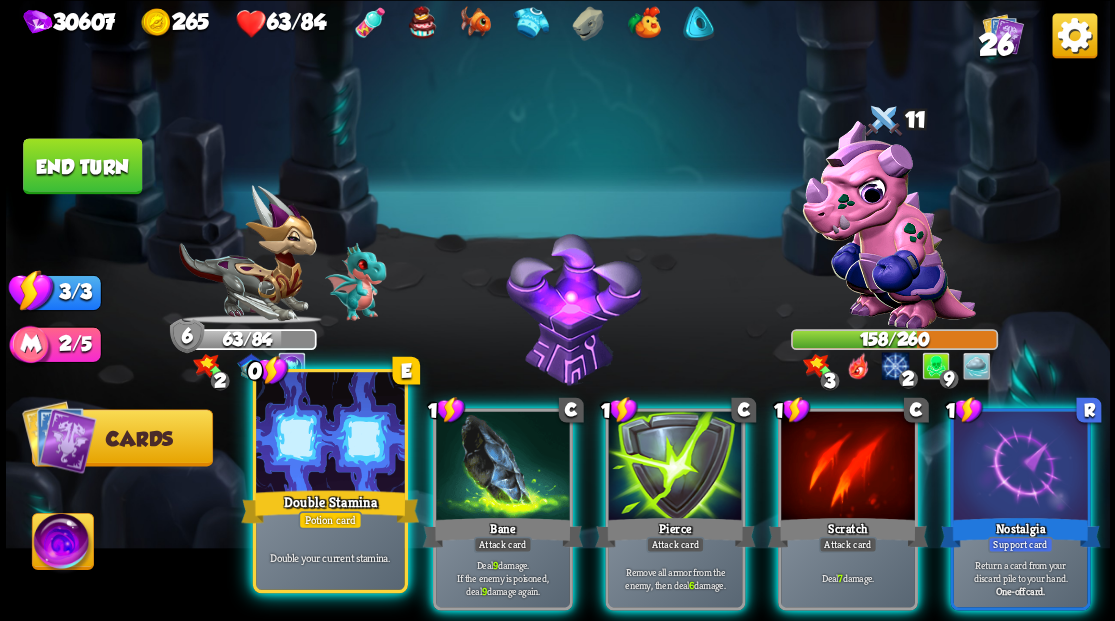 click at bounding box center [330, 434] 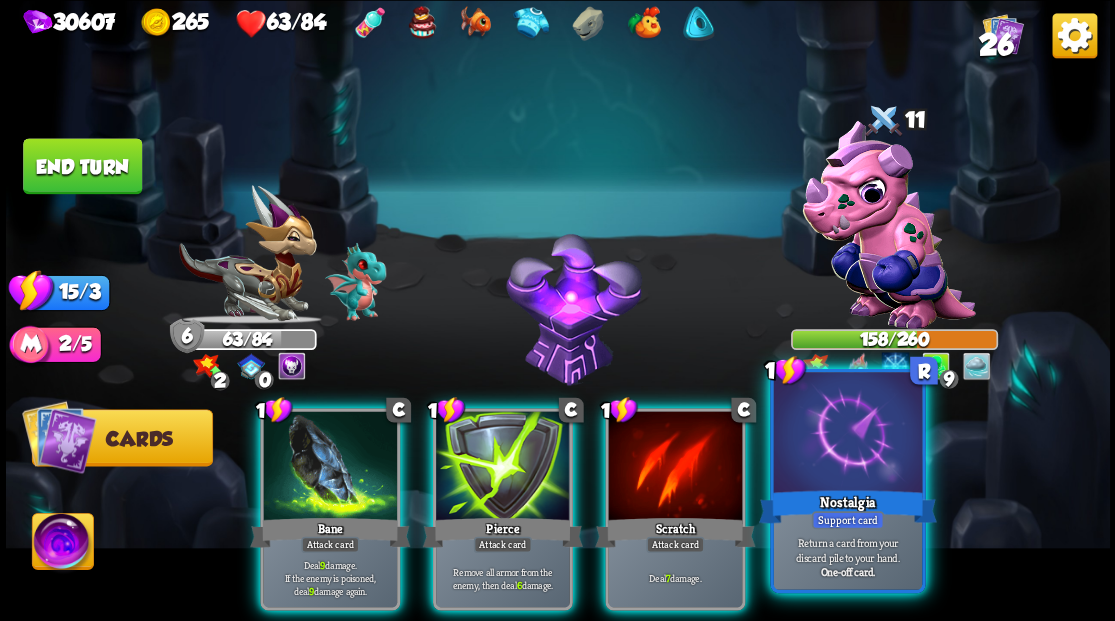 click at bounding box center (847, 434) 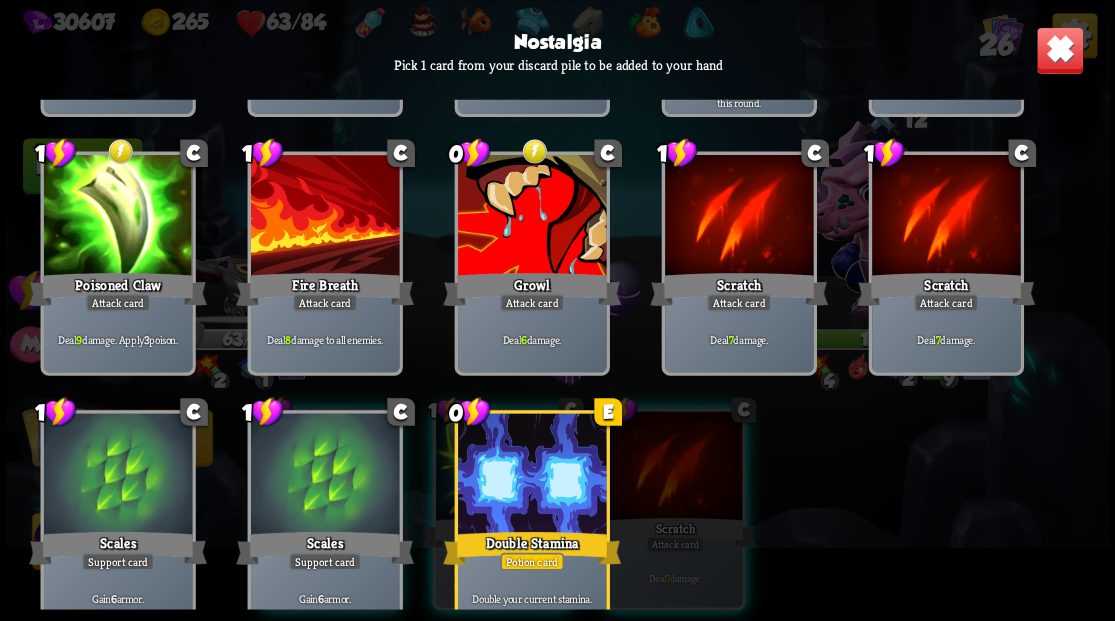 scroll, scrollTop: 329, scrollLeft: 0, axis: vertical 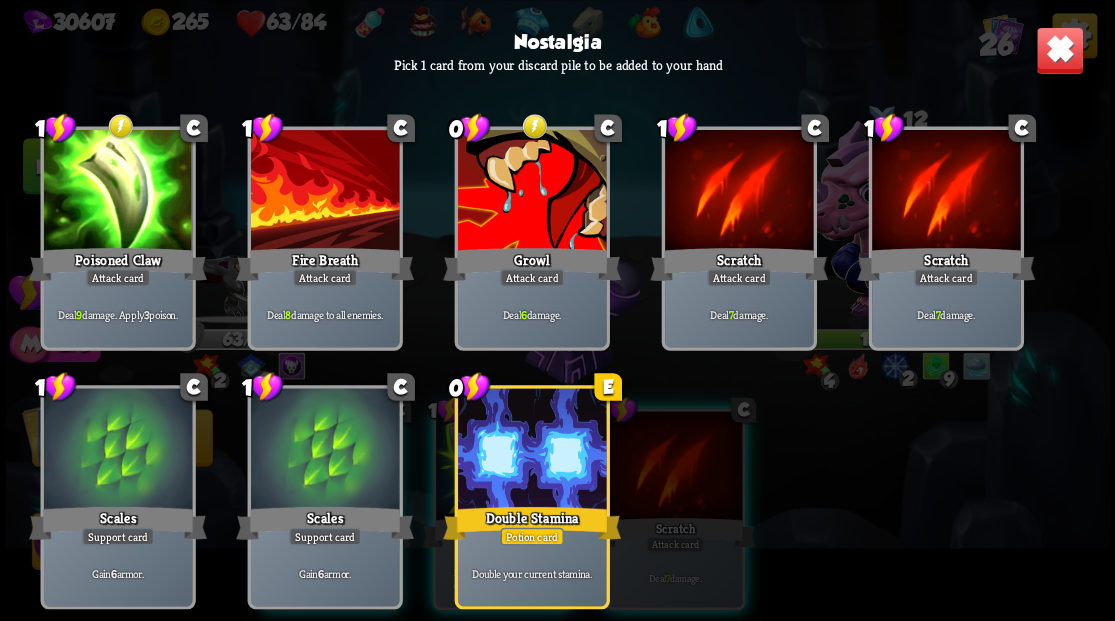 click at bounding box center [117, 192] 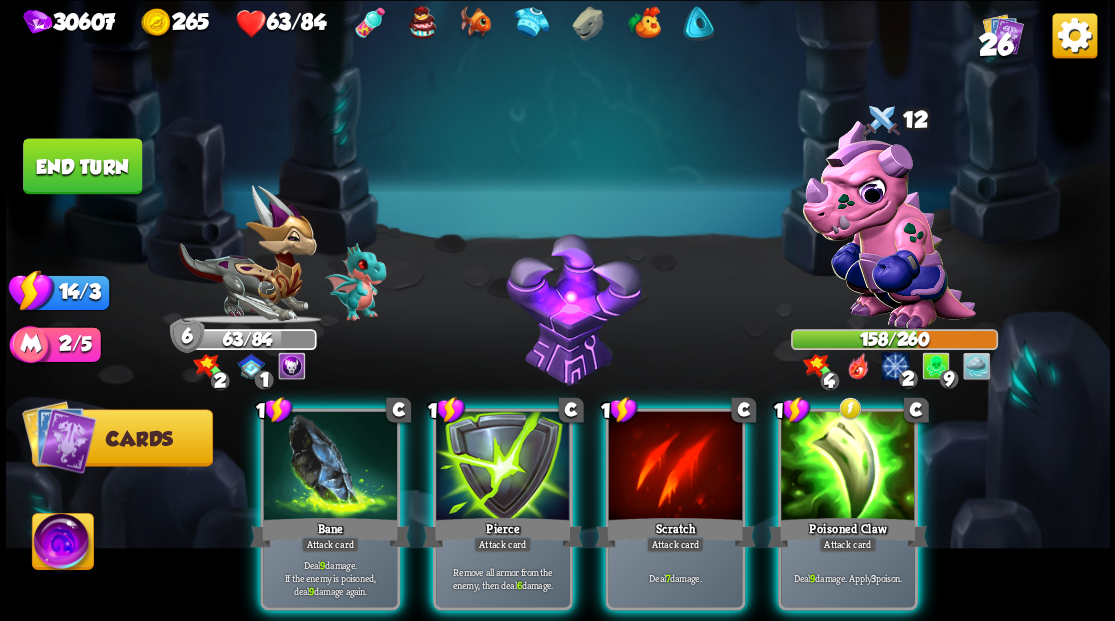 click at bounding box center [848, 467] 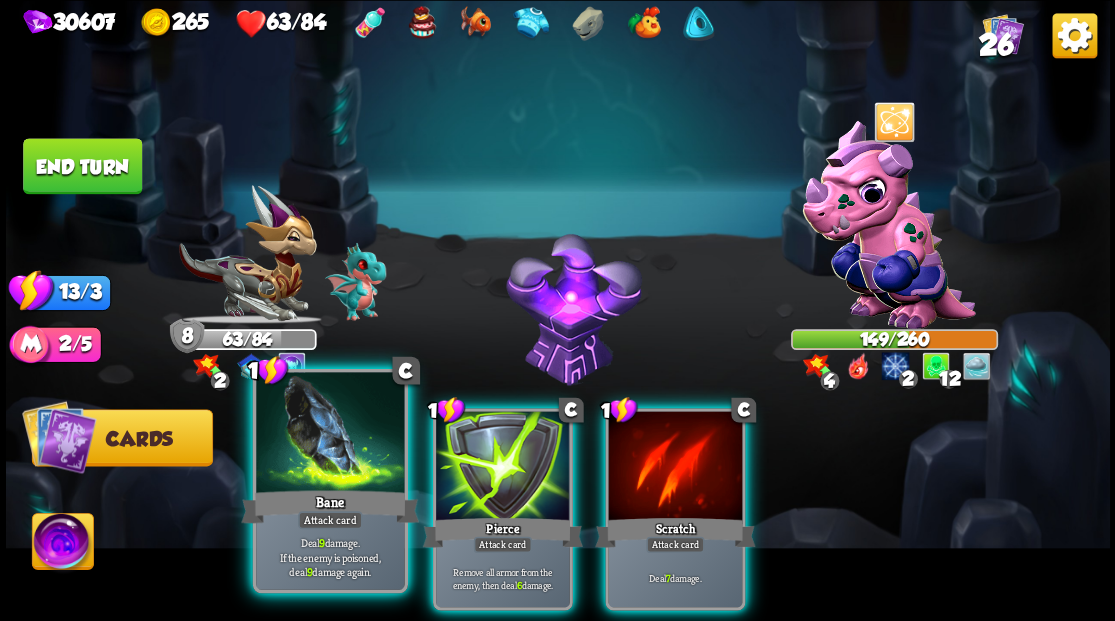 click at bounding box center [330, 434] 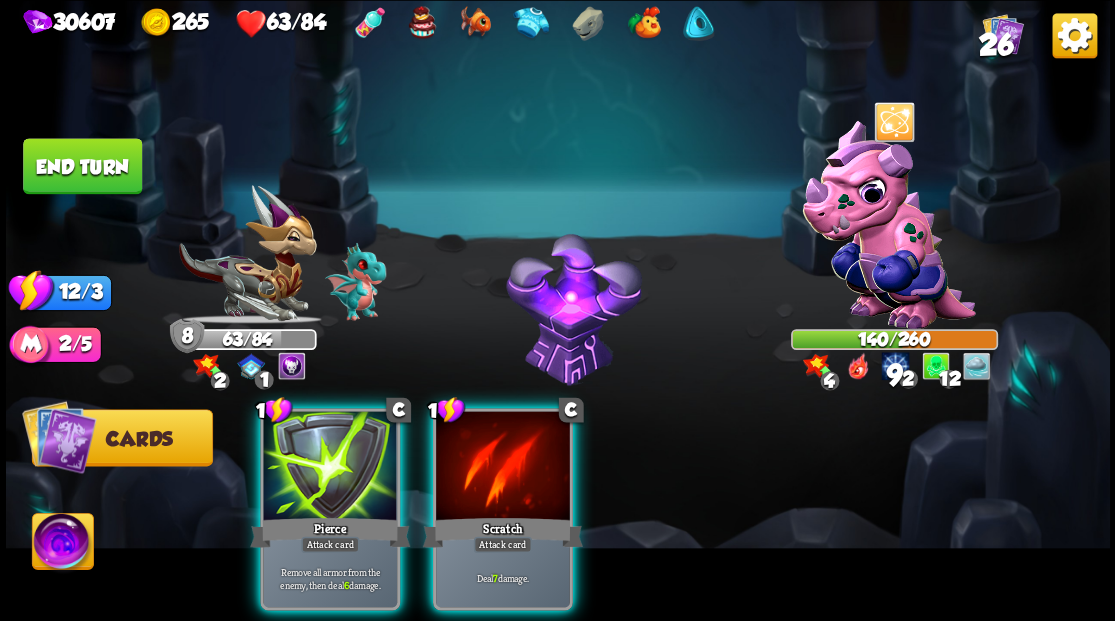 click at bounding box center [330, 467] 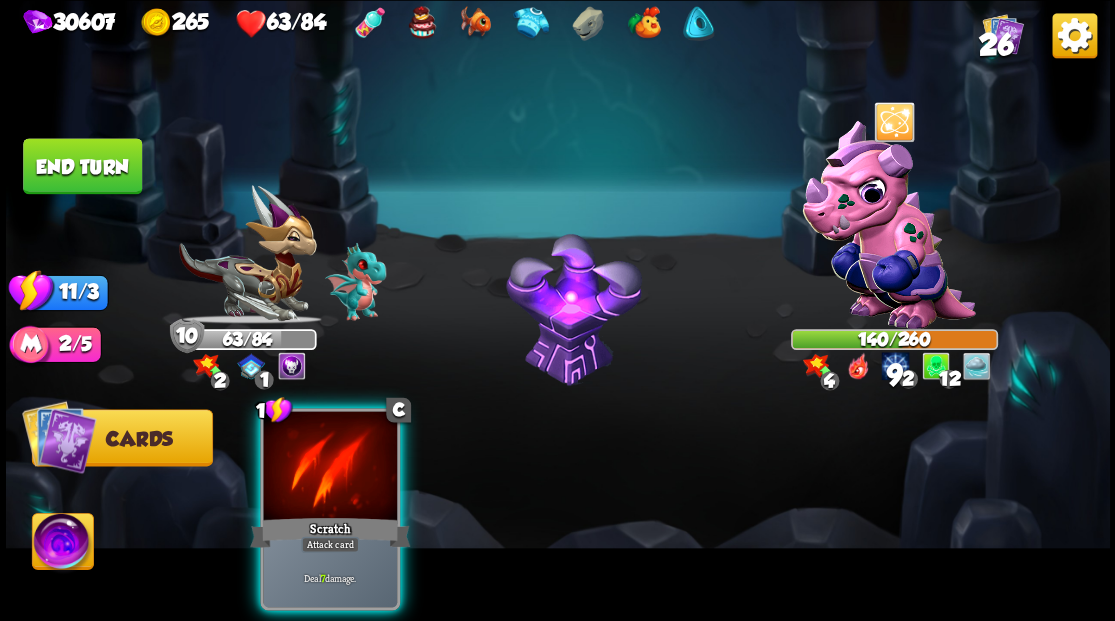 click at bounding box center (330, 467) 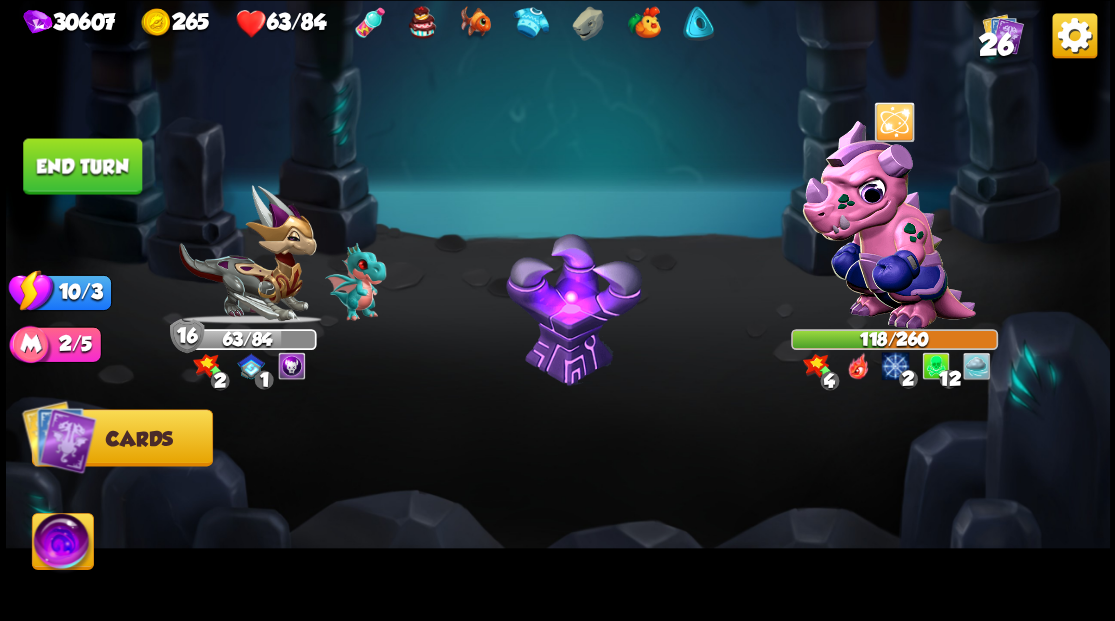 click on "End turn" at bounding box center [82, 166] 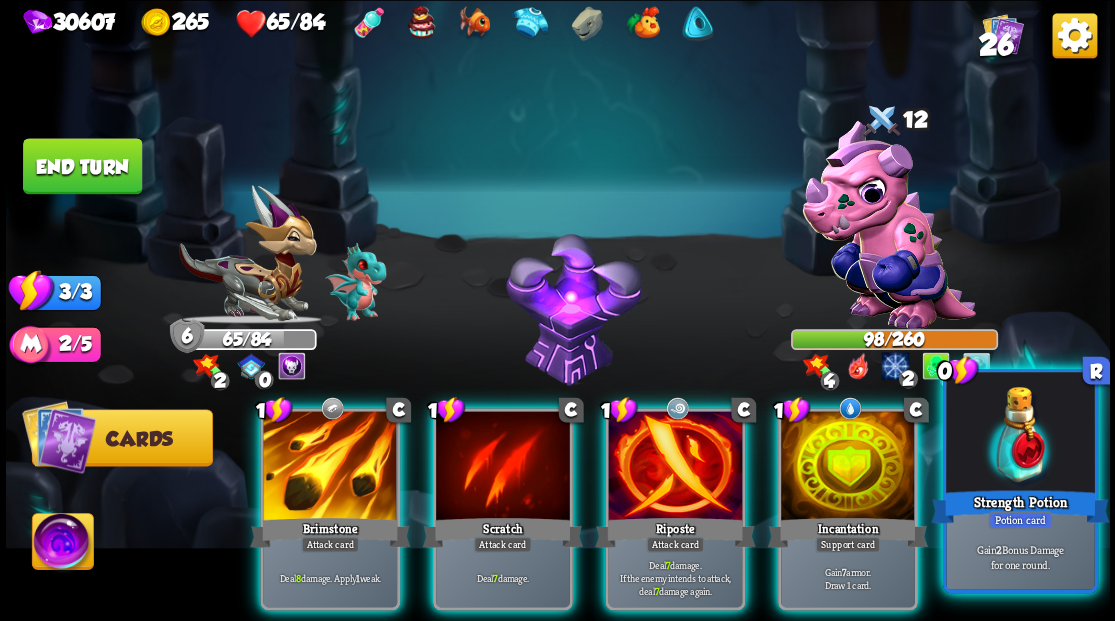 click at bounding box center [1020, 434] 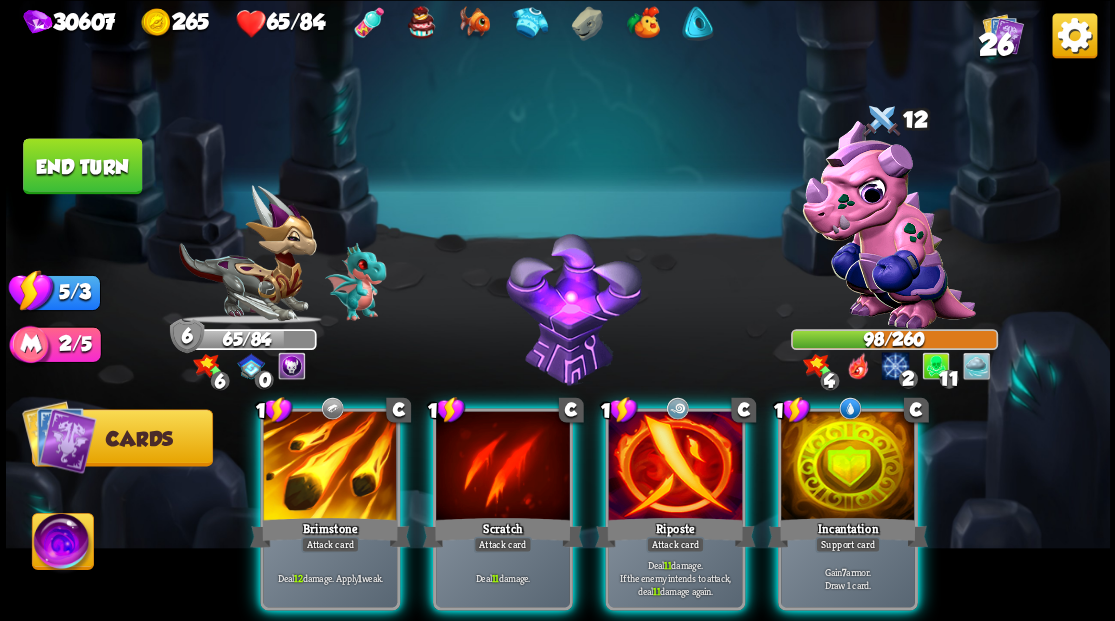 click at bounding box center [848, 467] 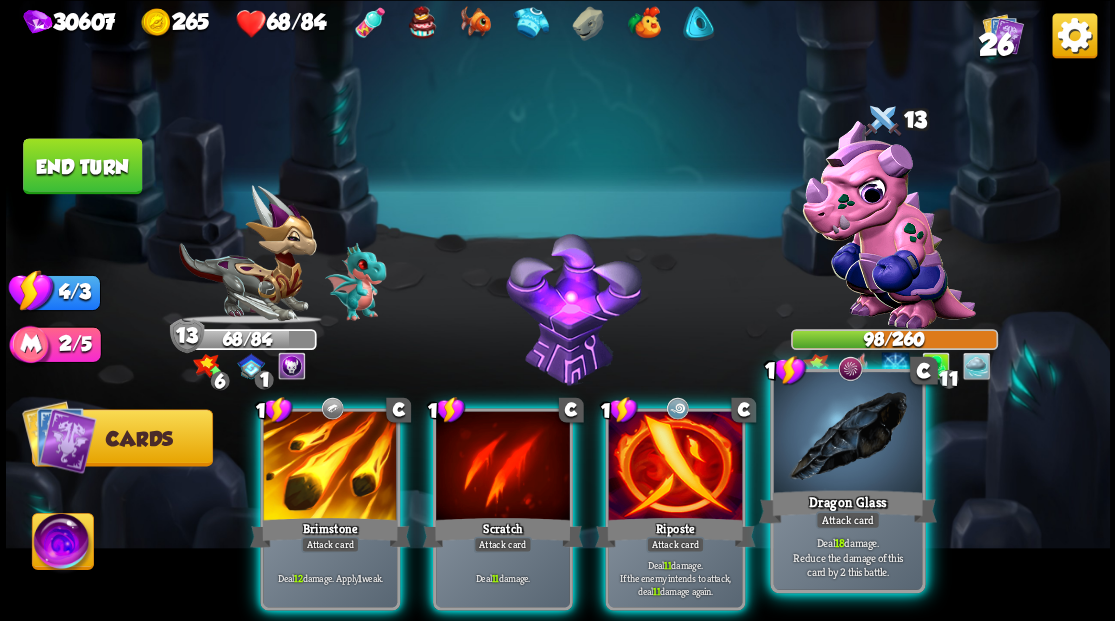 click at bounding box center [847, 434] 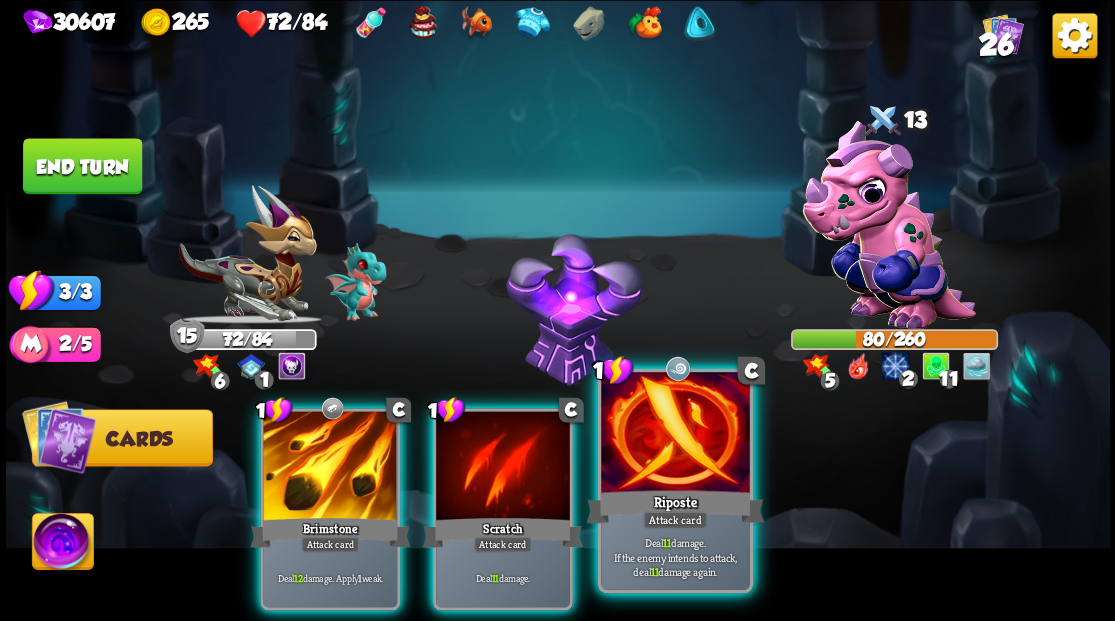 click at bounding box center [675, 434] 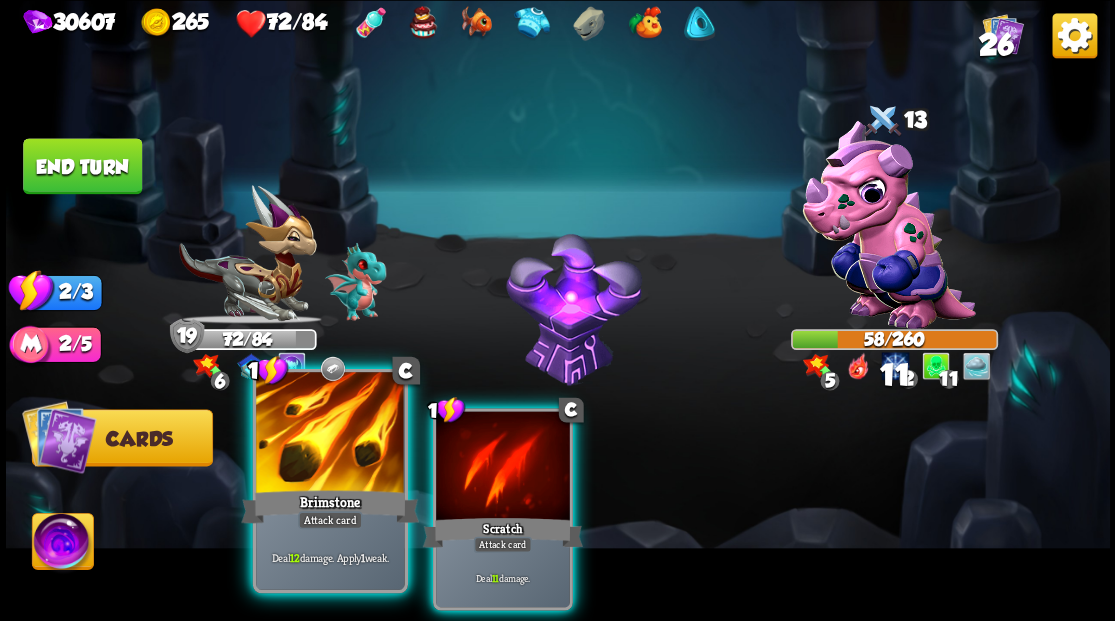 click at bounding box center (330, 434) 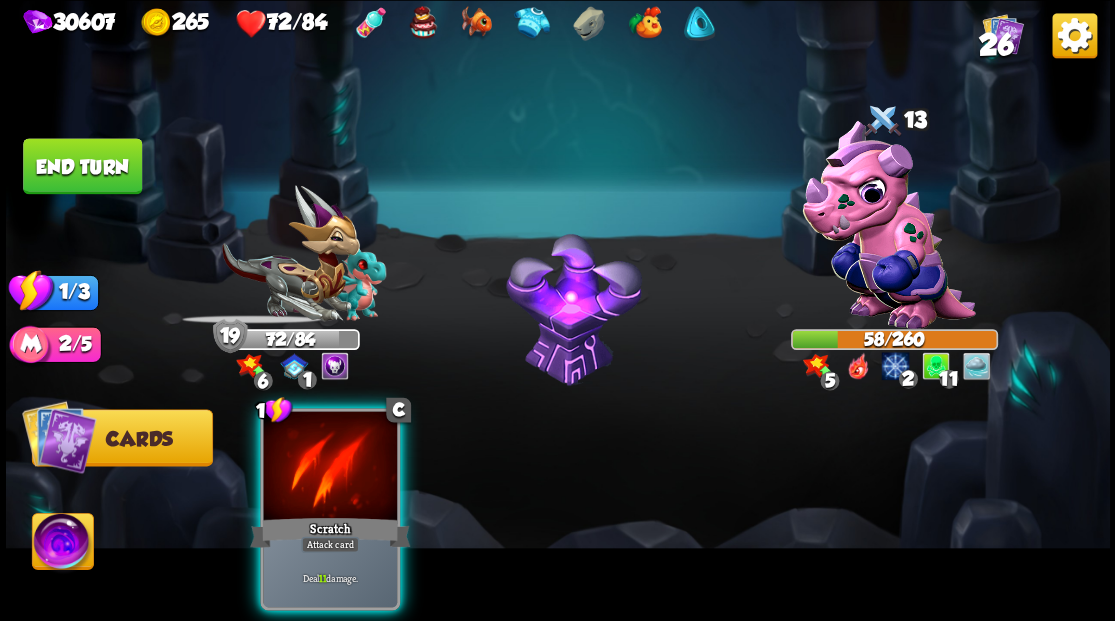 click at bounding box center [330, 467] 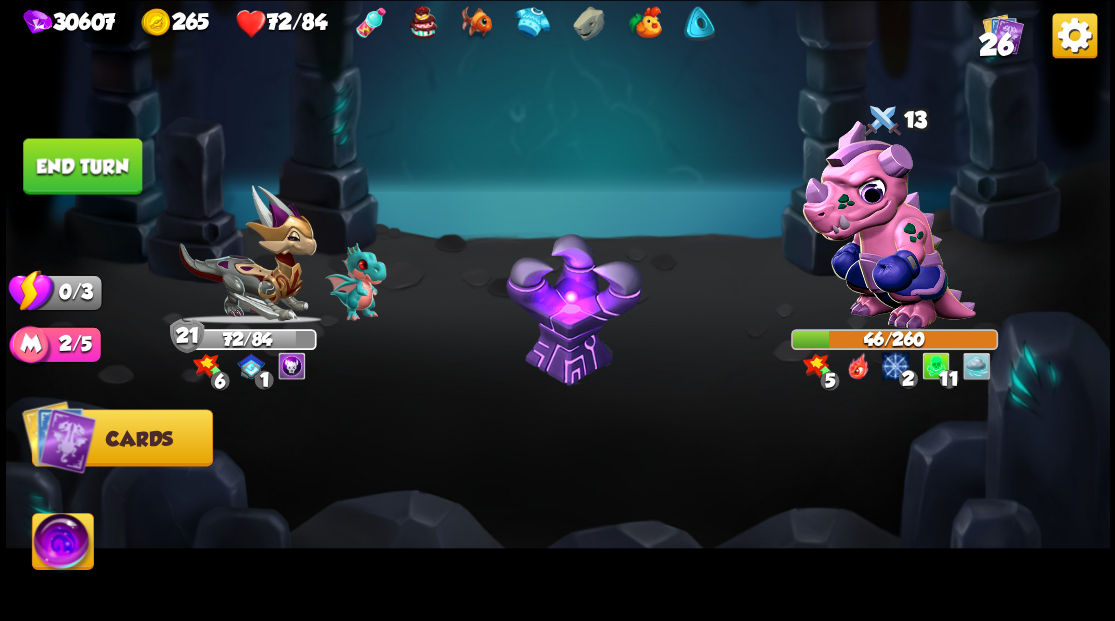 click on "End turn" at bounding box center (82, 166) 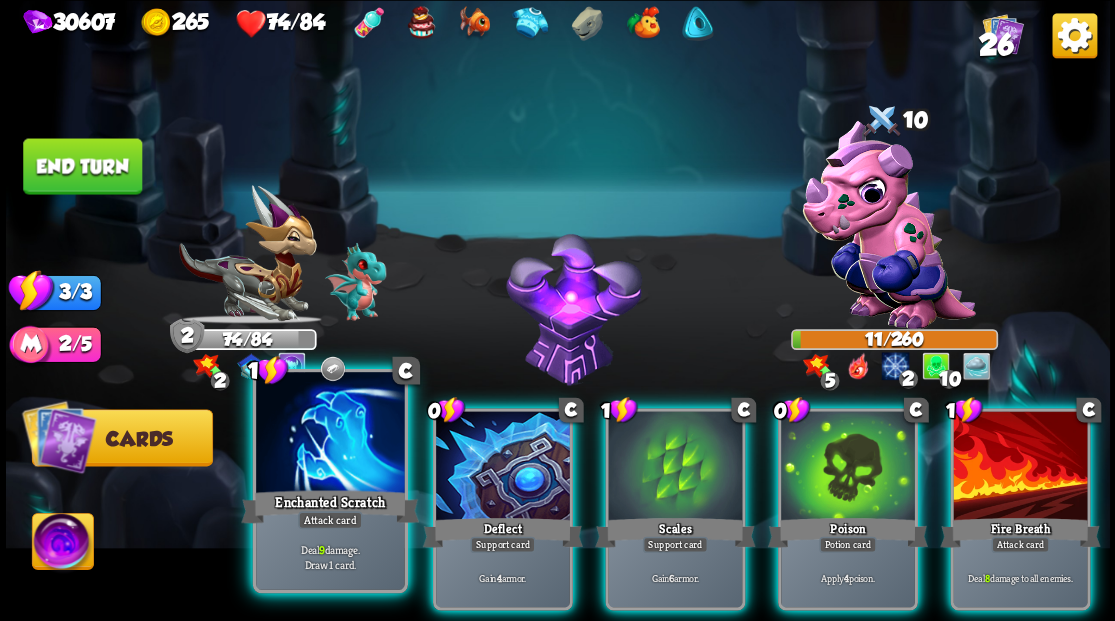 click at bounding box center [330, 434] 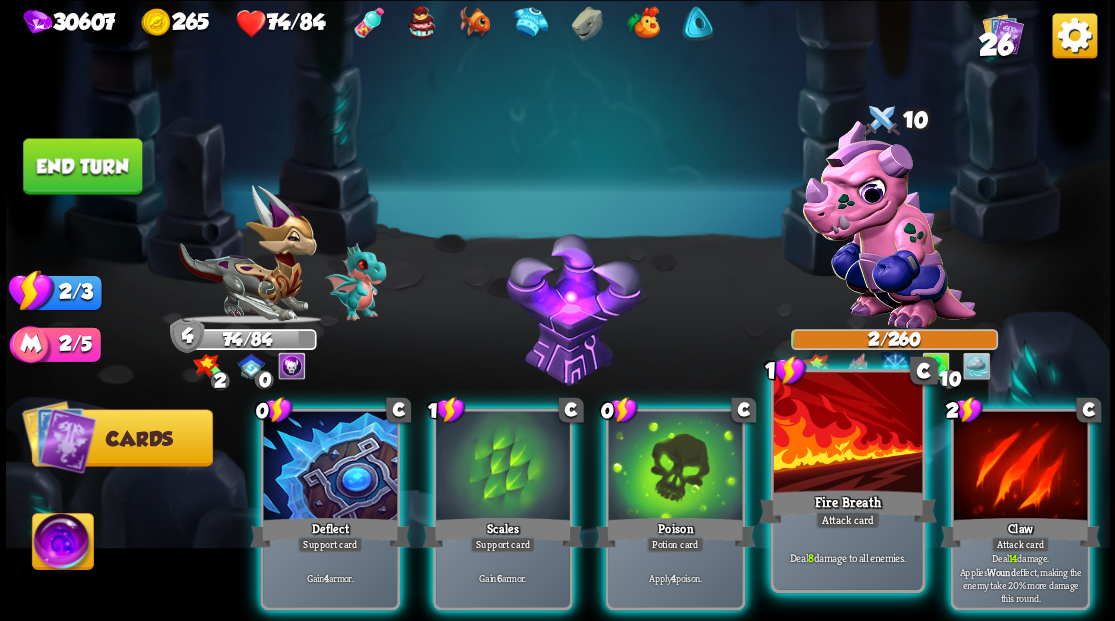 click at bounding box center (847, 434) 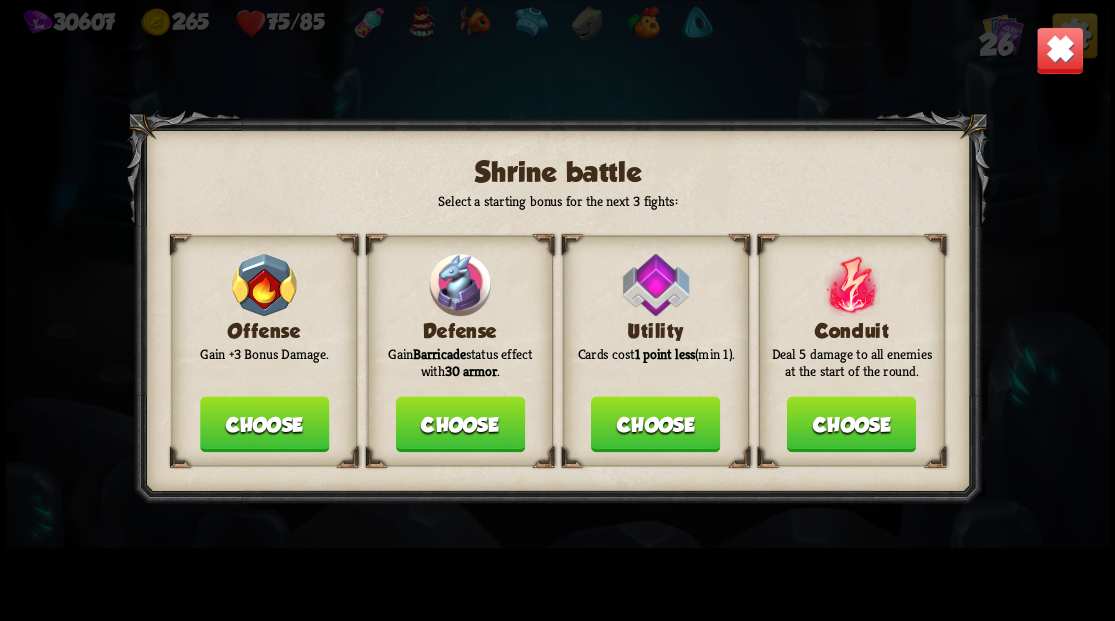 click on "Choose" at bounding box center (459, 424) 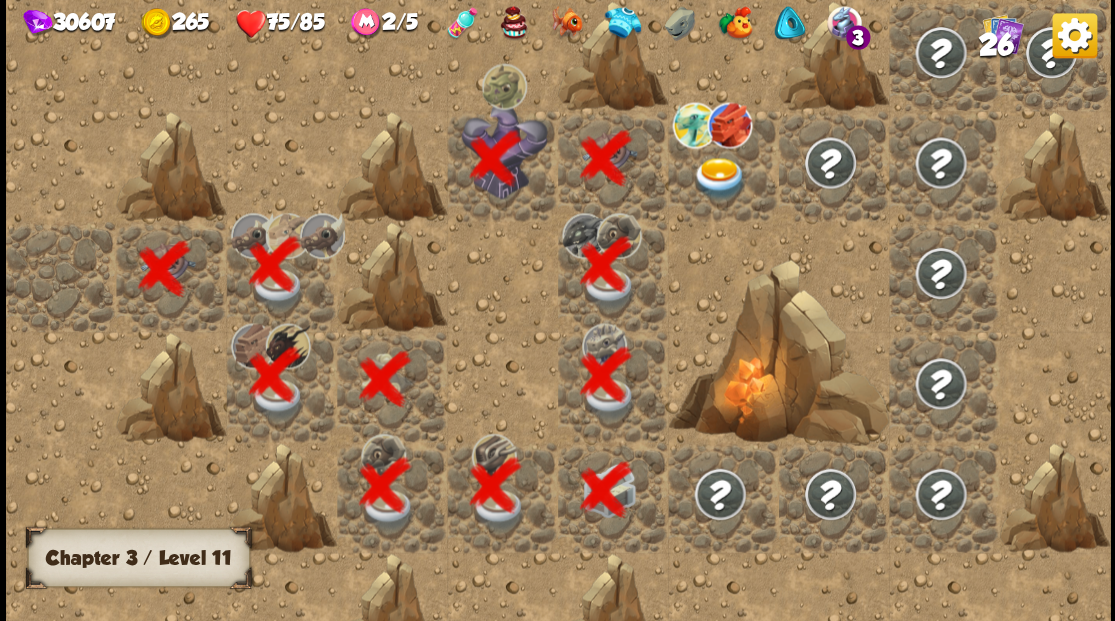 scroll, scrollTop: 0, scrollLeft: 384, axis: horizontal 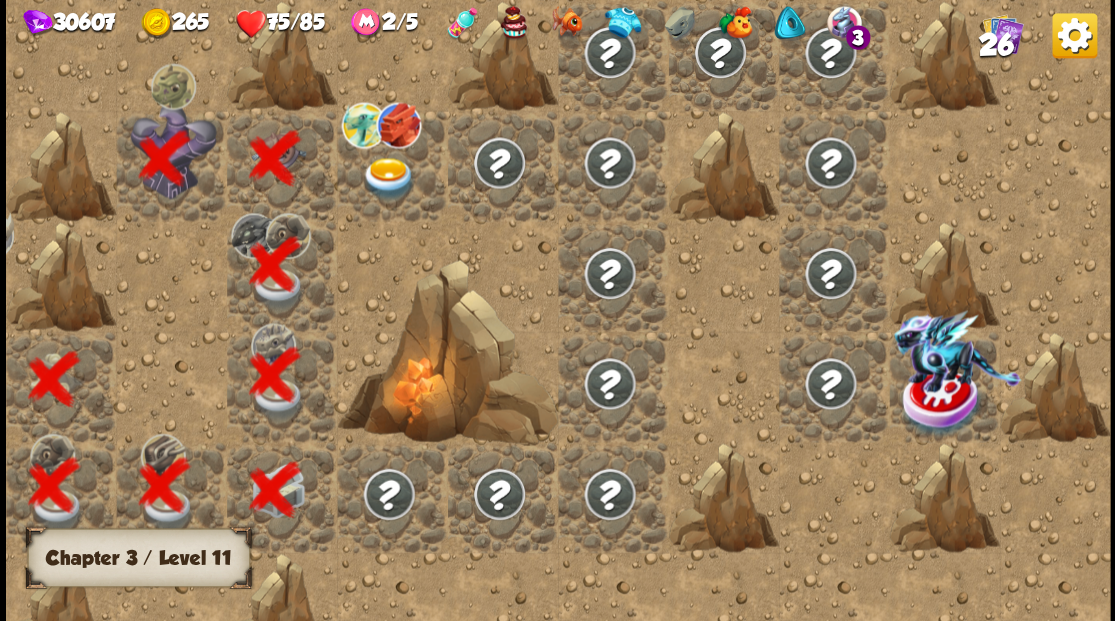 click at bounding box center [388, 178] 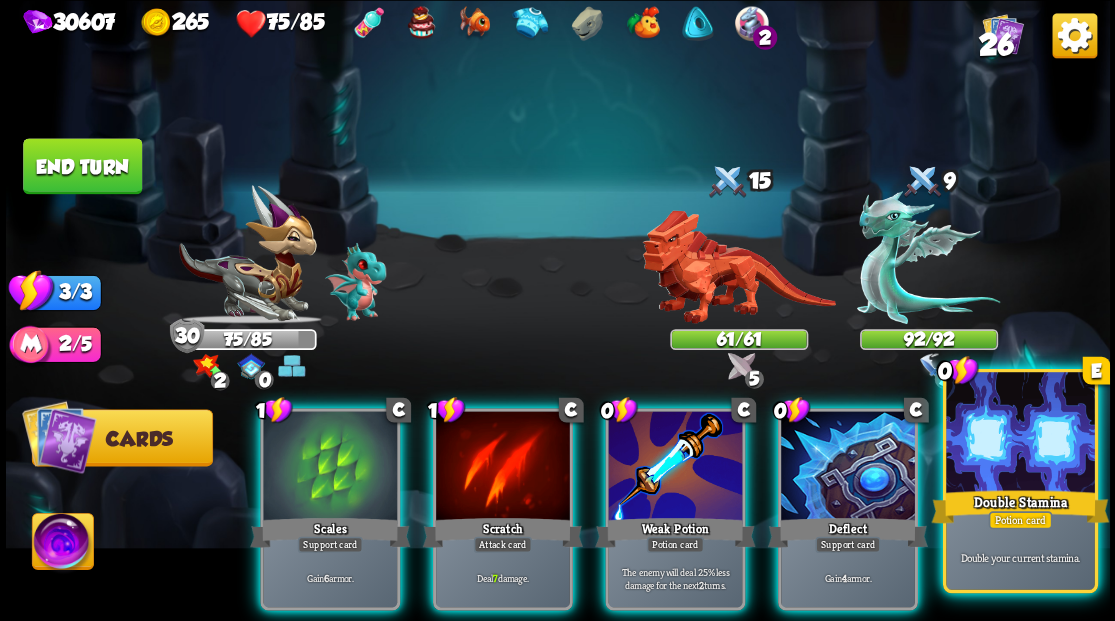 click at bounding box center [1020, 434] 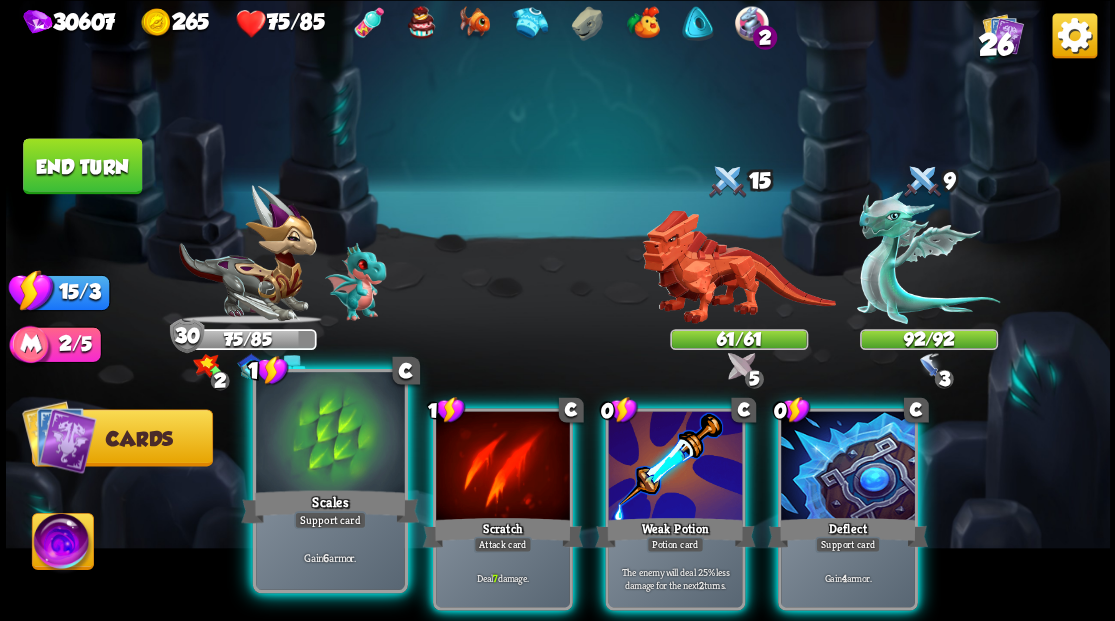 click at bounding box center [330, 434] 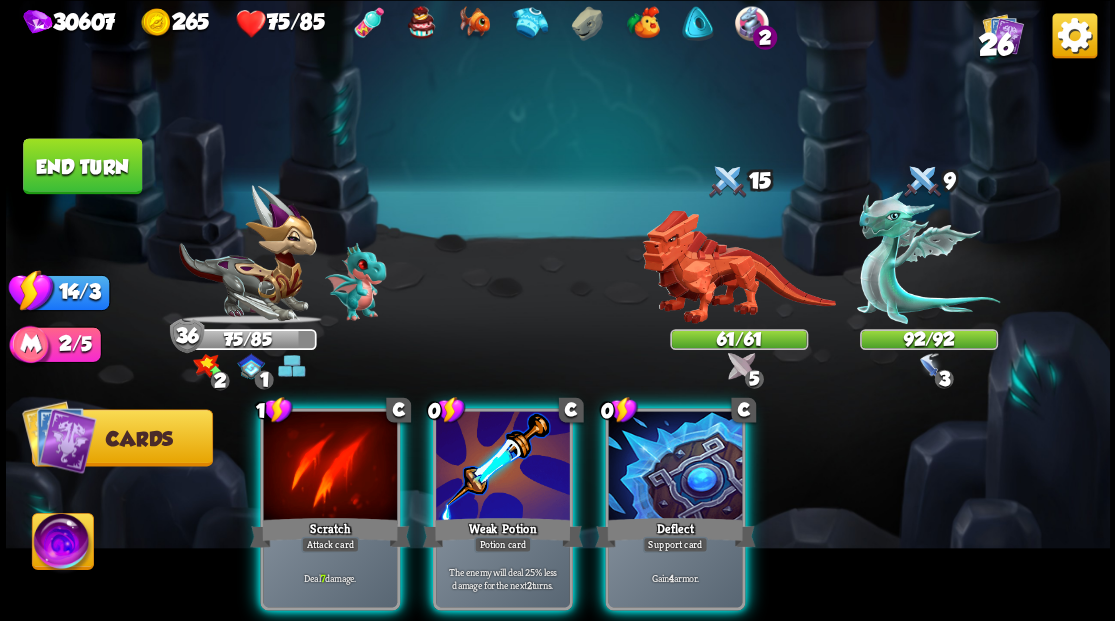 click at bounding box center (675, 467) 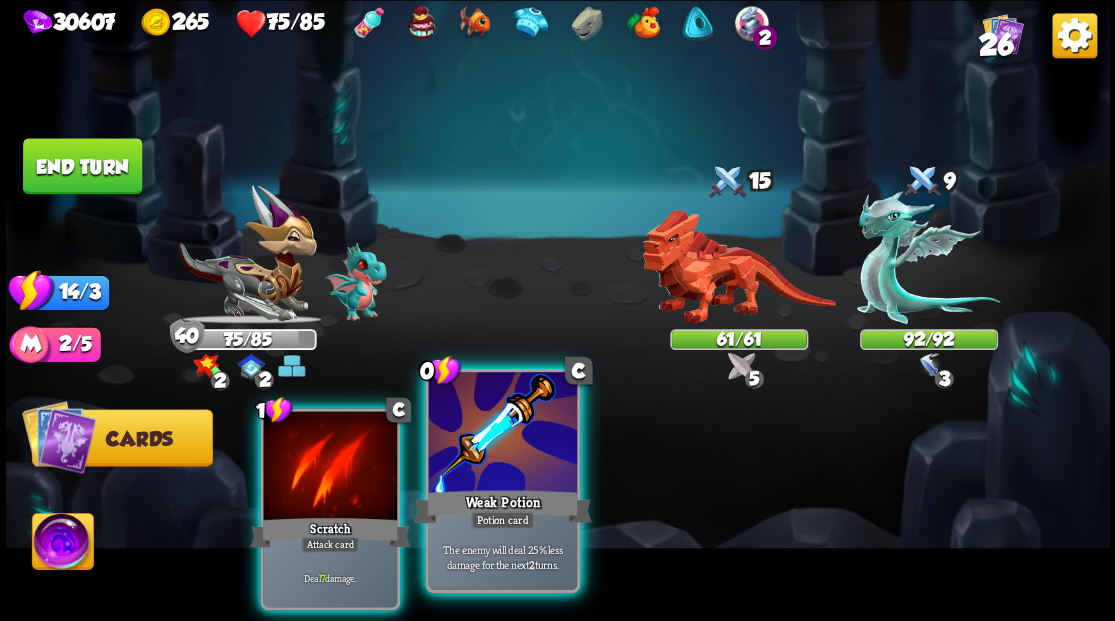 click at bounding box center (502, 434) 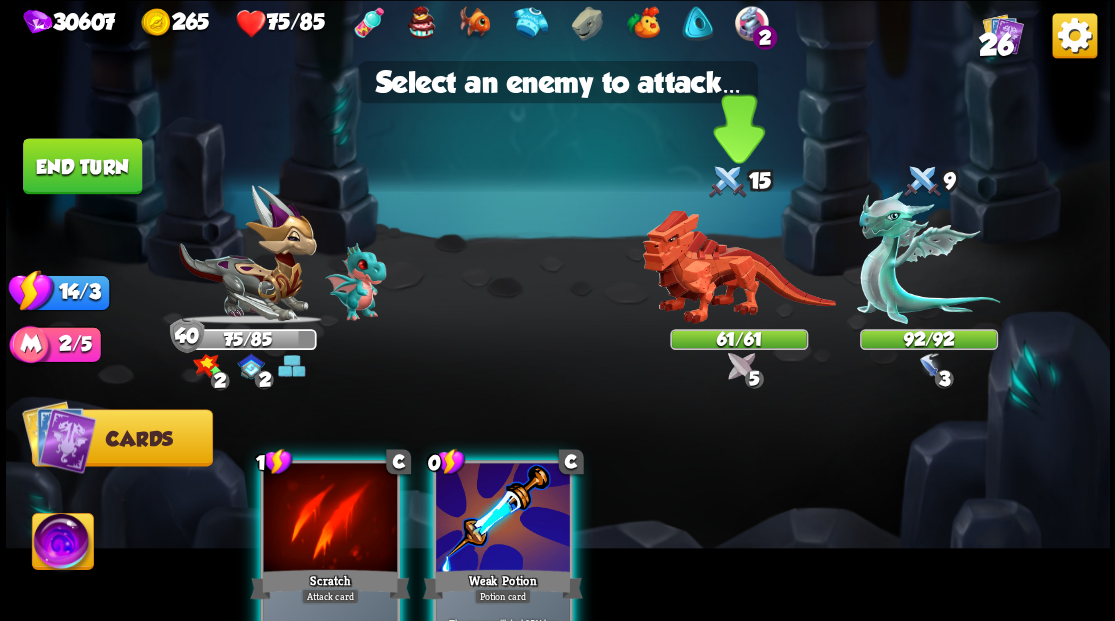 click at bounding box center [738, 267] 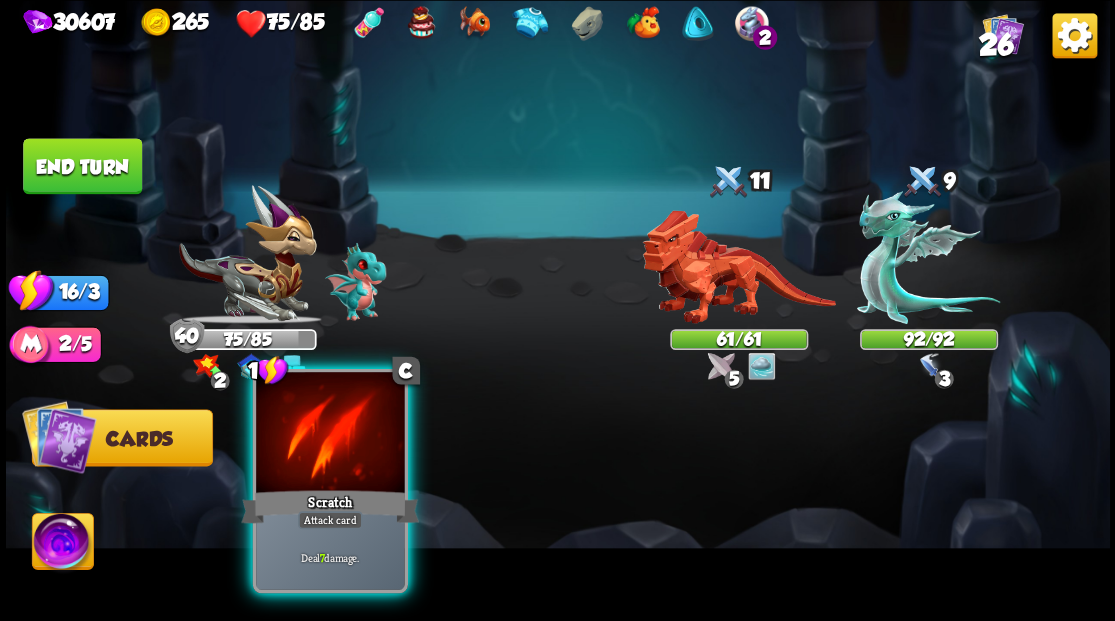click at bounding box center [330, 434] 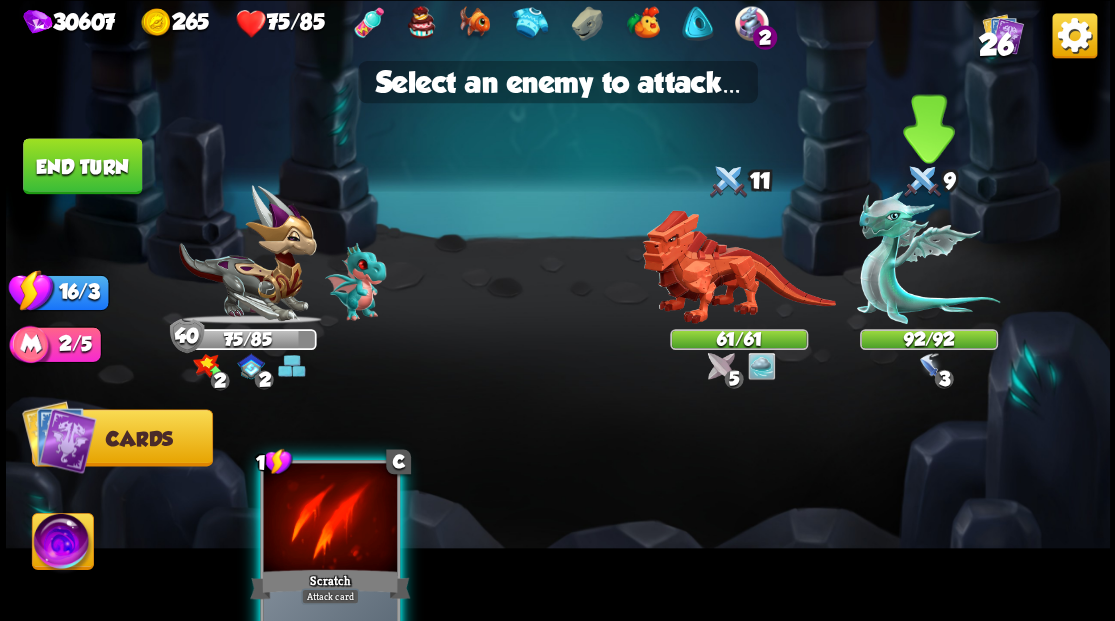 click at bounding box center [928, 257] 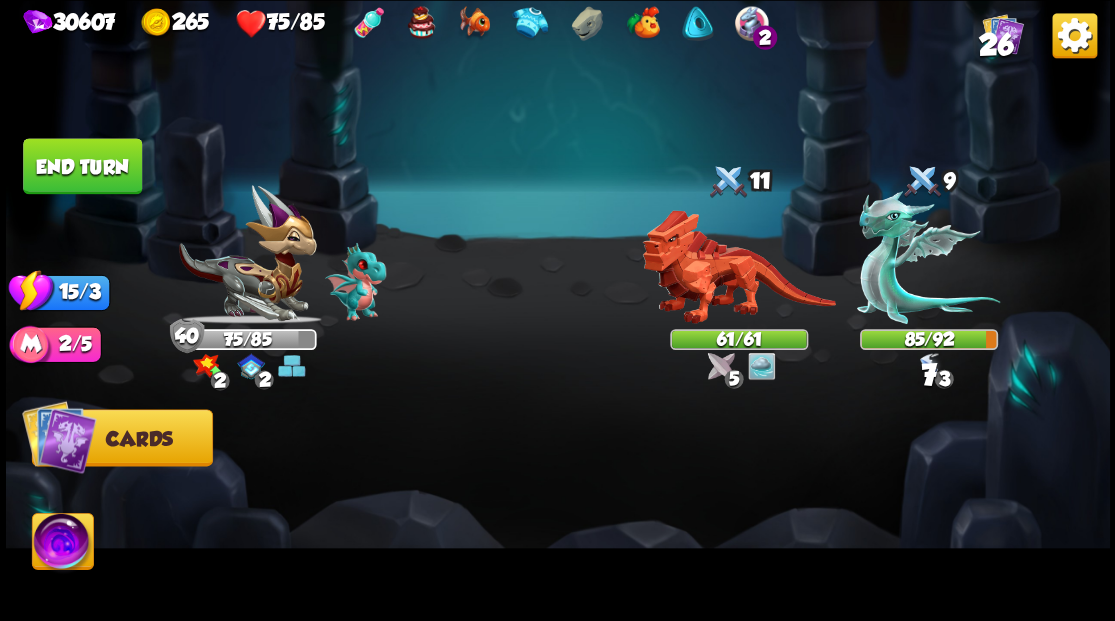 click on "End turn" at bounding box center (82, 166) 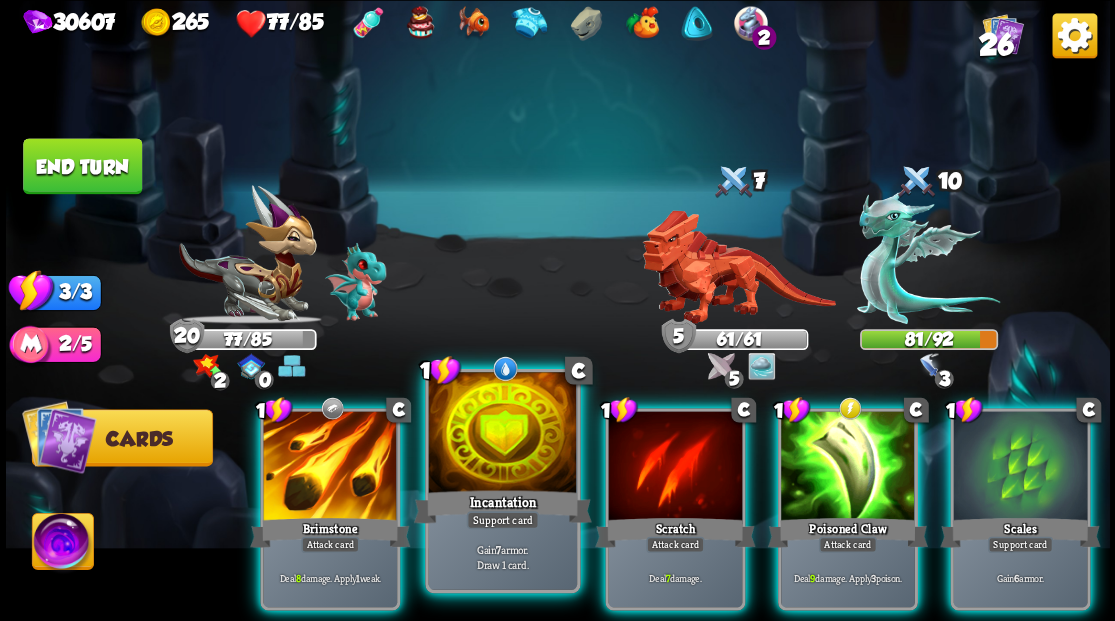 click at bounding box center (502, 434) 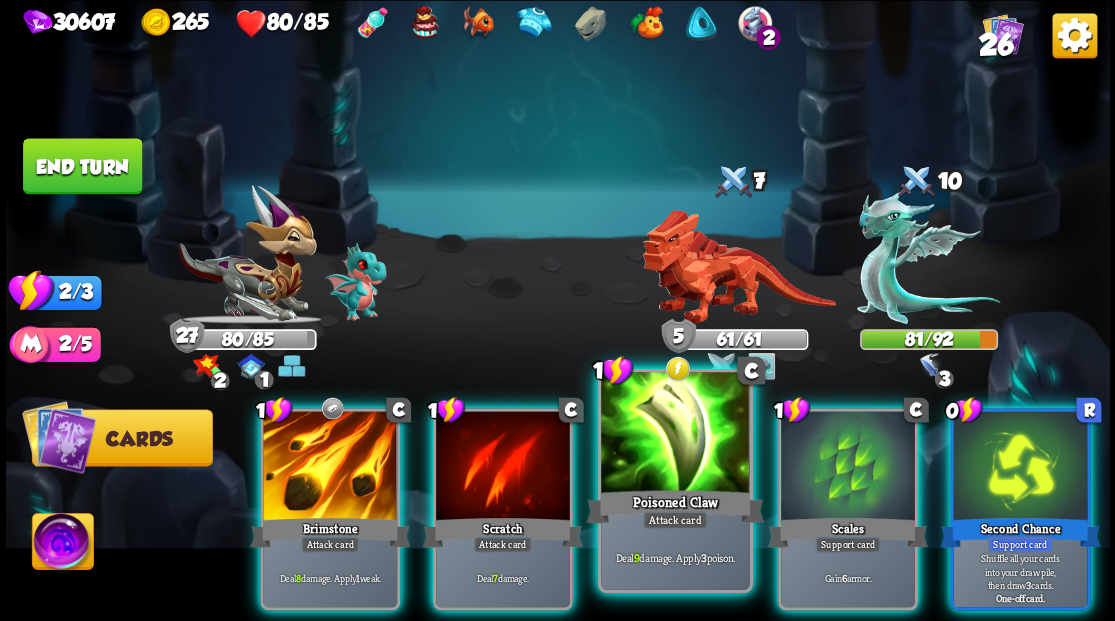 click at bounding box center (675, 434) 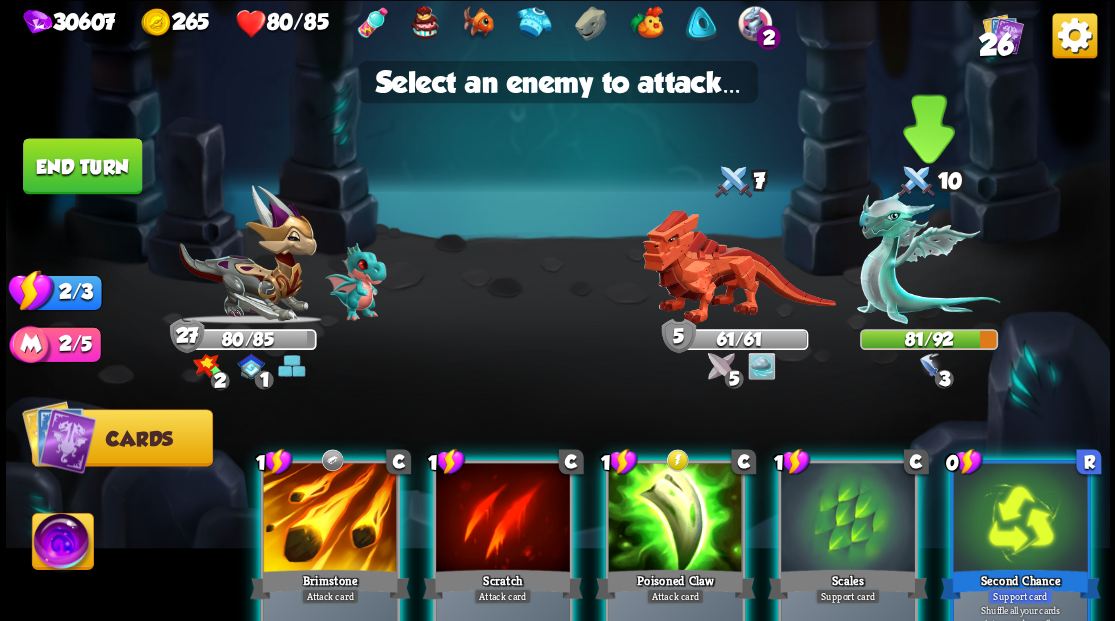 click at bounding box center (928, 257) 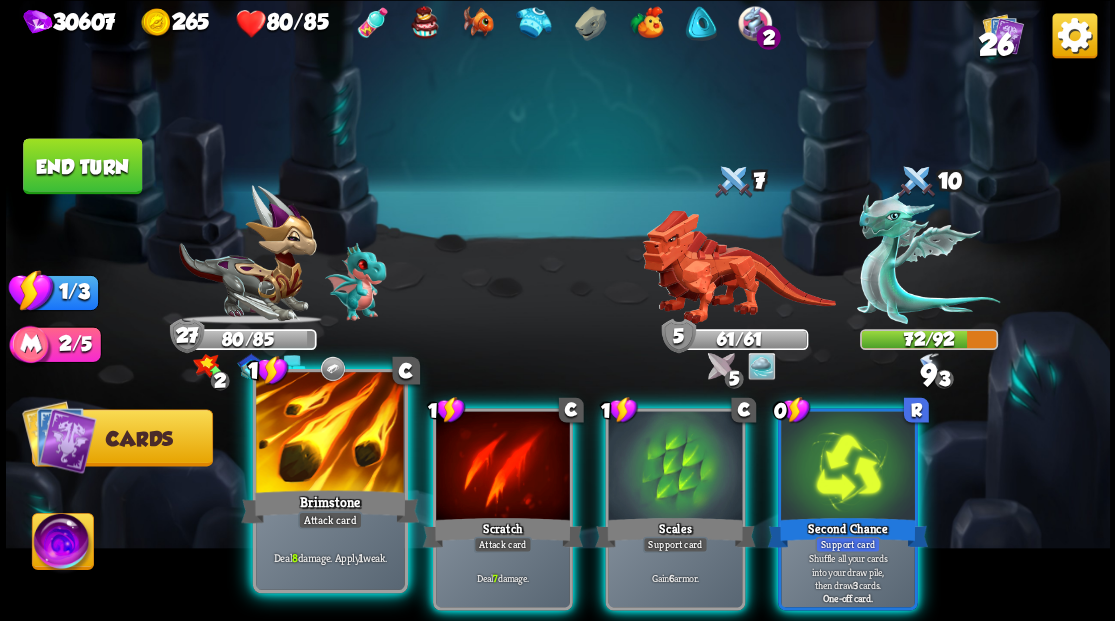 click at bounding box center (330, 434) 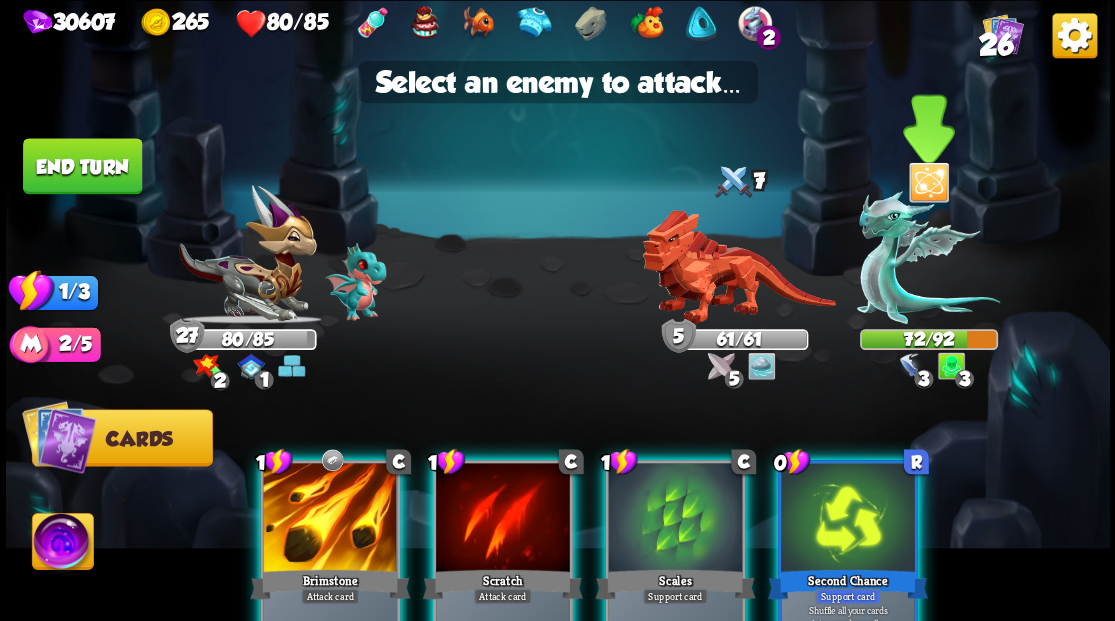 click at bounding box center [928, 257] 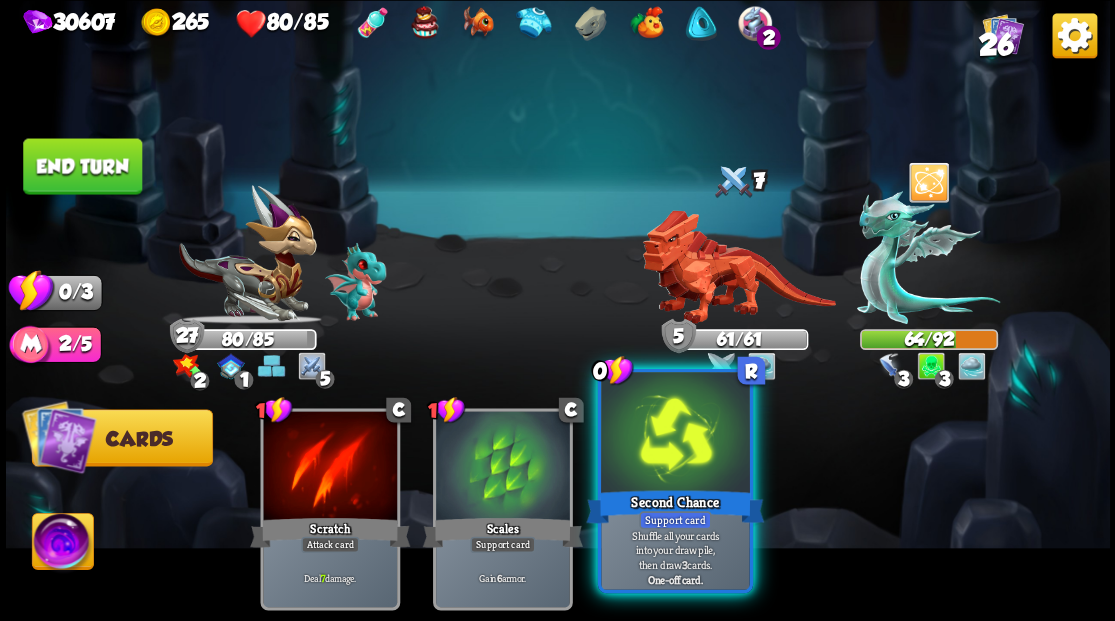 click at bounding box center (675, 434) 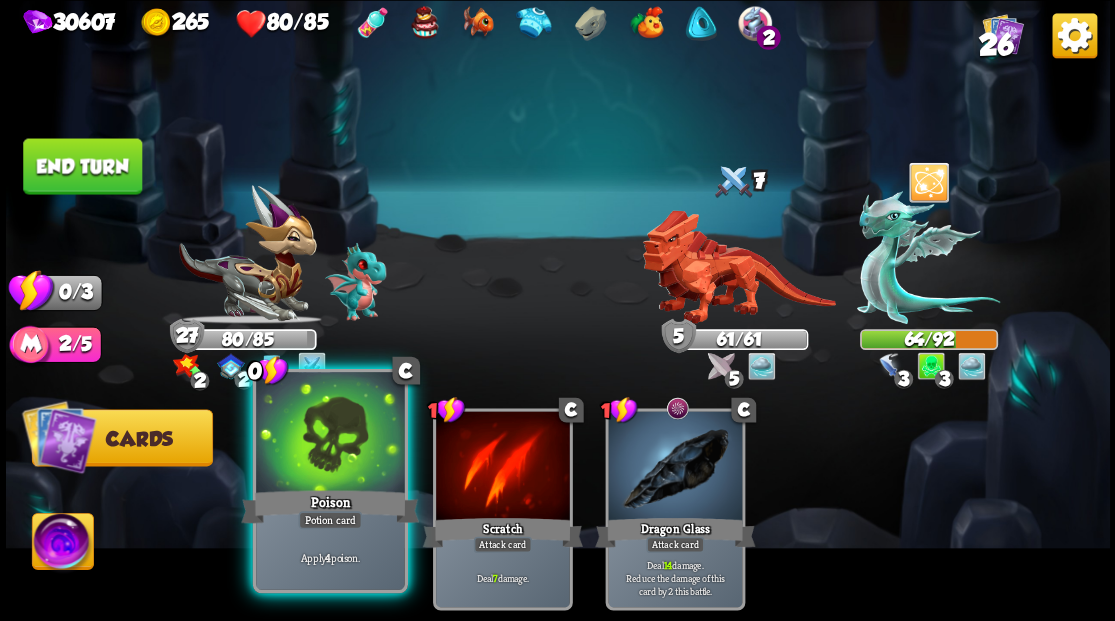 click at bounding box center (330, 434) 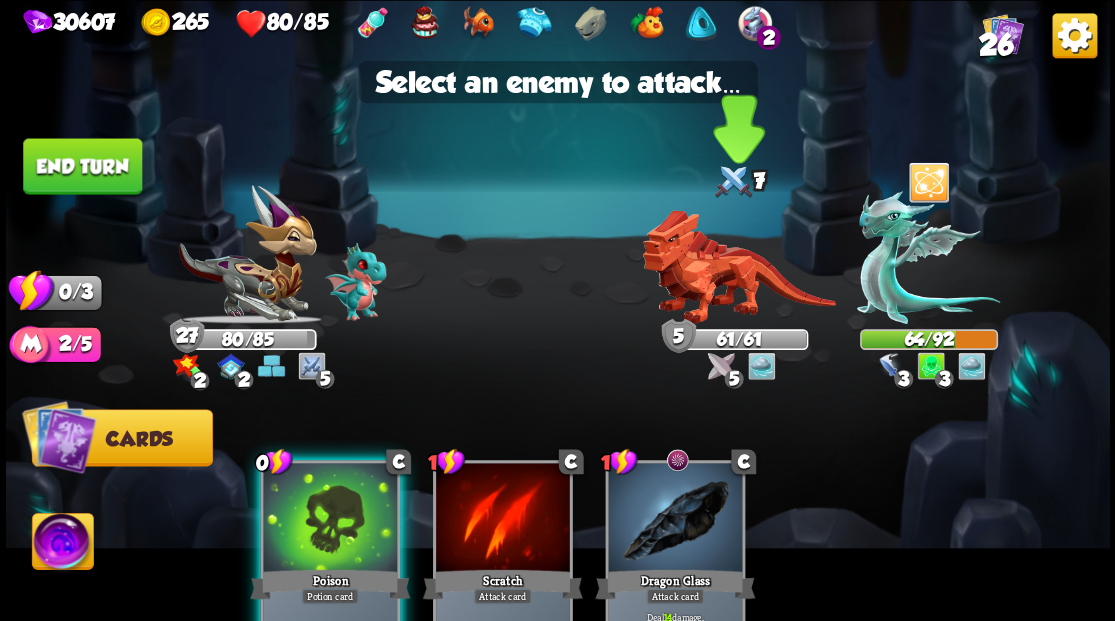 click at bounding box center [738, 267] 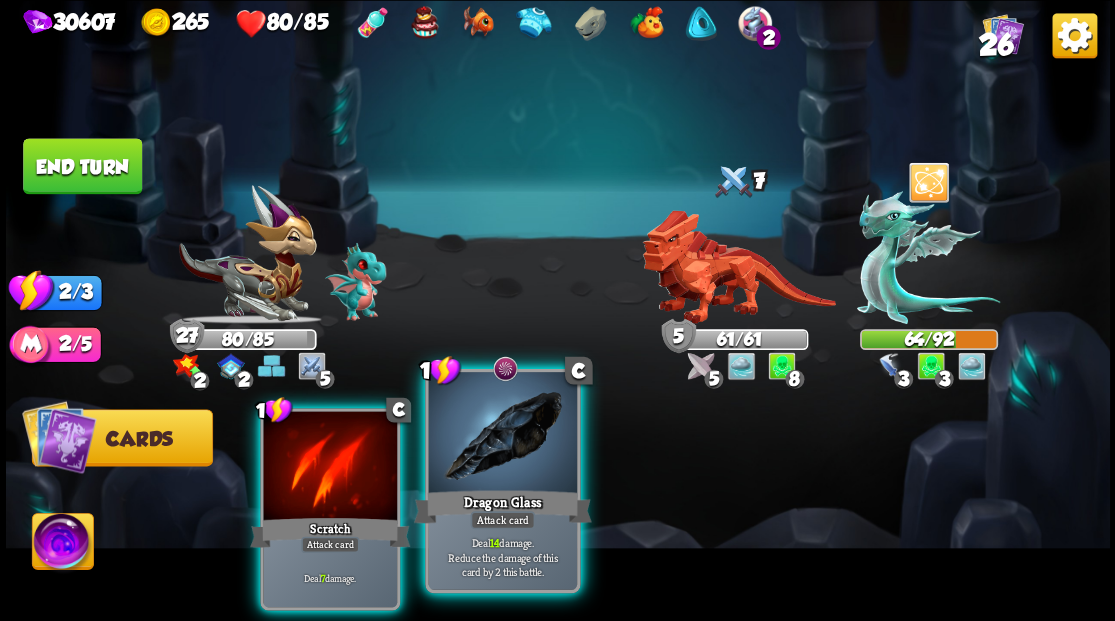 click at bounding box center [502, 434] 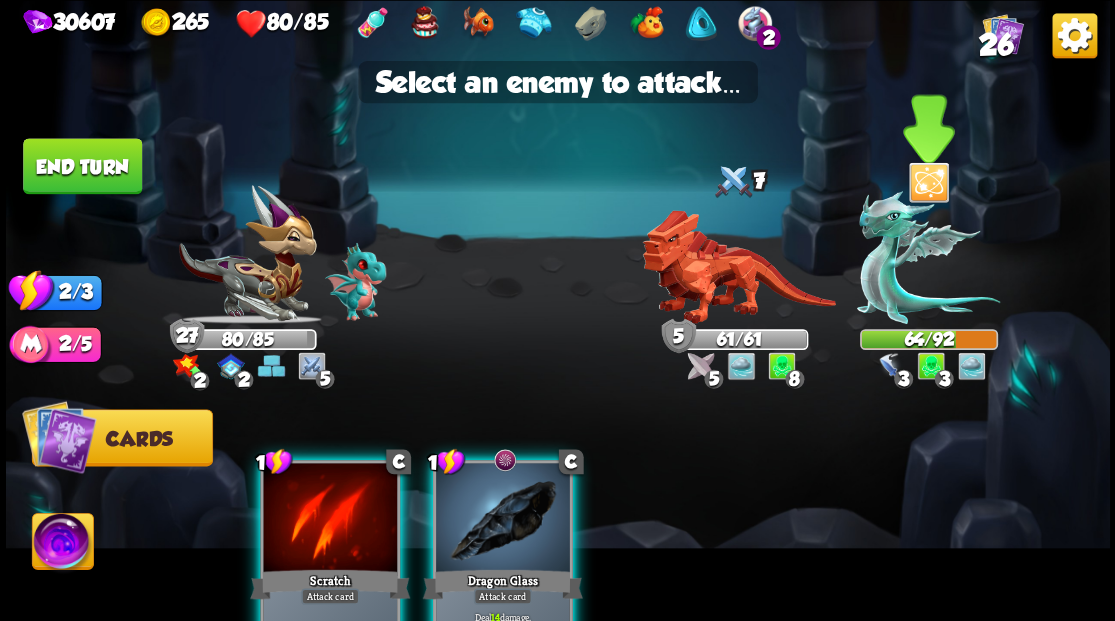click at bounding box center [928, 257] 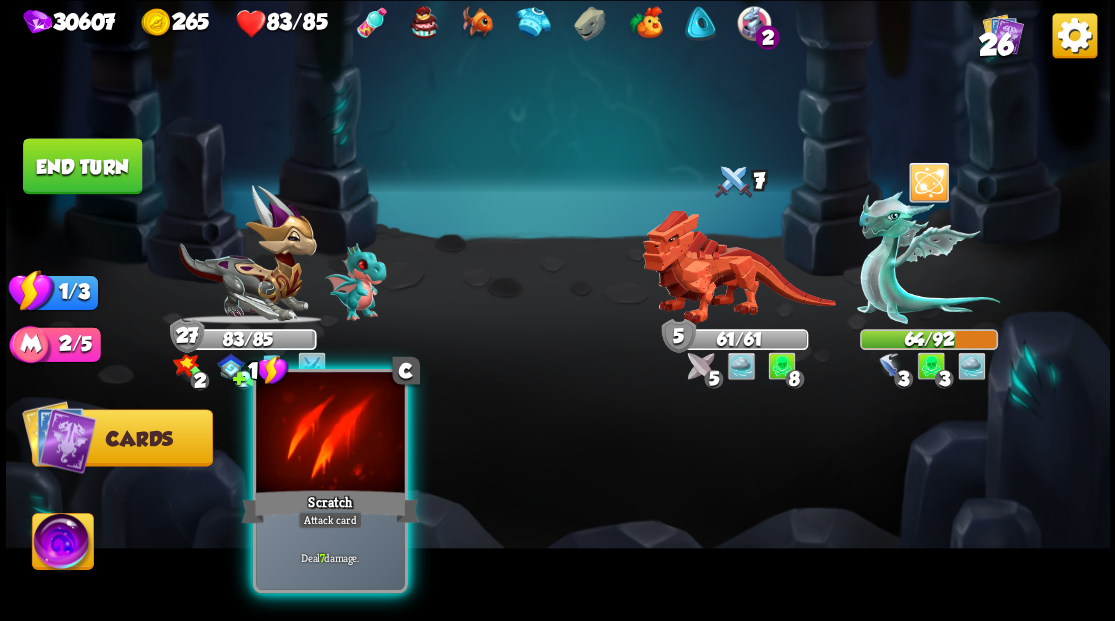 click at bounding box center [330, 434] 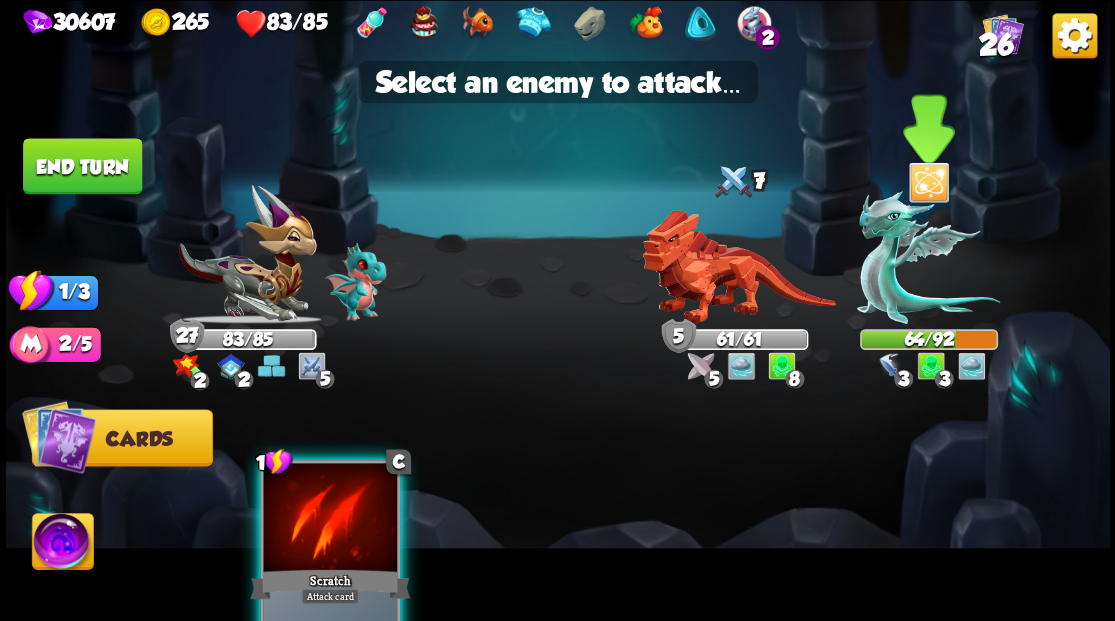 click at bounding box center (928, 257) 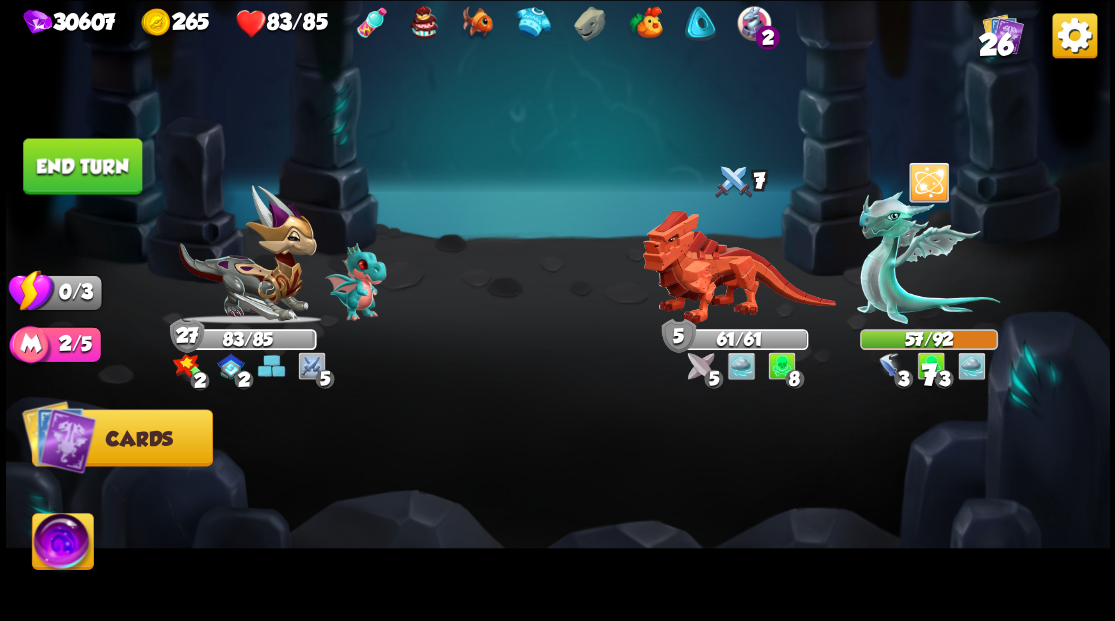 click on "End turn" at bounding box center (82, 166) 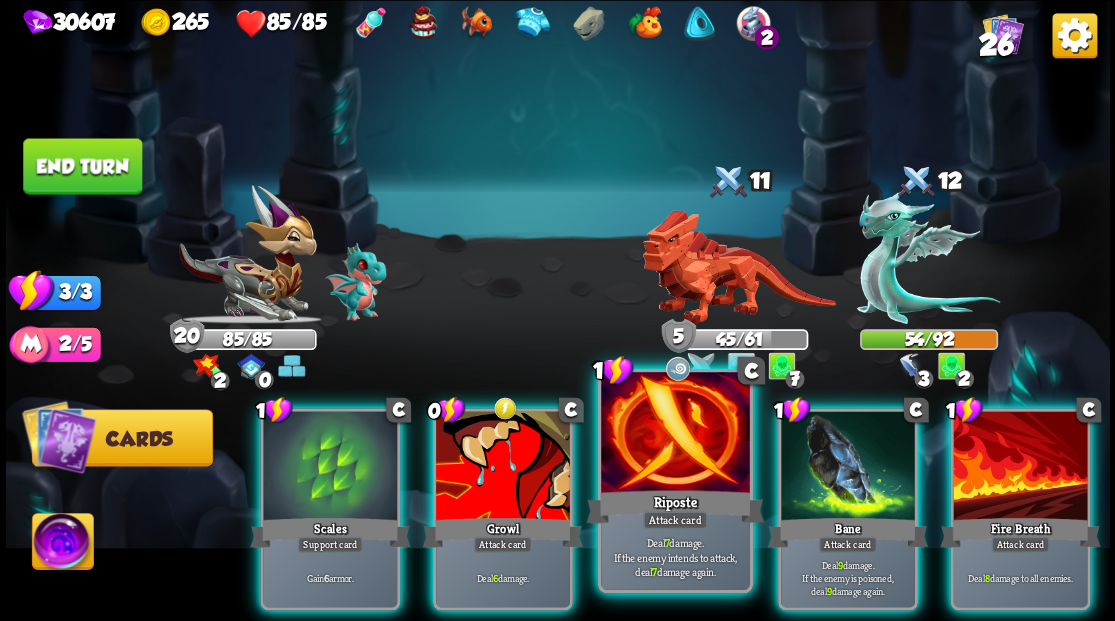 click at bounding box center [675, 434] 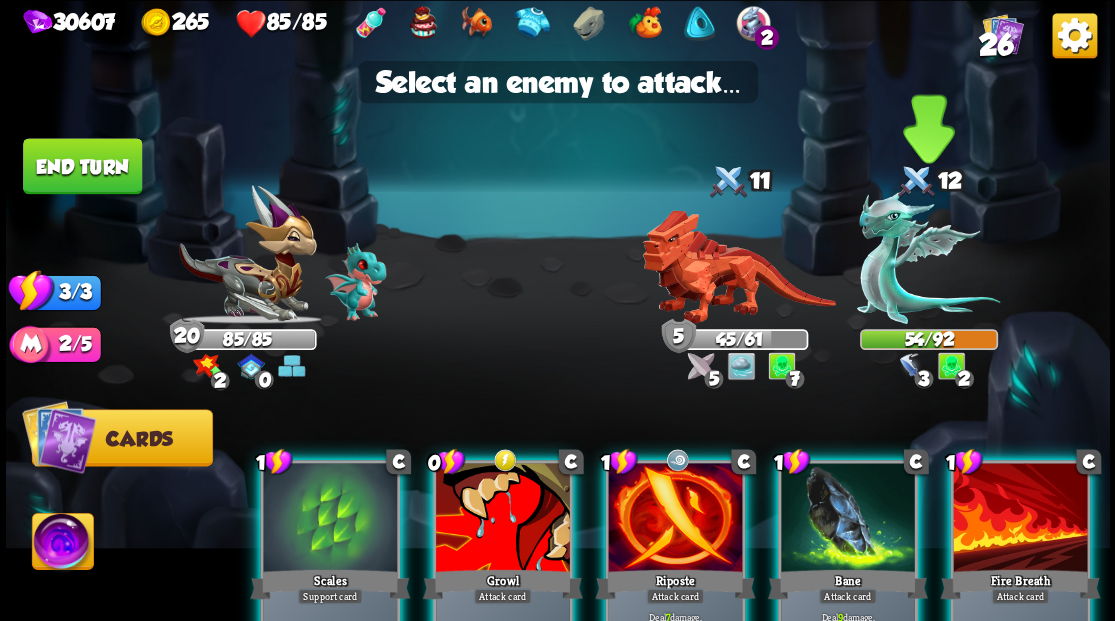click at bounding box center (928, 257) 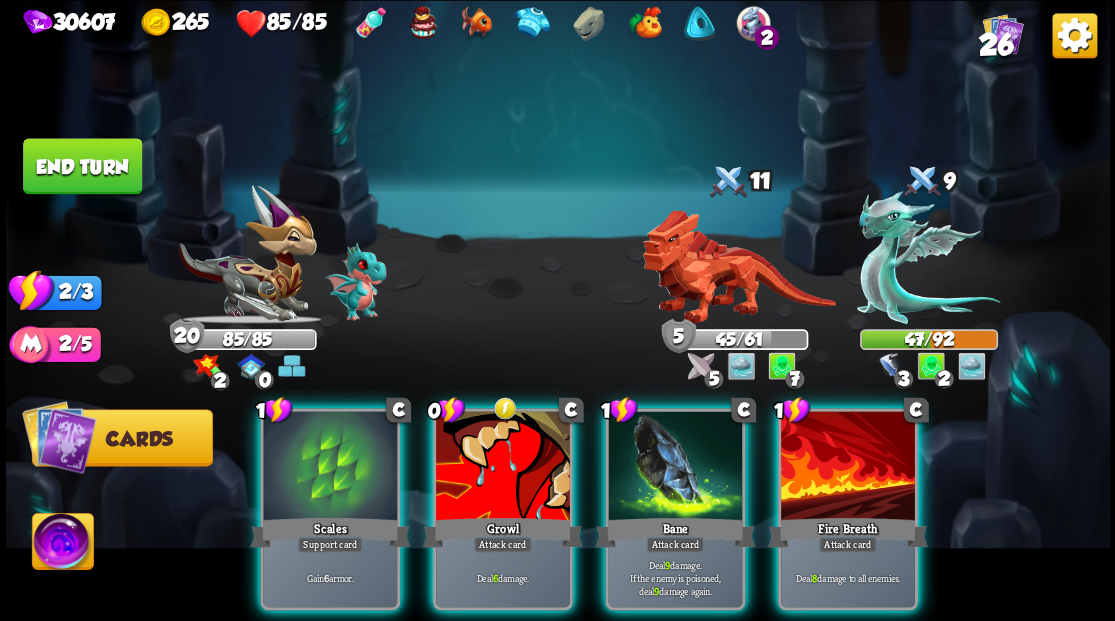 click at bounding box center [848, 467] 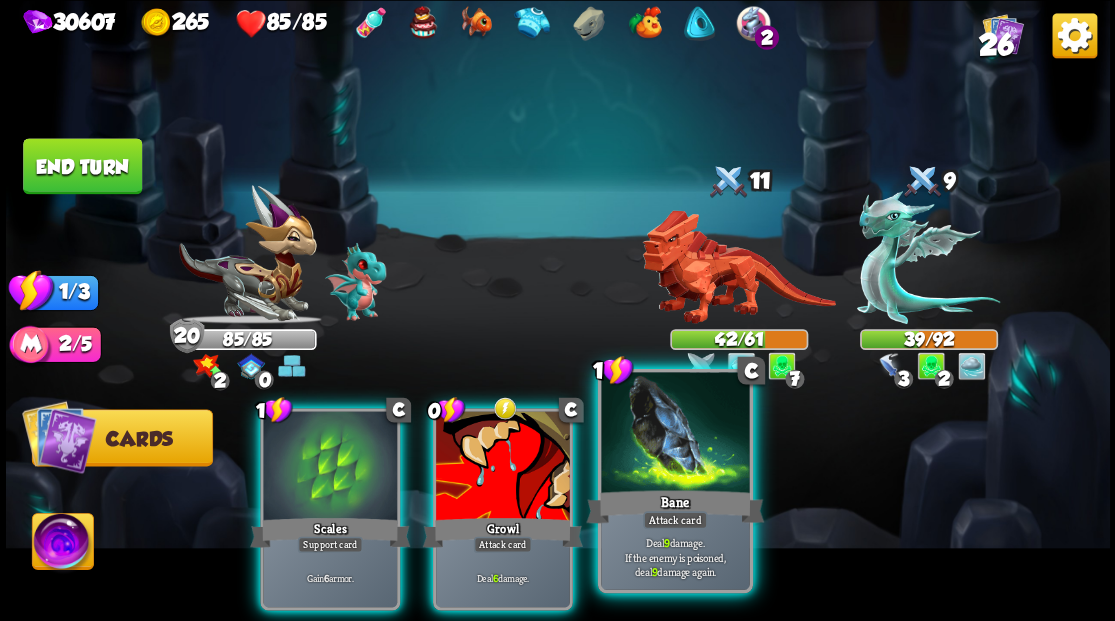 click at bounding box center (675, 434) 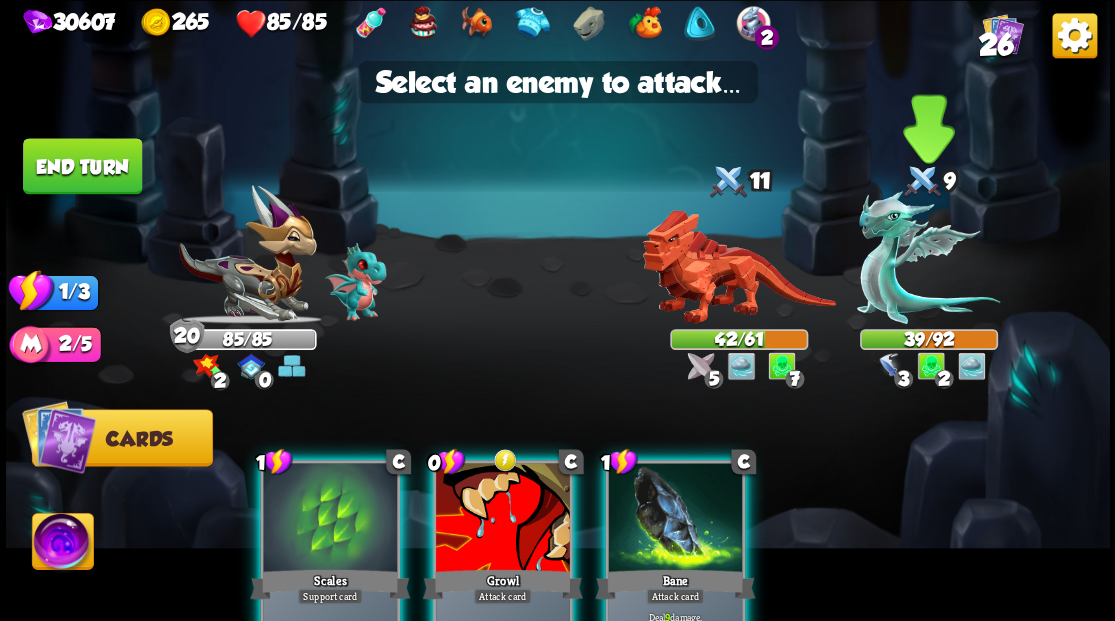 click at bounding box center (928, 257) 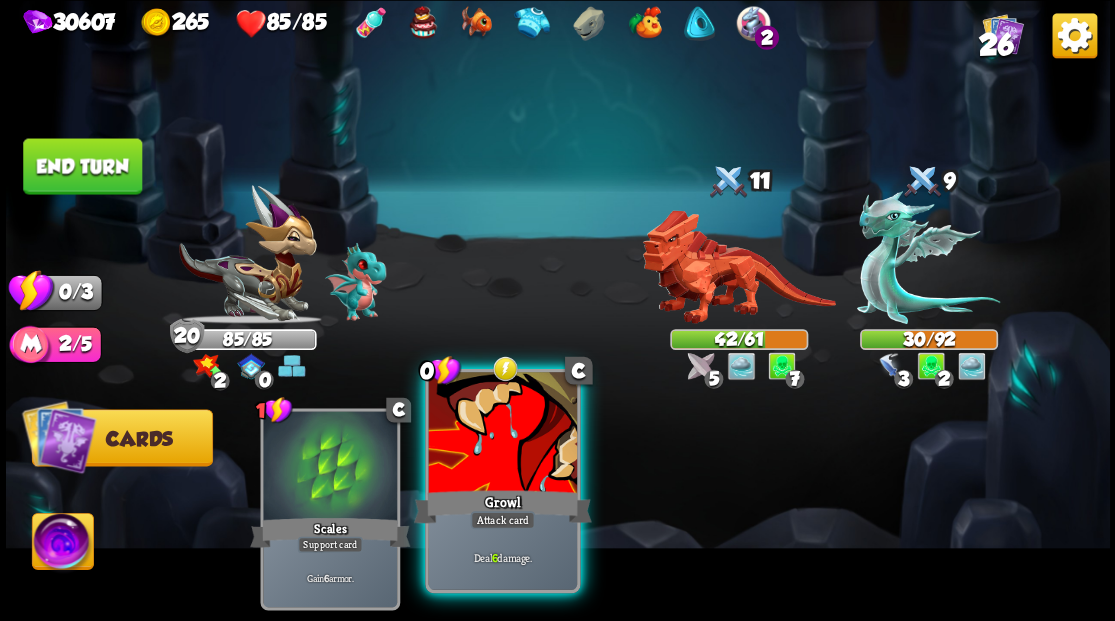 click at bounding box center (502, 434) 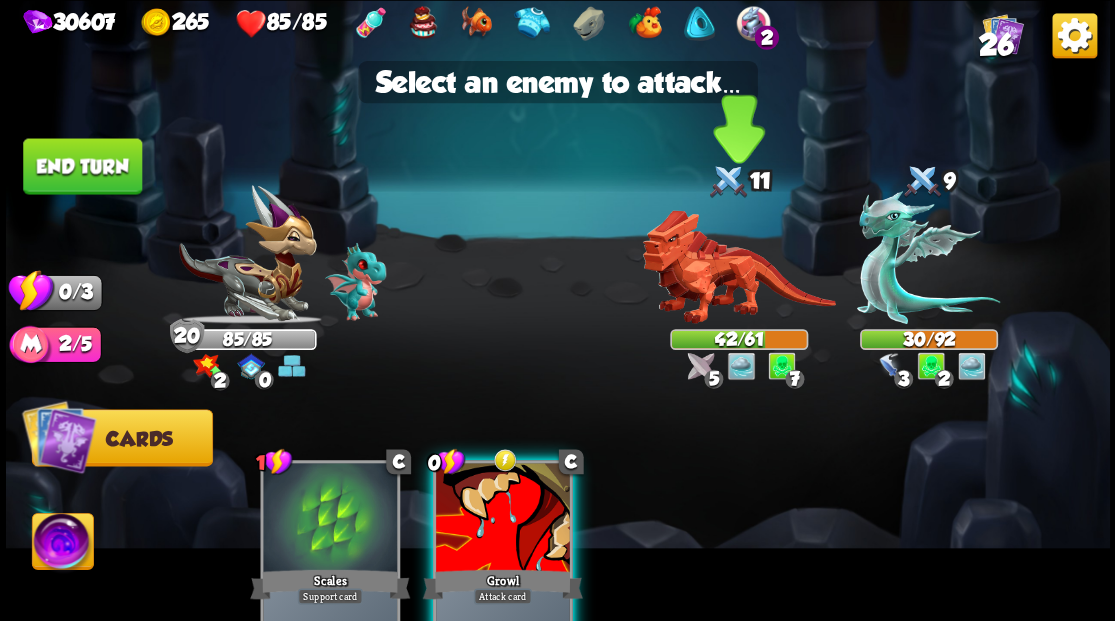 click at bounding box center [738, 267] 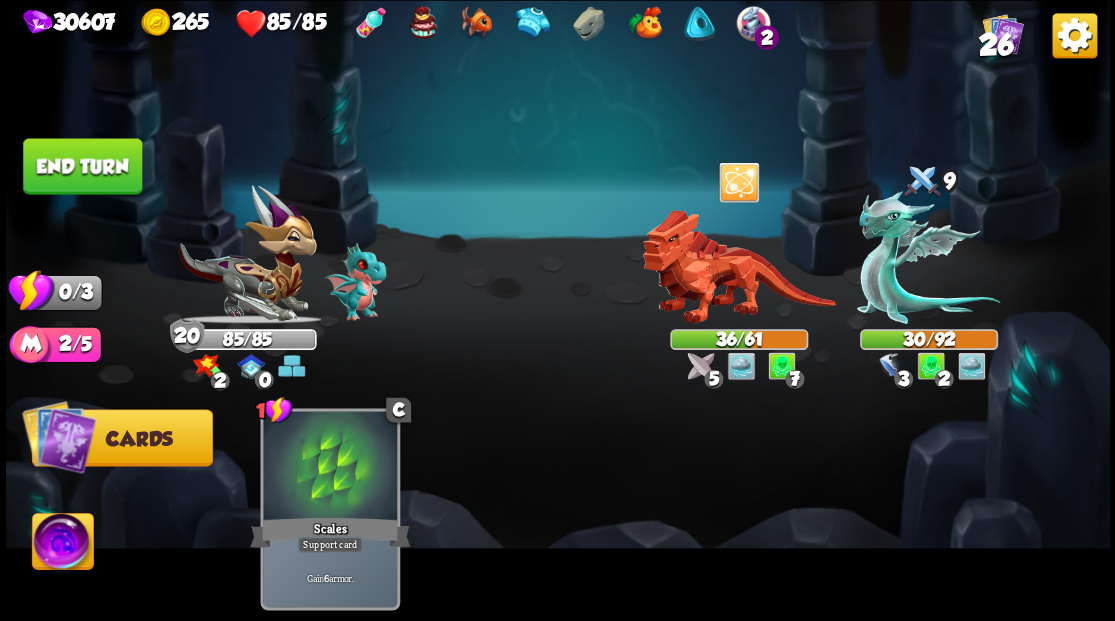 click on "End turn" at bounding box center [82, 166] 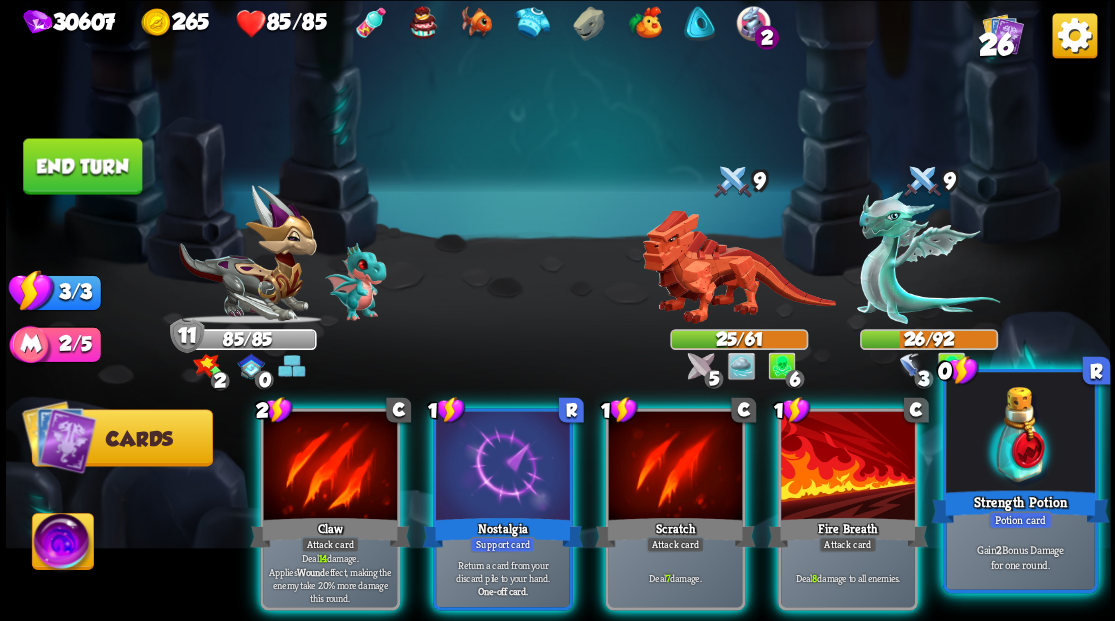 click at bounding box center (1020, 434) 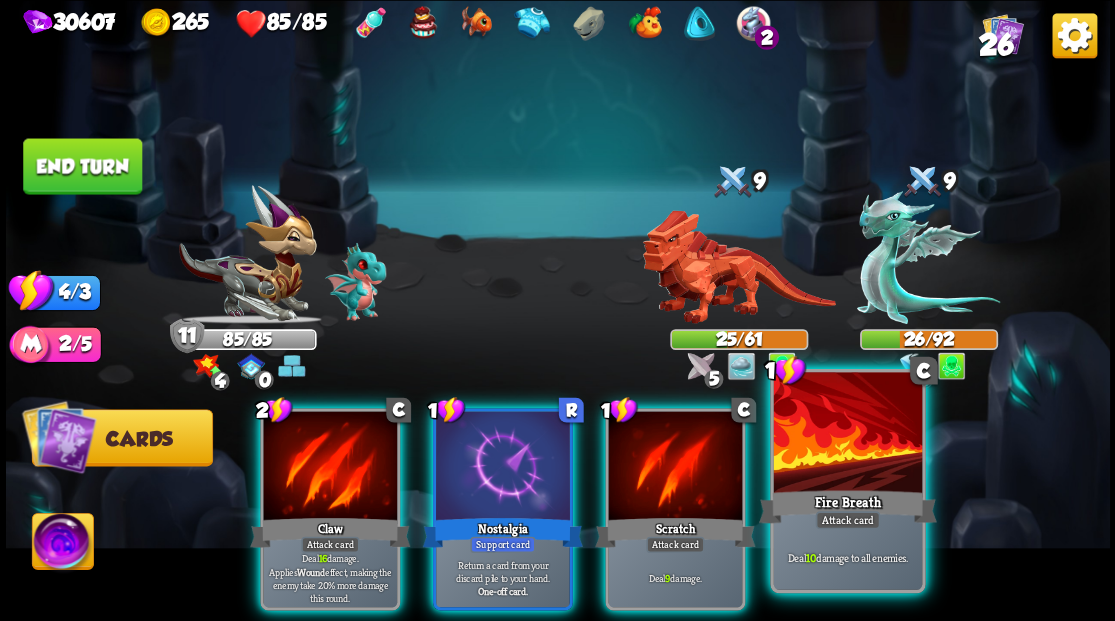 click at bounding box center (847, 434) 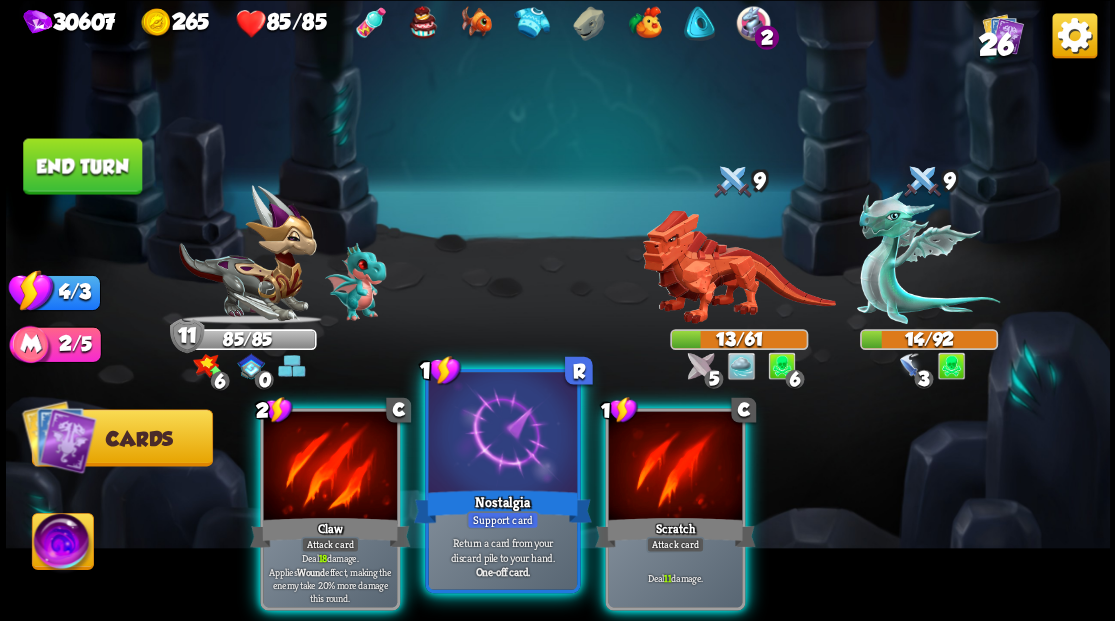 click at bounding box center (502, 434) 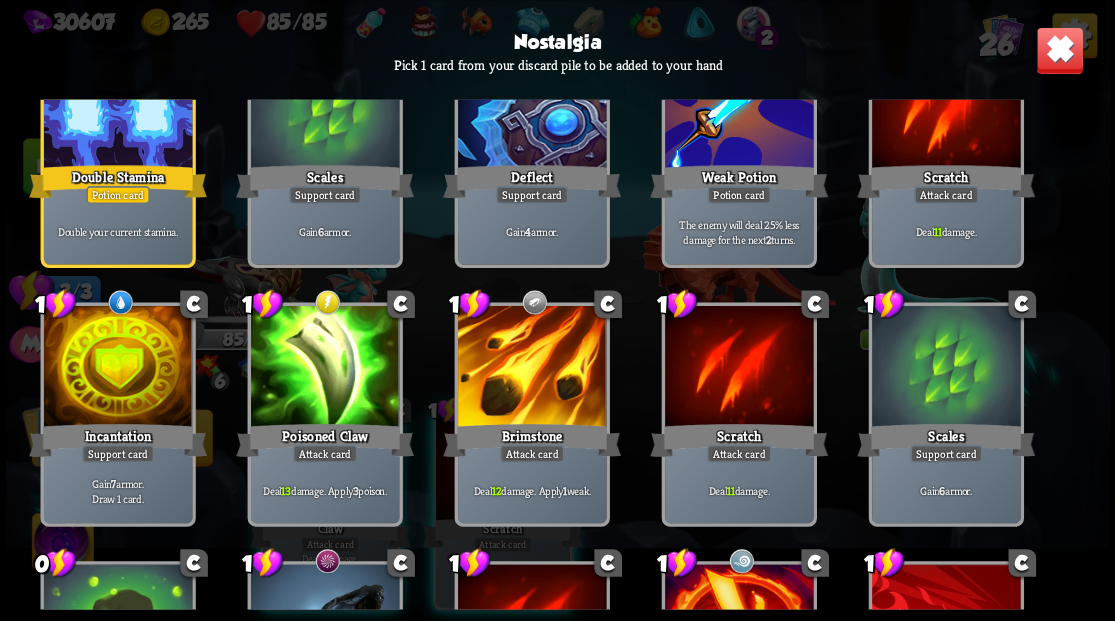 scroll, scrollTop: 133, scrollLeft: 0, axis: vertical 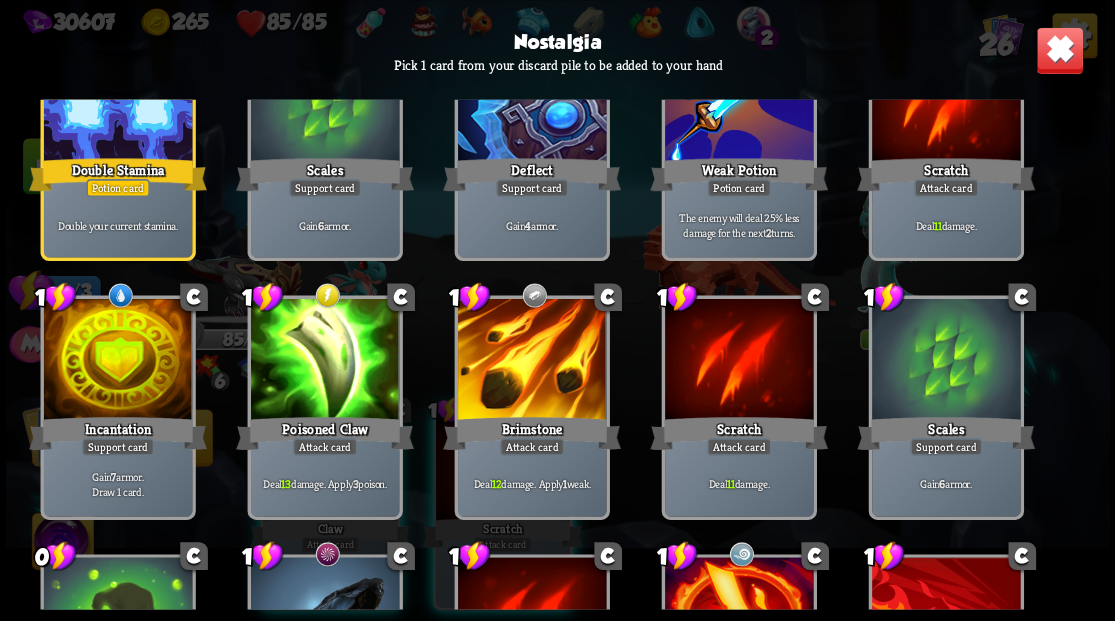 click at bounding box center (117, 361) 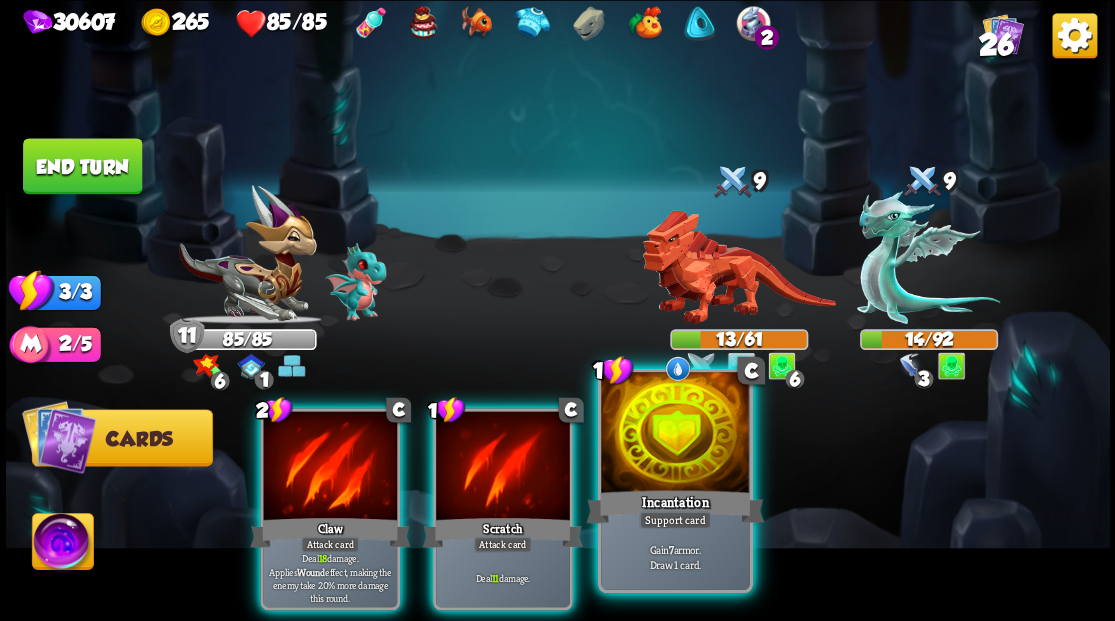 click at bounding box center [675, 434] 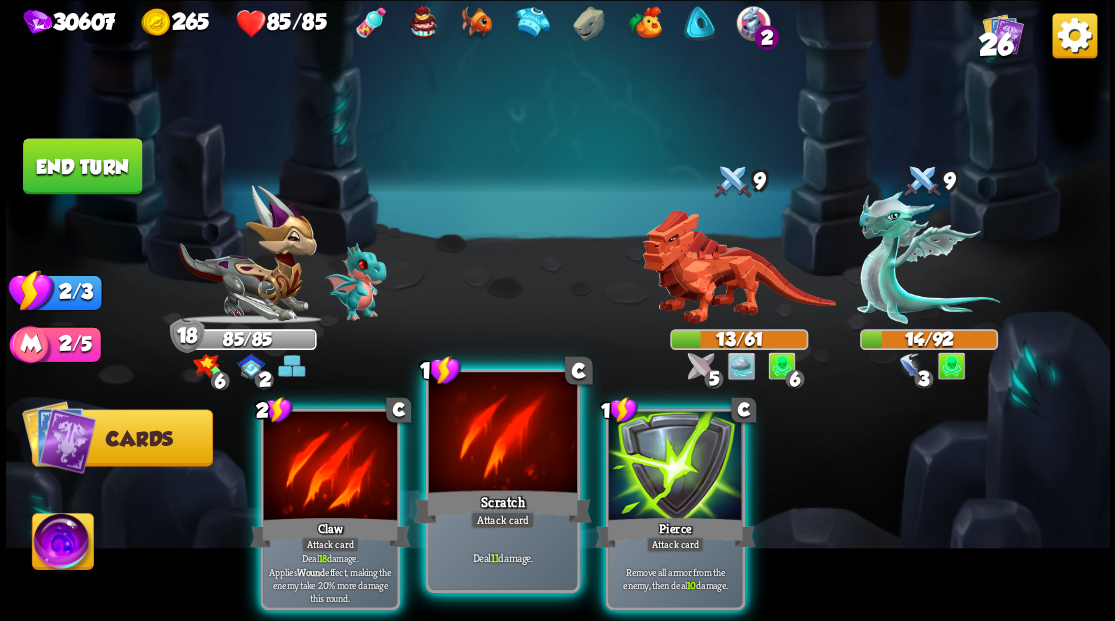click at bounding box center (502, 434) 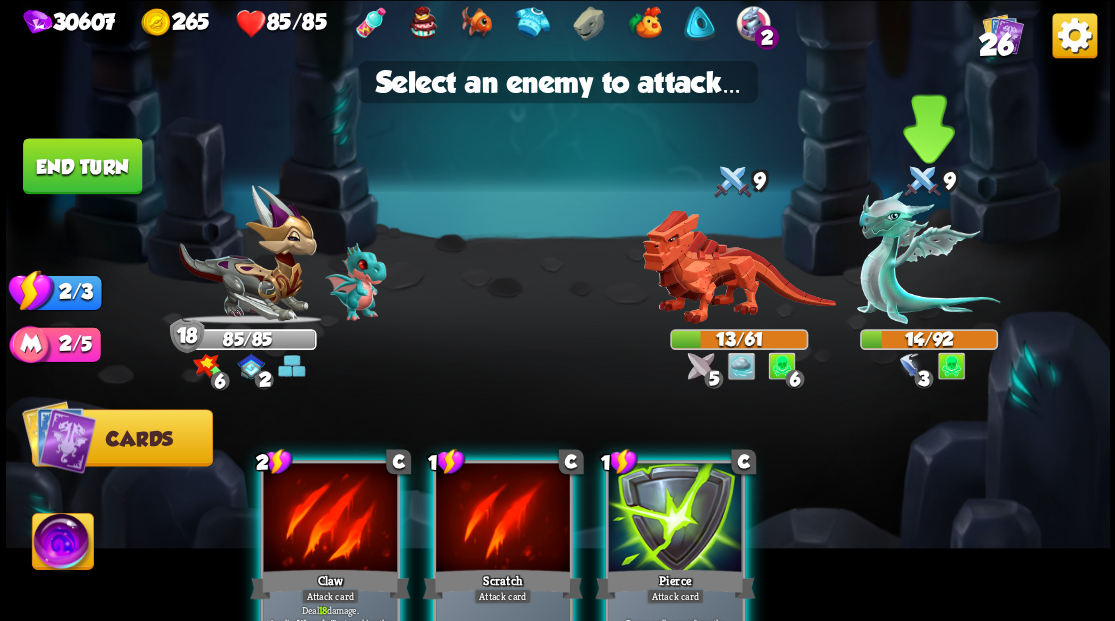 click at bounding box center [928, 257] 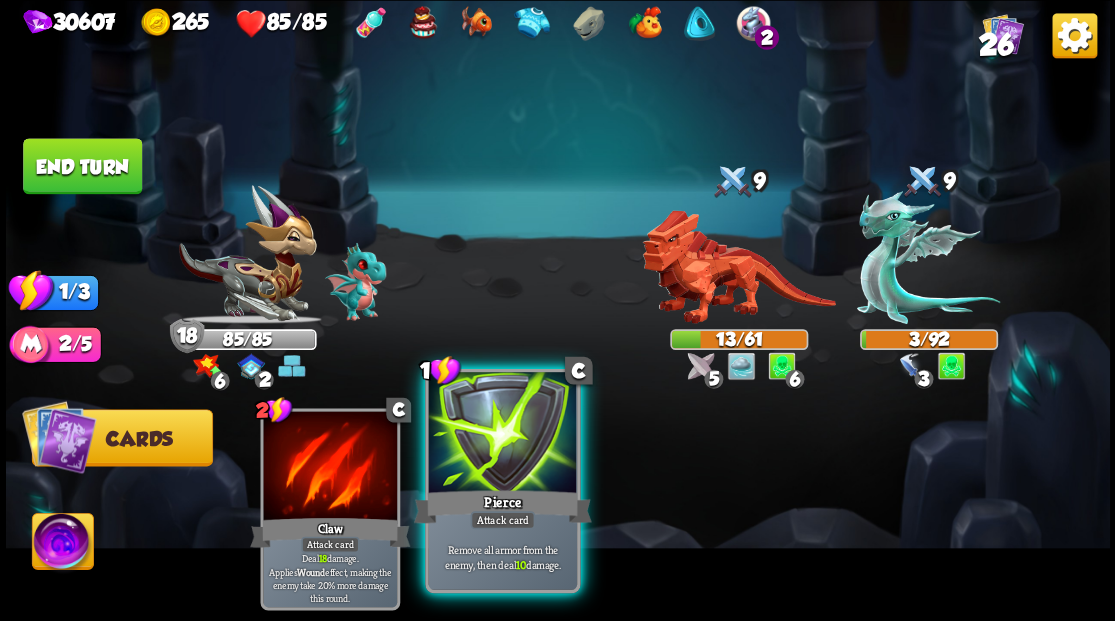 click at bounding box center (502, 434) 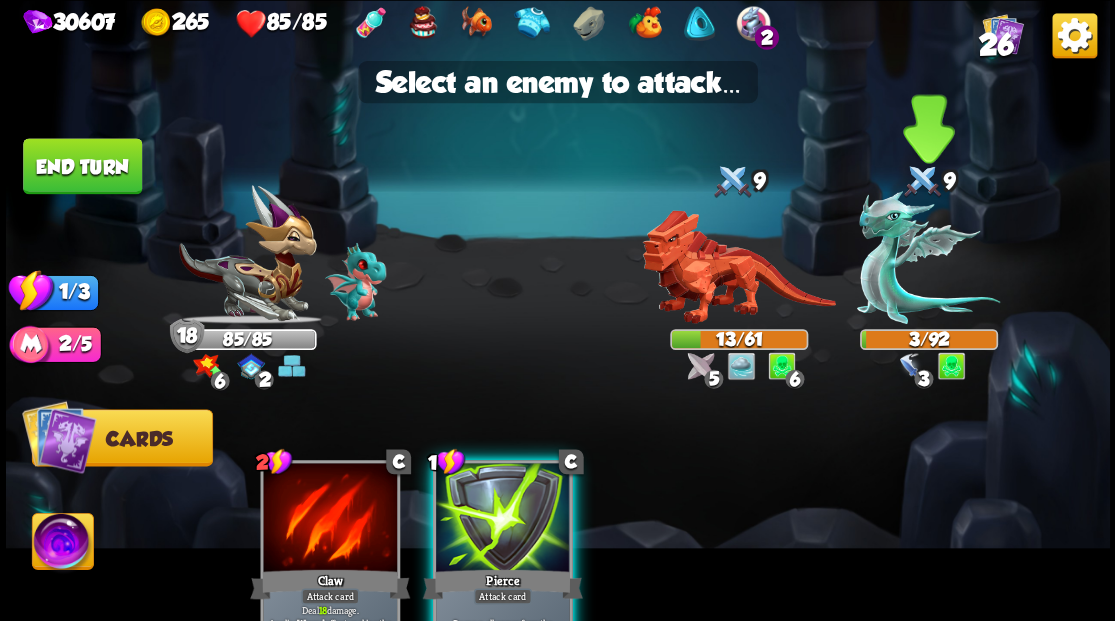click at bounding box center [928, 257] 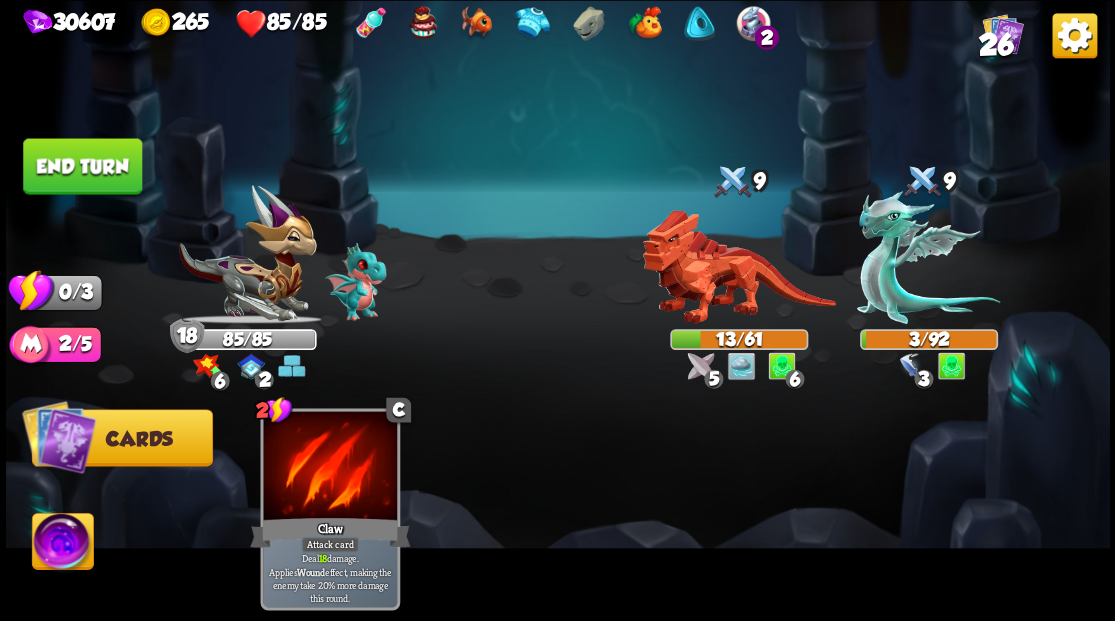 click on "End turn" at bounding box center [82, 166] 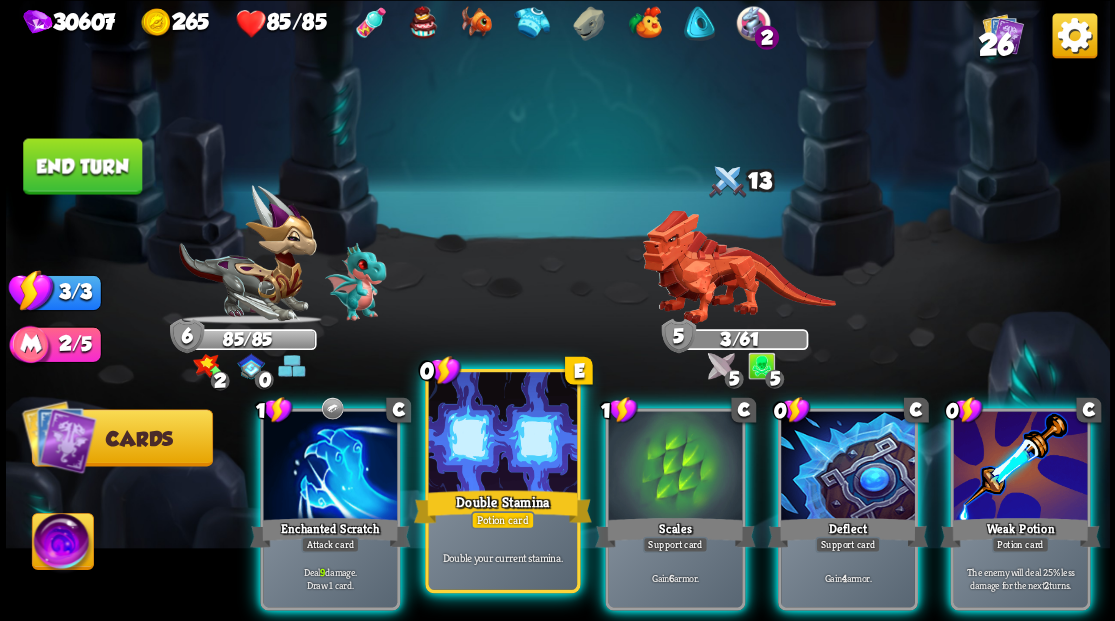 click at bounding box center [502, 434] 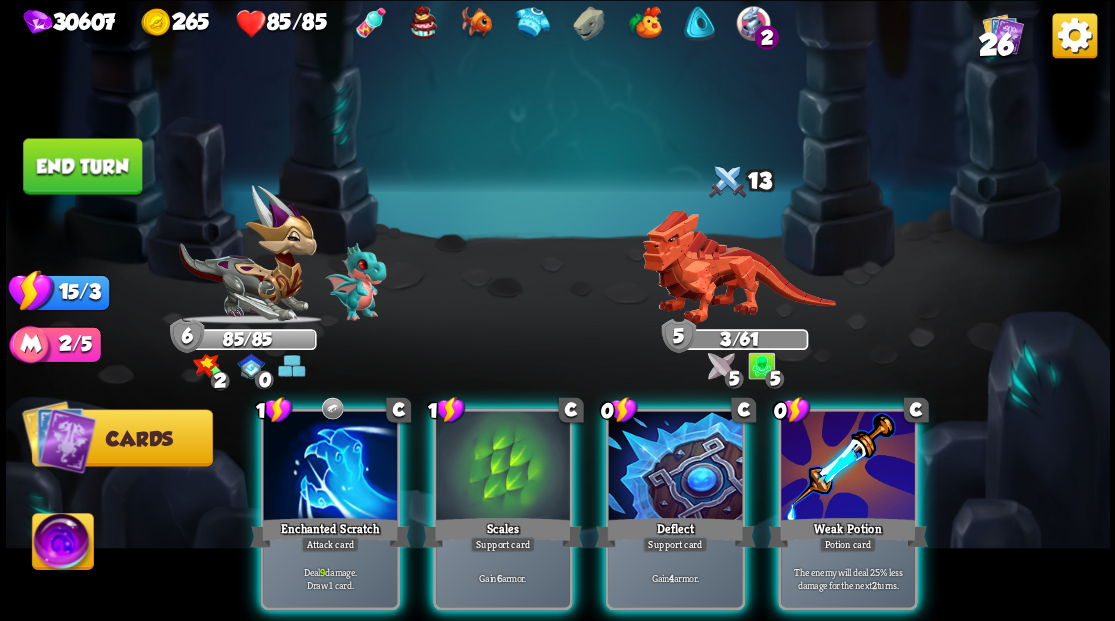 click at bounding box center [848, 467] 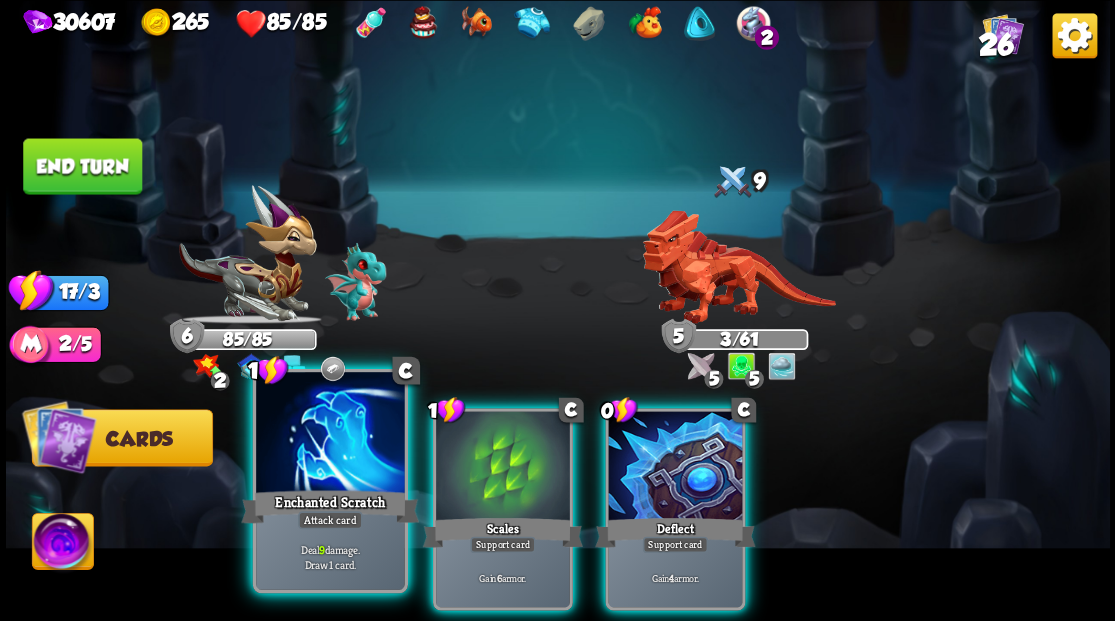 click at bounding box center (330, 434) 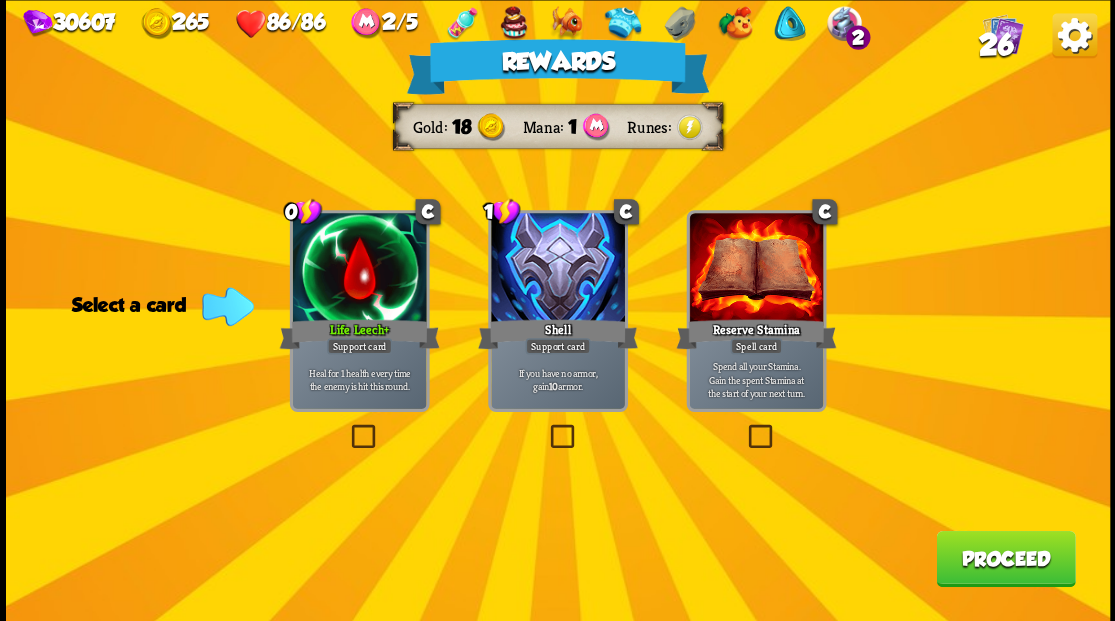 click on "[PRODUCT_NAME]" at bounding box center (1005, 558) 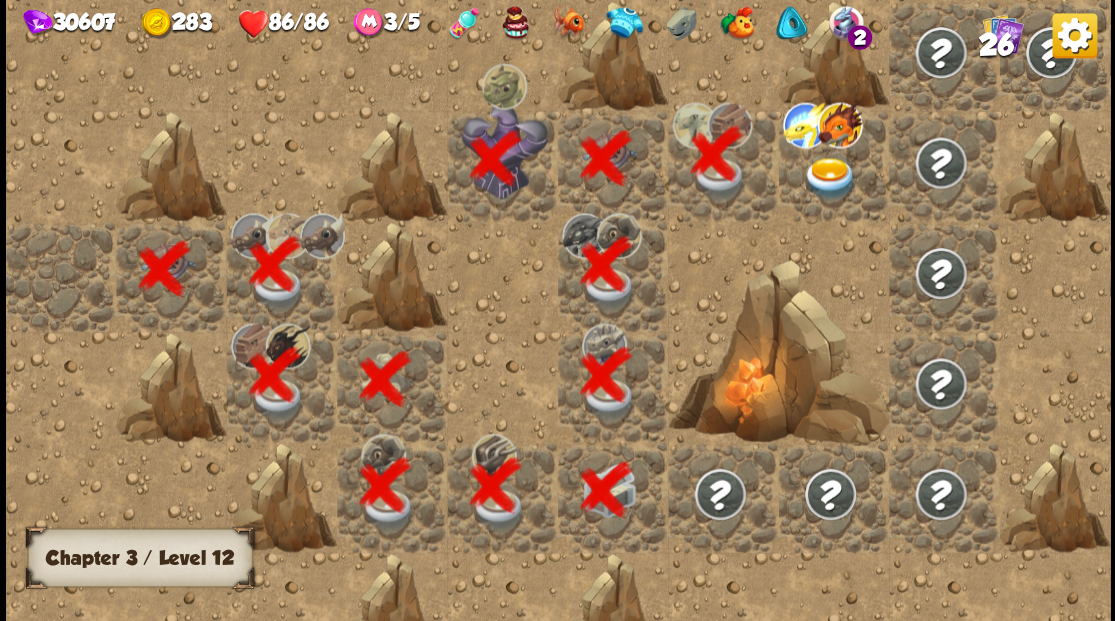 scroll, scrollTop: 0, scrollLeft: 384, axis: horizontal 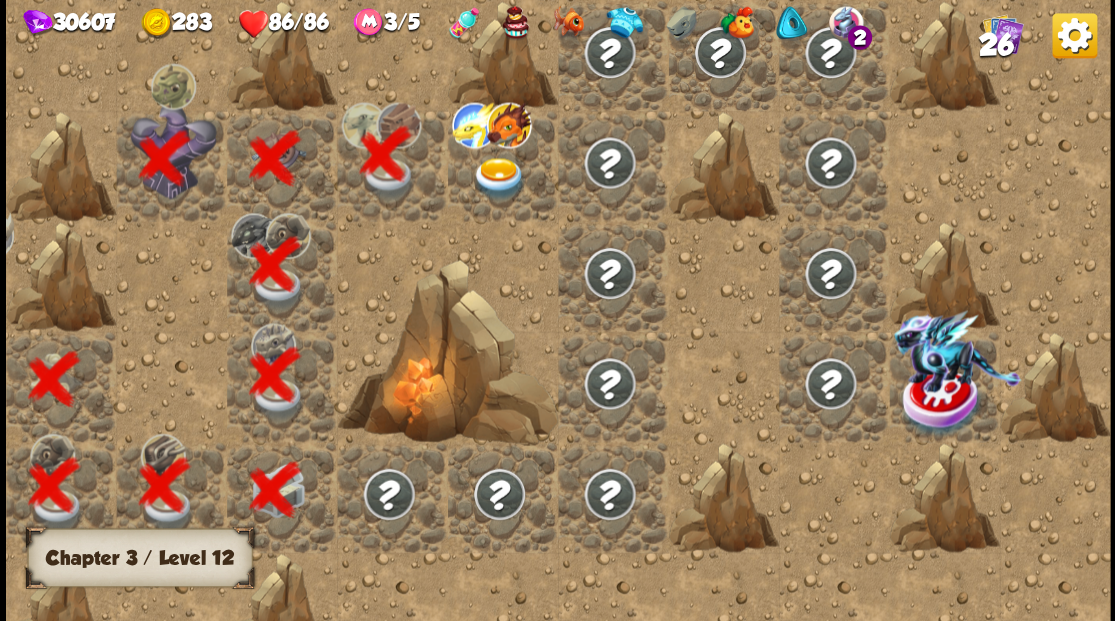 click at bounding box center [498, 178] 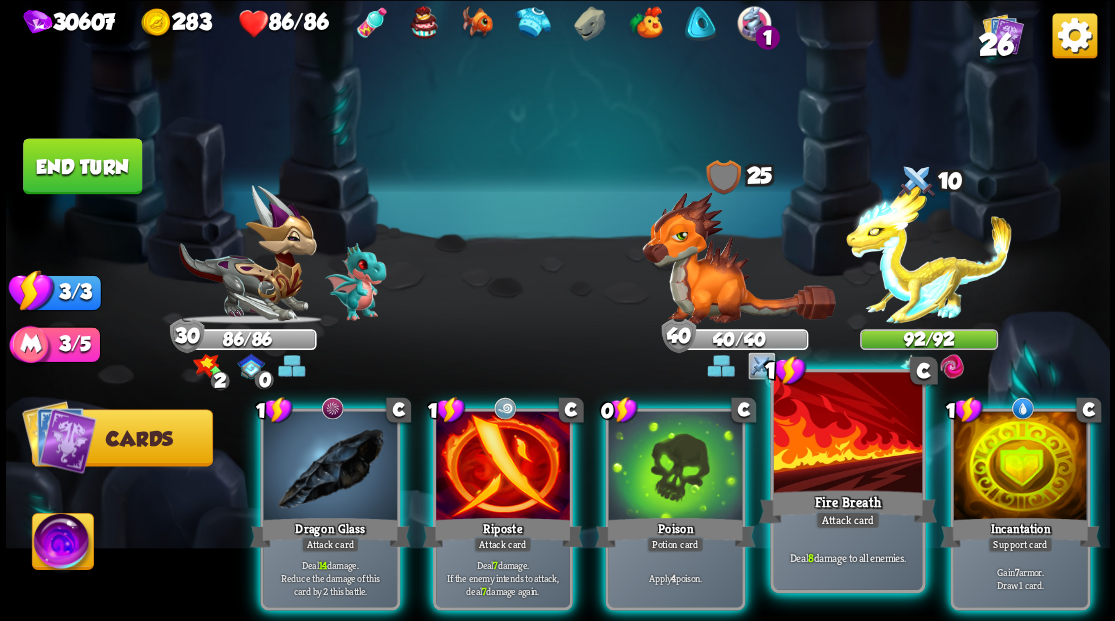 click at bounding box center [847, 434] 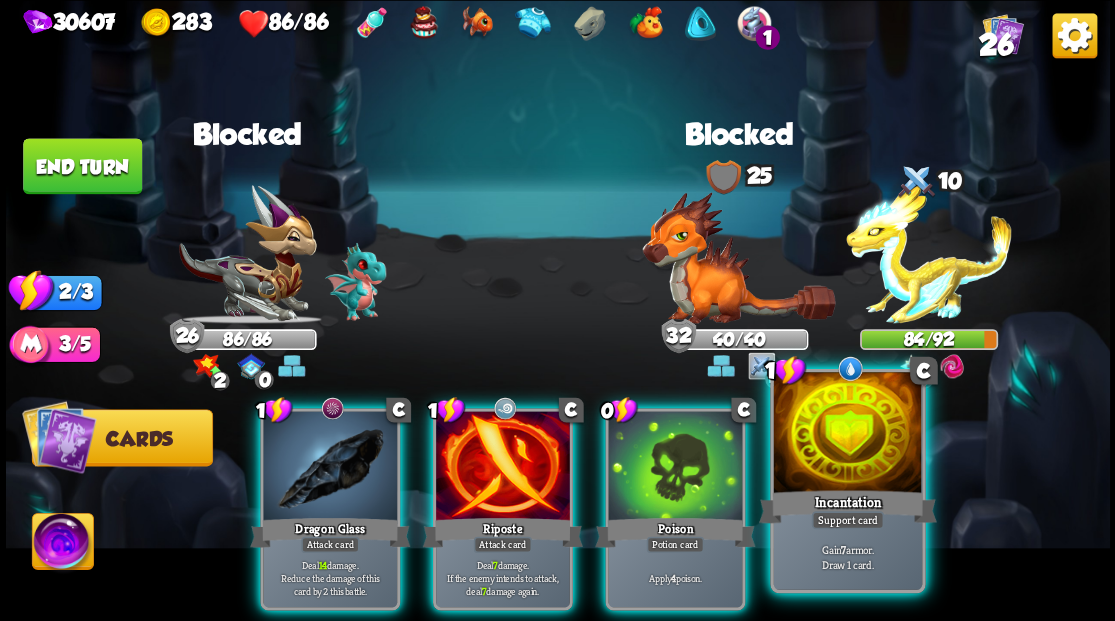 click at bounding box center (847, 434) 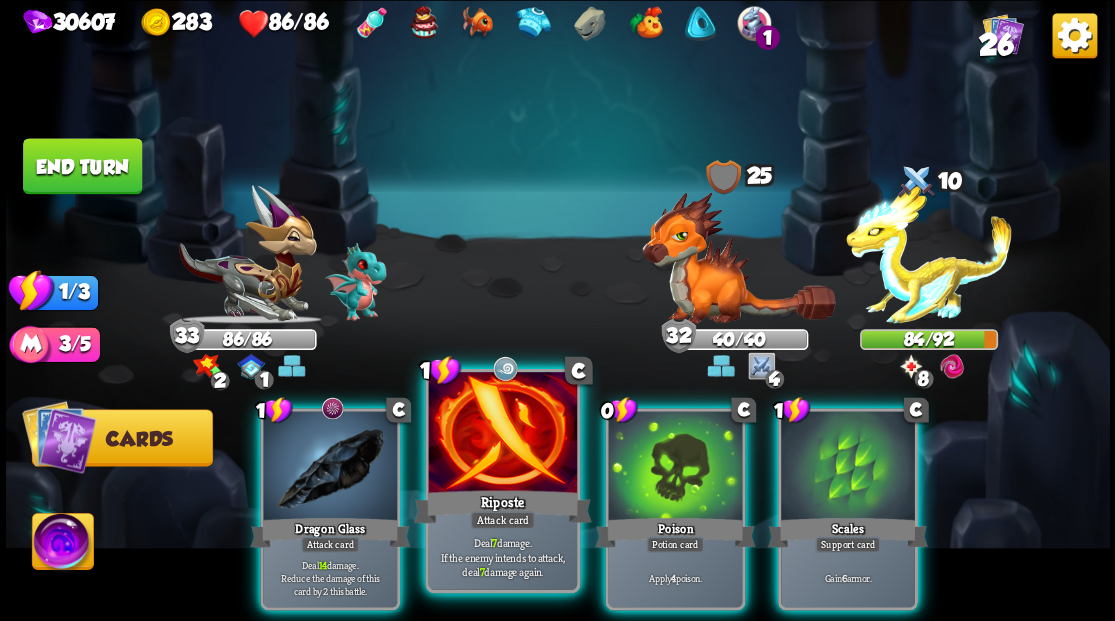 click at bounding box center [502, 434] 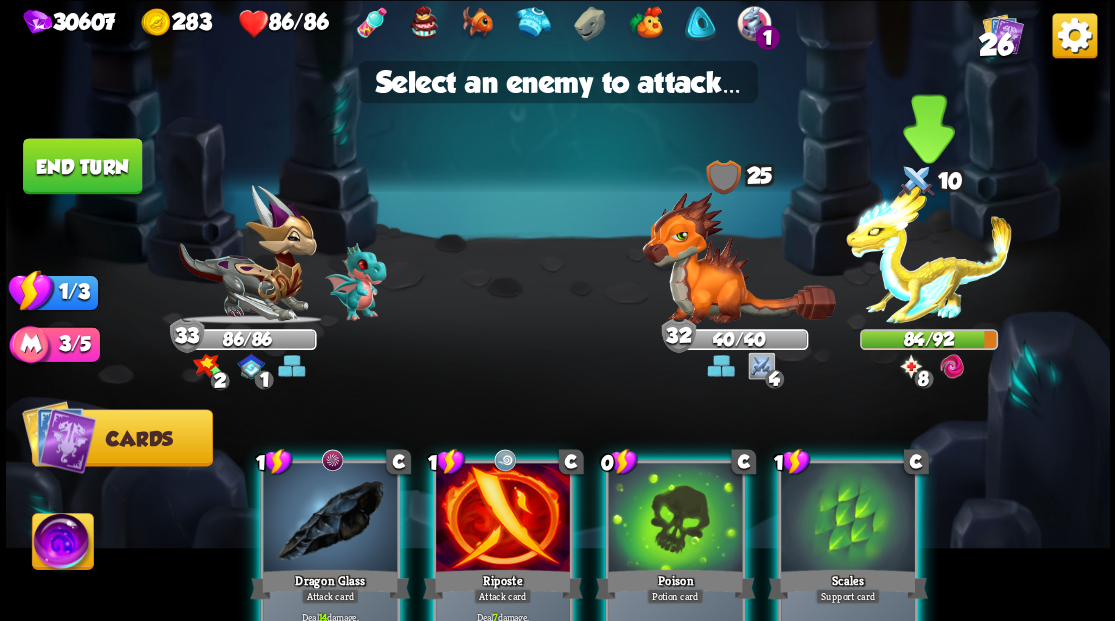 click at bounding box center [929, 254] 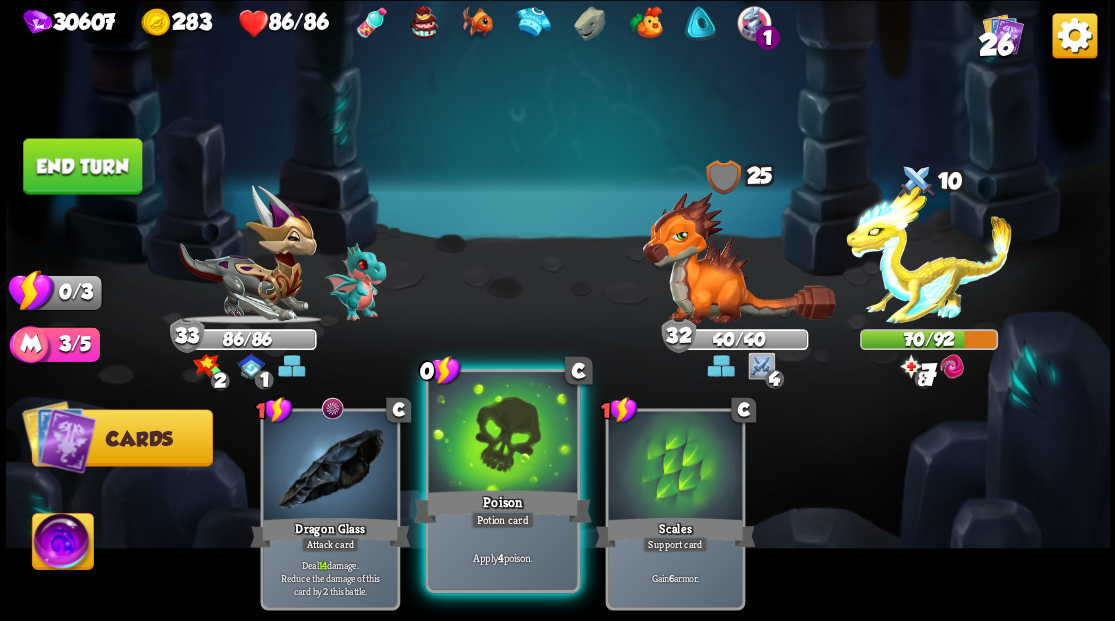 click at bounding box center (502, 434) 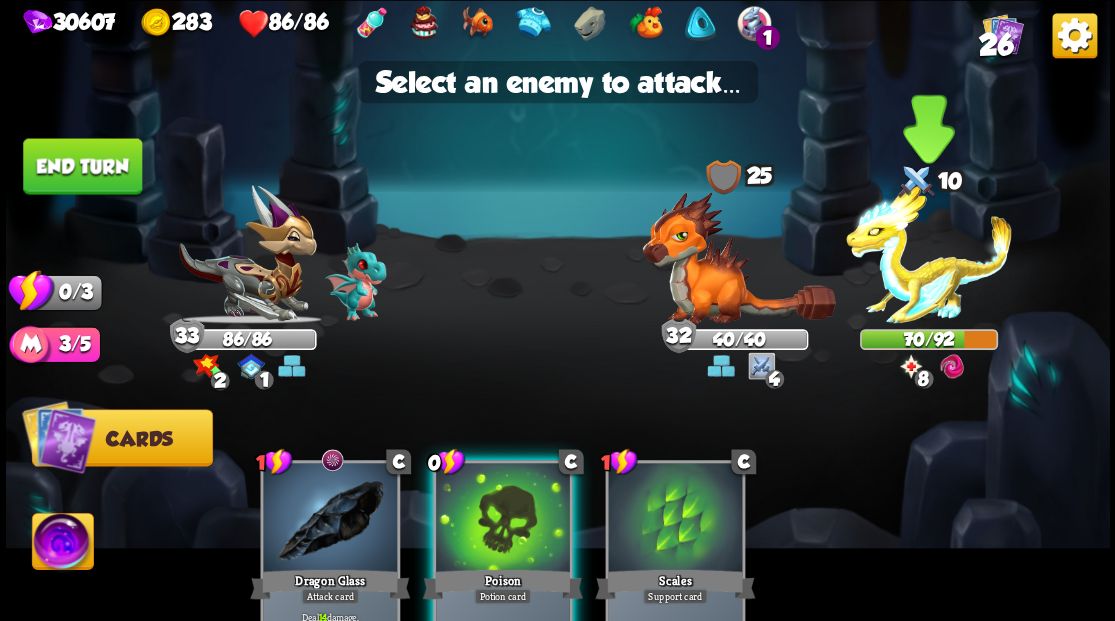 click at bounding box center [929, 254] 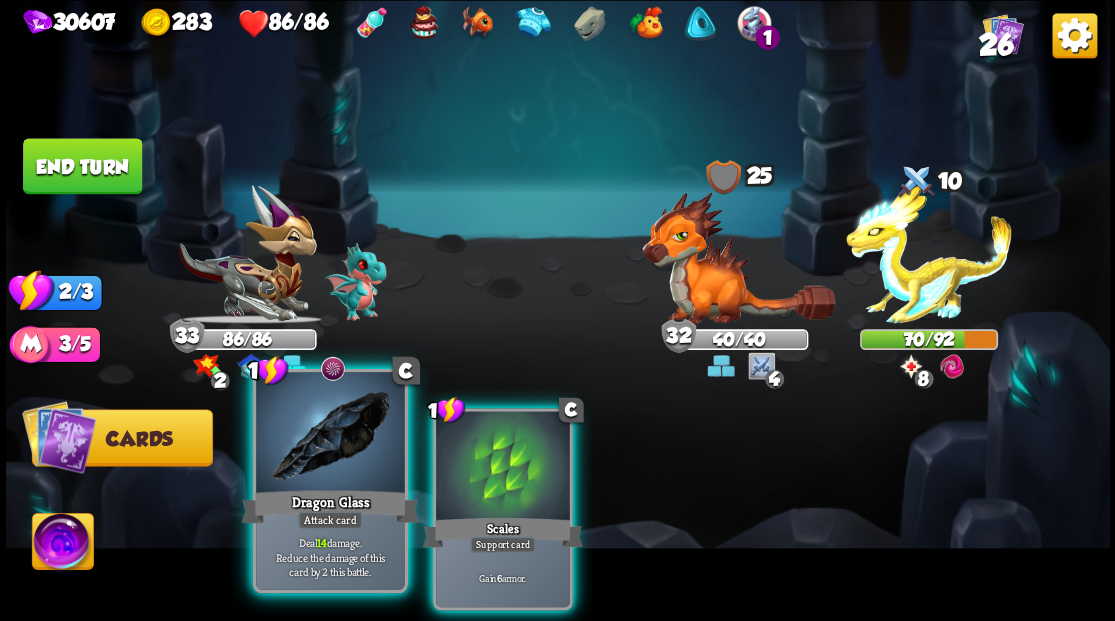 click at bounding box center (330, 434) 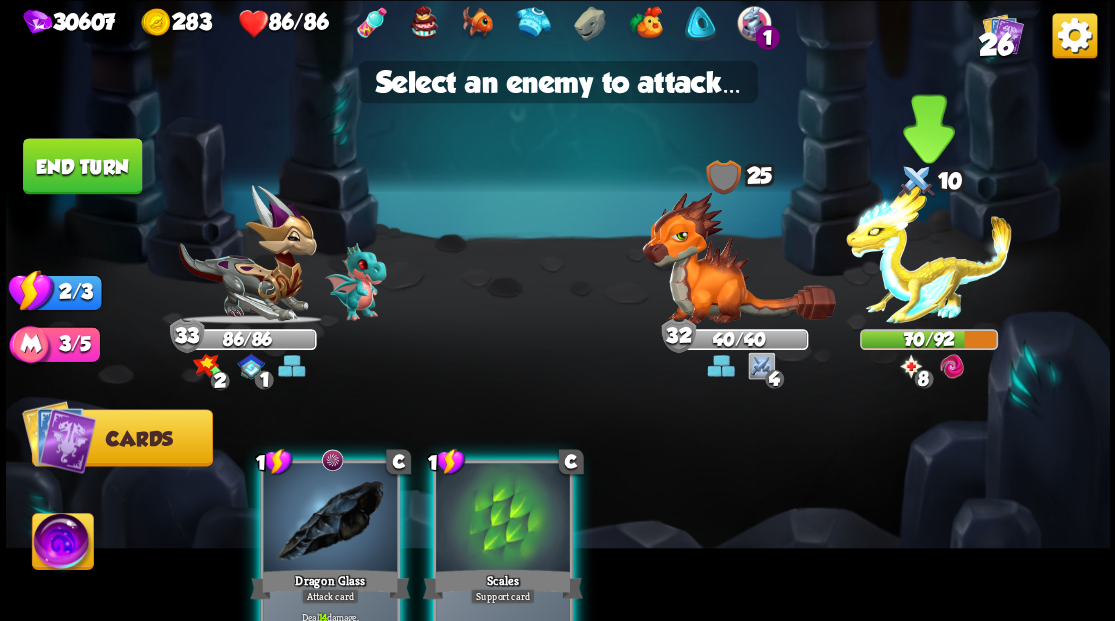 click at bounding box center [929, 254] 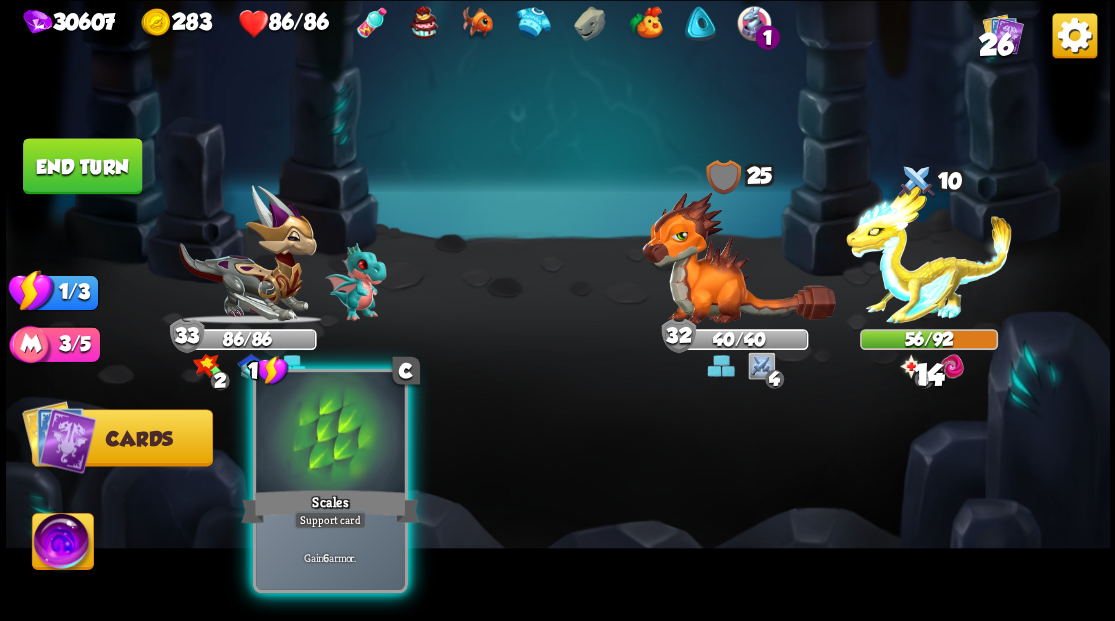 click at bounding box center (330, 434) 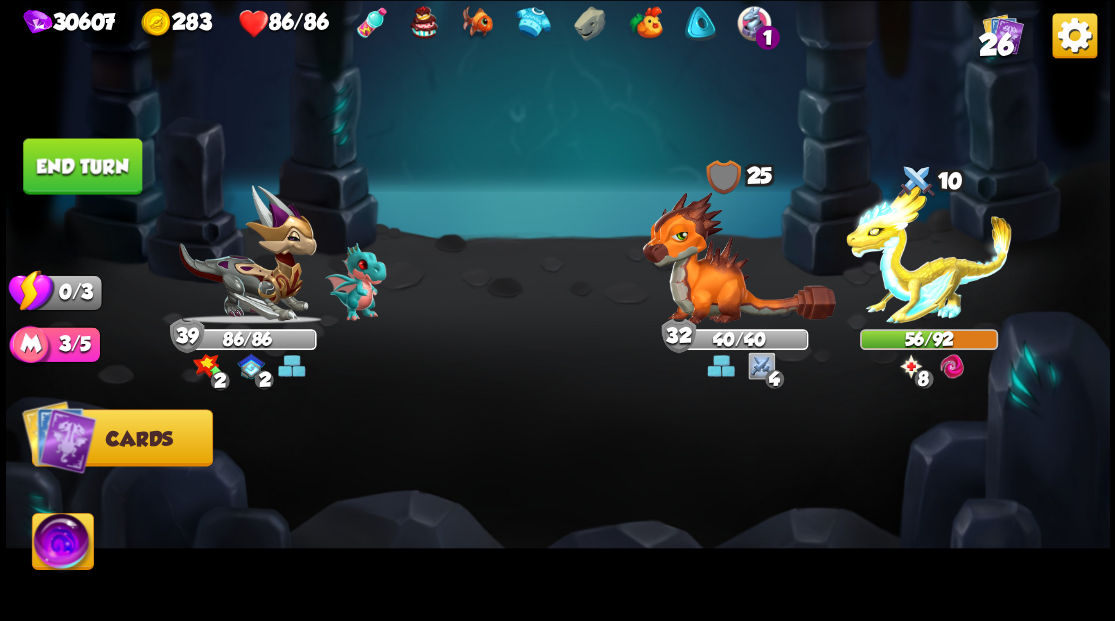 click on "End turn" at bounding box center (82, 166) 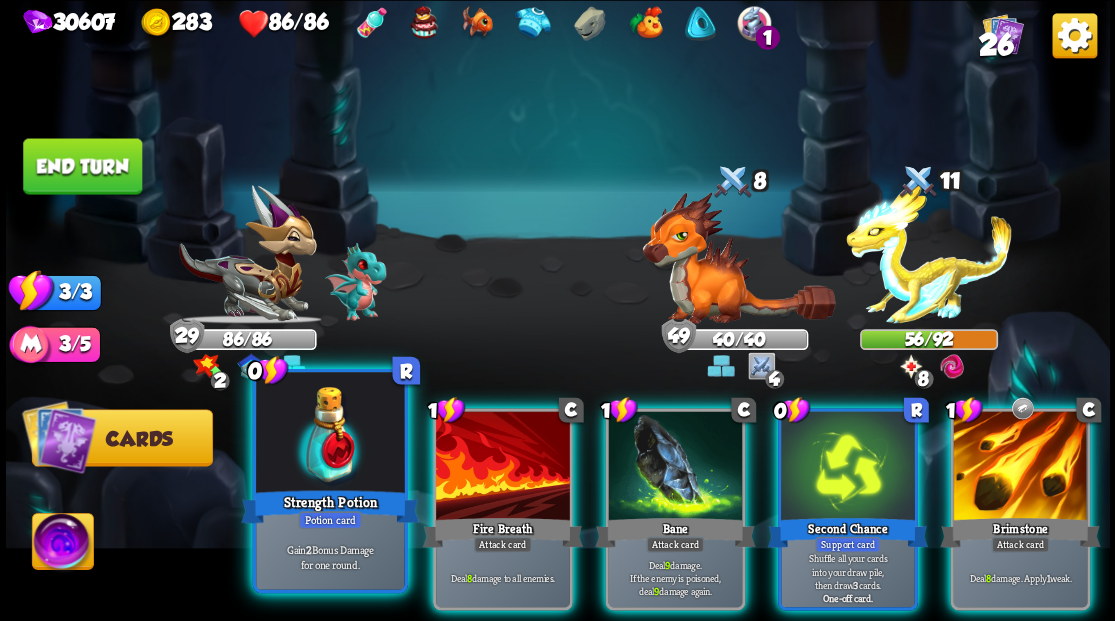 click at bounding box center (330, 434) 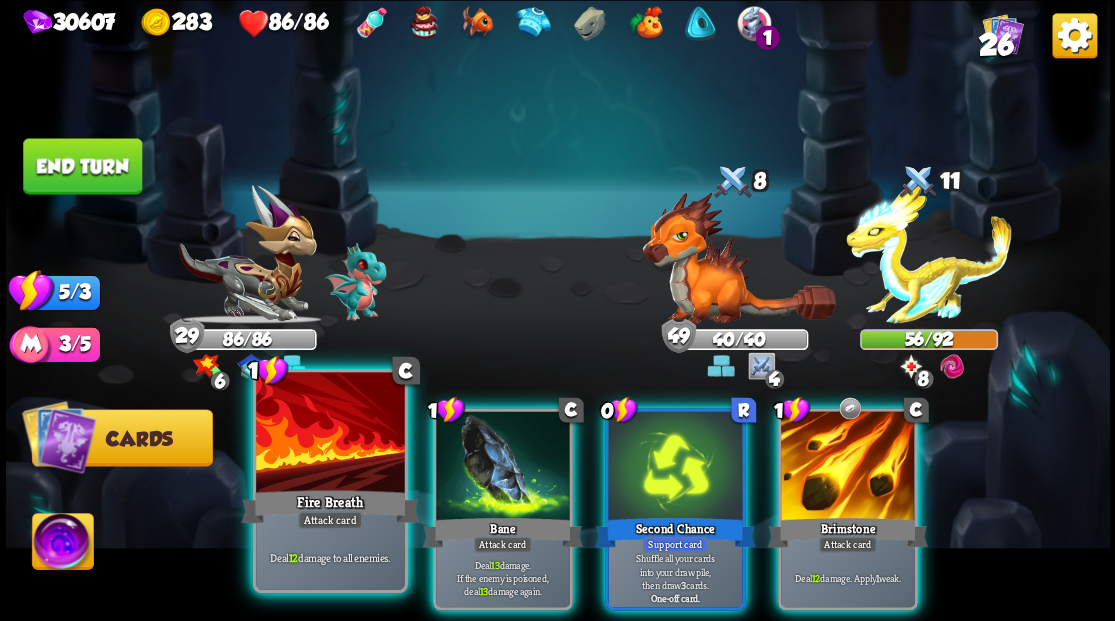 click at bounding box center (330, 434) 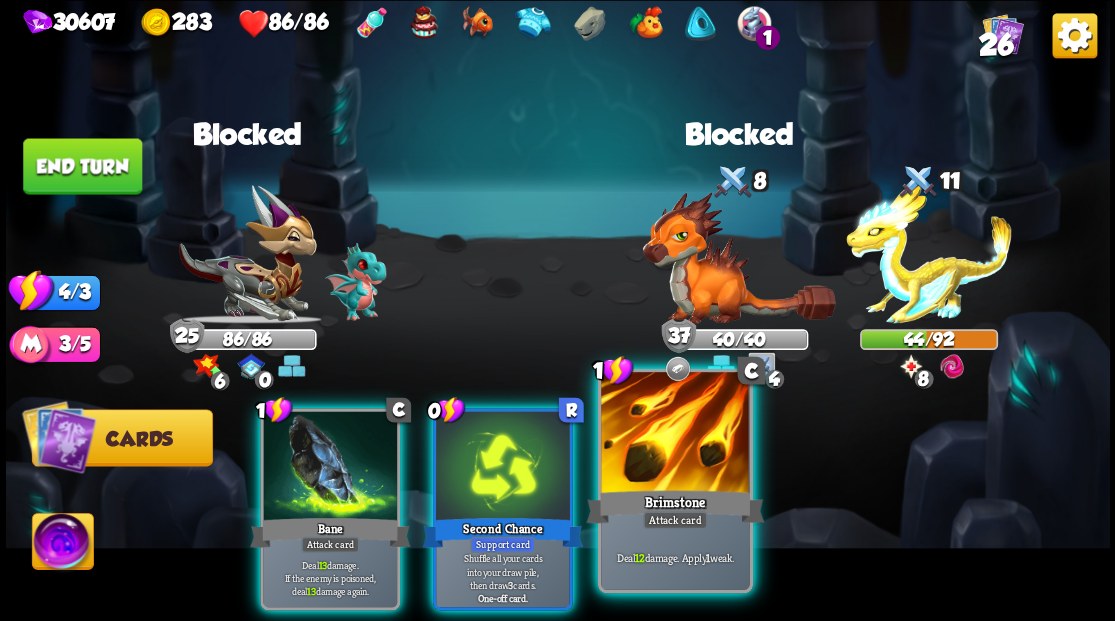 click at bounding box center (675, 434) 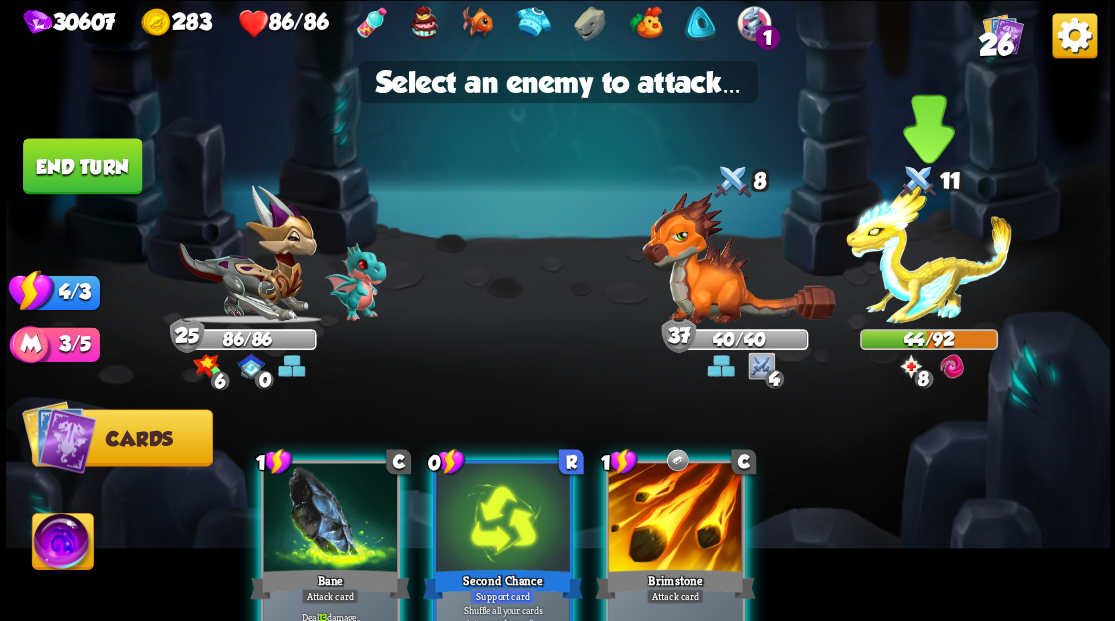 click at bounding box center [929, 254] 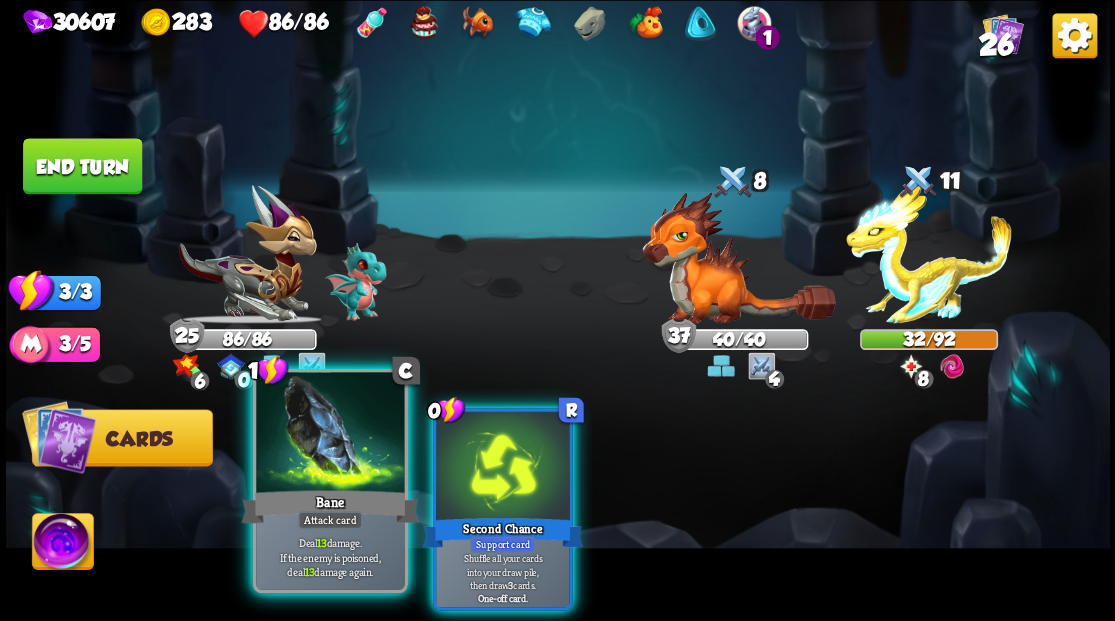 click at bounding box center [330, 434] 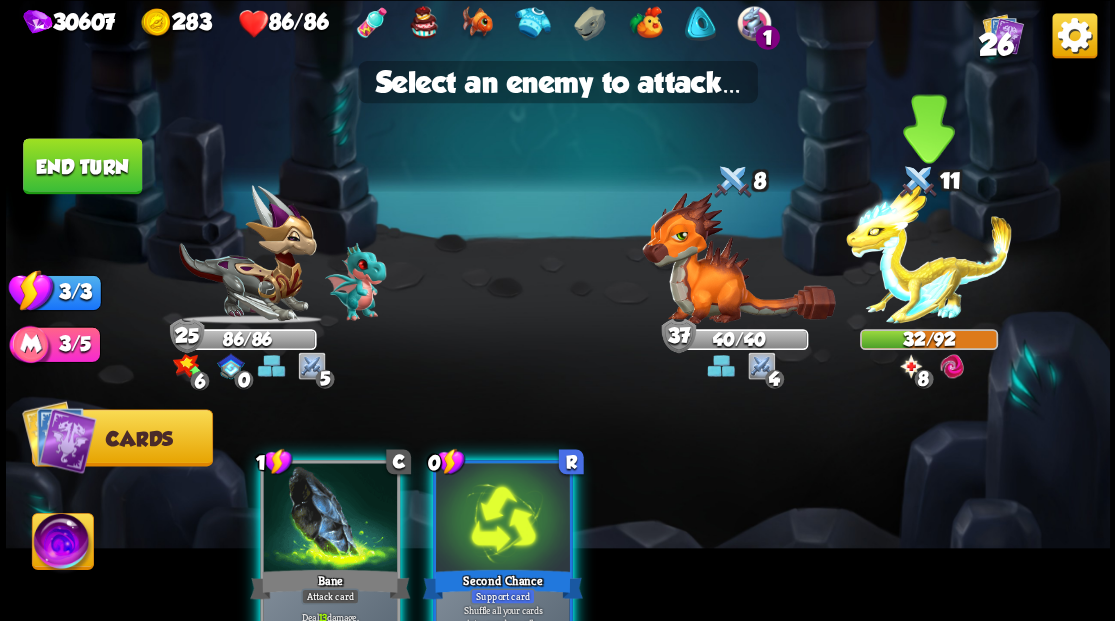 click at bounding box center (929, 254) 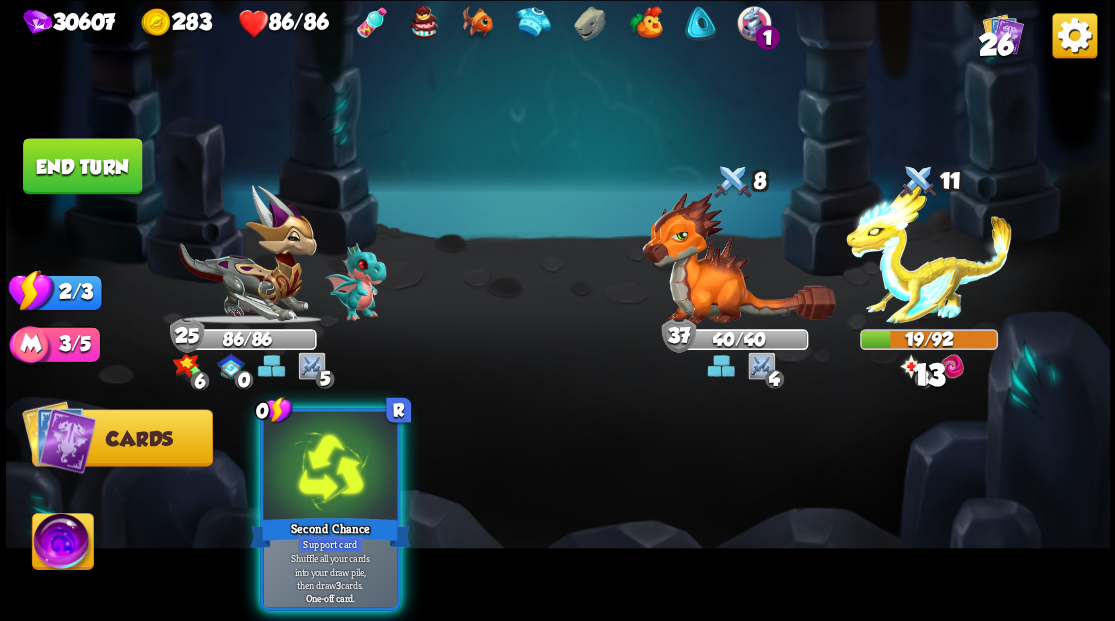 drag, startPoint x: 322, startPoint y: 471, endPoint x: 310, endPoint y: 476, distance: 13 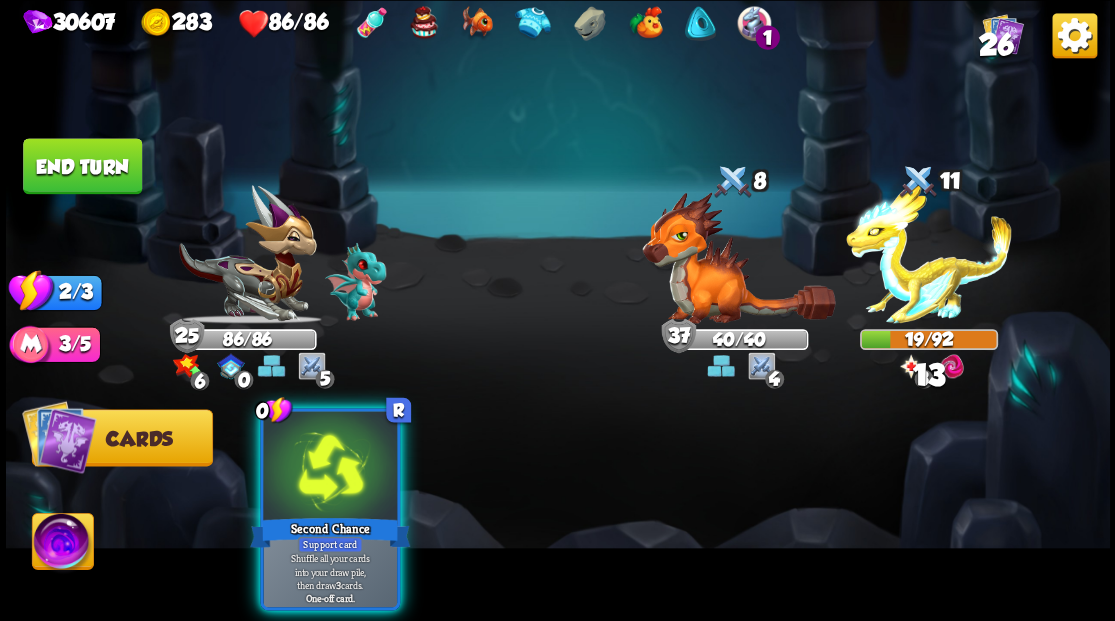 click at bounding box center (330, 467) 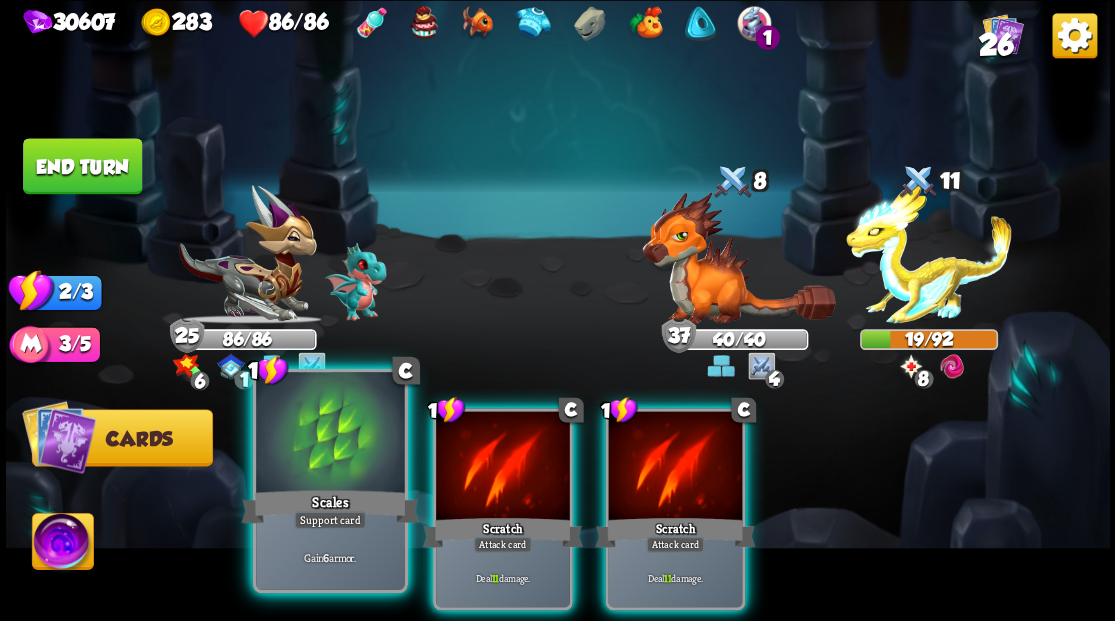 click at bounding box center (330, 434) 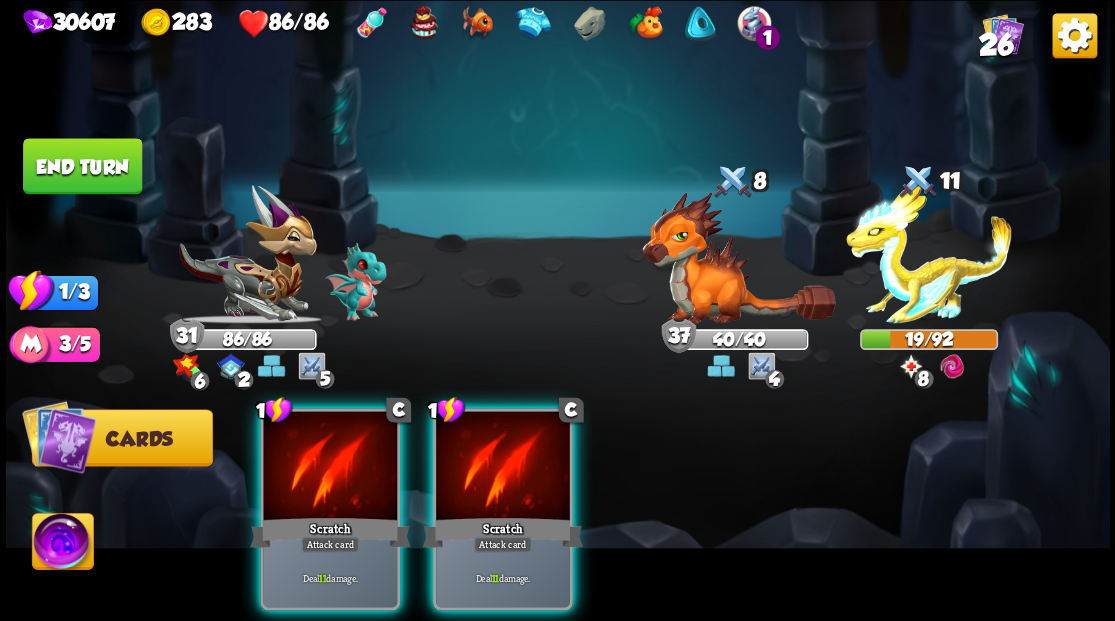 click at bounding box center (330, 467) 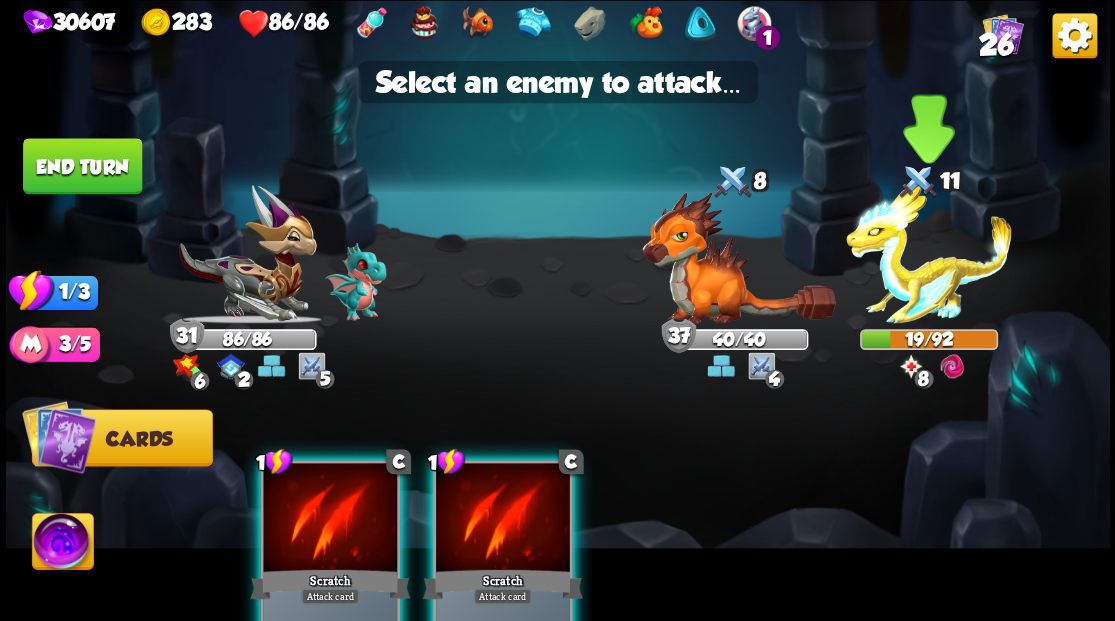 click at bounding box center (929, 254) 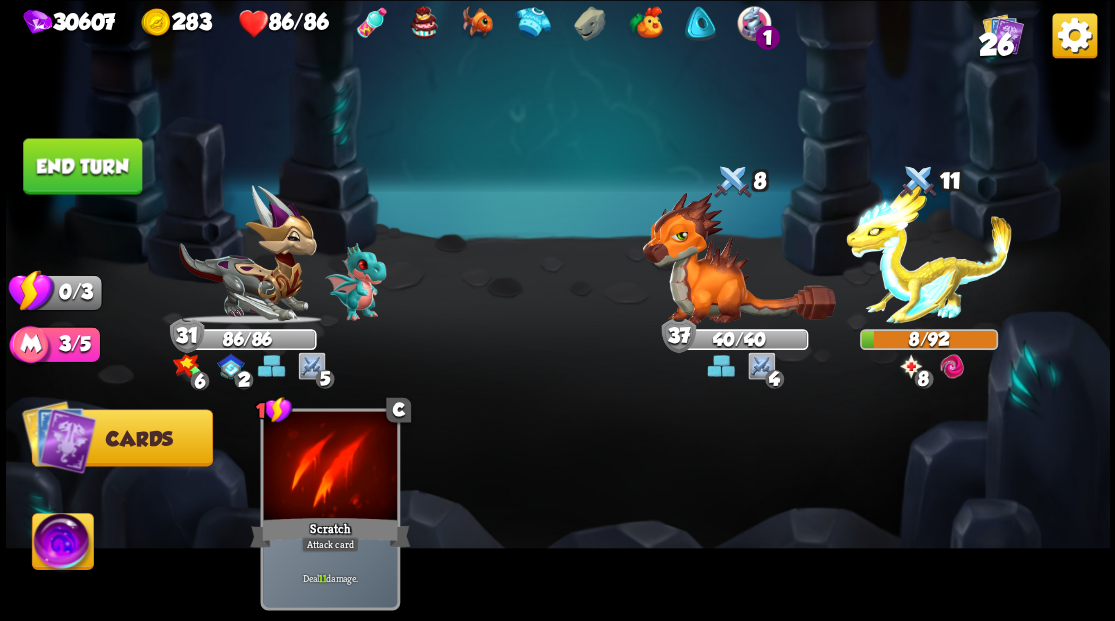 drag, startPoint x: 89, startPoint y: 144, endPoint x: 554, endPoint y: 154, distance: 465.1075 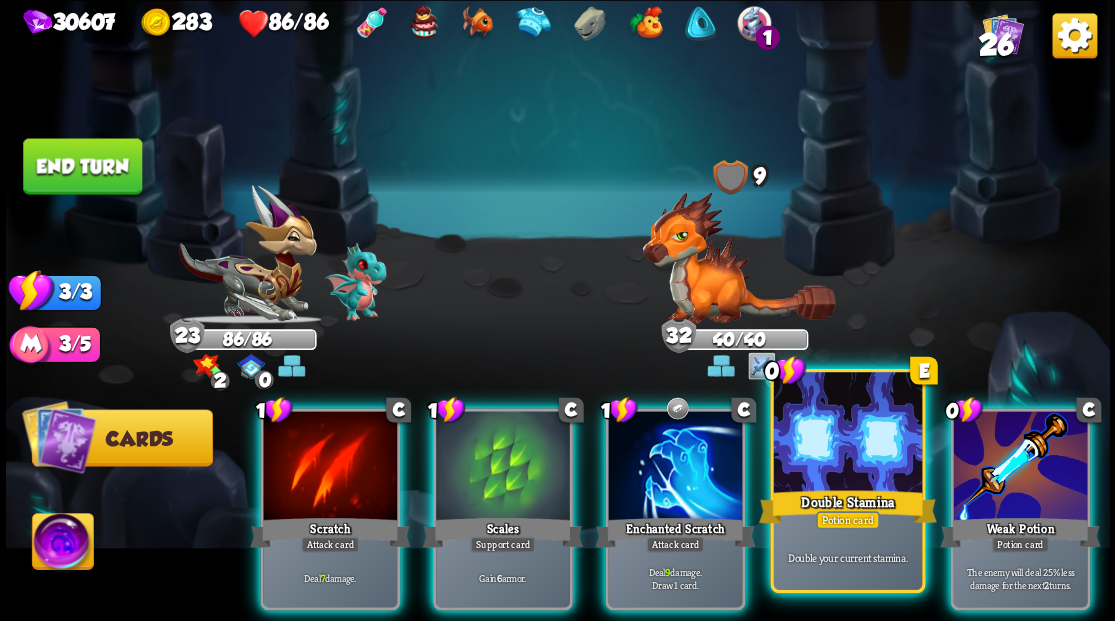 click at bounding box center (847, 434) 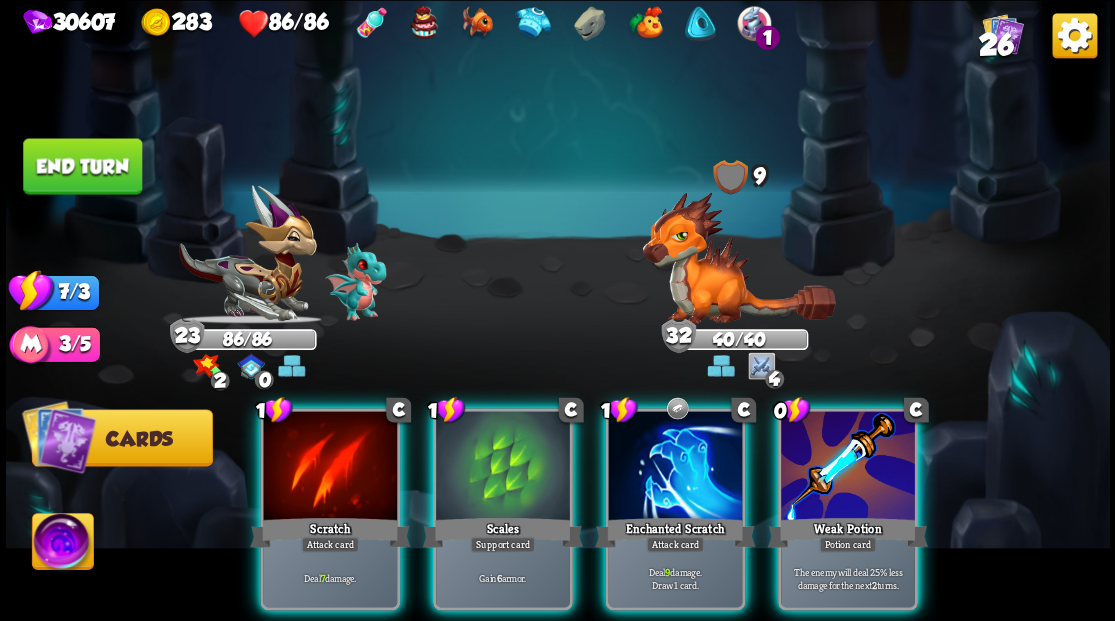 click at bounding box center [848, 467] 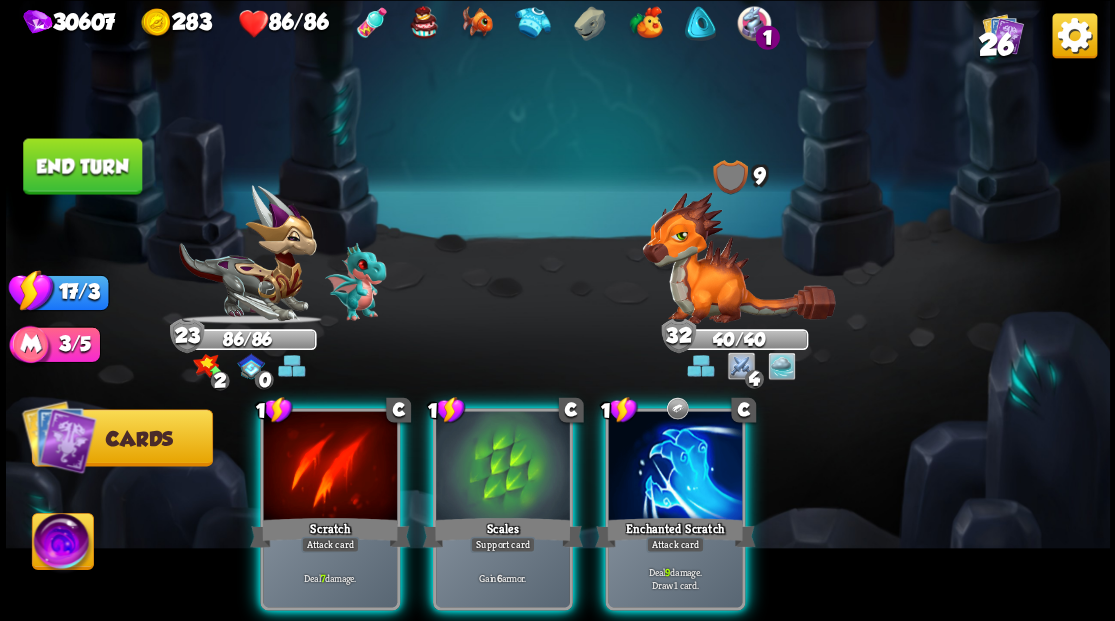 click at bounding box center [738, 257] 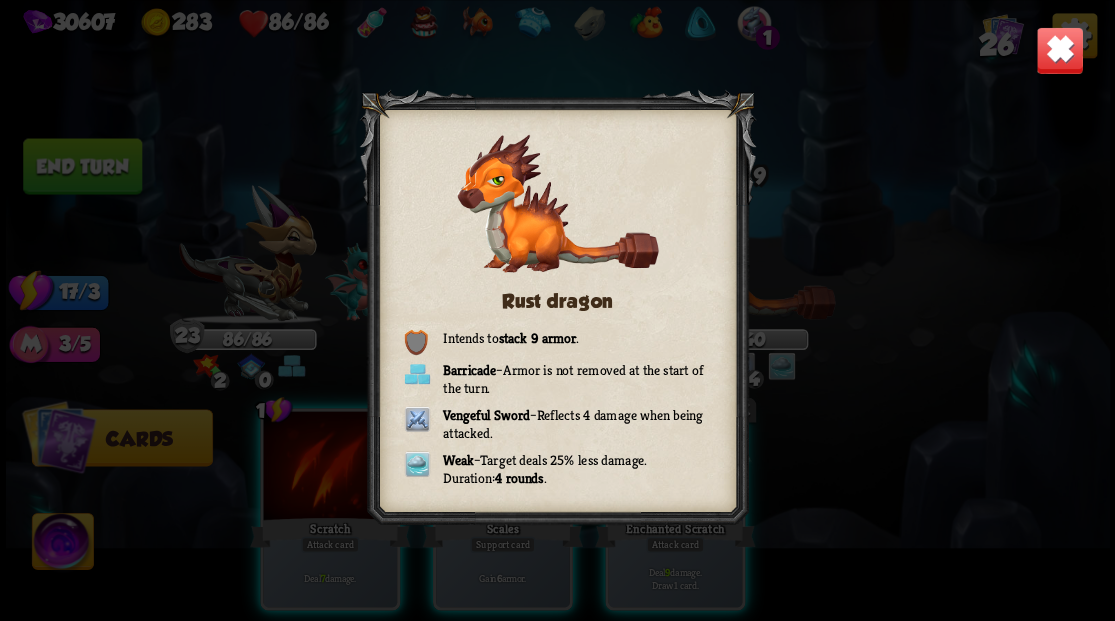 click at bounding box center (1059, 50) 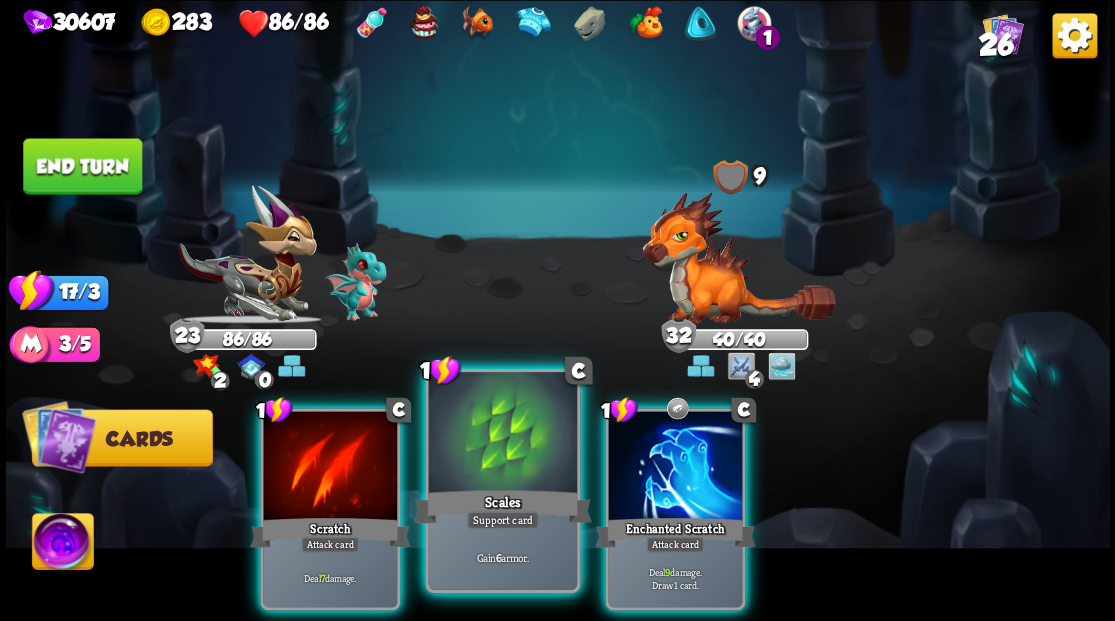 click at bounding box center (502, 434) 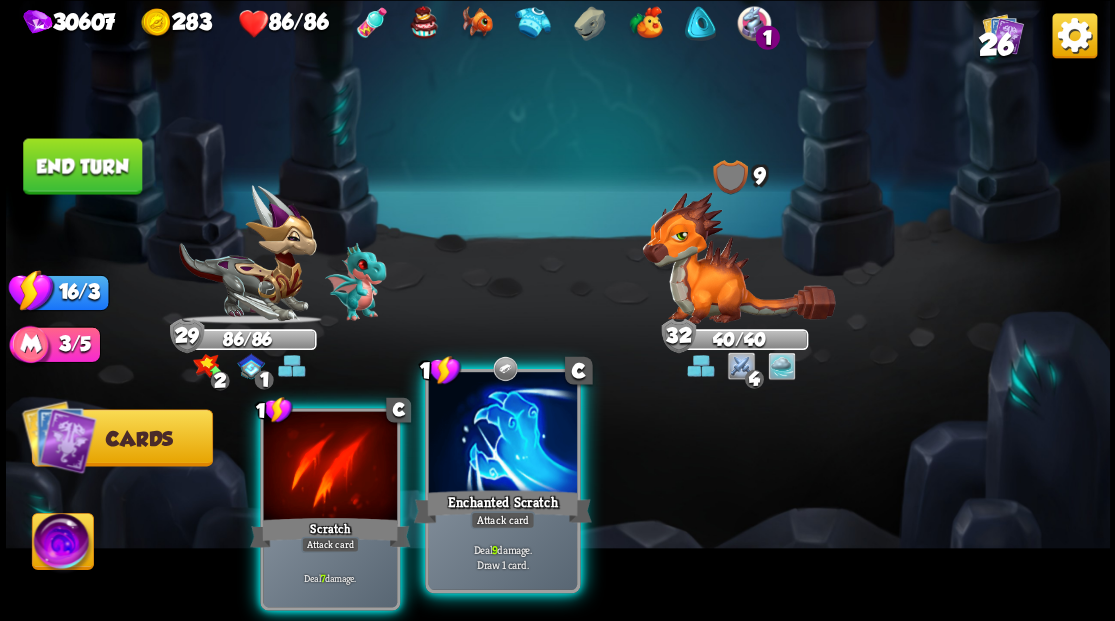 click at bounding box center [502, 434] 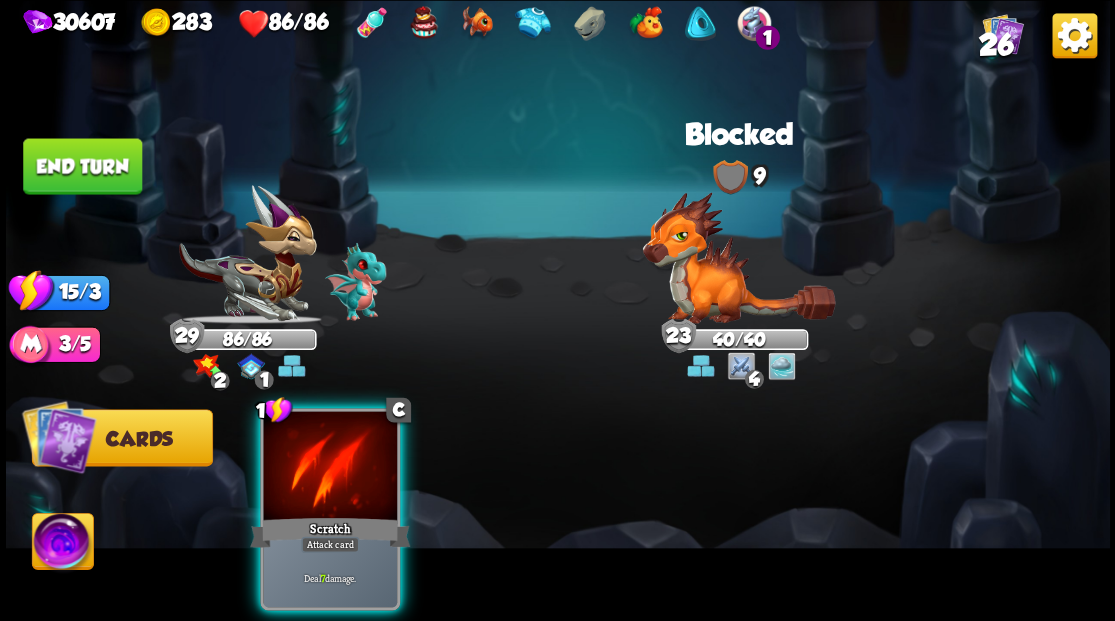 drag, startPoint x: 350, startPoint y: 434, endPoint x: 337, endPoint y: 436, distance: 13.152946 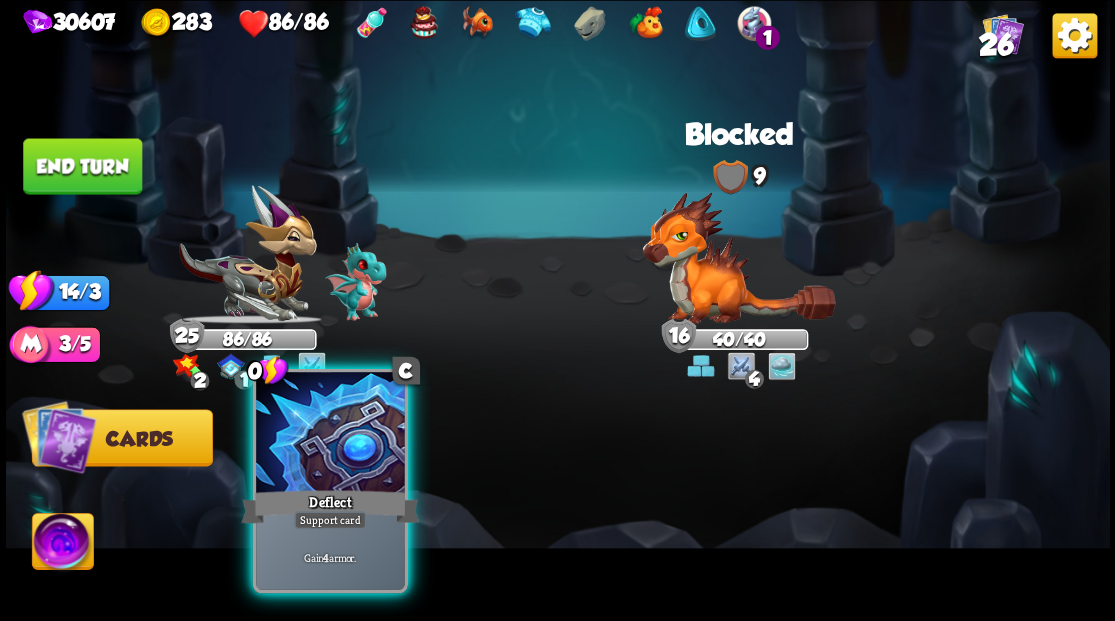 click on "0
C   Deflect     Support card   Gain  4  armor." at bounding box center (329, 480) 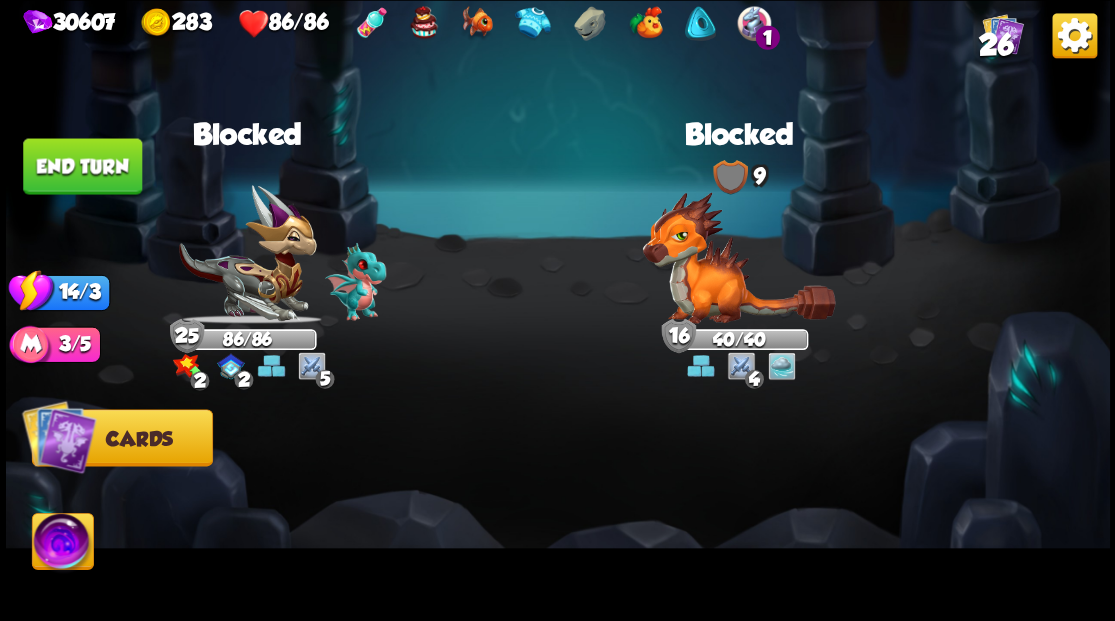click on "End turn" at bounding box center (82, 166) 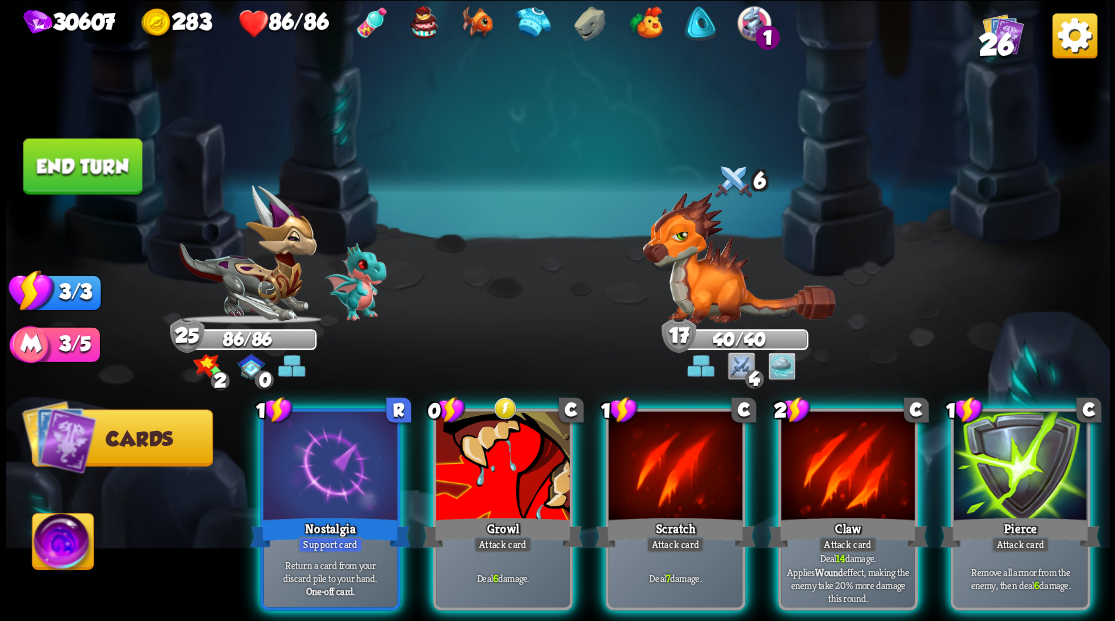 click at bounding box center (1020, 467) 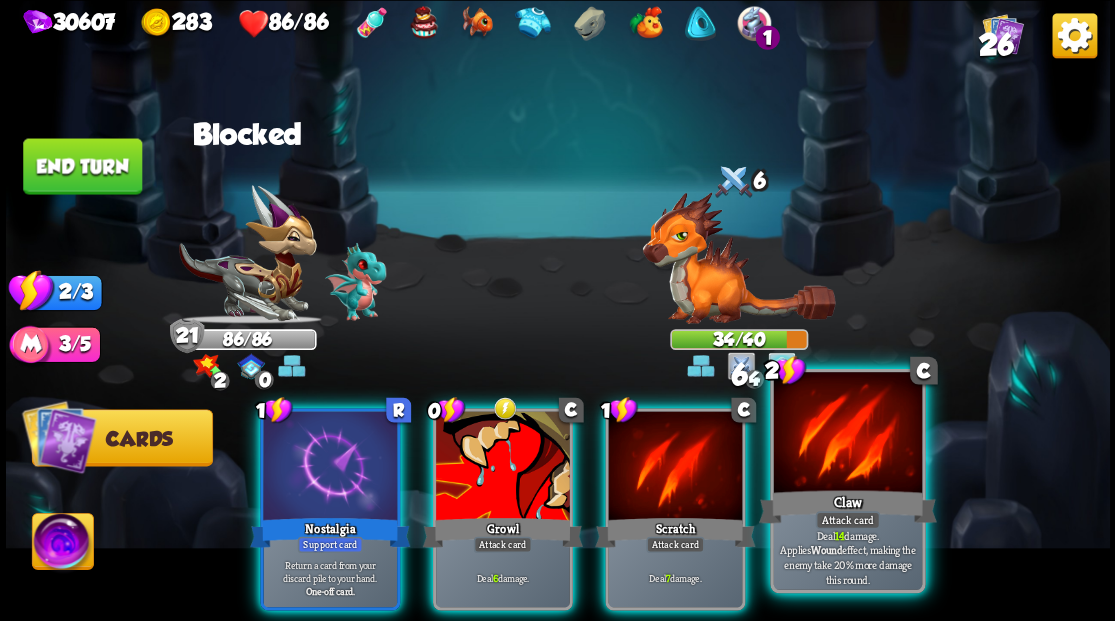 click at bounding box center [847, 434] 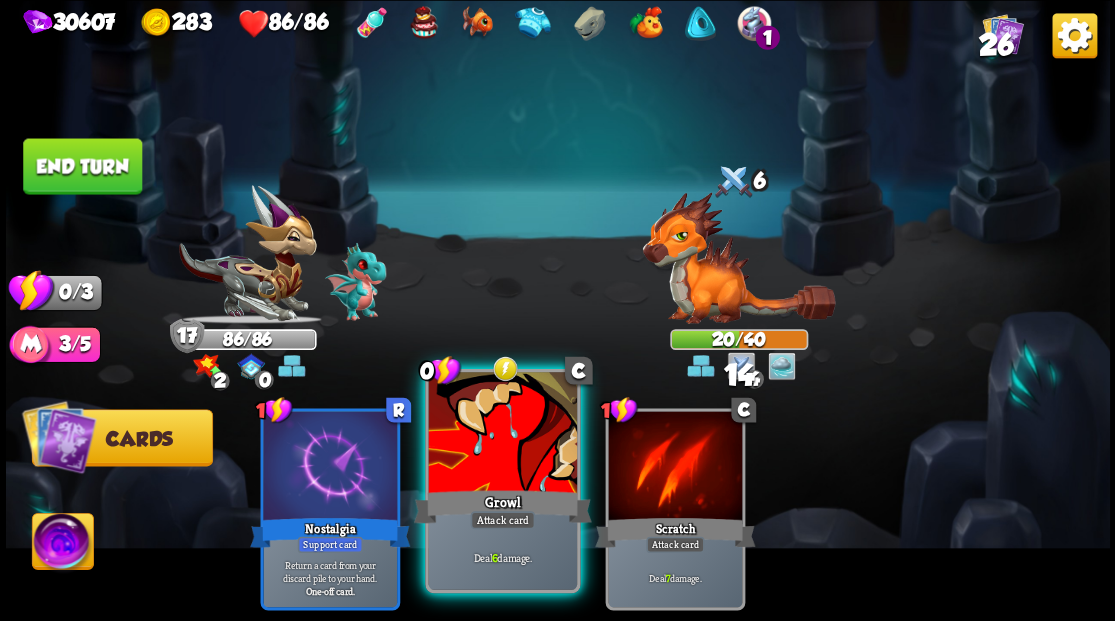 click at bounding box center (502, 434) 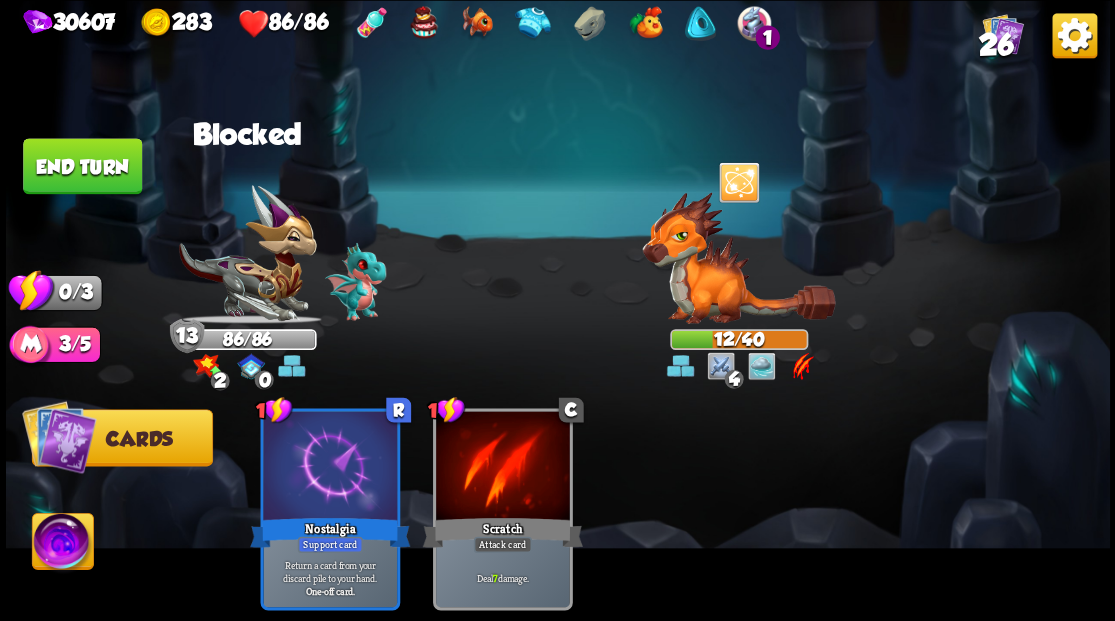 click on "End turn" at bounding box center [82, 166] 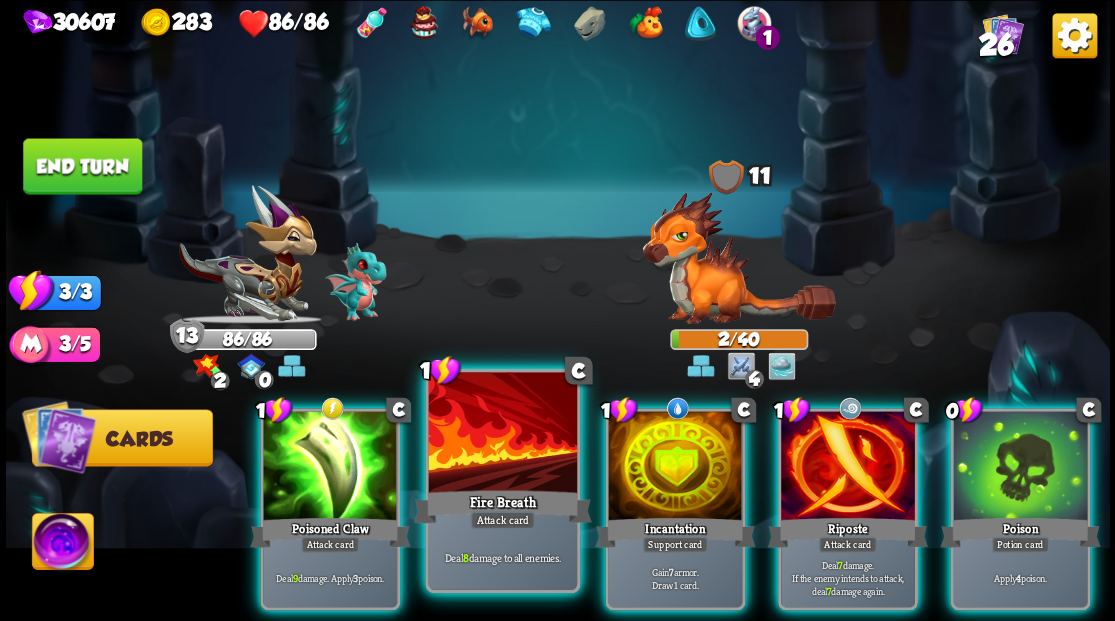 click at bounding box center [502, 434] 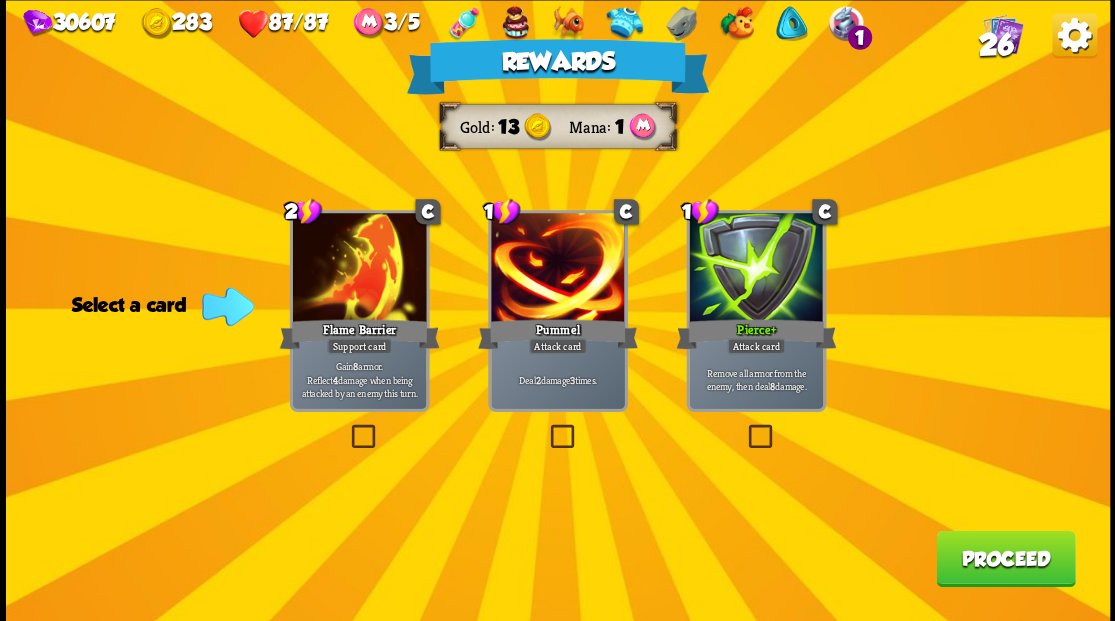 click on "[PRODUCT_NAME]" at bounding box center [1005, 558] 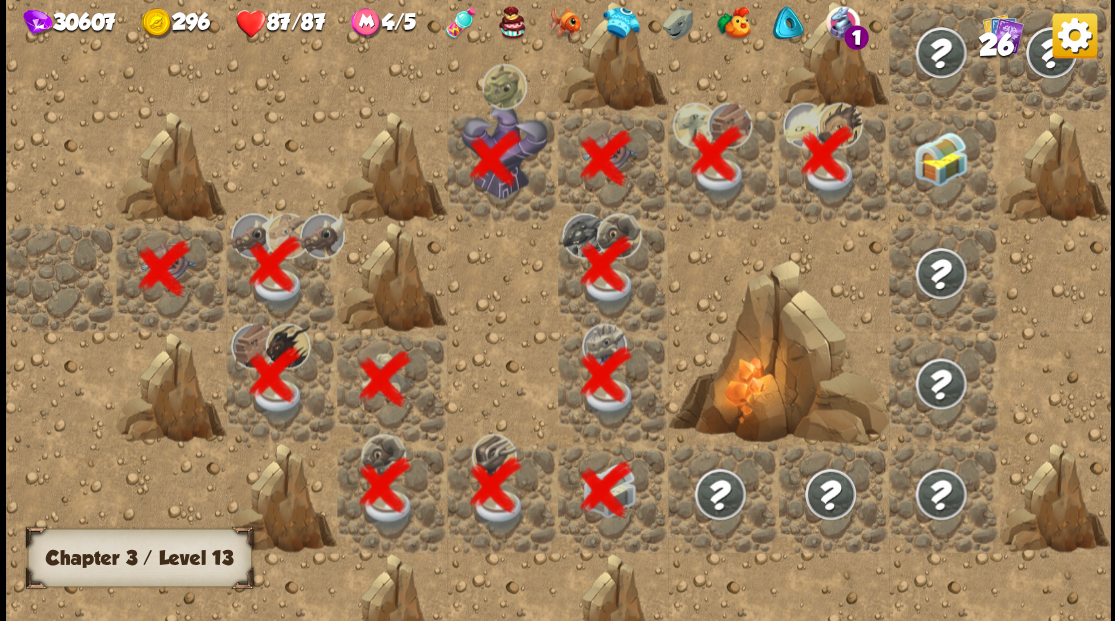 scroll, scrollTop: 0, scrollLeft: 384, axis: horizontal 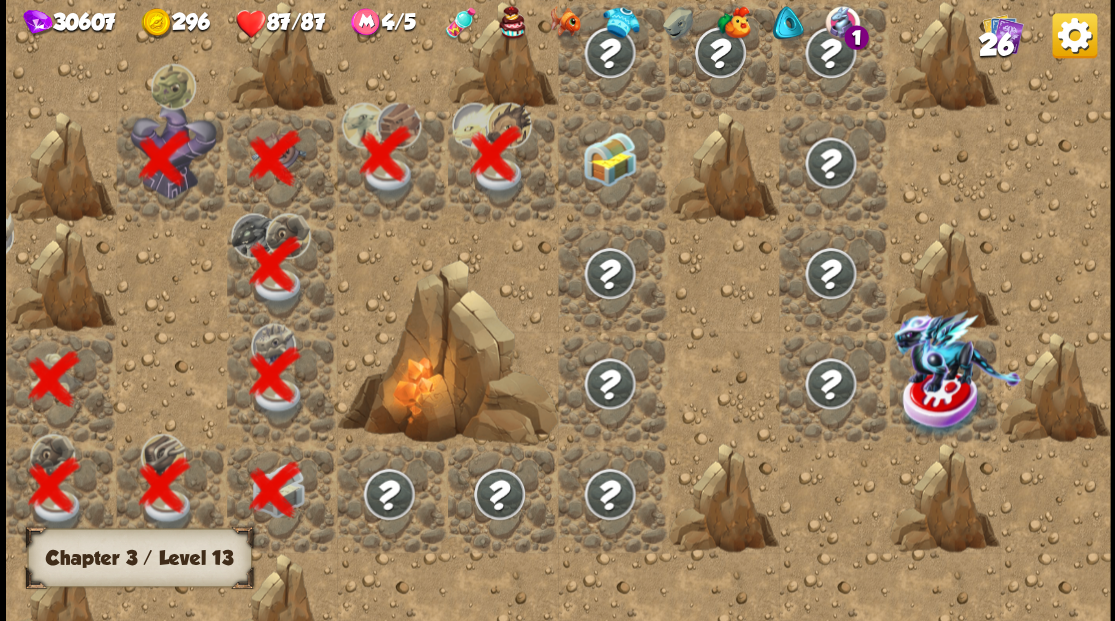 click at bounding box center [613, 165] 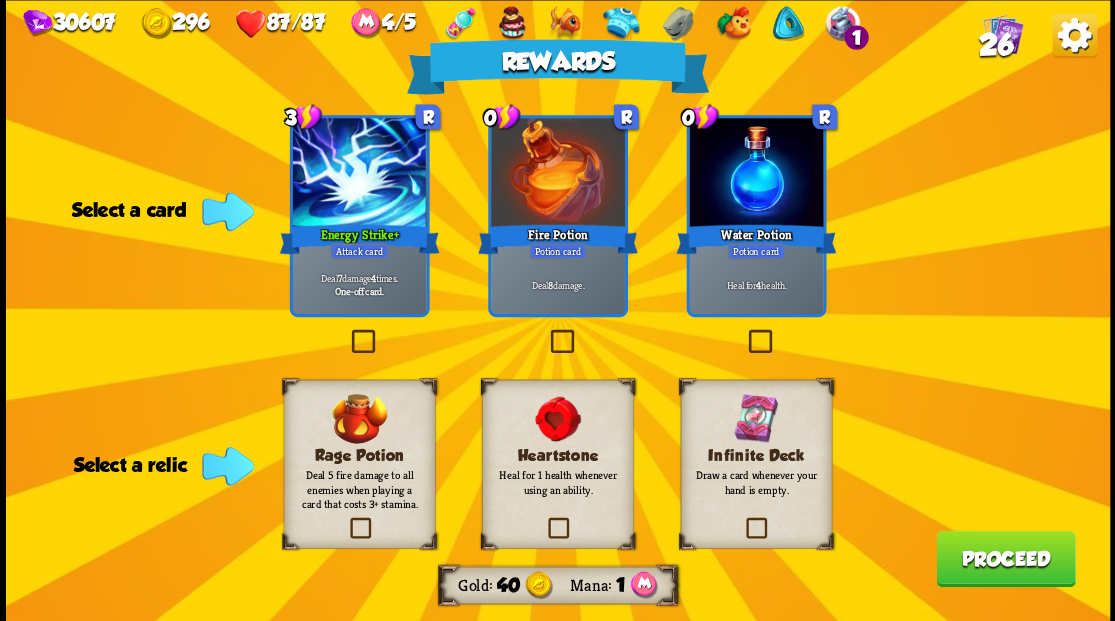 click on "26" at bounding box center [995, 45] 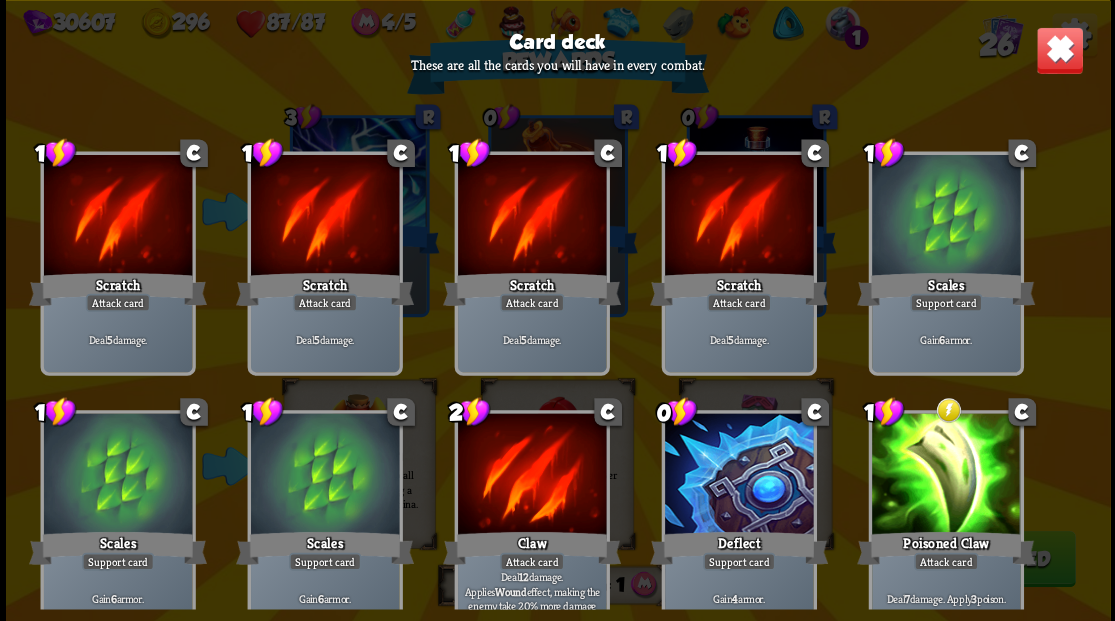 click at bounding box center (1059, 50) 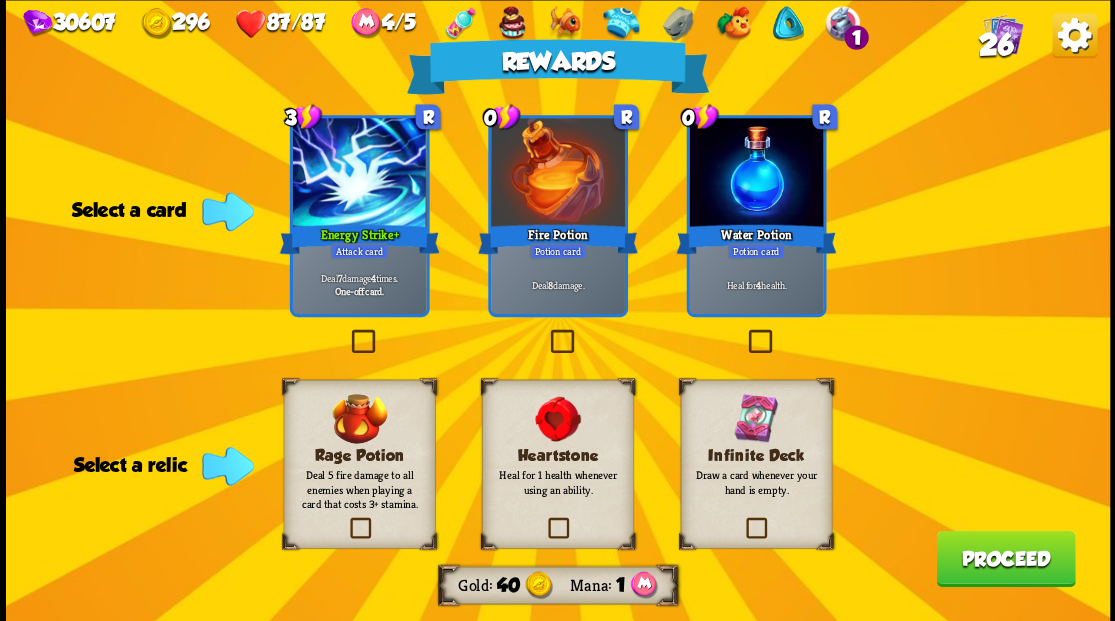 click at bounding box center [743, 520] 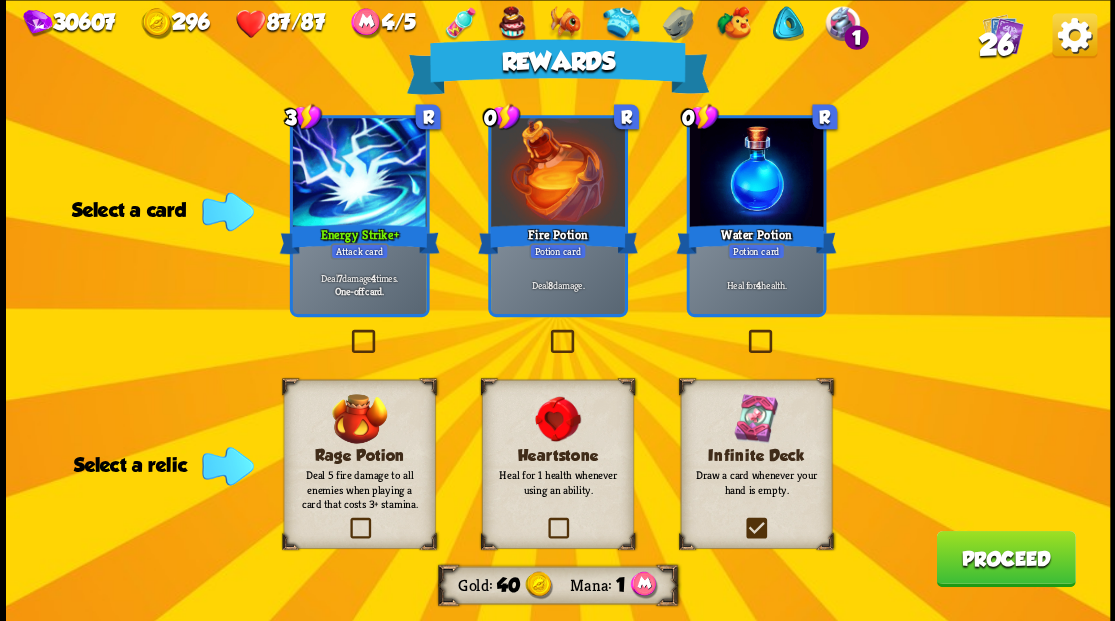 click at bounding box center [0, 0] 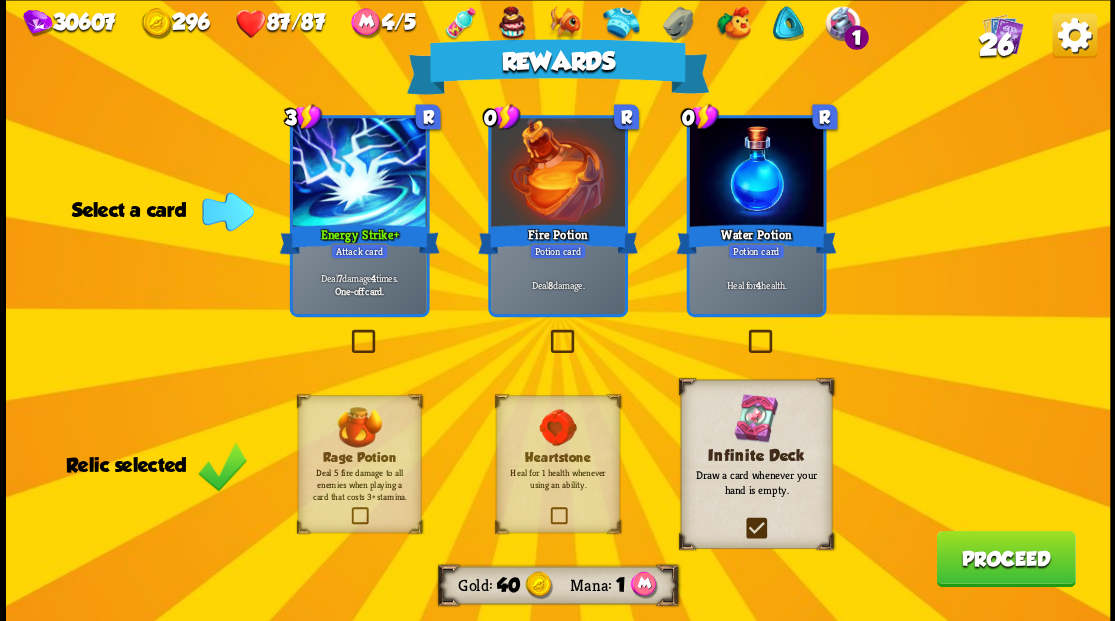 click on "26" at bounding box center (995, 45) 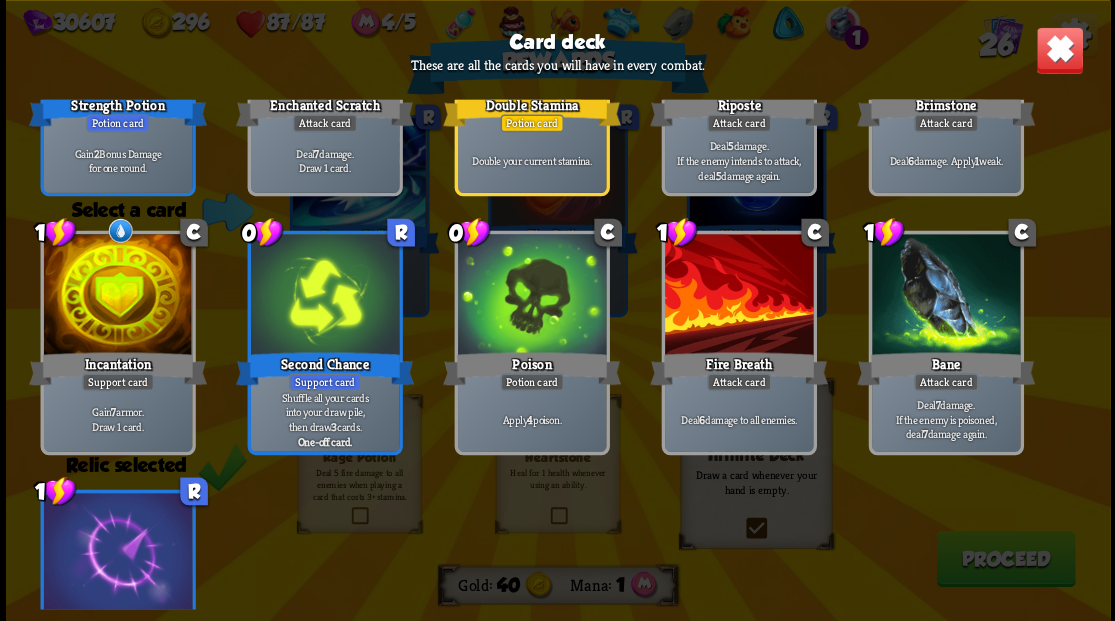 scroll, scrollTop: 1229, scrollLeft: 0, axis: vertical 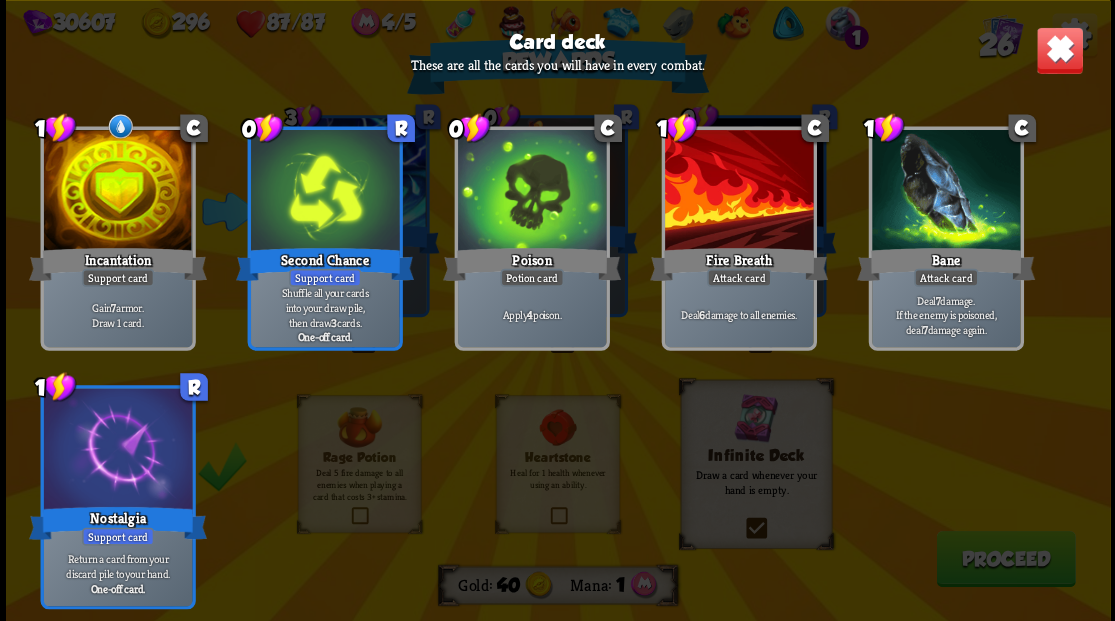 click at bounding box center (1059, 50) 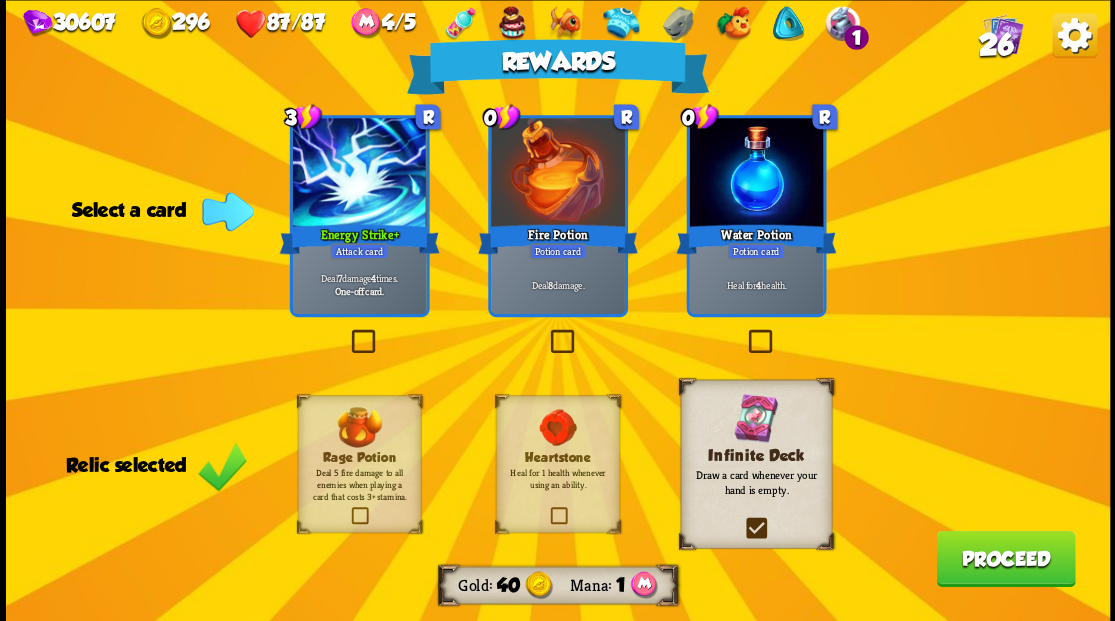 click at bounding box center (744, 332) 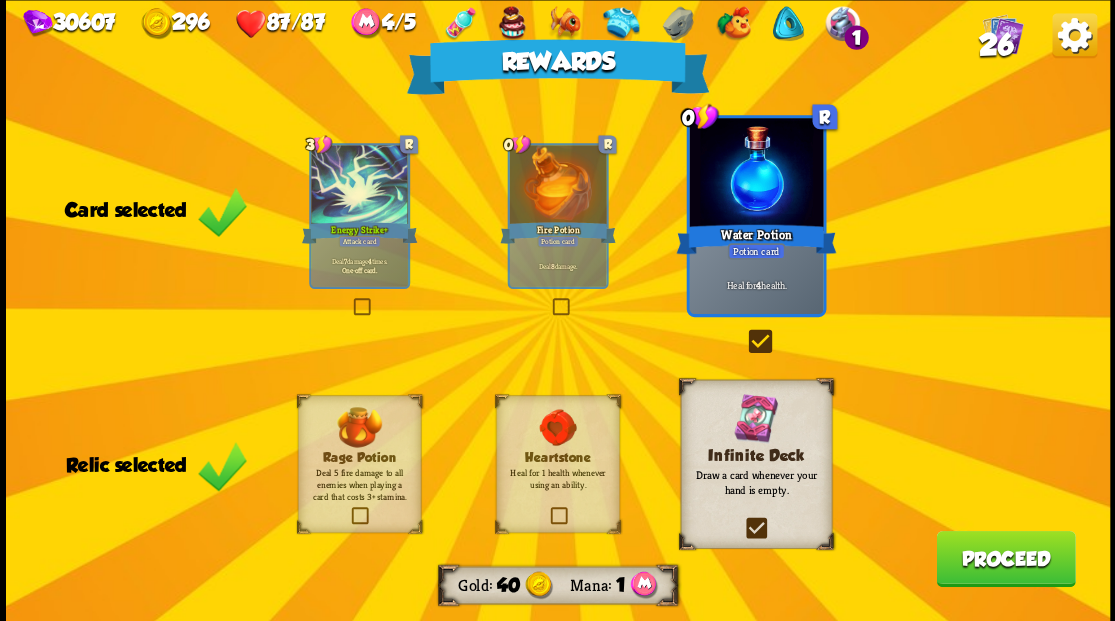 click on "[PRODUCT_NAME]" at bounding box center (1005, 558) 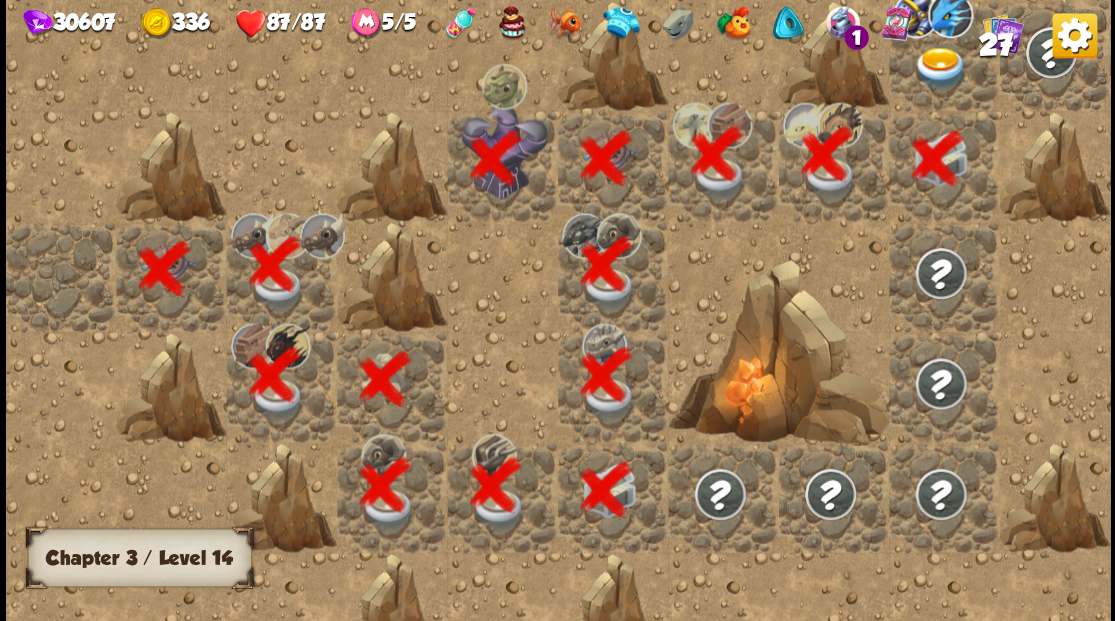 scroll, scrollTop: 0, scrollLeft: 384, axis: horizontal 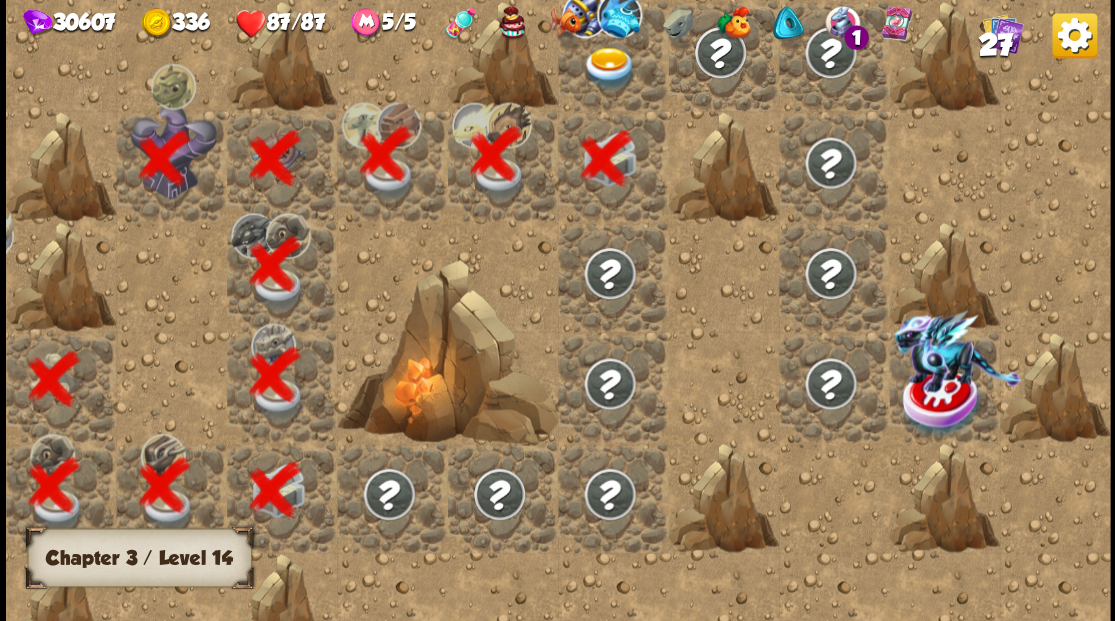 click at bounding box center (609, 68) 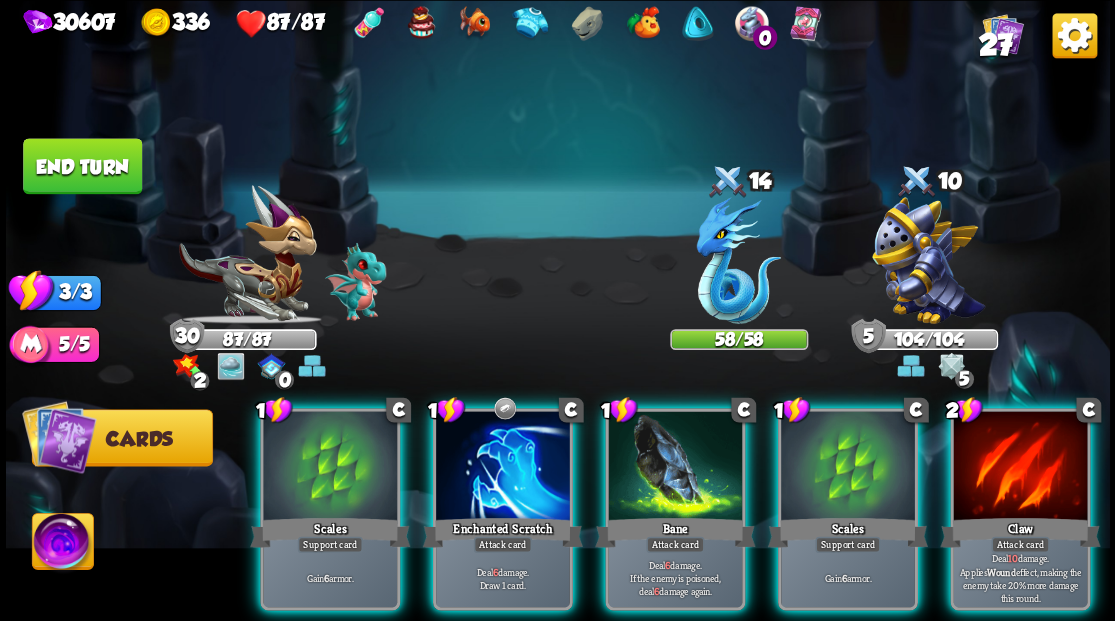 click at bounding box center (62, 544) 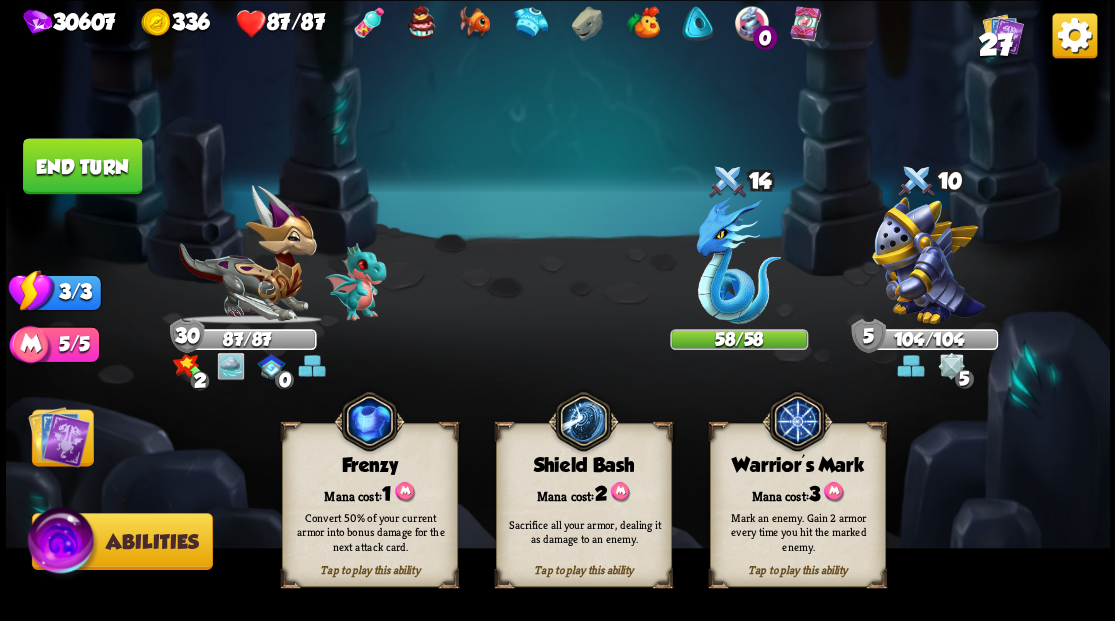 drag, startPoint x: 751, startPoint y: 488, endPoint x: 746, endPoint y: 475, distance: 13.928389 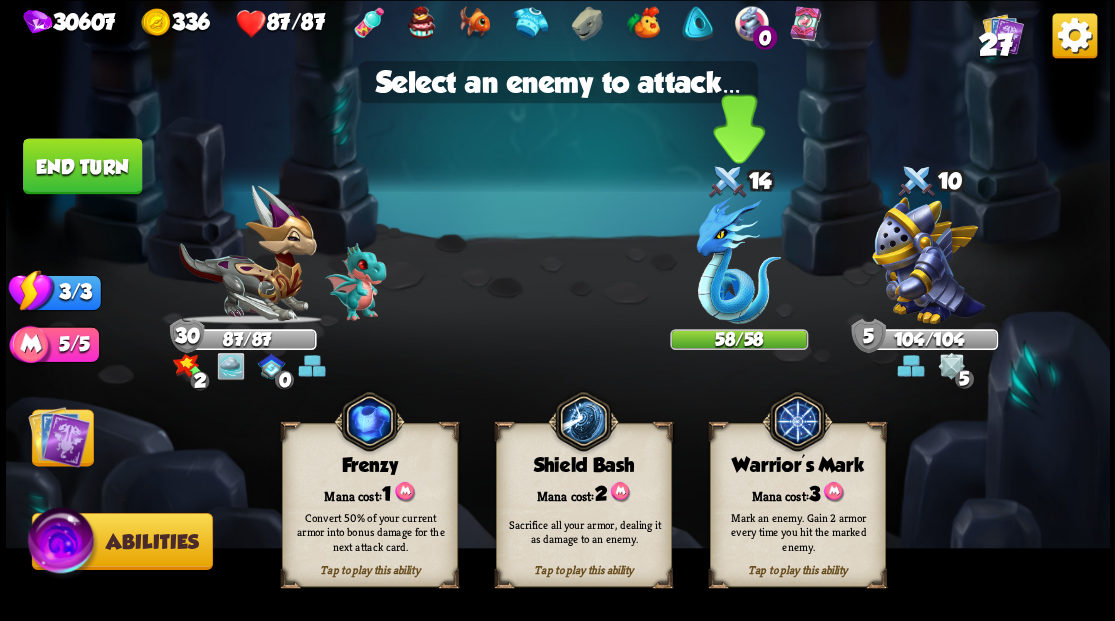 click at bounding box center (738, 260) 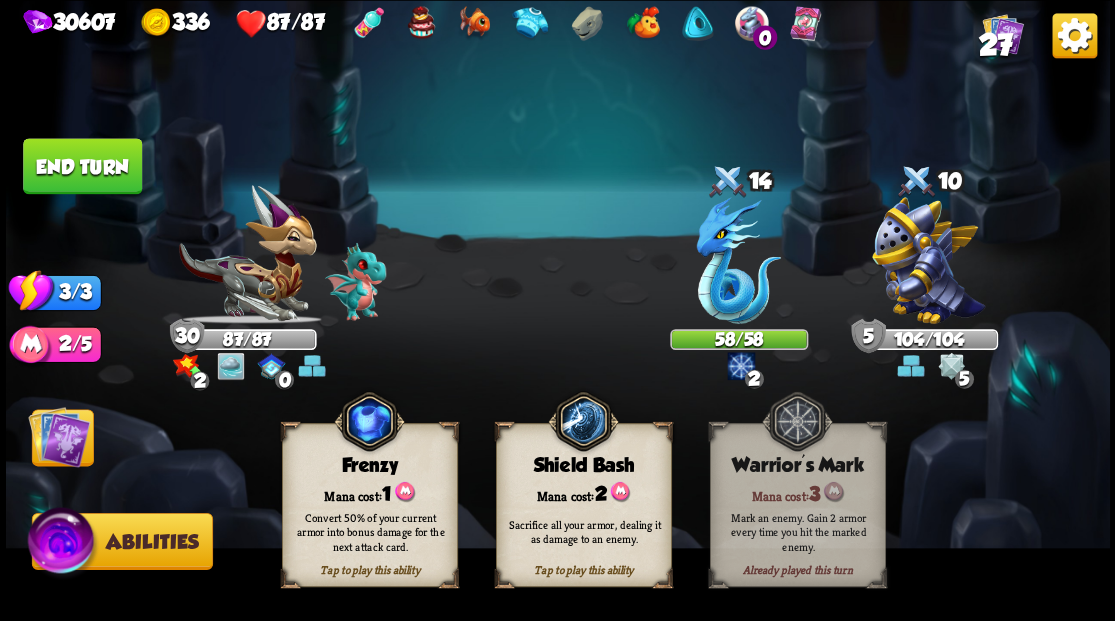 click at bounding box center [59, 436] 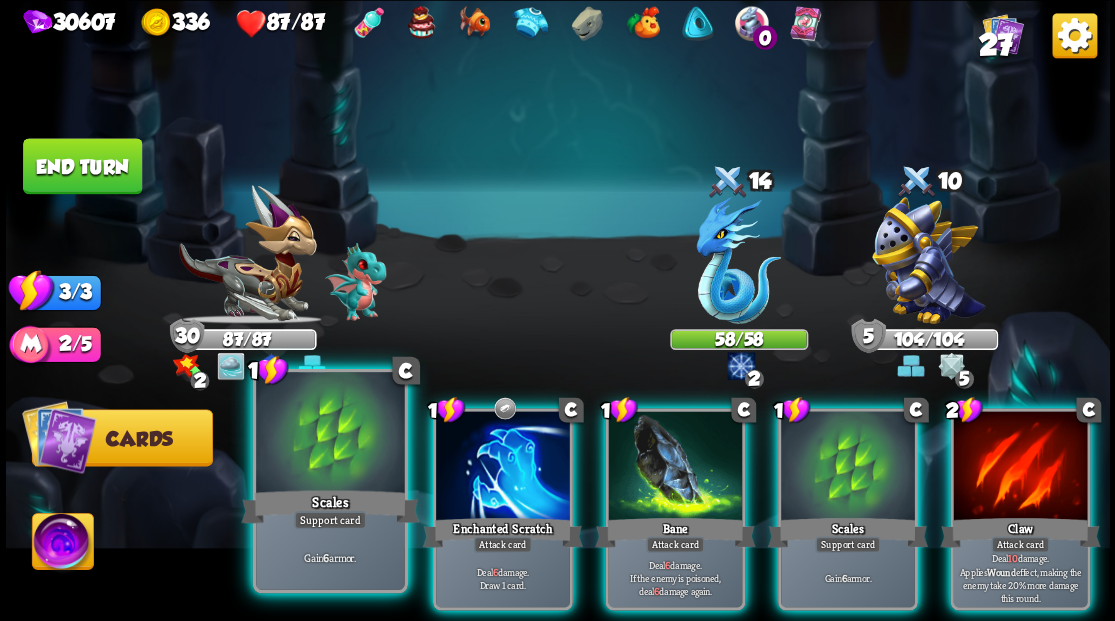click at bounding box center (330, 434) 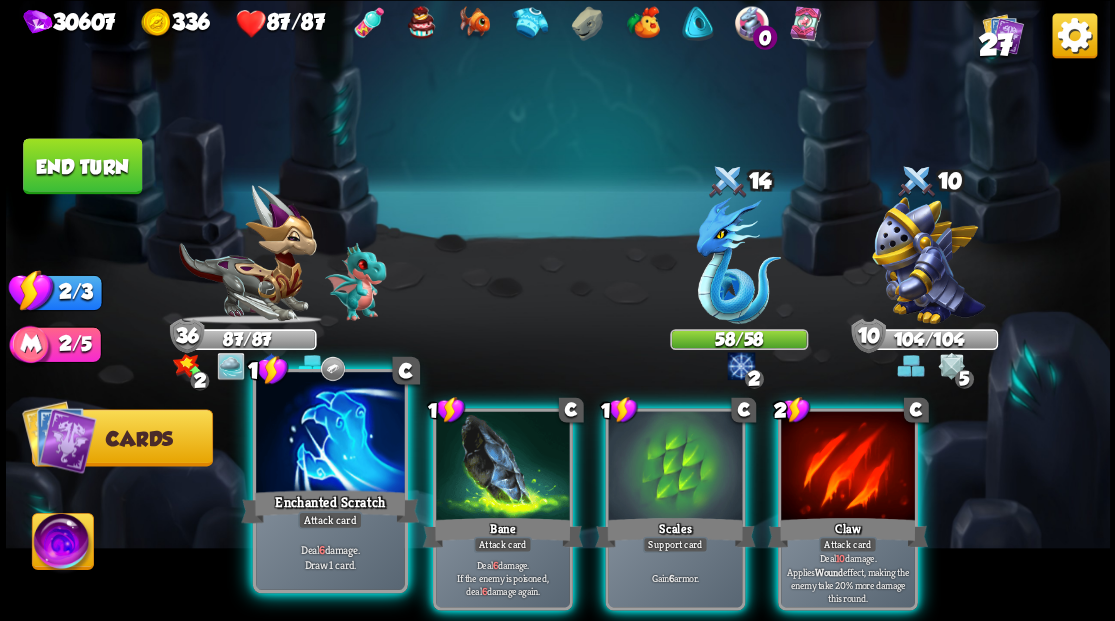 drag, startPoint x: 343, startPoint y: 442, endPoint x: 364, endPoint y: 423, distance: 28.319605 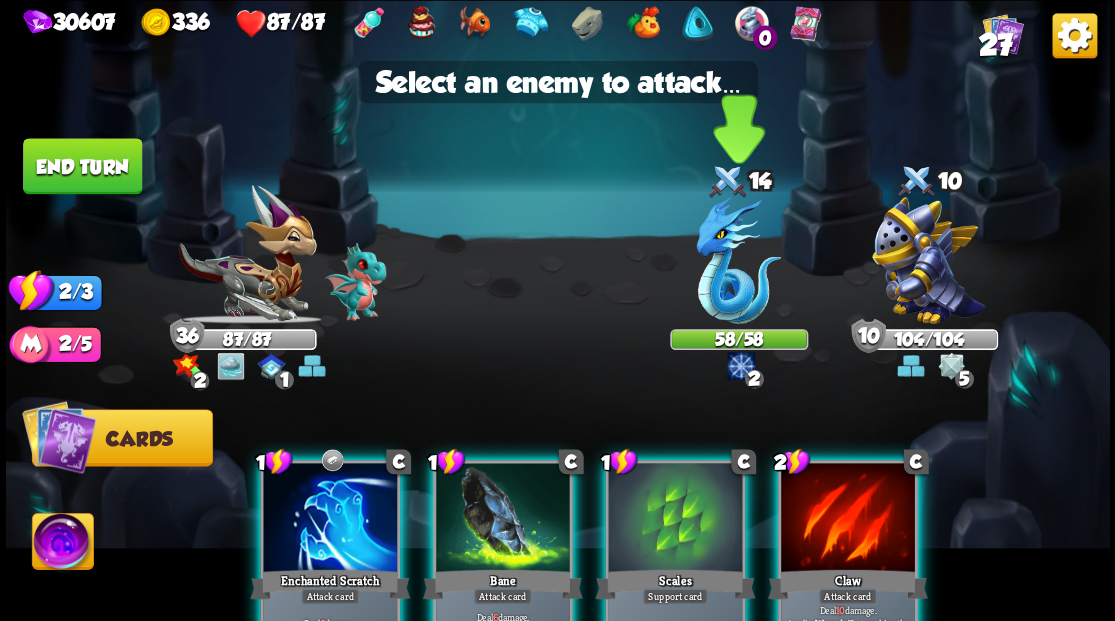 click at bounding box center (738, 260) 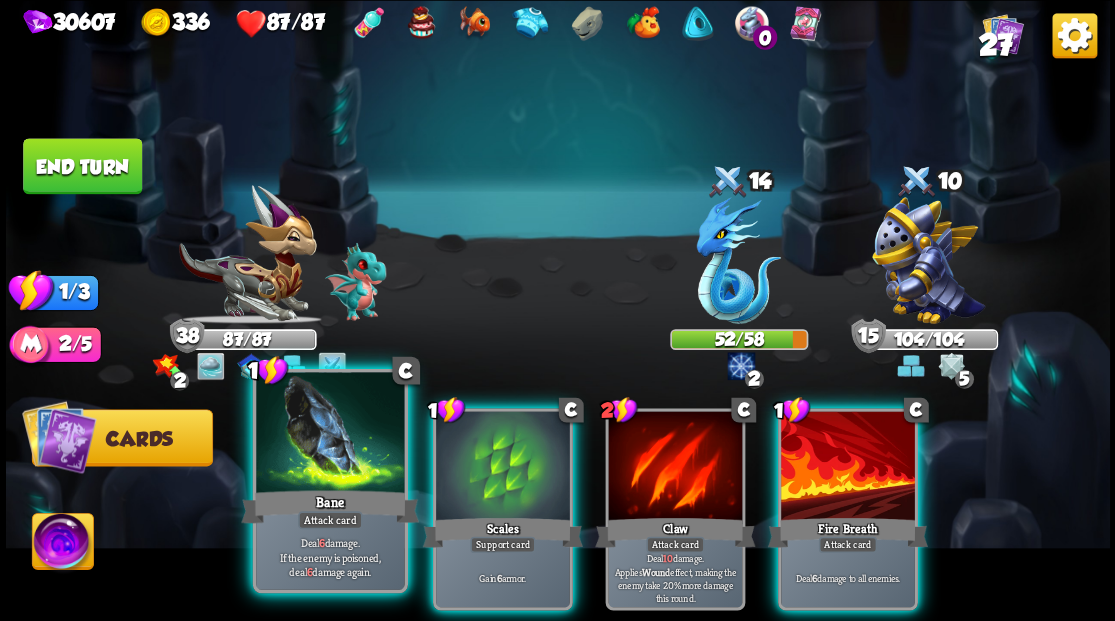 click at bounding box center (330, 434) 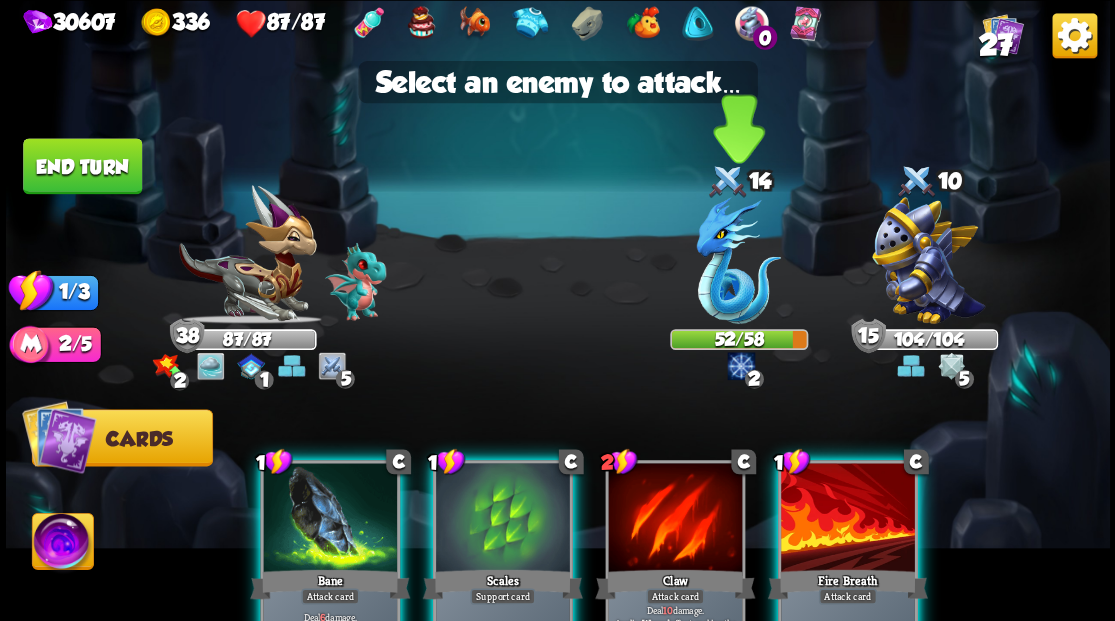 click at bounding box center [738, 260] 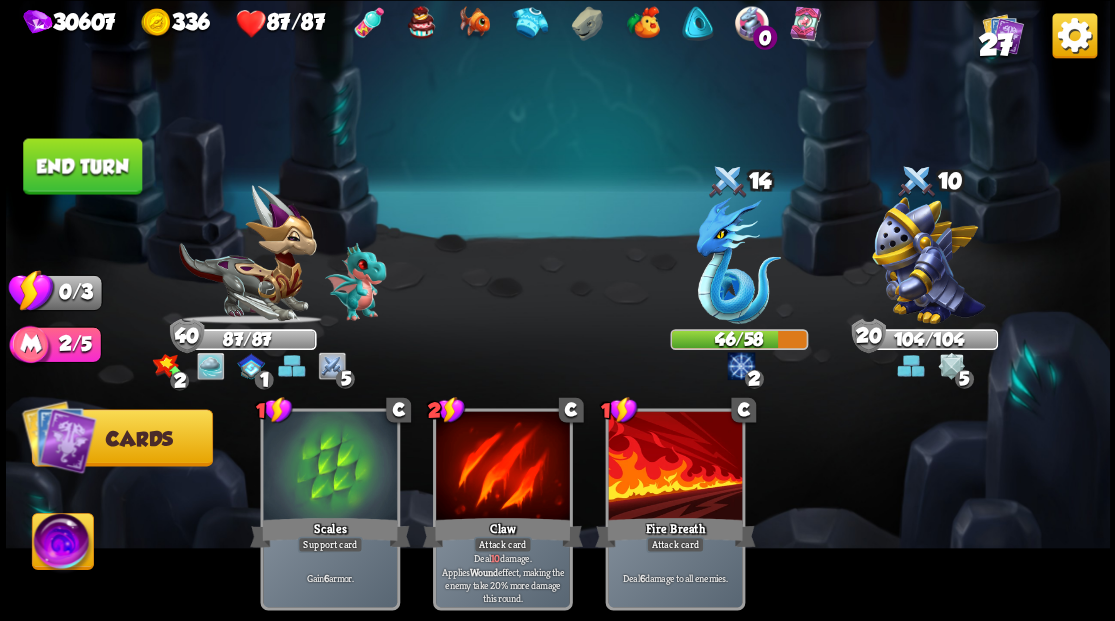 click on "End turn" at bounding box center (82, 166) 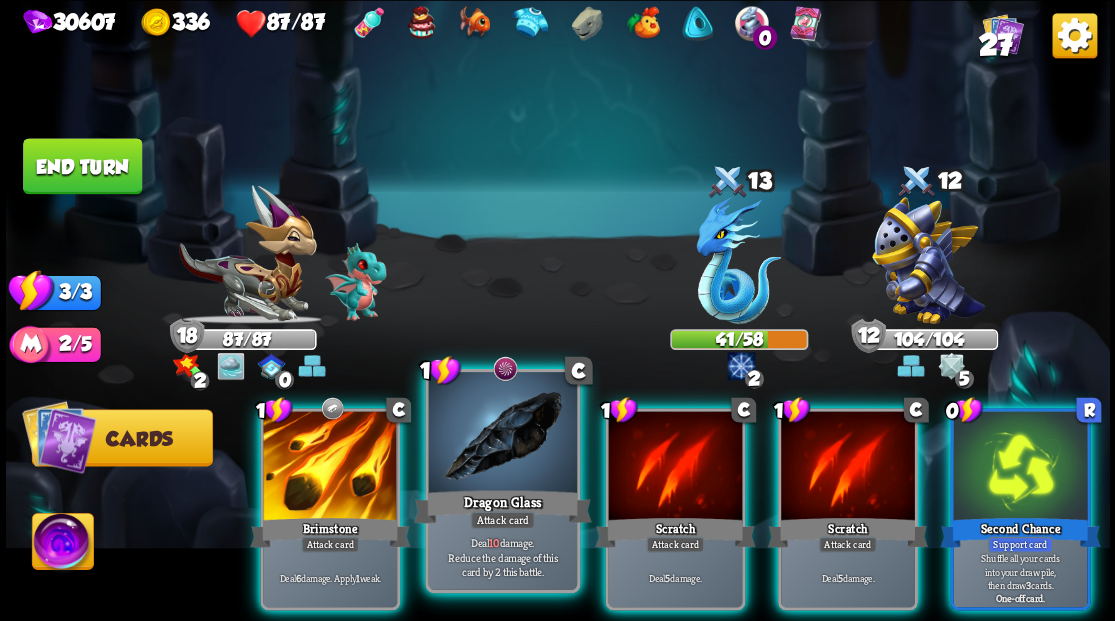 drag, startPoint x: 469, startPoint y: 426, endPoint x: 568, endPoint y: 374, distance: 111.82576 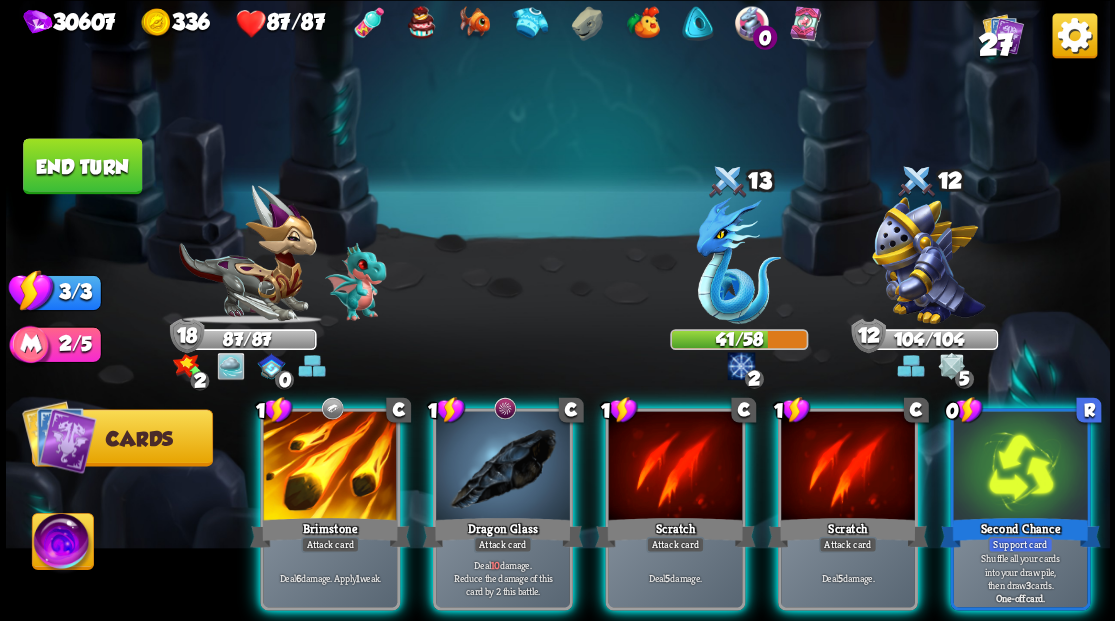 click at bounding box center (503, 467) 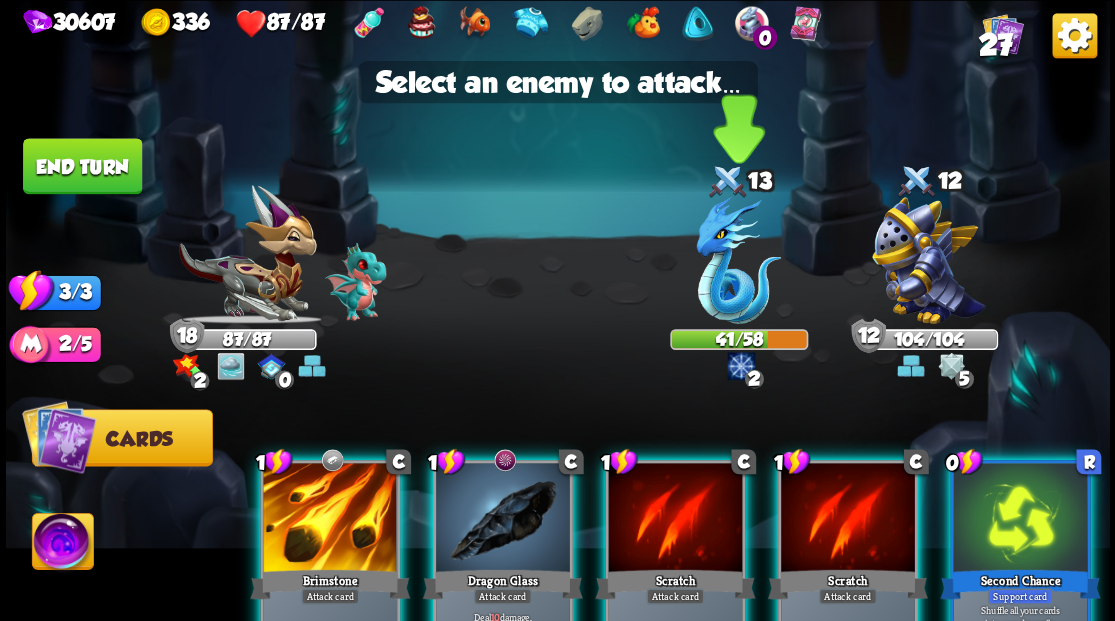 click at bounding box center (738, 260) 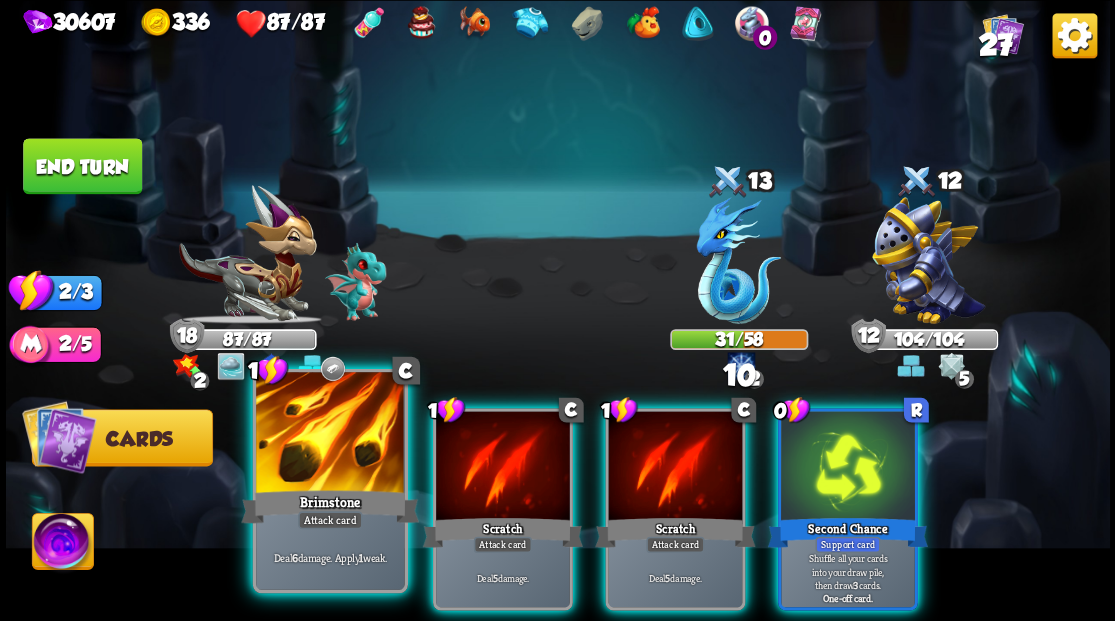 click at bounding box center [330, 434] 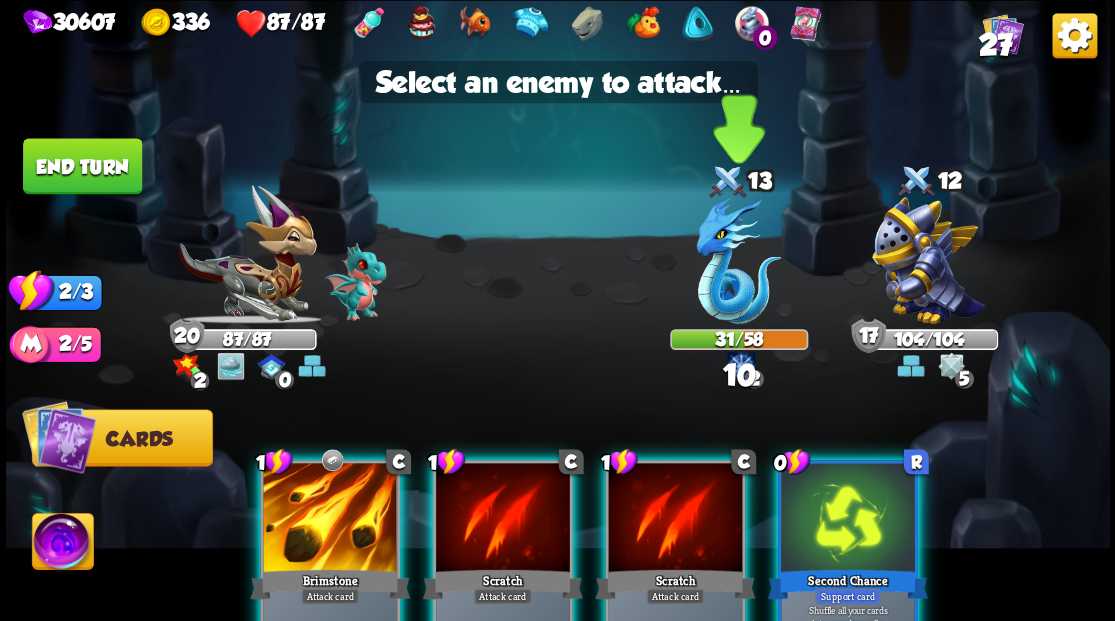 click at bounding box center (738, 260) 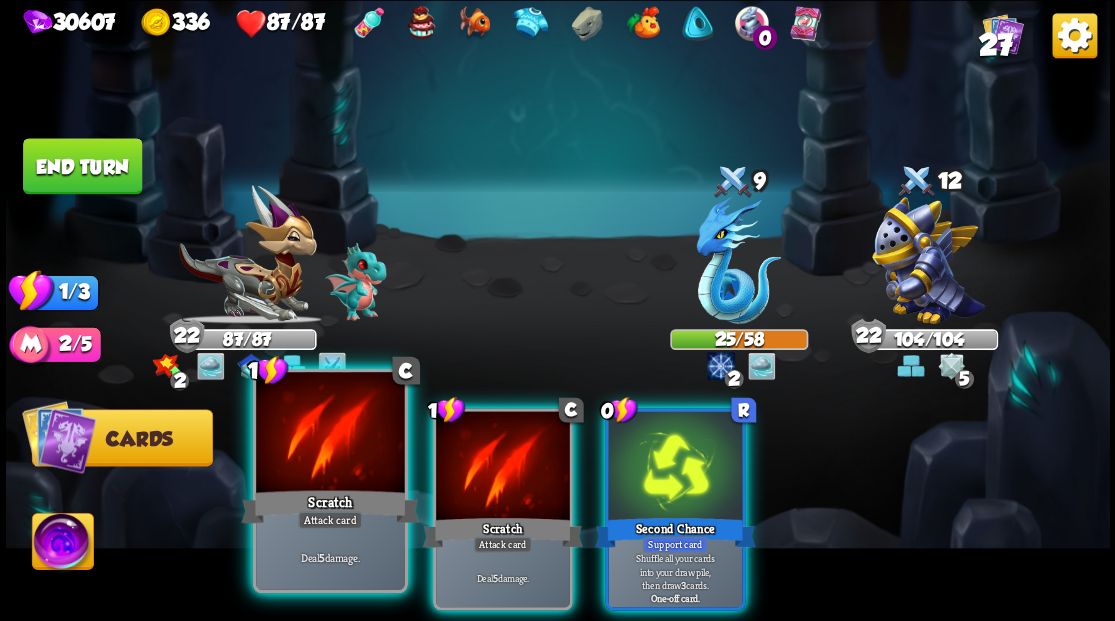 click at bounding box center [330, 434] 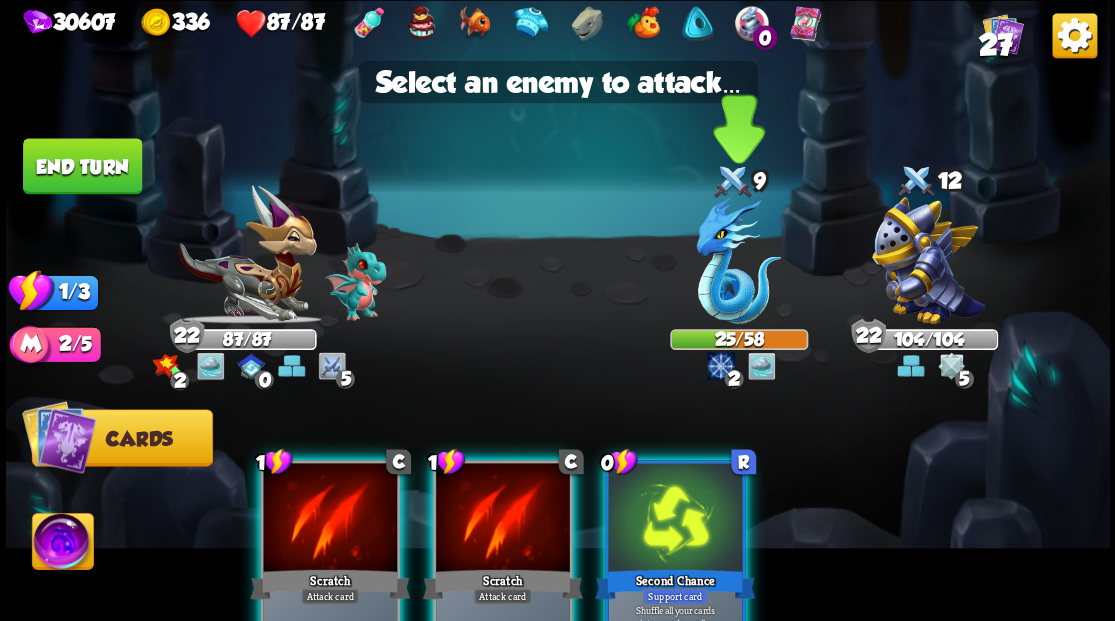 click at bounding box center (738, 260) 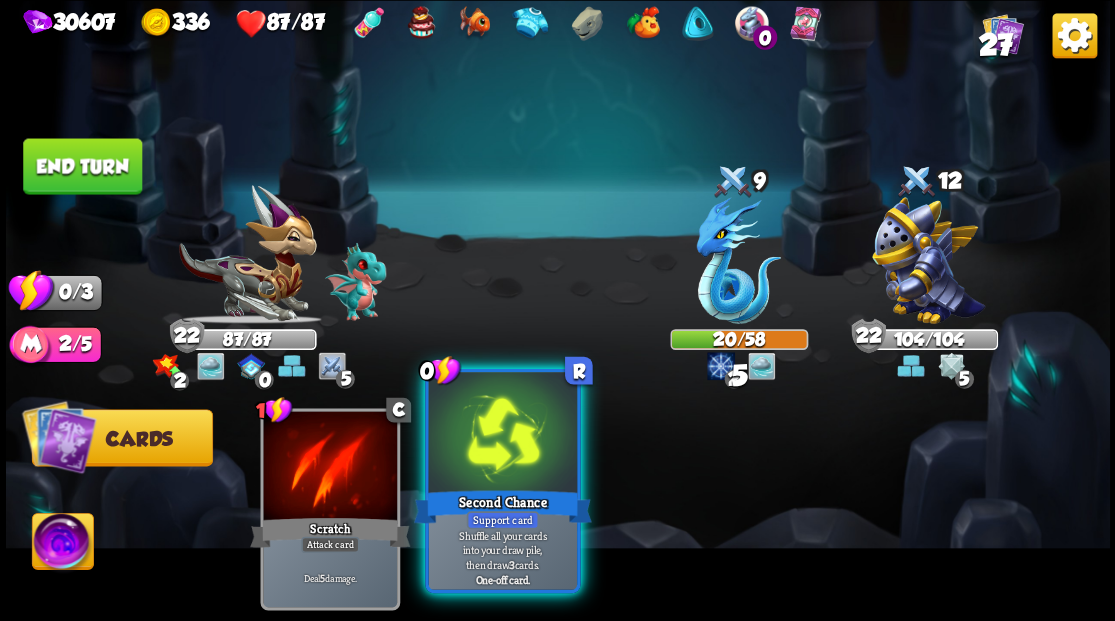 click on "[PRODUCT_NAME]" at bounding box center [502, 506] 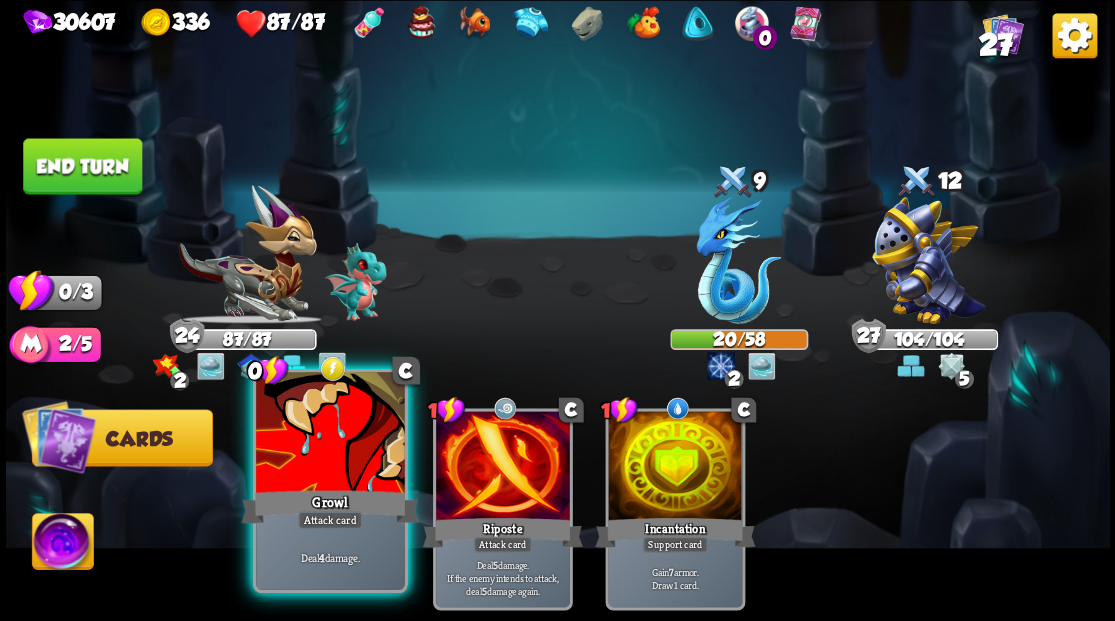 click at bounding box center (330, 434) 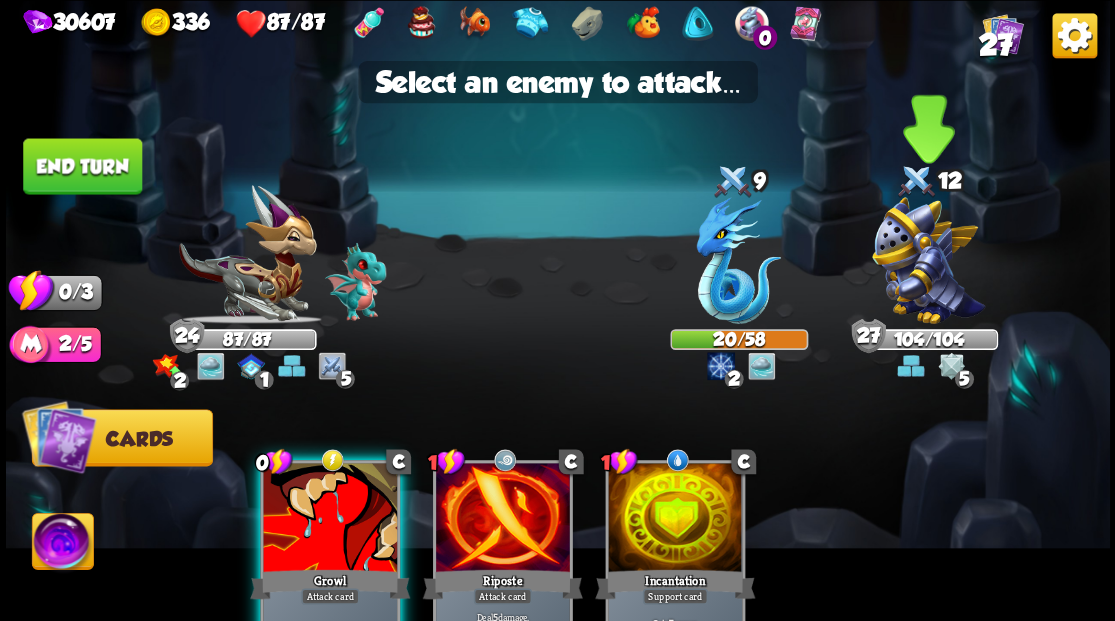 click at bounding box center [928, 260] 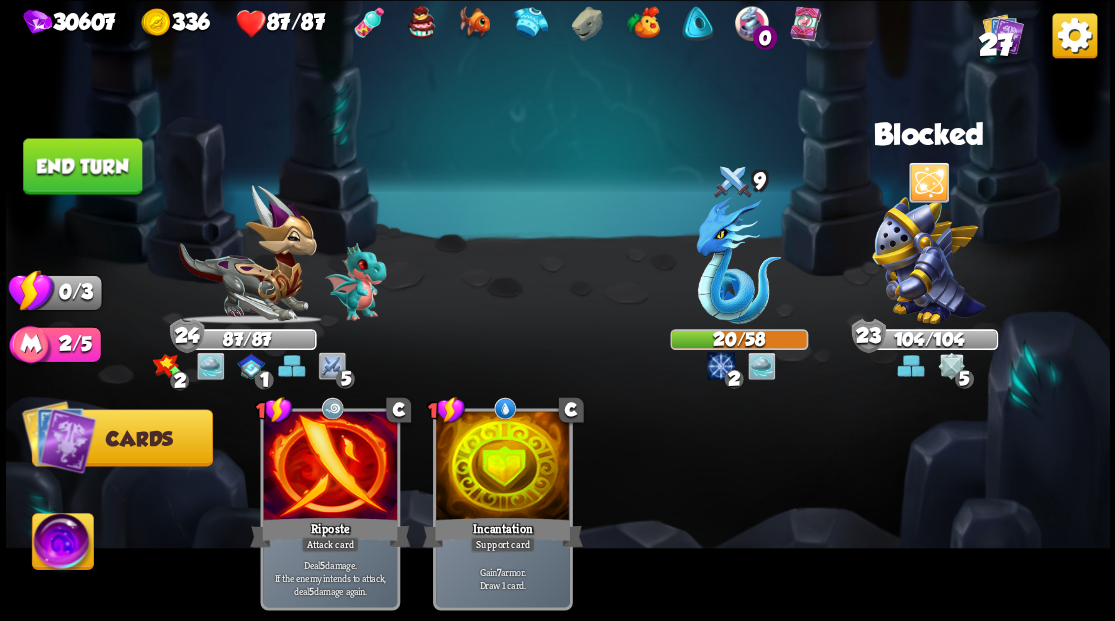 click on "End turn" at bounding box center (82, 166) 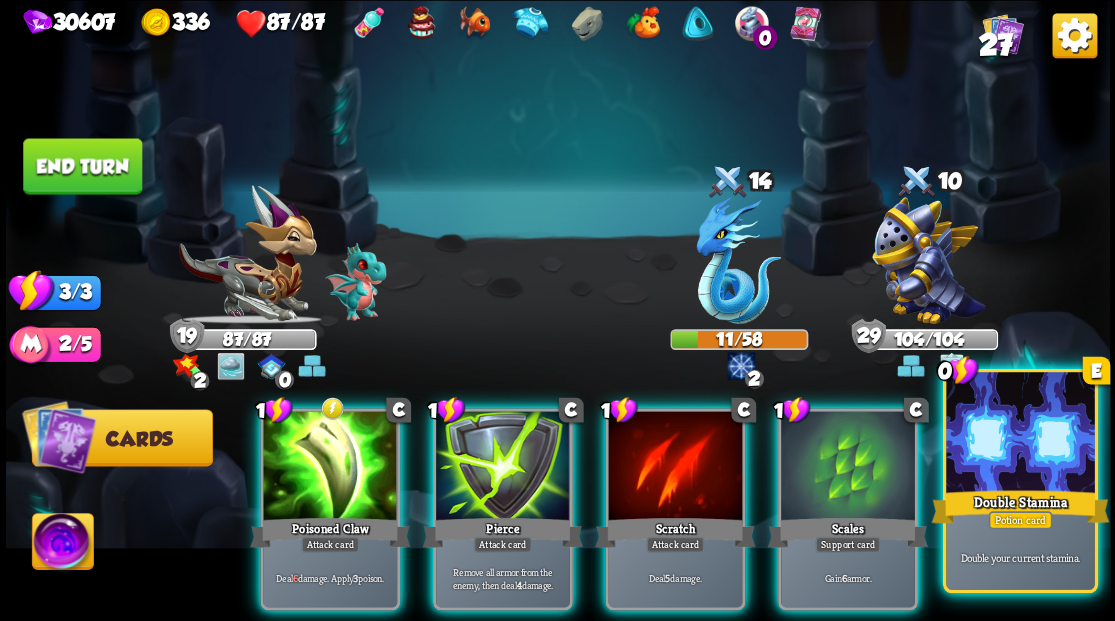 click at bounding box center (1020, 434) 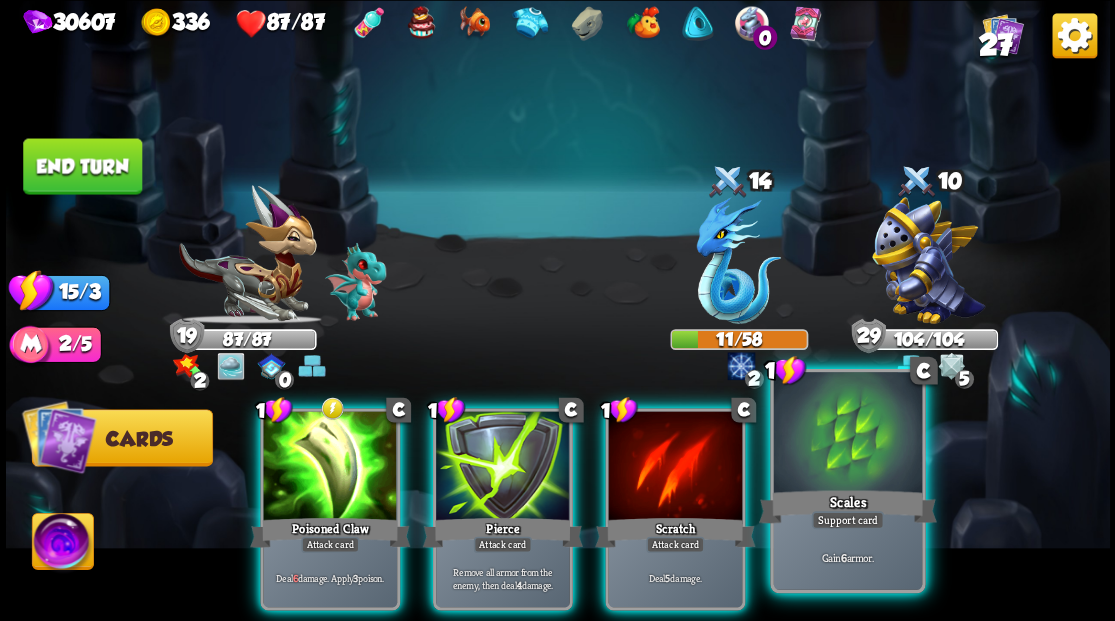 click at bounding box center (847, 434) 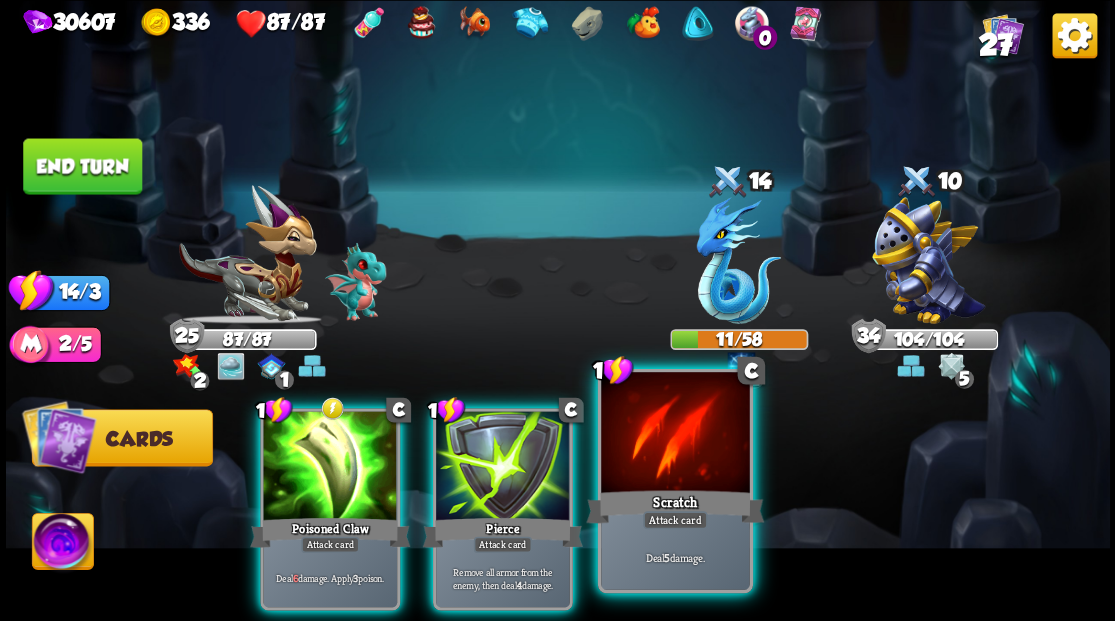 click at bounding box center [675, 434] 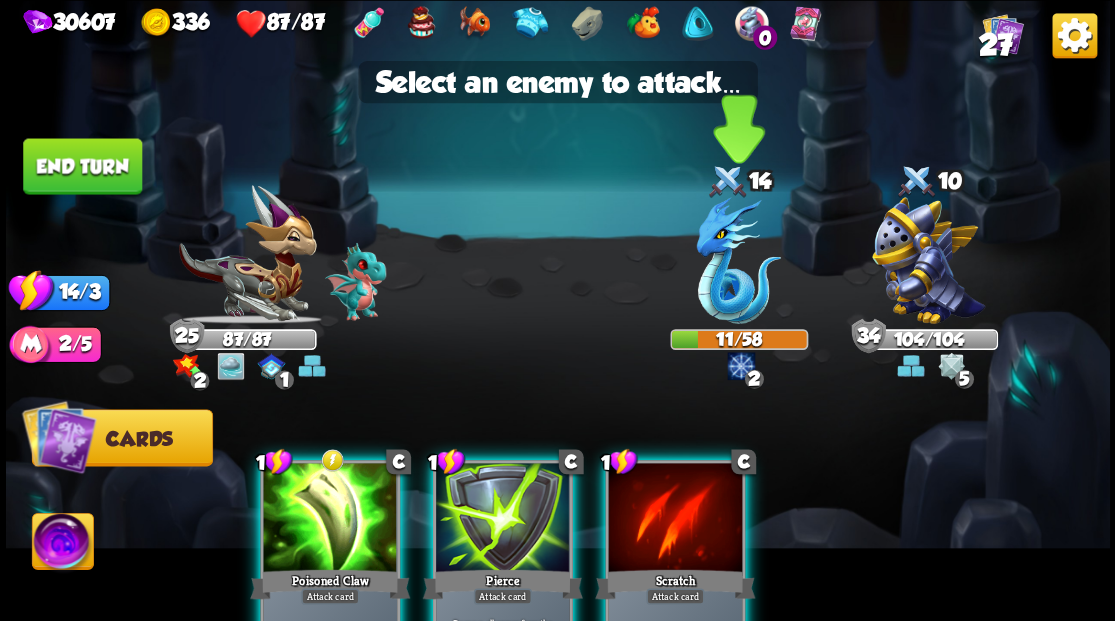 click at bounding box center (738, 260) 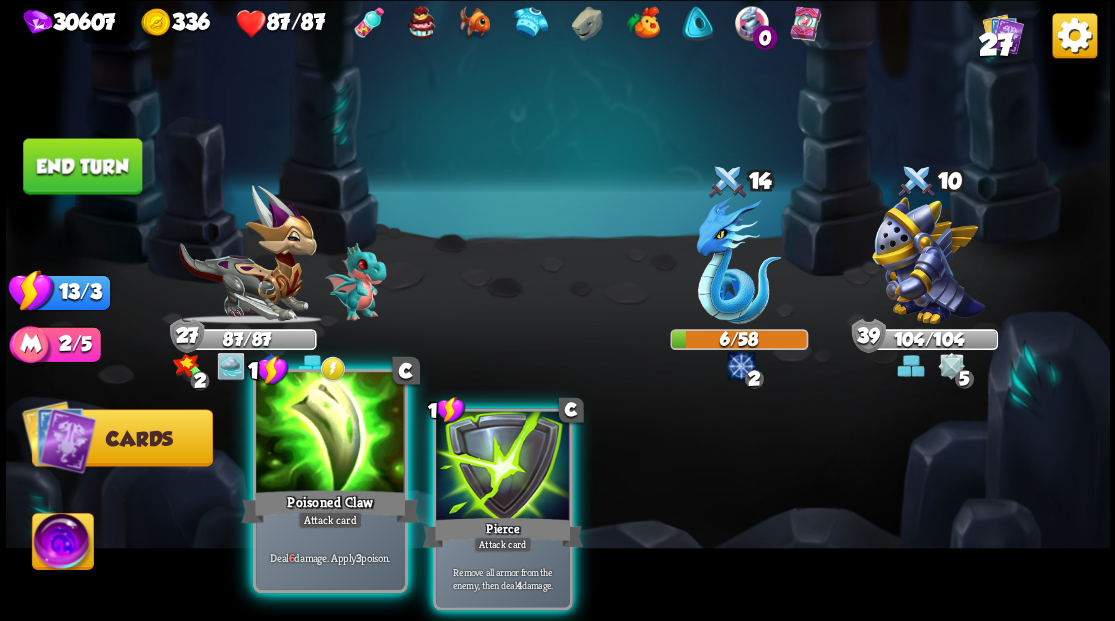 click on "[PRODUCT_NAME]" at bounding box center (330, 506) 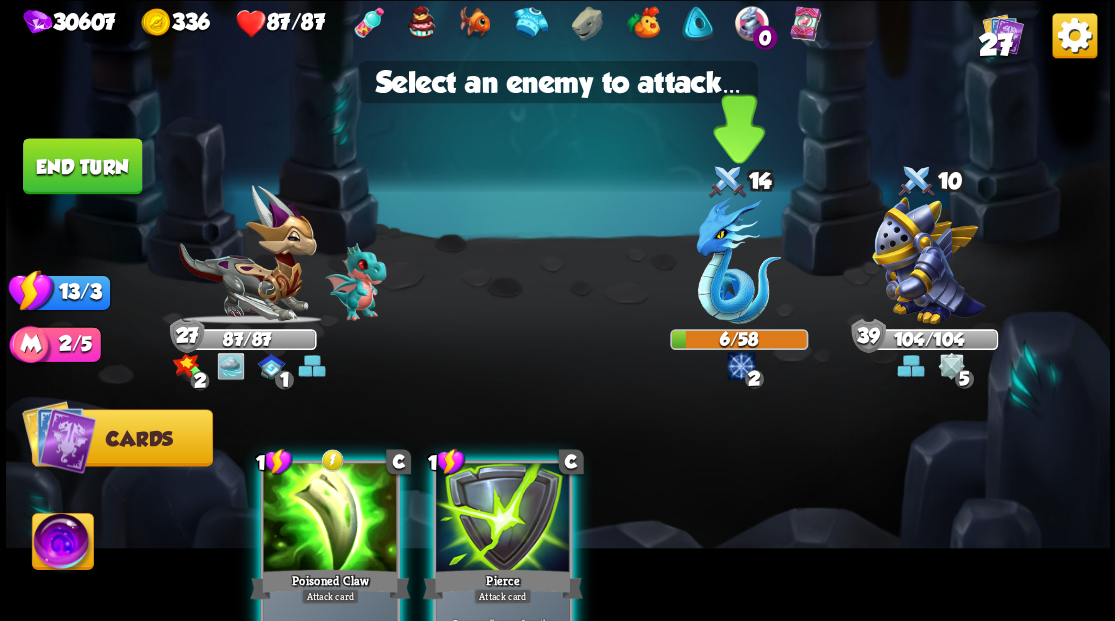 click at bounding box center [738, 260] 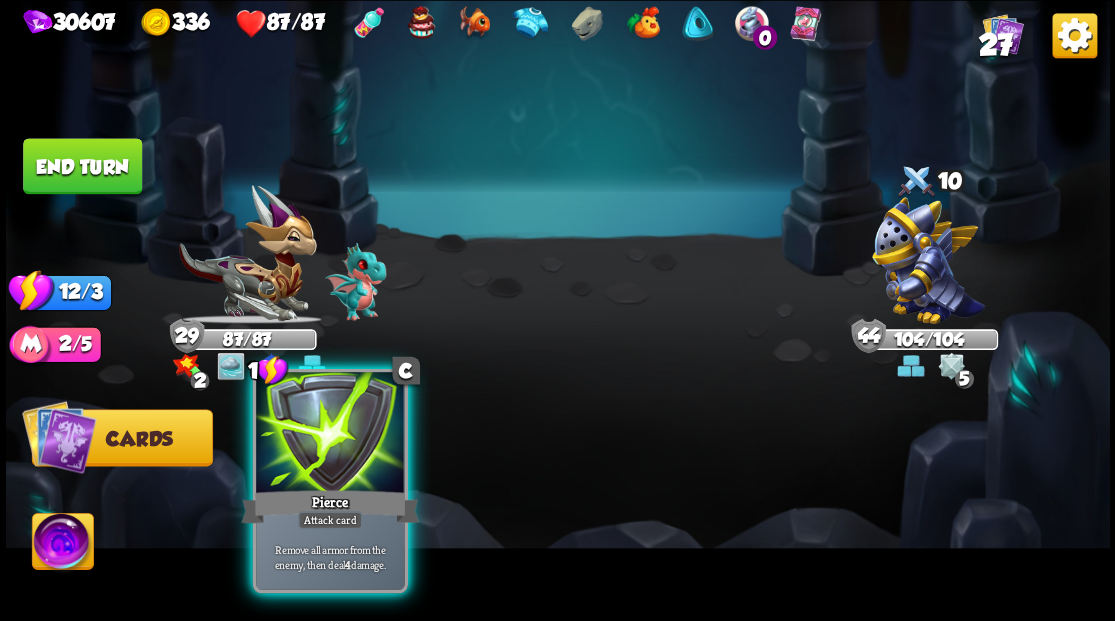 click at bounding box center [330, 434] 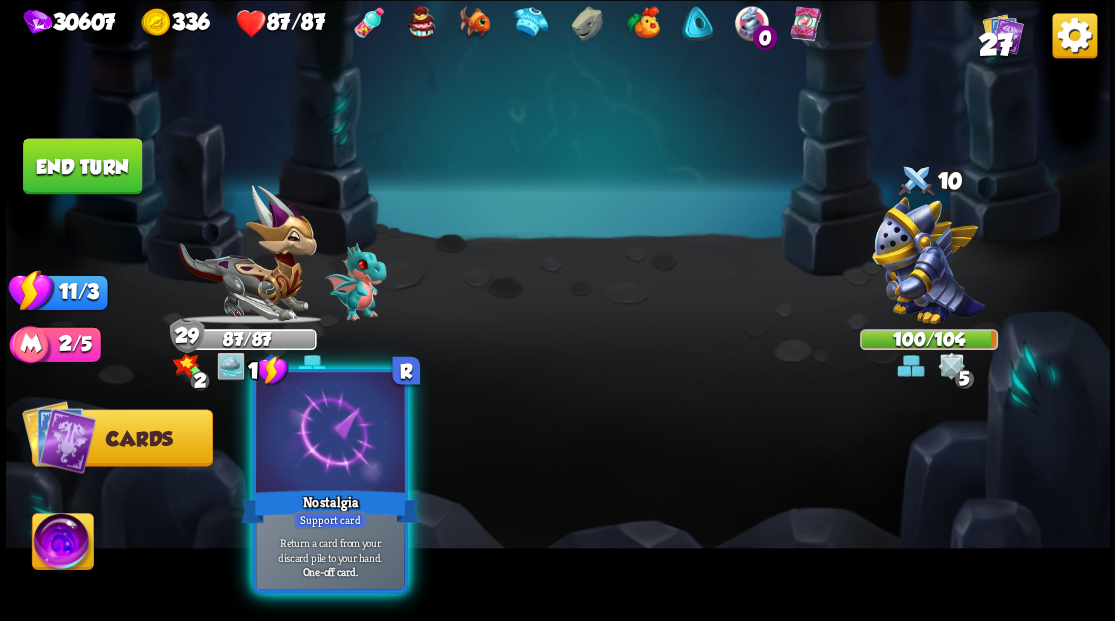 click at bounding box center [330, 434] 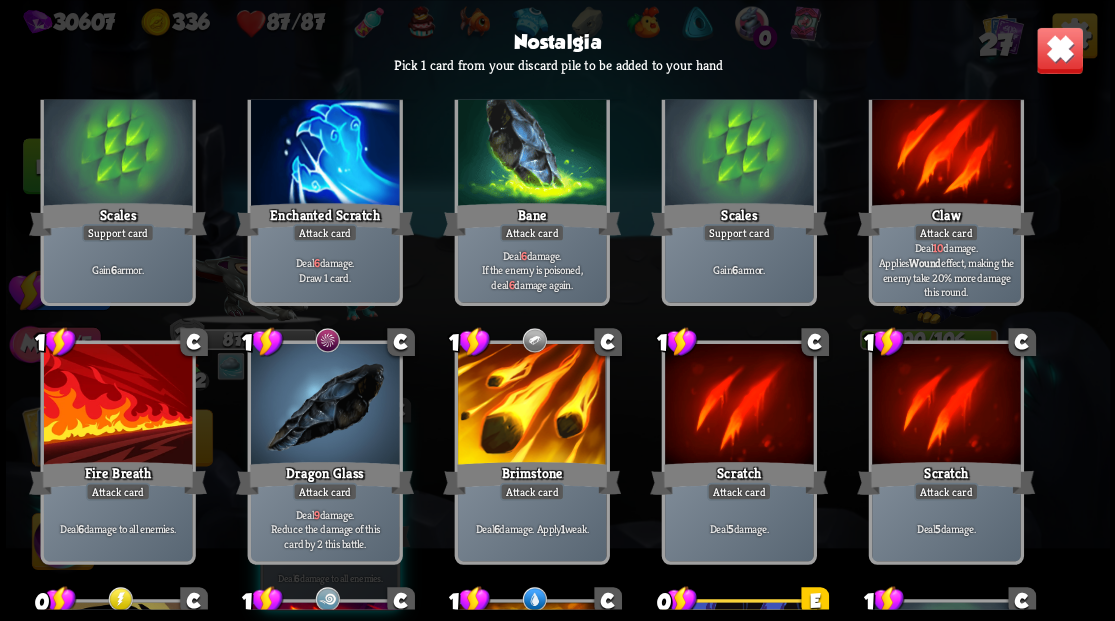 scroll, scrollTop: 66, scrollLeft: 0, axis: vertical 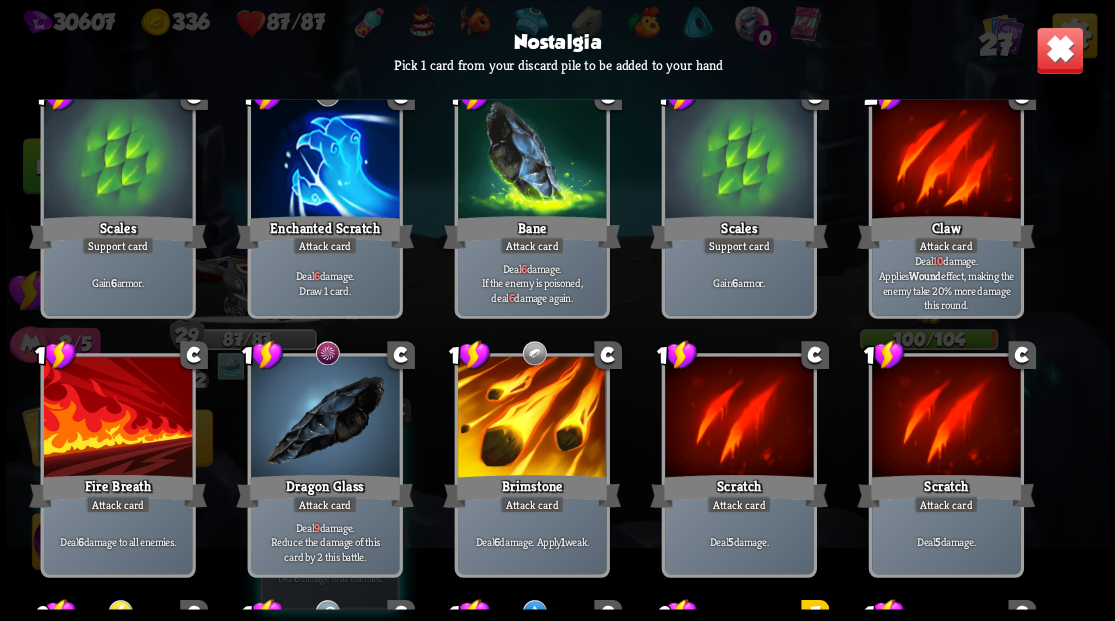 click at bounding box center (1059, 50) 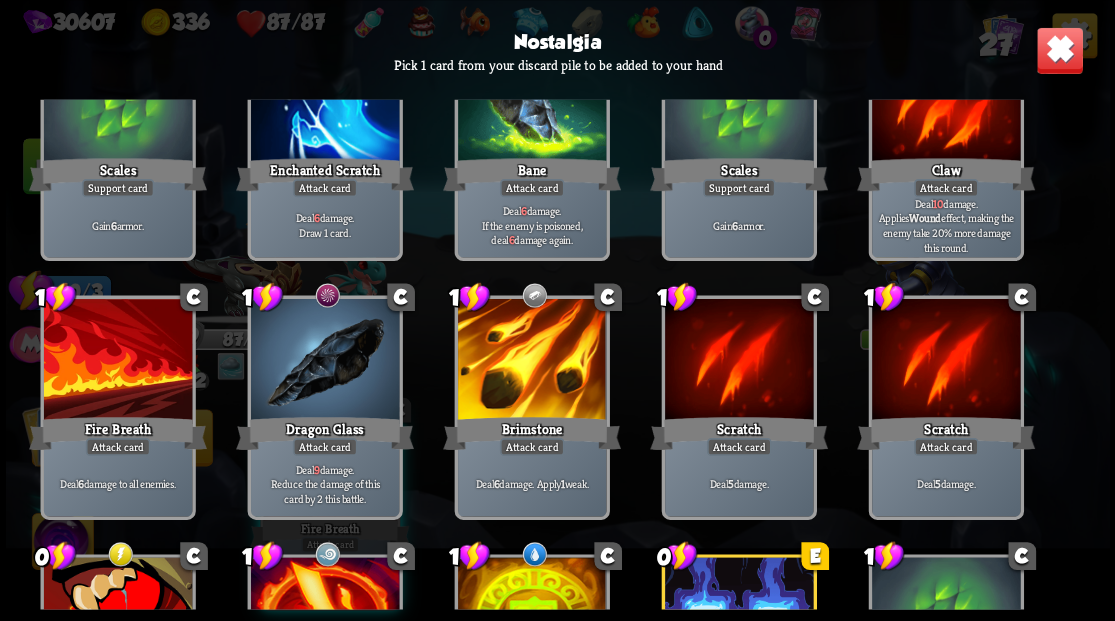 click at bounding box center [1059, 50] 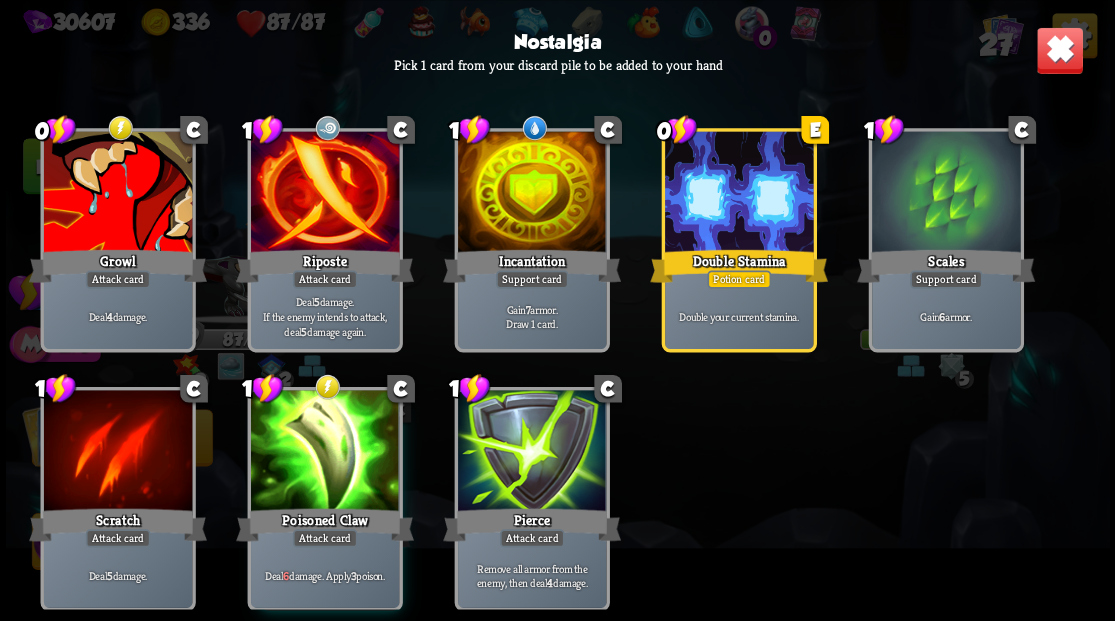 scroll, scrollTop: 629, scrollLeft: 0, axis: vertical 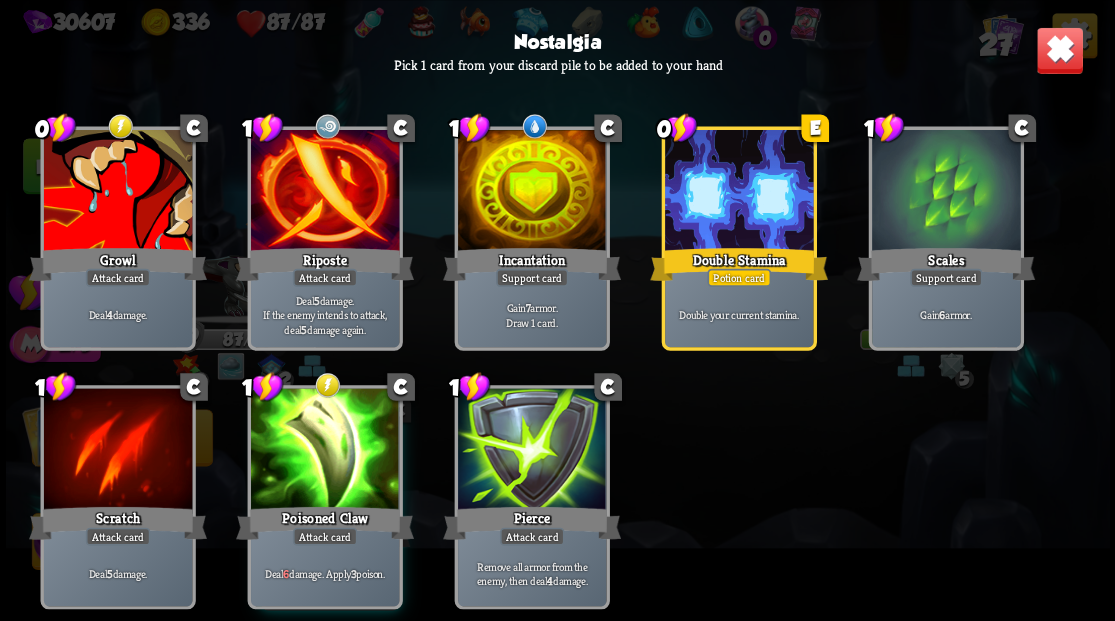 click at bounding box center [324, 450] 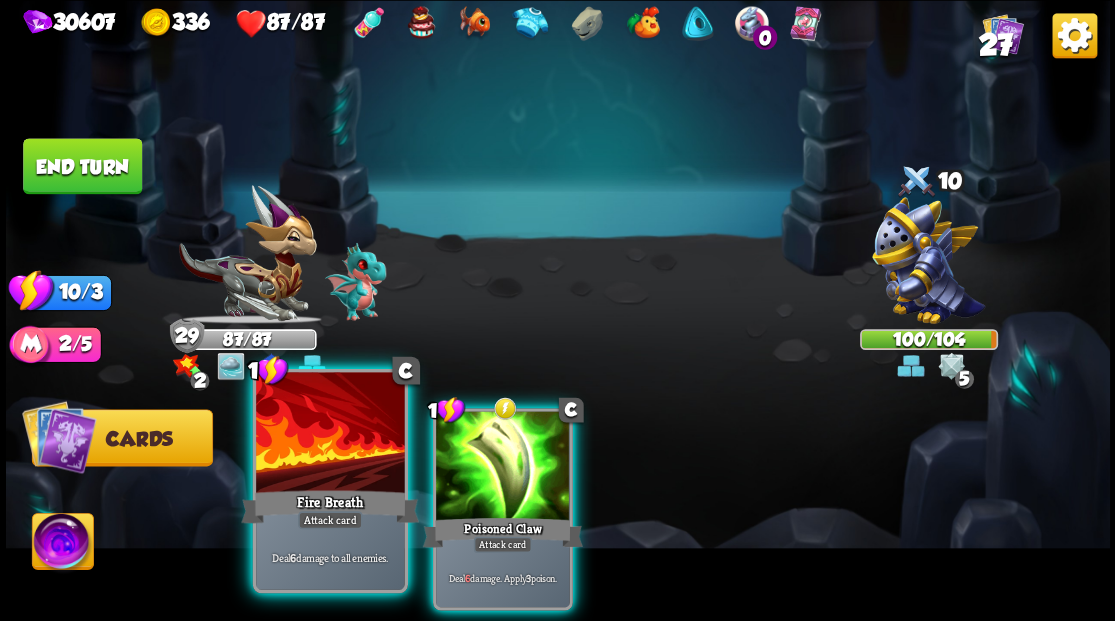 click at bounding box center (330, 434) 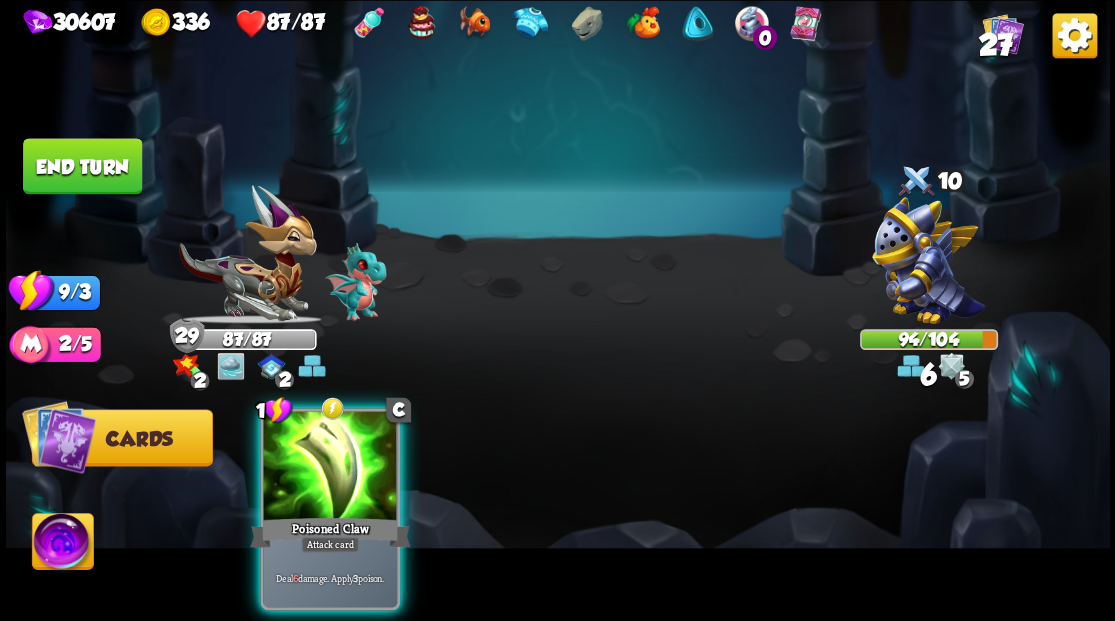 click at bounding box center [330, 467] 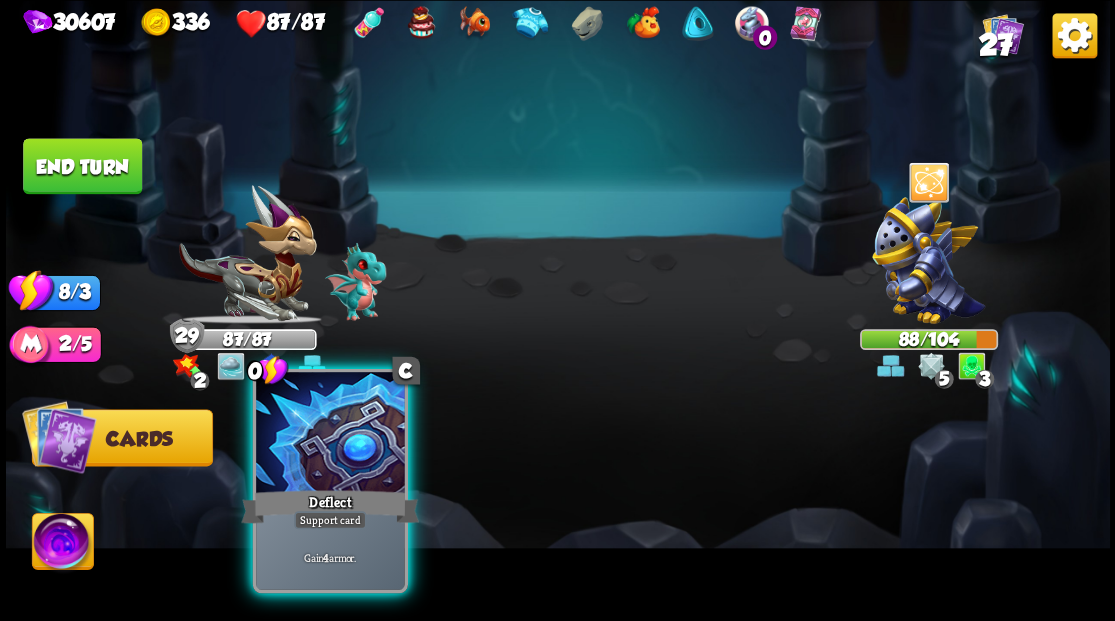 click at bounding box center (330, 434) 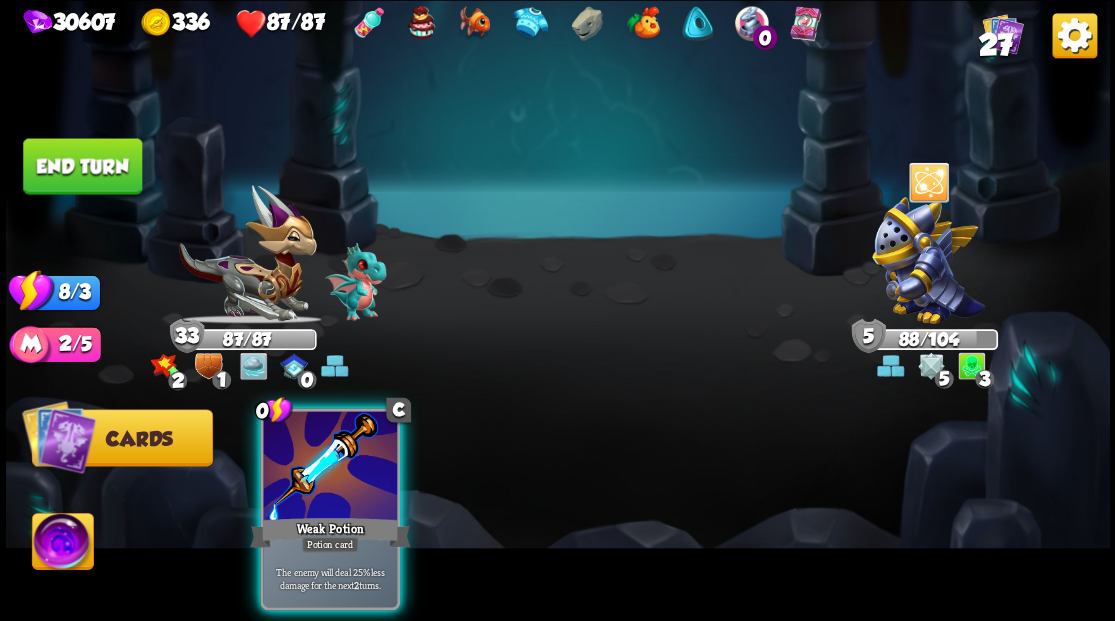 click on "End turn" at bounding box center (82, 166) 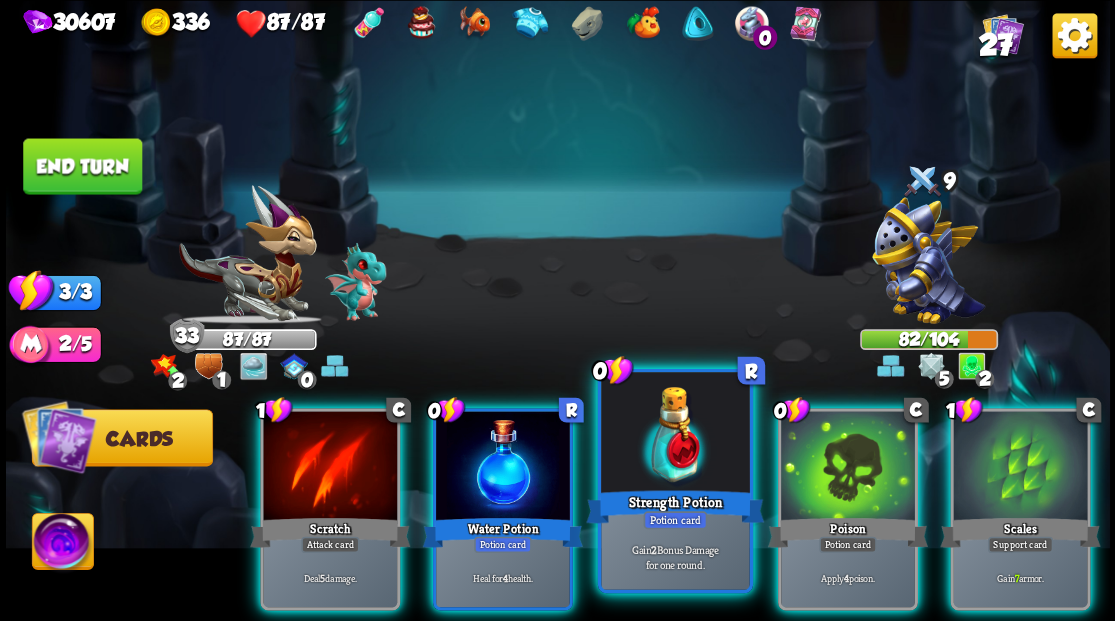 click at bounding box center (675, 434) 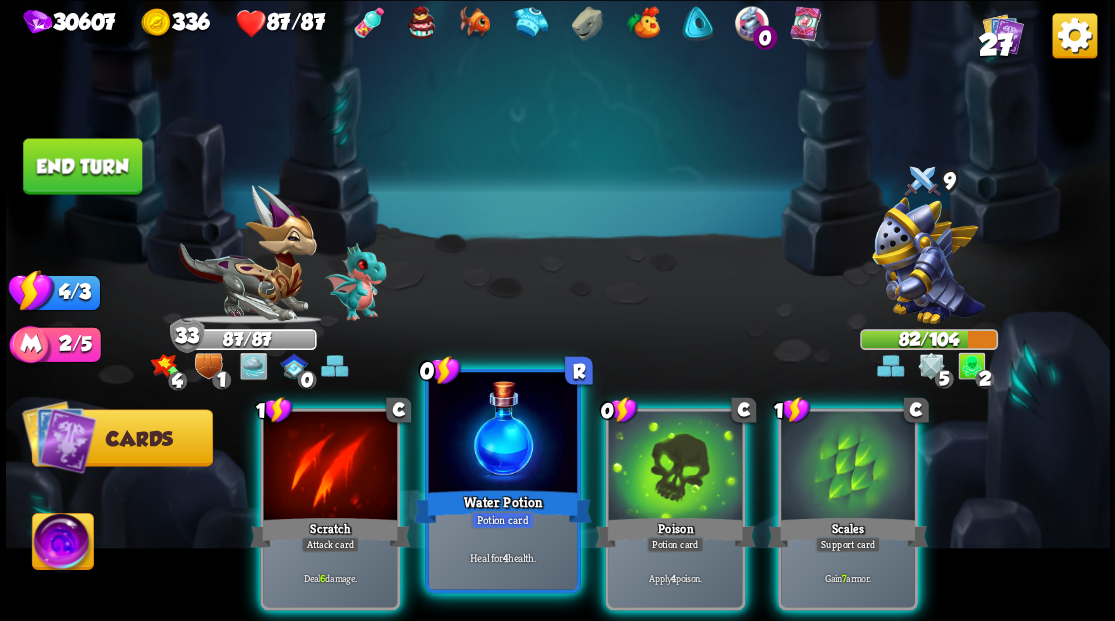 click at bounding box center [502, 434] 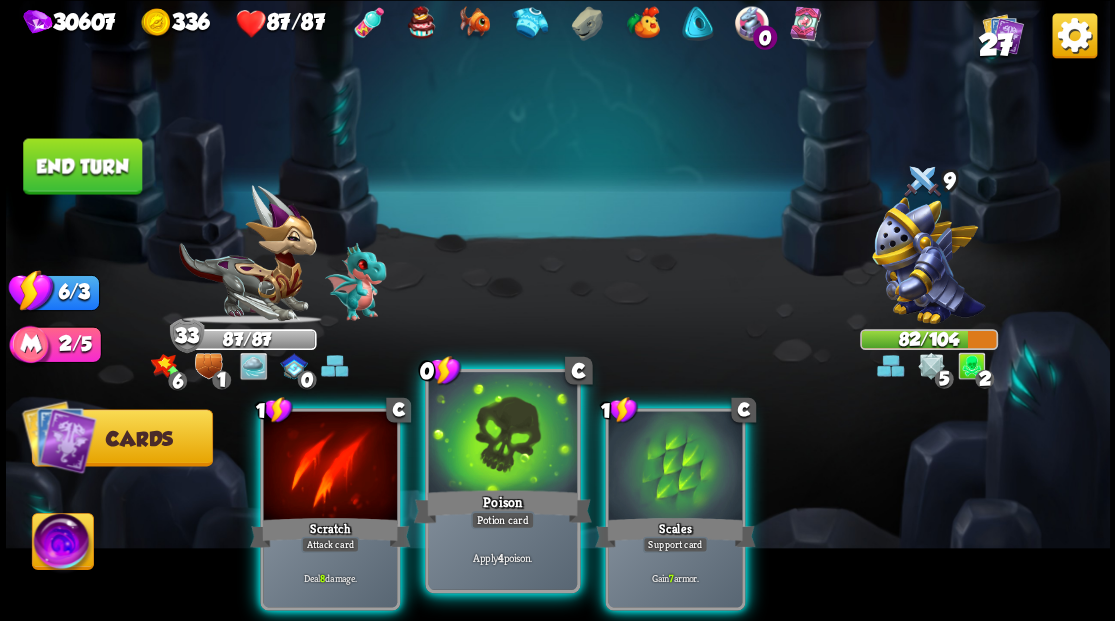 click at bounding box center (502, 434) 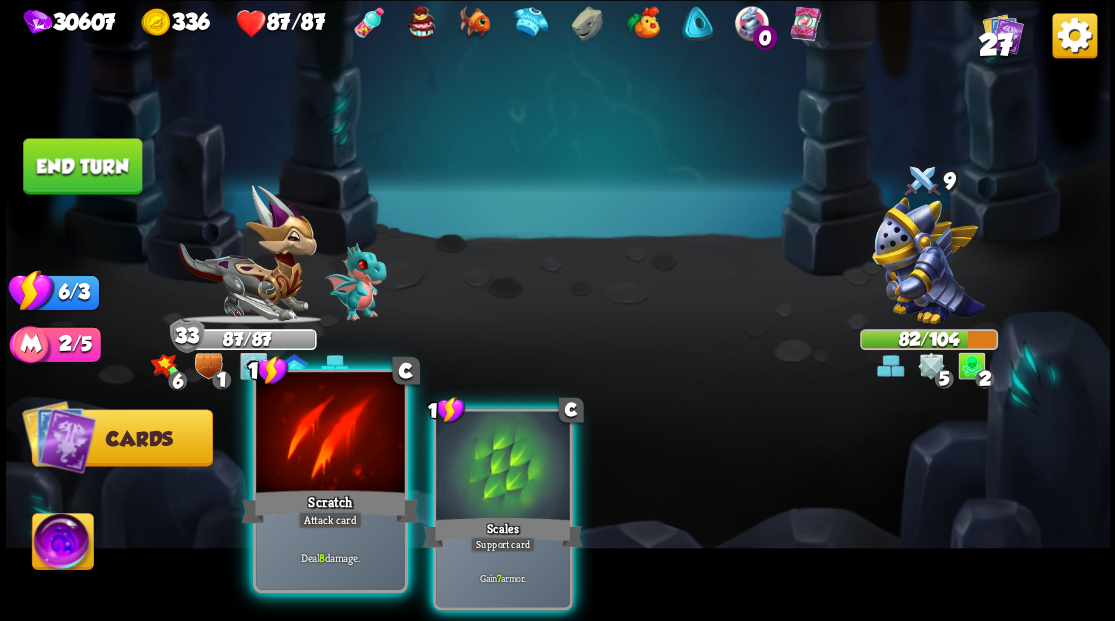 click at bounding box center (330, 434) 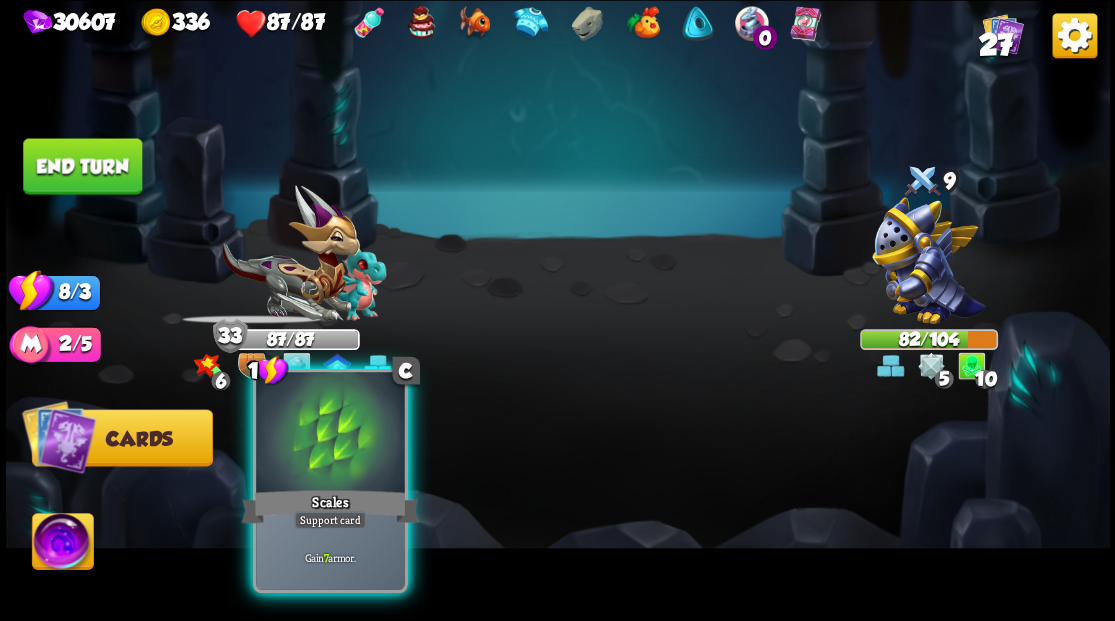 click at bounding box center [330, 434] 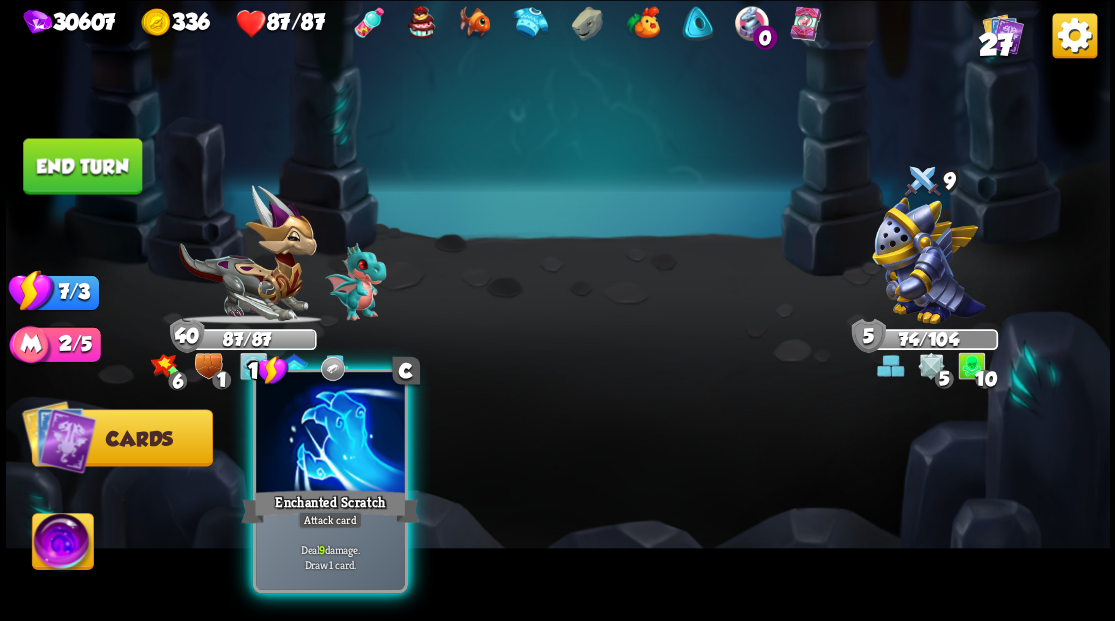 click at bounding box center [330, 434] 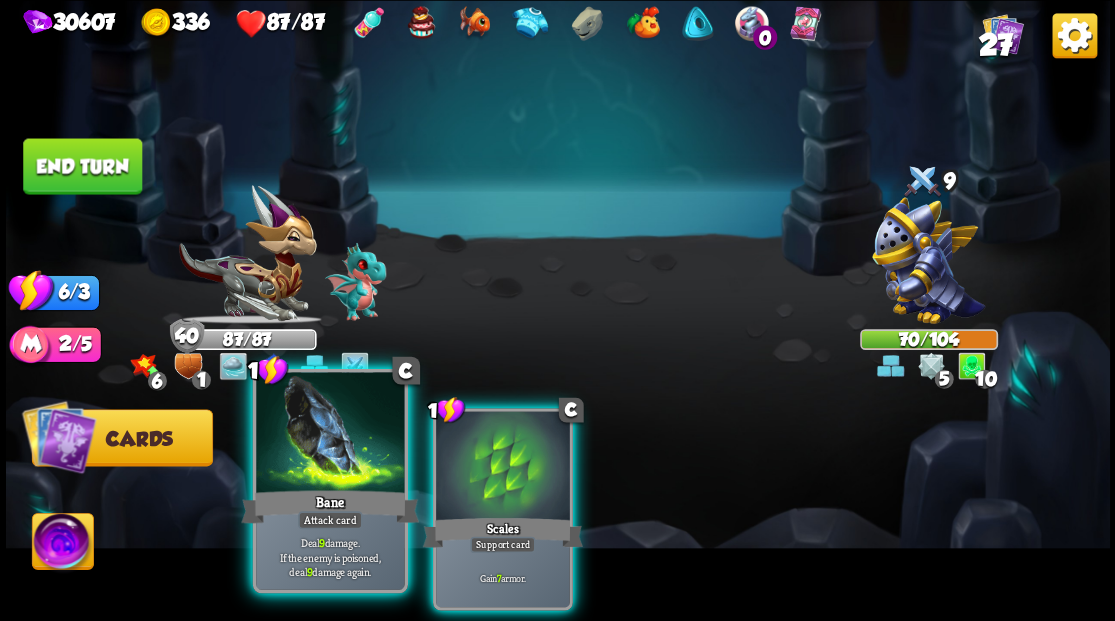 click at bounding box center [330, 434] 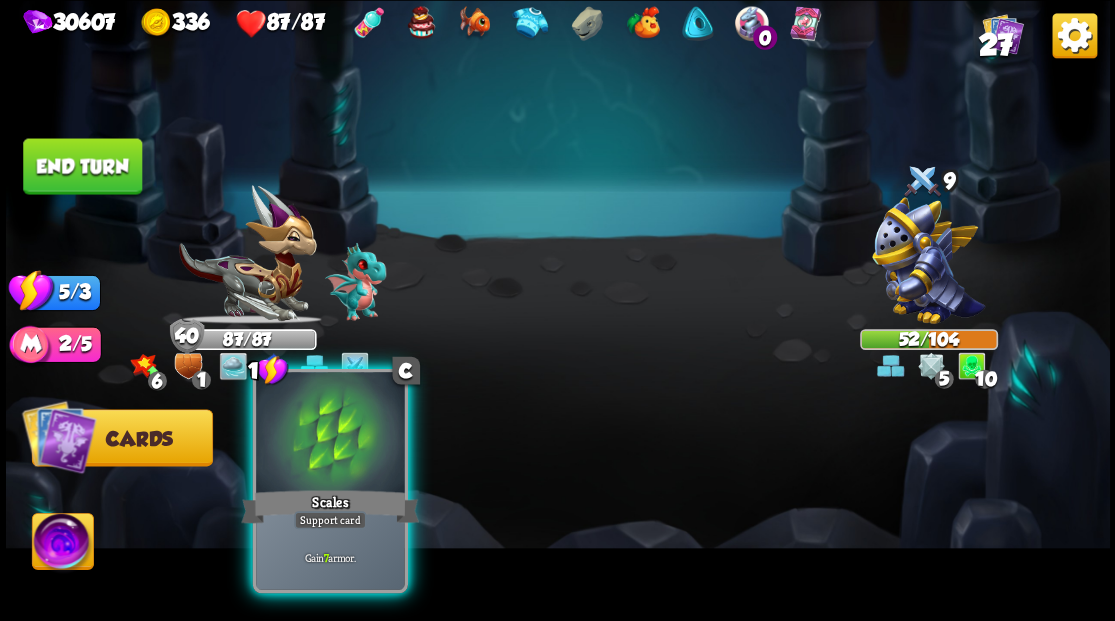 click at bounding box center (330, 434) 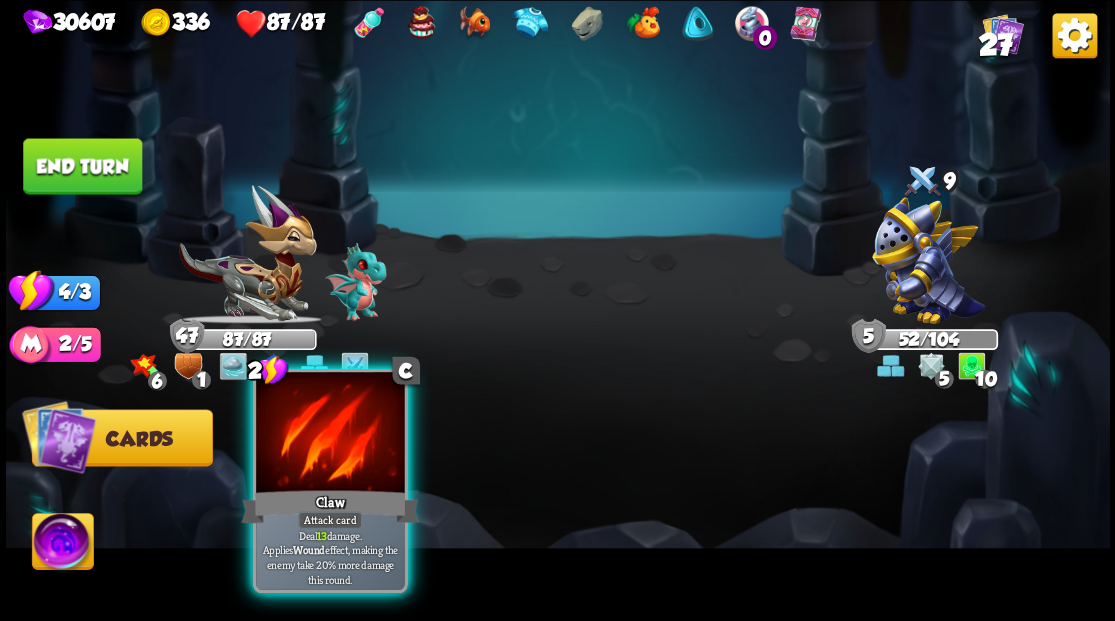 click at bounding box center (330, 434) 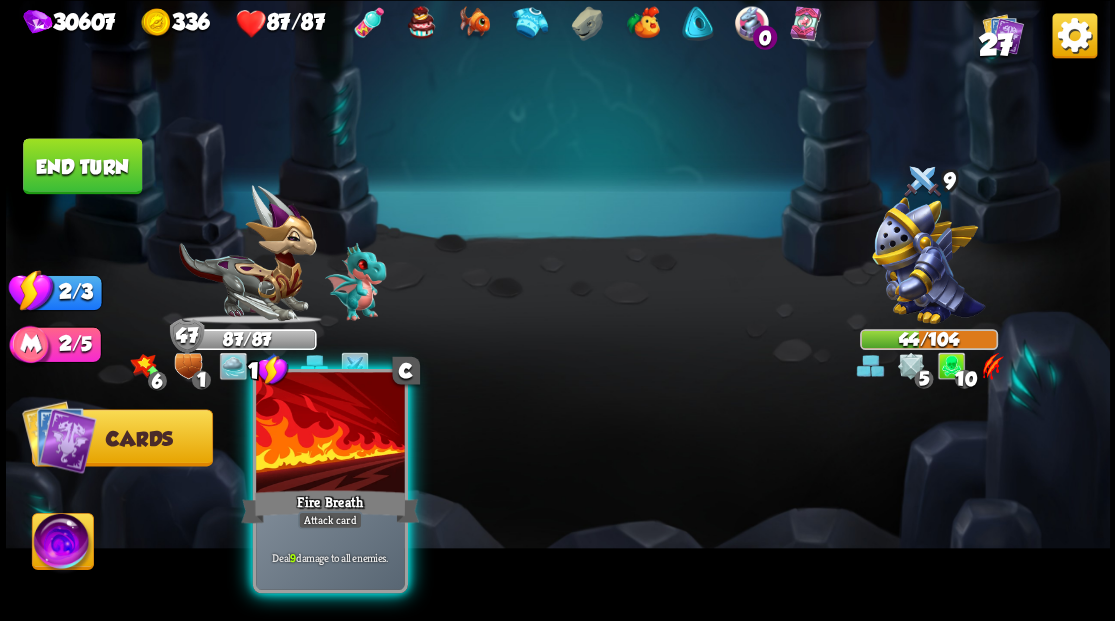 click at bounding box center [330, 434] 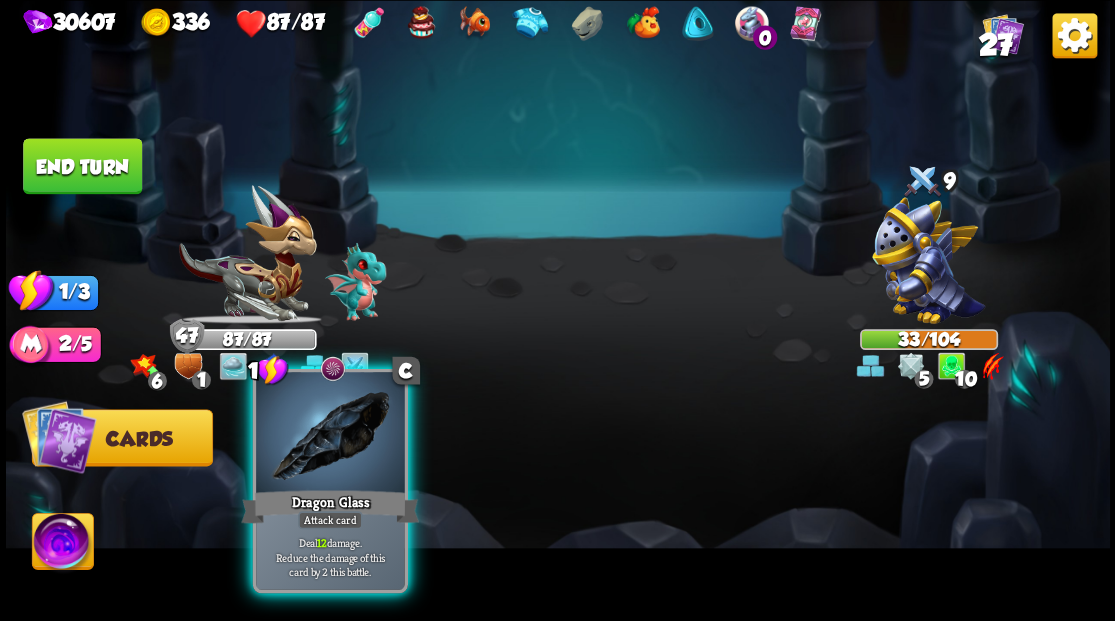 click at bounding box center [330, 434] 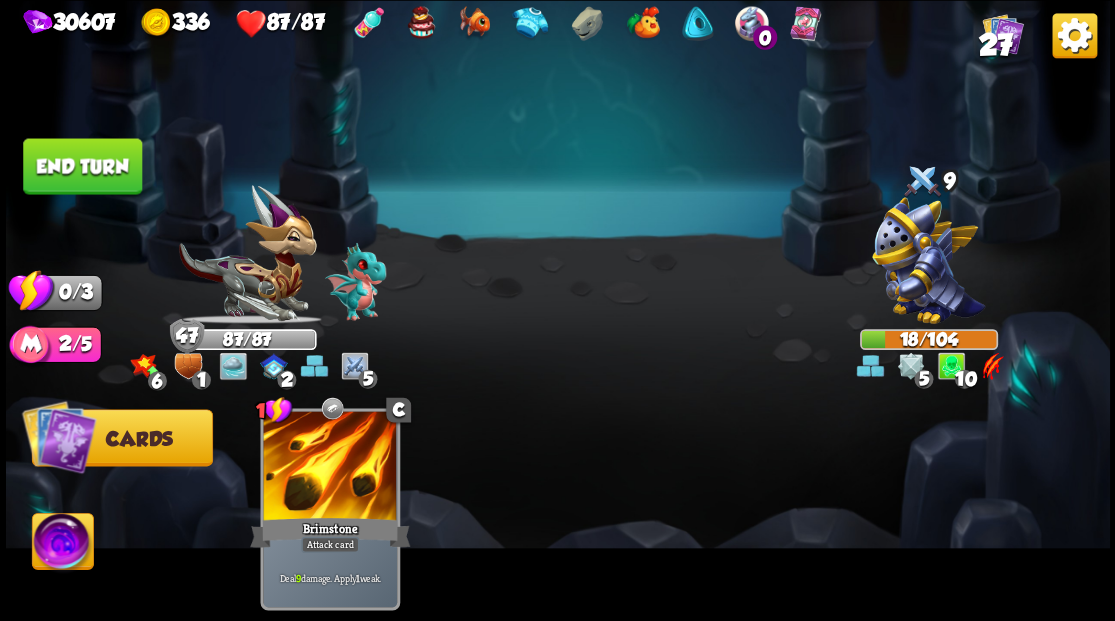 click on "End turn" at bounding box center [82, 166] 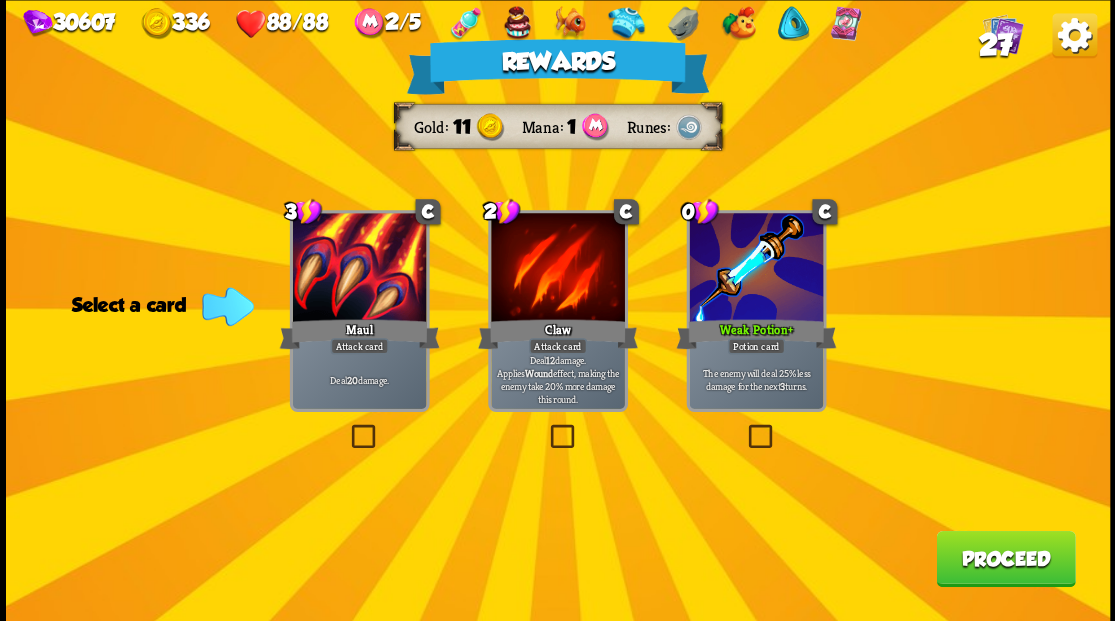 click on "[PRODUCT_NAME]" at bounding box center (1005, 558) 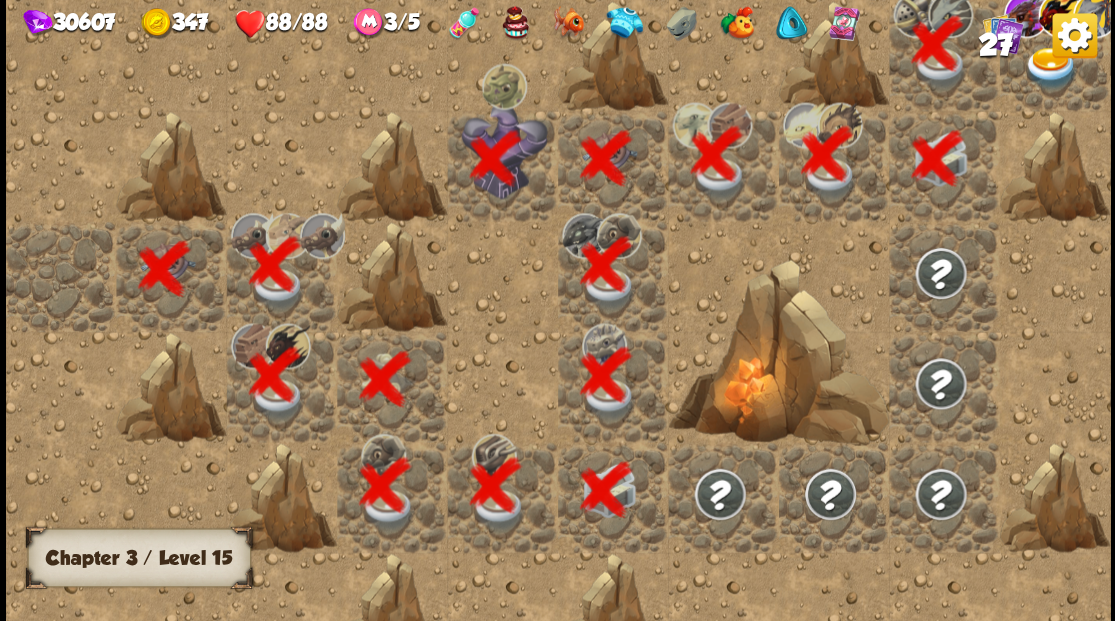 scroll, scrollTop: 0, scrollLeft: 384, axis: horizontal 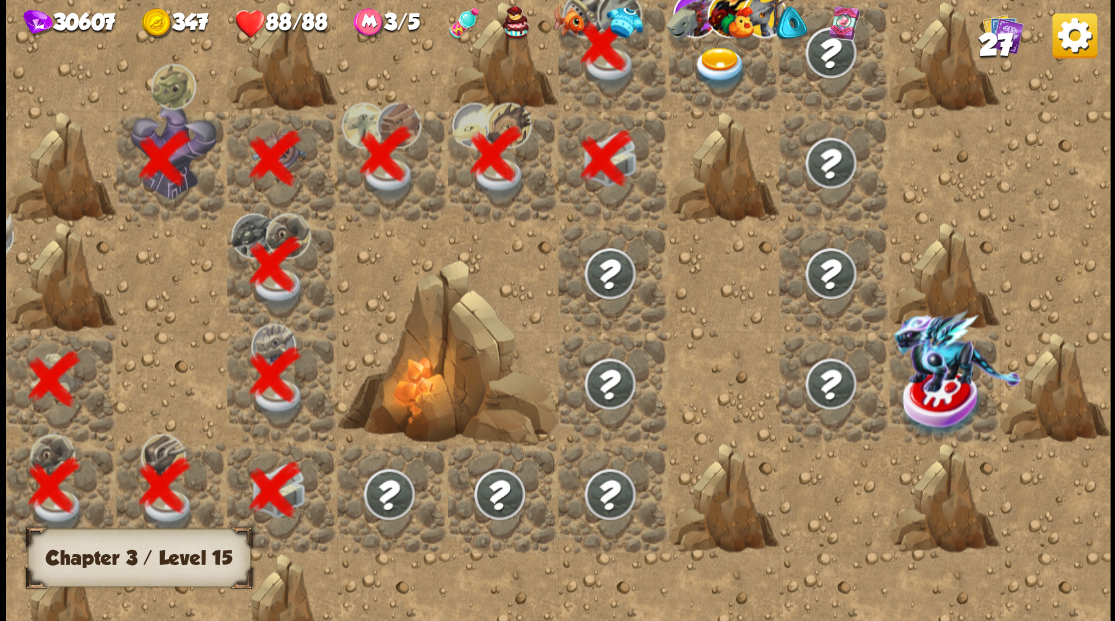 click at bounding box center (719, 68) 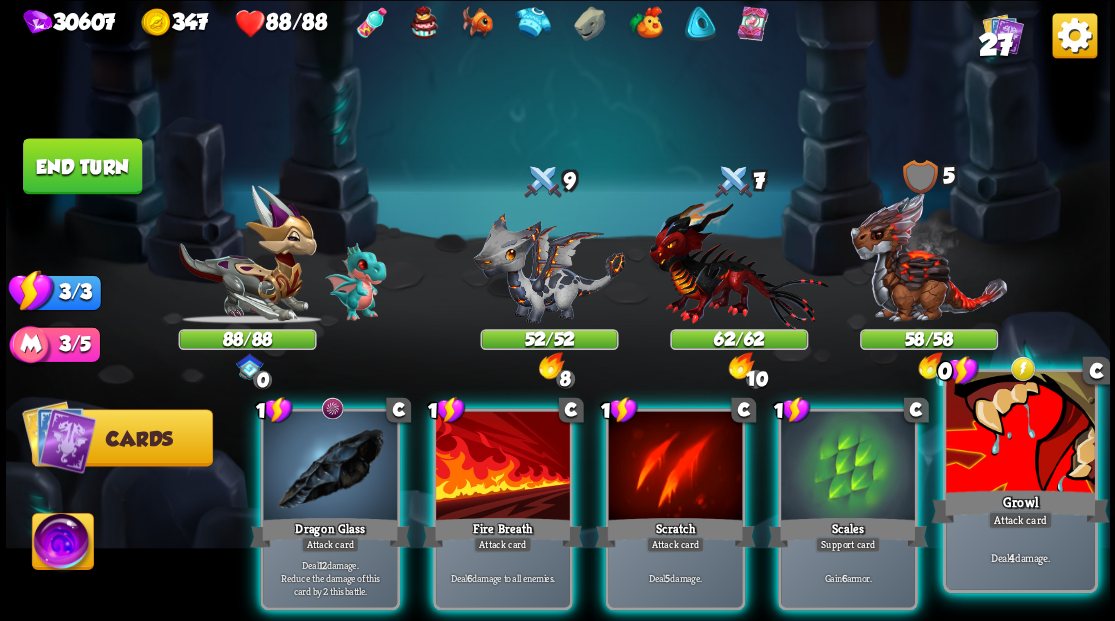 click at bounding box center (1020, 434) 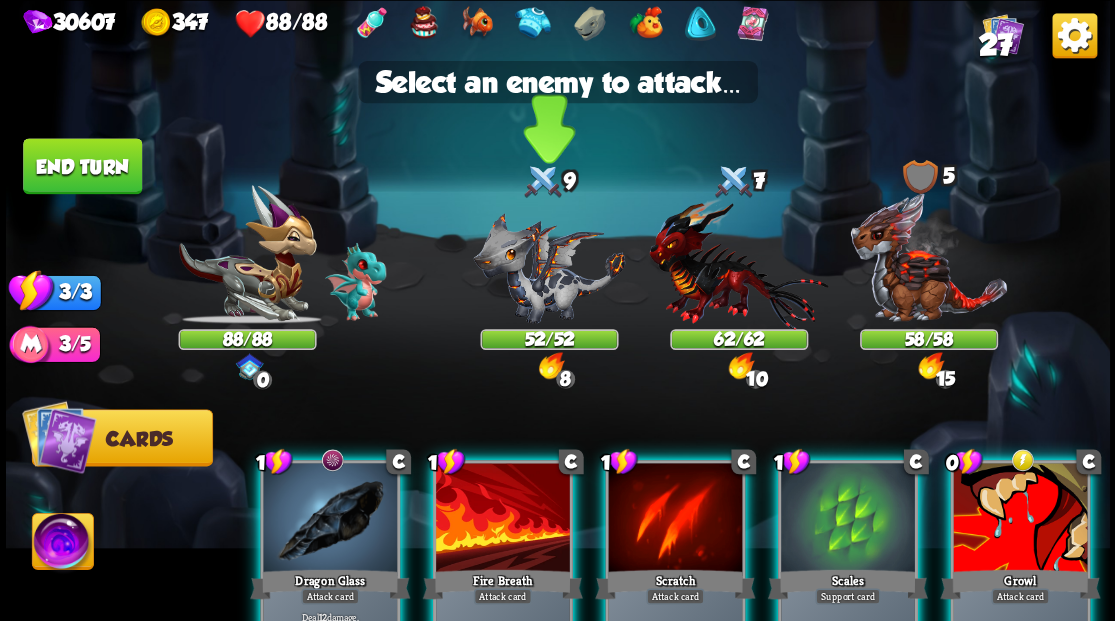 click at bounding box center (549, 267) 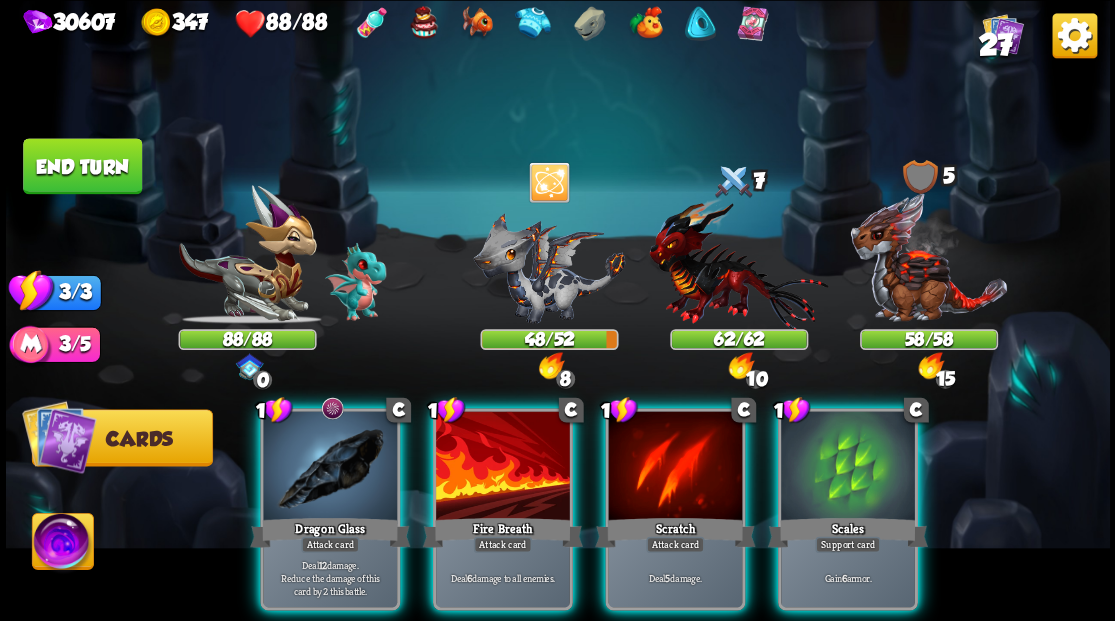 drag, startPoint x: 867, startPoint y: 463, endPoint x: 876, endPoint y: 458, distance: 10.29563 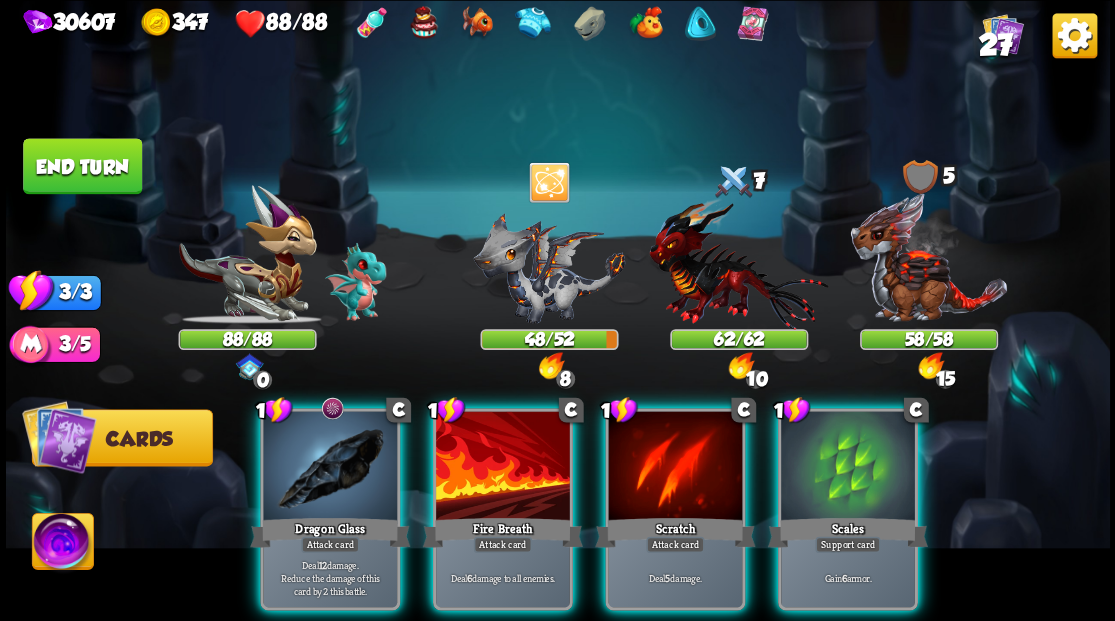 click at bounding box center (848, 467) 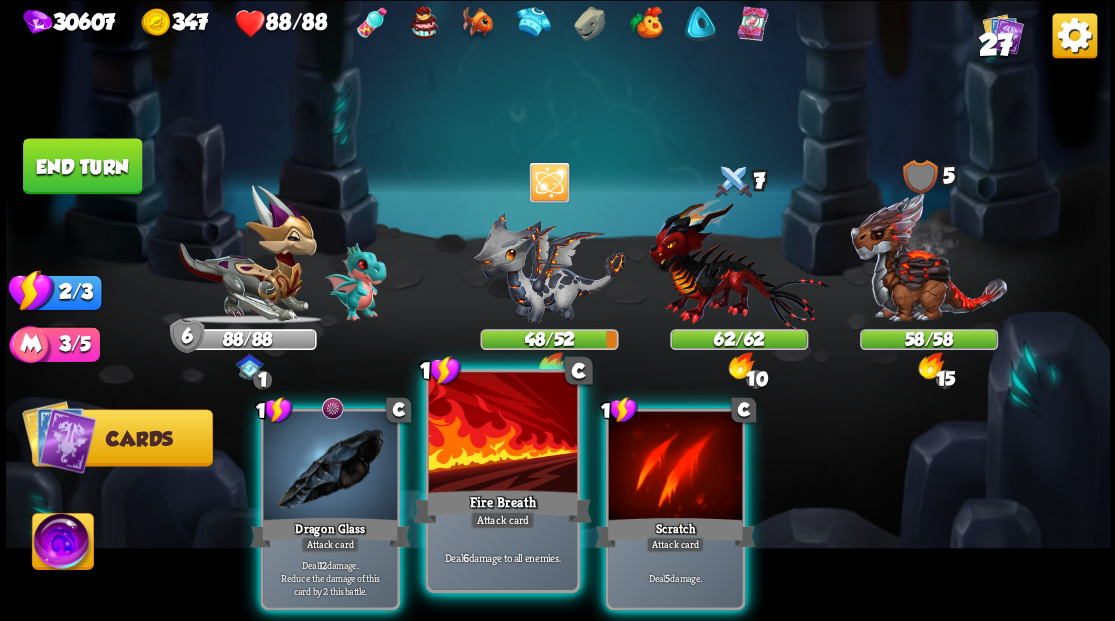 click at bounding box center [502, 434] 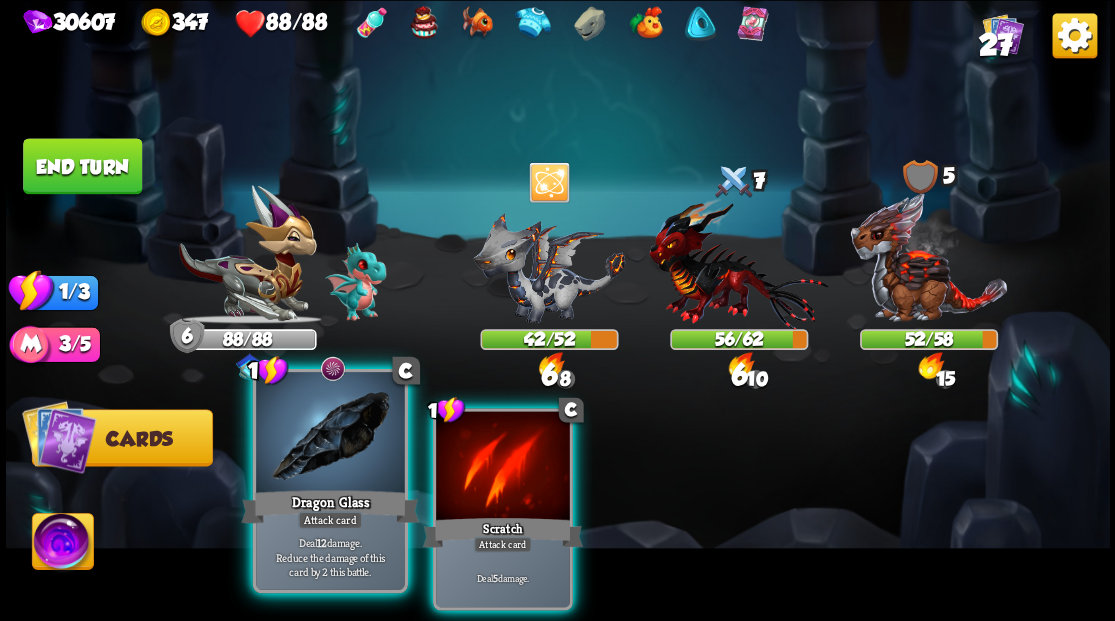 click at bounding box center (330, 434) 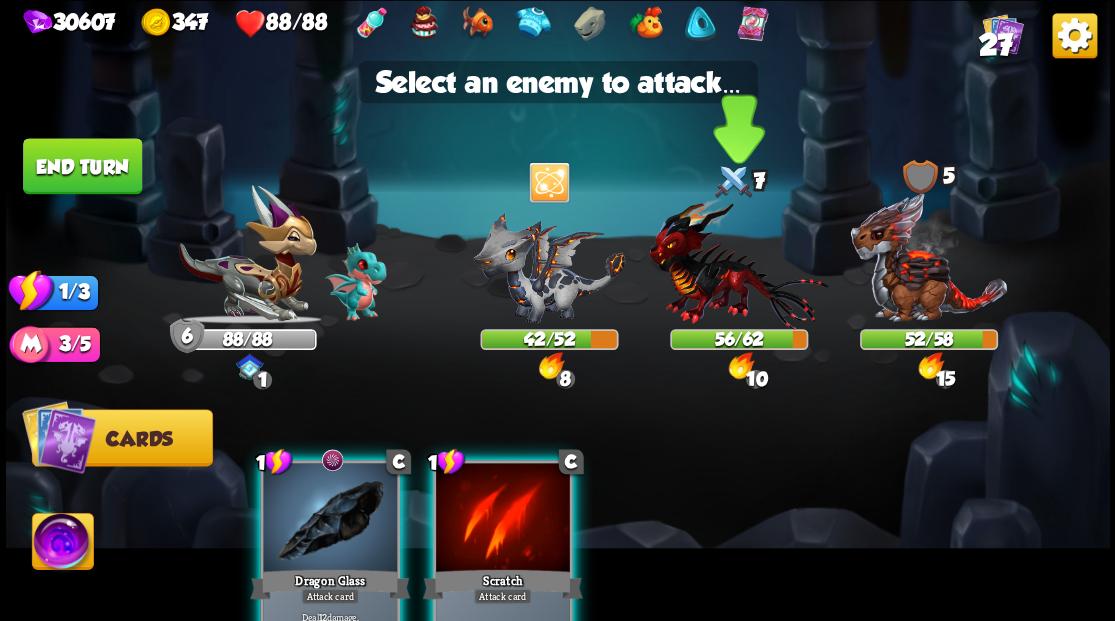 click at bounding box center [738, 263] 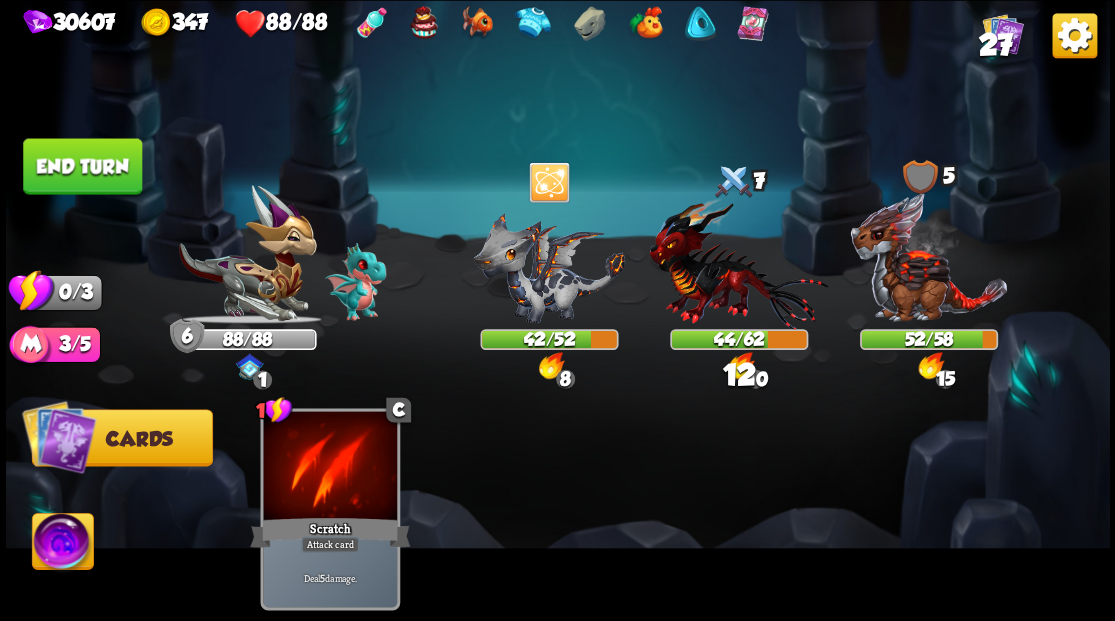 drag, startPoint x: 58, startPoint y: 166, endPoint x: 106, endPoint y: 184, distance: 51.264023 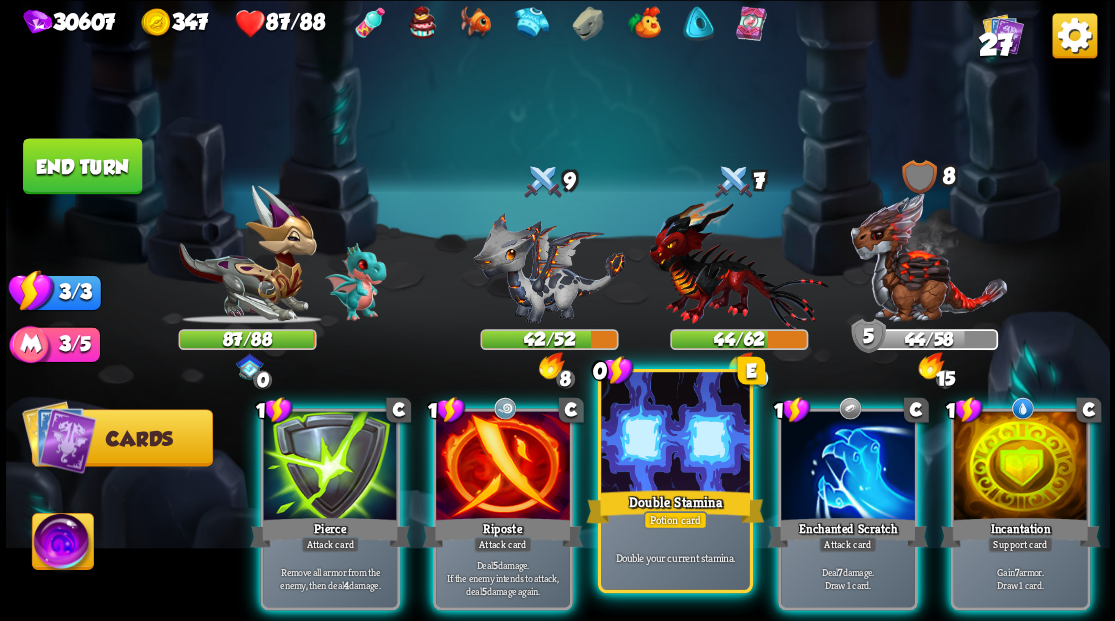 click at bounding box center [675, 434] 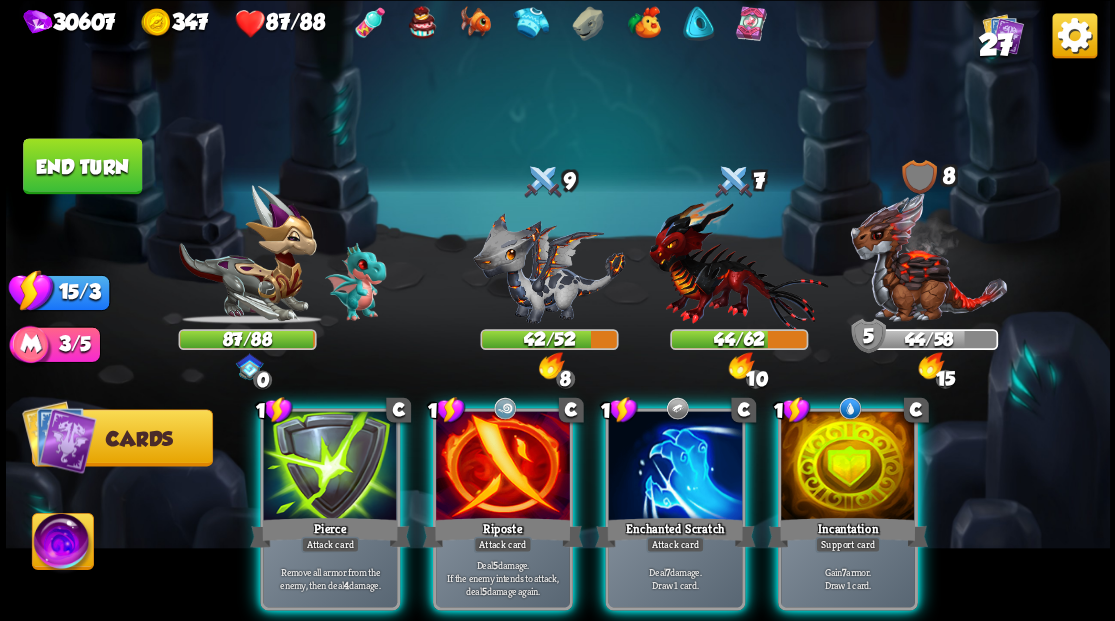 click at bounding box center [848, 467] 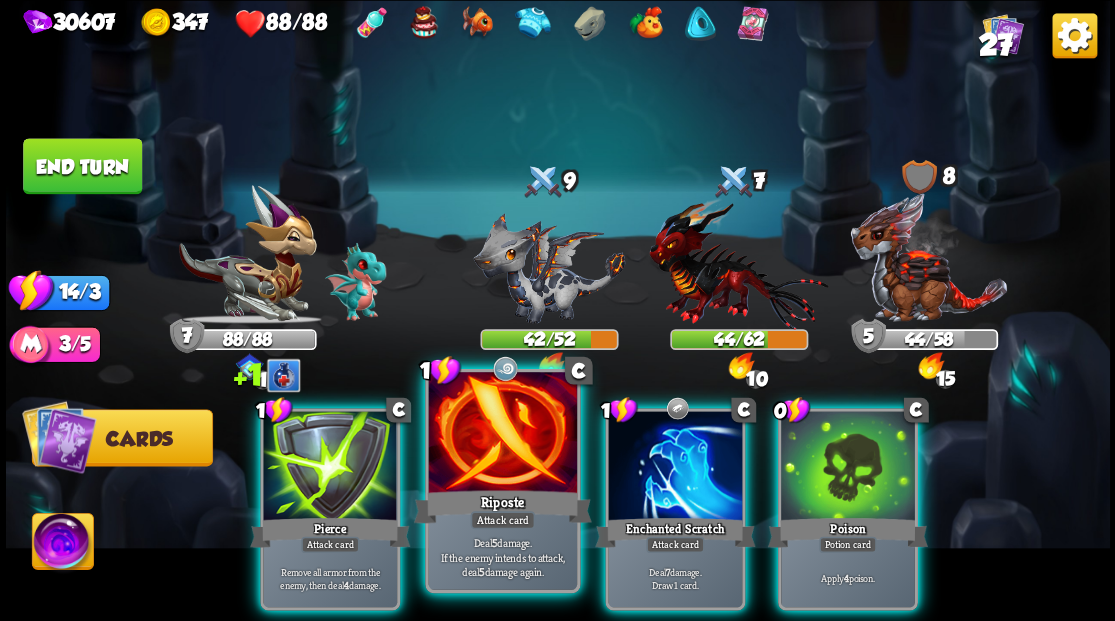 click at bounding box center [502, 434] 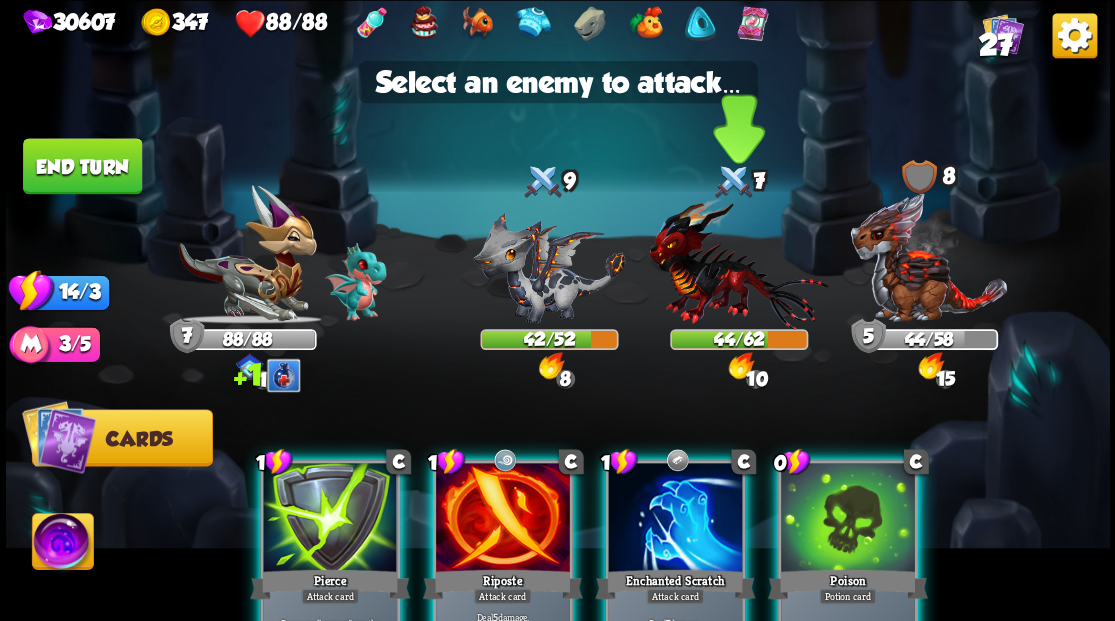 click at bounding box center [738, 263] 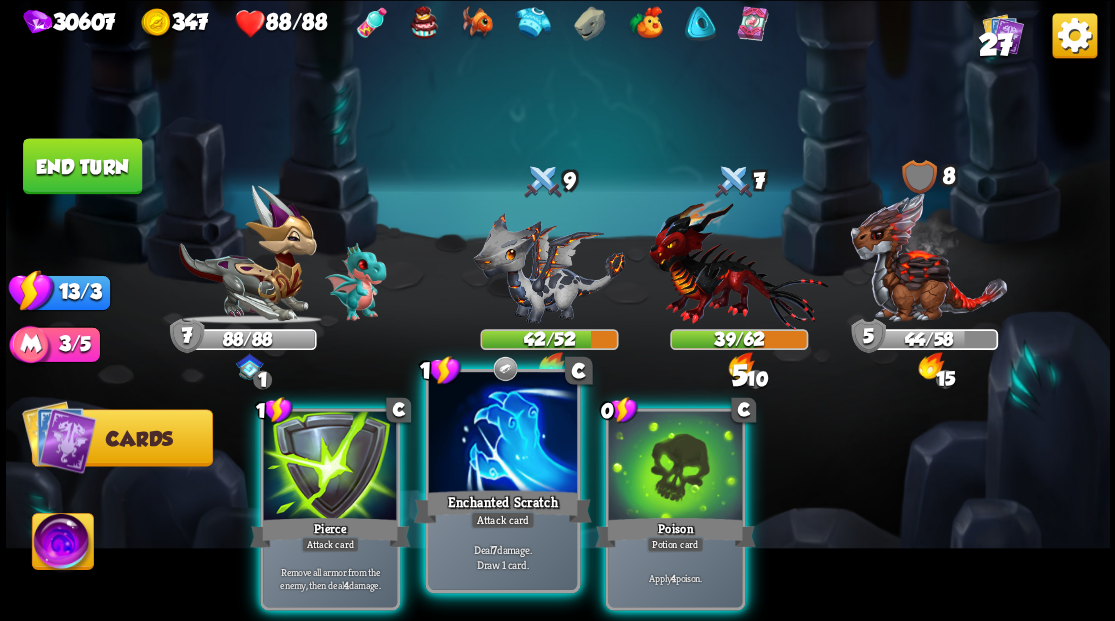 click at bounding box center [502, 434] 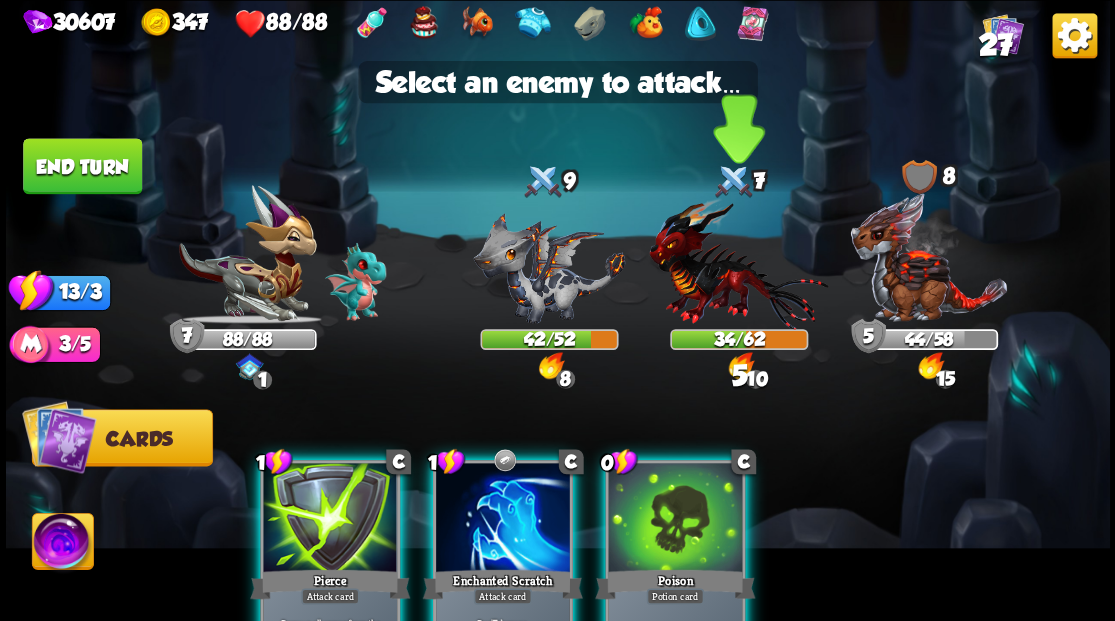 click at bounding box center [738, 263] 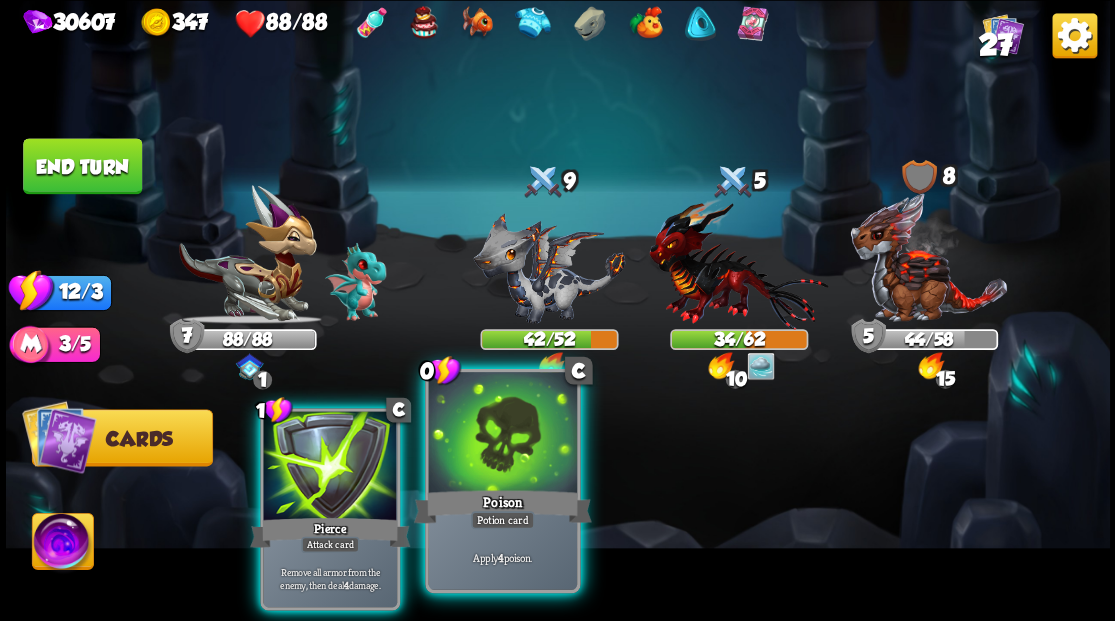 click at bounding box center (502, 434) 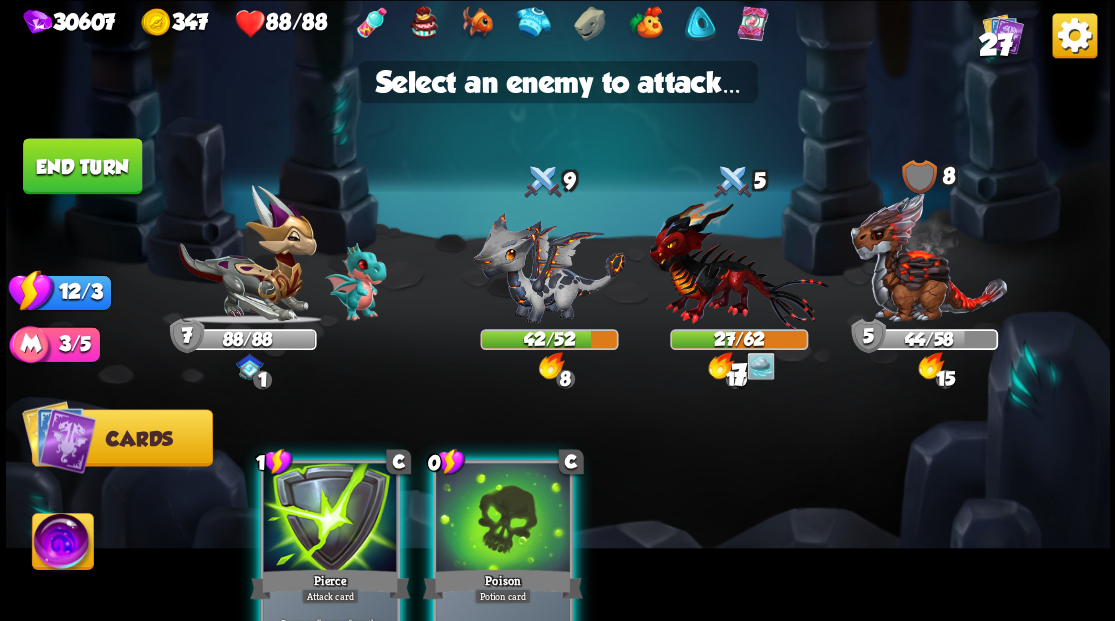 drag, startPoint x: 726, startPoint y: 286, endPoint x: 618, endPoint y: 336, distance: 119.0126 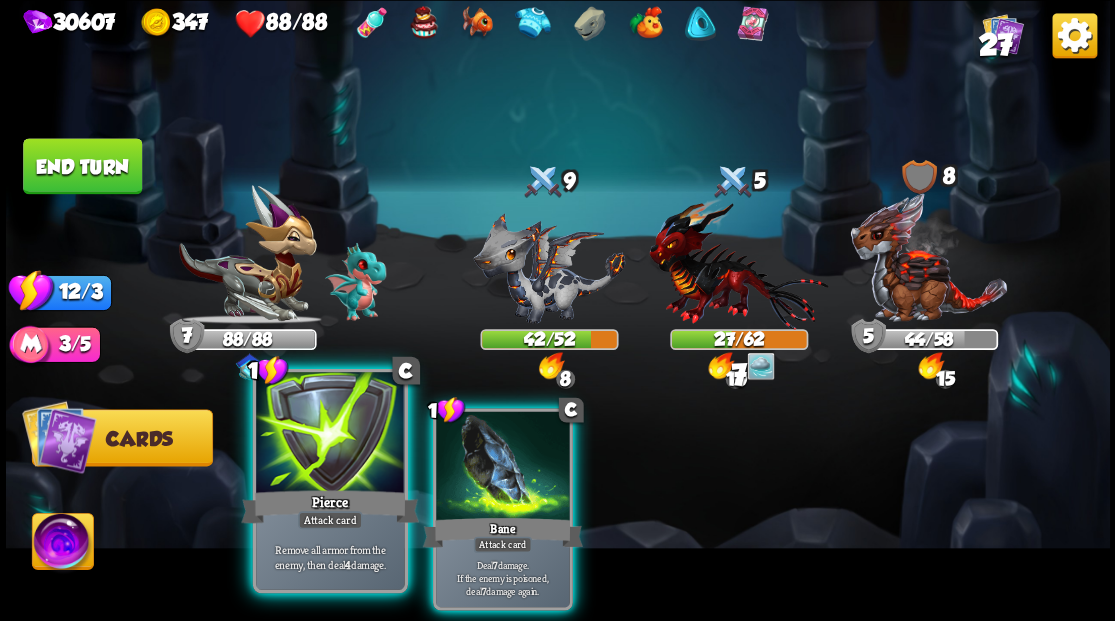 drag, startPoint x: 316, startPoint y: 462, endPoint x: 376, endPoint y: 460, distance: 60.033325 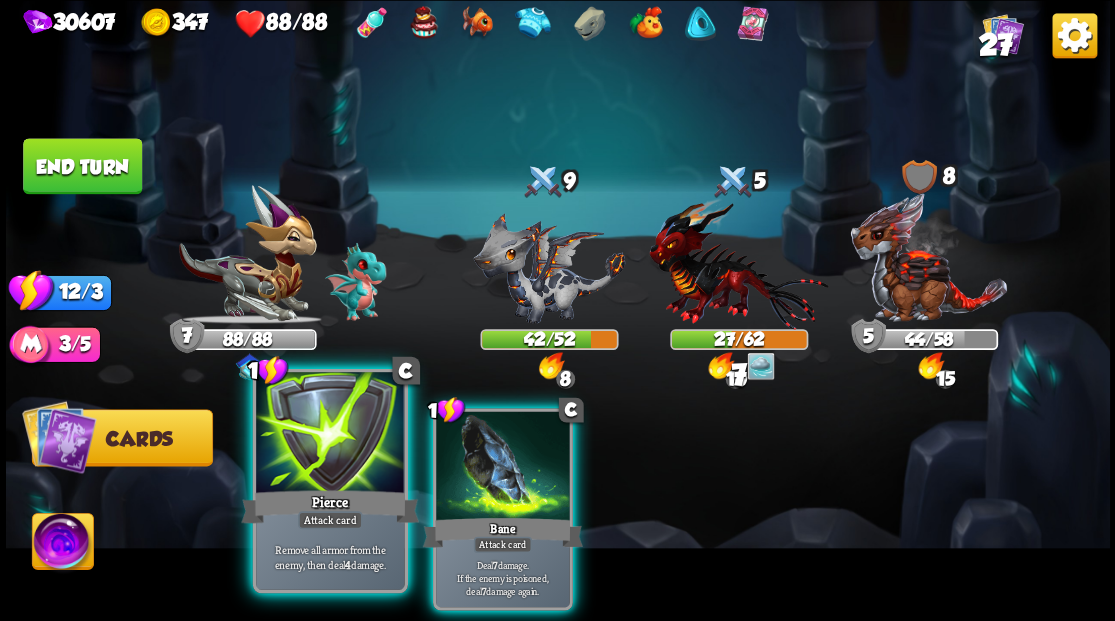 click at bounding box center (330, 434) 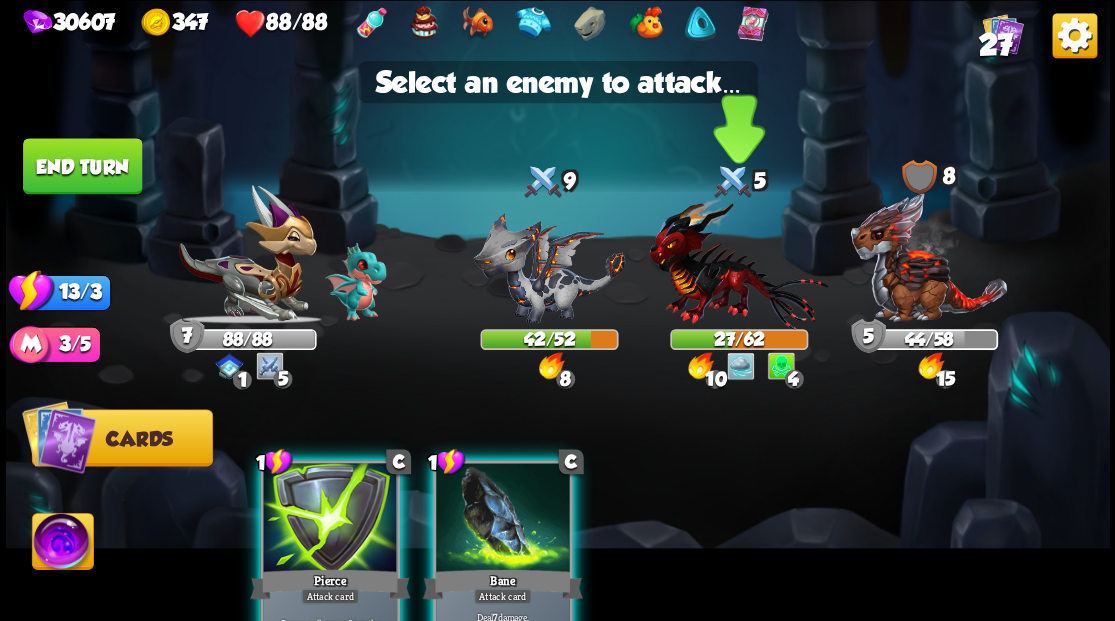 click at bounding box center [738, 263] 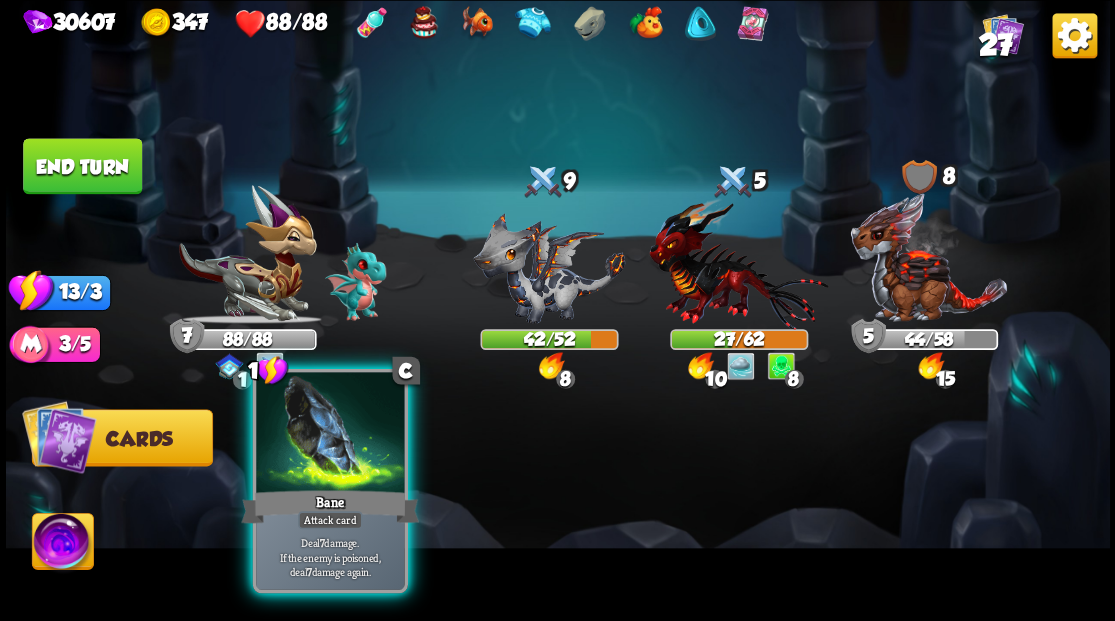 drag, startPoint x: 318, startPoint y: 422, endPoint x: 341, endPoint y: 438, distance: 28.01785 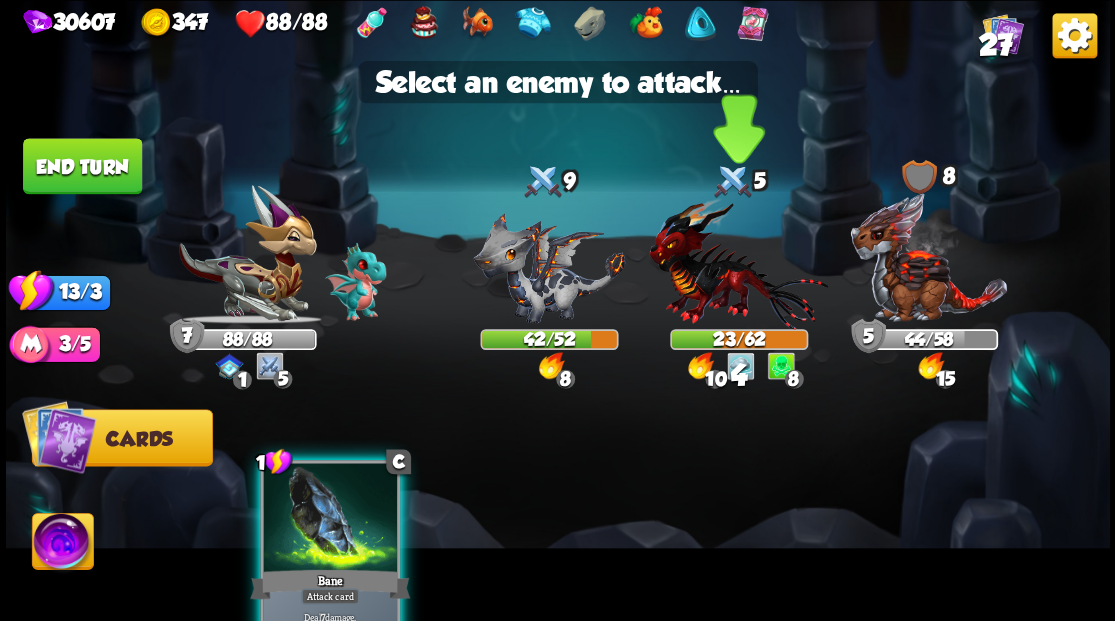 click at bounding box center [738, 263] 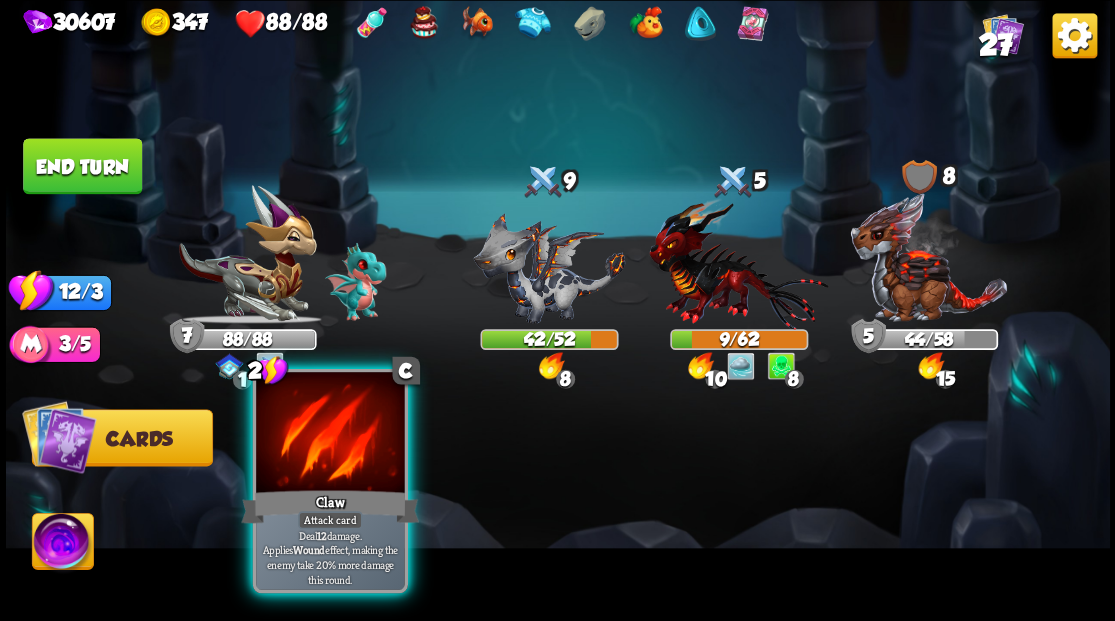 click at bounding box center (330, 434) 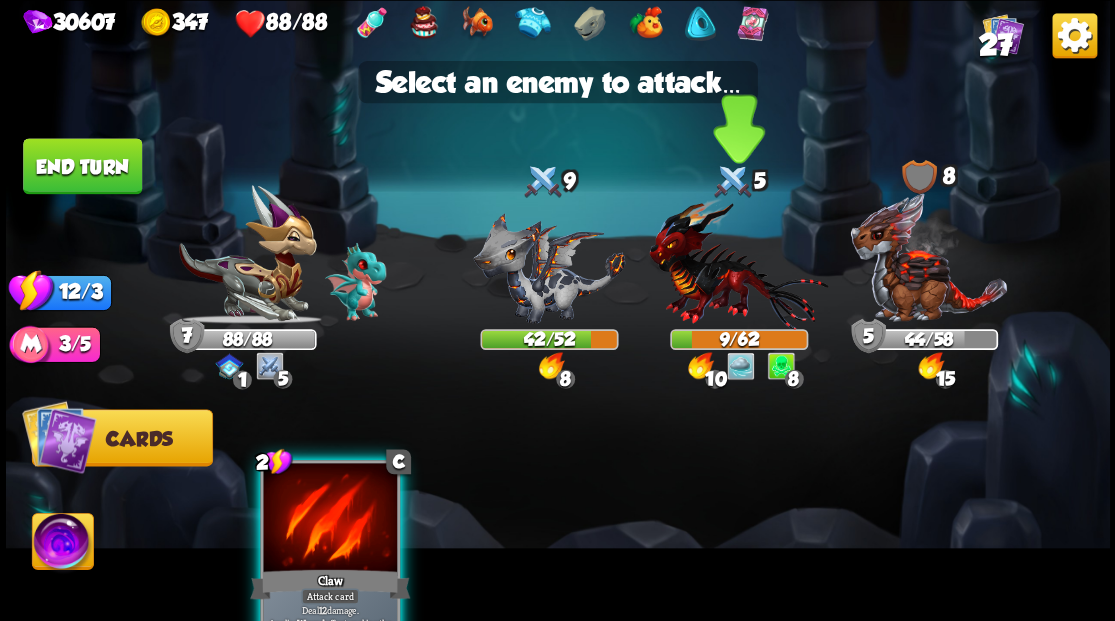 click at bounding box center [738, 263] 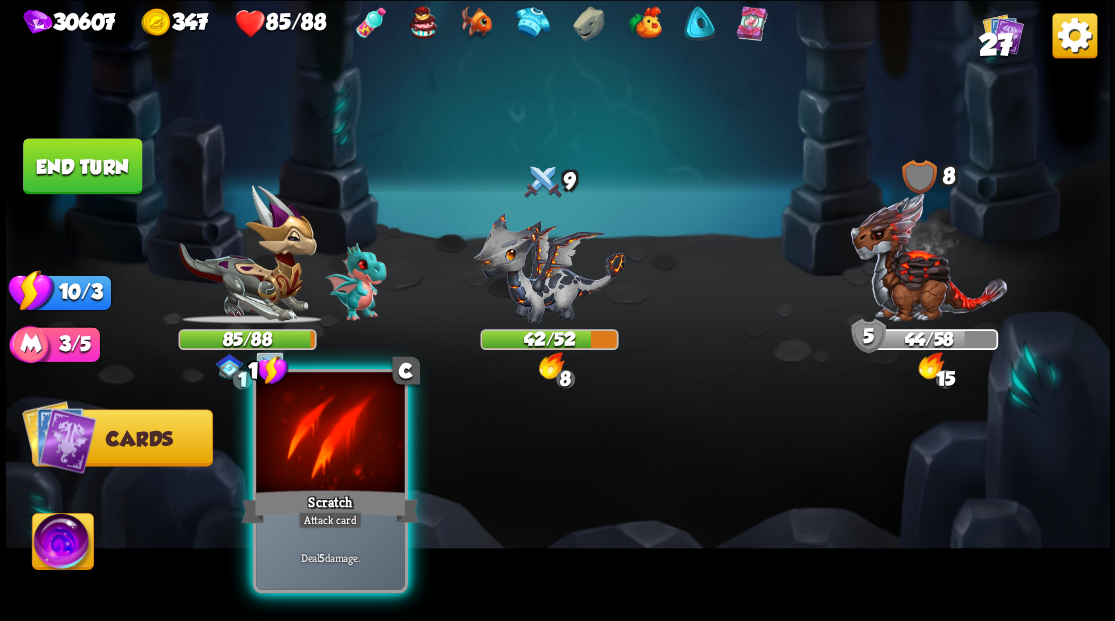 drag, startPoint x: 314, startPoint y: 476, endPoint x: 336, endPoint y: 472, distance: 22.36068 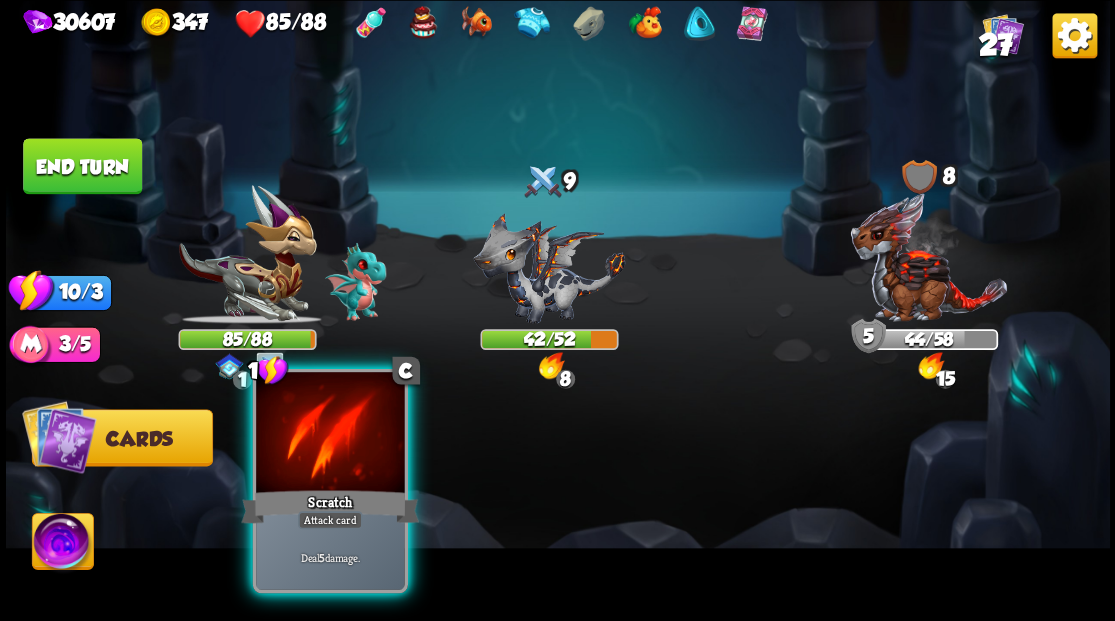 click at bounding box center (330, 434) 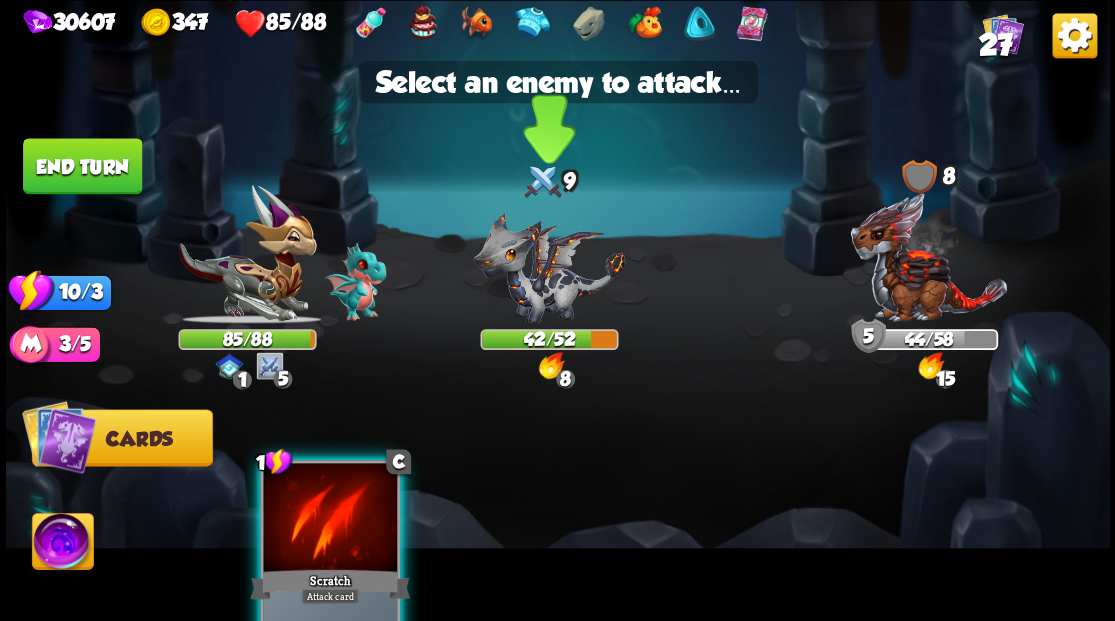 click at bounding box center [549, 267] 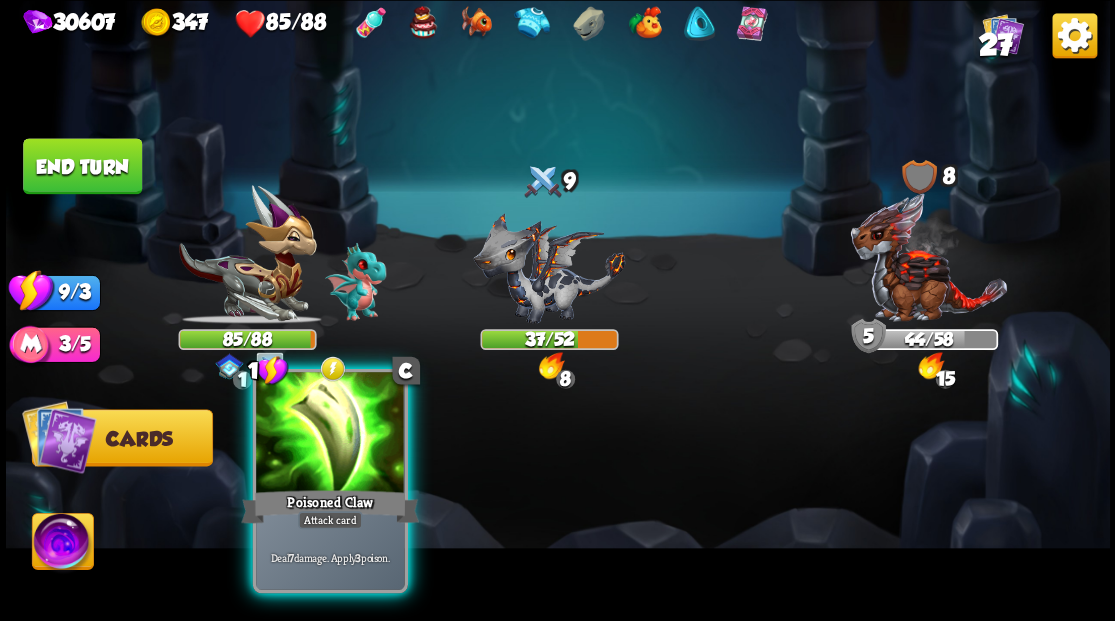 click at bounding box center (330, 434) 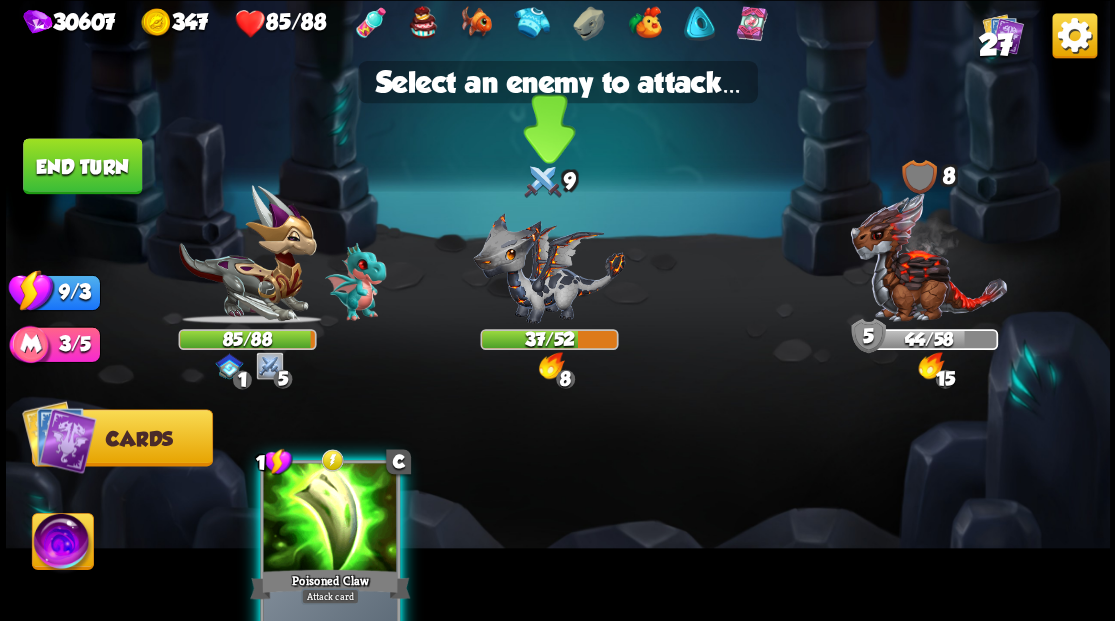 click at bounding box center (549, 267) 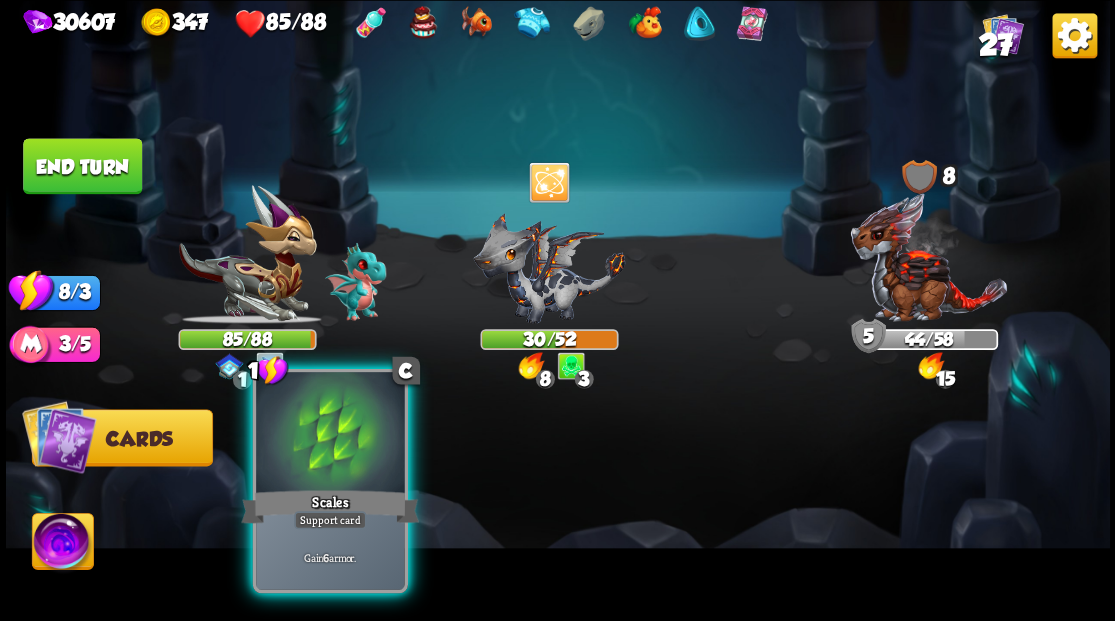 click at bounding box center [330, 434] 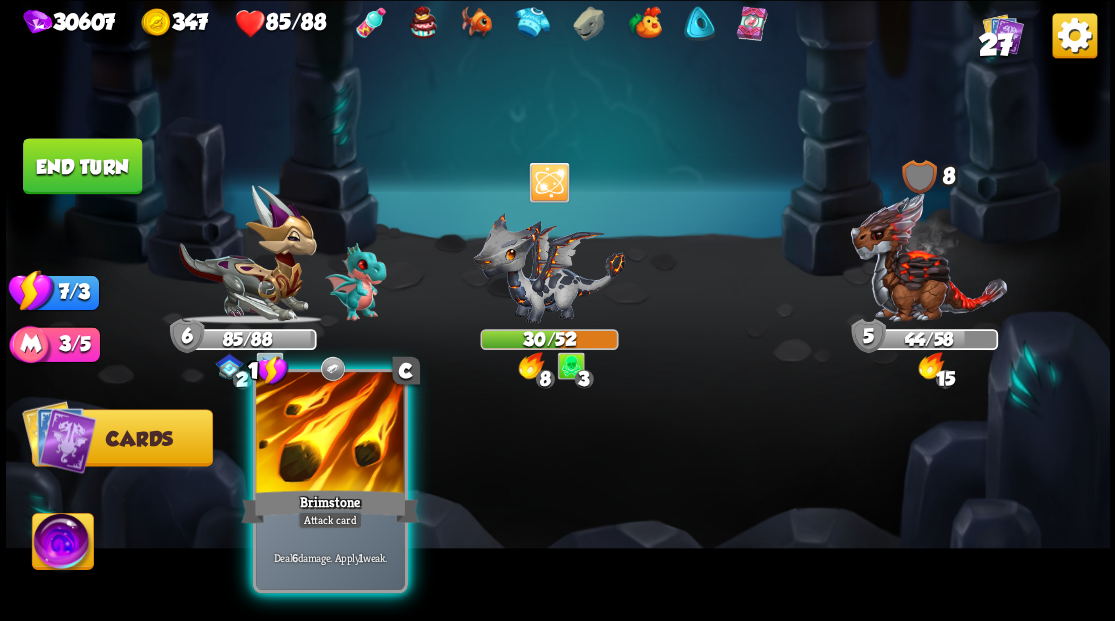 click at bounding box center (330, 434) 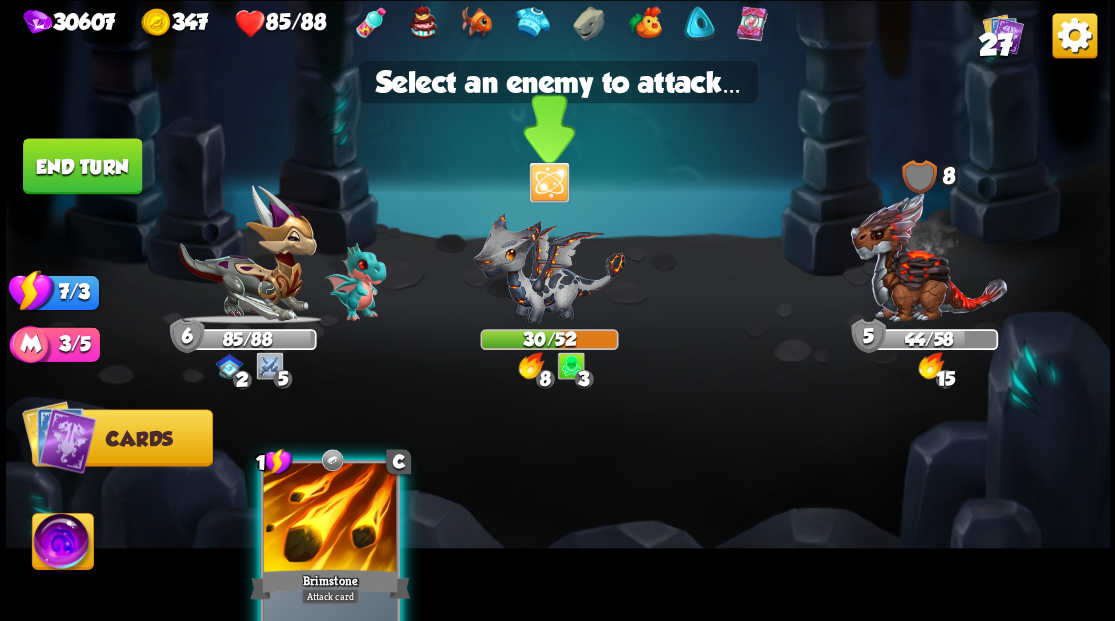 click at bounding box center (549, 267) 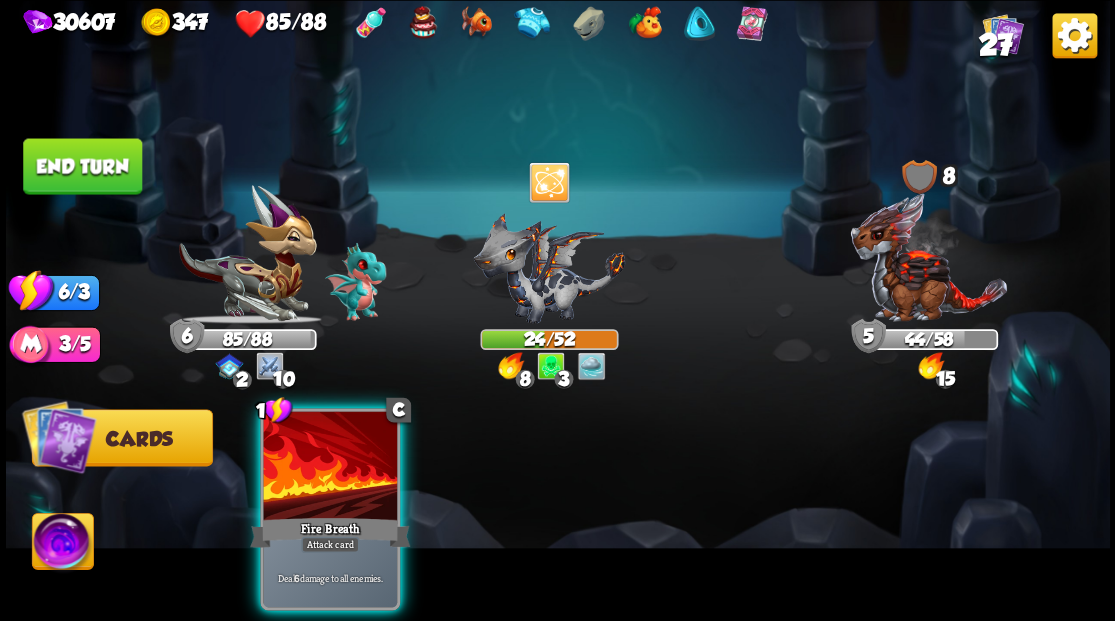 click on "End turn" at bounding box center (82, 166) 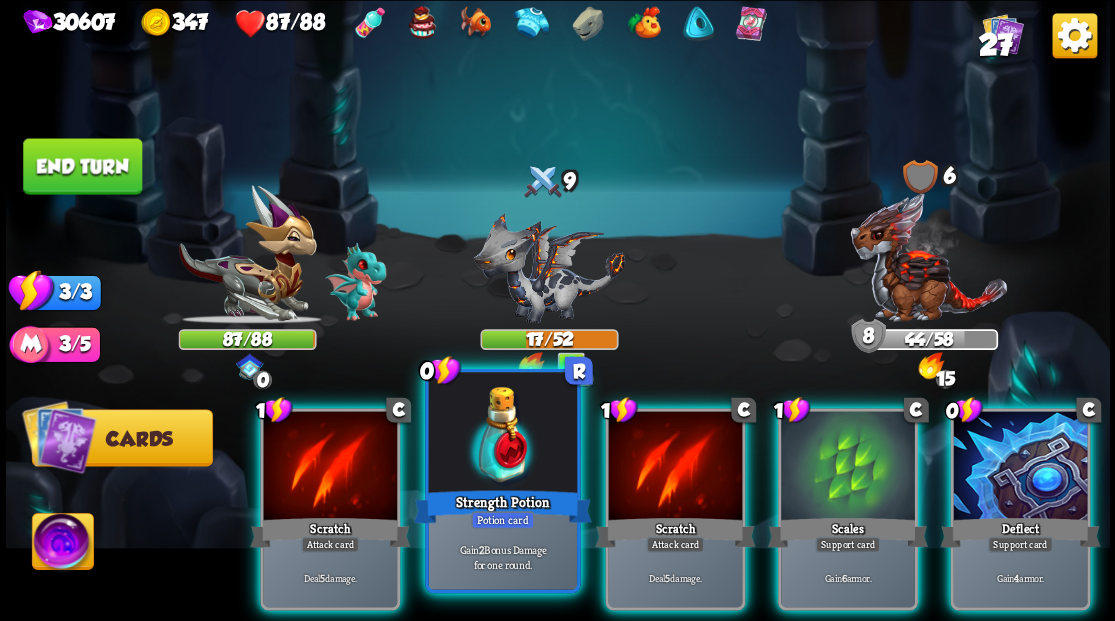 click at bounding box center (502, 434) 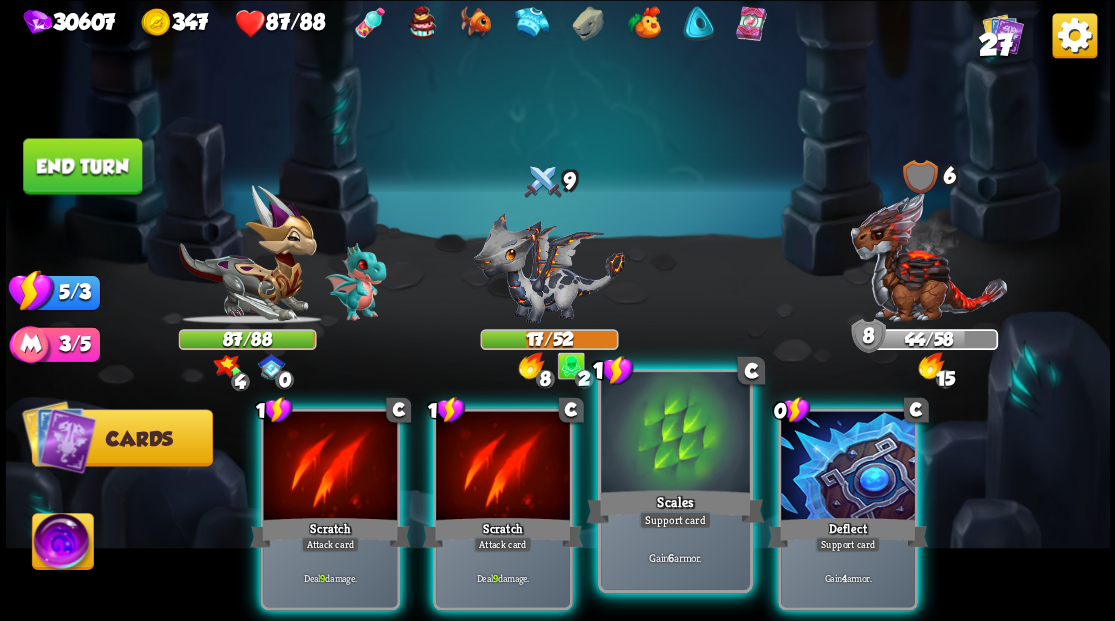 click at bounding box center [675, 434] 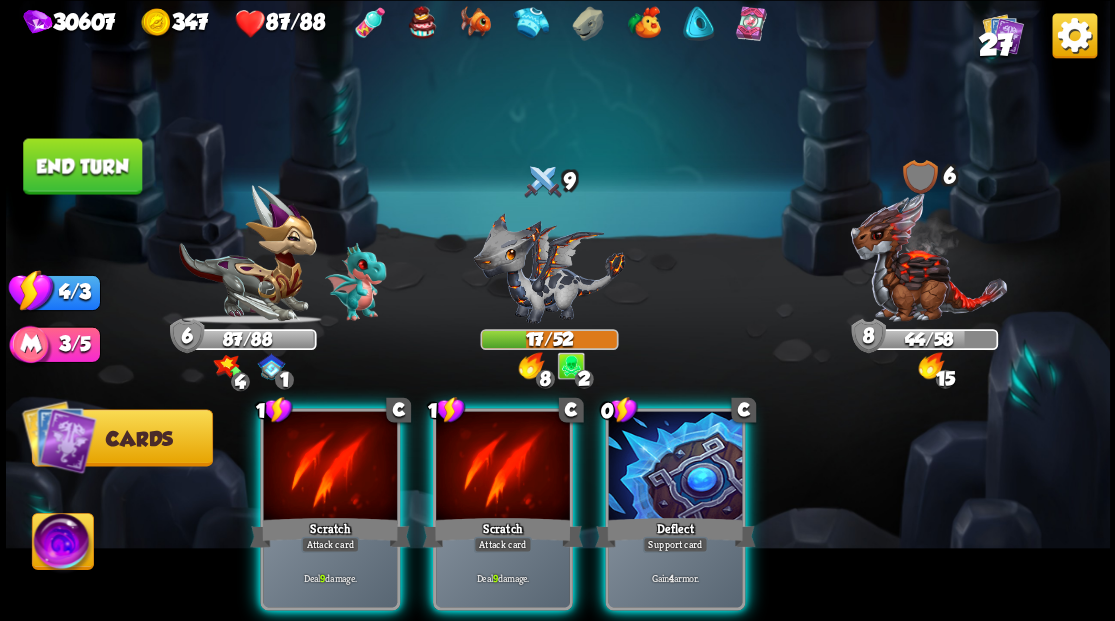 click at bounding box center (675, 467) 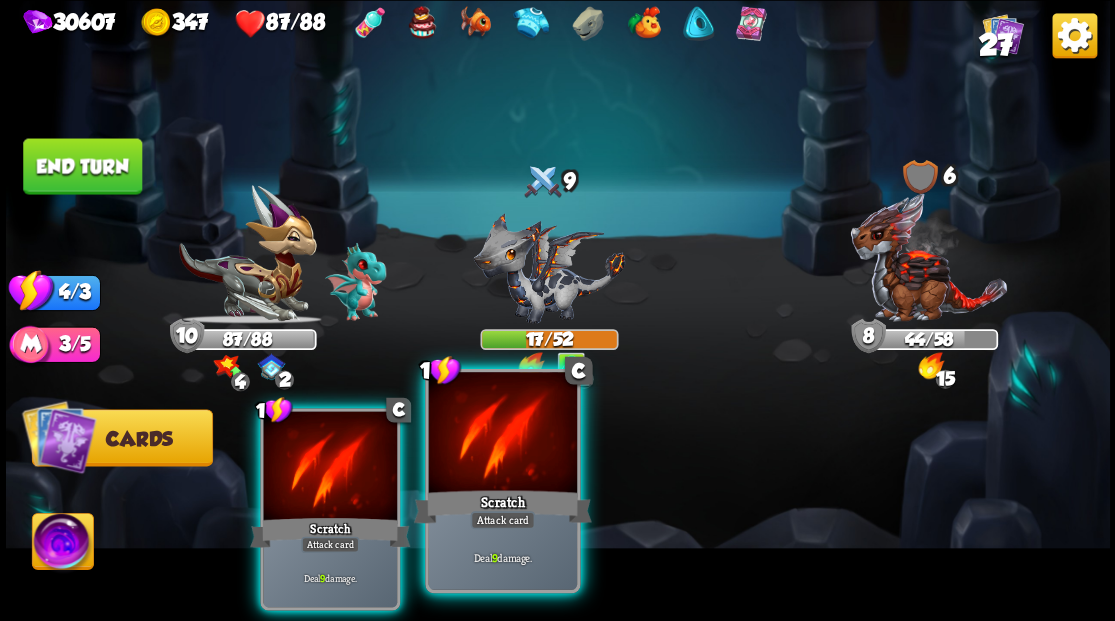 click at bounding box center (502, 434) 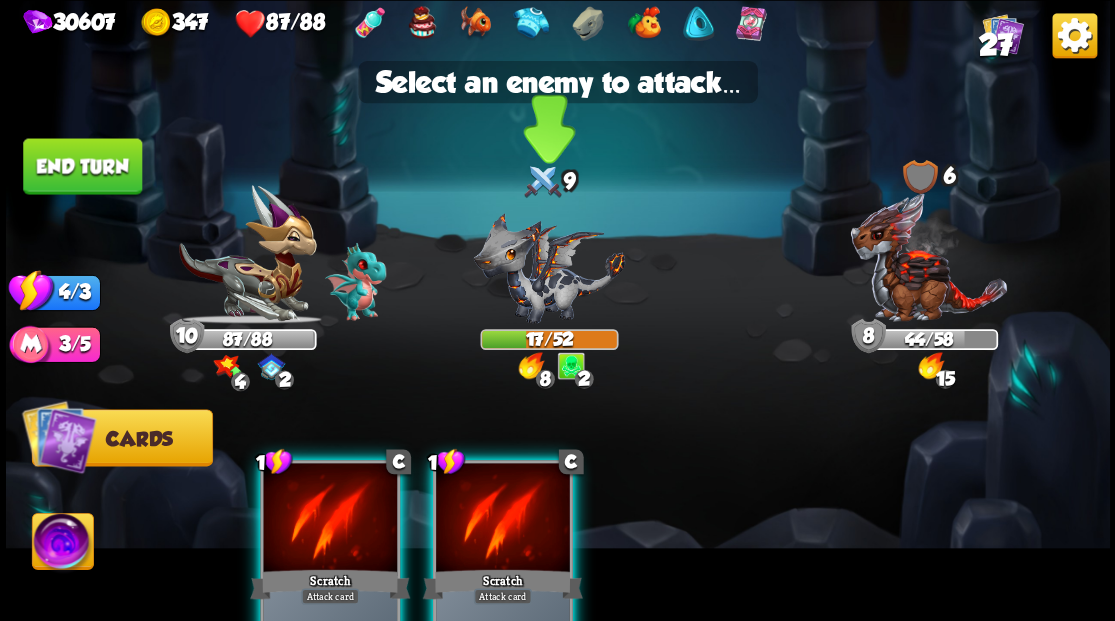 click at bounding box center (549, 267) 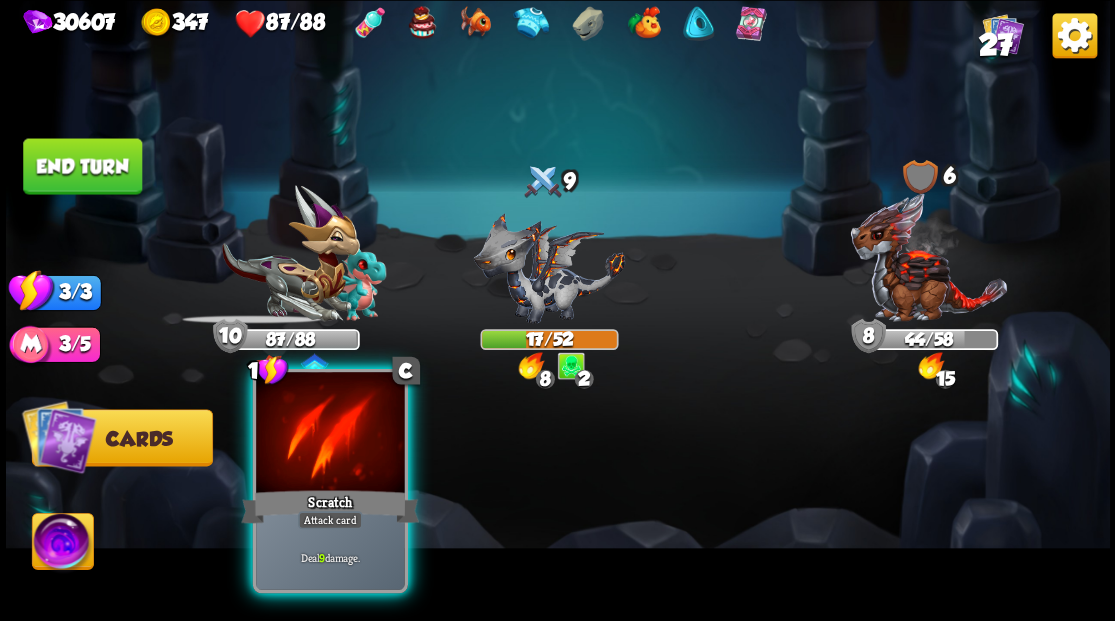 click at bounding box center (330, 434) 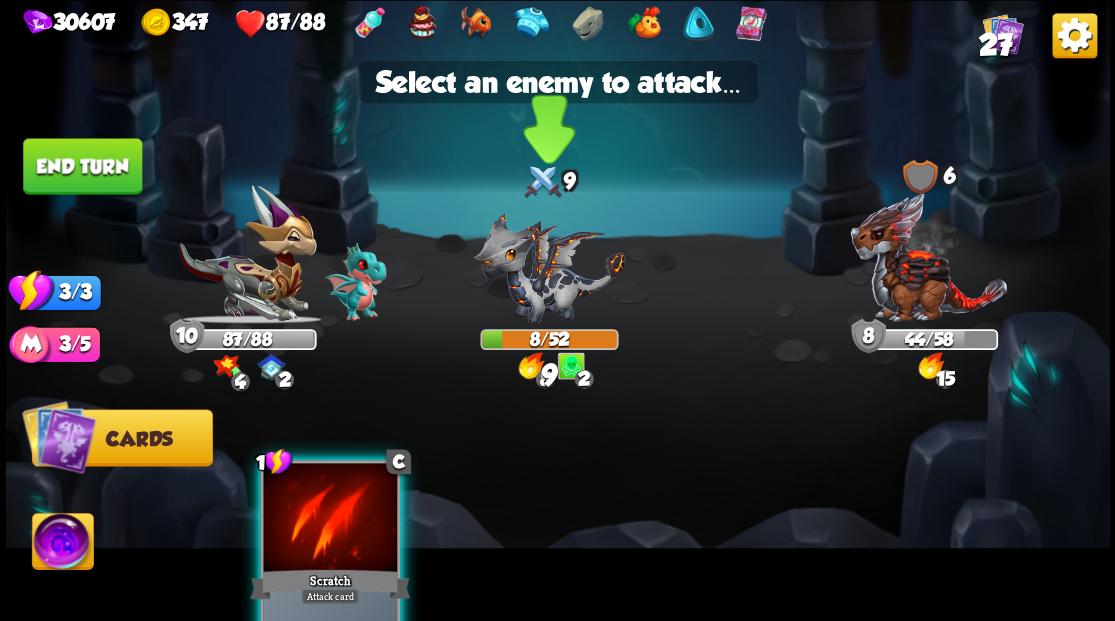 click at bounding box center (549, 267) 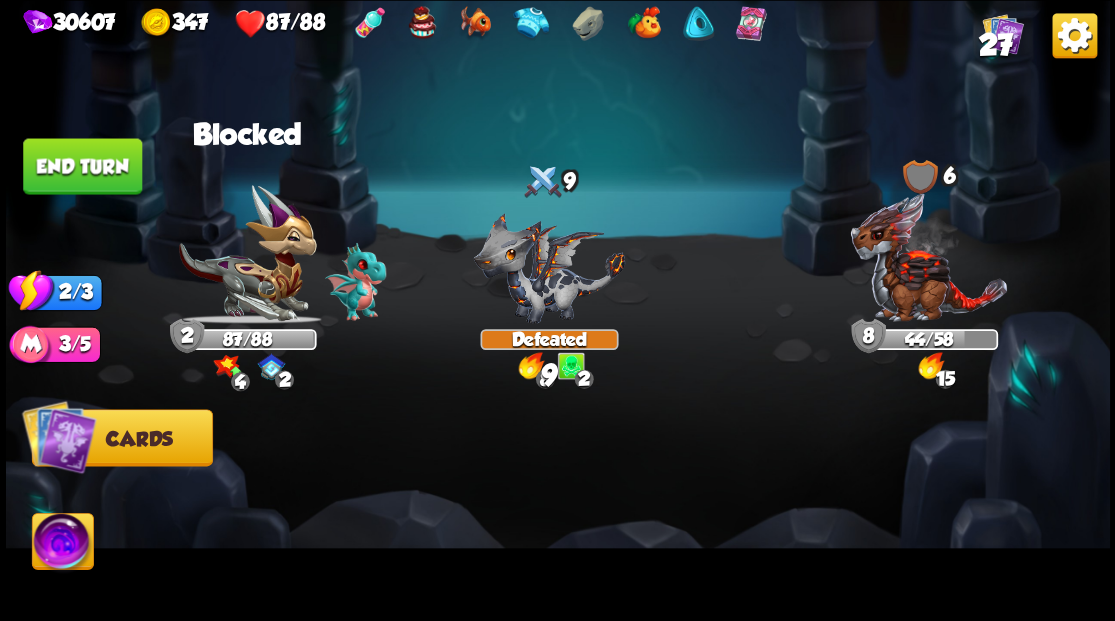 click on "End turn" at bounding box center (82, 166) 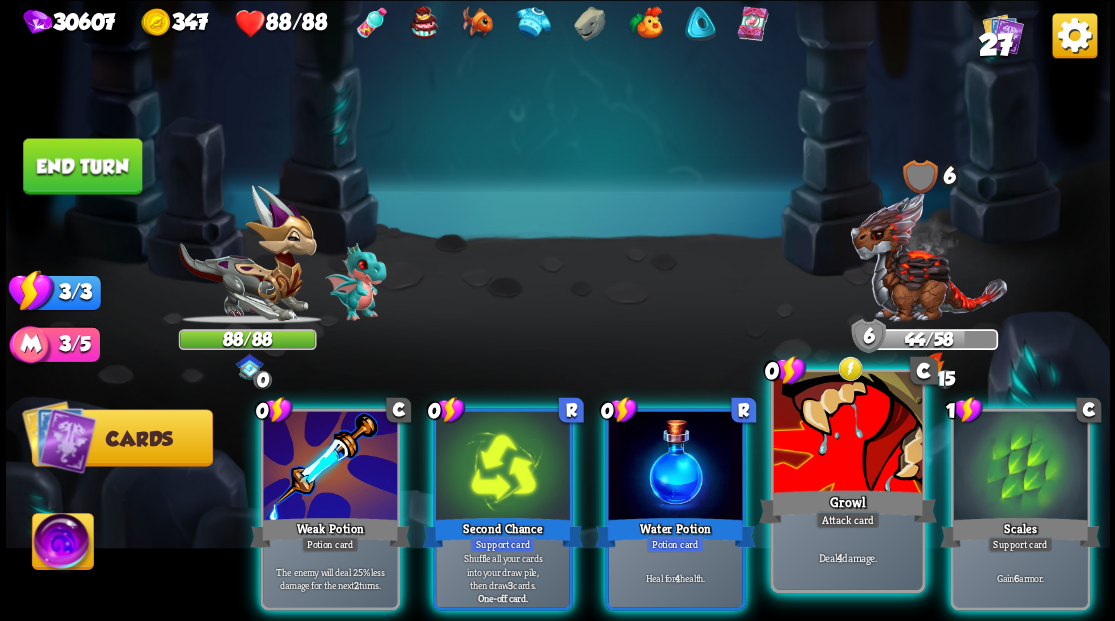 click at bounding box center (847, 434) 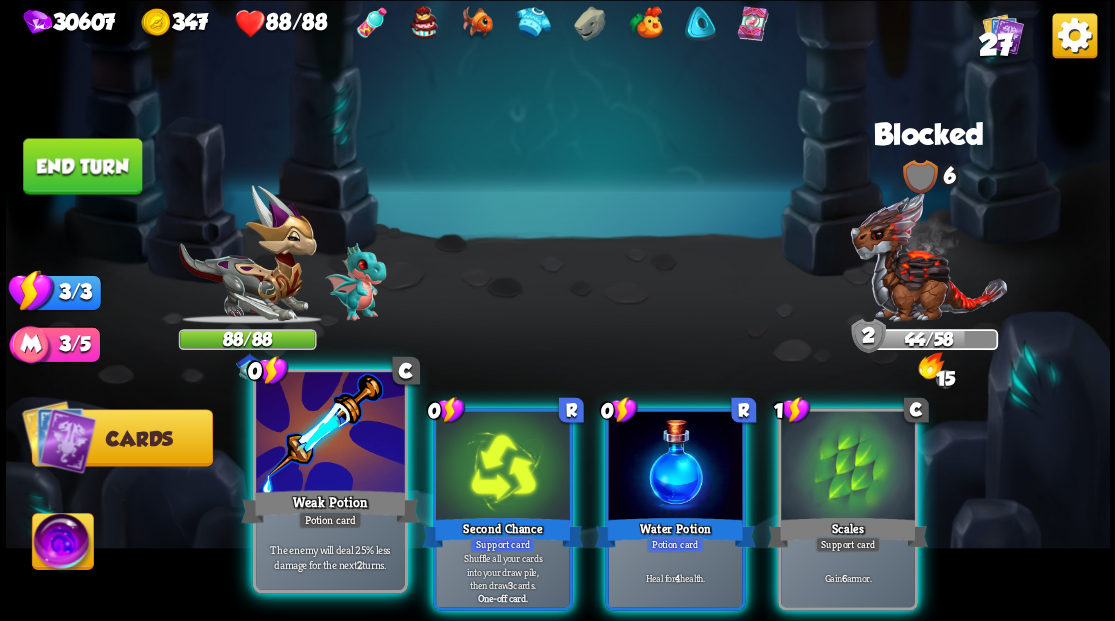 click at bounding box center (330, 434) 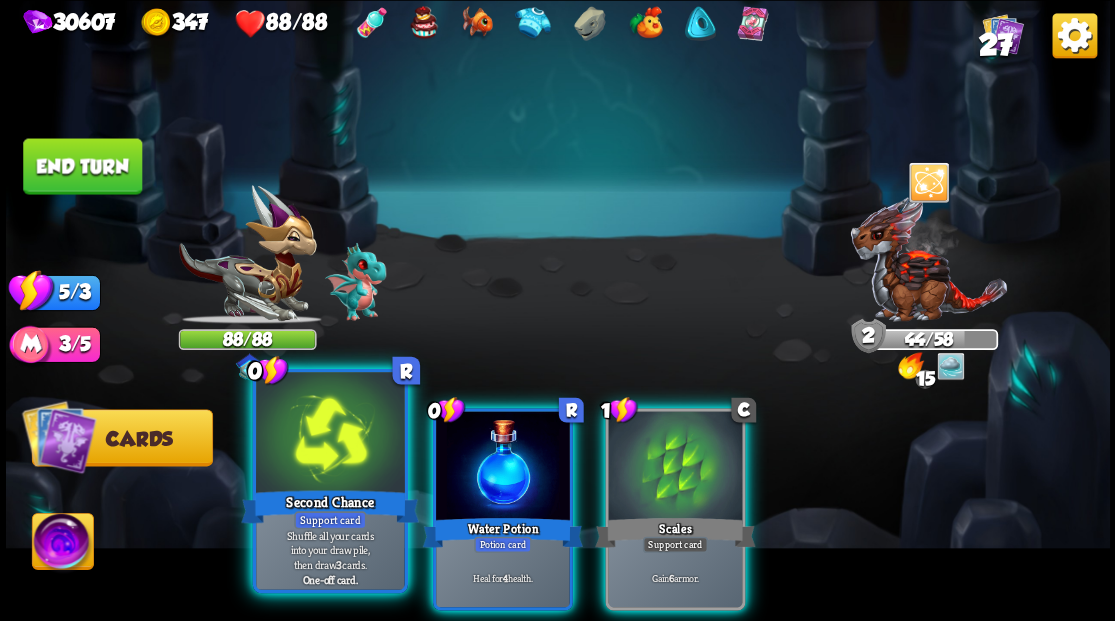 click at bounding box center (330, 434) 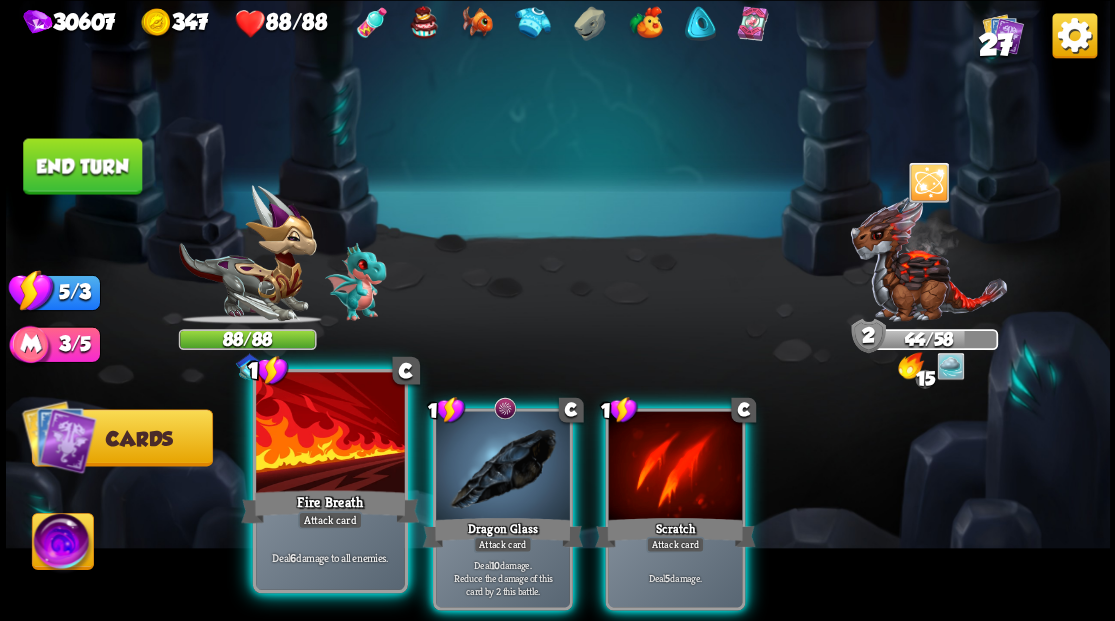 click at bounding box center (330, 434) 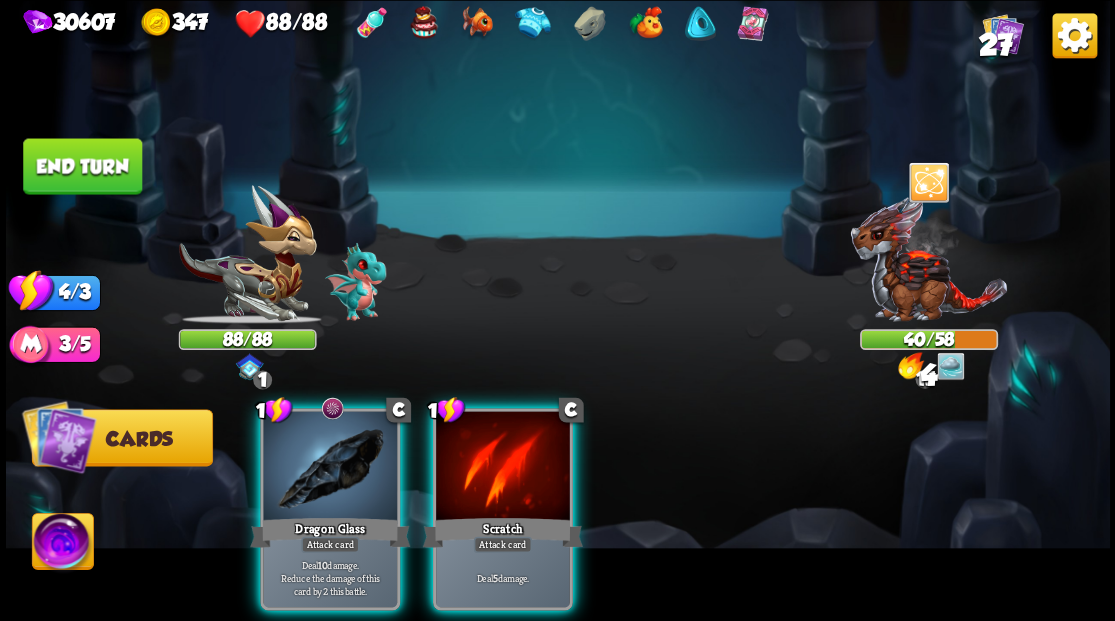 click at bounding box center (330, 467) 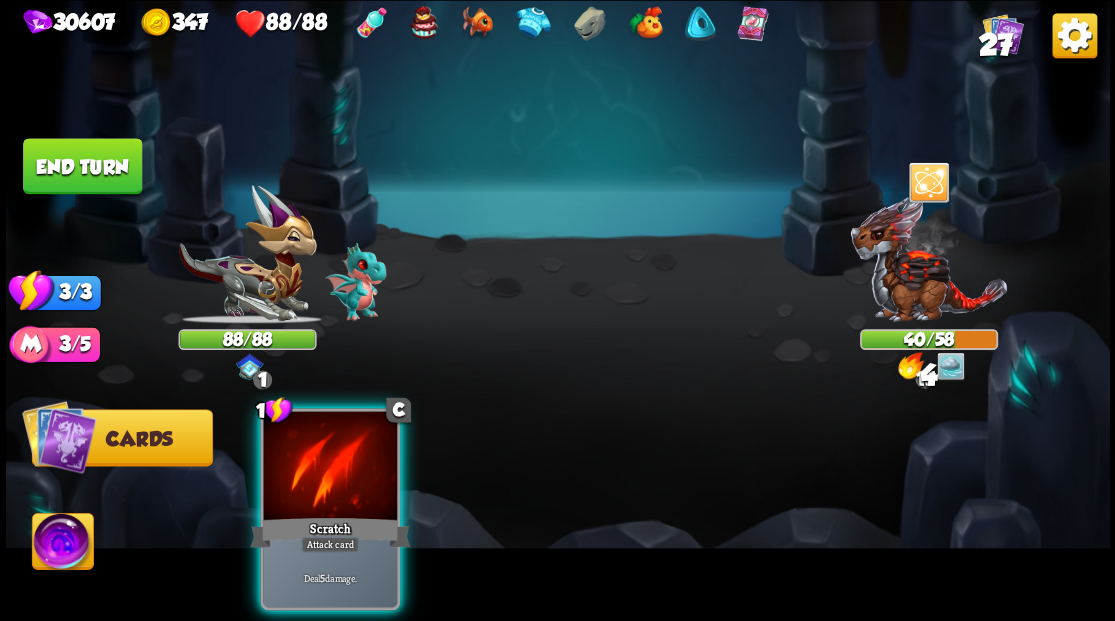click at bounding box center (330, 467) 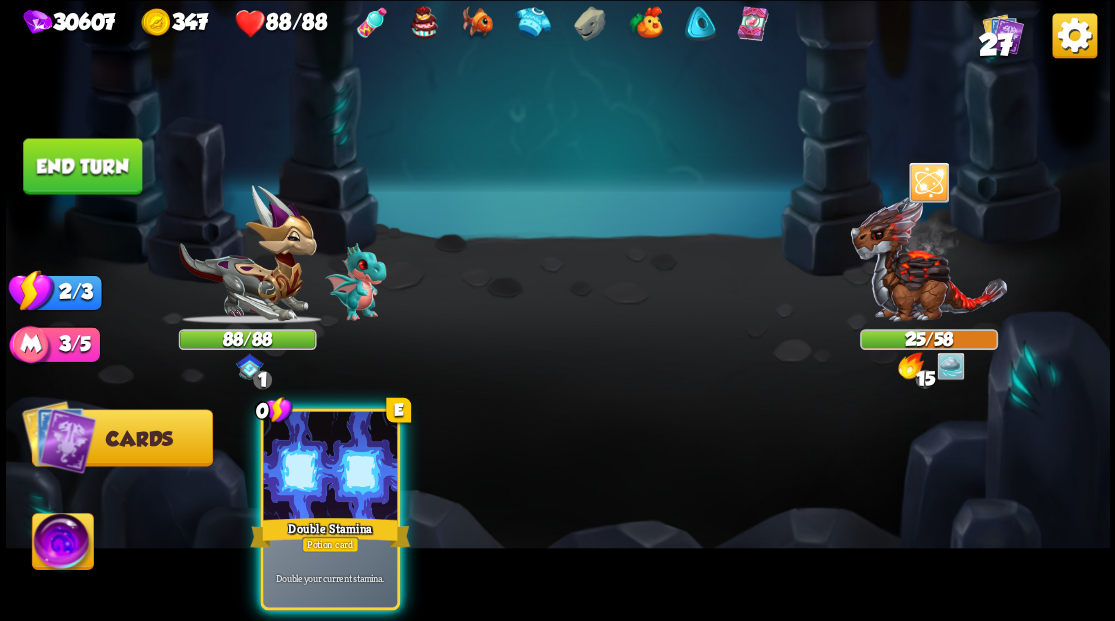 click on "End turn" at bounding box center [82, 166] 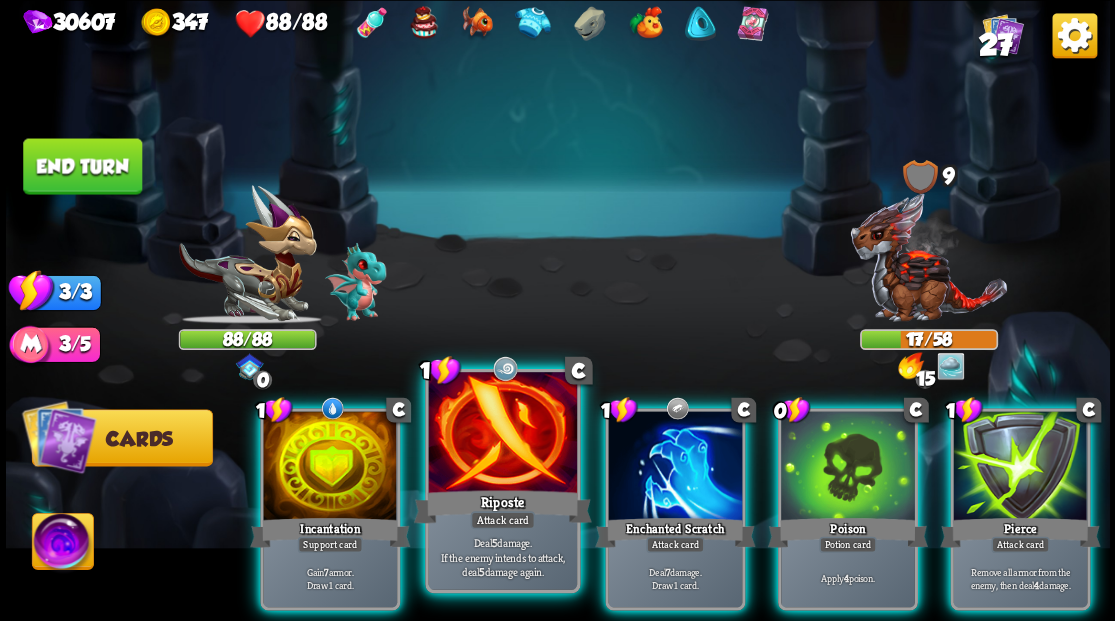 click at bounding box center (502, 434) 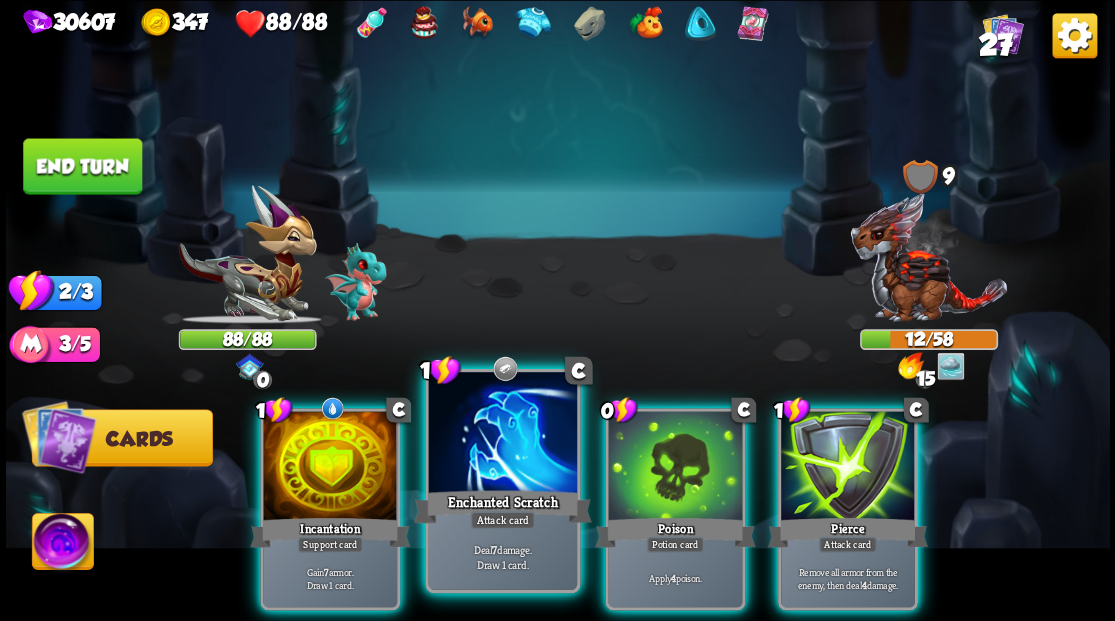 click at bounding box center [502, 434] 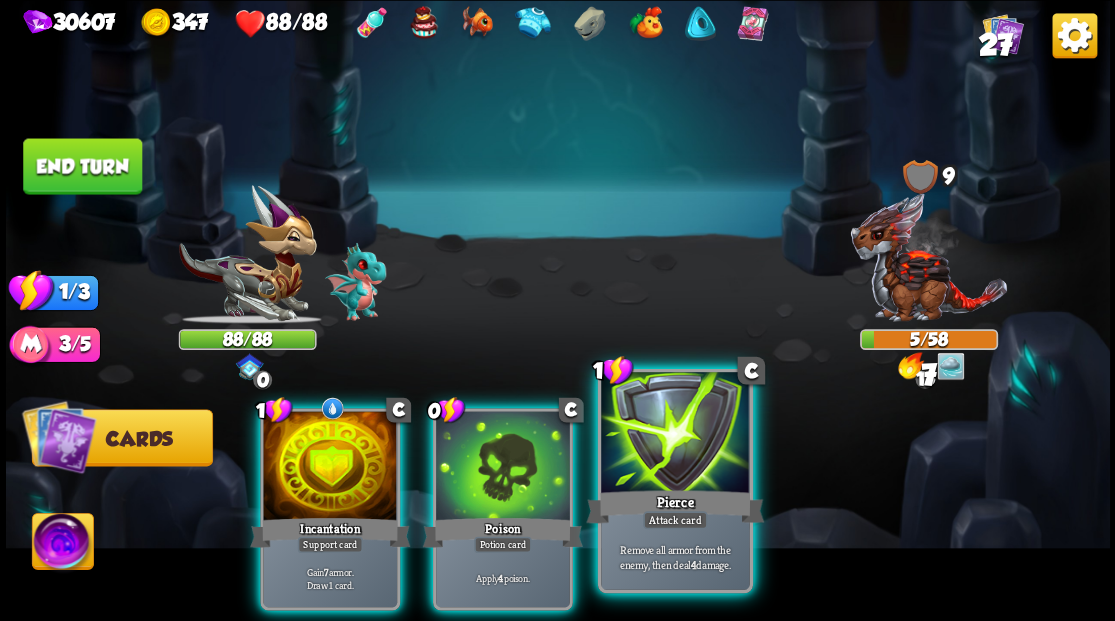 click at bounding box center [675, 434] 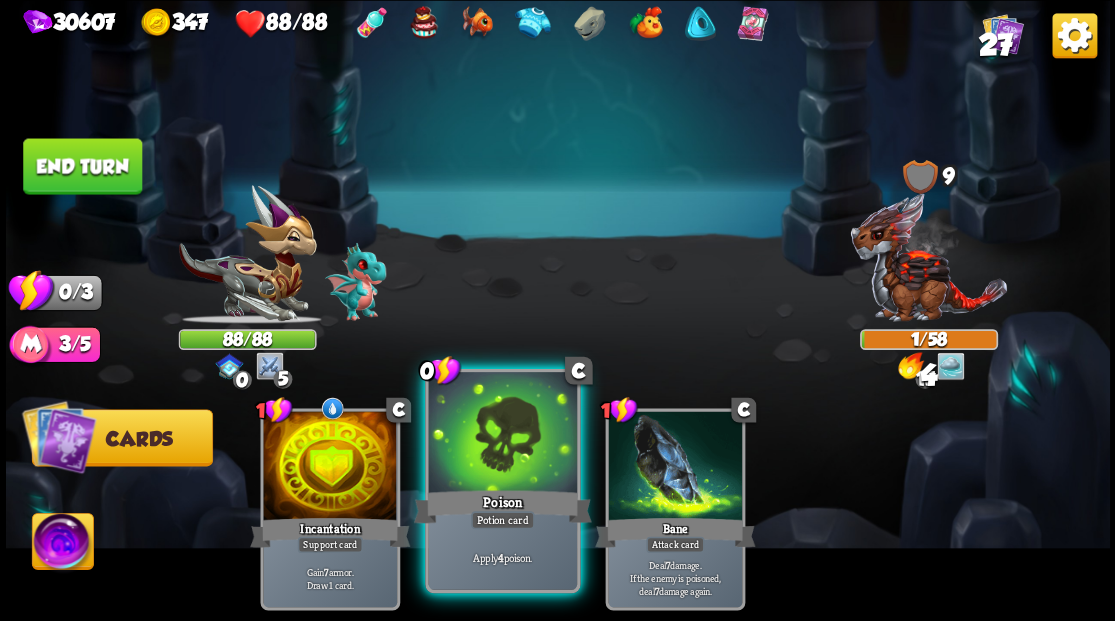click at bounding box center (502, 434) 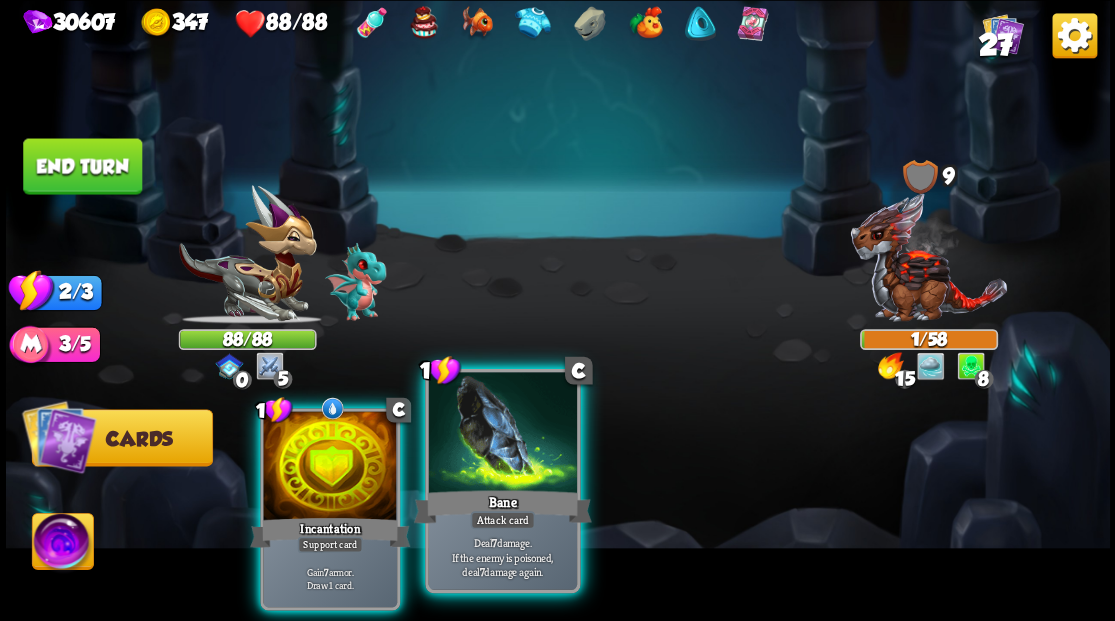 click at bounding box center (502, 434) 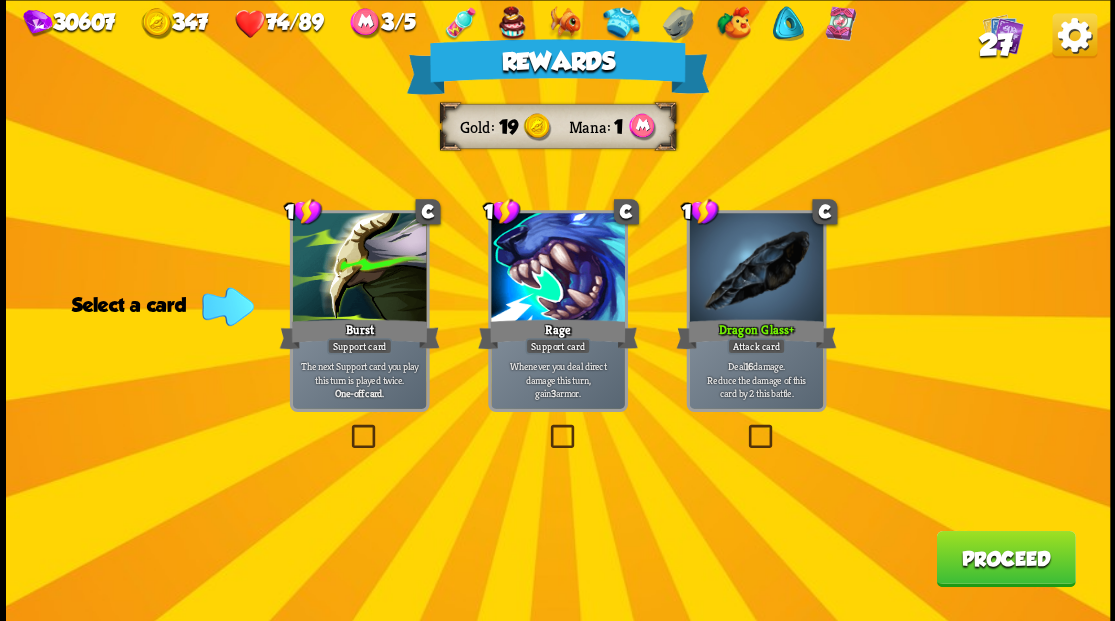 click on "[PRODUCT_NAME]" at bounding box center [1005, 558] 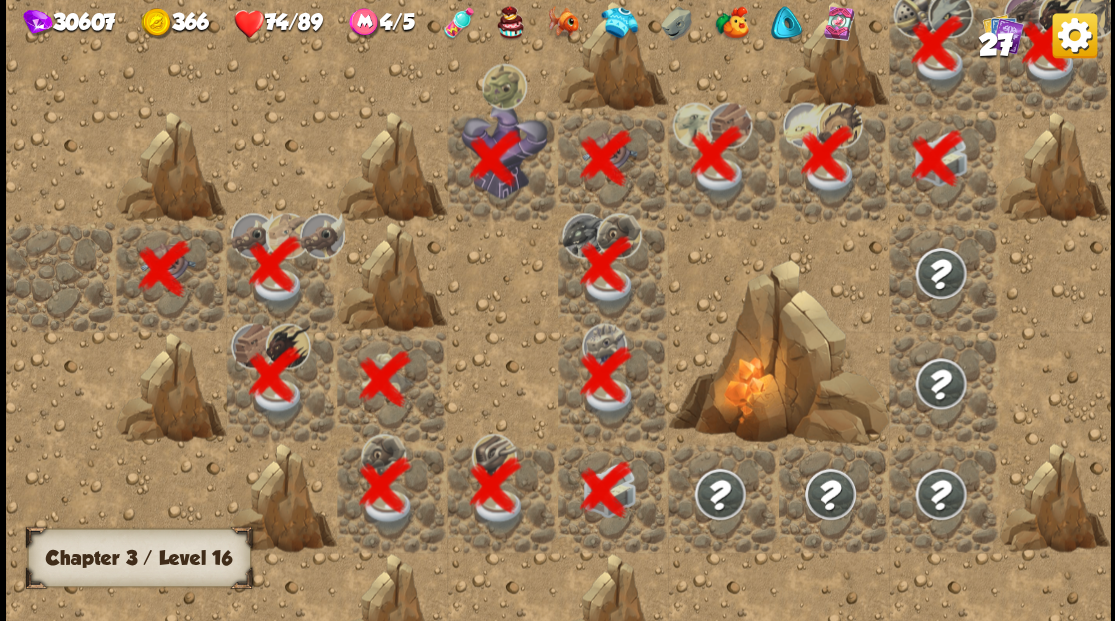 scroll, scrollTop: 0, scrollLeft: 384, axis: horizontal 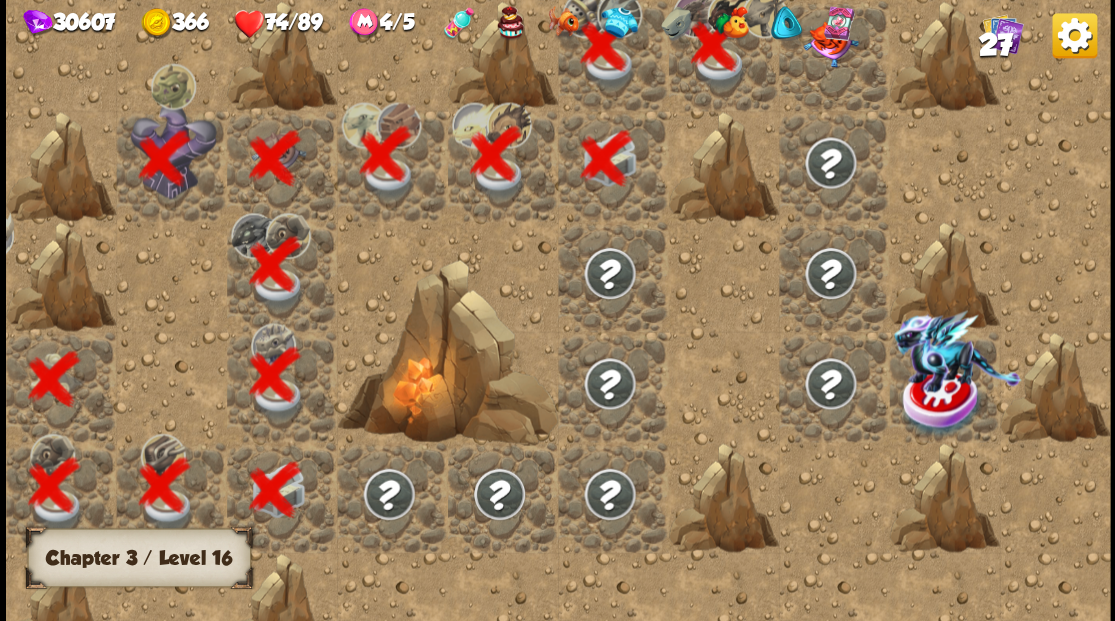 click at bounding box center (833, 55) 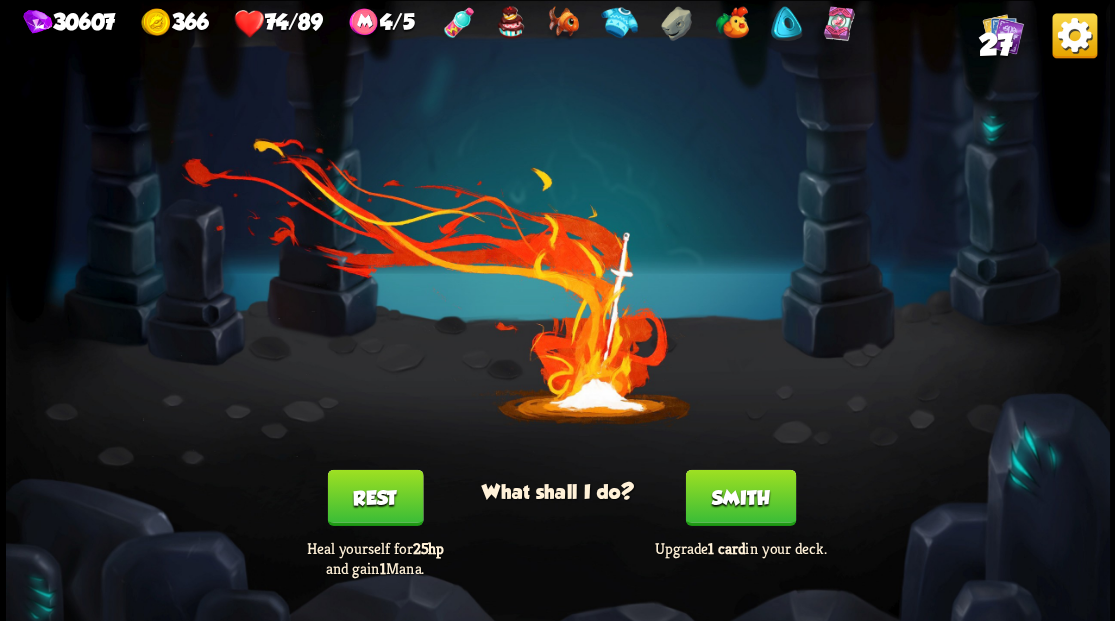 click on "[LAST]" at bounding box center (740, 497) 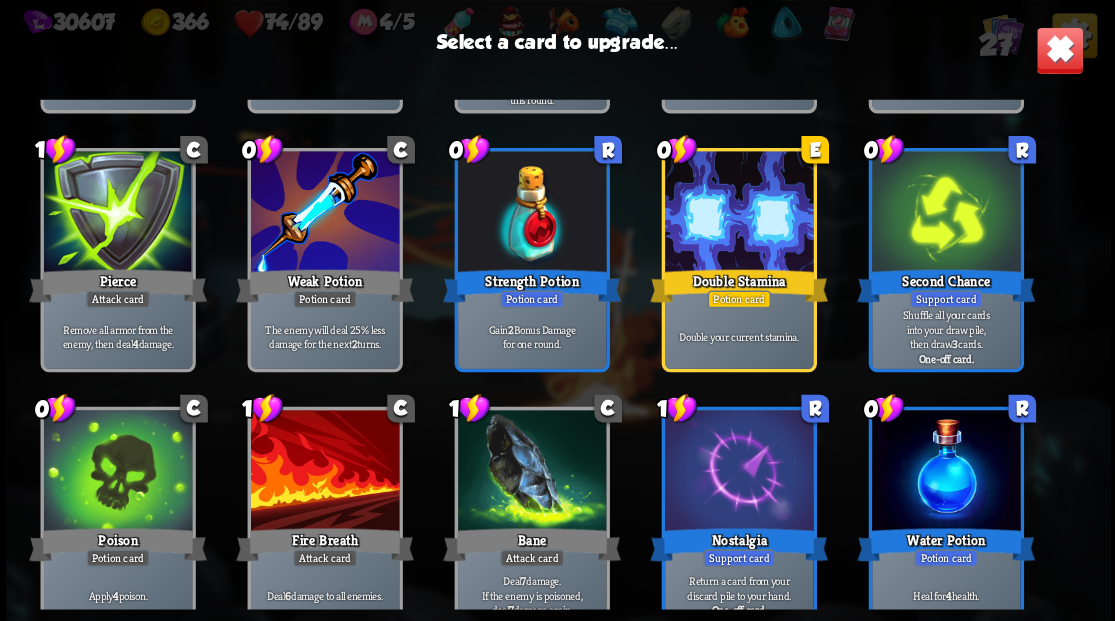scroll, scrollTop: 629, scrollLeft: 0, axis: vertical 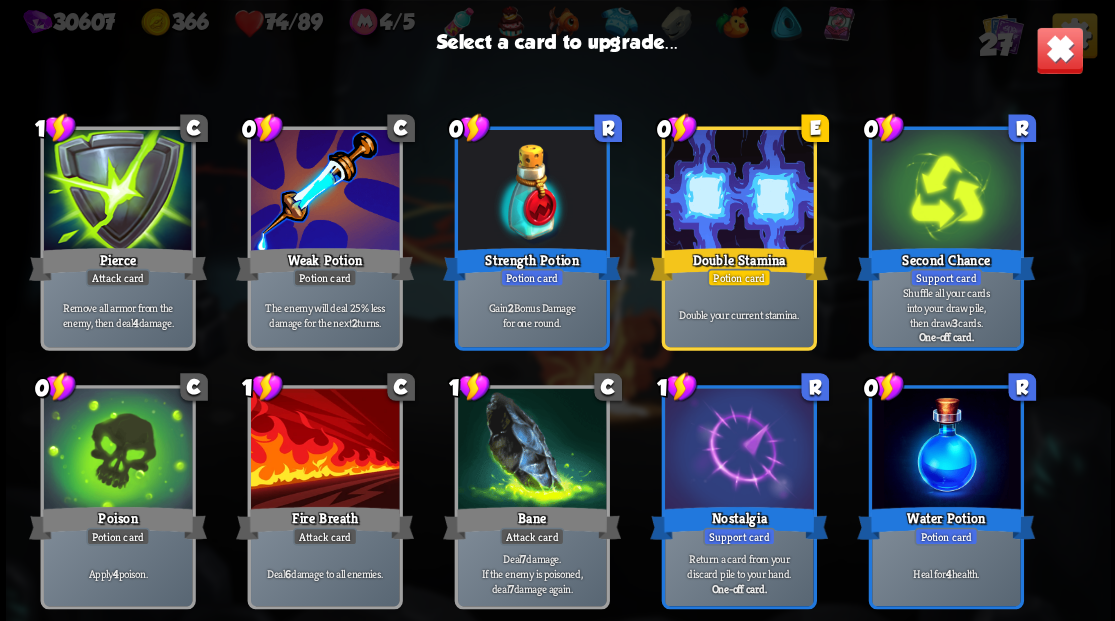 click at bounding box center (738, 450) 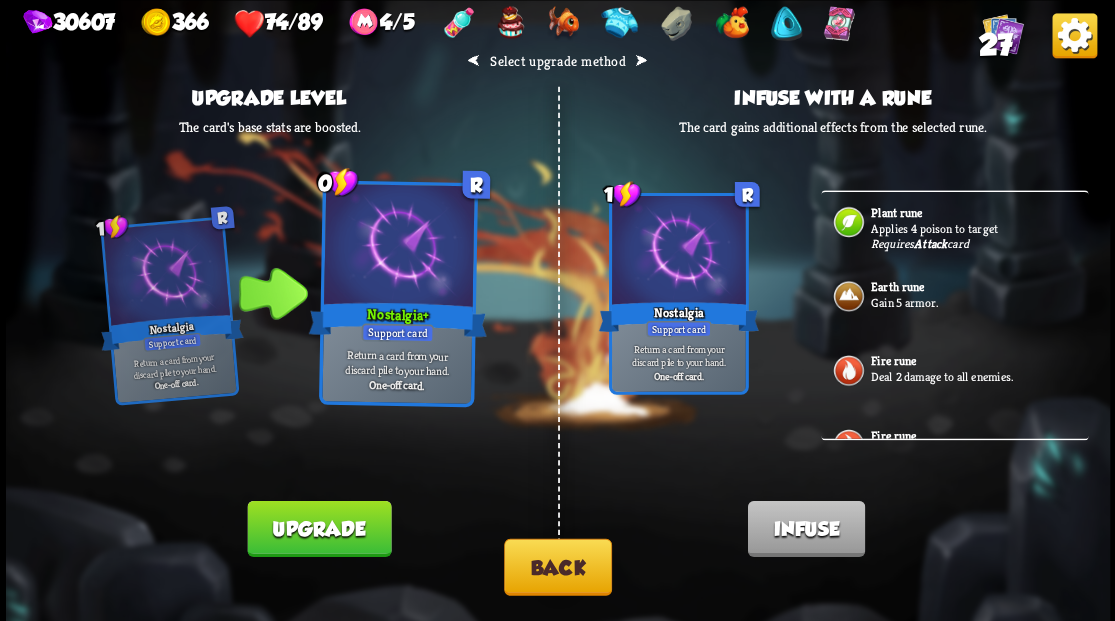 click on "Back" at bounding box center [558, 566] 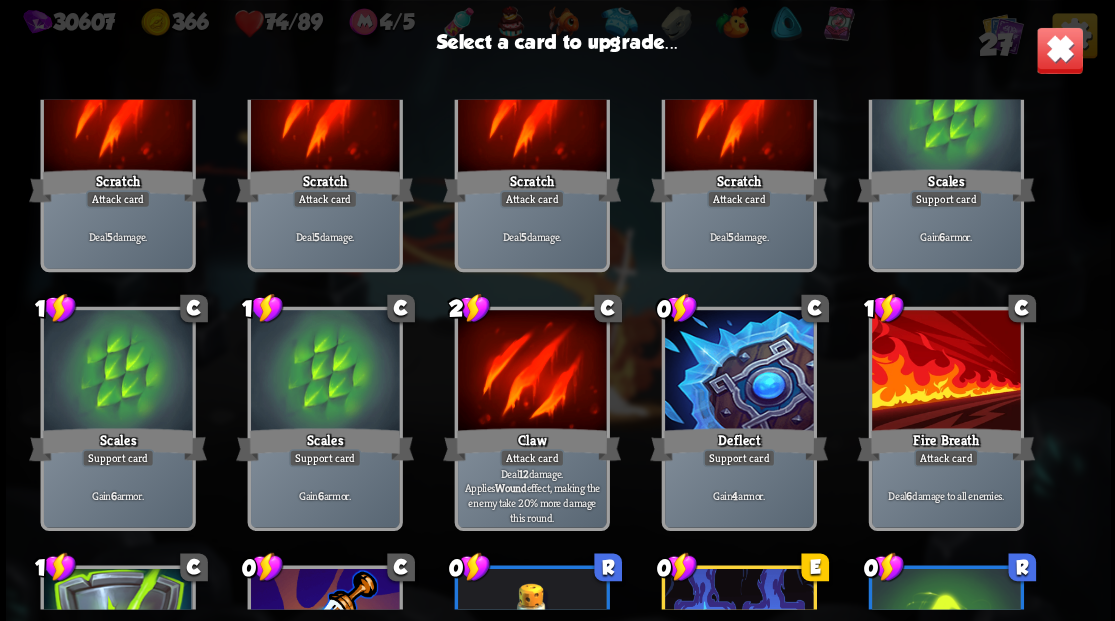 scroll, scrollTop: 133, scrollLeft: 0, axis: vertical 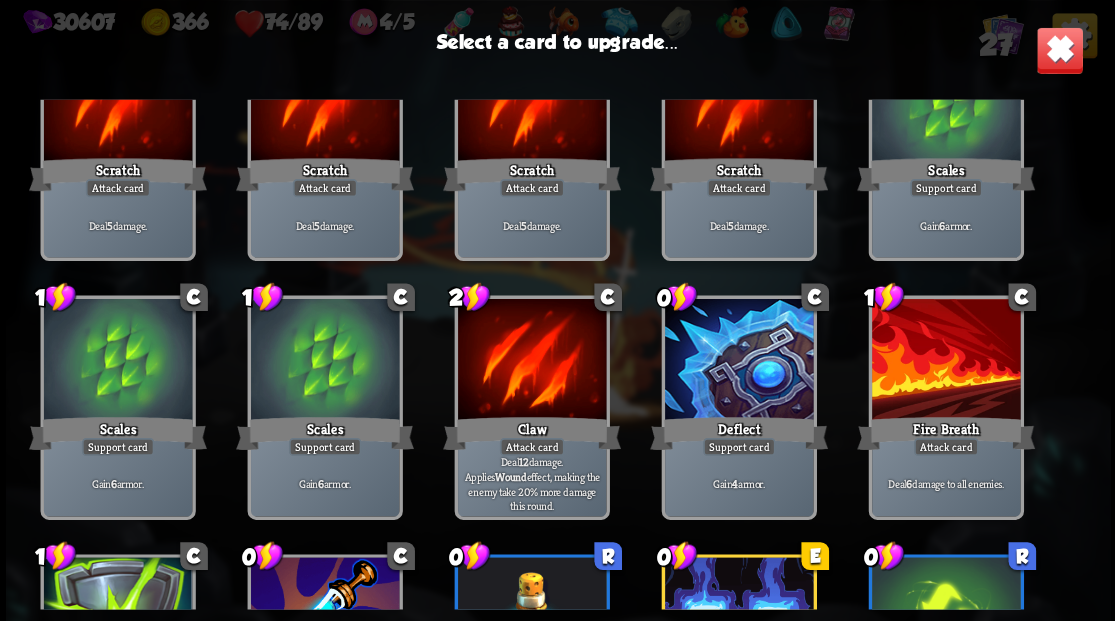 click at bounding box center (945, 361) 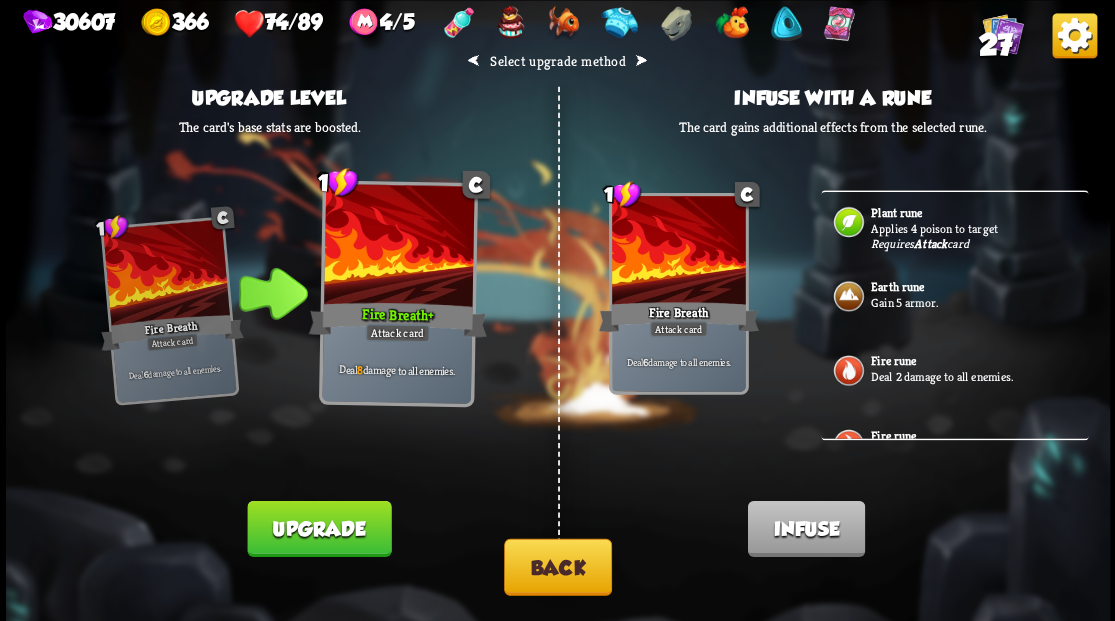click on "[PRODUCT_NAME]" at bounding box center [319, 528] 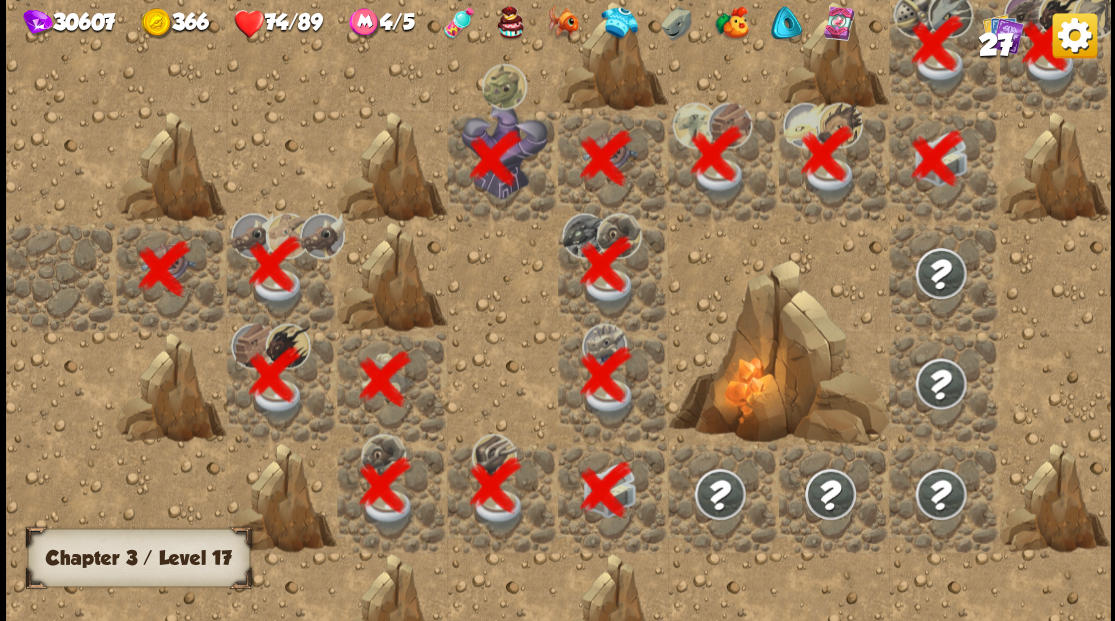 scroll, scrollTop: 0, scrollLeft: 384, axis: horizontal 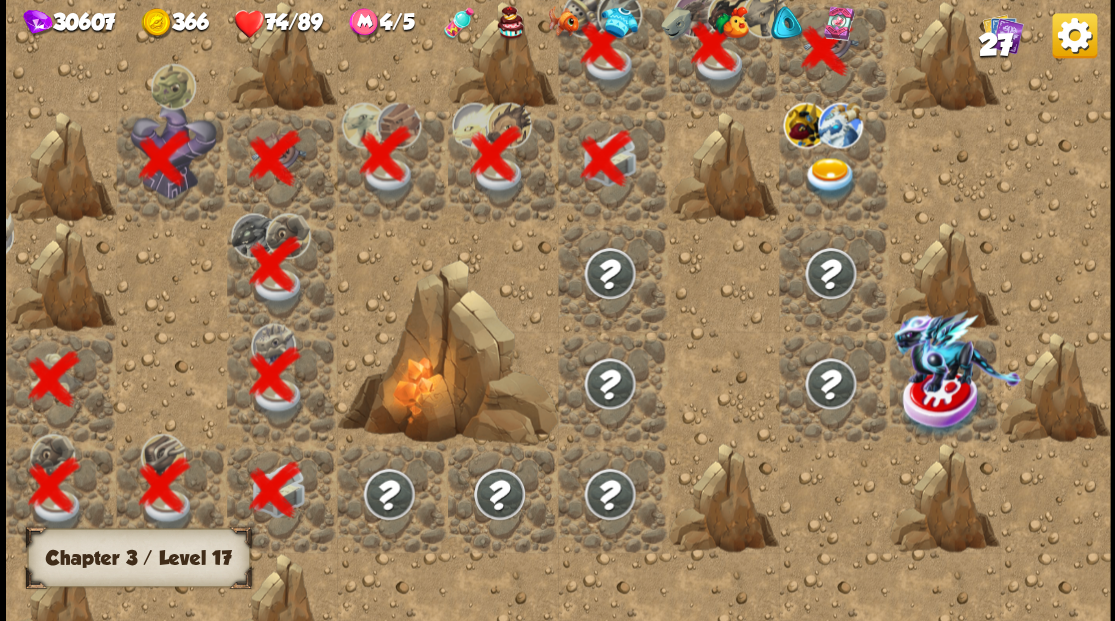 click at bounding box center [829, 178] 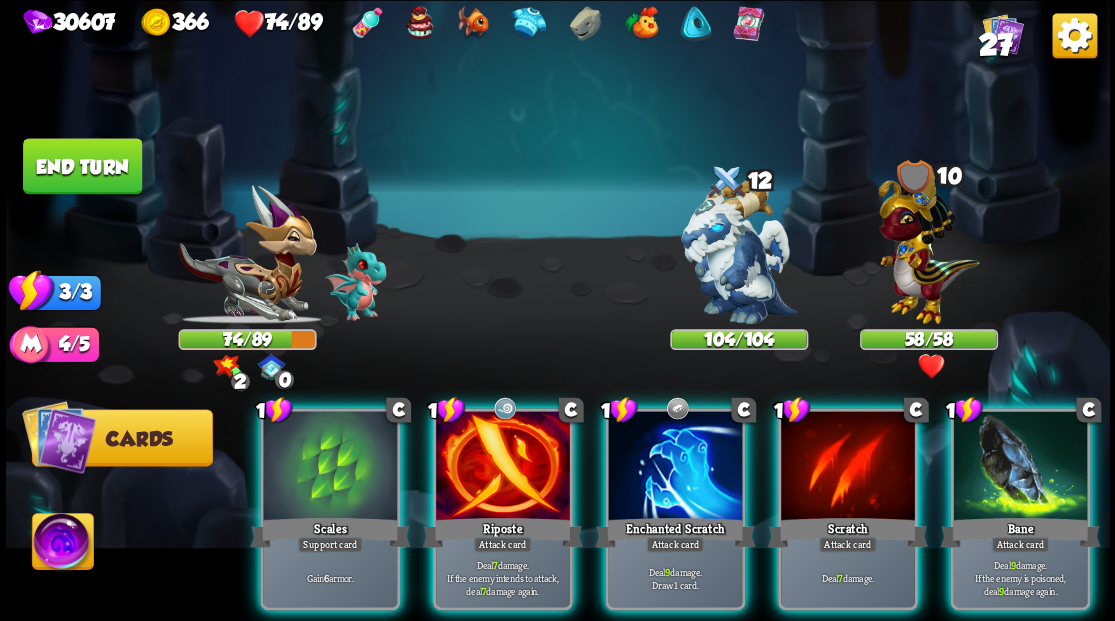 click at bounding box center (62, 544) 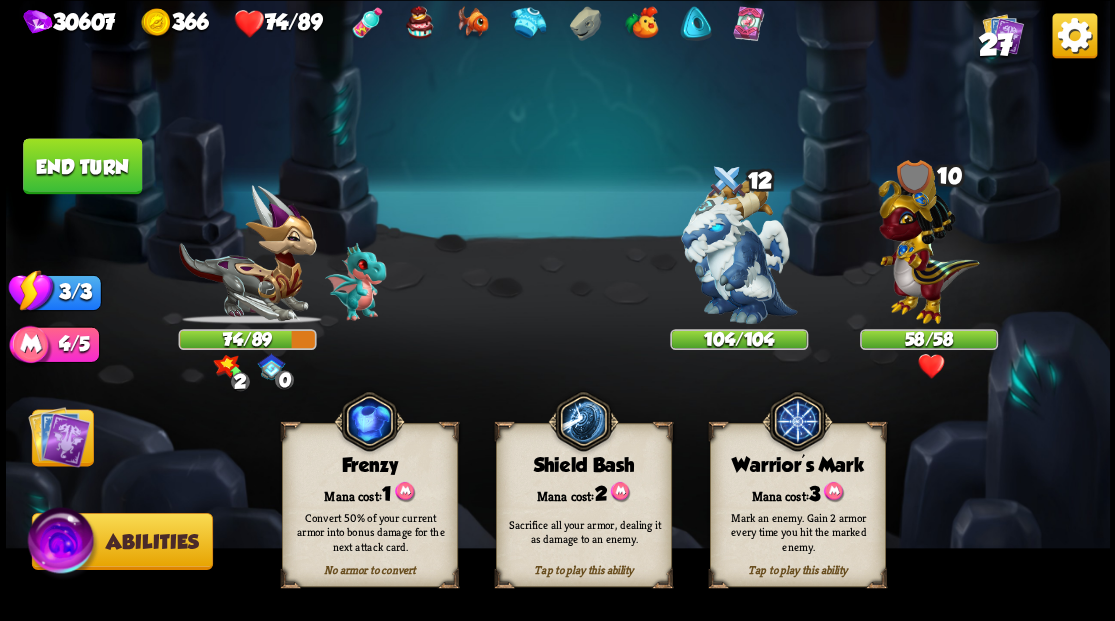 click on "Warrior's Mark" at bounding box center [797, 465] 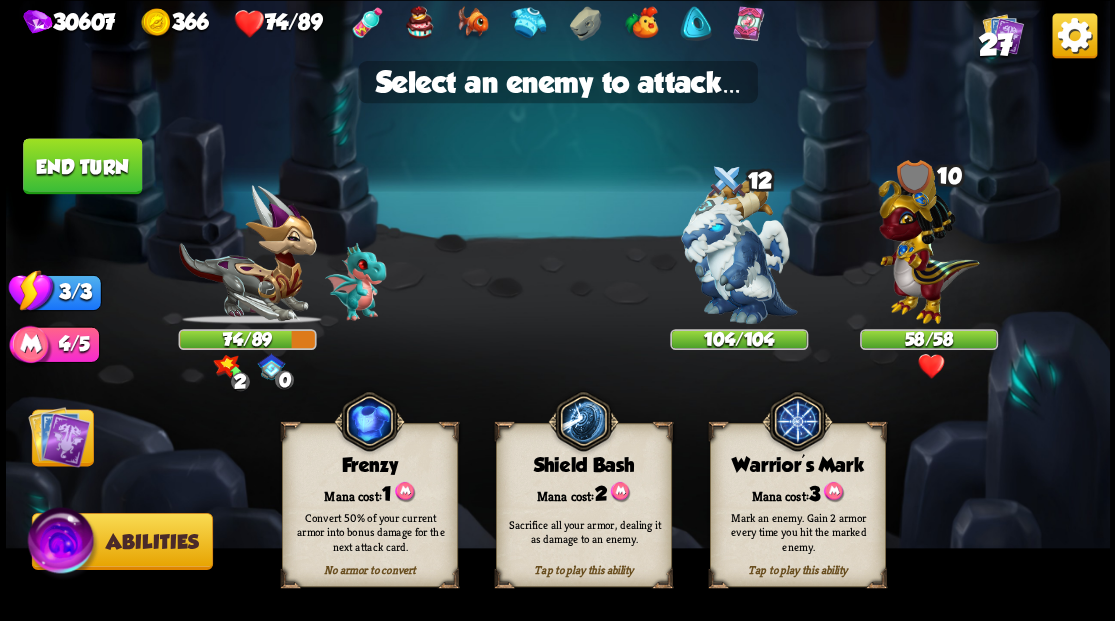 click on "Mark an enemy. Gain 2 armor every time you hit the marked enemy." at bounding box center [798, 531] 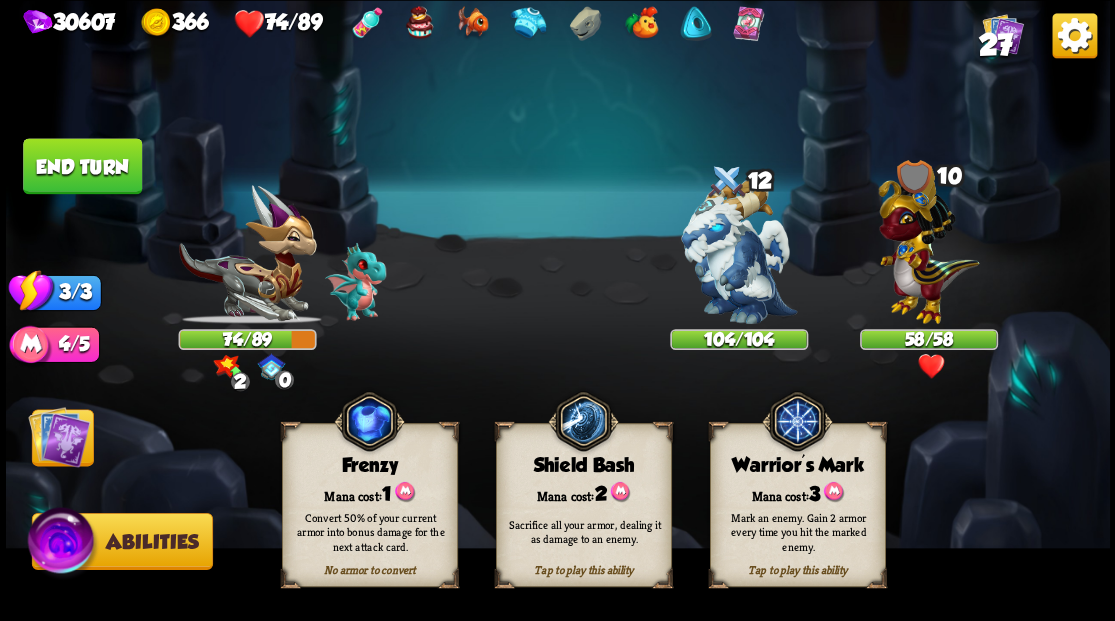 click at bounding box center (739, 251) 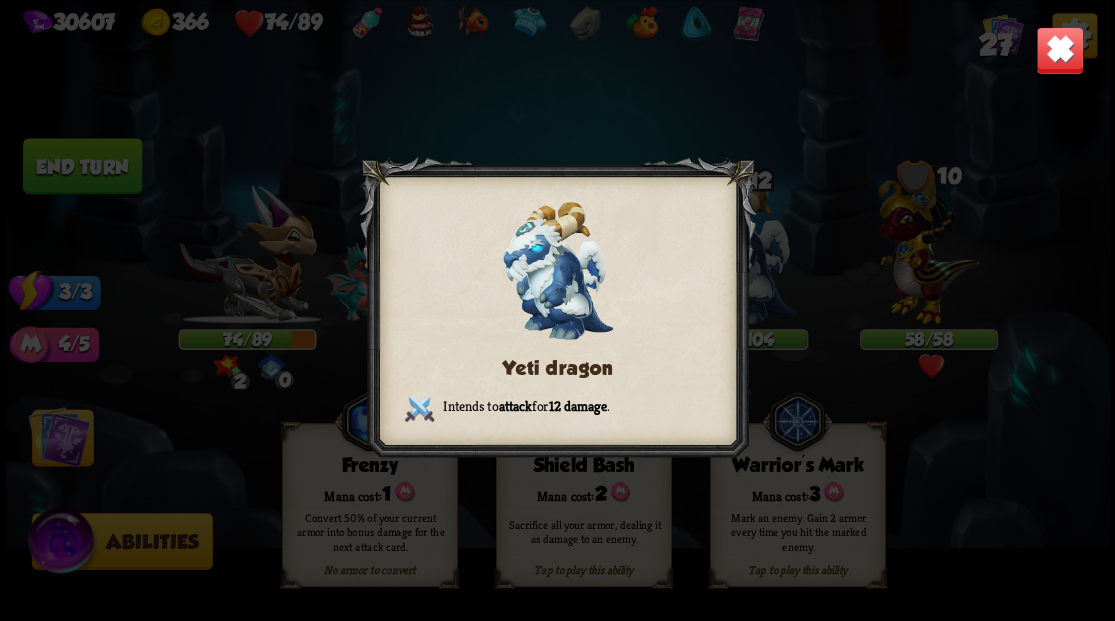 click at bounding box center [1059, 50] 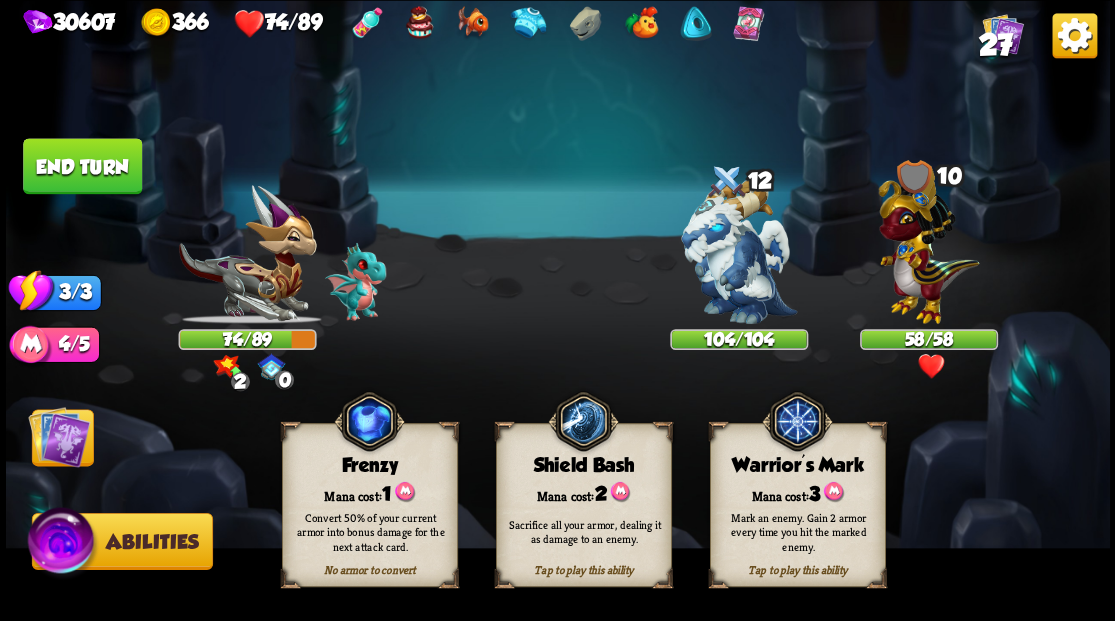click on "Mark an enemy. Gain 2 armor every time you hit the marked enemy." at bounding box center (798, 531) 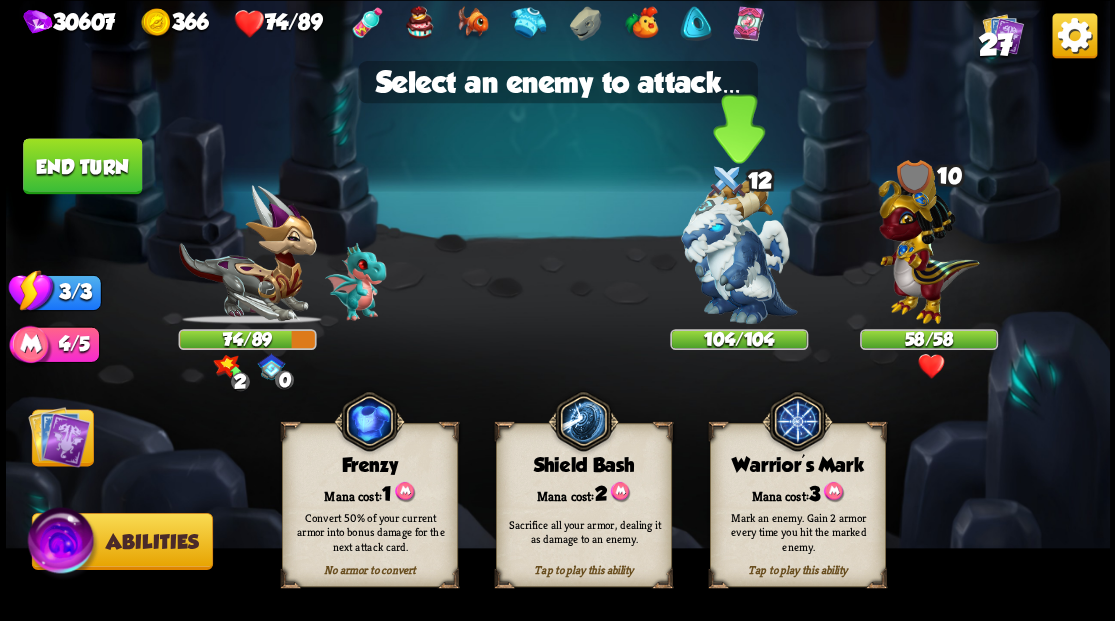 click at bounding box center (739, 251) 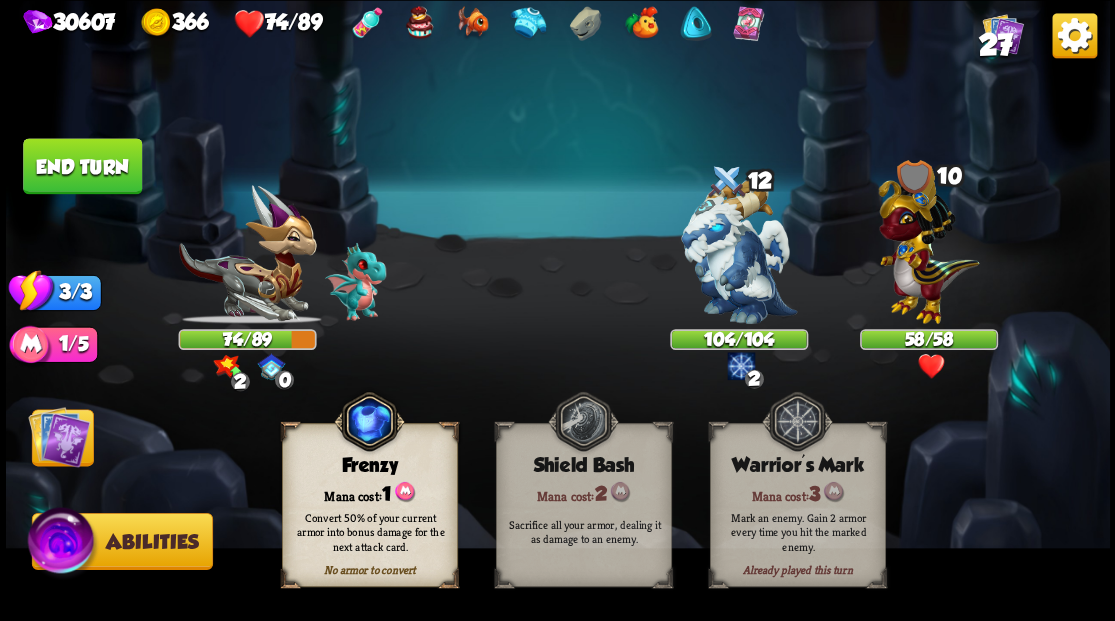 click at bounding box center (59, 436) 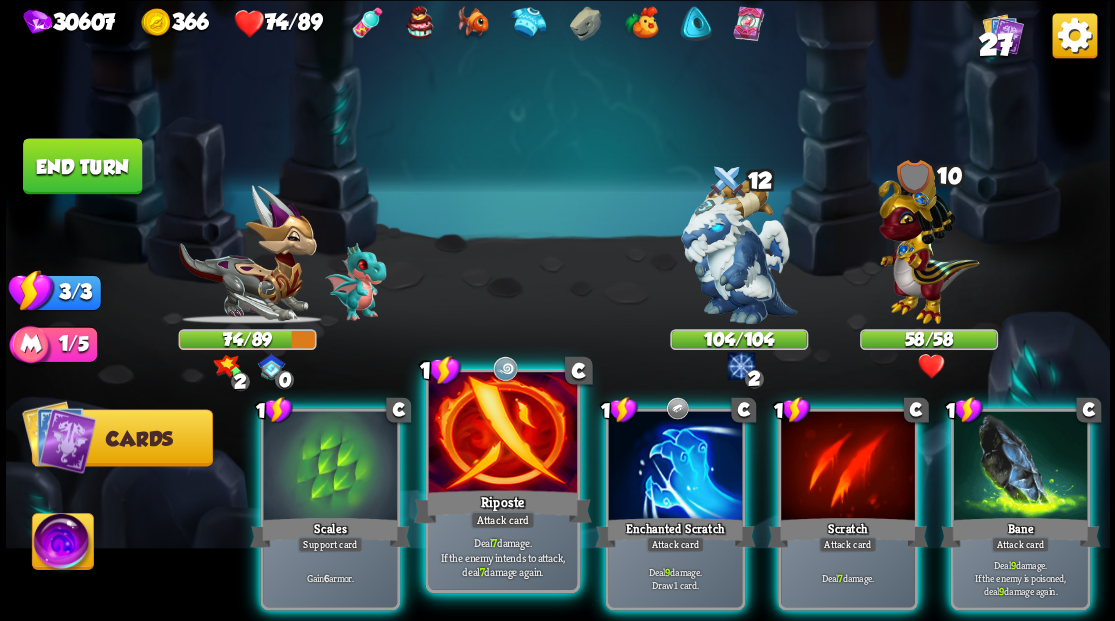 click at bounding box center (502, 434) 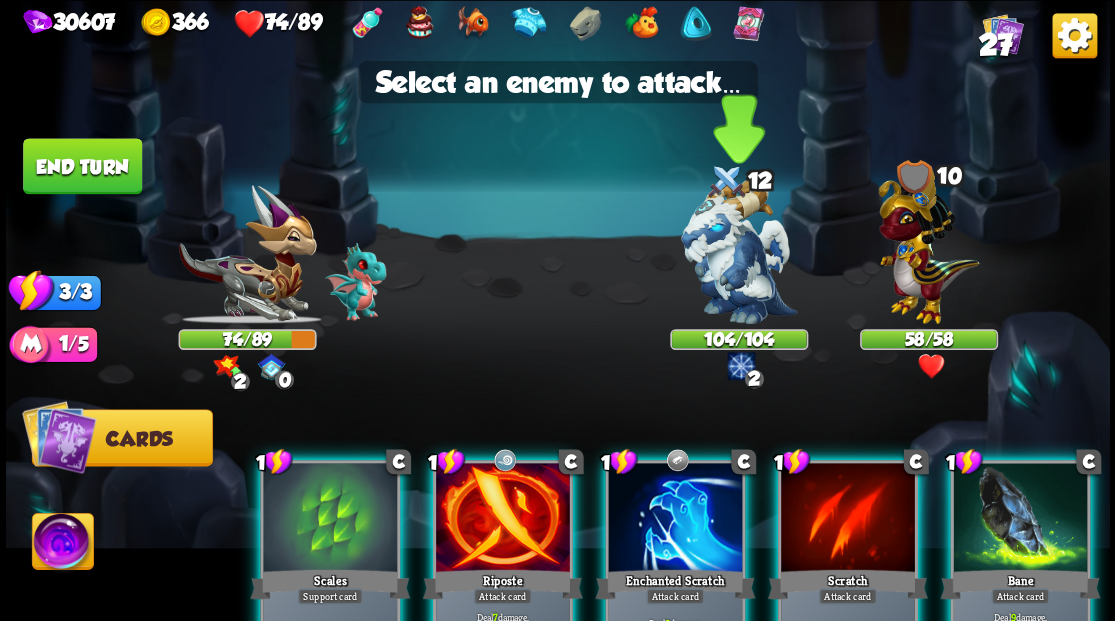 click at bounding box center (739, 251) 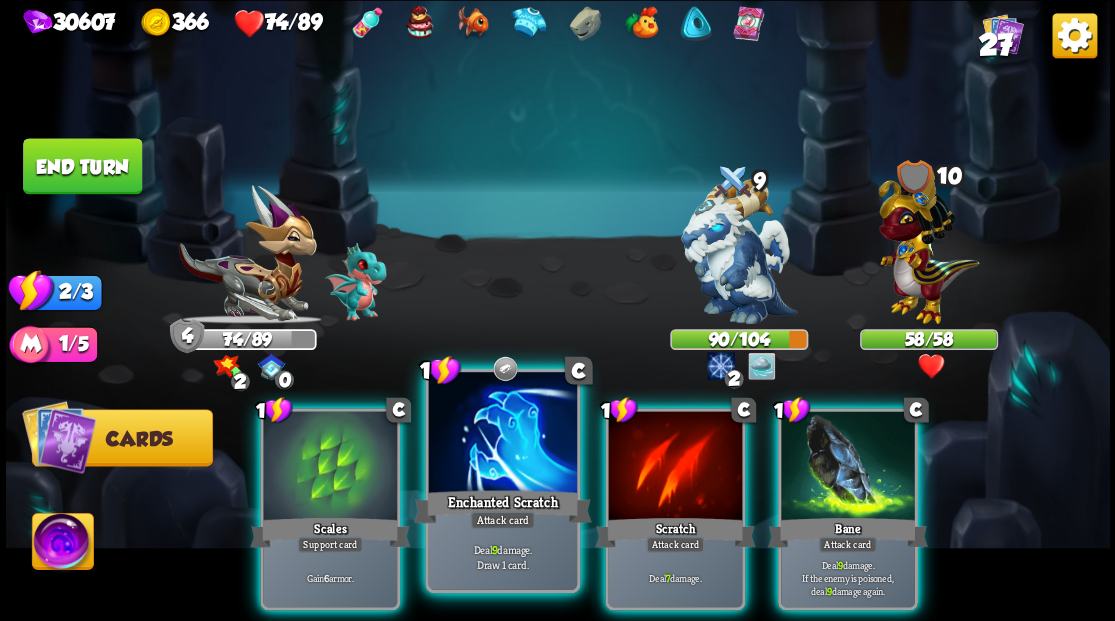 click at bounding box center [502, 434] 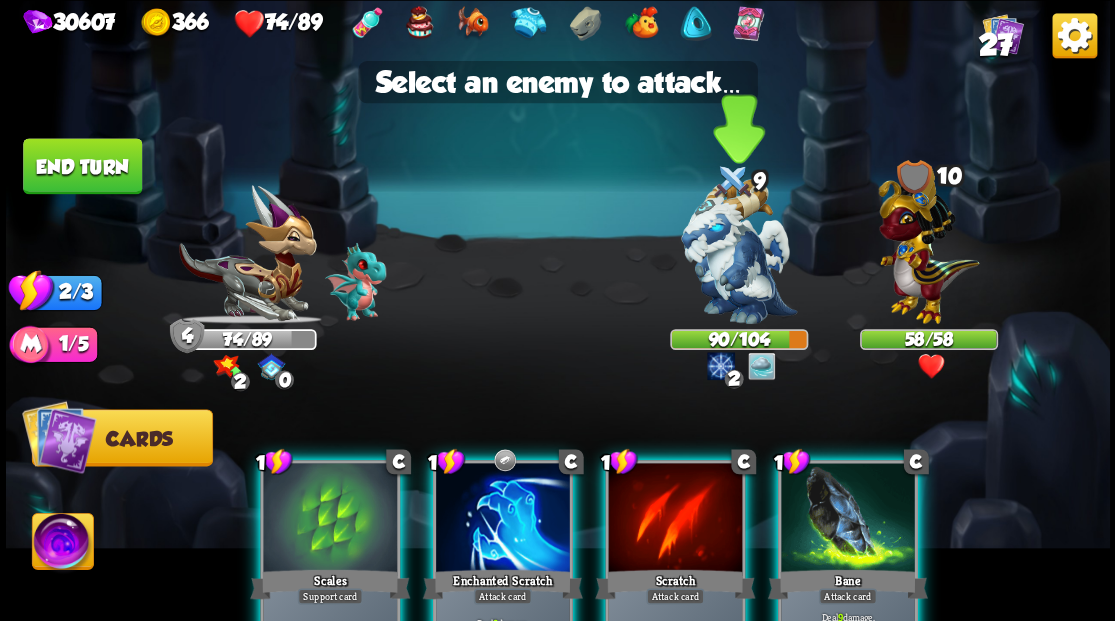 click at bounding box center (739, 251) 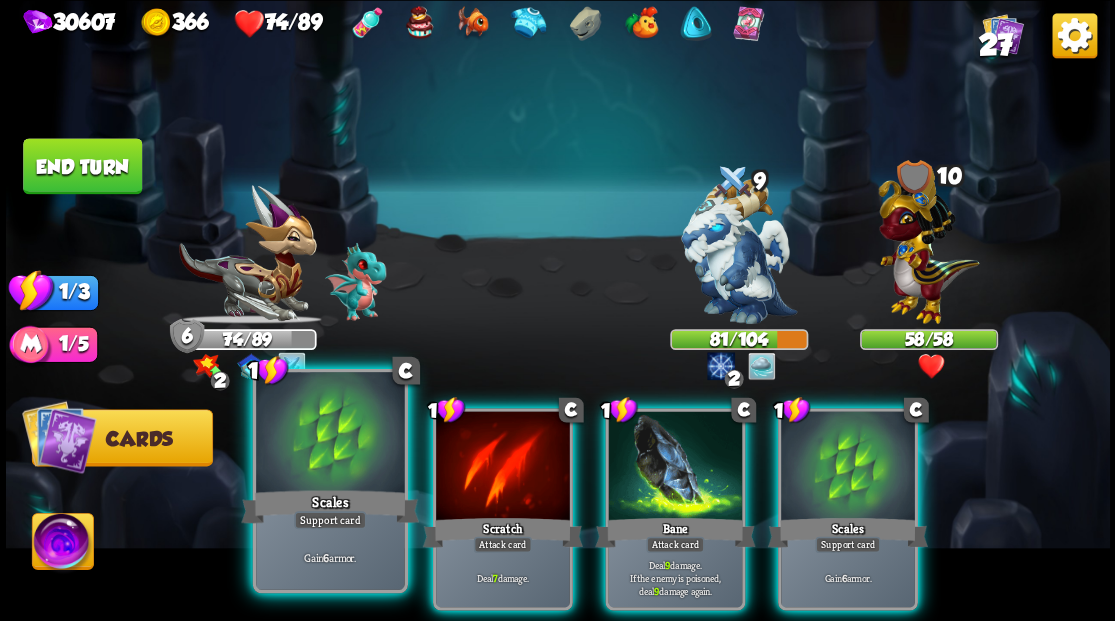 click at bounding box center [330, 434] 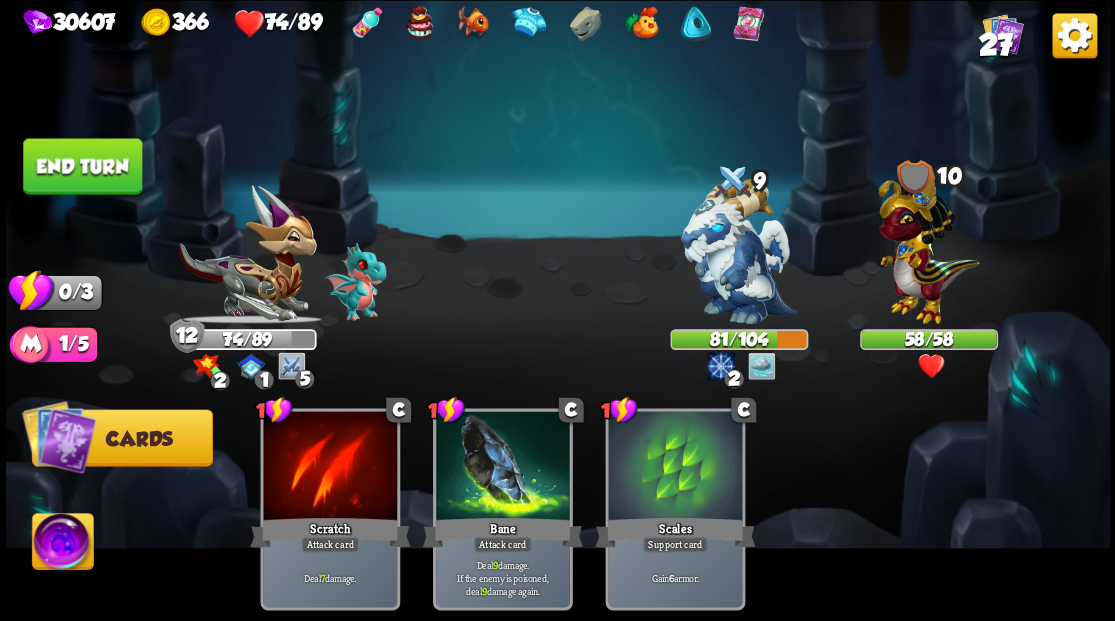 click on "End turn" at bounding box center [82, 166] 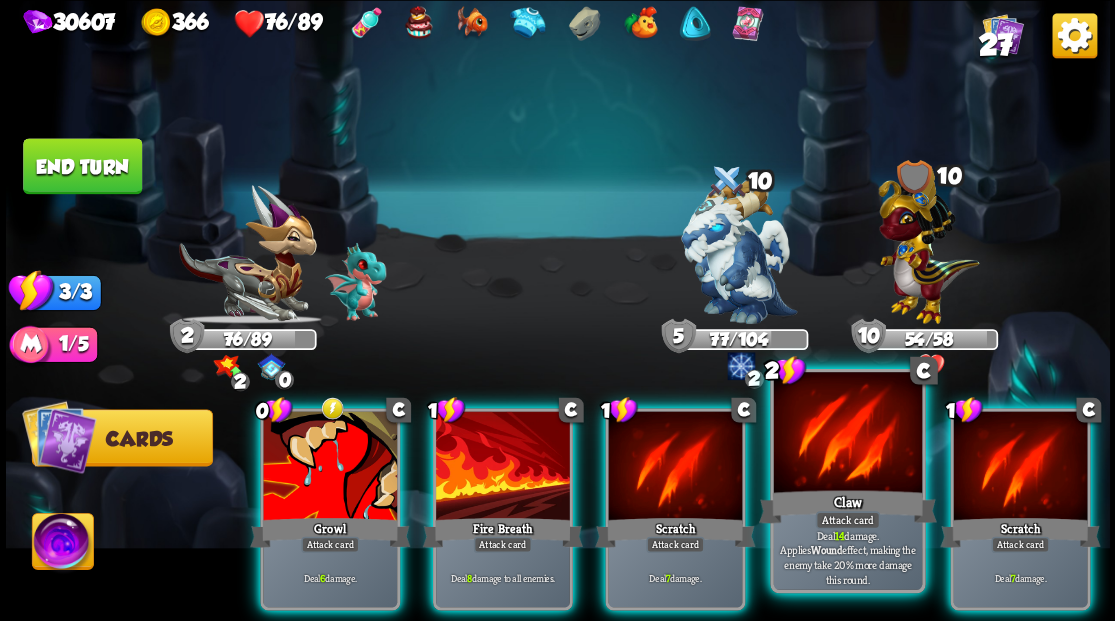 click at bounding box center [847, 434] 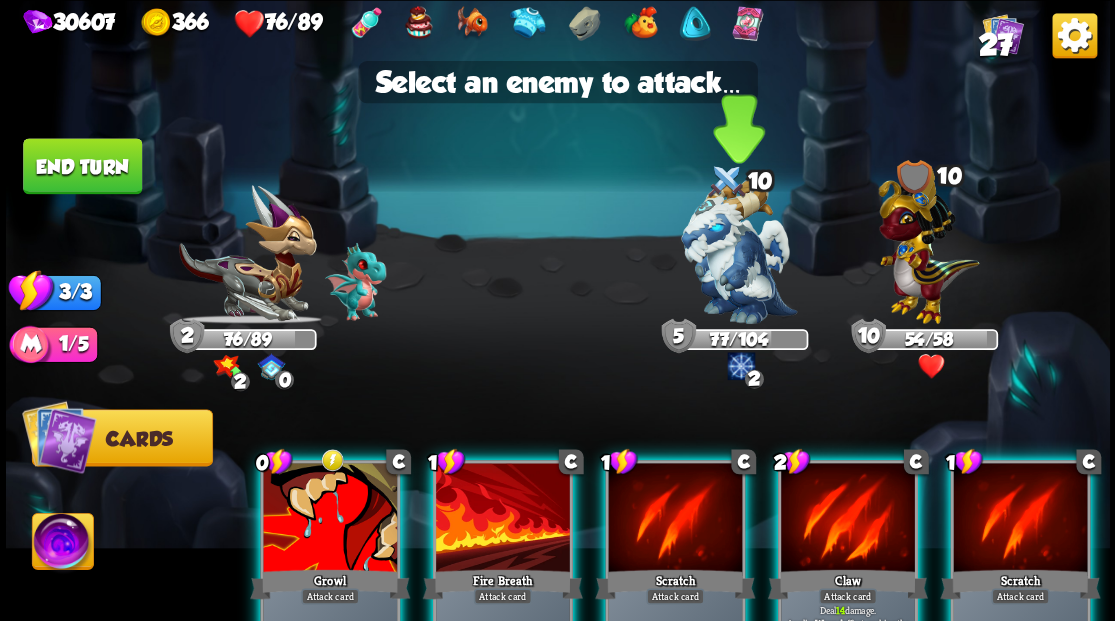 click at bounding box center [739, 251] 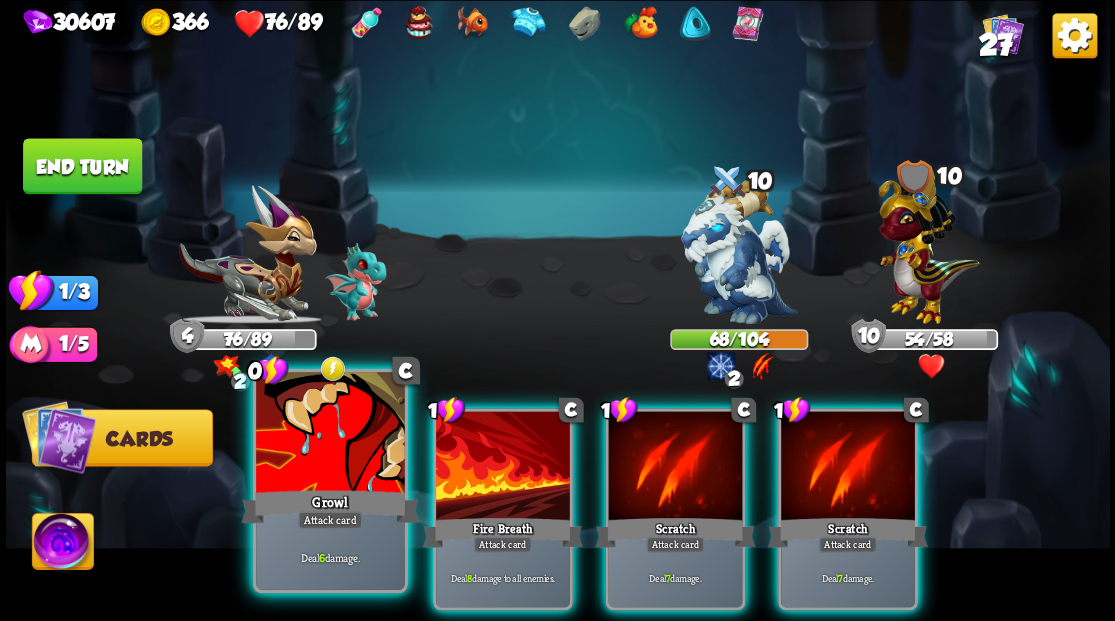 click at bounding box center [330, 434] 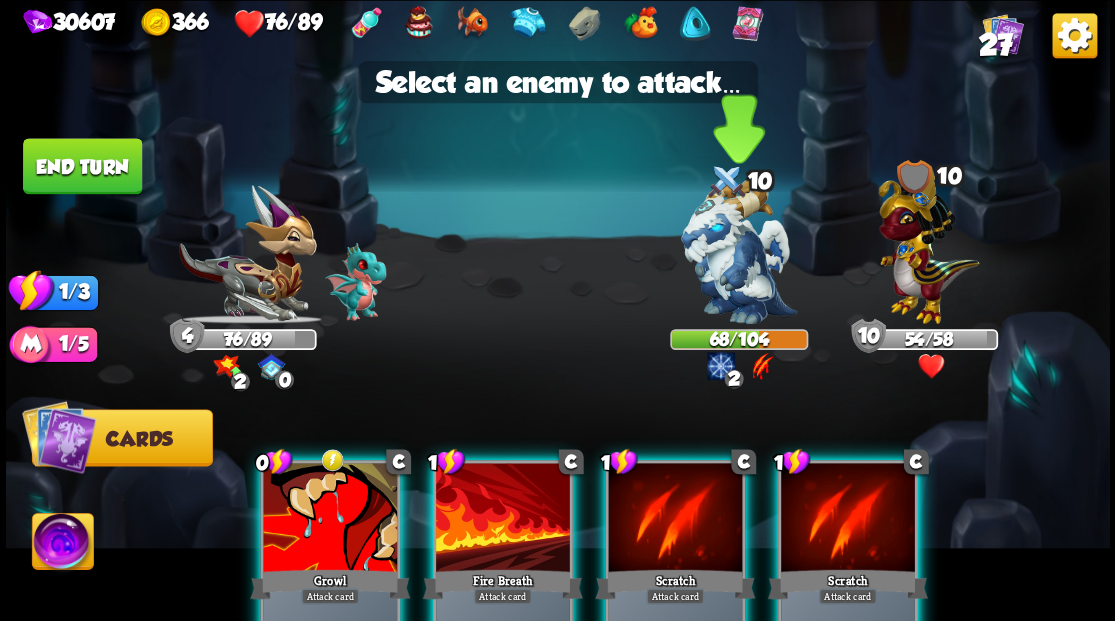 click at bounding box center [739, 251] 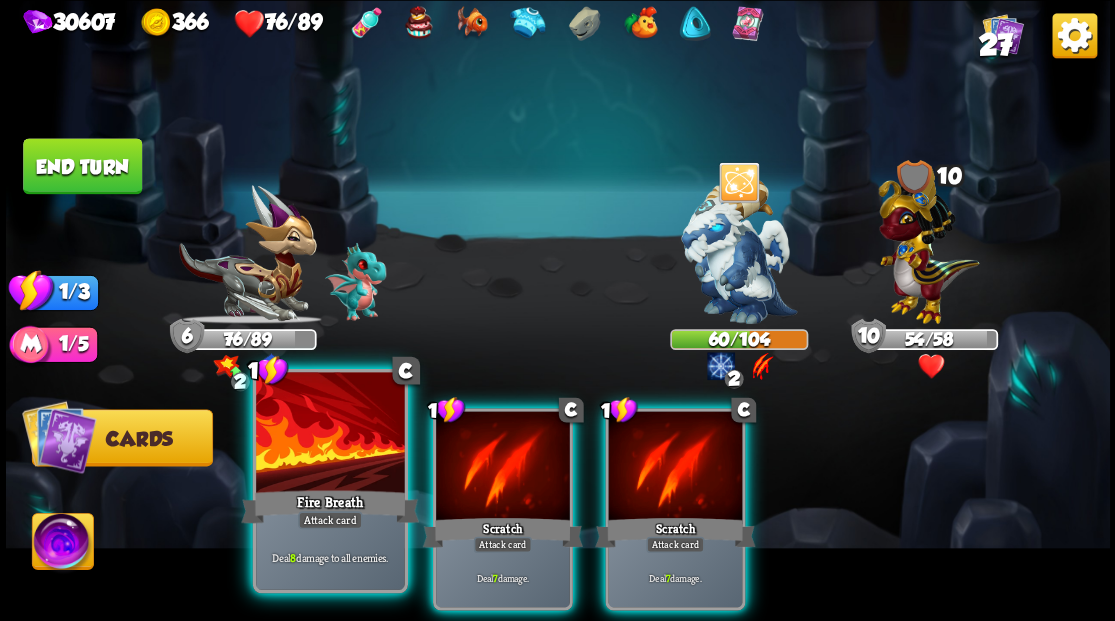 click at bounding box center (330, 434) 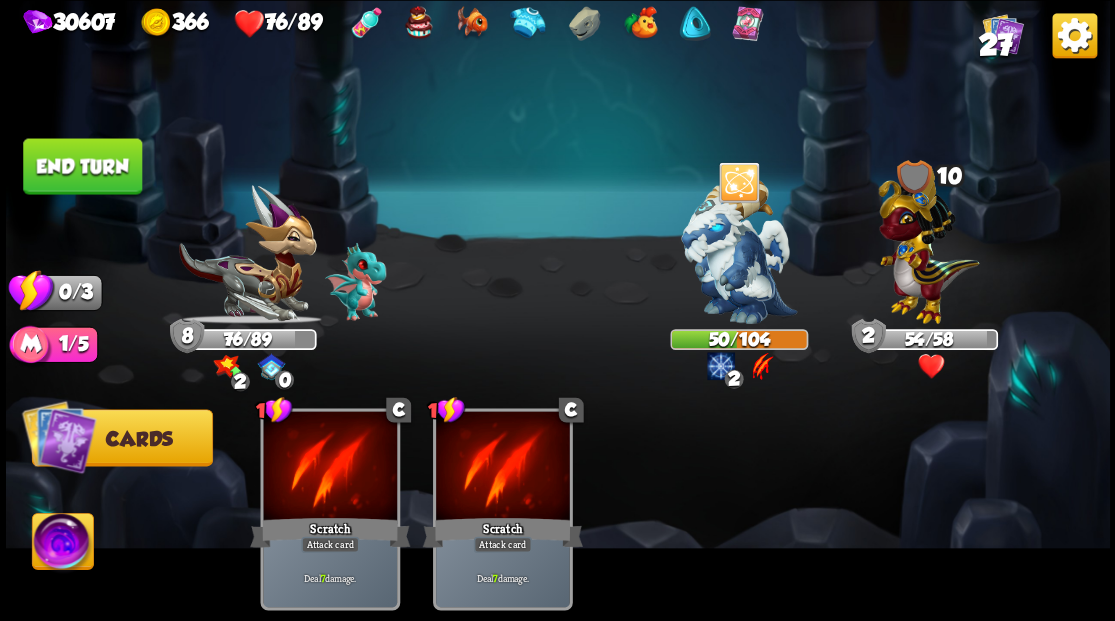 click on "End turn" at bounding box center [82, 166] 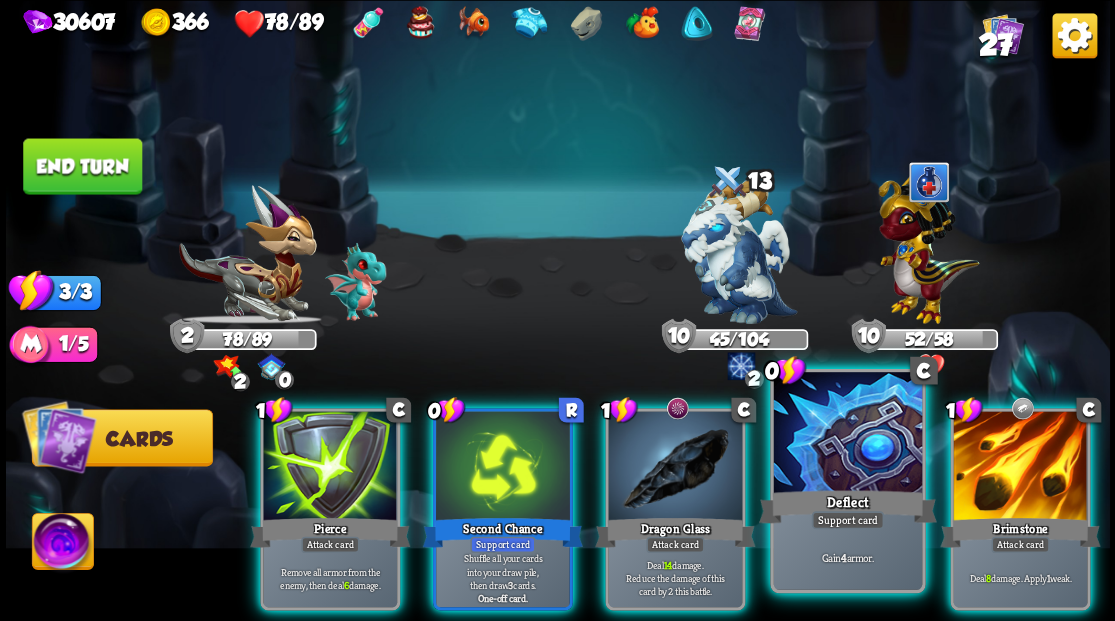 click at bounding box center (847, 434) 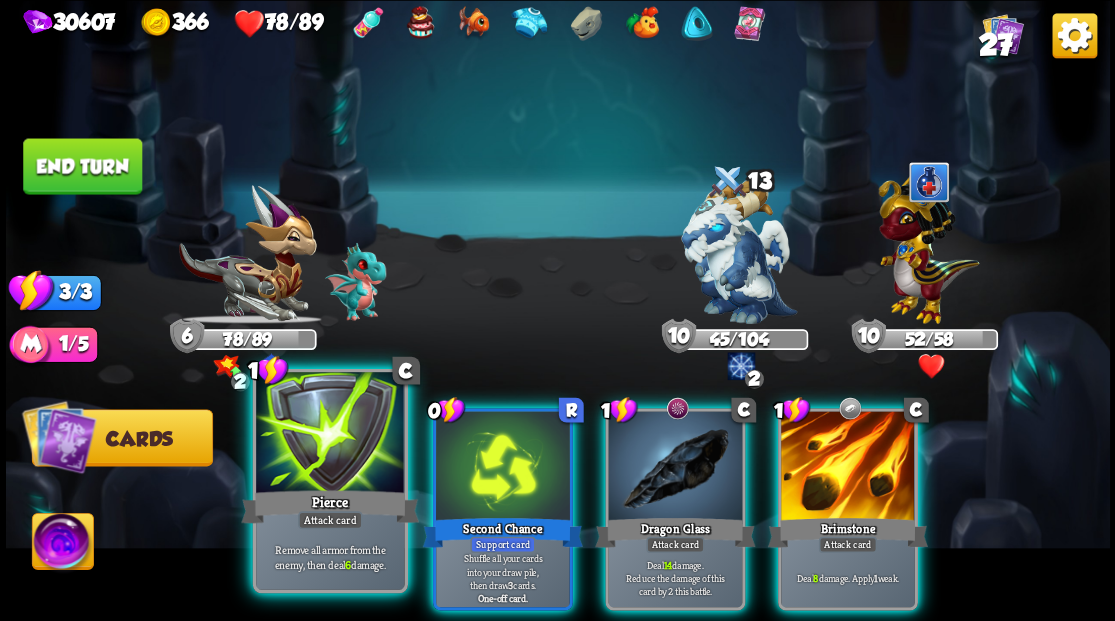 click at bounding box center [330, 434] 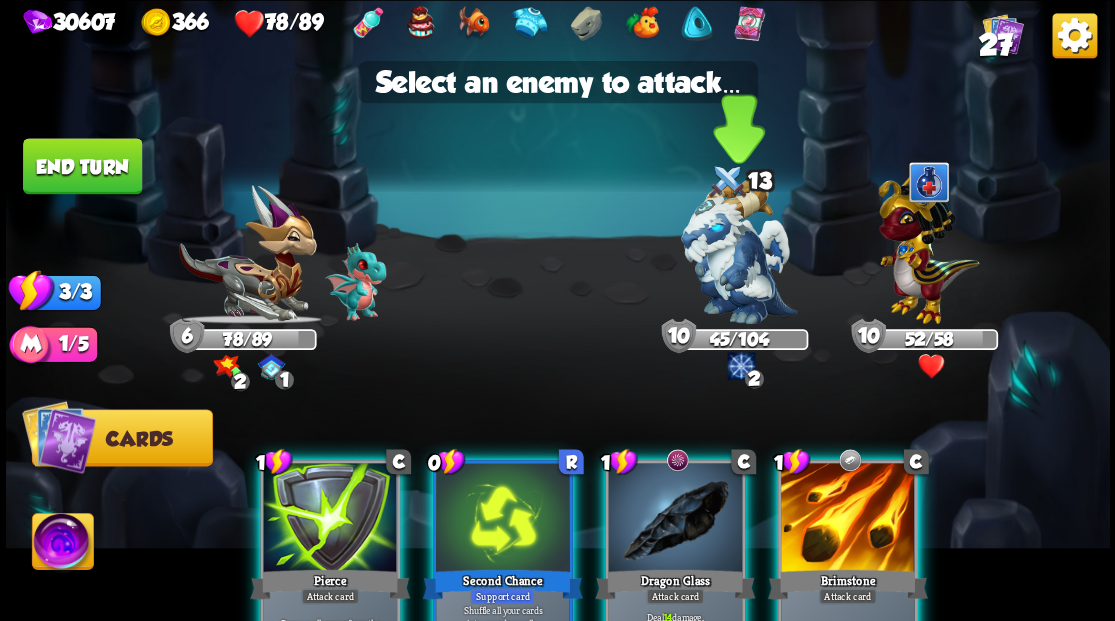 click at bounding box center (739, 251) 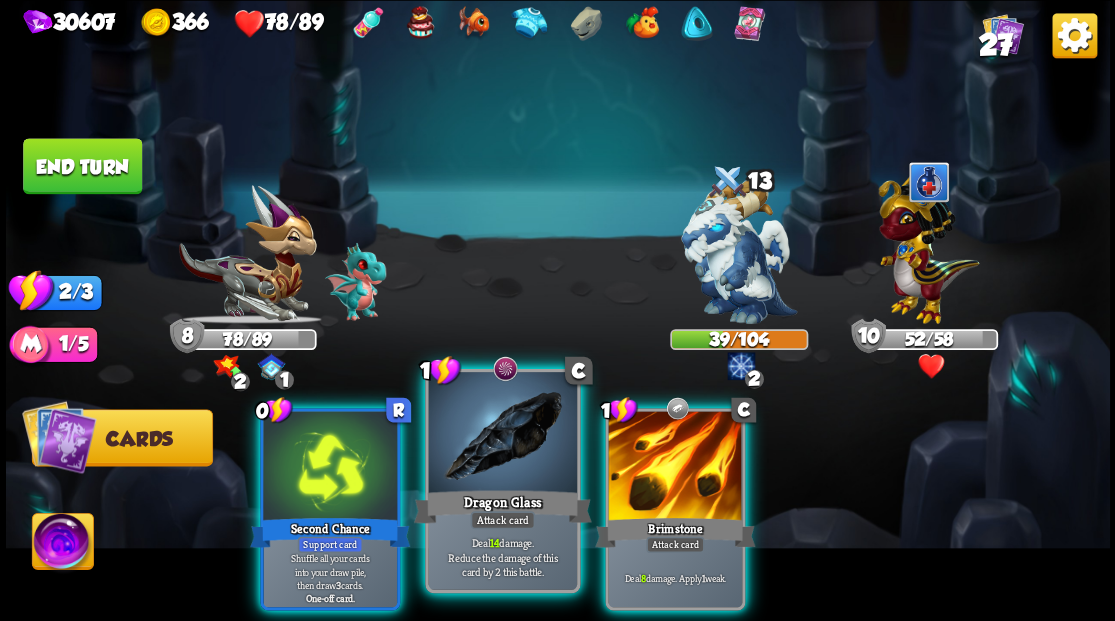 drag, startPoint x: 508, startPoint y: 463, endPoint x: 635, endPoint y: 364, distance: 161.02795 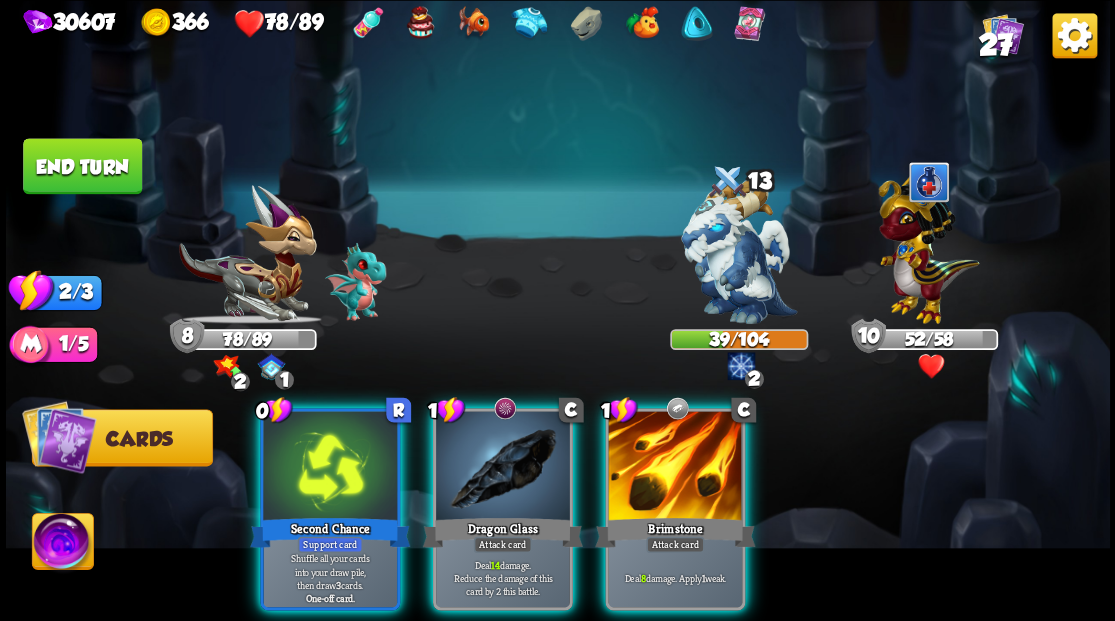 click at bounding box center (503, 467) 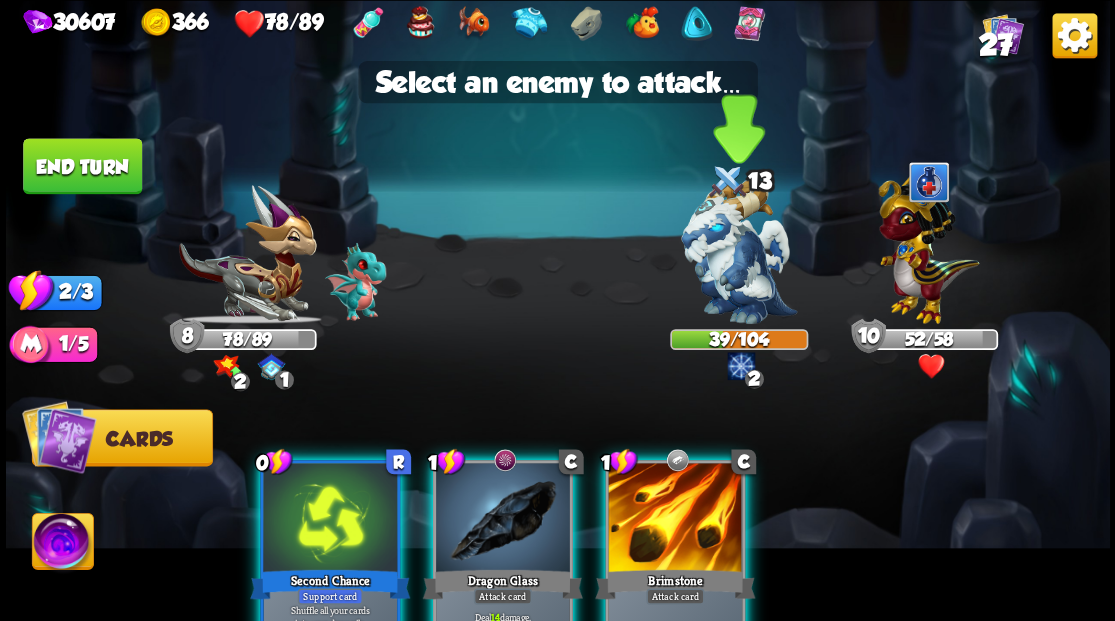 click at bounding box center [739, 251] 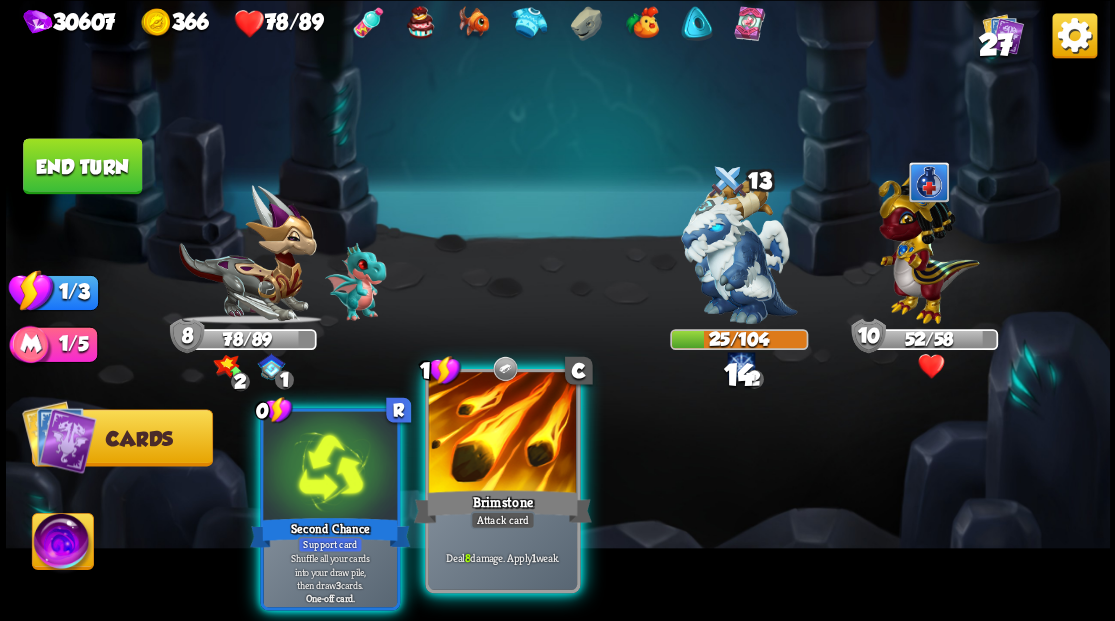 drag, startPoint x: 508, startPoint y: 466, endPoint x: 576, endPoint y: 410, distance: 88.09086 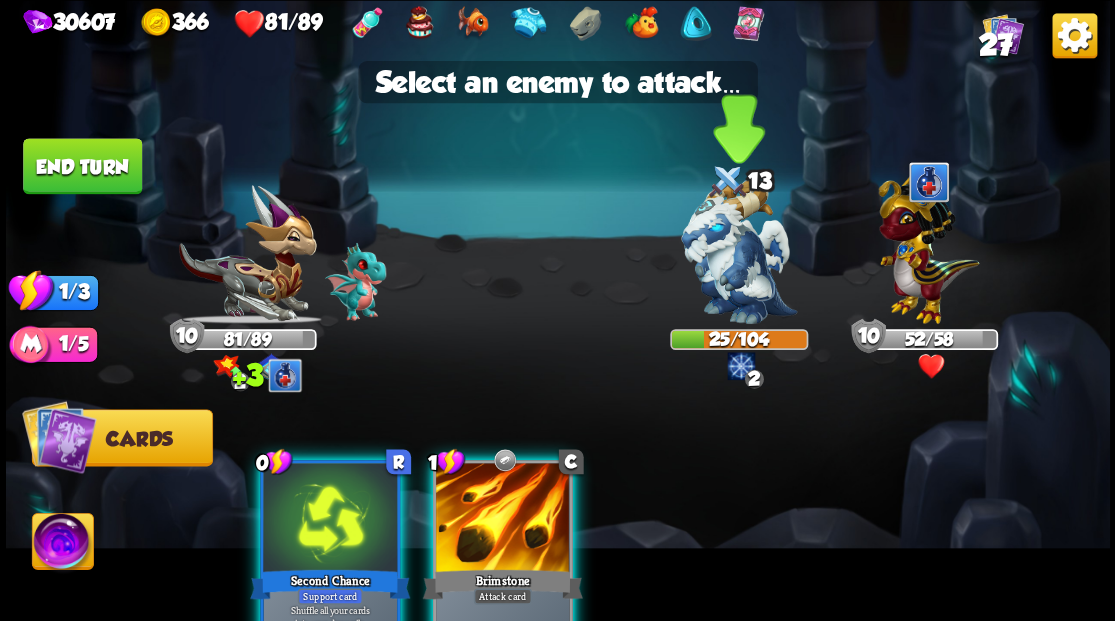 click at bounding box center (739, 251) 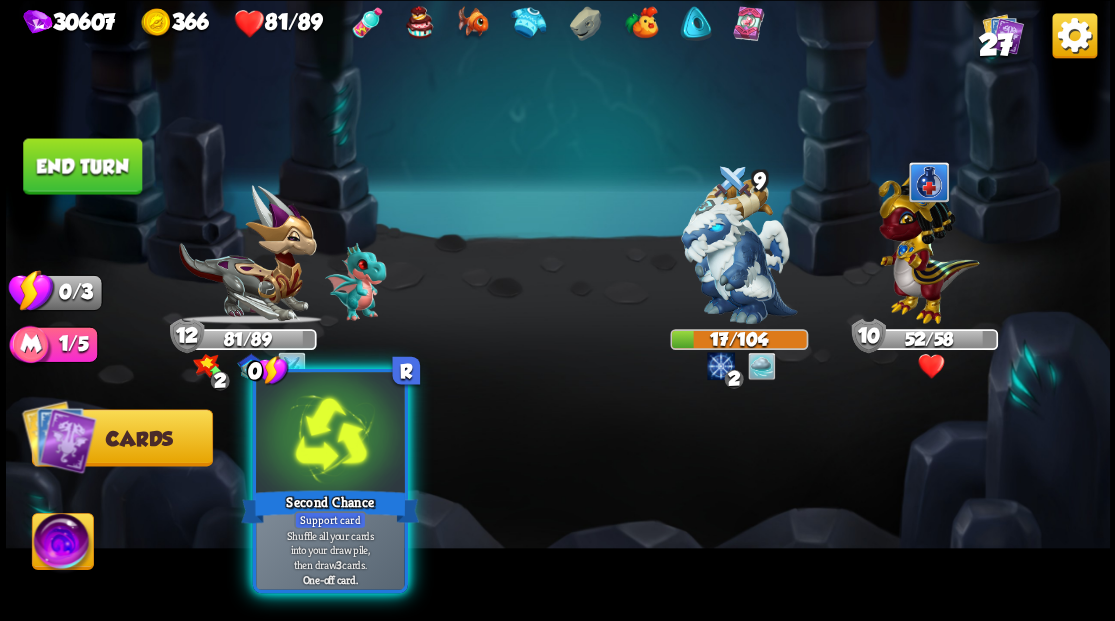 click at bounding box center [330, 434] 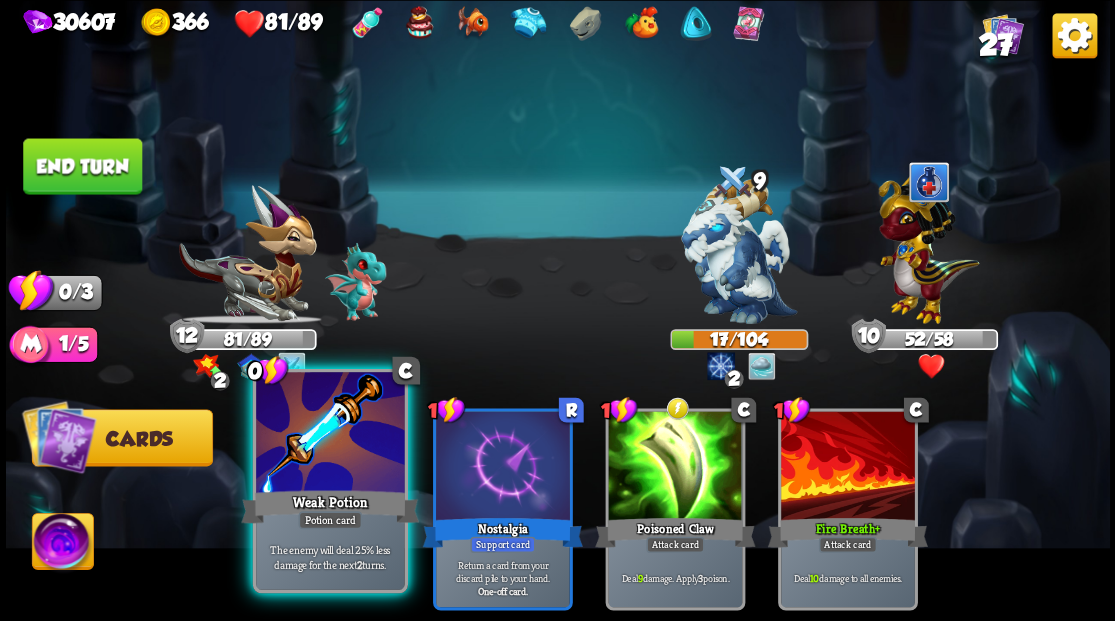 click at bounding box center [330, 434] 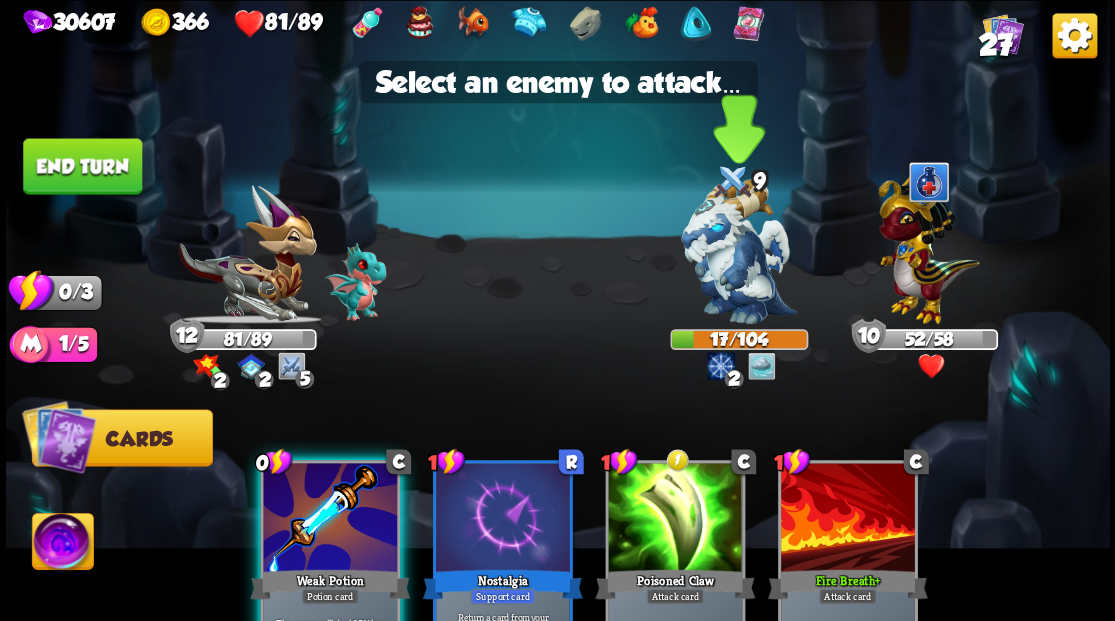click at bounding box center [739, 251] 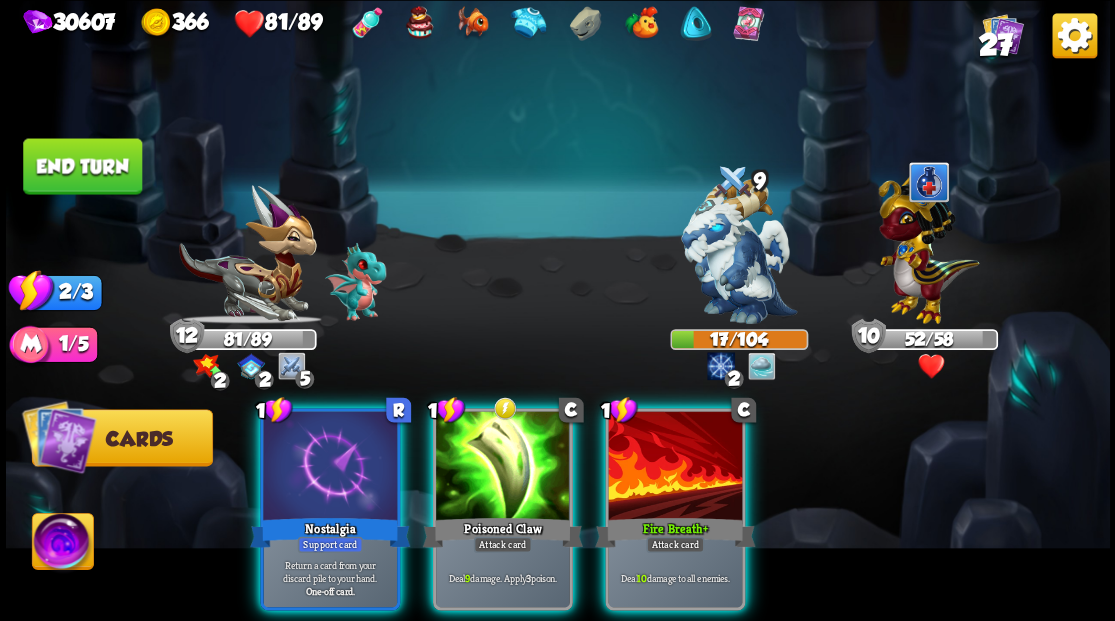 drag, startPoint x: 682, startPoint y: 475, endPoint x: 669, endPoint y: 446, distance: 31.780497 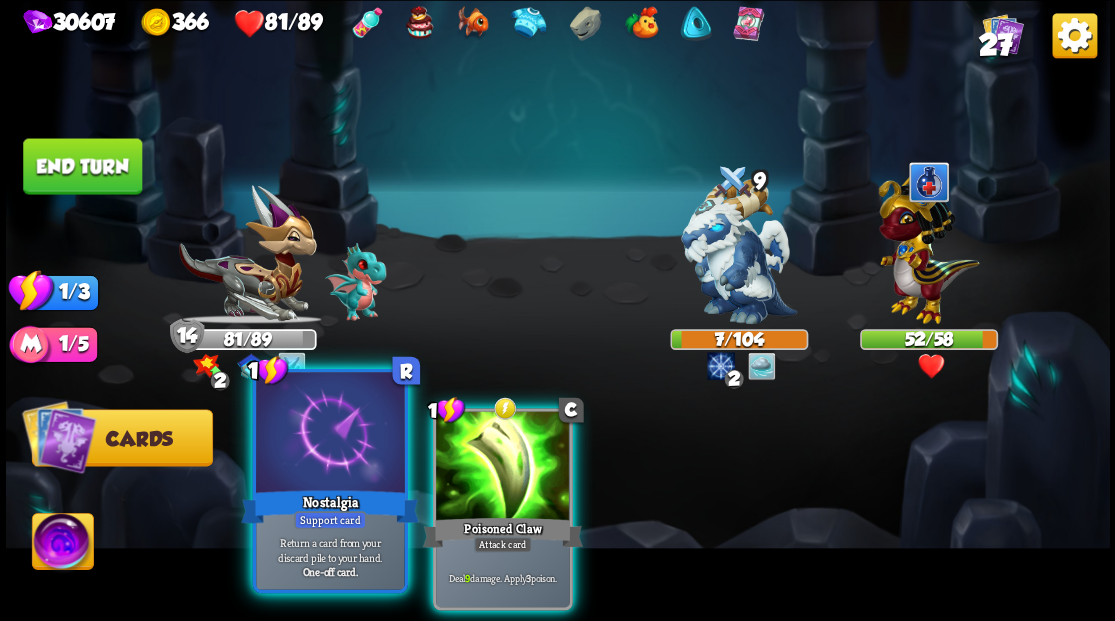 click at bounding box center [330, 434] 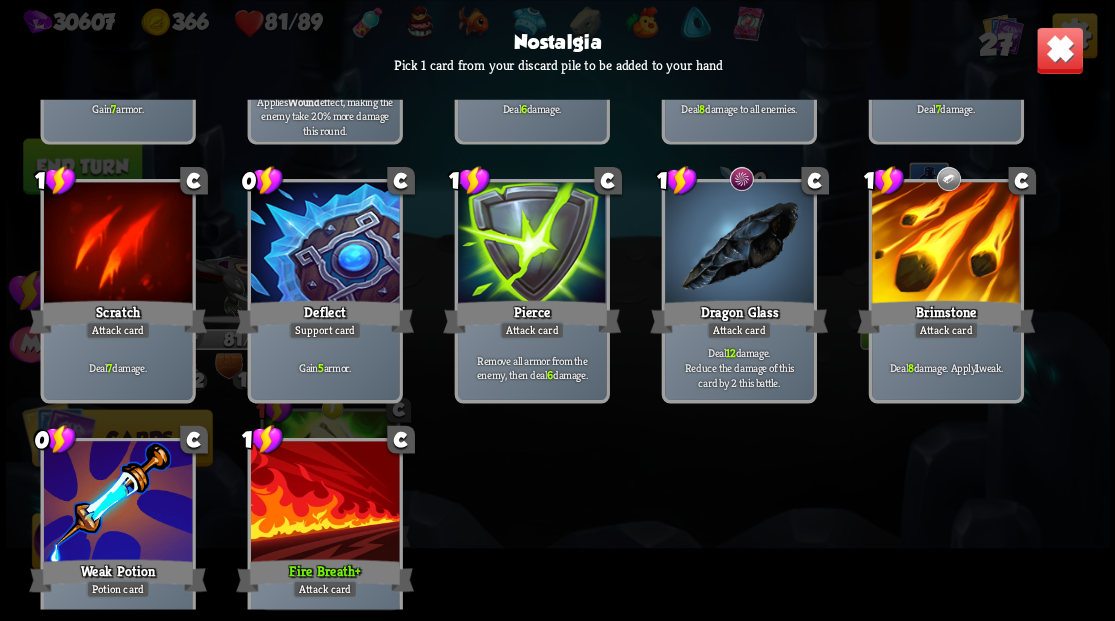 scroll, scrollTop: 629, scrollLeft: 0, axis: vertical 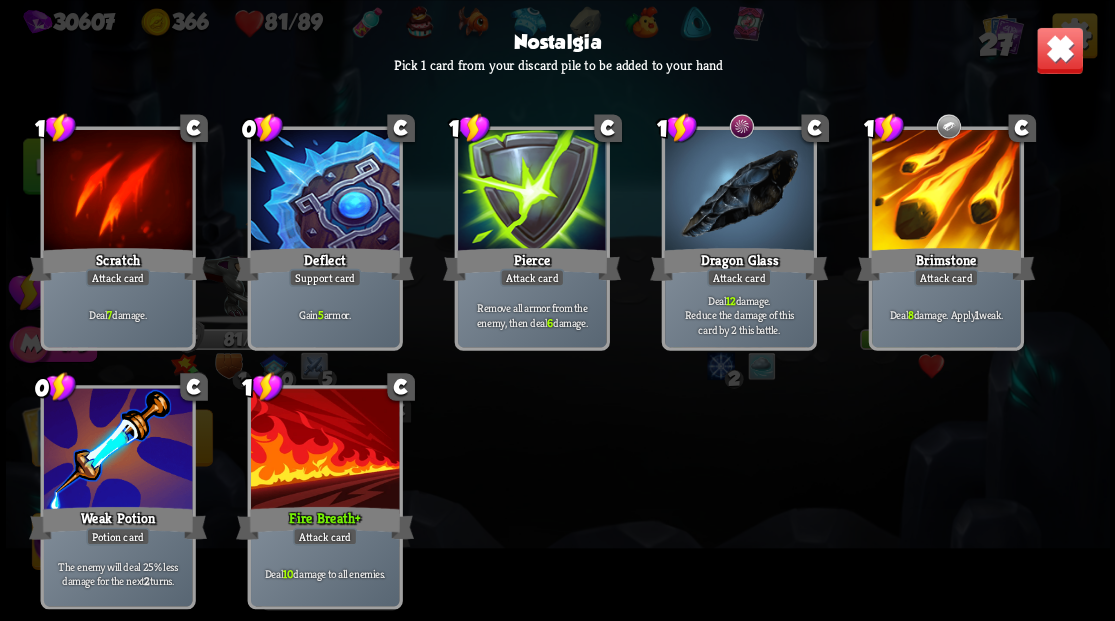 click at bounding box center (117, 450) 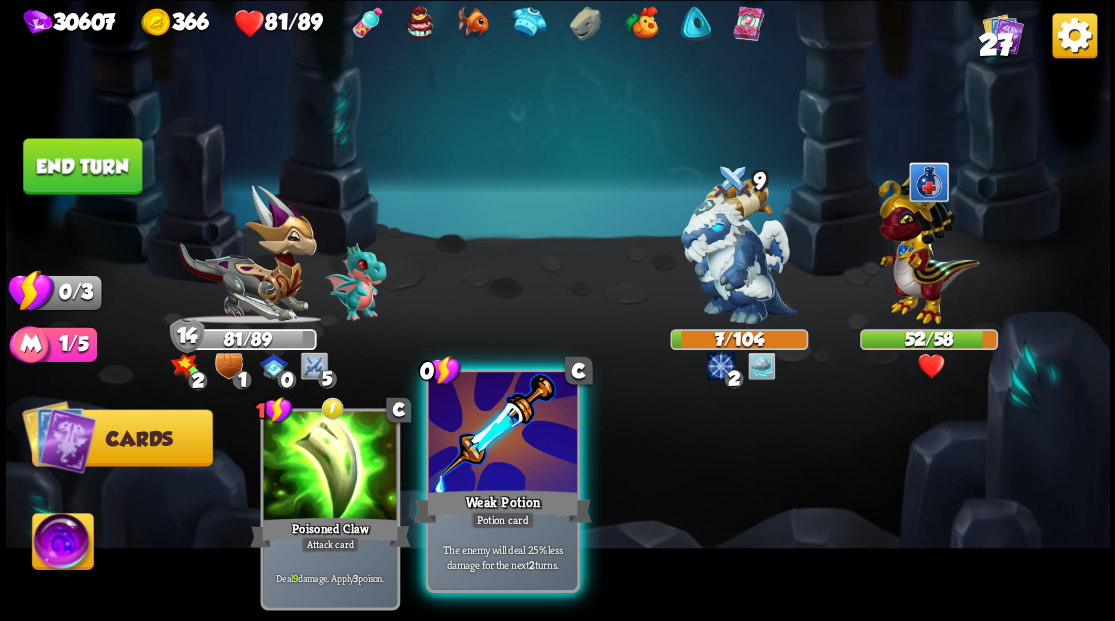 click at bounding box center [502, 434] 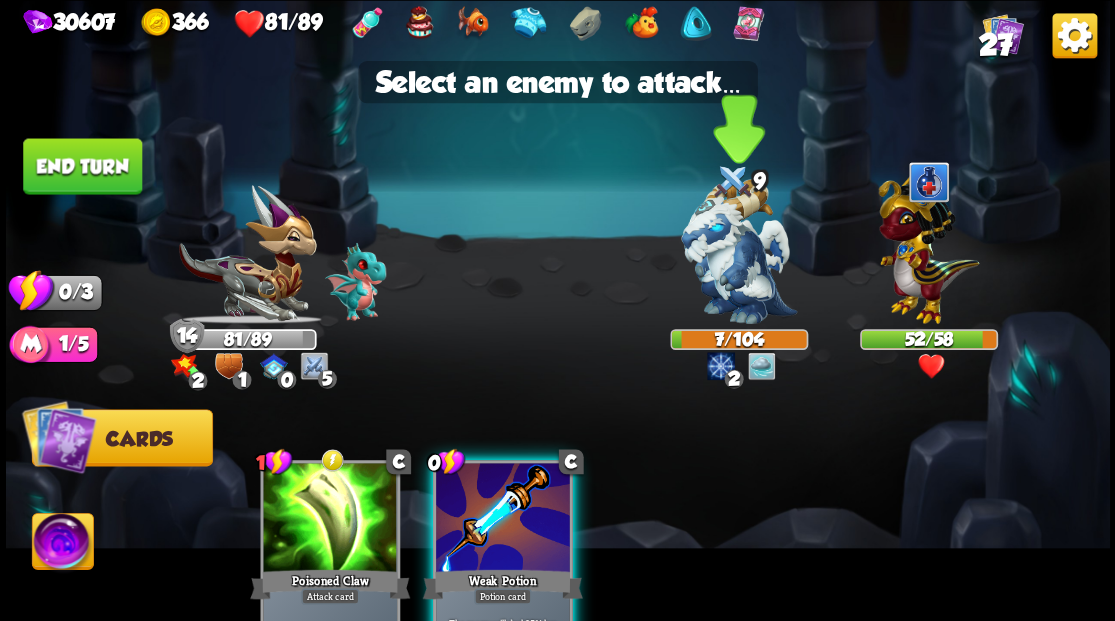 click at bounding box center [739, 251] 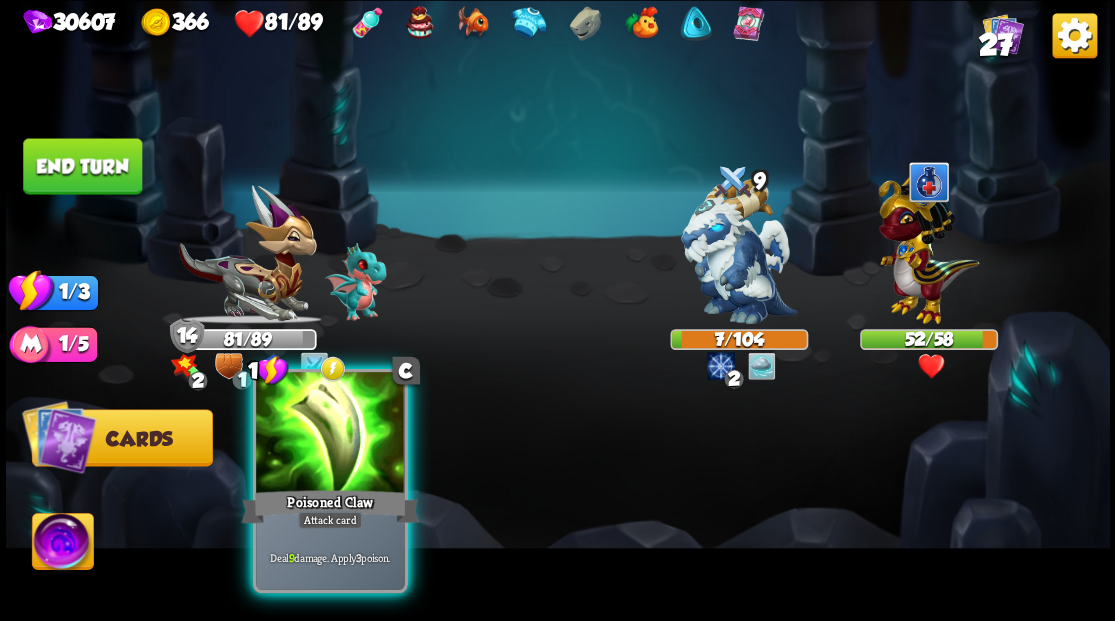 click at bounding box center [330, 434] 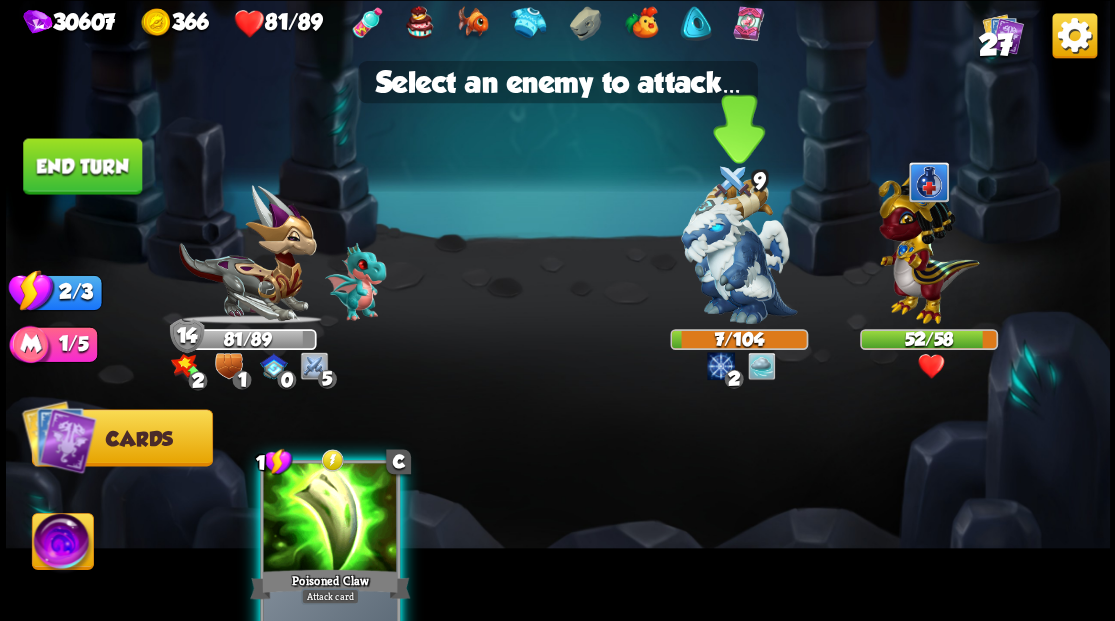 click at bounding box center (739, 251) 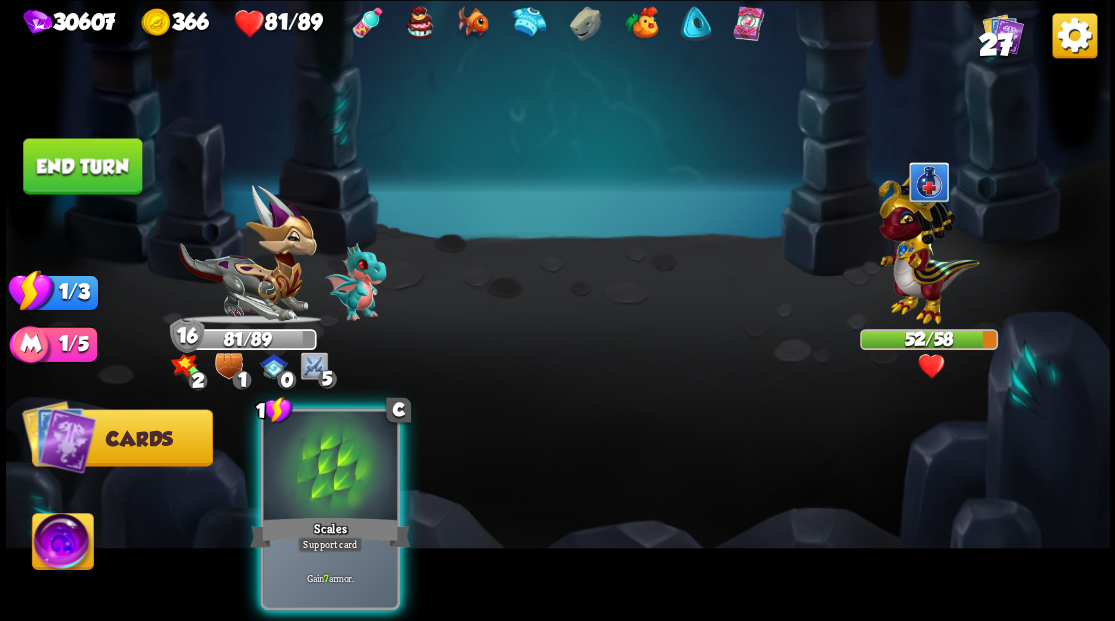 click on "End turn" at bounding box center [82, 166] 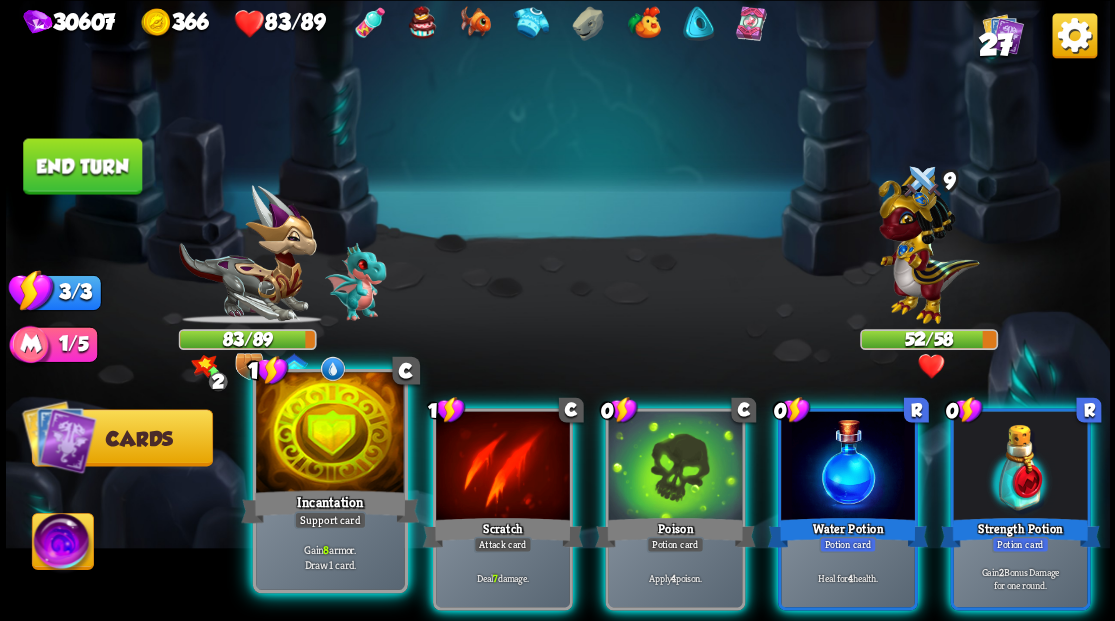 click at bounding box center (330, 434) 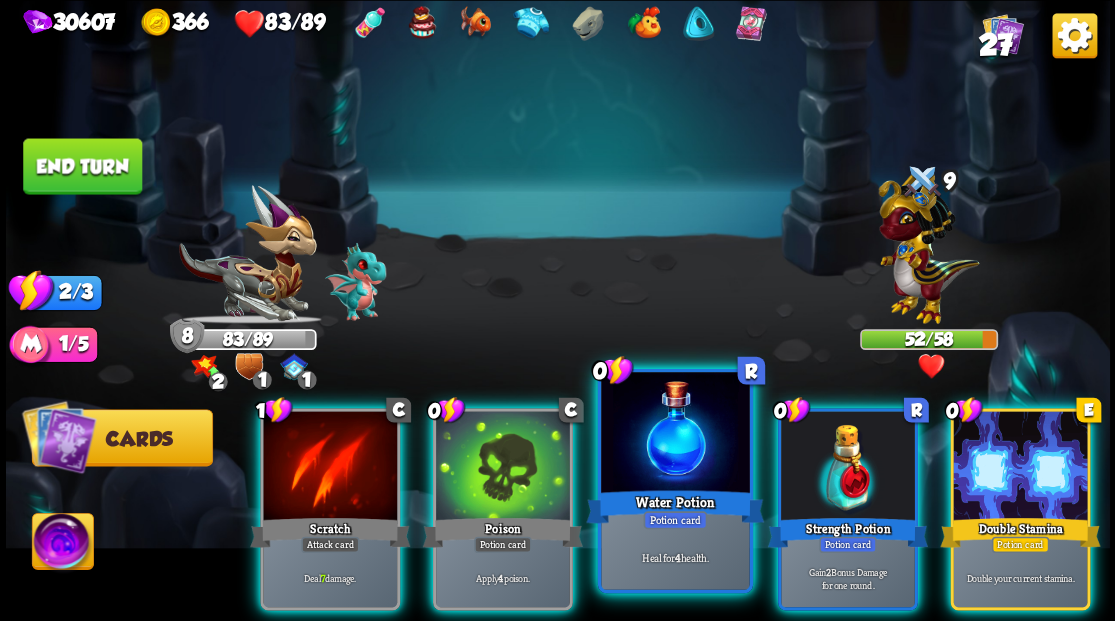 click at bounding box center (675, 434) 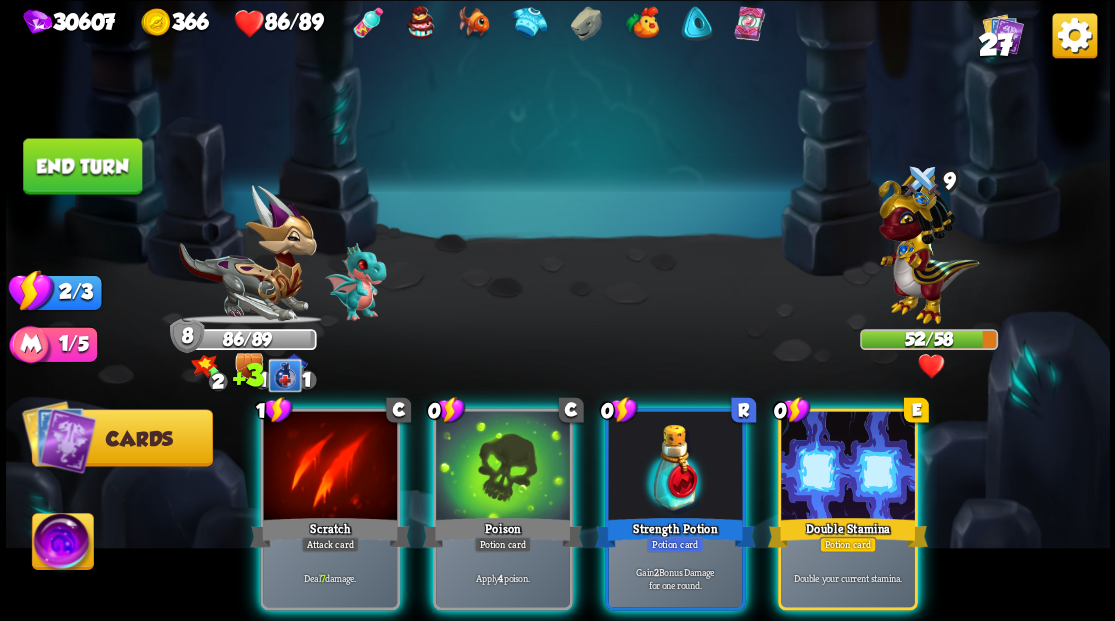 drag, startPoint x: 821, startPoint y: 474, endPoint x: 807, endPoint y: 472, distance: 14.142136 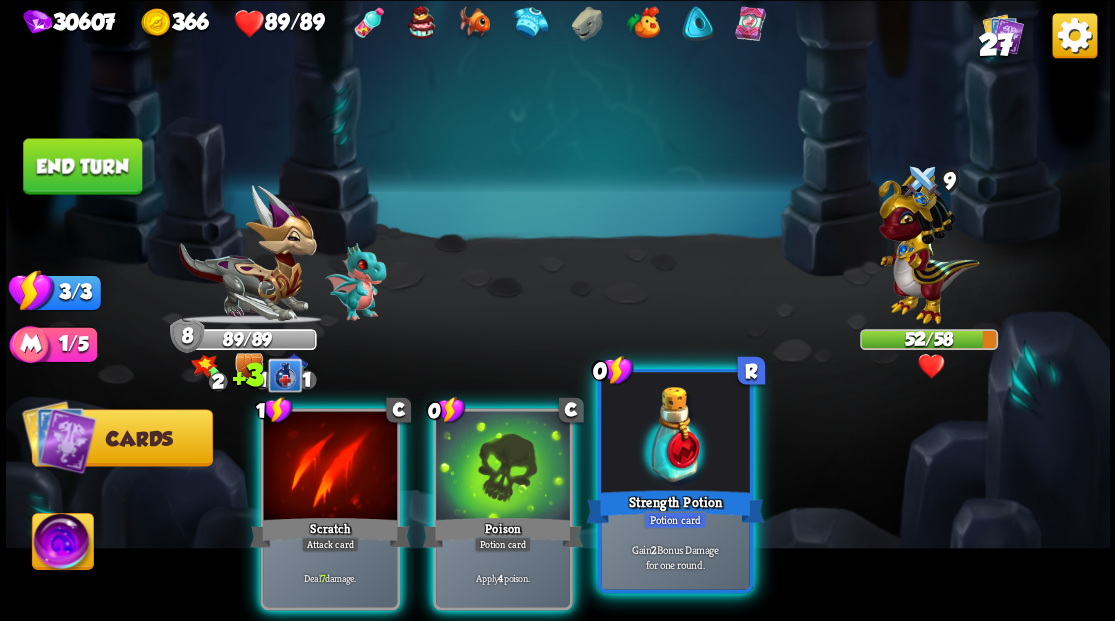 click at bounding box center [675, 434] 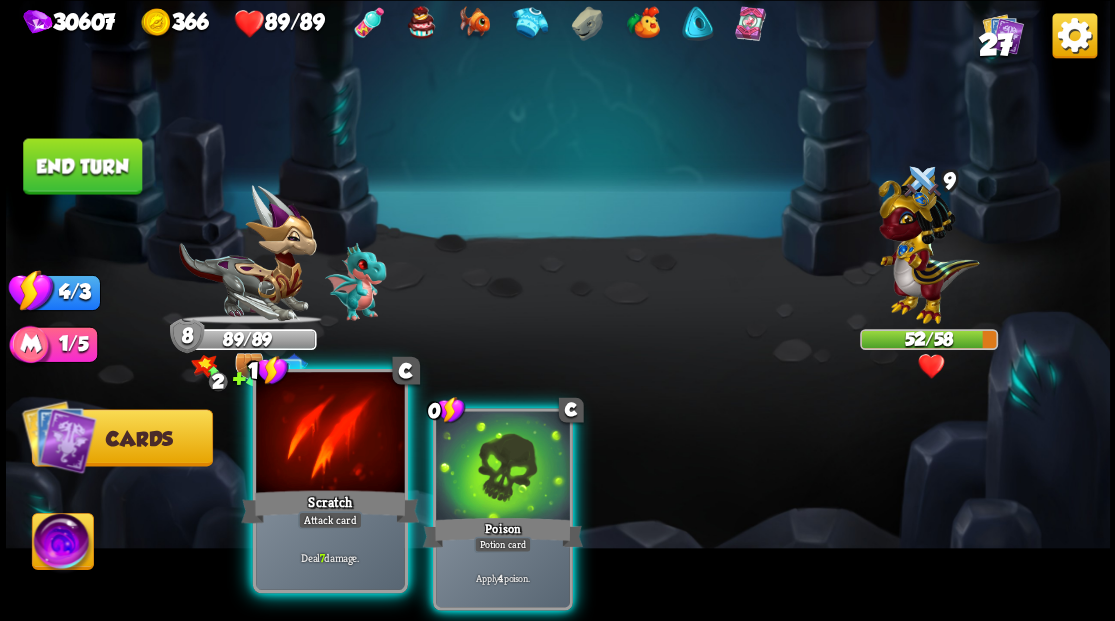 drag, startPoint x: 479, startPoint y: 446, endPoint x: 392, endPoint y: 442, distance: 87.0919 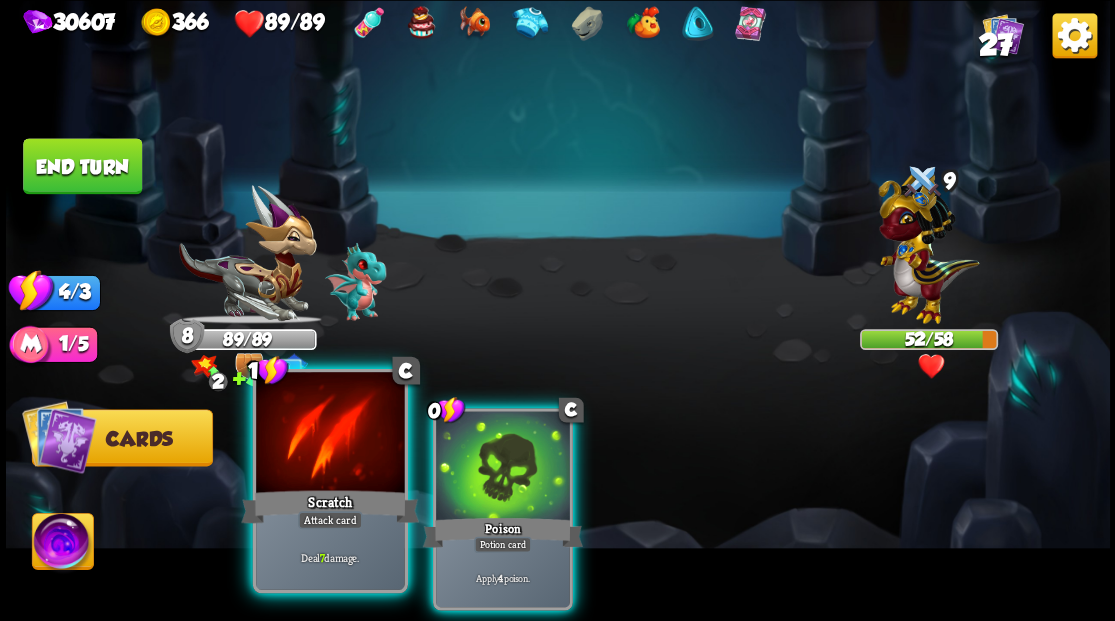 click at bounding box center (503, 467) 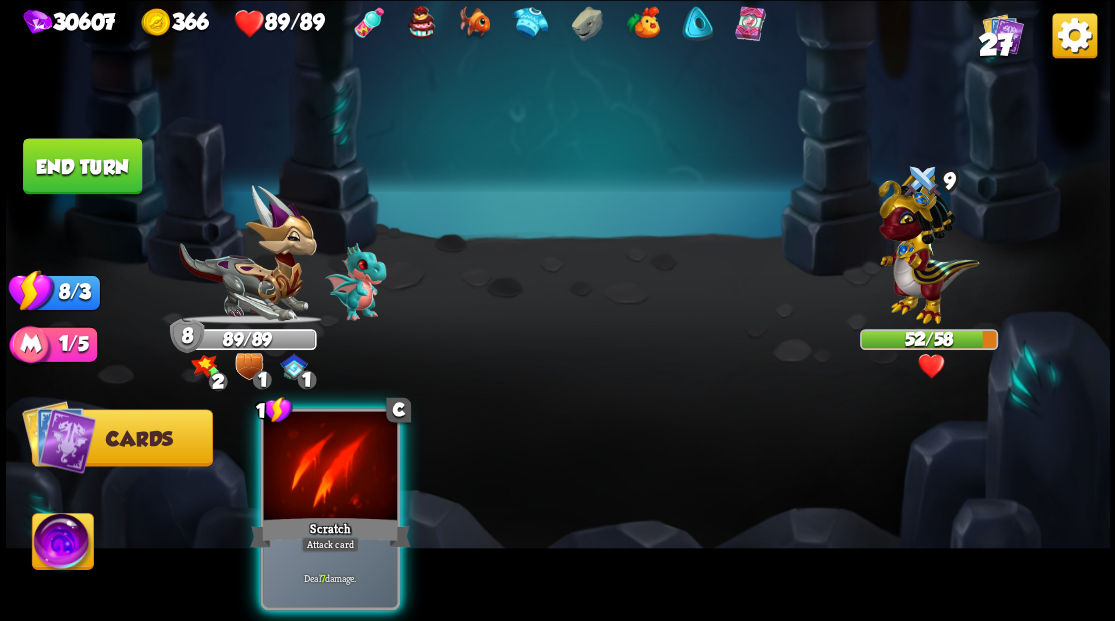 drag, startPoint x: 325, startPoint y: 443, endPoint x: 374, endPoint y: 398, distance: 66.52819 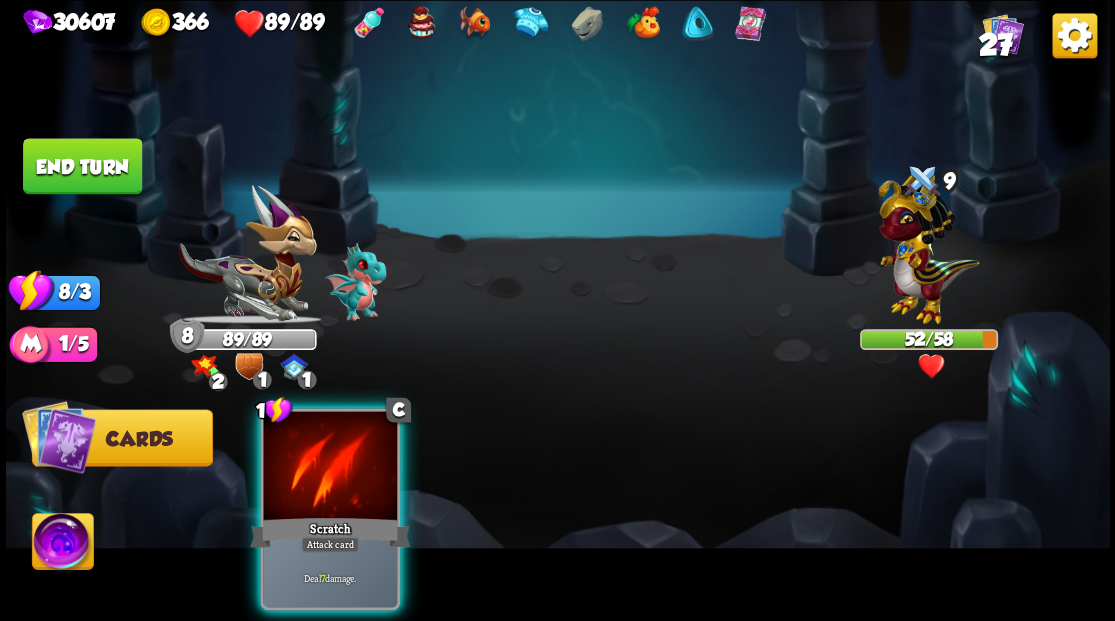 click at bounding box center [330, 467] 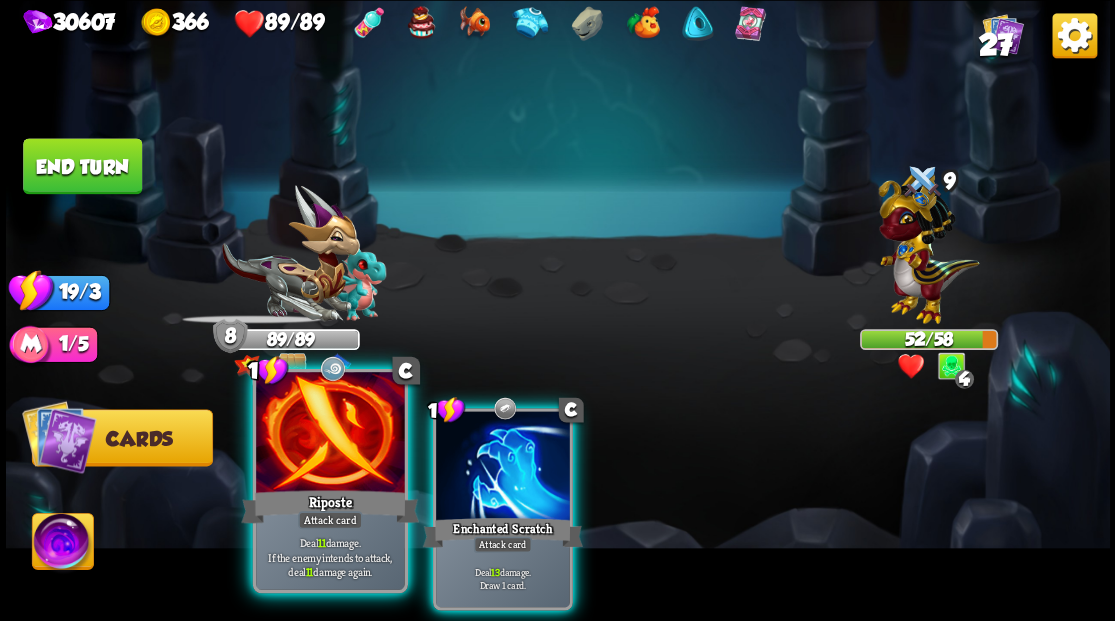 click at bounding box center [330, 434] 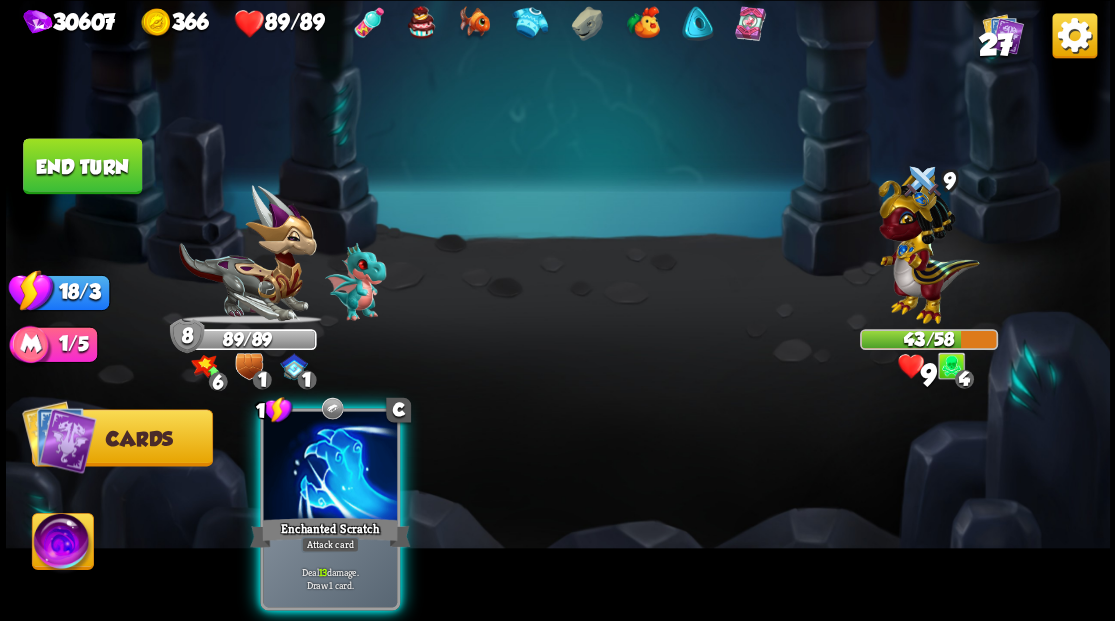 drag, startPoint x: 336, startPoint y: 445, endPoint x: 424, endPoint y: 428, distance: 89.62701 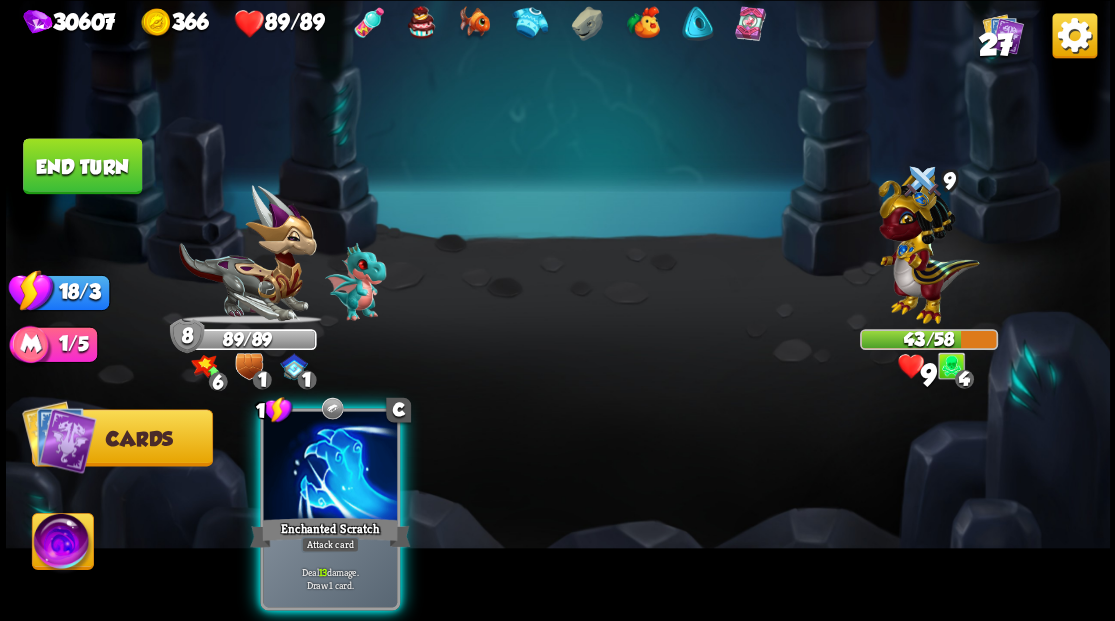 click at bounding box center [330, 467] 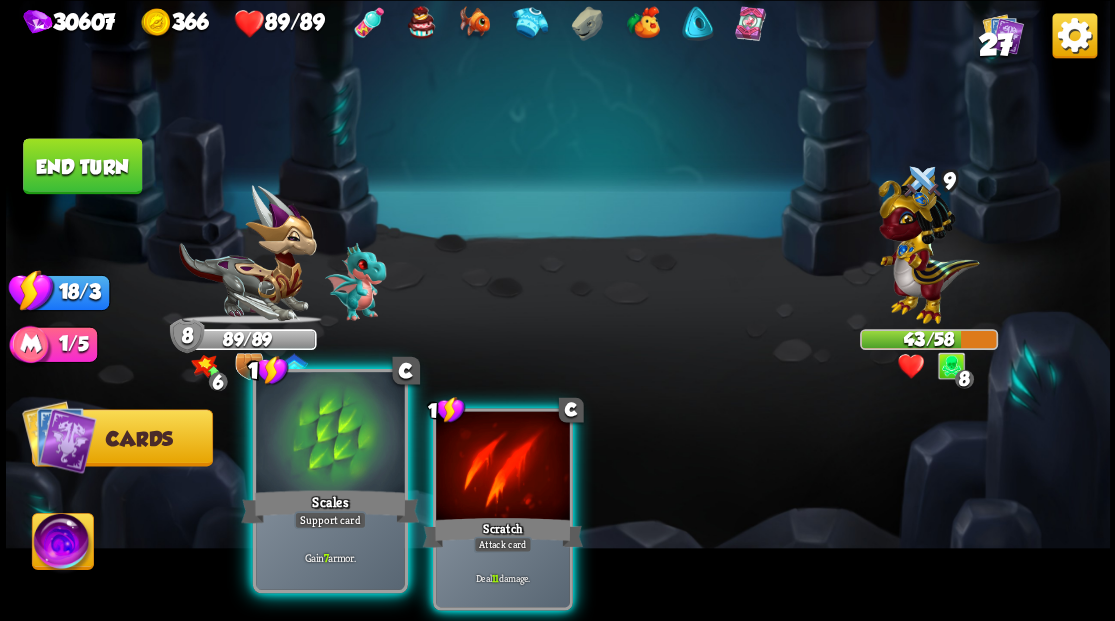 click at bounding box center (330, 434) 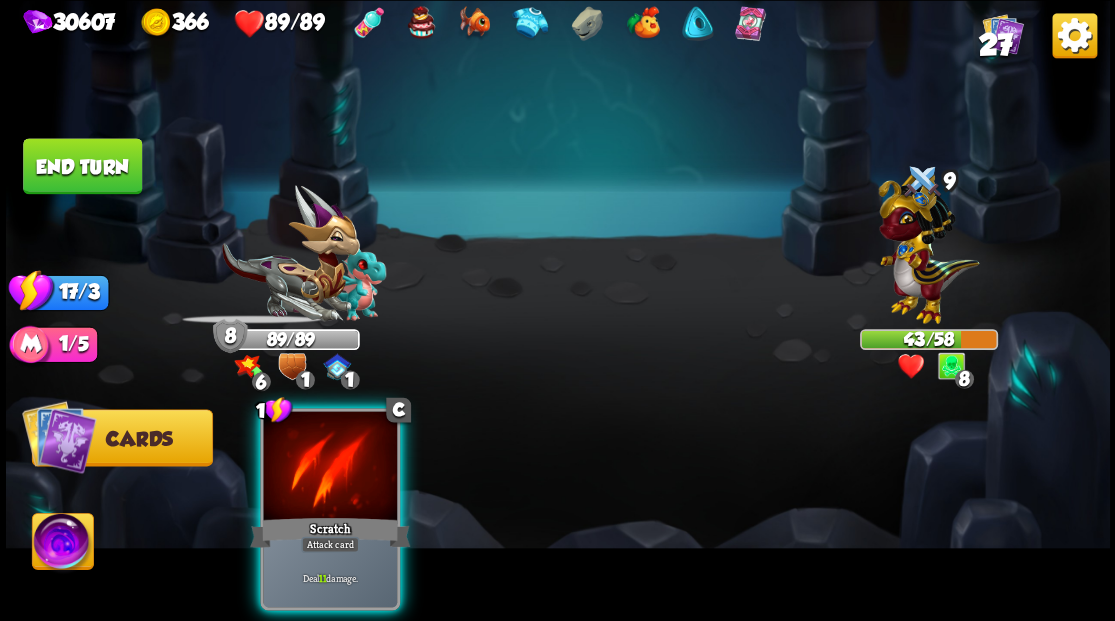 click at bounding box center [330, 467] 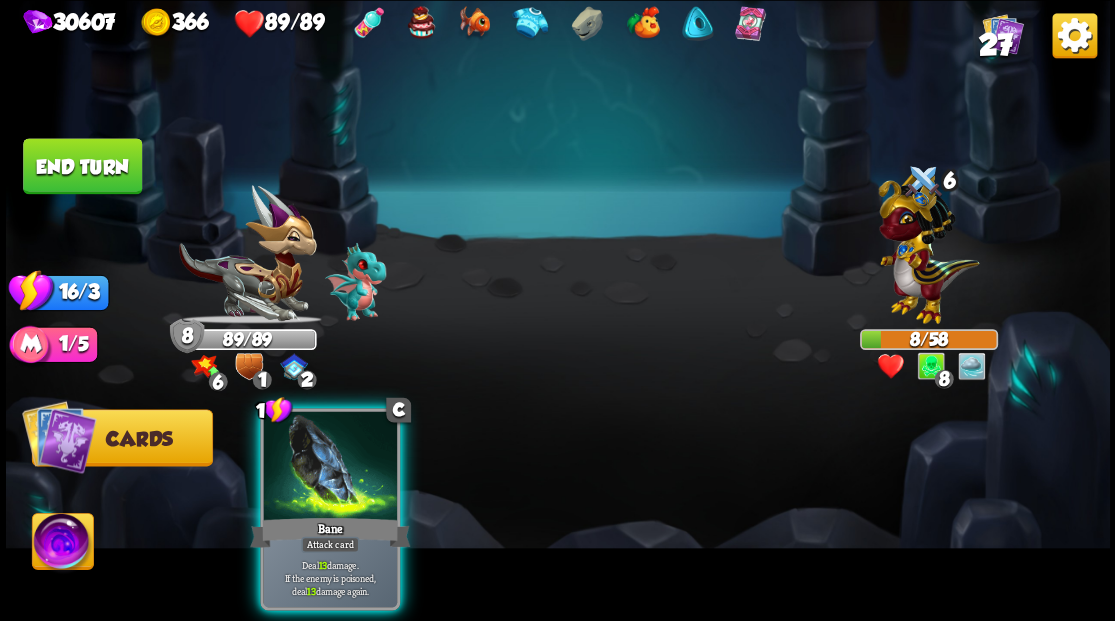 drag, startPoint x: 326, startPoint y: 444, endPoint x: 568, endPoint y: 373, distance: 252.20032 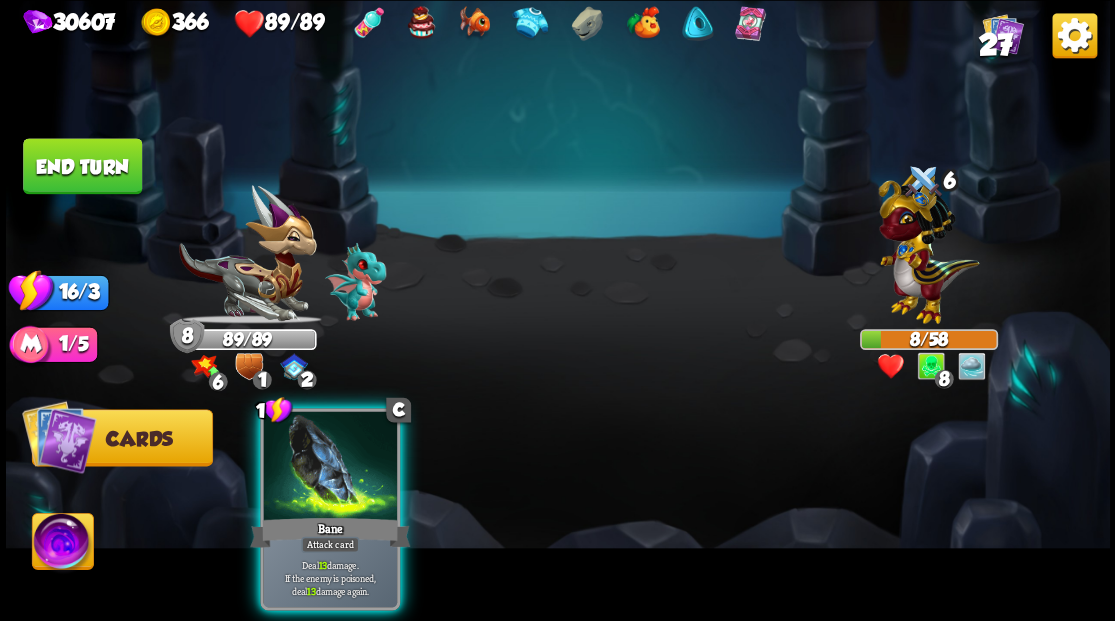 click at bounding box center [330, 467] 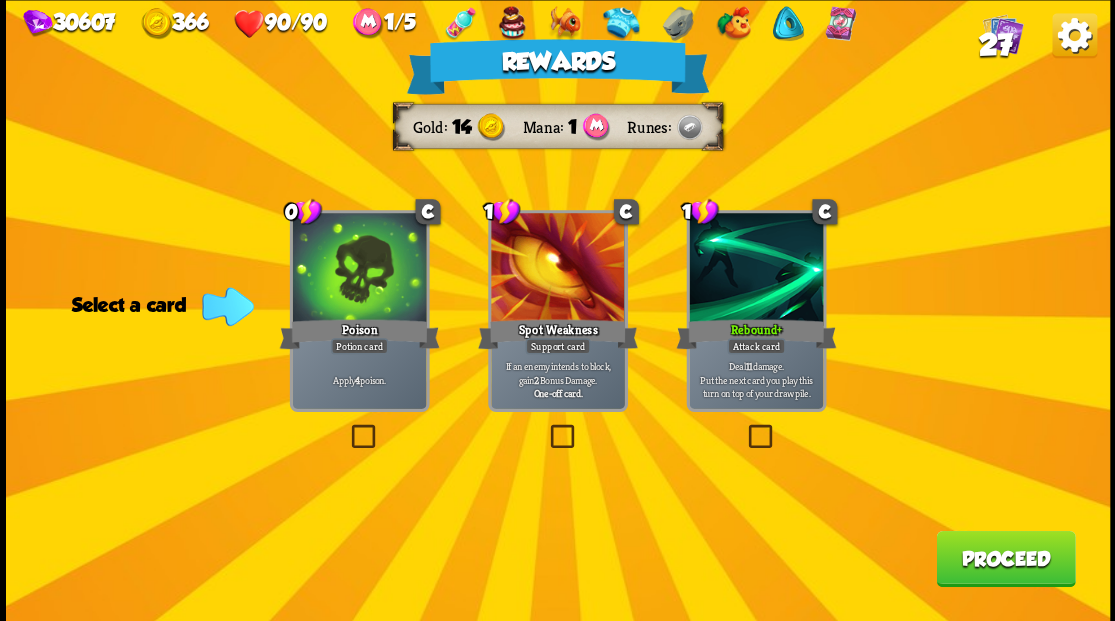 click on "[PRODUCT_NAME]" at bounding box center [1005, 558] 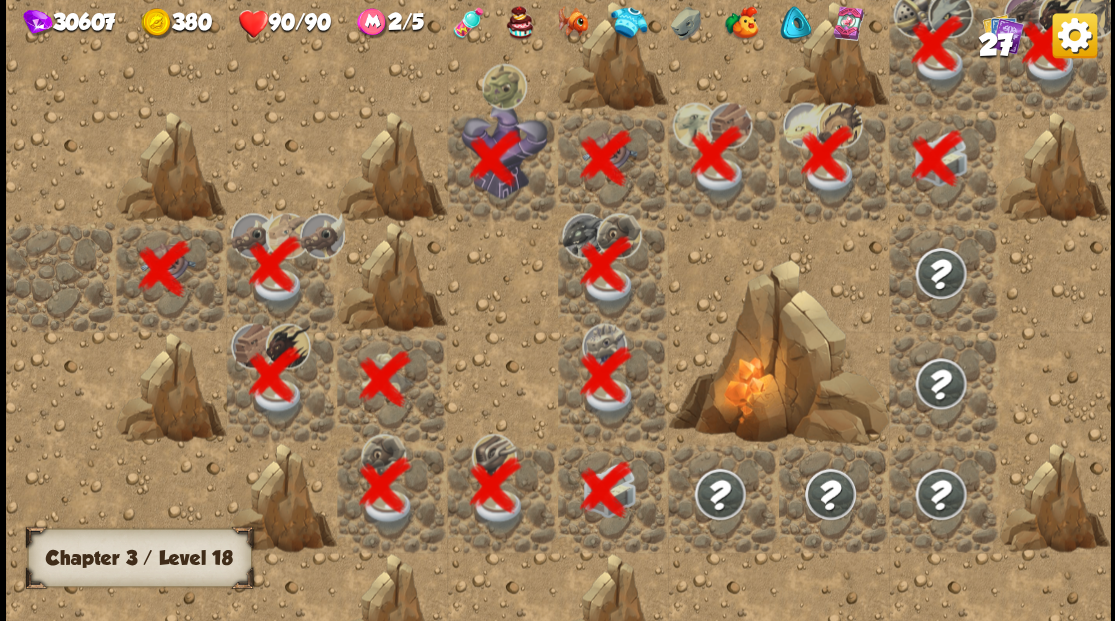 scroll, scrollTop: 0, scrollLeft: 384, axis: horizontal 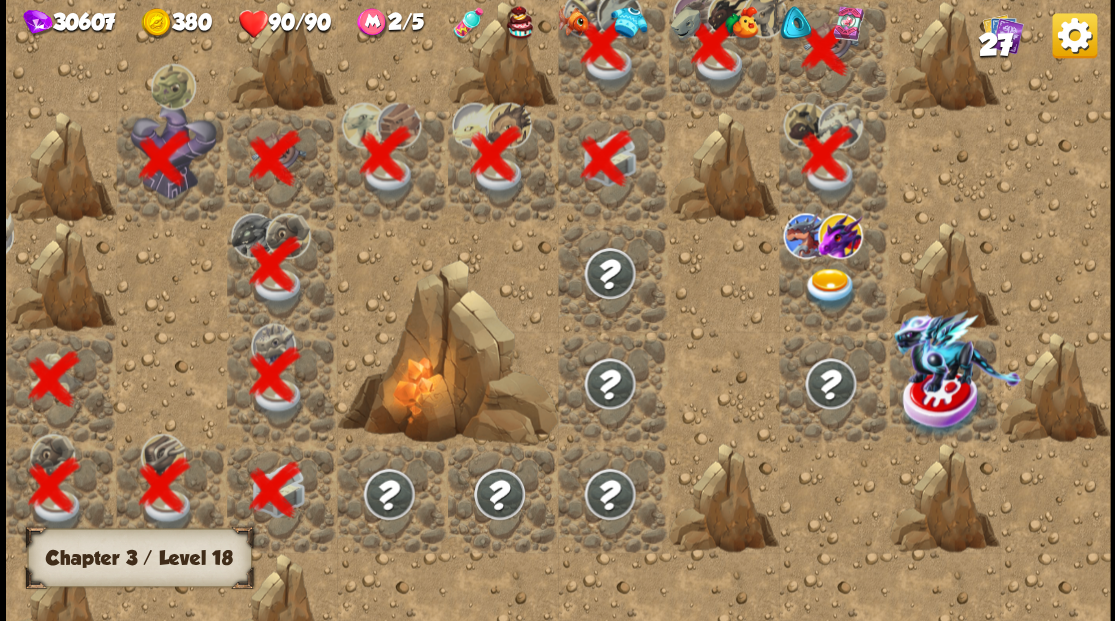 click at bounding box center [829, 288] 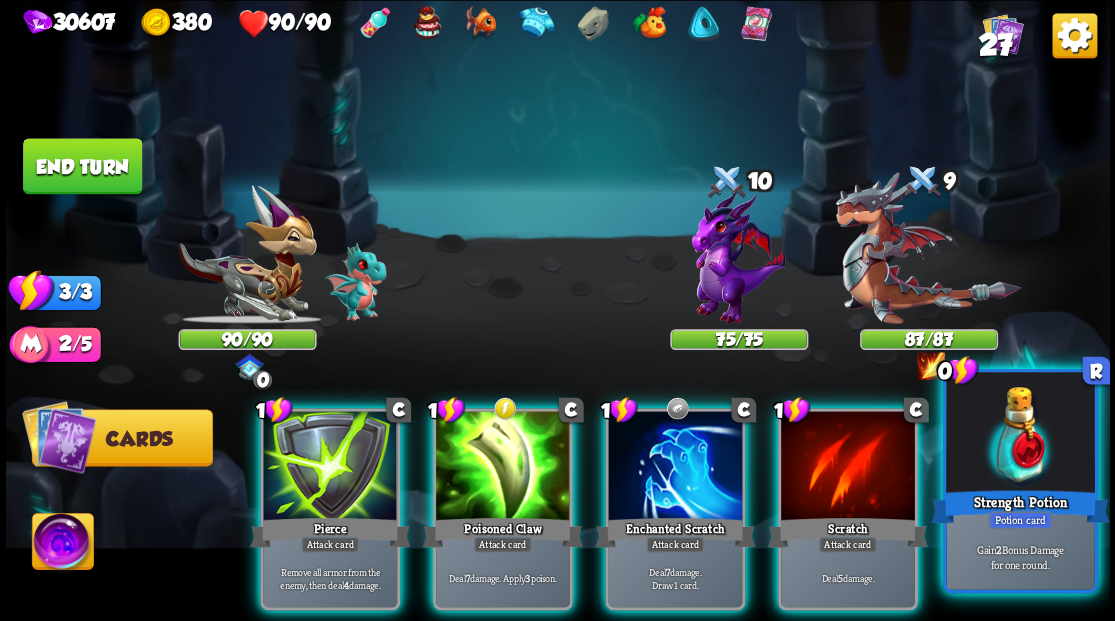 click at bounding box center [1020, 434] 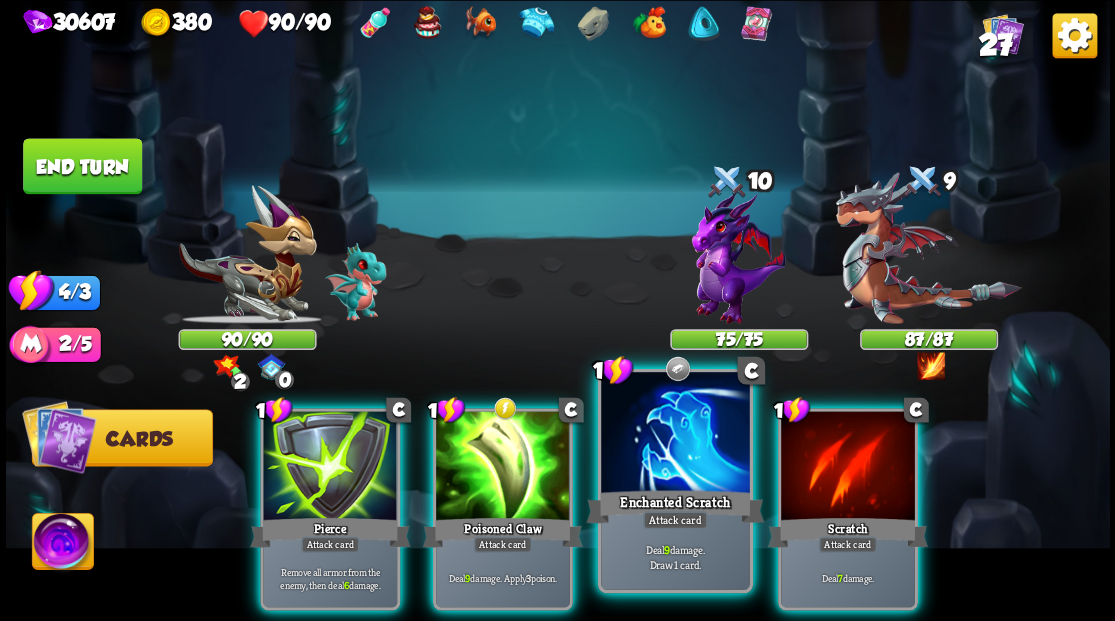 click at bounding box center [675, 434] 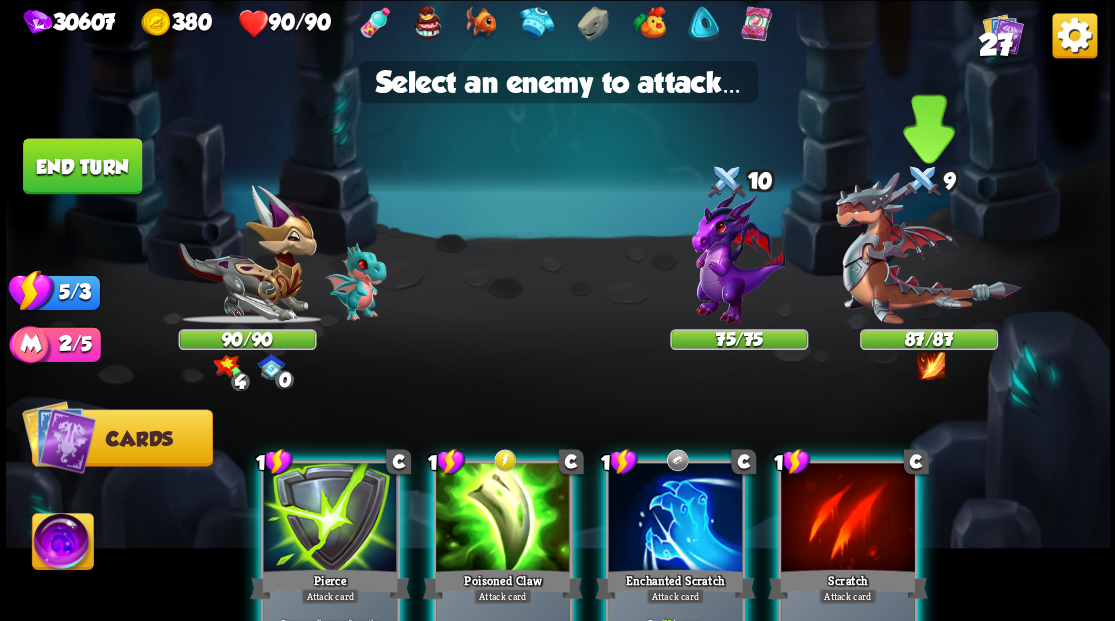 click at bounding box center (928, 248) 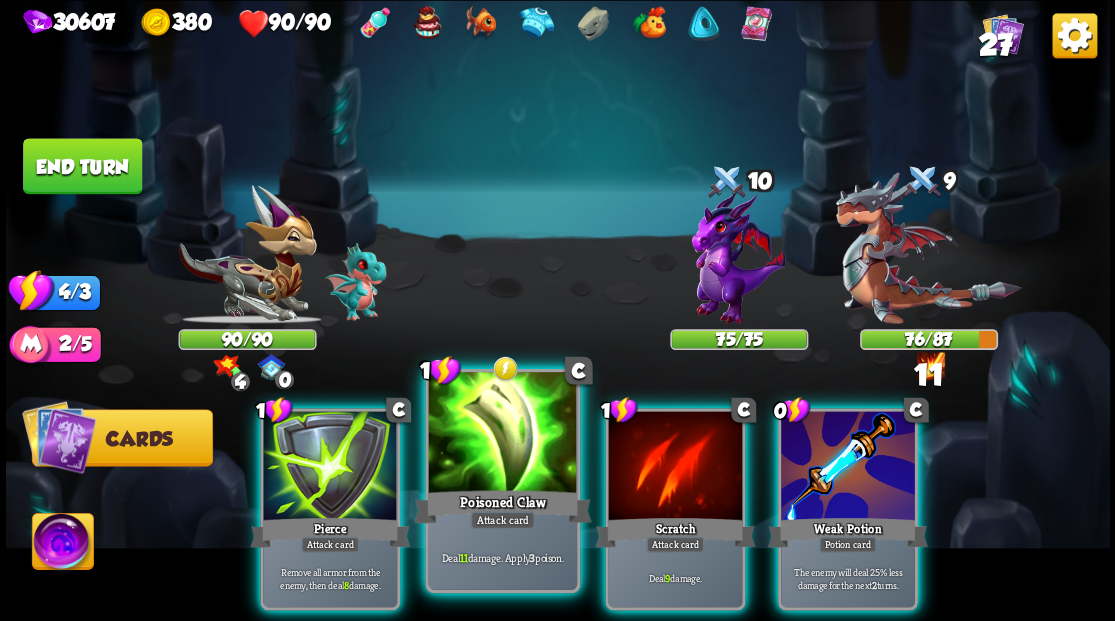 click at bounding box center (502, 434) 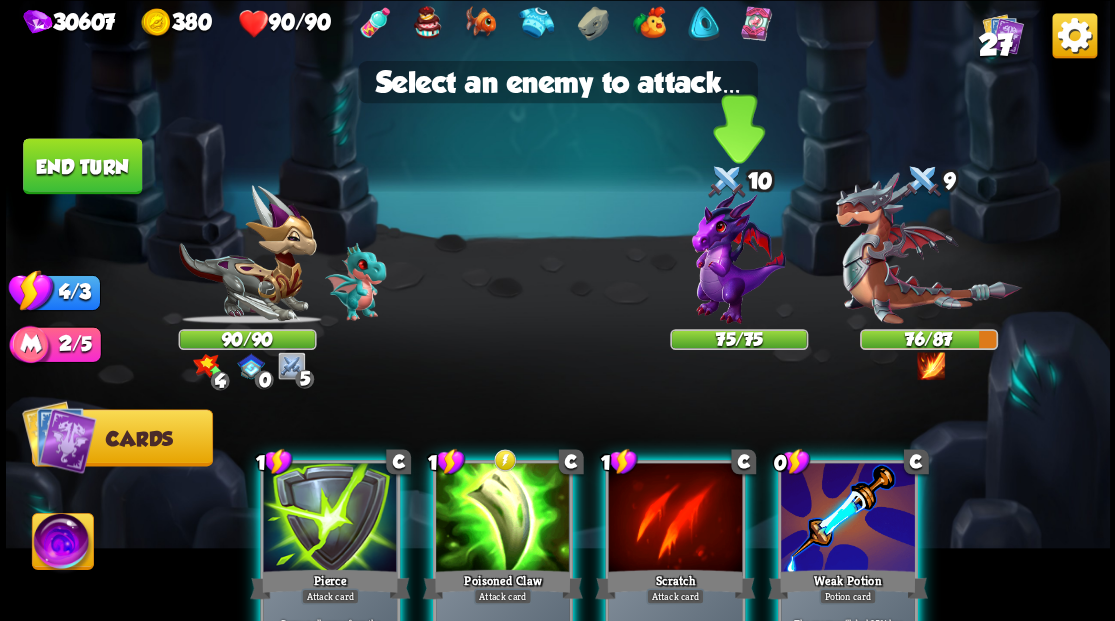 click at bounding box center (739, 257) 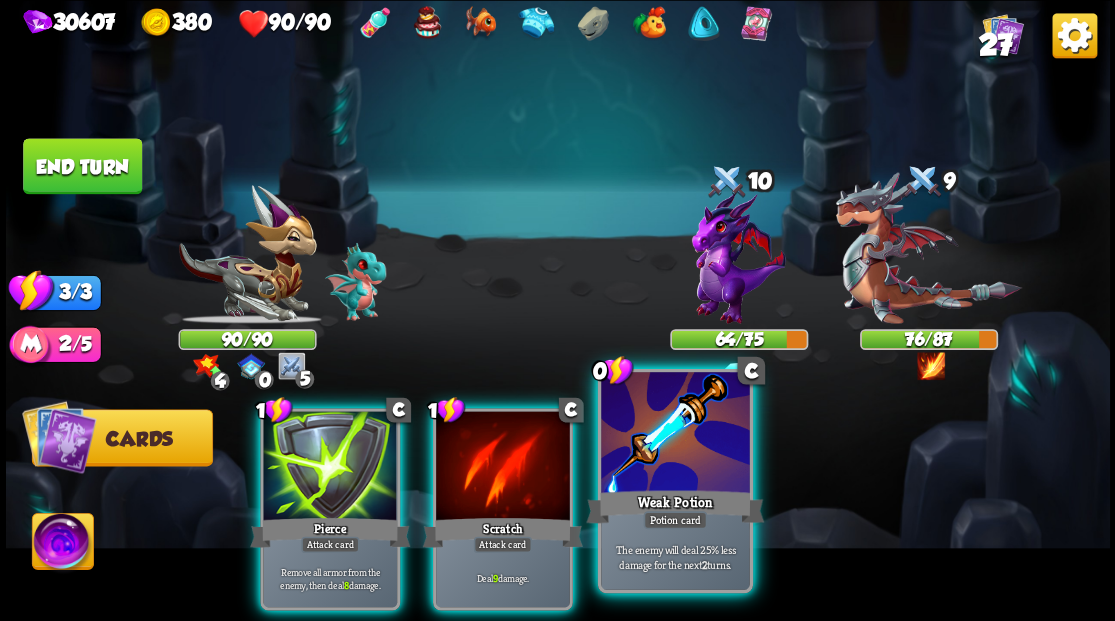 click at bounding box center (675, 434) 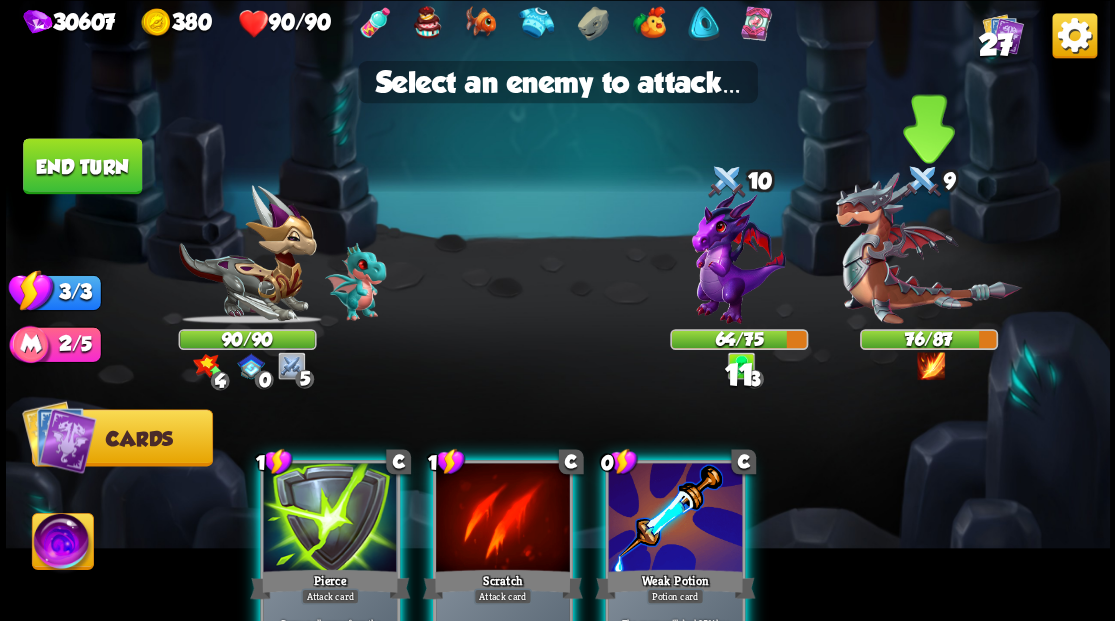 click at bounding box center (928, 248) 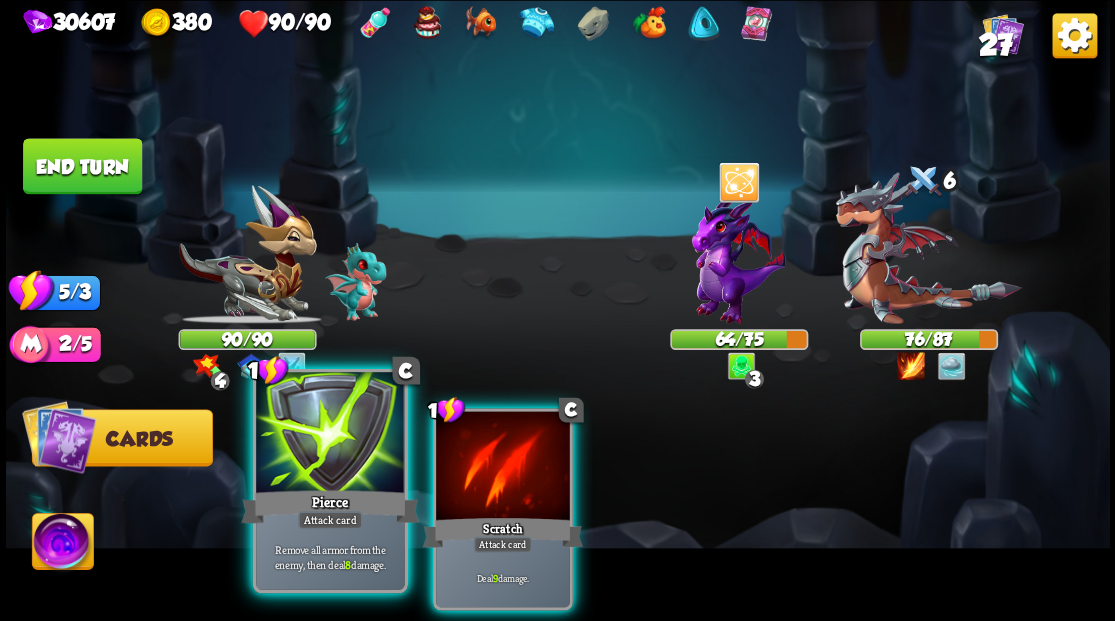 click at bounding box center [330, 434] 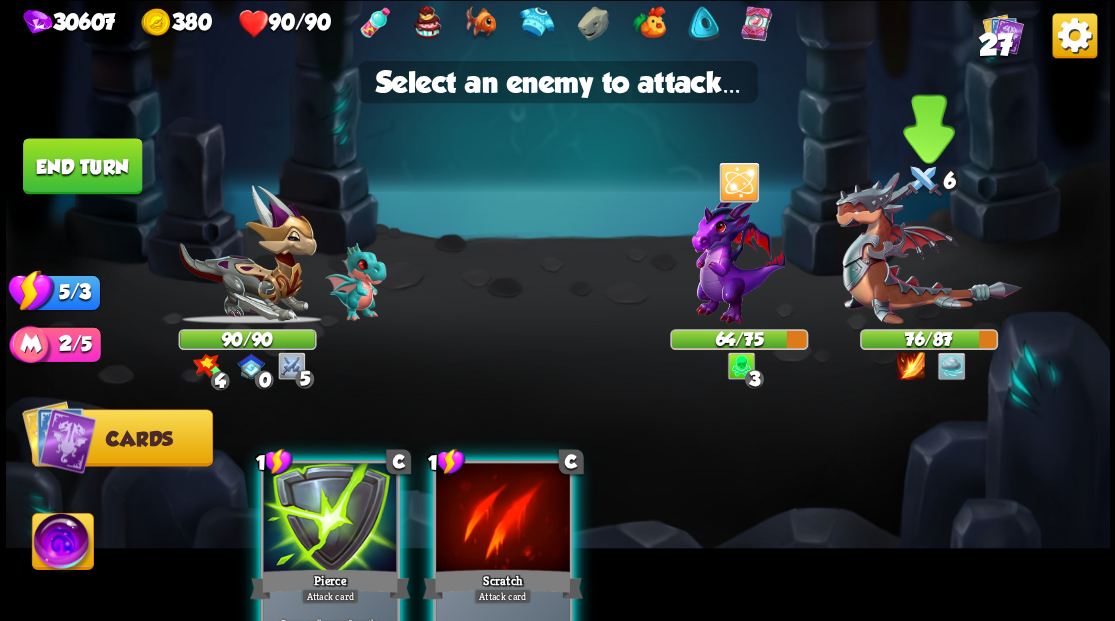 click at bounding box center [928, 248] 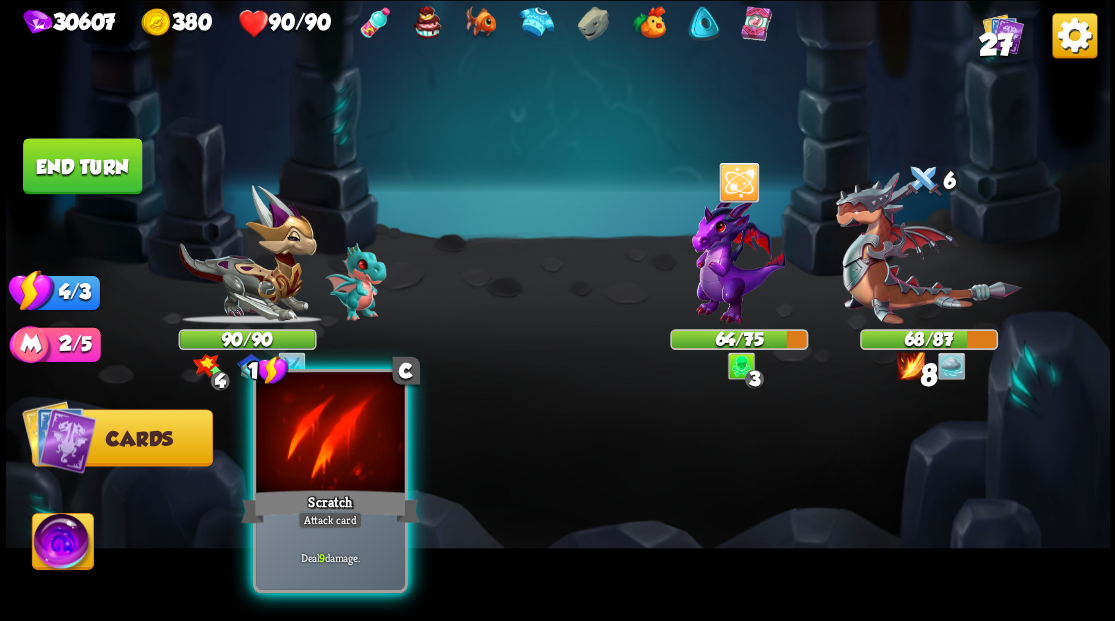 drag, startPoint x: 314, startPoint y: 440, endPoint x: 396, endPoint y: 416, distance: 85.44004 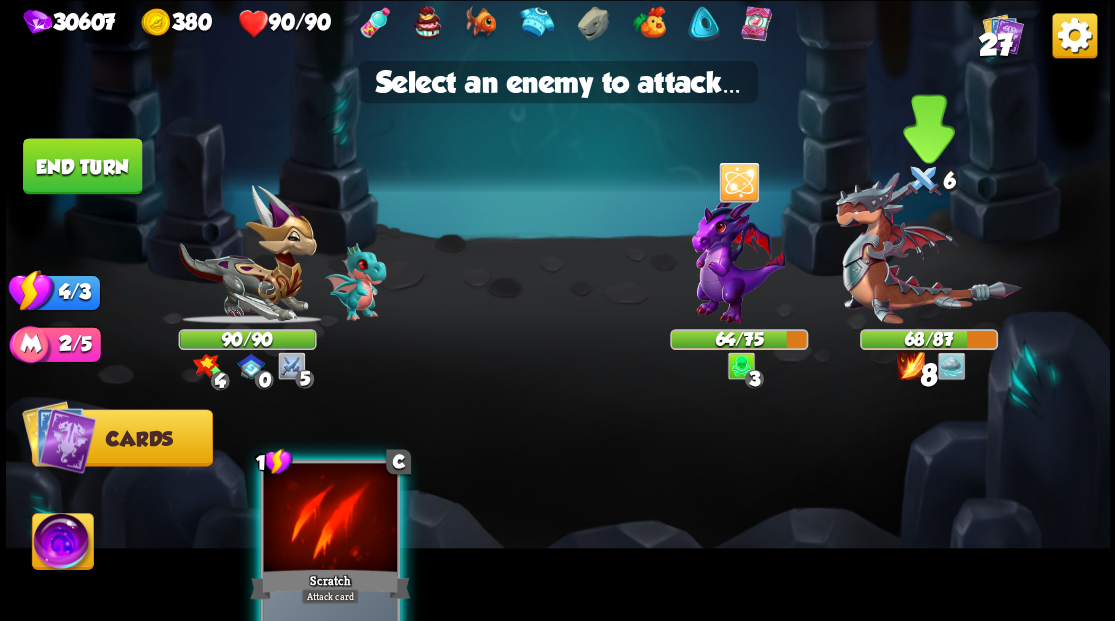 click at bounding box center [928, 248] 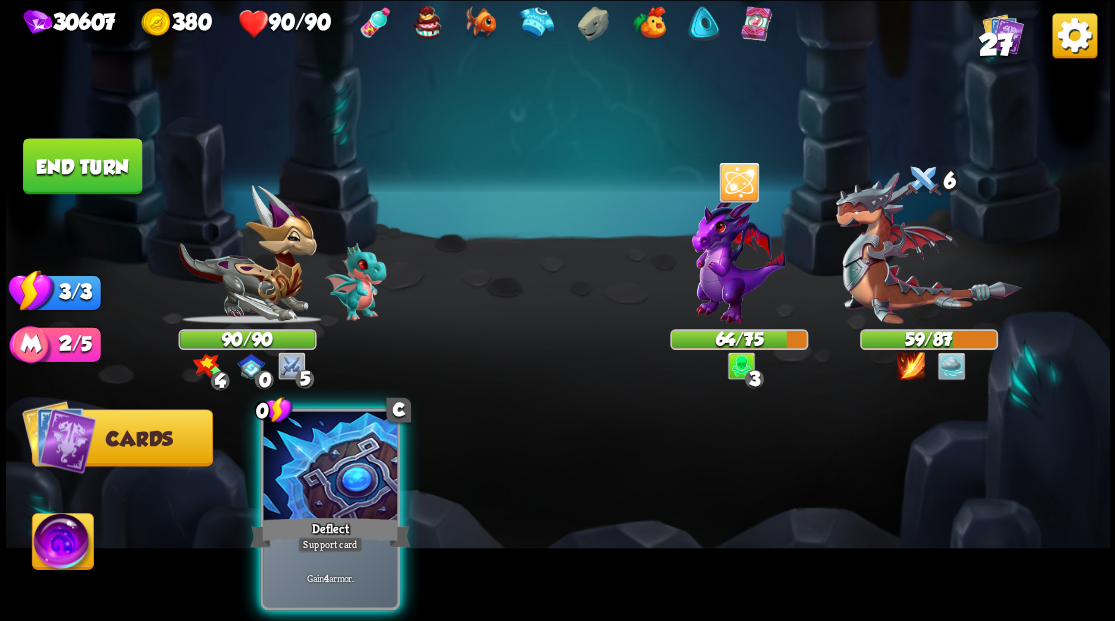 click at bounding box center [330, 467] 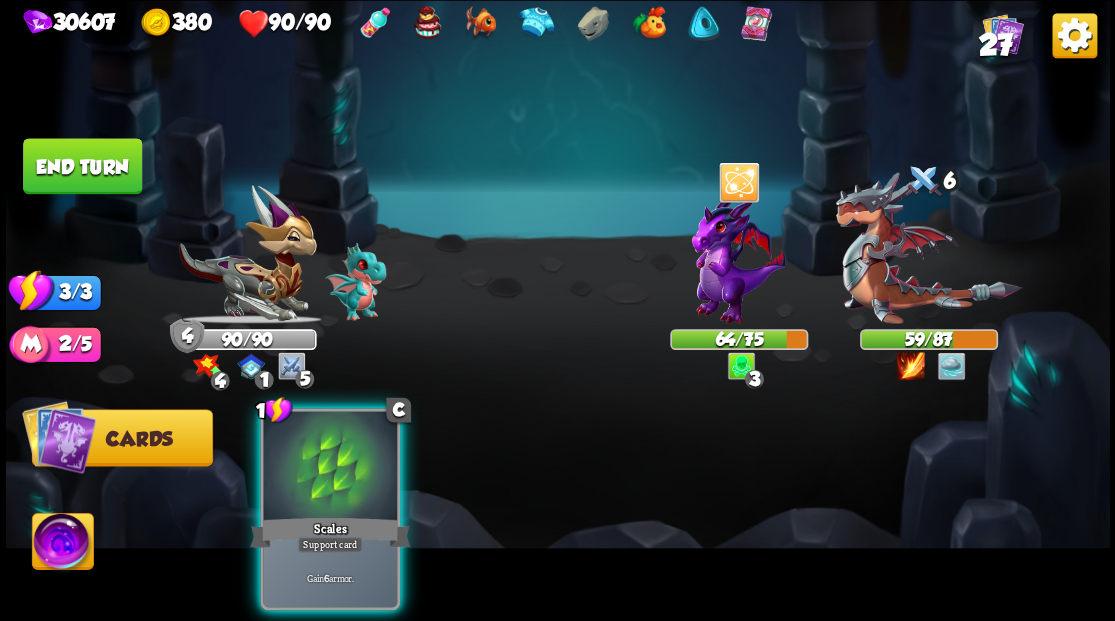 click at bounding box center [330, 467] 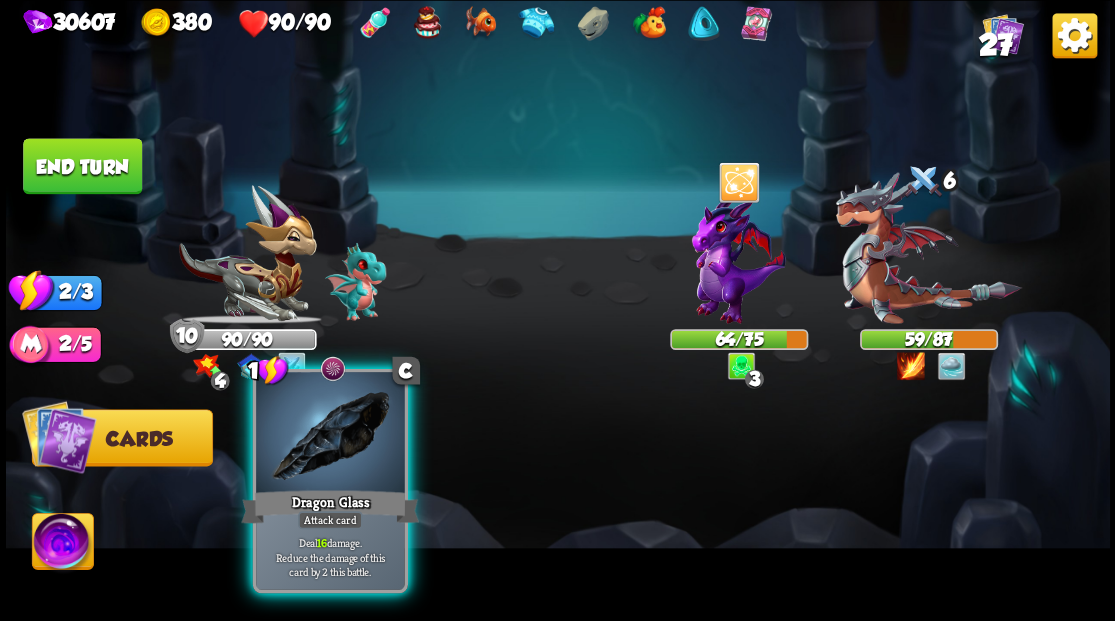 click at bounding box center (330, 434) 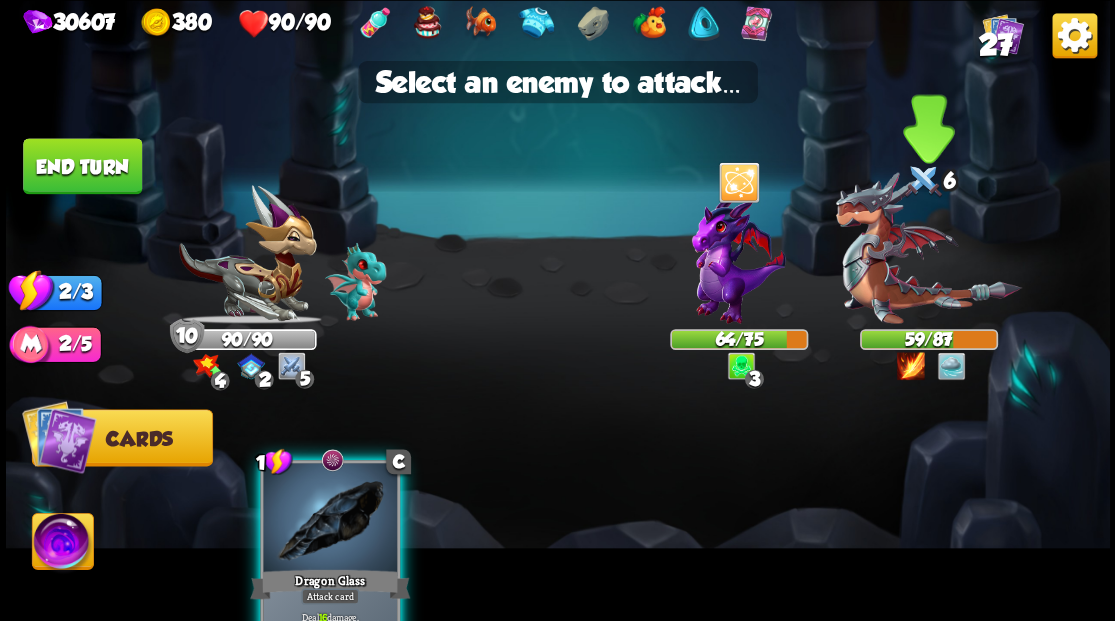 click at bounding box center [928, 248] 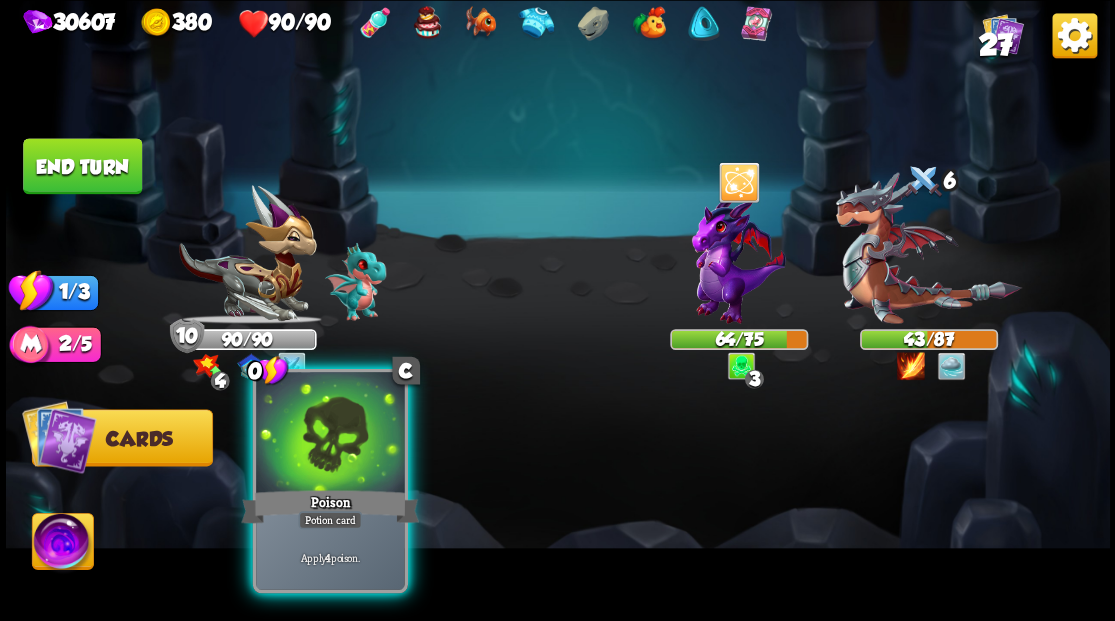 click at bounding box center (330, 434) 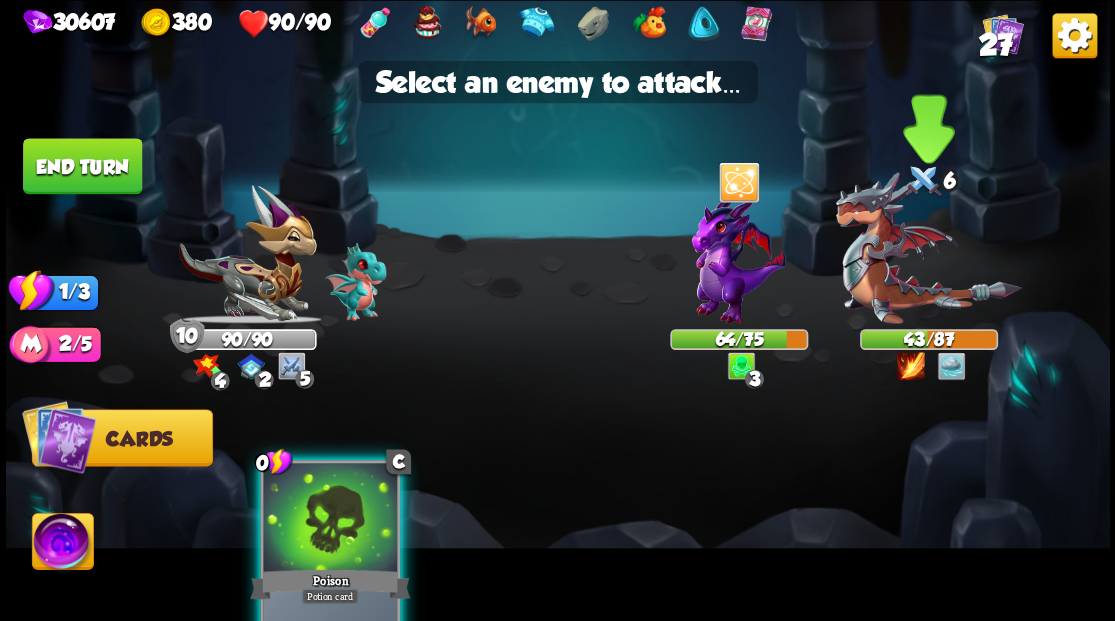 click at bounding box center [928, 248] 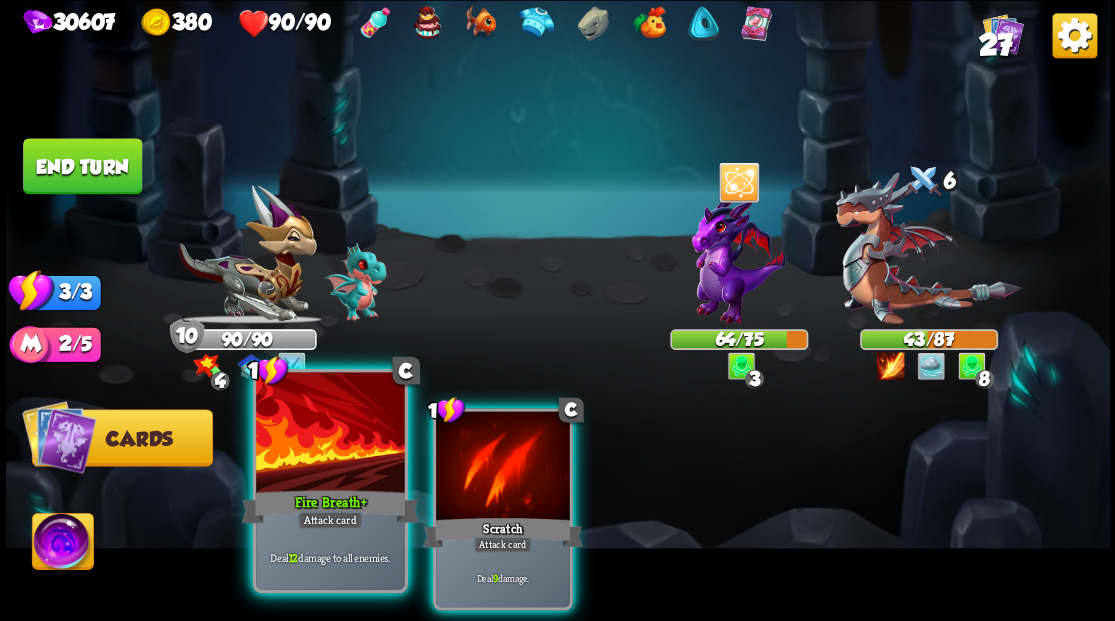 click at bounding box center [330, 434] 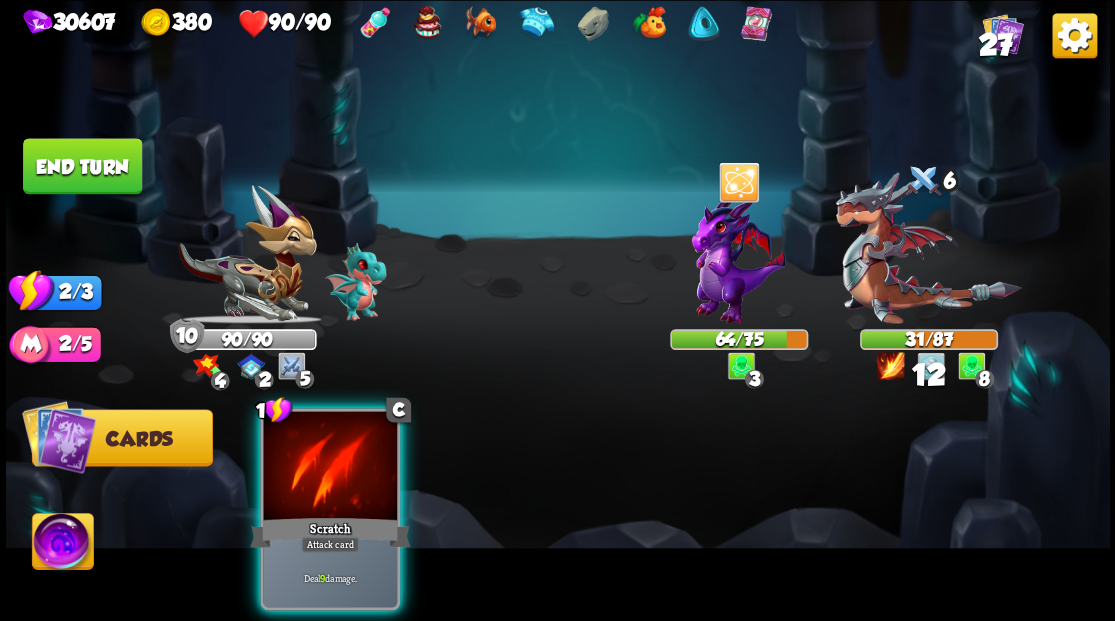 click at bounding box center (330, 467) 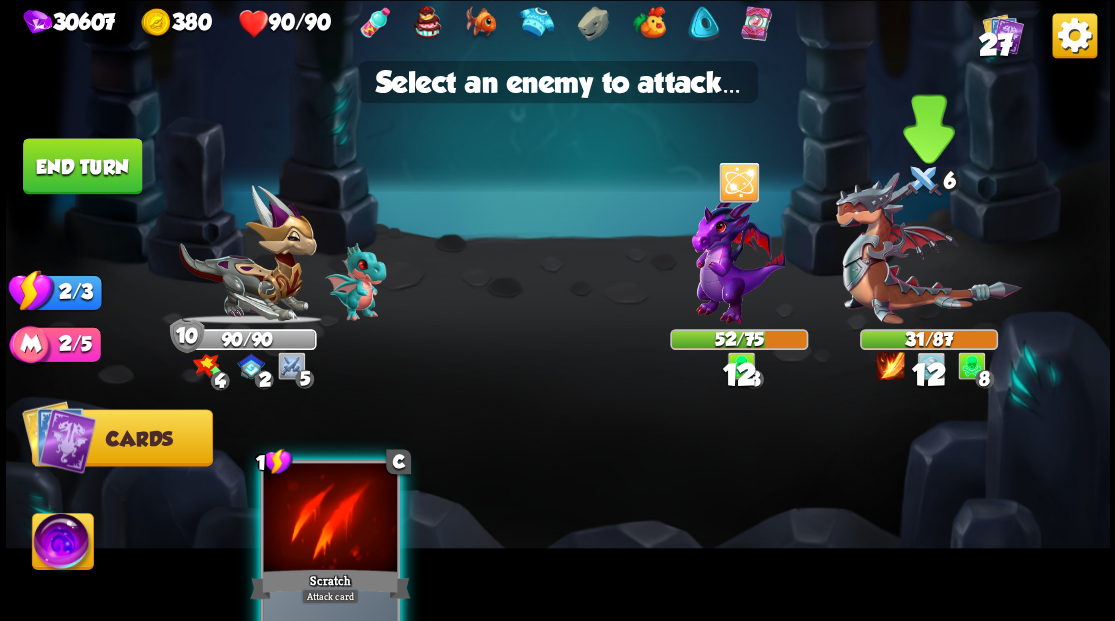 click at bounding box center (928, 248) 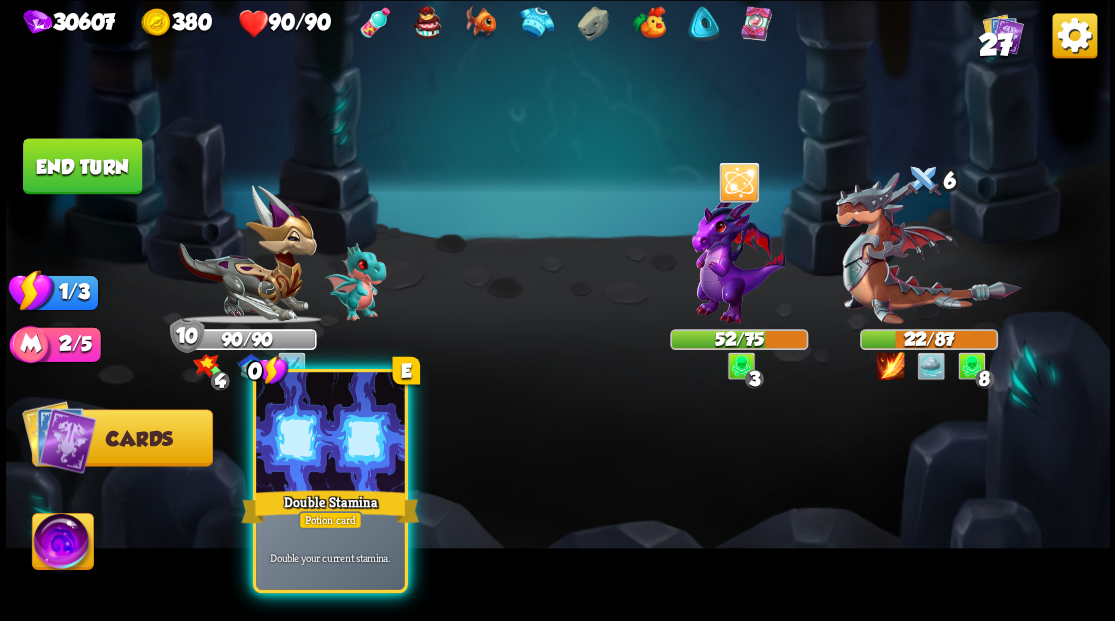 click at bounding box center (330, 434) 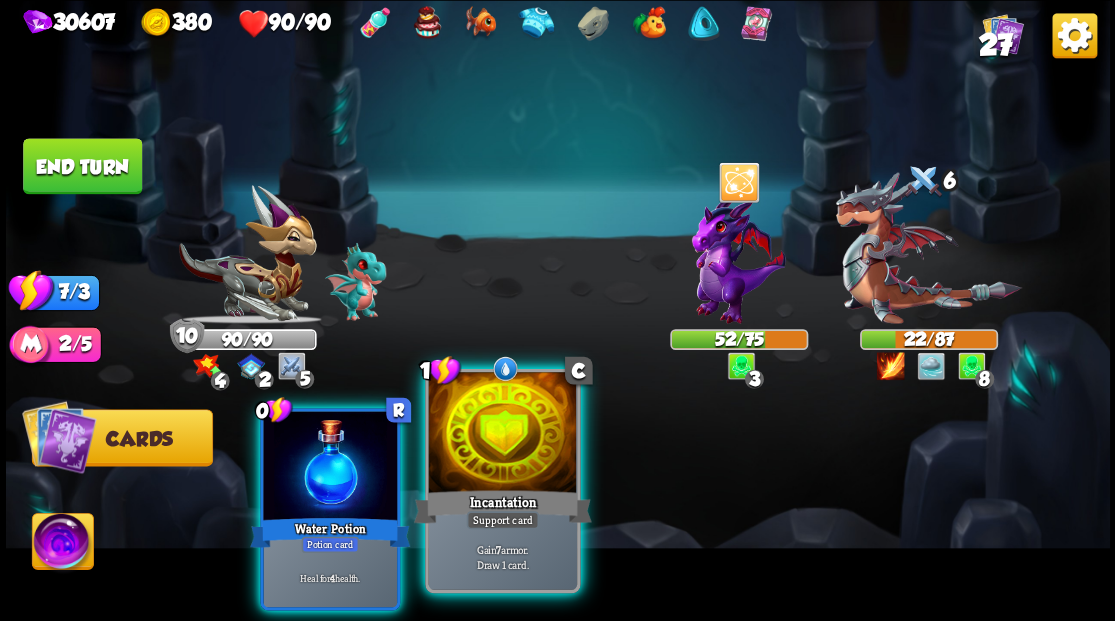 click at bounding box center [502, 434] 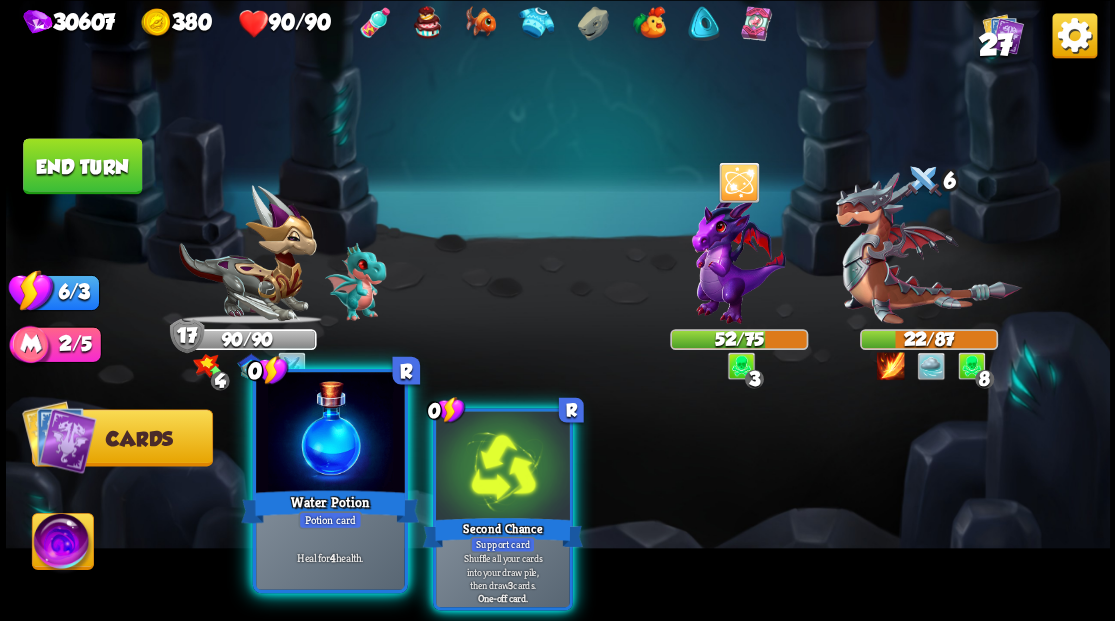 click at bounding box center [330, 434] 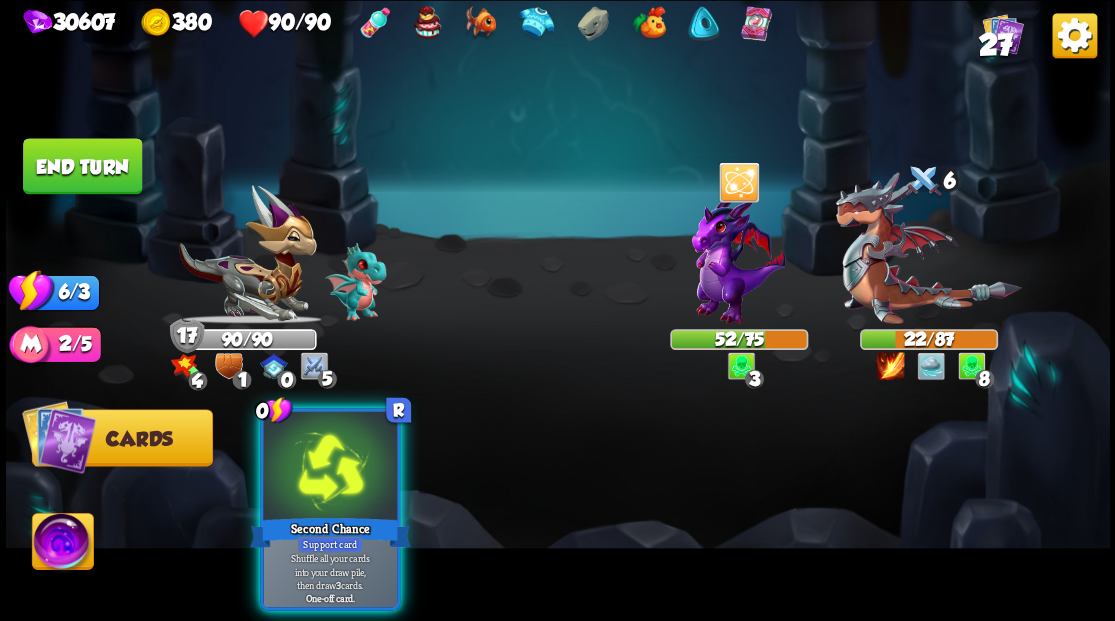click at bounding box center (330, 467) 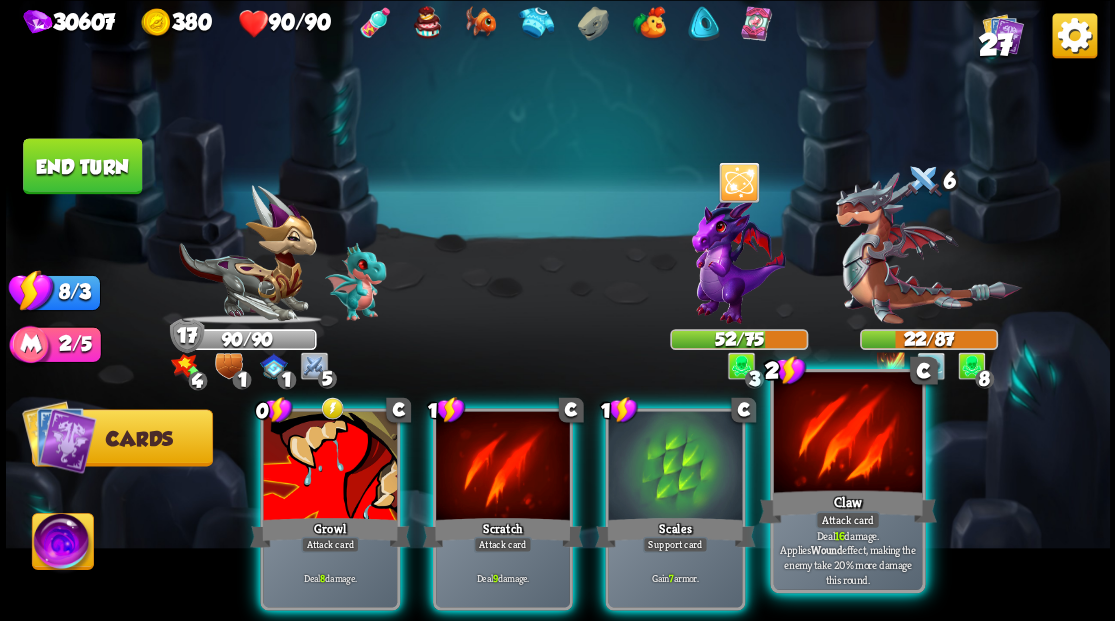 click at bounding box center (847, 434) 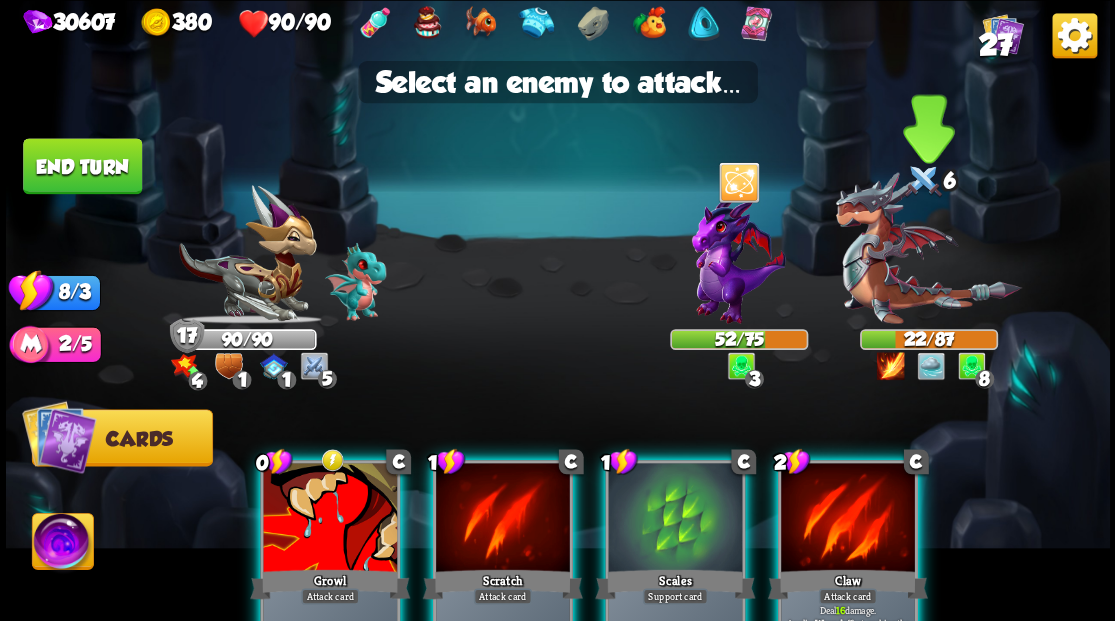 click at bounding box center (928, 248) 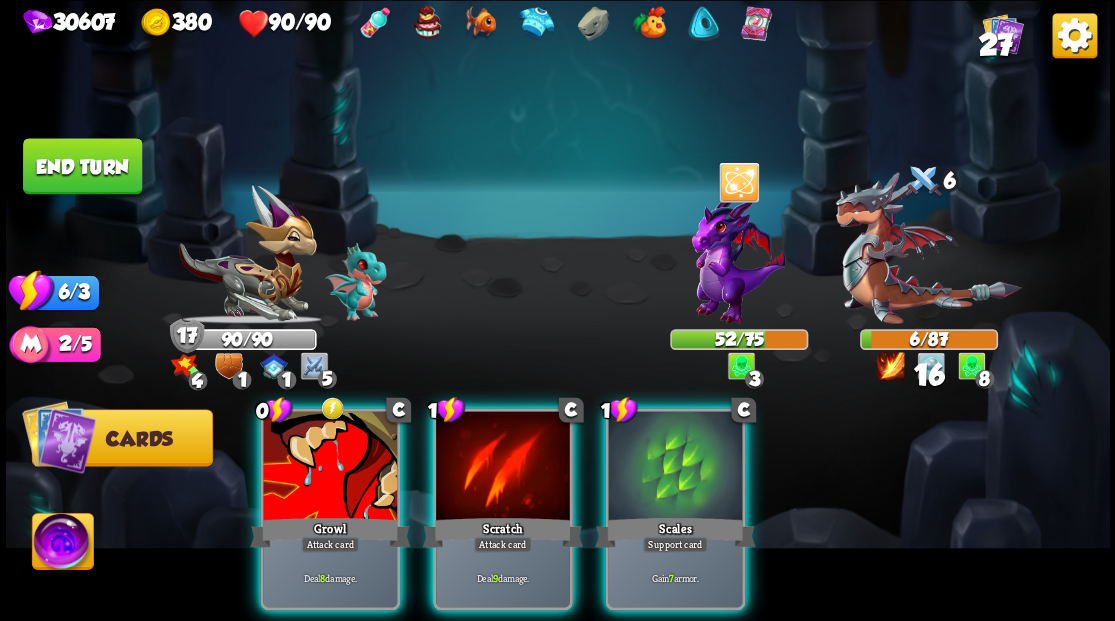 drag, startPoint x: 526, startPoint y: 459, endPoint x: 614, endPoint y: 406, distance: 102.7278 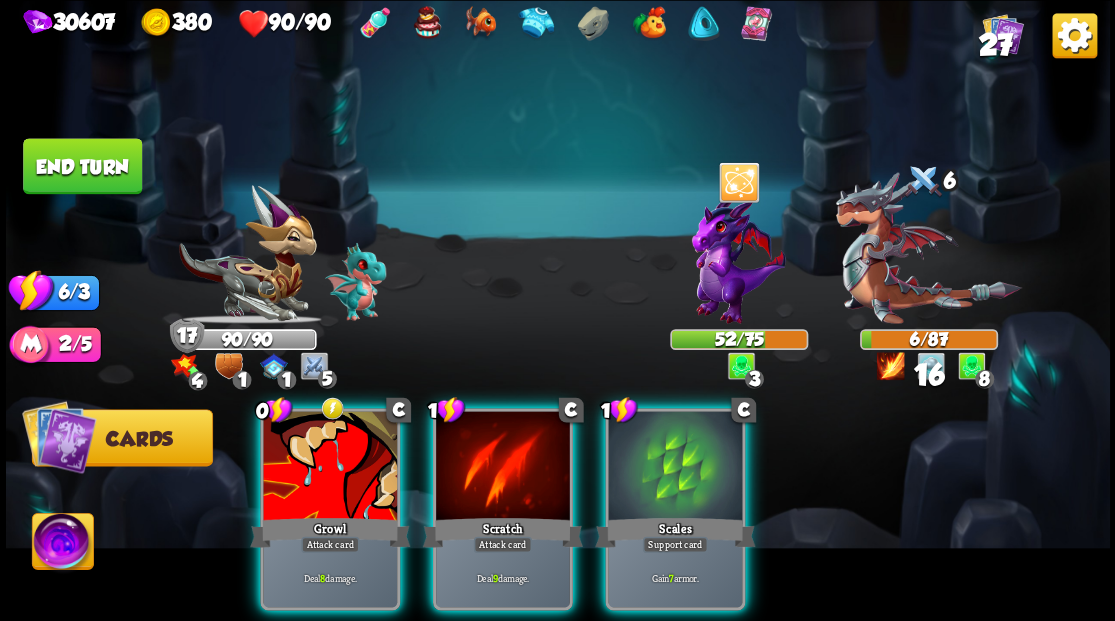 click at bounding box center [503, 467] 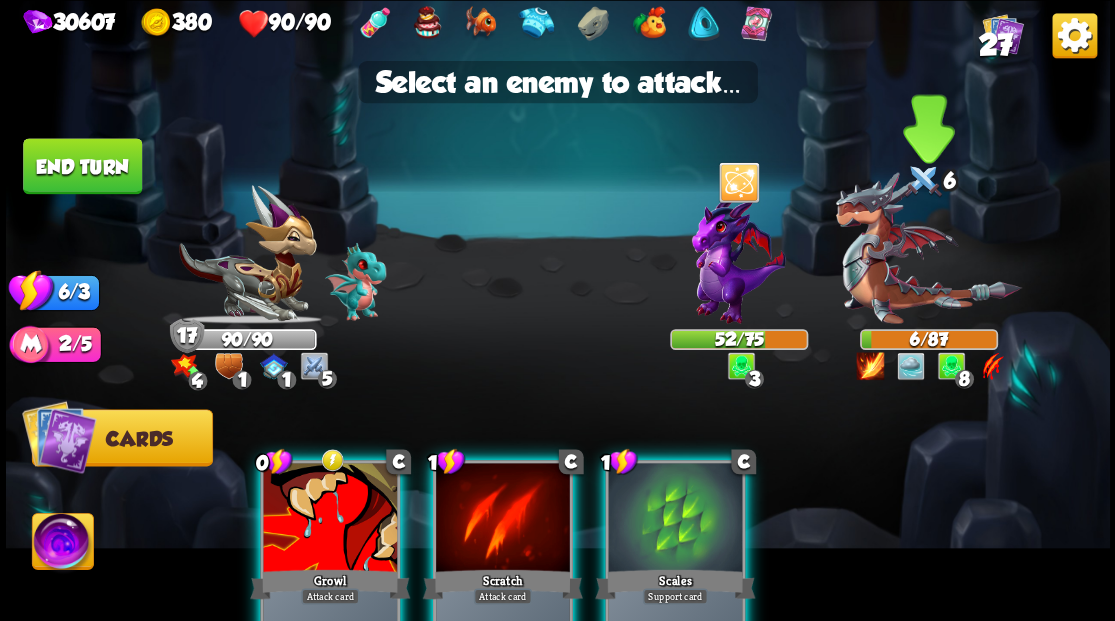 click at bounding box center (928, 248) 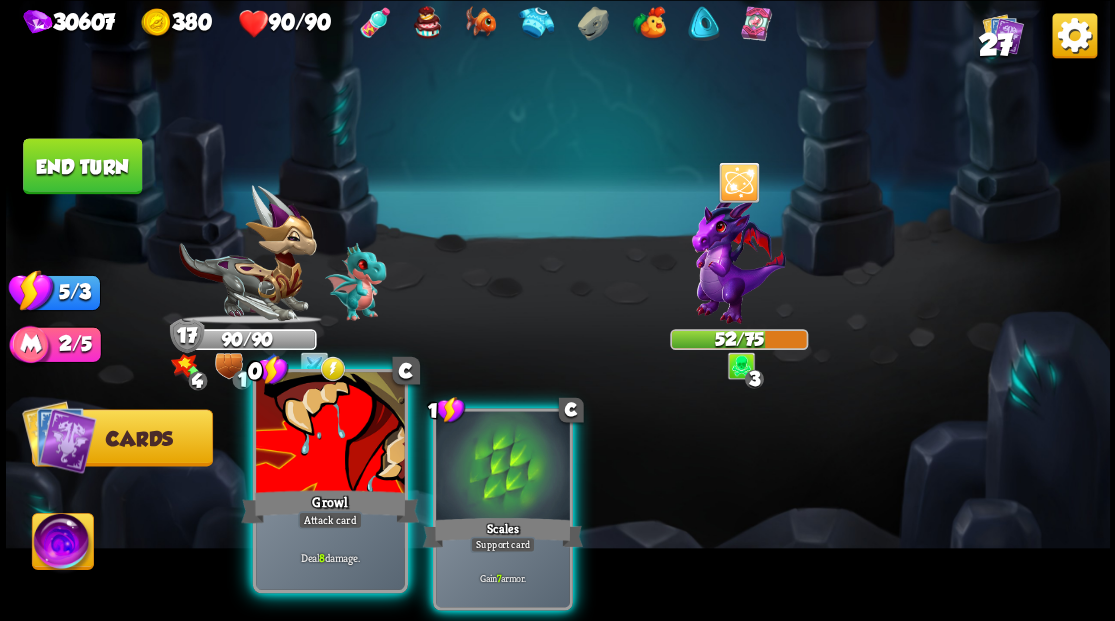 click at bounding box center [330, 434] 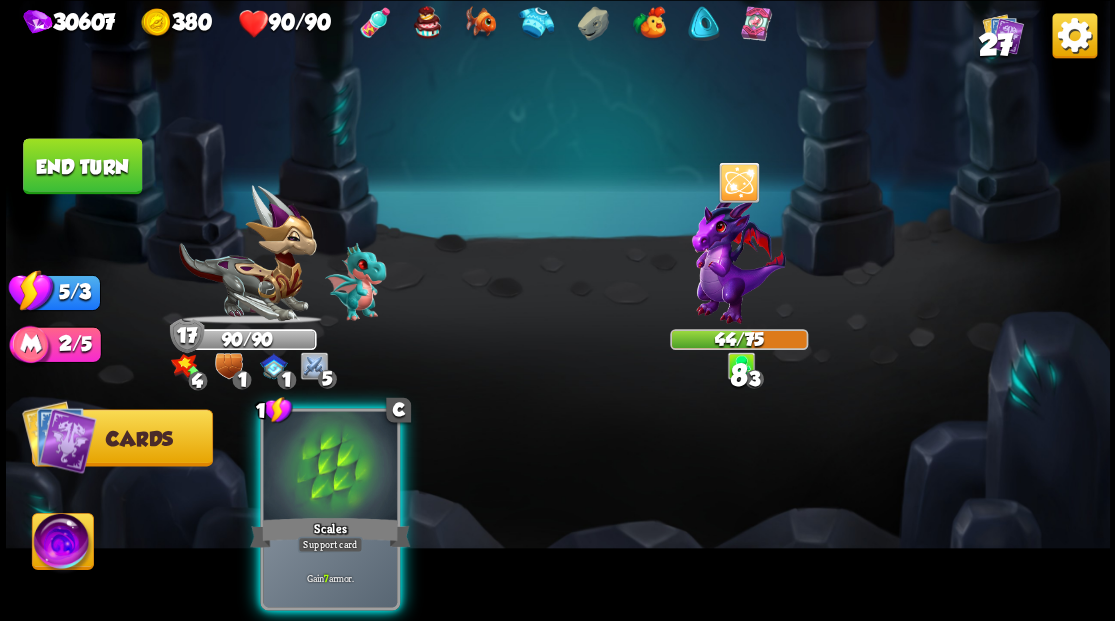 click at bounding box center (330, 467) 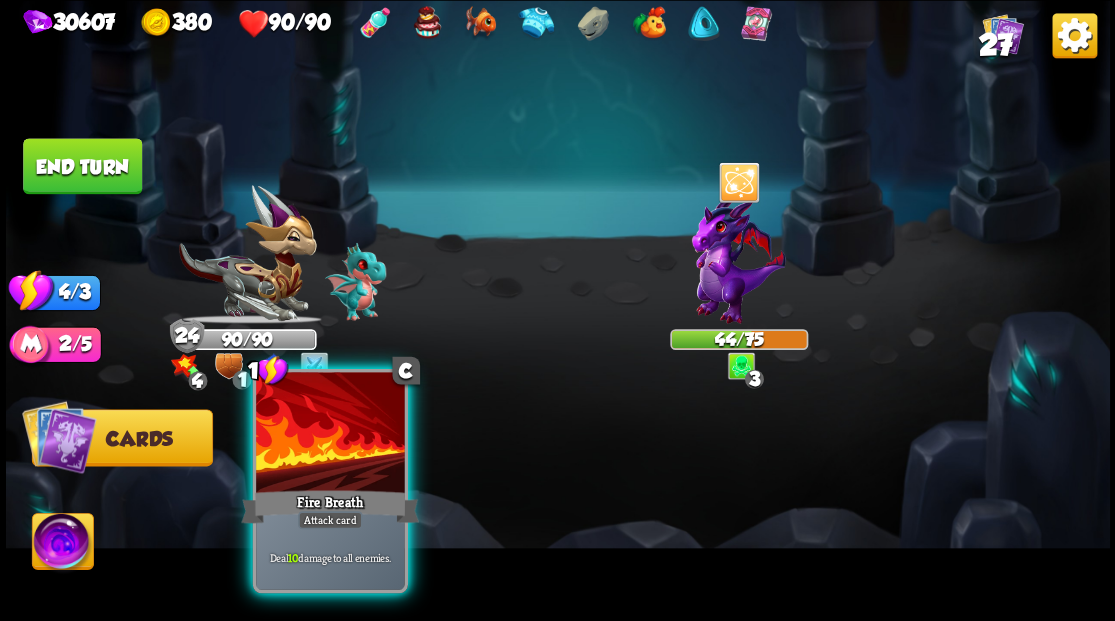 click at bounding box center (330, 434) 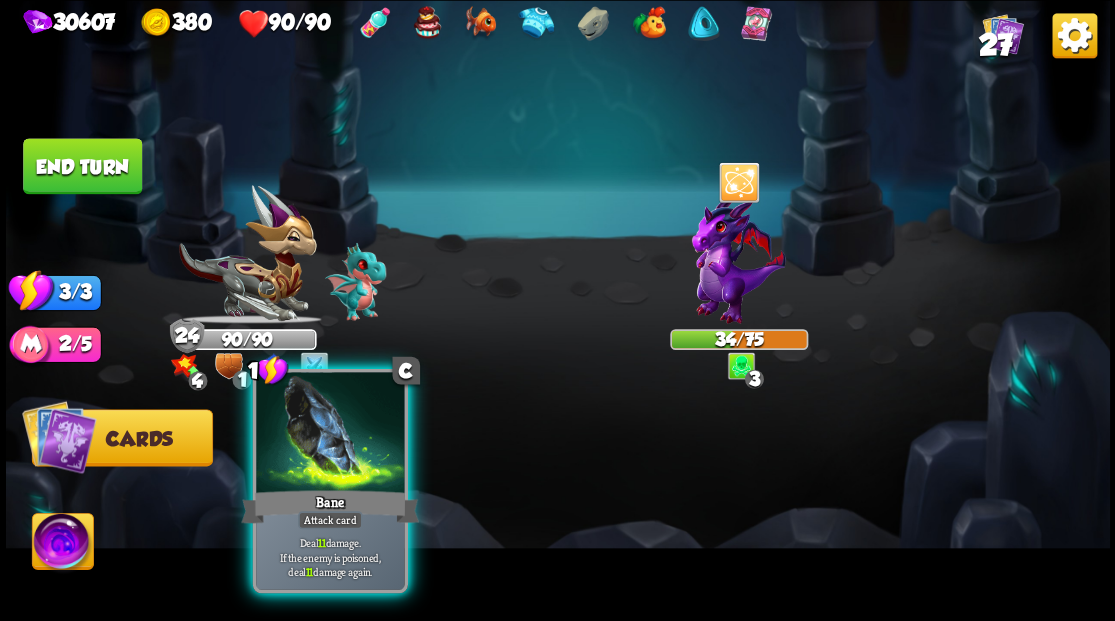 click at bounding box center [330, 434] 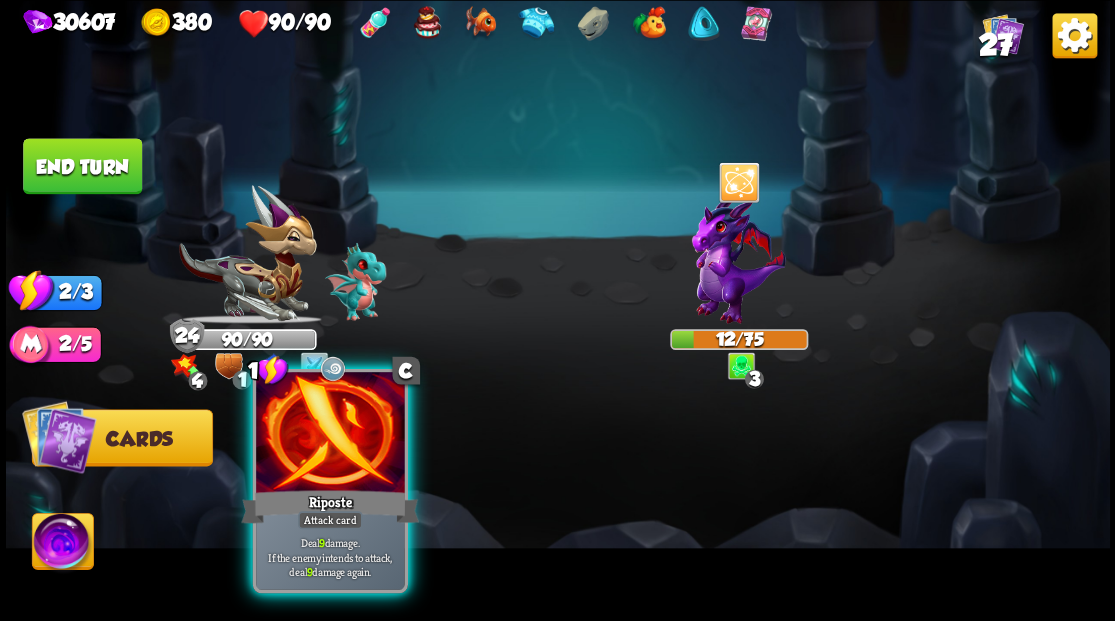 click at bounding box center (330, 434) 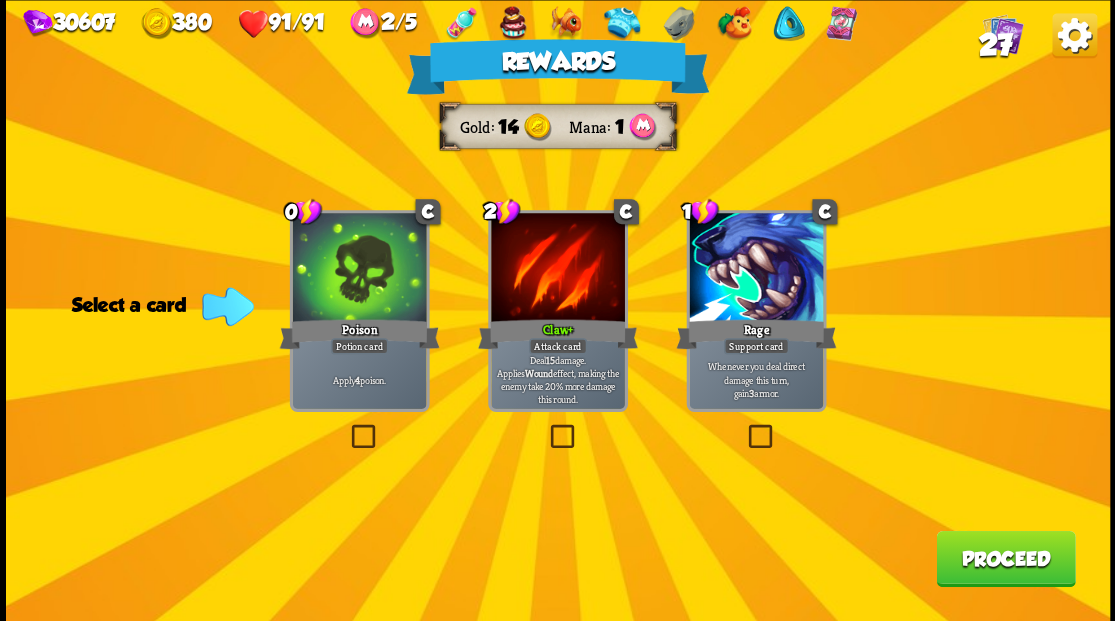 click on "[PRODUCT_NAME]" at bounding box center (1005, 558) 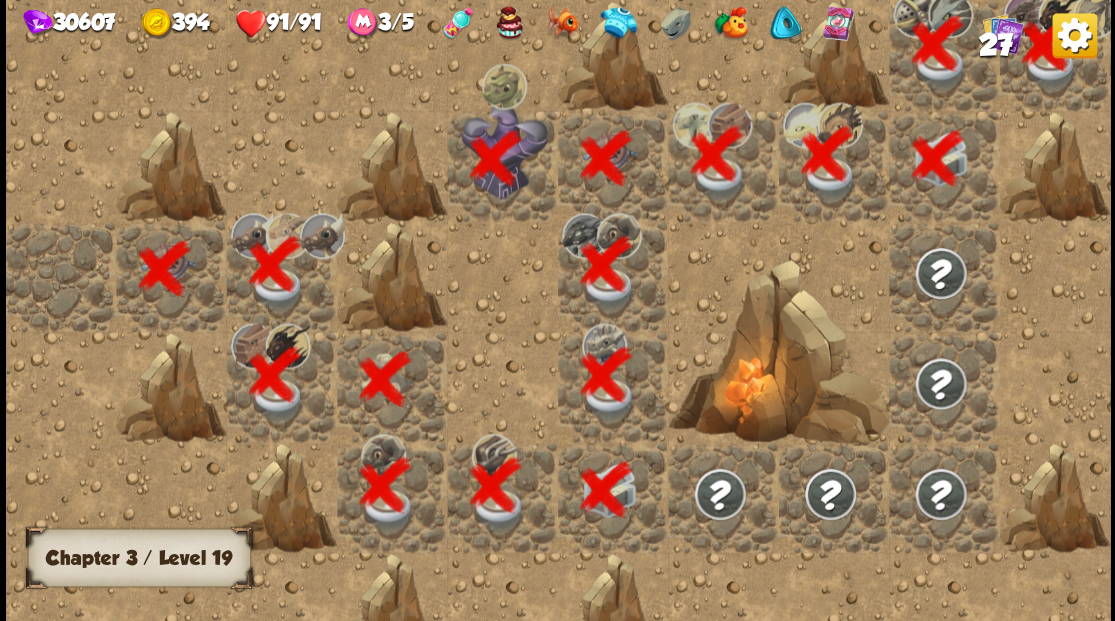 scroll, scrollTop: 0, scrollLeft: 384, axis: horizontal 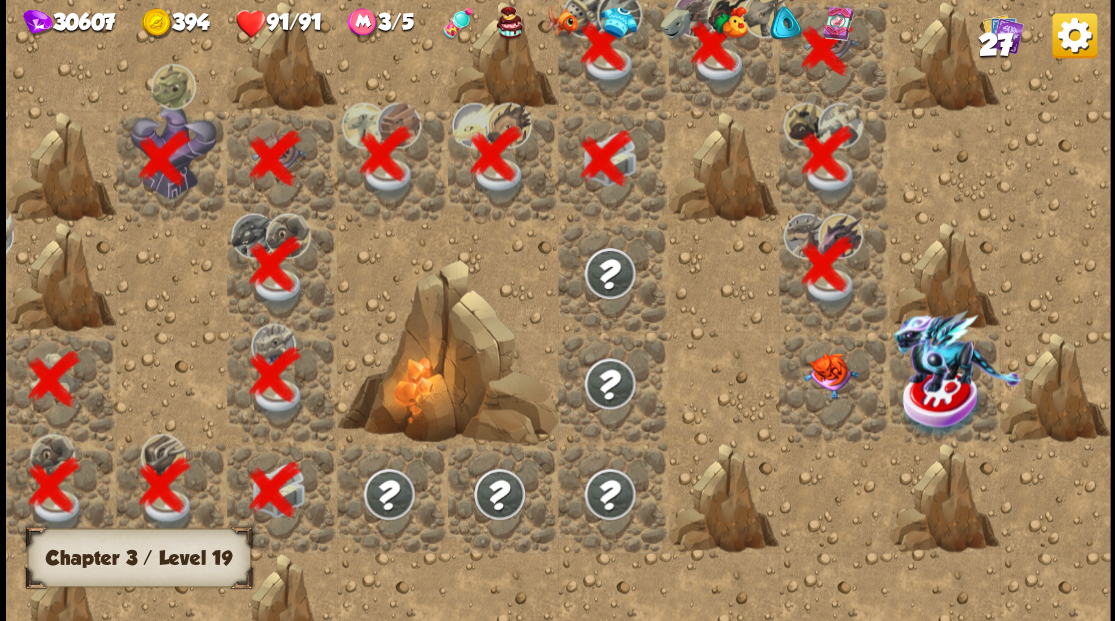 click at bounding box center (829, 375) 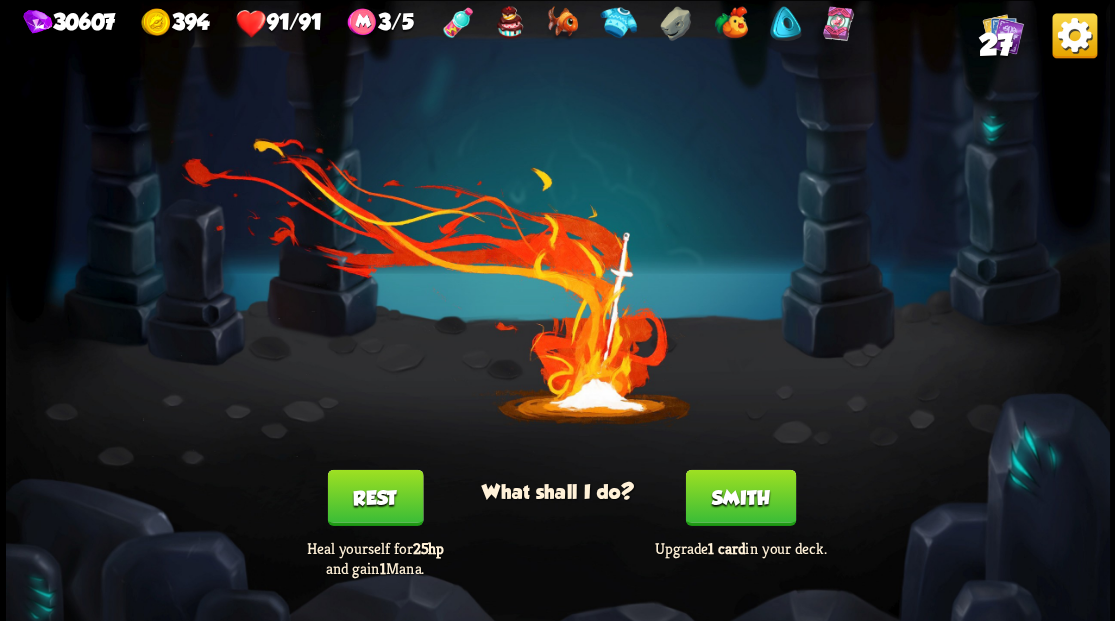click on "[LAST]" at bounding box center [740, 497] 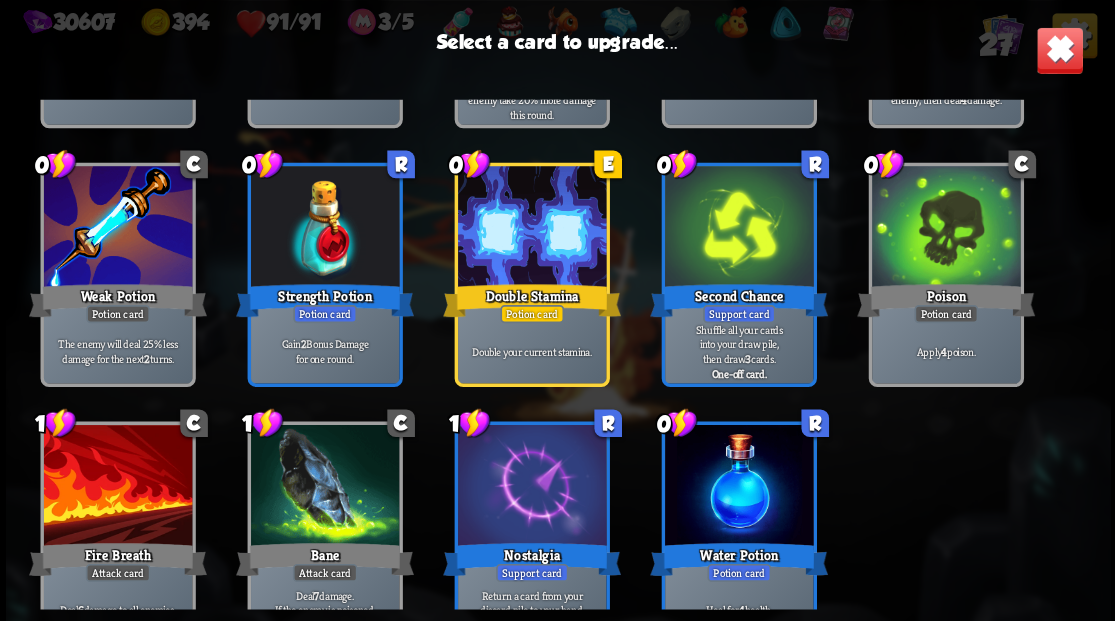 scroll, scrollTop: 600, scrollLeft: 0, axis: vertical 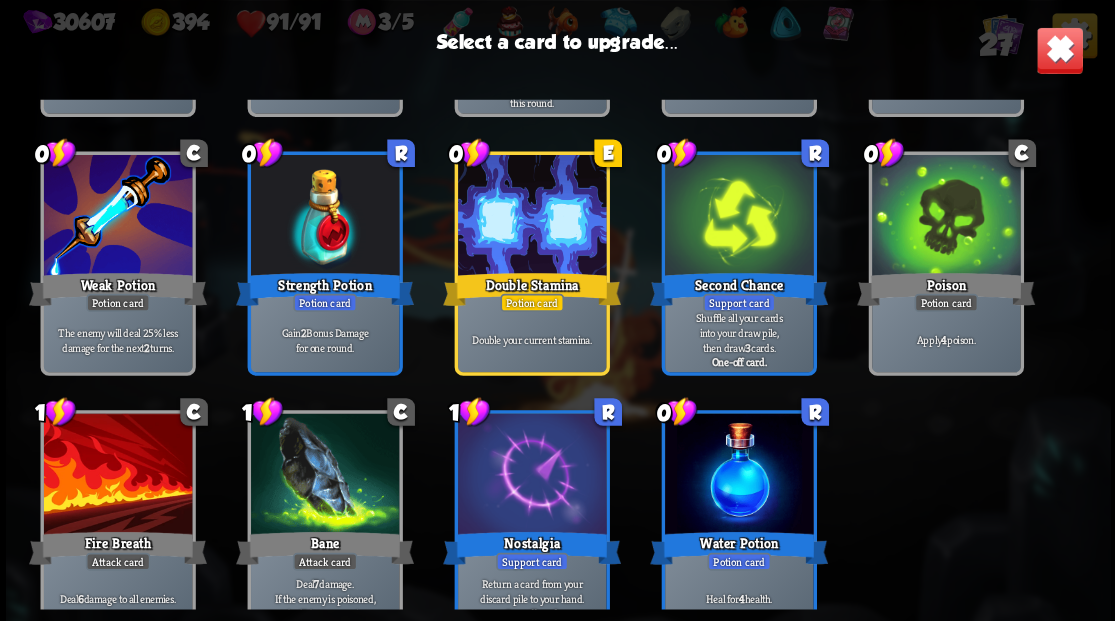 click at bounding box center [531, 475] 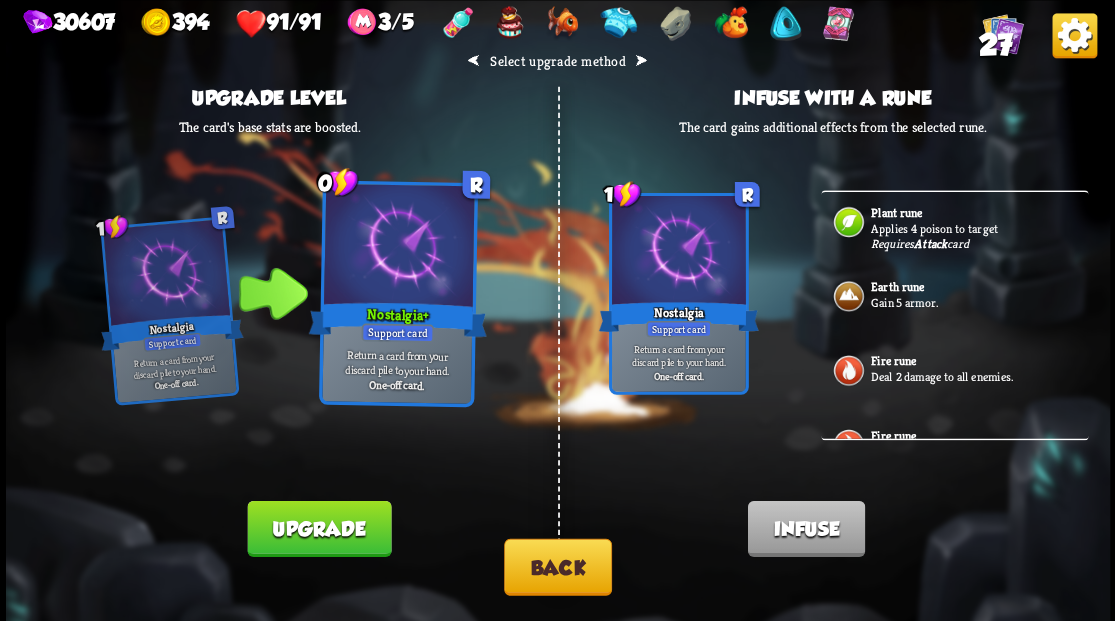 click on "[PRODUCT_NAME]" at bounding box center [319, 528] 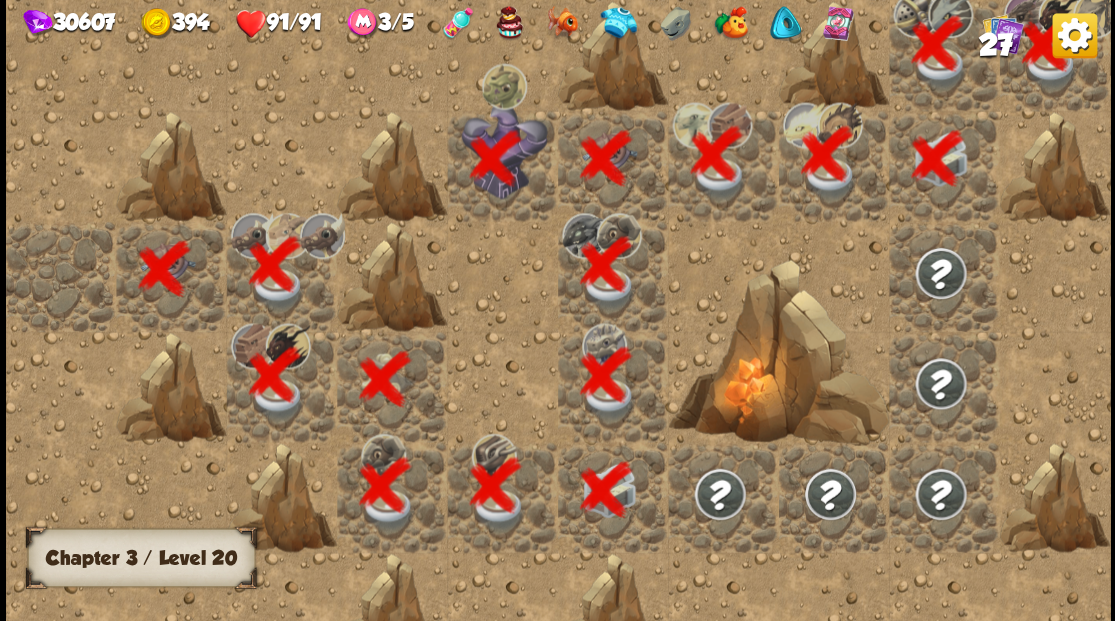 scroll, scrollTop: 0, scrollLeft: 384, axis: horizontal 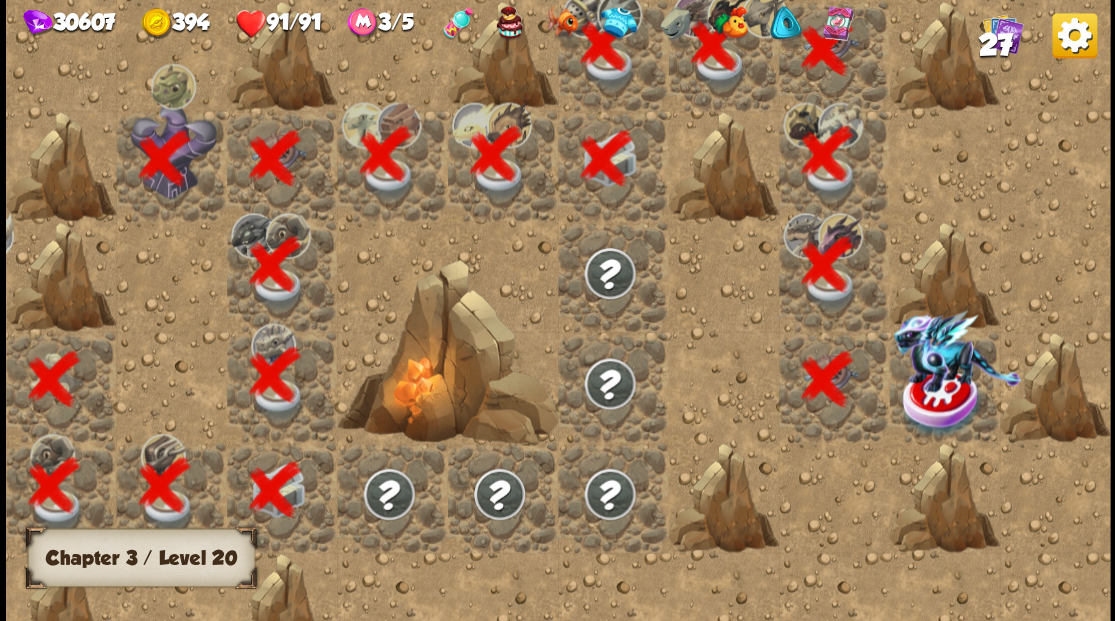 click at bounding box center (957, 351) 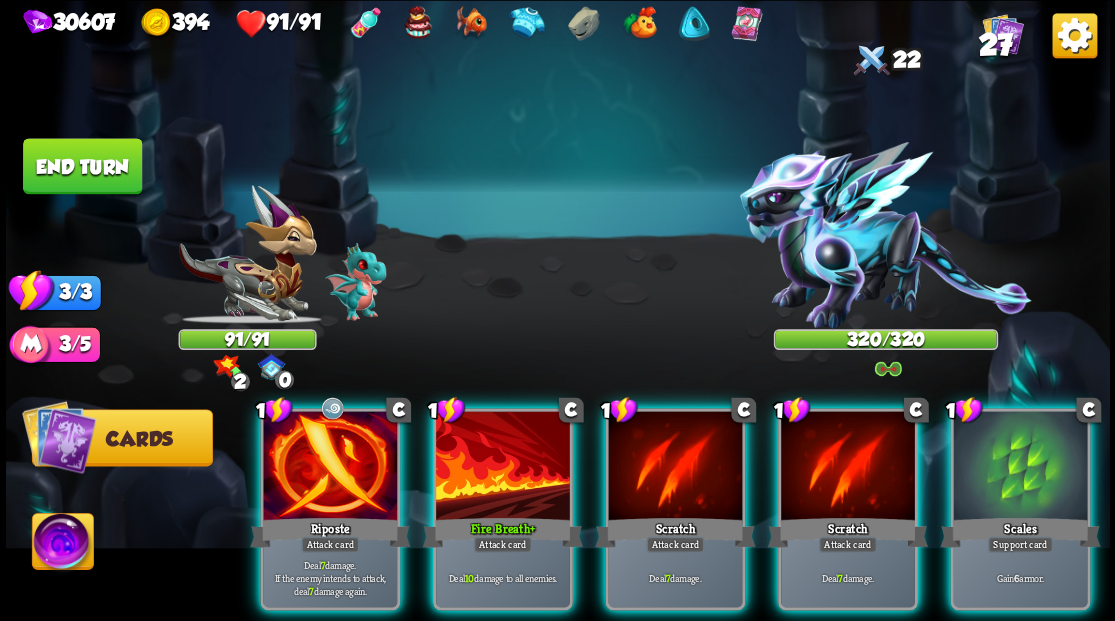 click at bounding box center (62, 544) 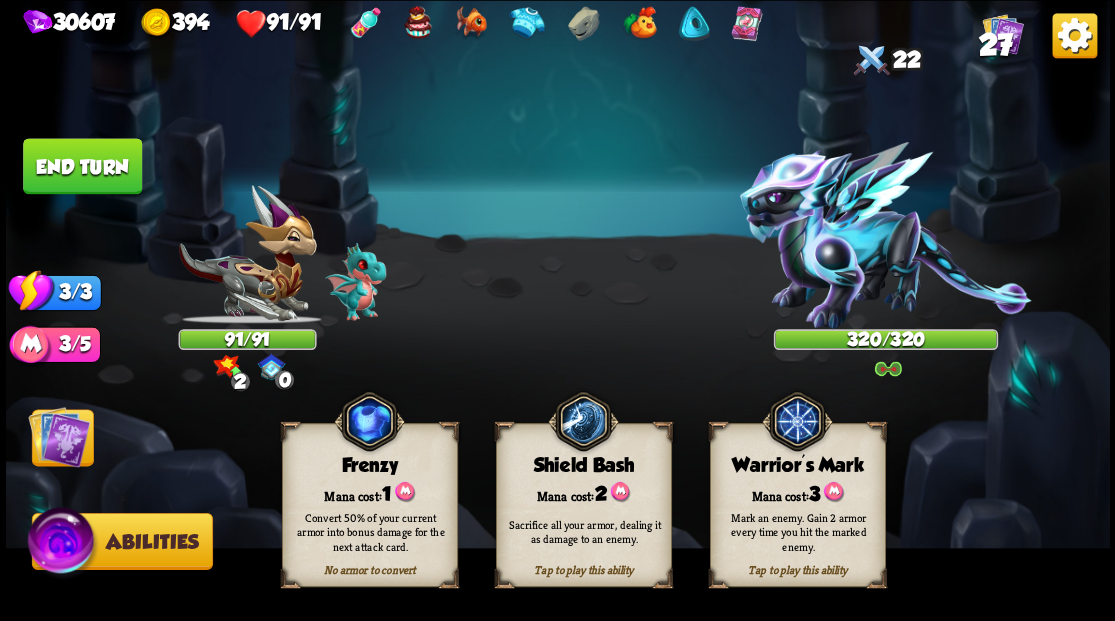 click on "Mark an enemy. Gain 2 armor every time you hit the marked enemy." at bounding box center [798, 531] 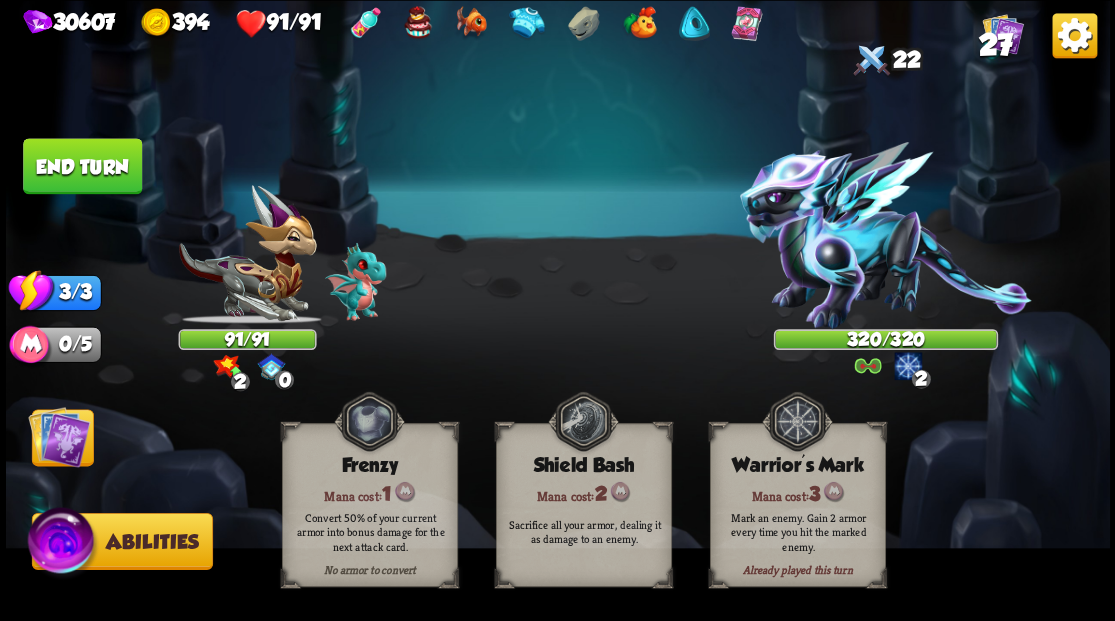 click at bounding box center (59, 436) 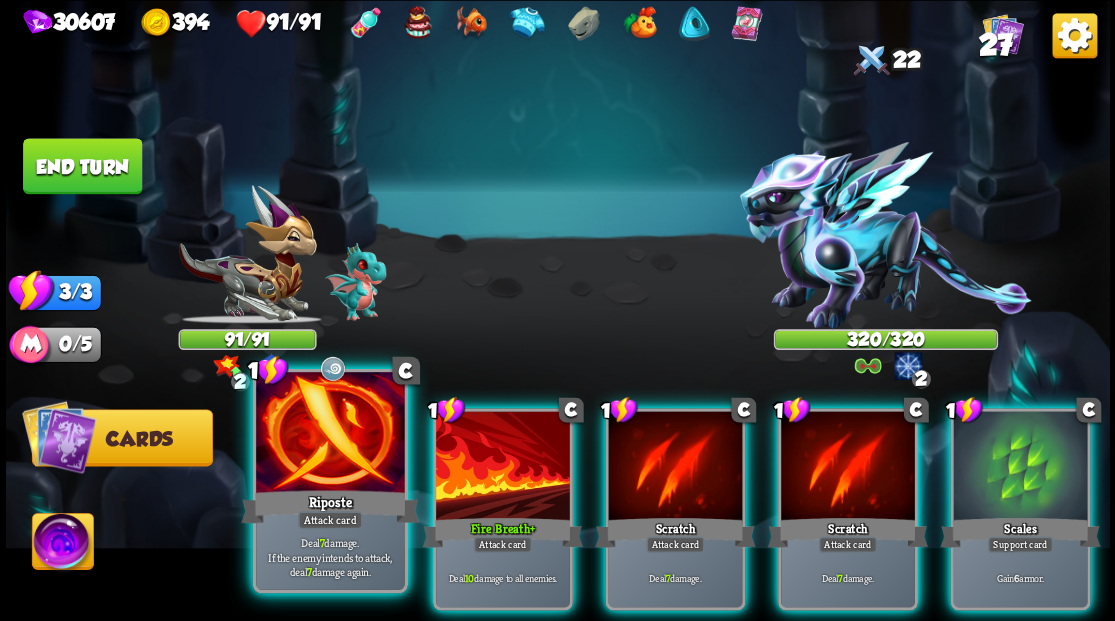 click at bounding box center (330, 434) 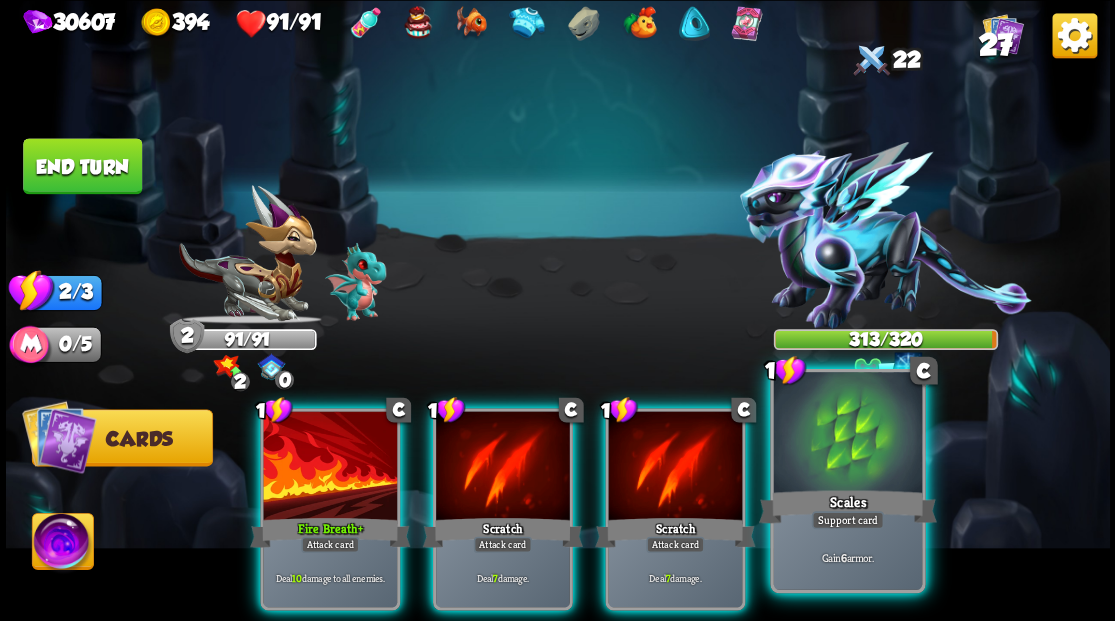 click at bounding box center [847, 434] 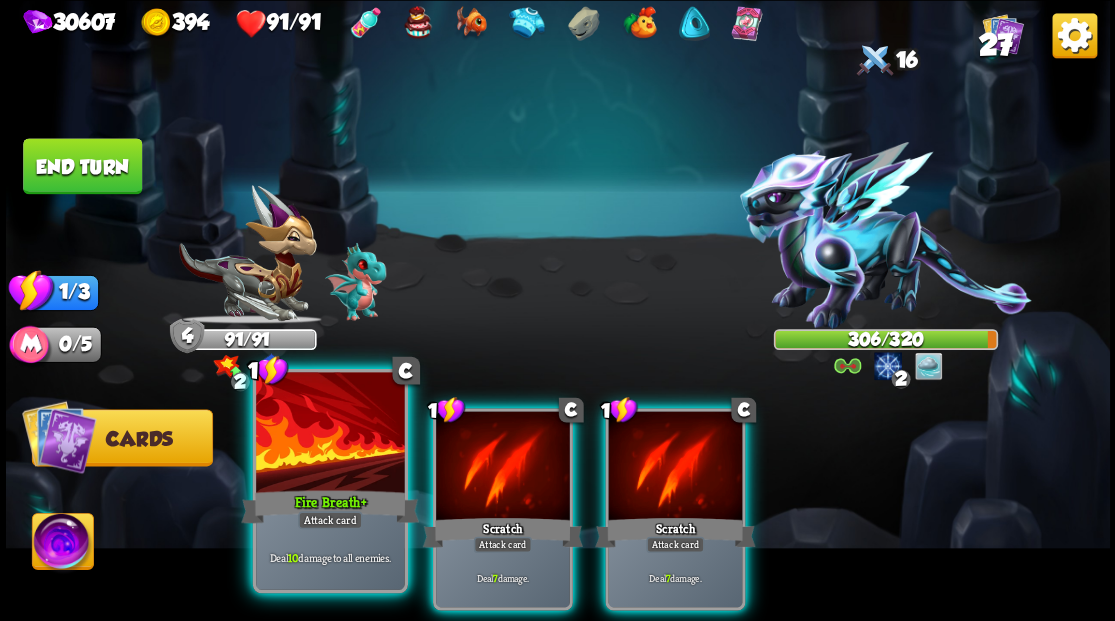 click at bounding box center [330, 434] 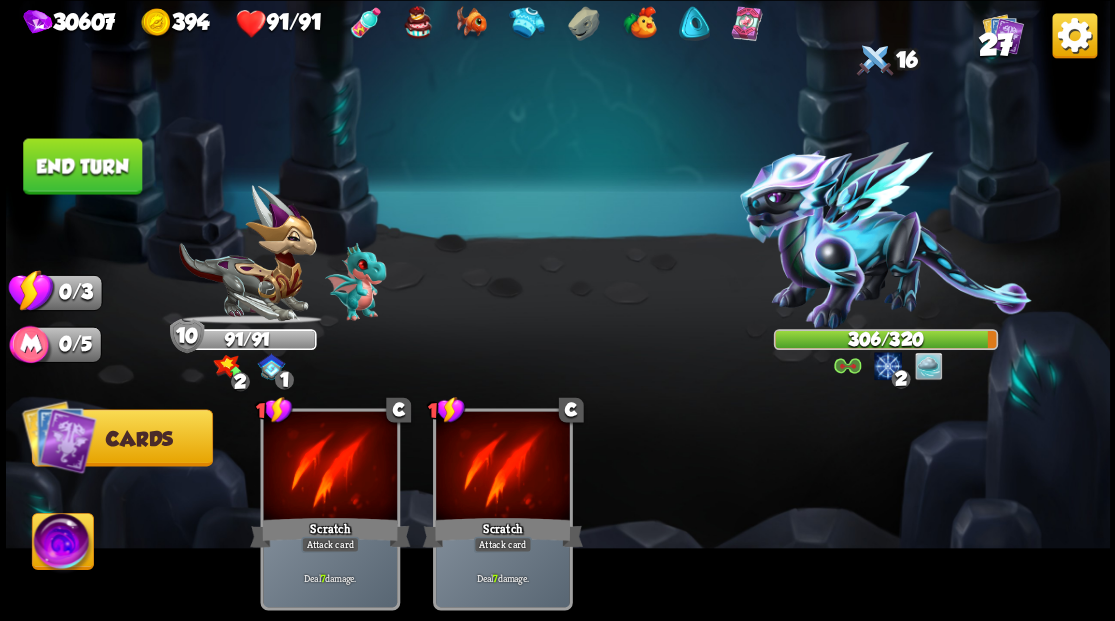 click at bounding box center (330, 467) 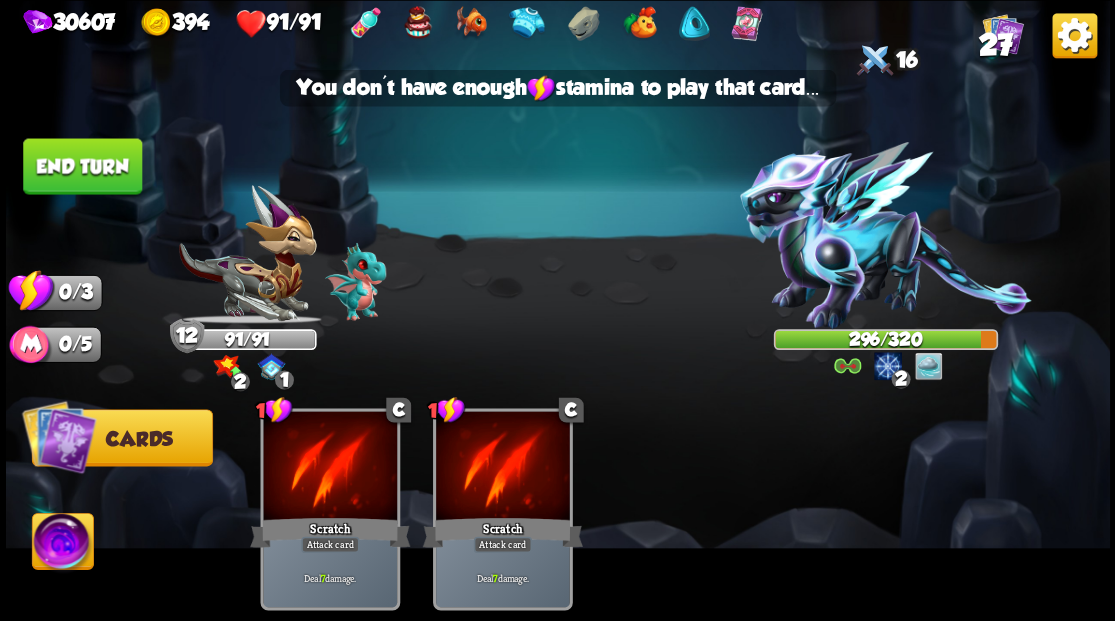 click on "End turn" at bounding box center (82, 166) 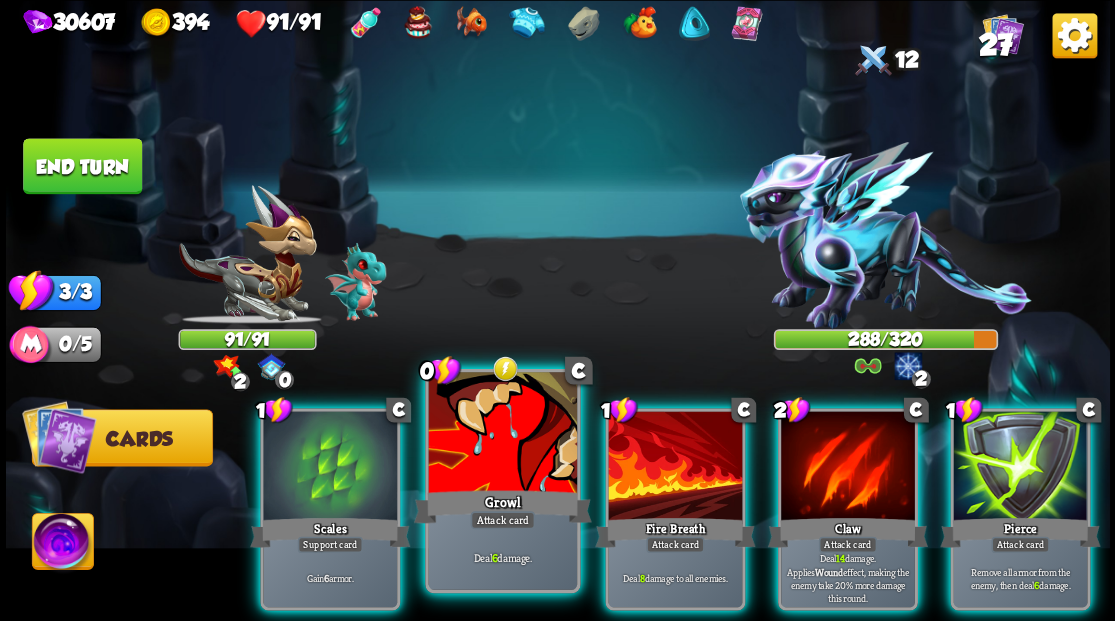 click at bounding box center (502, 434) 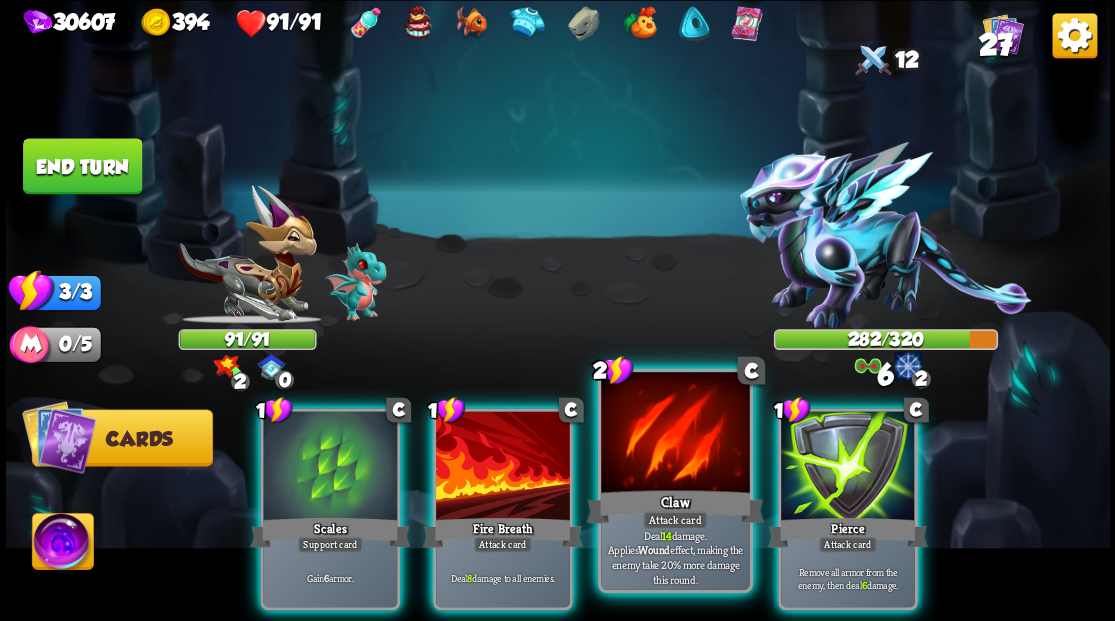 click at bounding box center (675, 434) 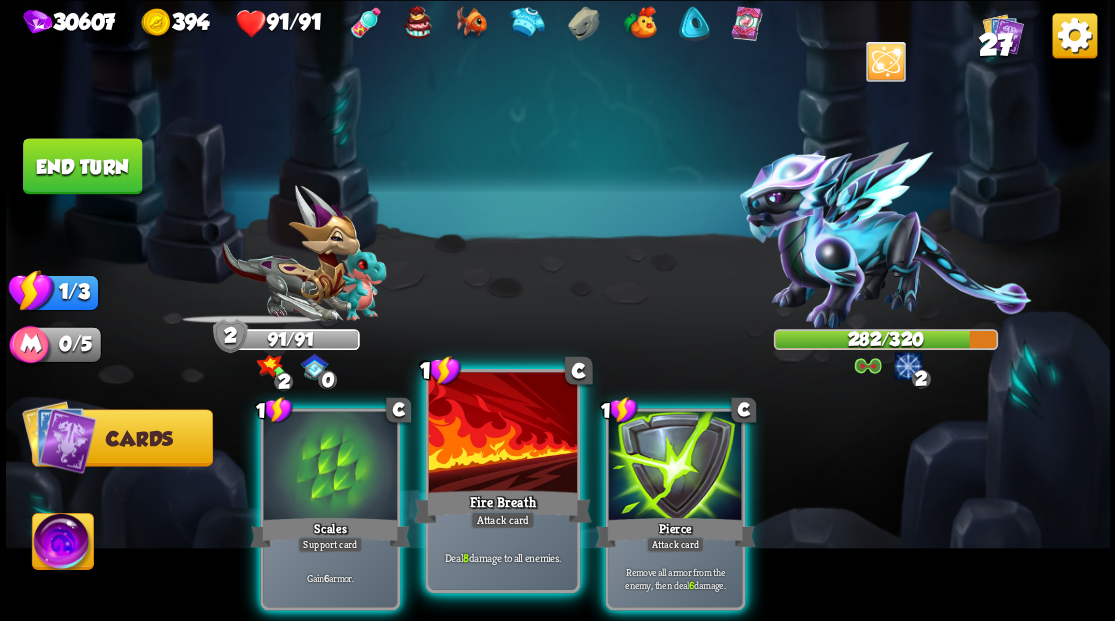 click at bounding box center [502, 434] 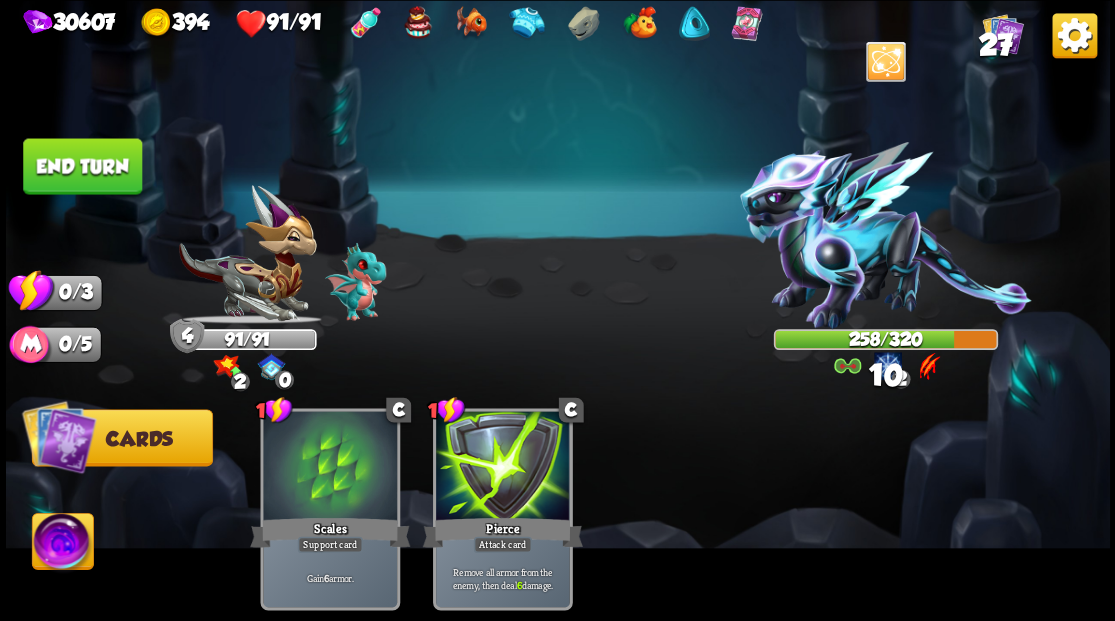 click on "End turn" at bounding box center (82, 166) 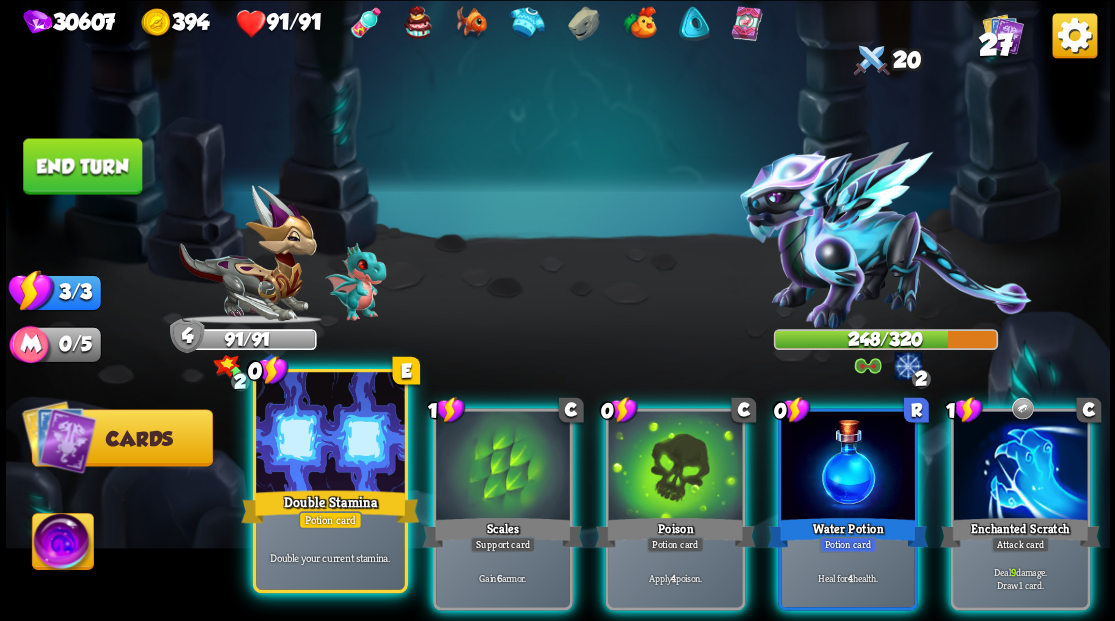 click at bounding box center (330, 434) 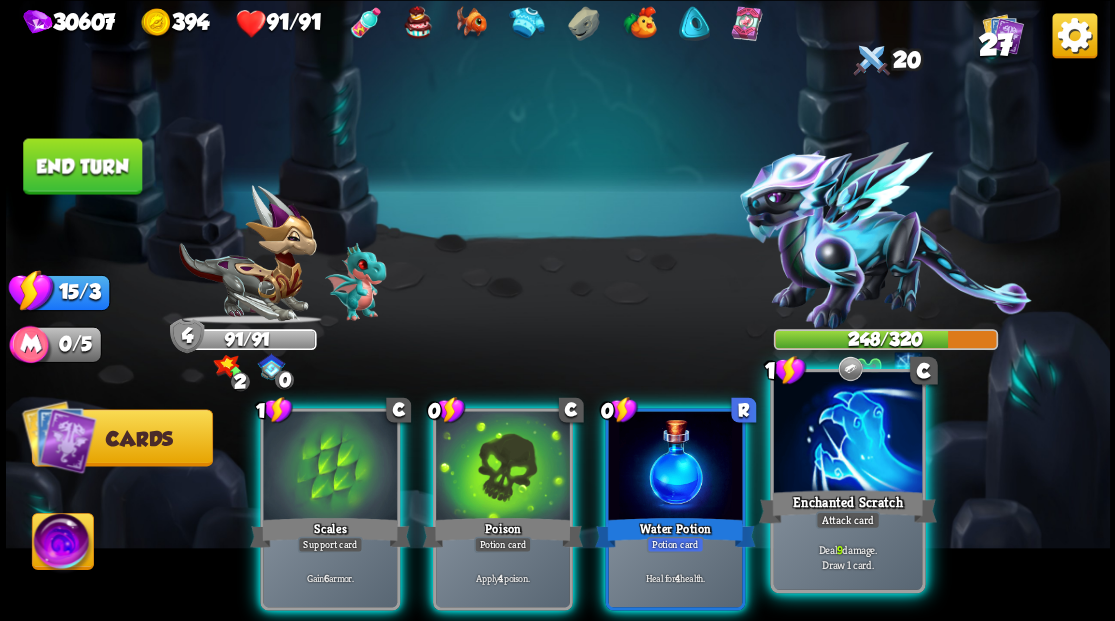 click at bounding box center [847, 434] 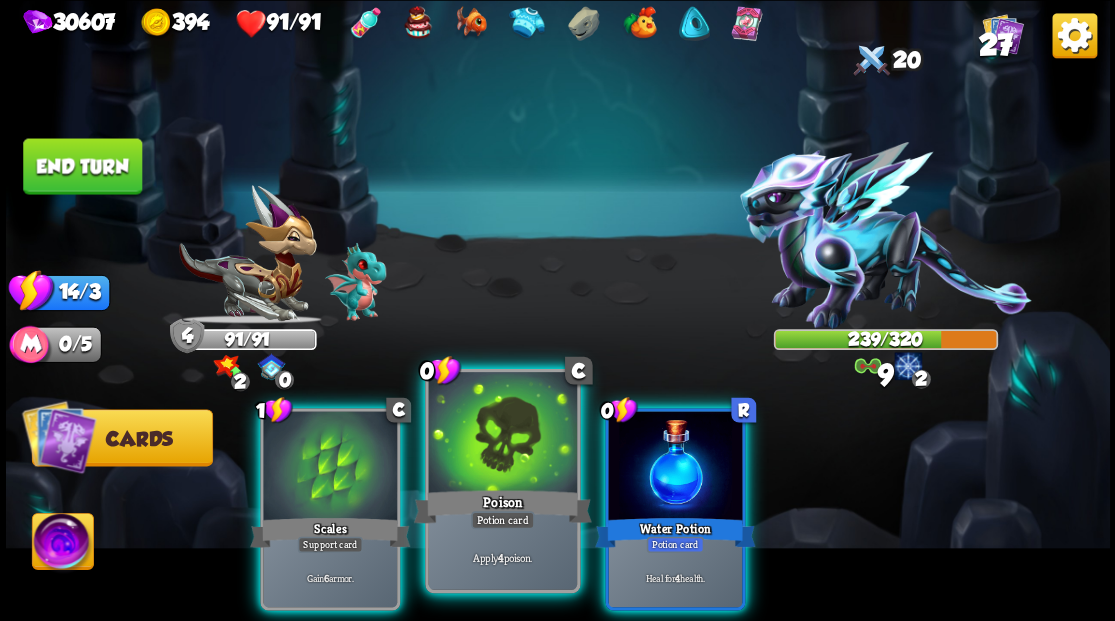 click at bounding box center [502, 434] 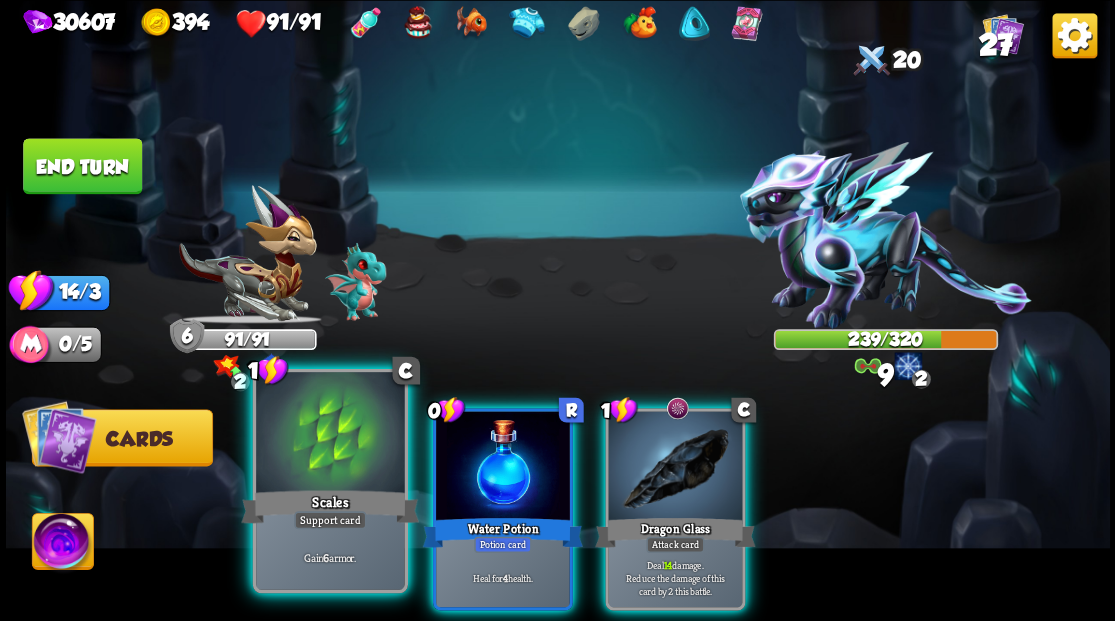 click at bounding box center (330, 434) 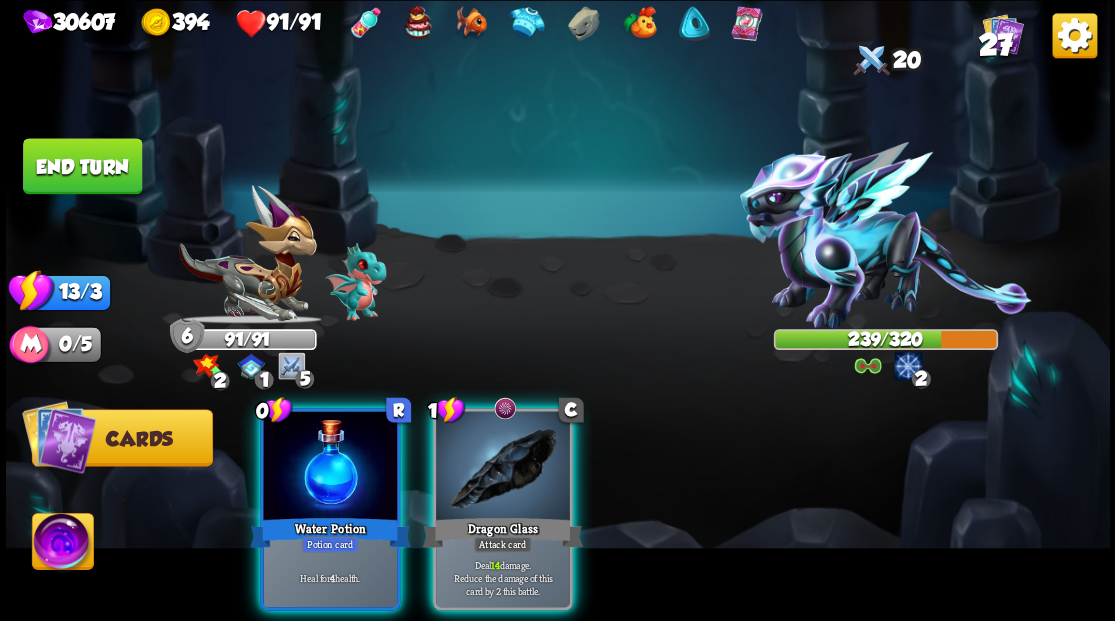 click at bounding box center (503, 467) 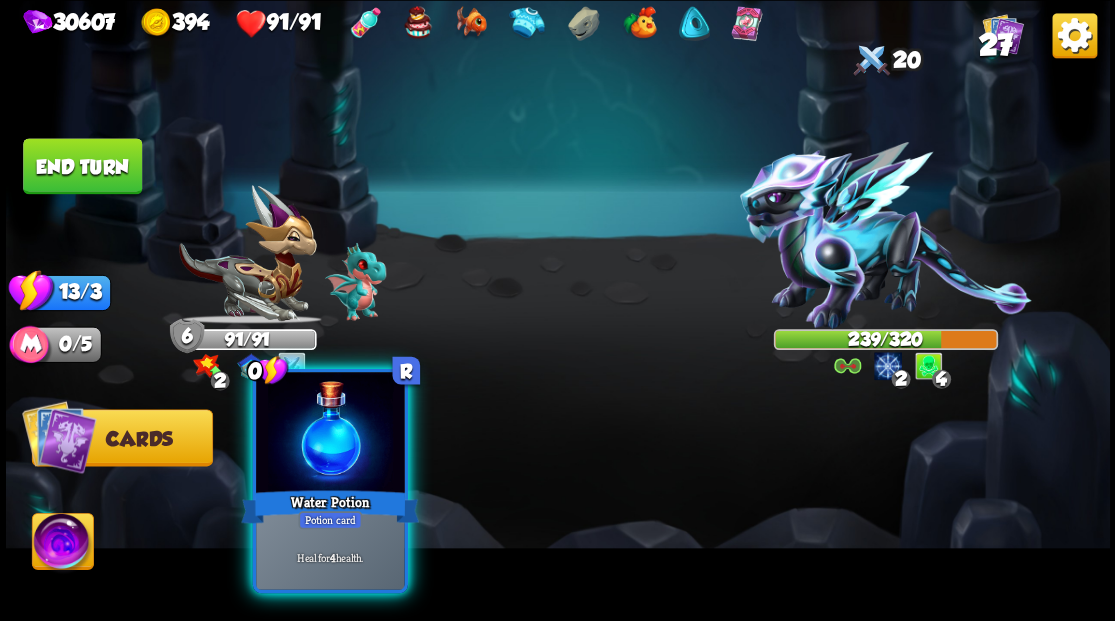 click at bounding box center (330, 434) 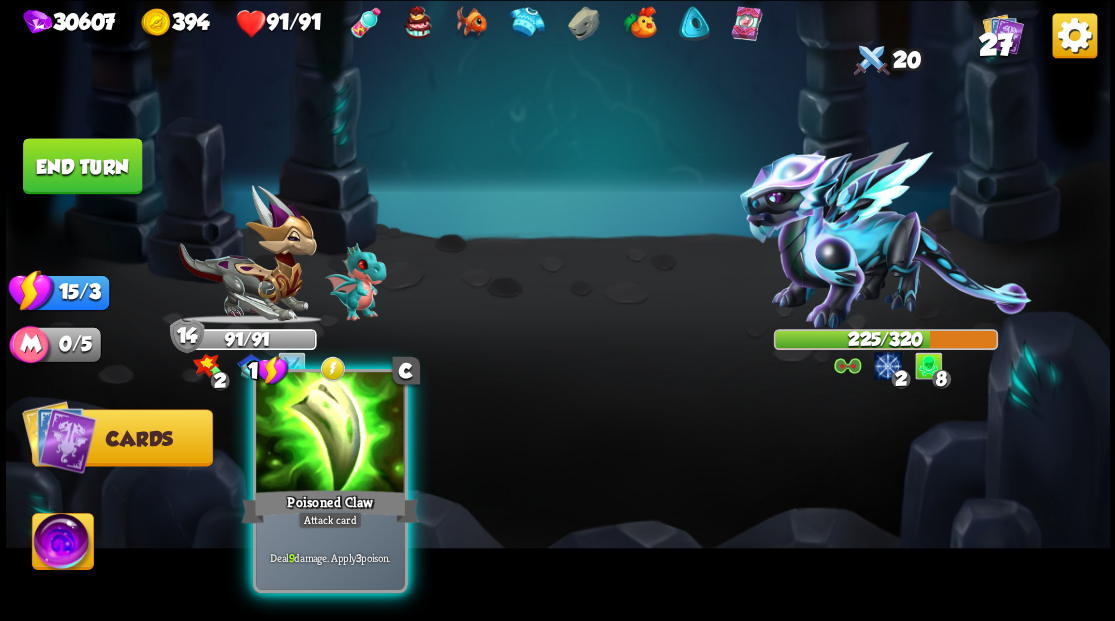 click at bounding box center [330, 434] 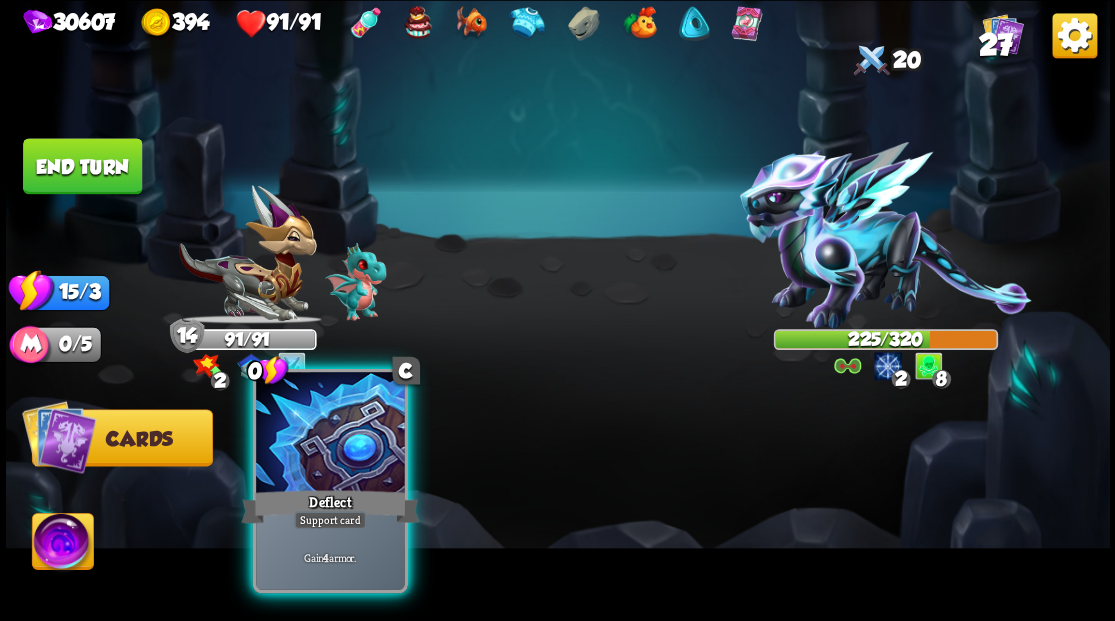drag, startPoint x: 329, startPoint y: 458, endPoint x: 376, endPoint y: 458, distance: 47 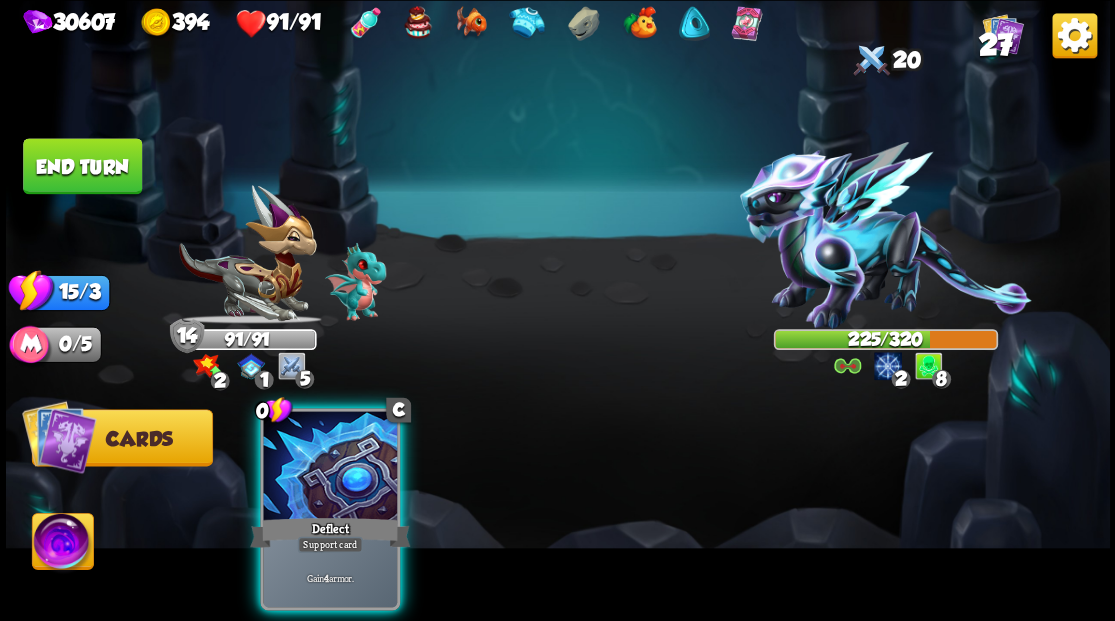 click at bounding box center [330, 467] 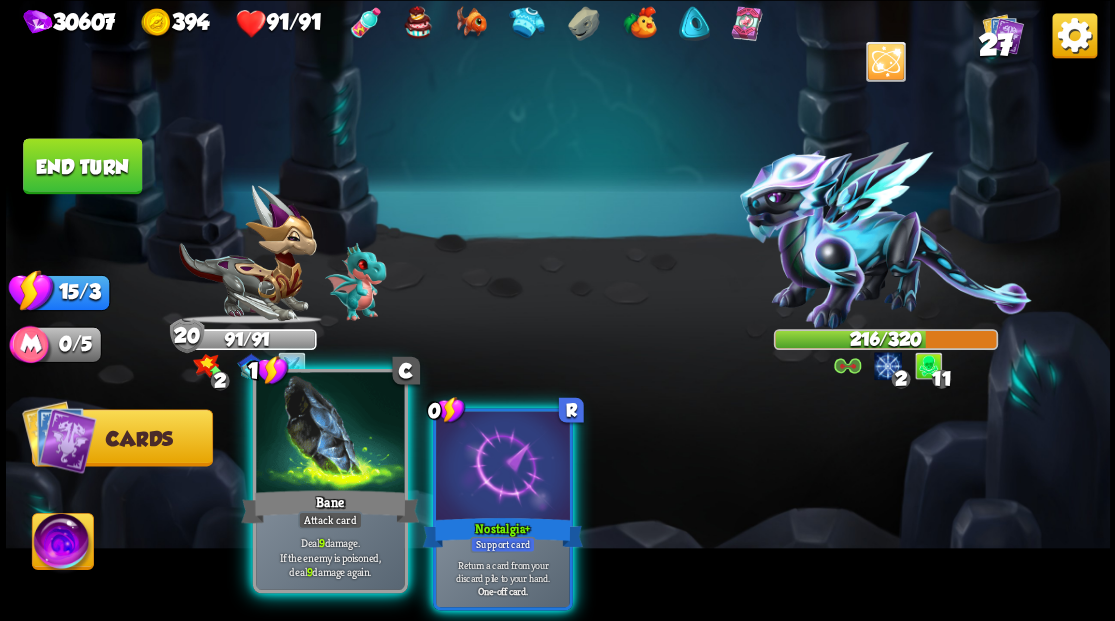 click on "[PRODUCT_NAME]" at bounding box center (330, 506) 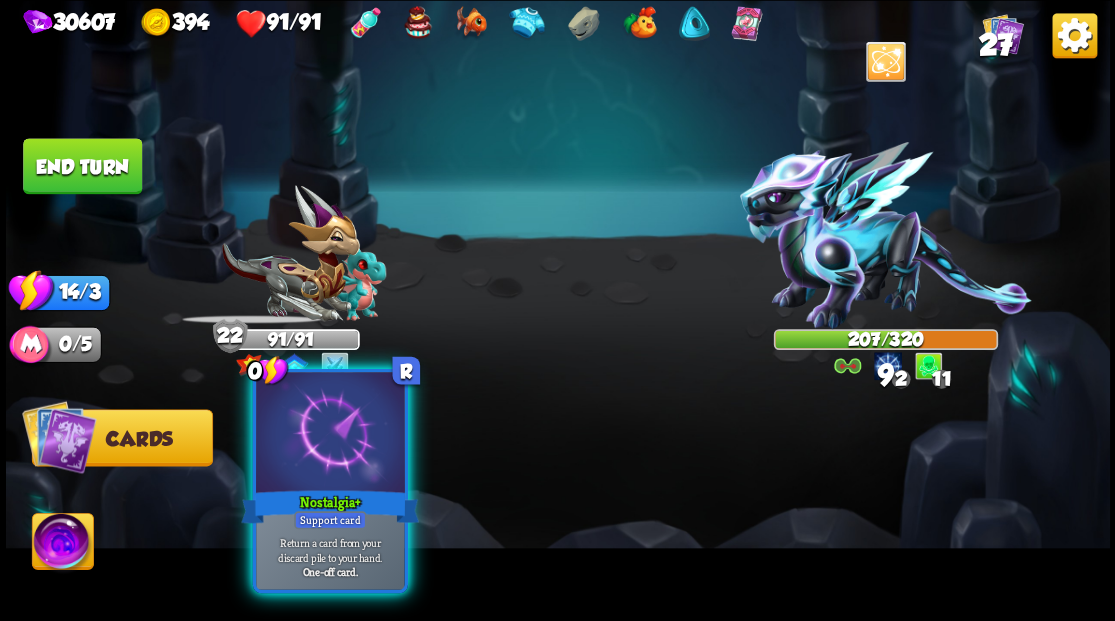 click at bounding box center (330, 434) 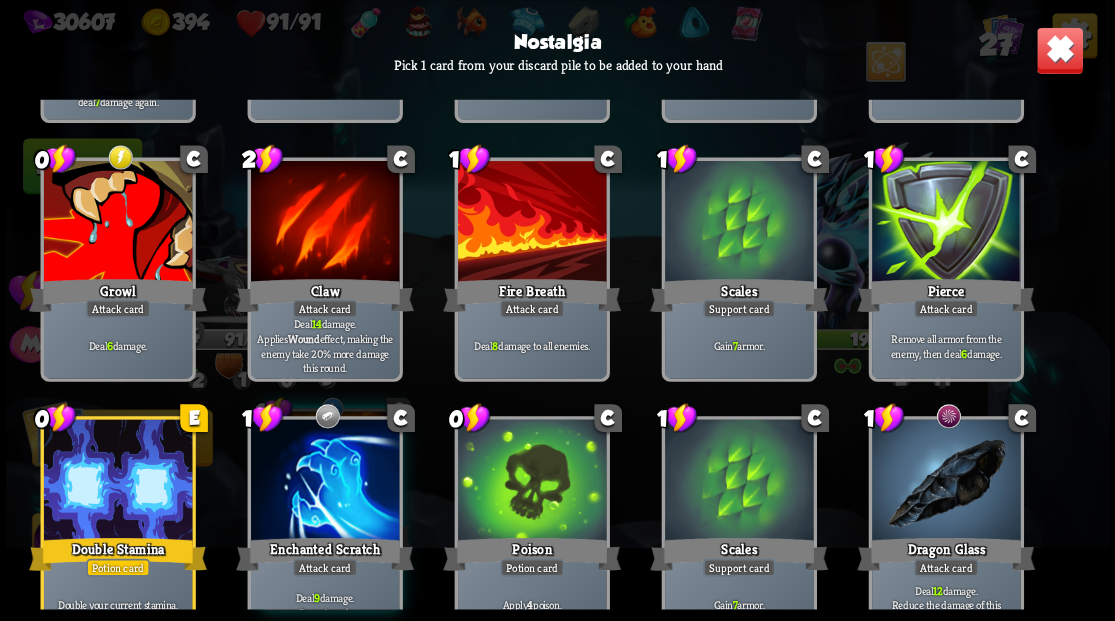 scroll, scrollTop: 333, scrollLeft: 0, axis: vertical 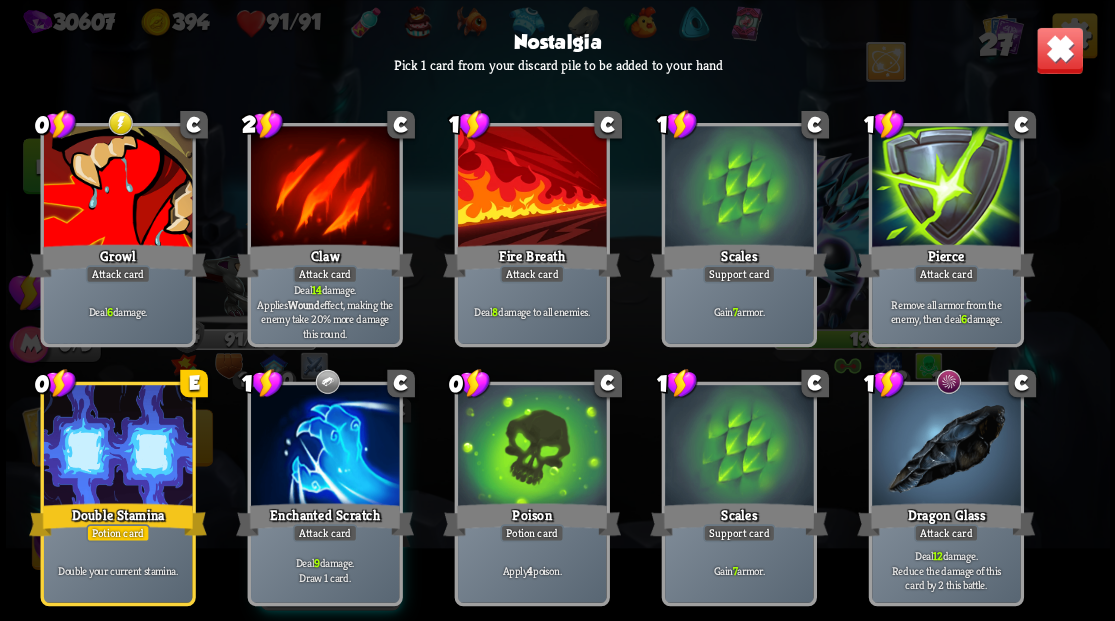 click at bounding box center (738, 188) 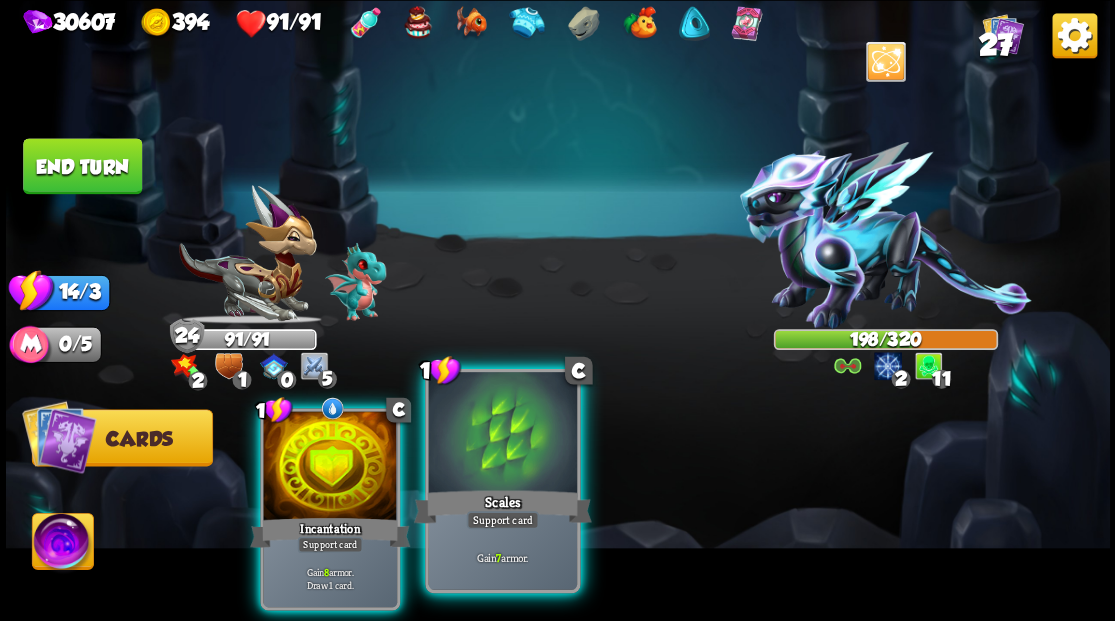 click at bounding box center [502, 434] 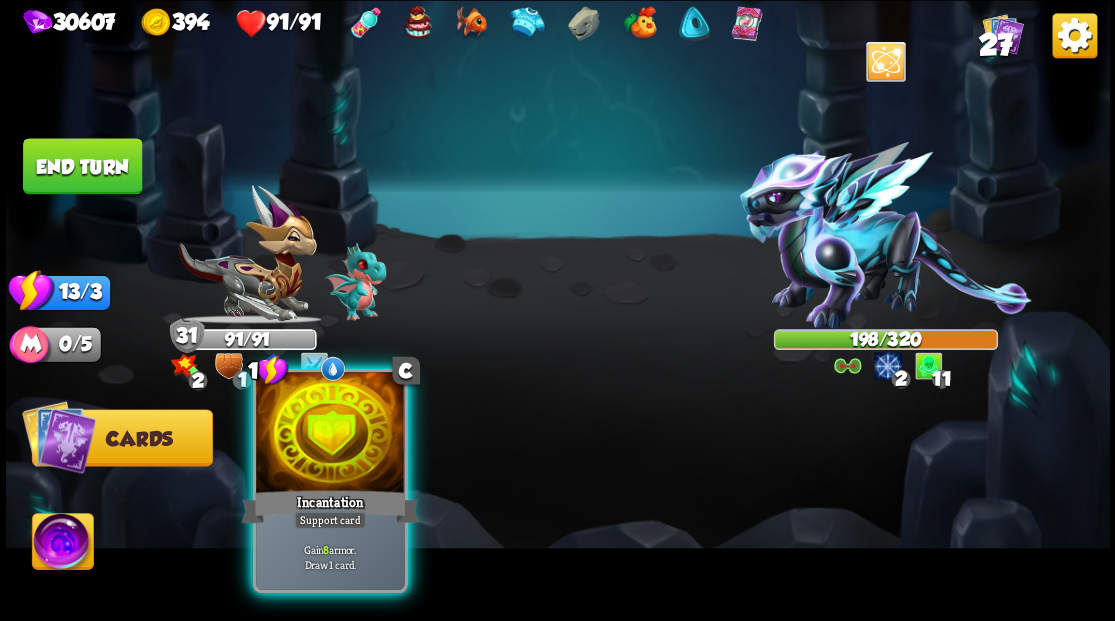click at bounding box center [330, 434] 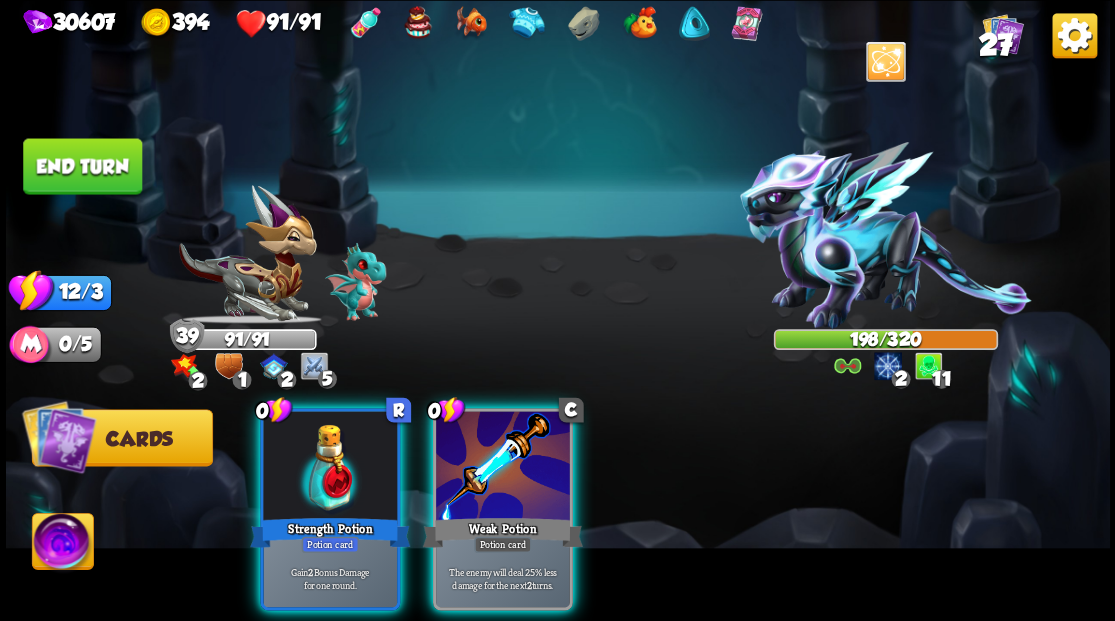 click on "End turn" at bounding box center (82, 166) 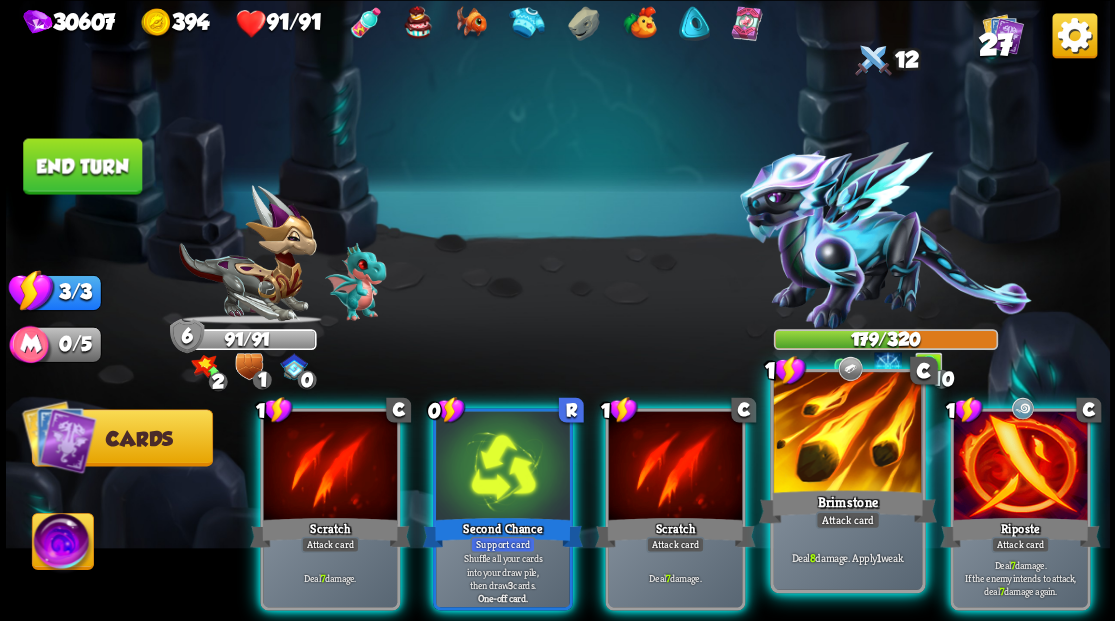 click at bounding box center [847, 434] 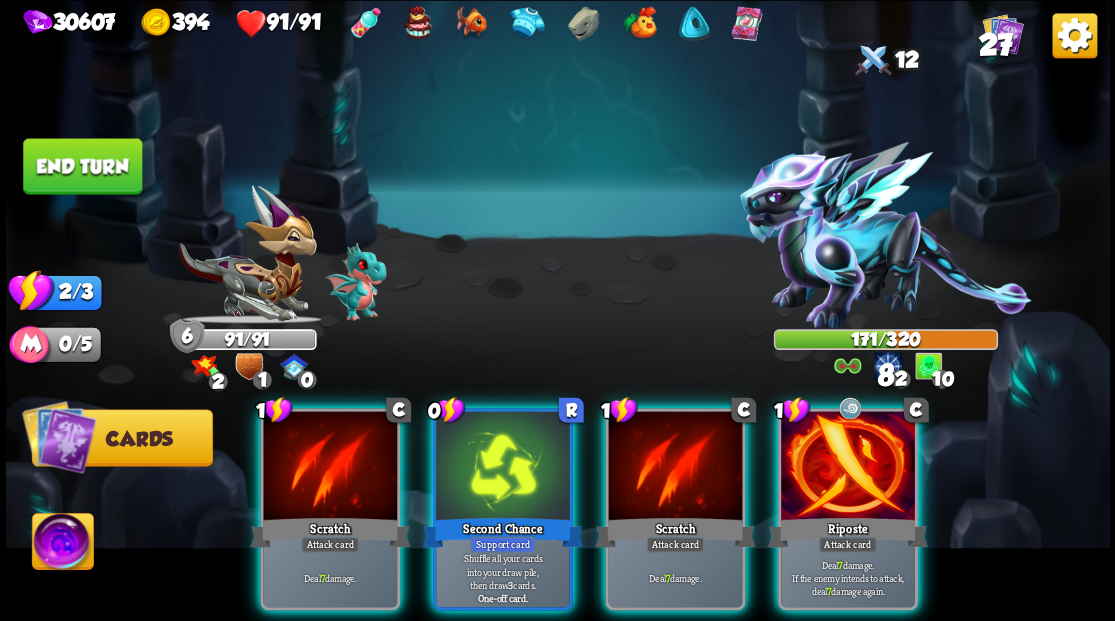 click at bounding box center [848, 467] 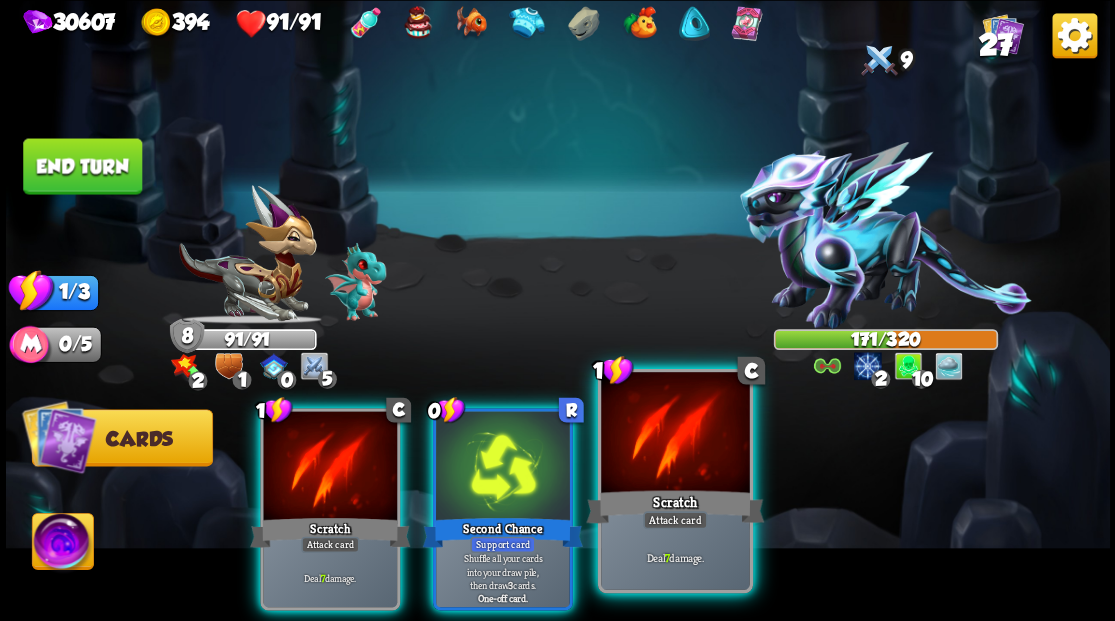 click at bounding box center (675, 434) 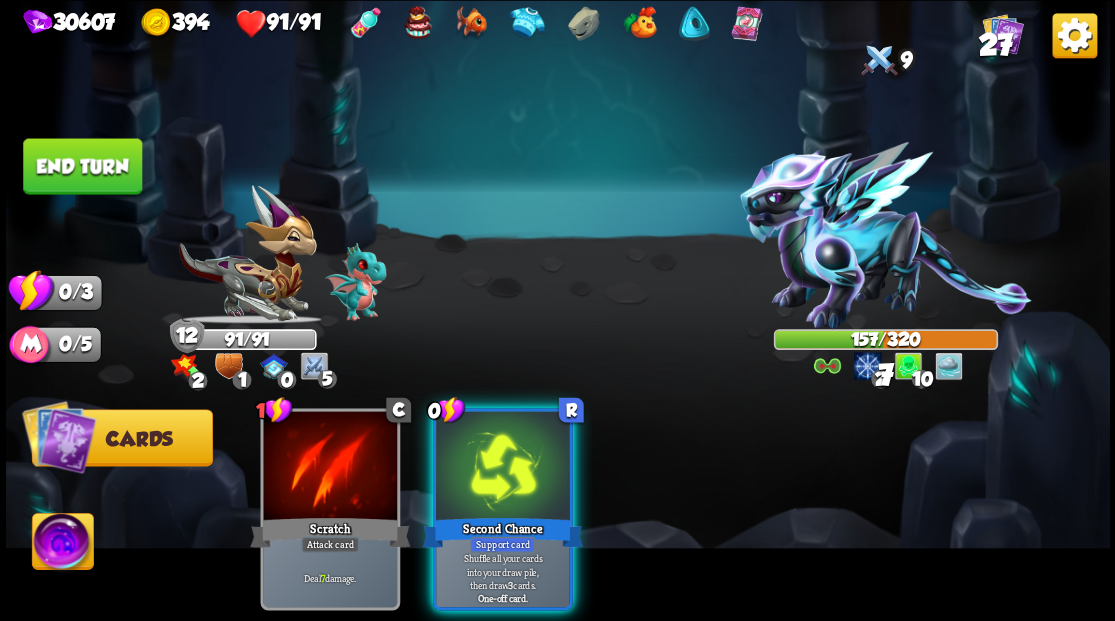 drag, startPoint x: 485, startPoint y: 481, endPoint x: 498, endPoint y: 441, distance: 42.059483 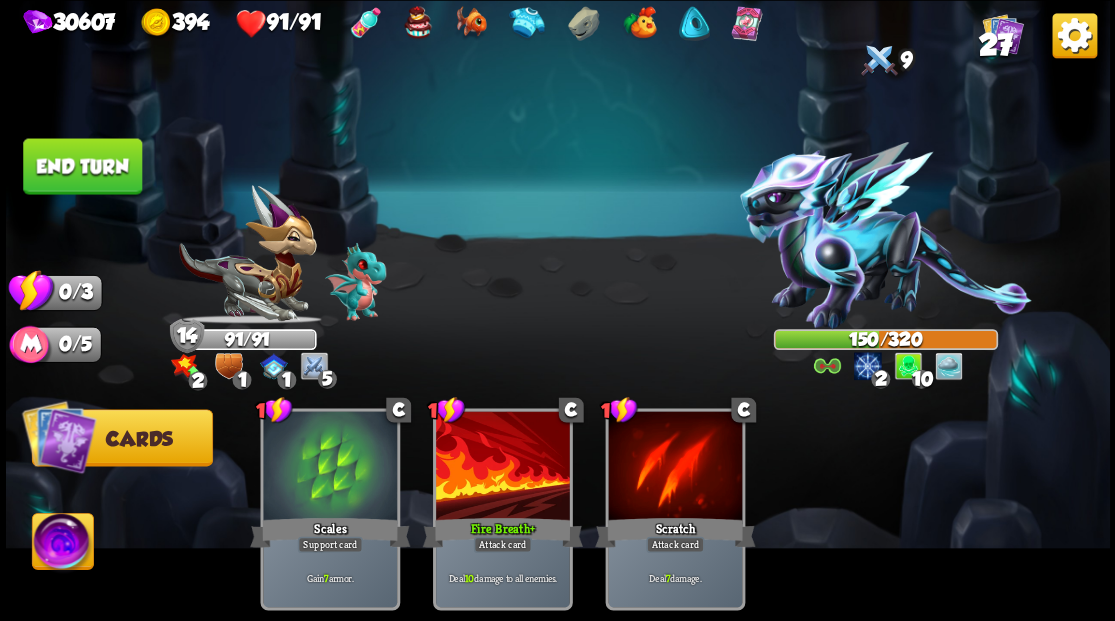 click on "End turn" at bounding box center [82, 166] 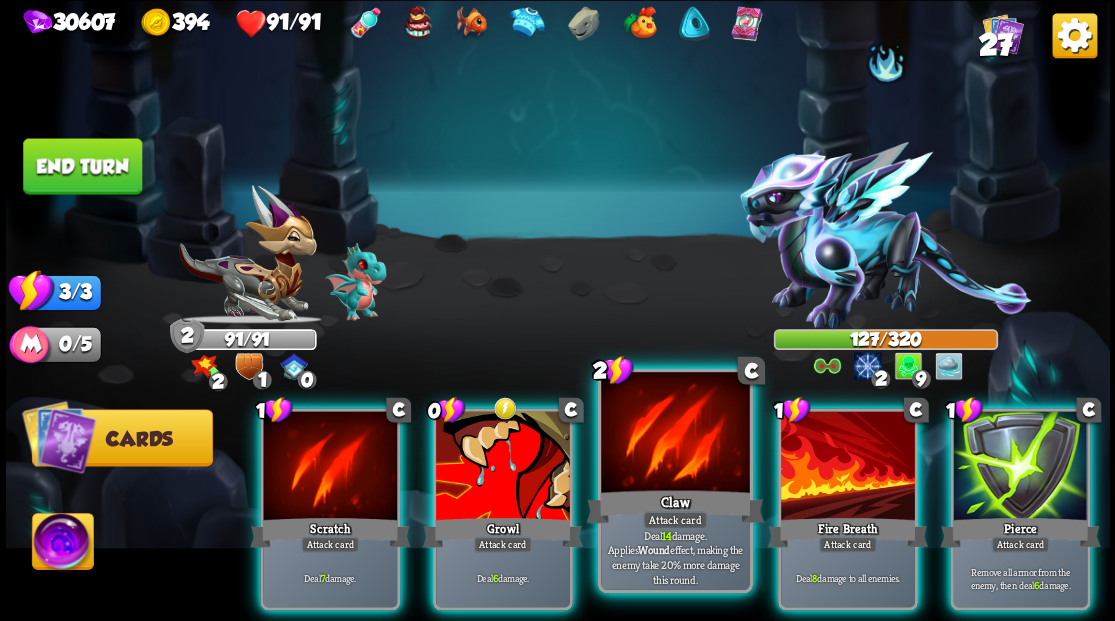 click at bounding box center [675, 434] 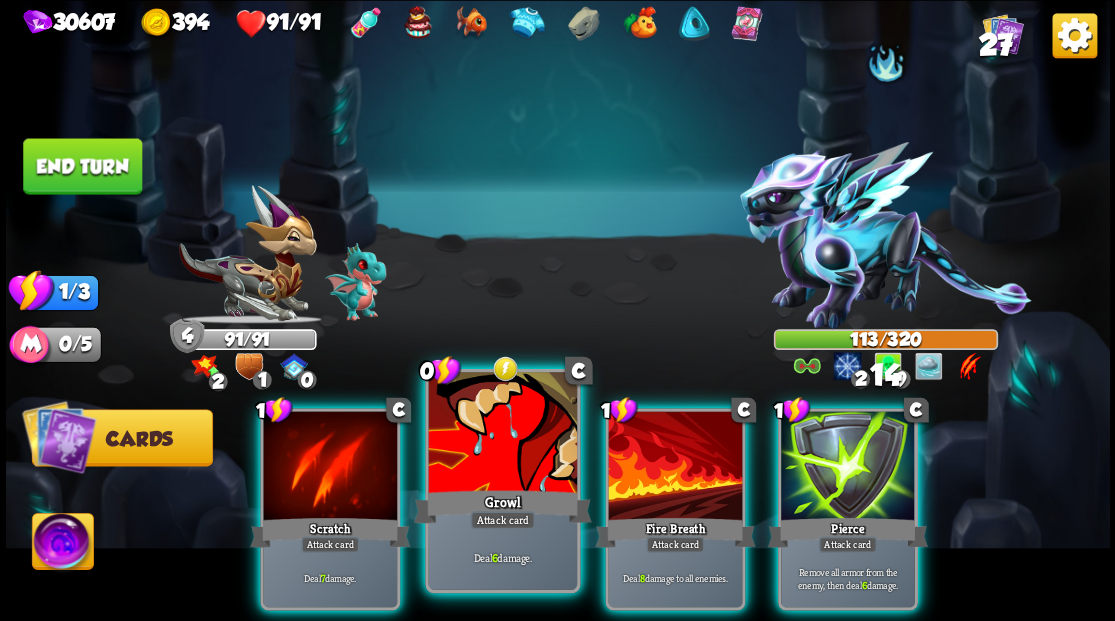click at bounding box center [502, 434] 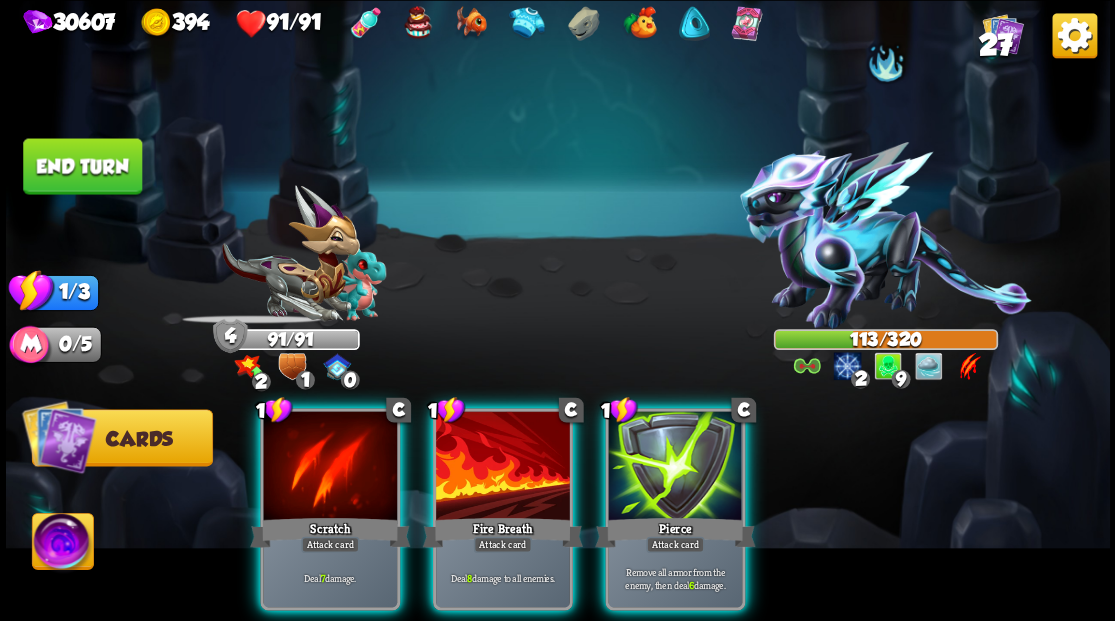 click at bounding box center (503, 467) 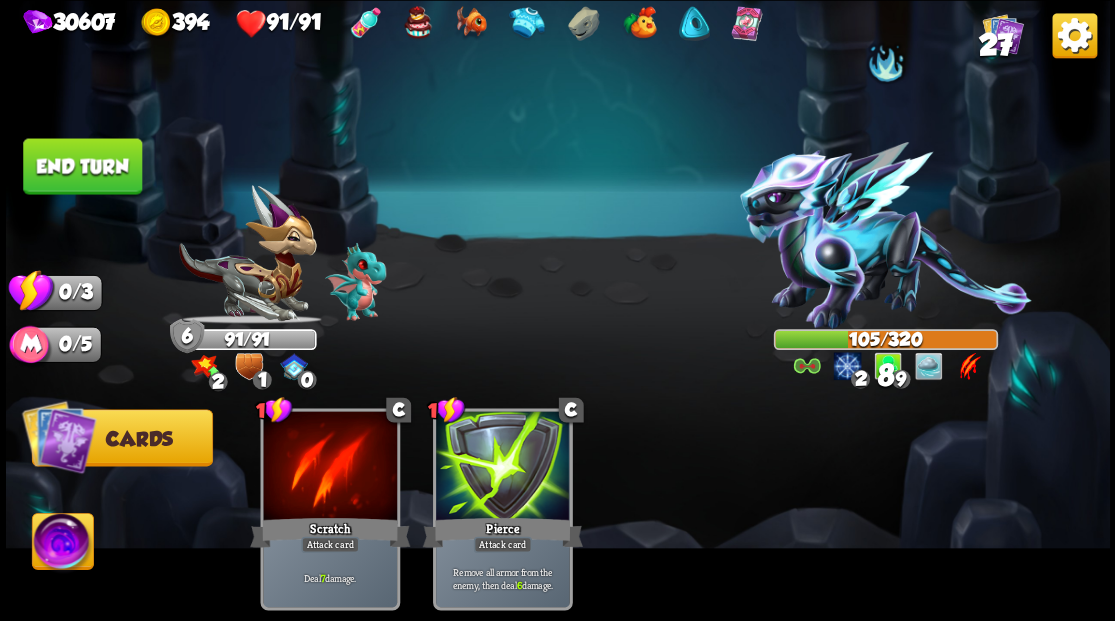 click on "End turn" at bounding box center [82, 166] 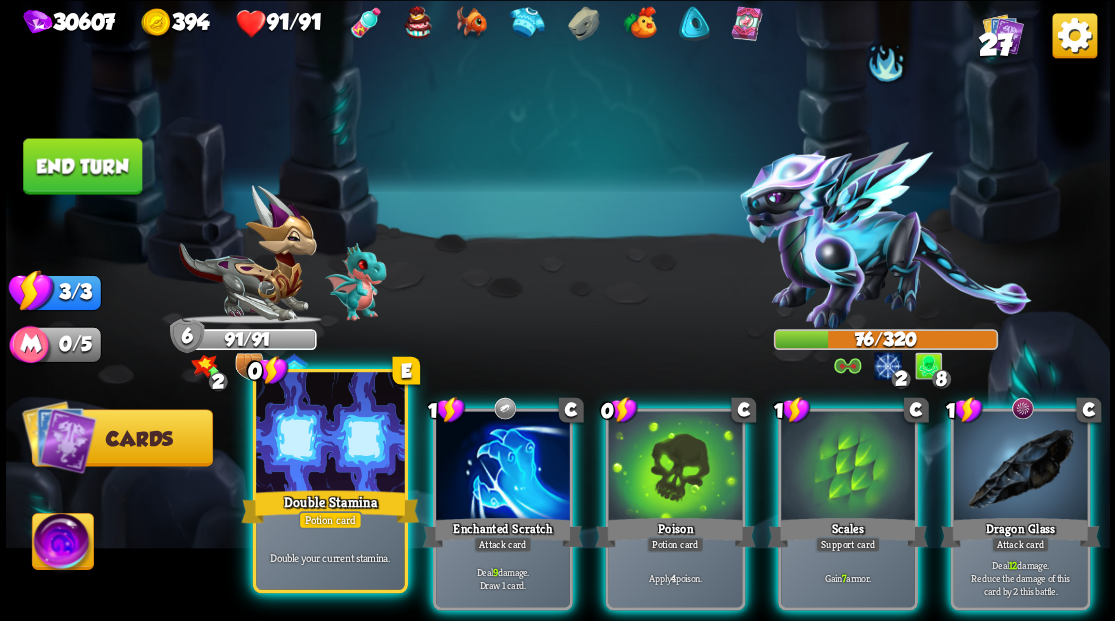 click at bounding box center (330, 434) 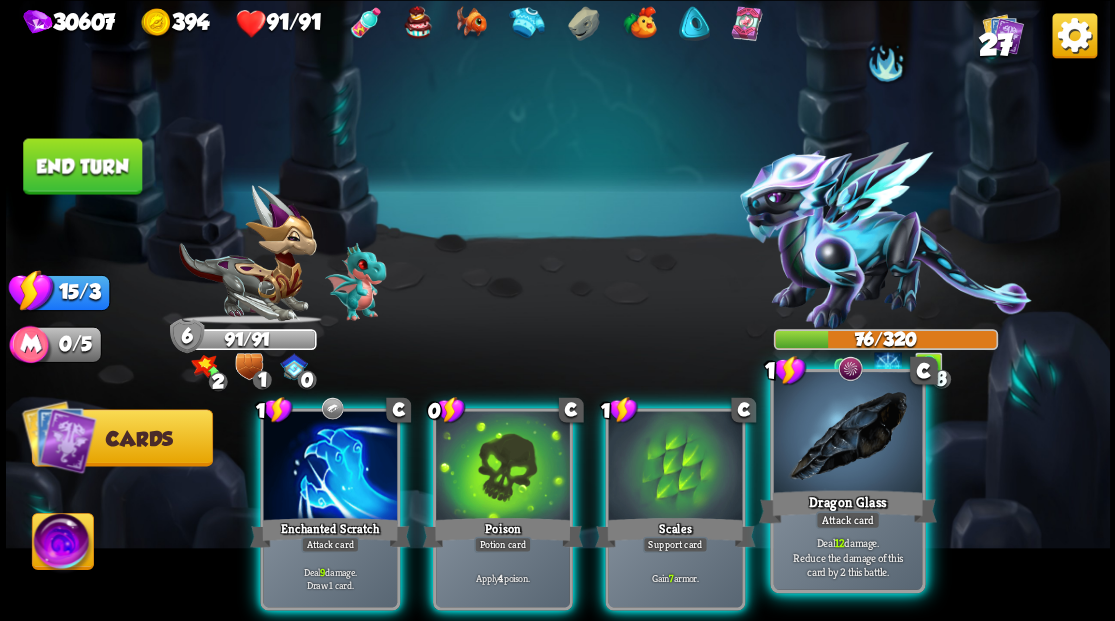 click at bounding box center (847, 434) 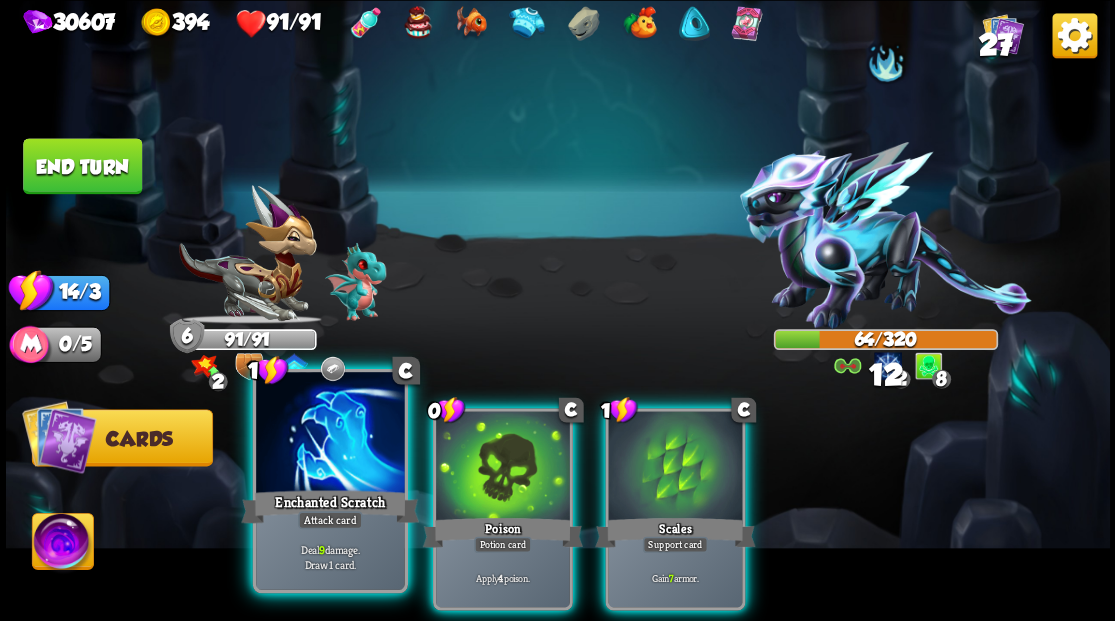 click at bounding box center [330, 434] 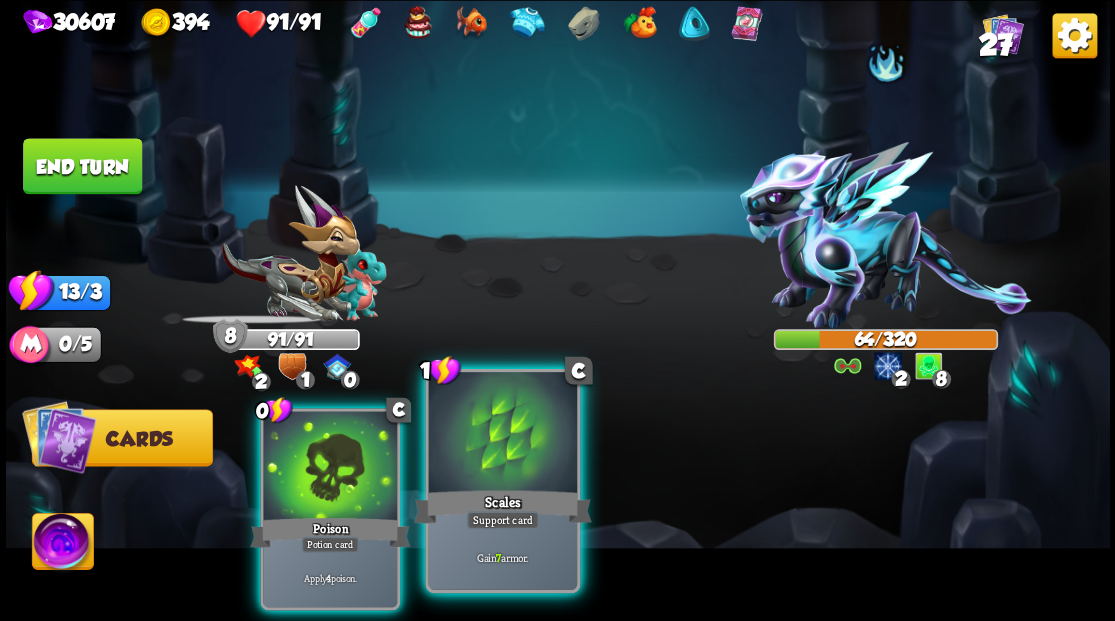 click at bounding box center [502, 434] 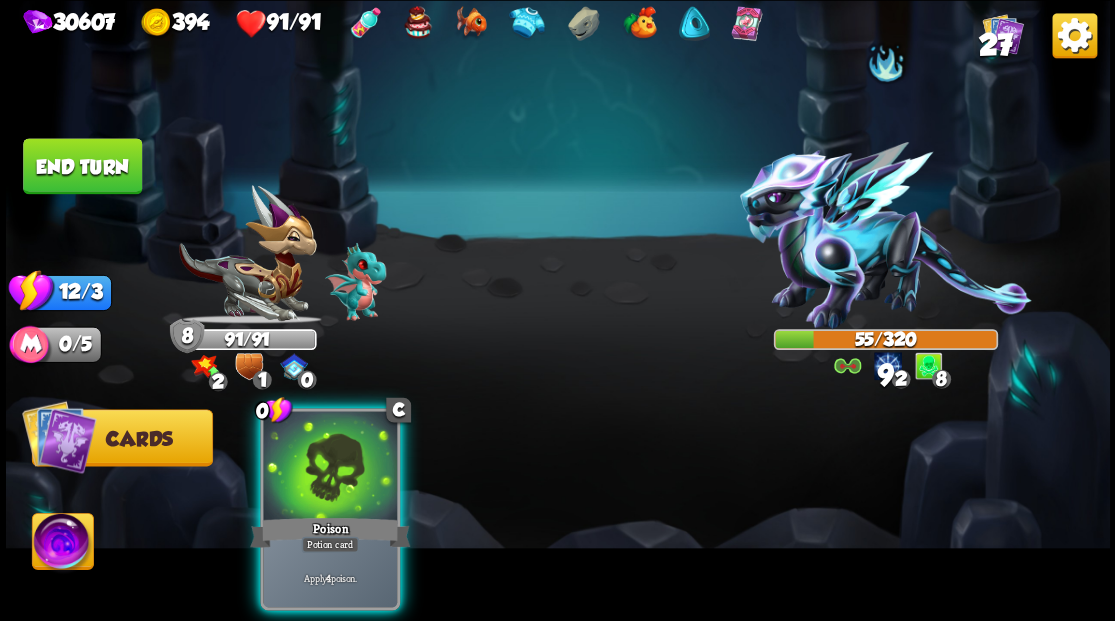drag, startPoint x: 308, startPoint y: 478, endPoint x: 303, endPoint y: 443, distance: 35.35534 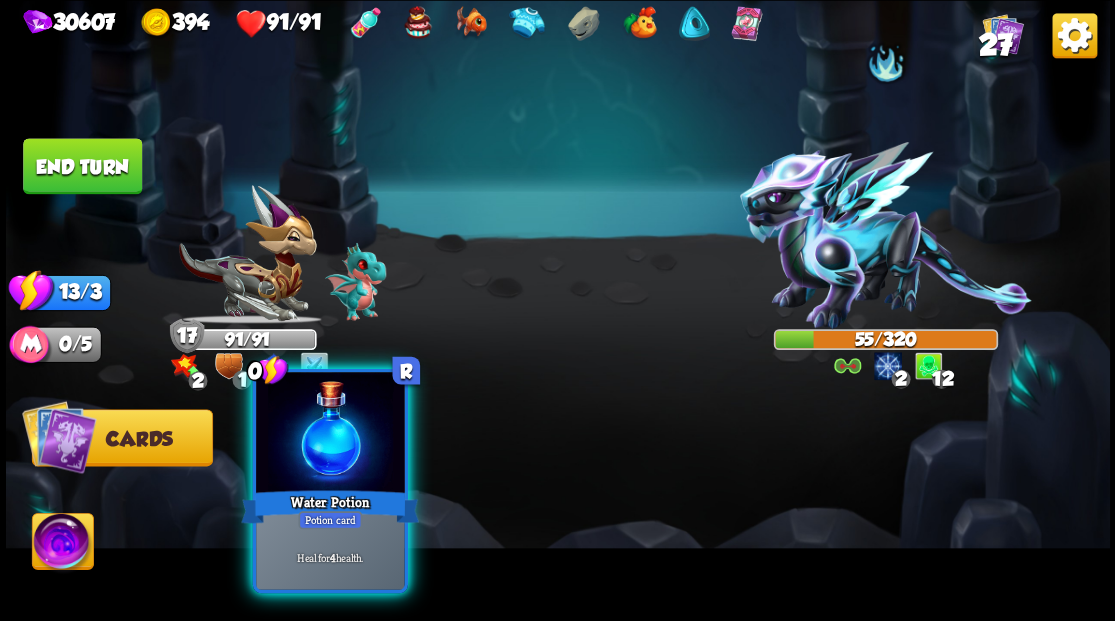 click at bounding box center [330, 434] 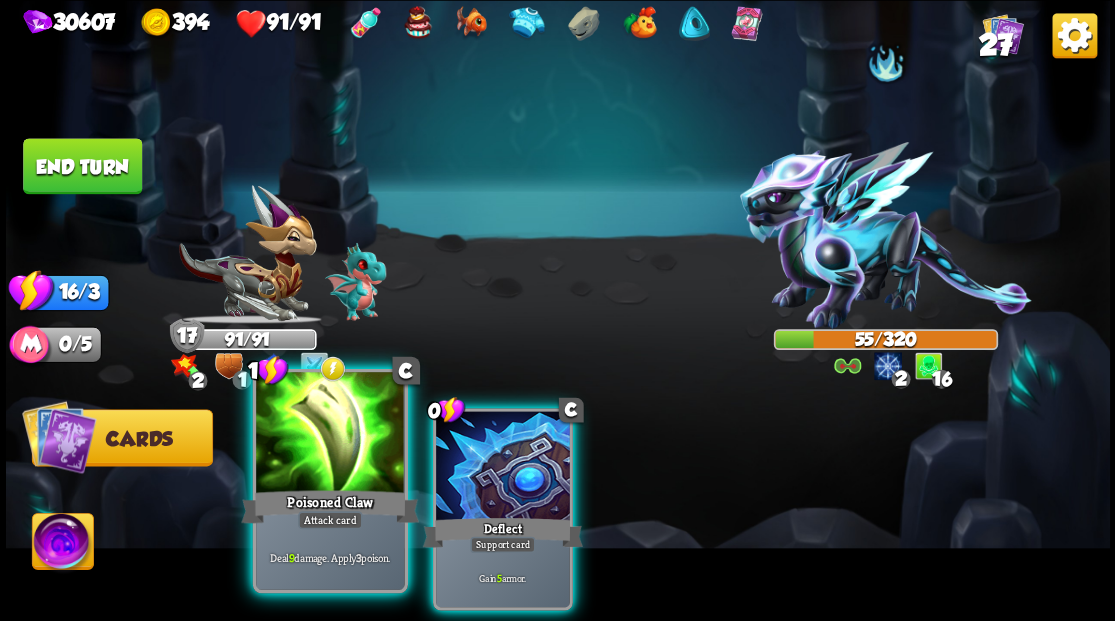 click at bounding box center [330, 434] 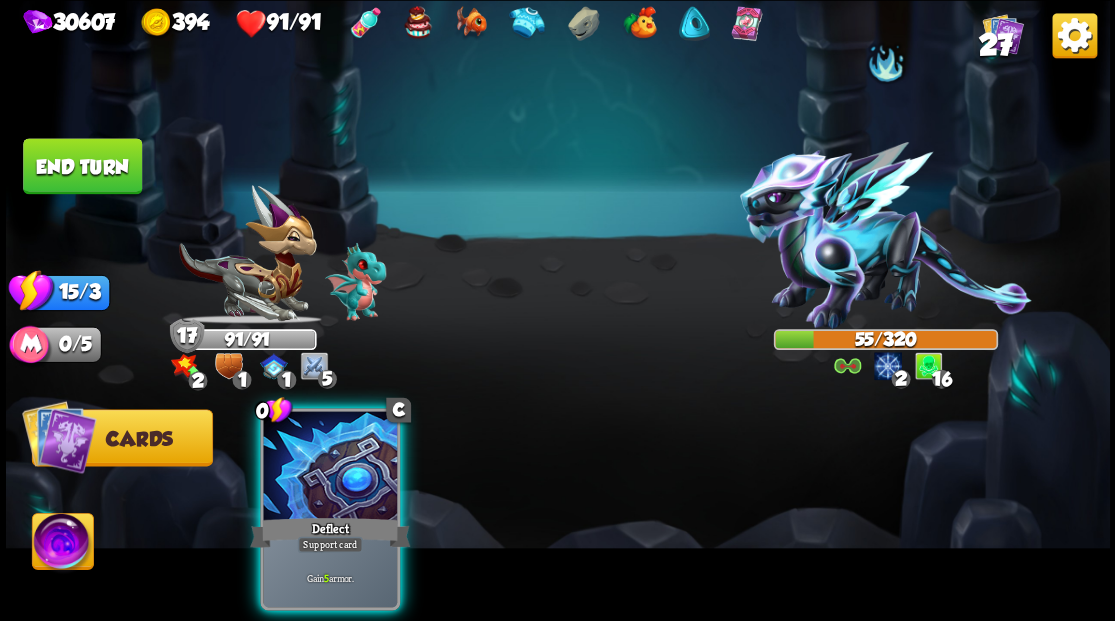 click at bounding box center [330, 467] 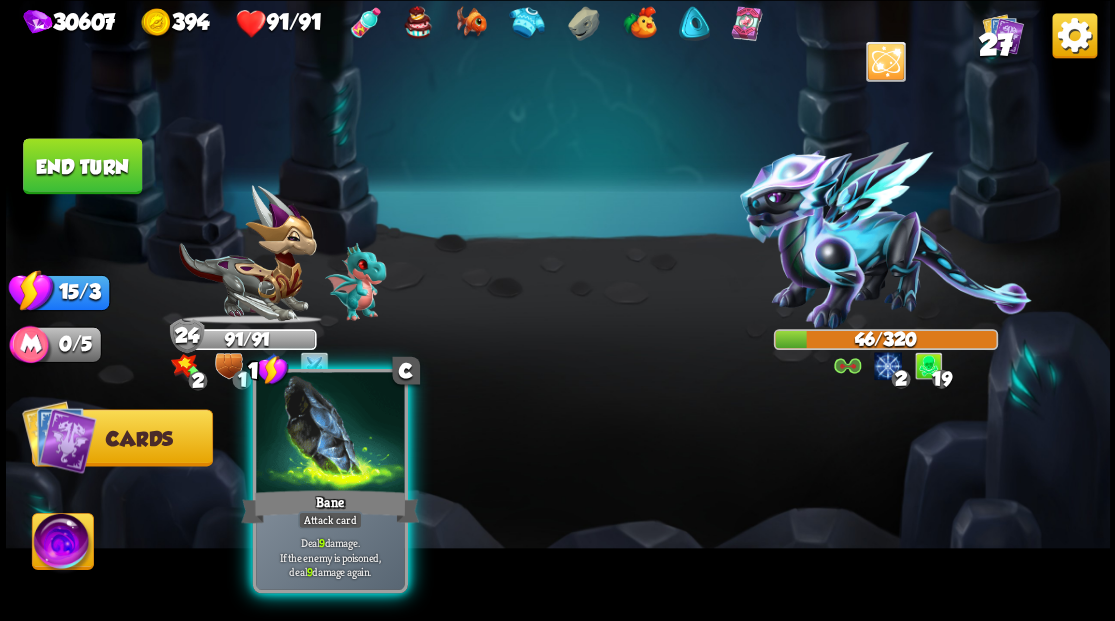 click at bounding box center (330, 434) 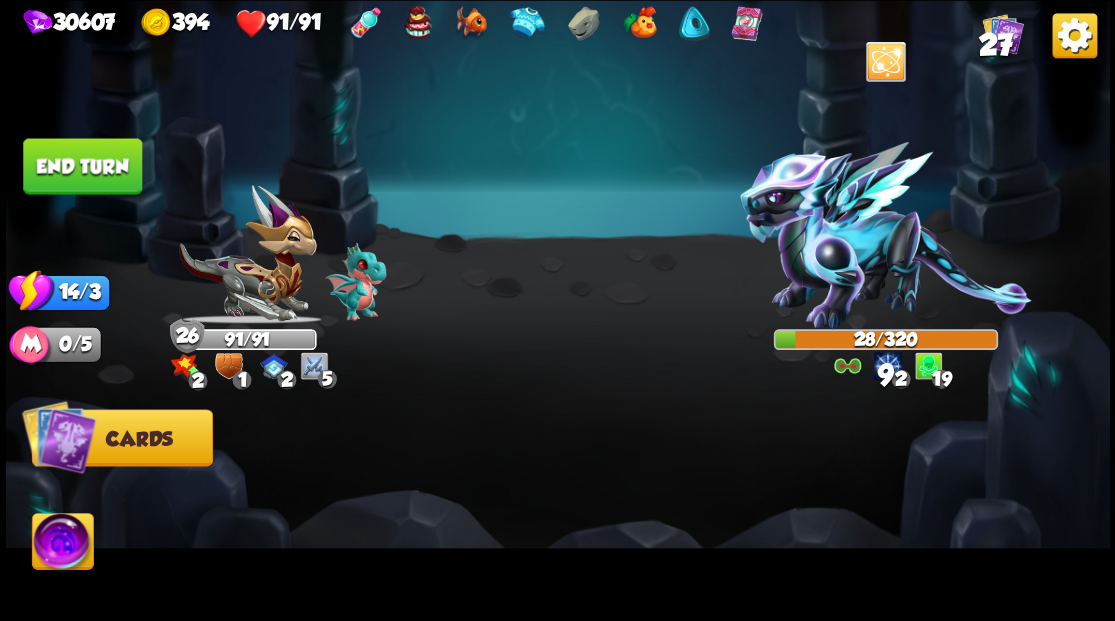 click on "End turn" at bounding box center [82, 166] 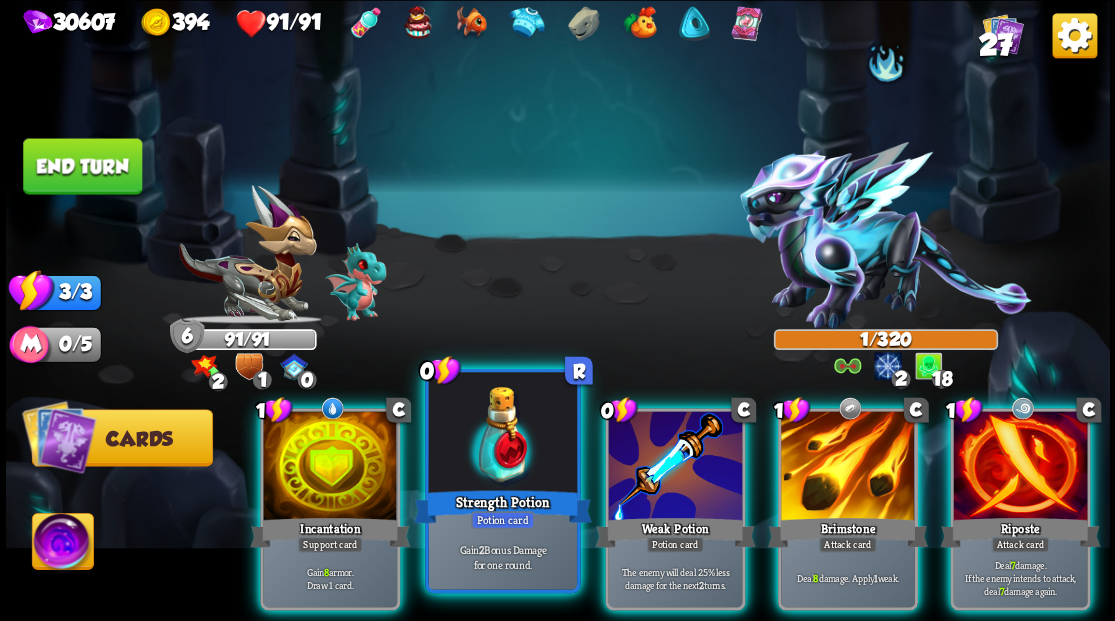 click at bounding box center [502, 434] 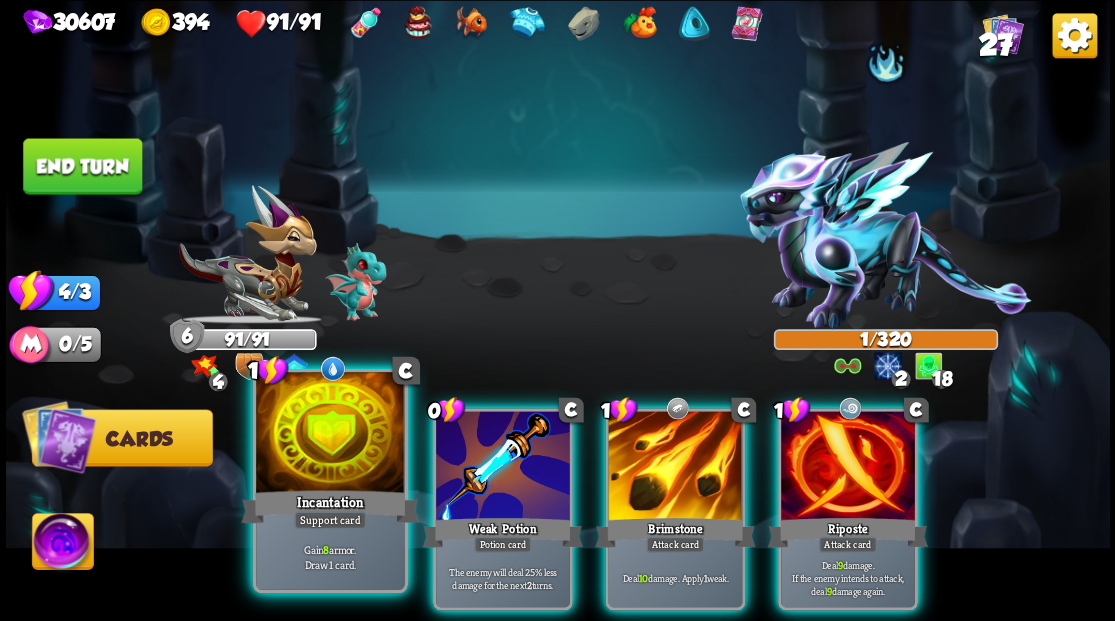 click at bounding box center [330, 434] 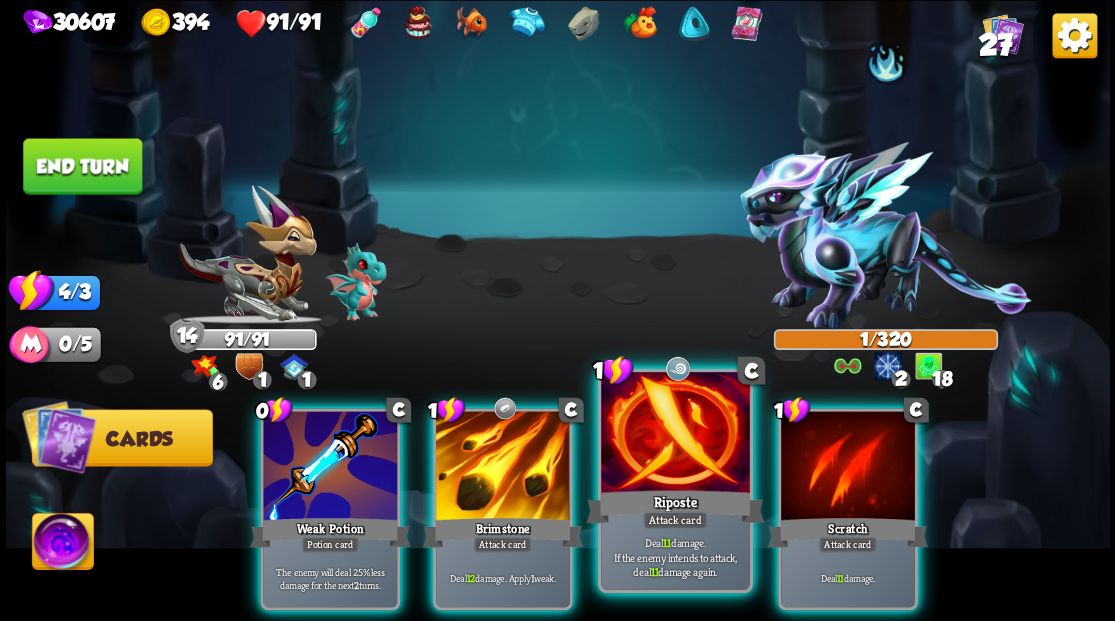 click at bounding box center [675, 434] 